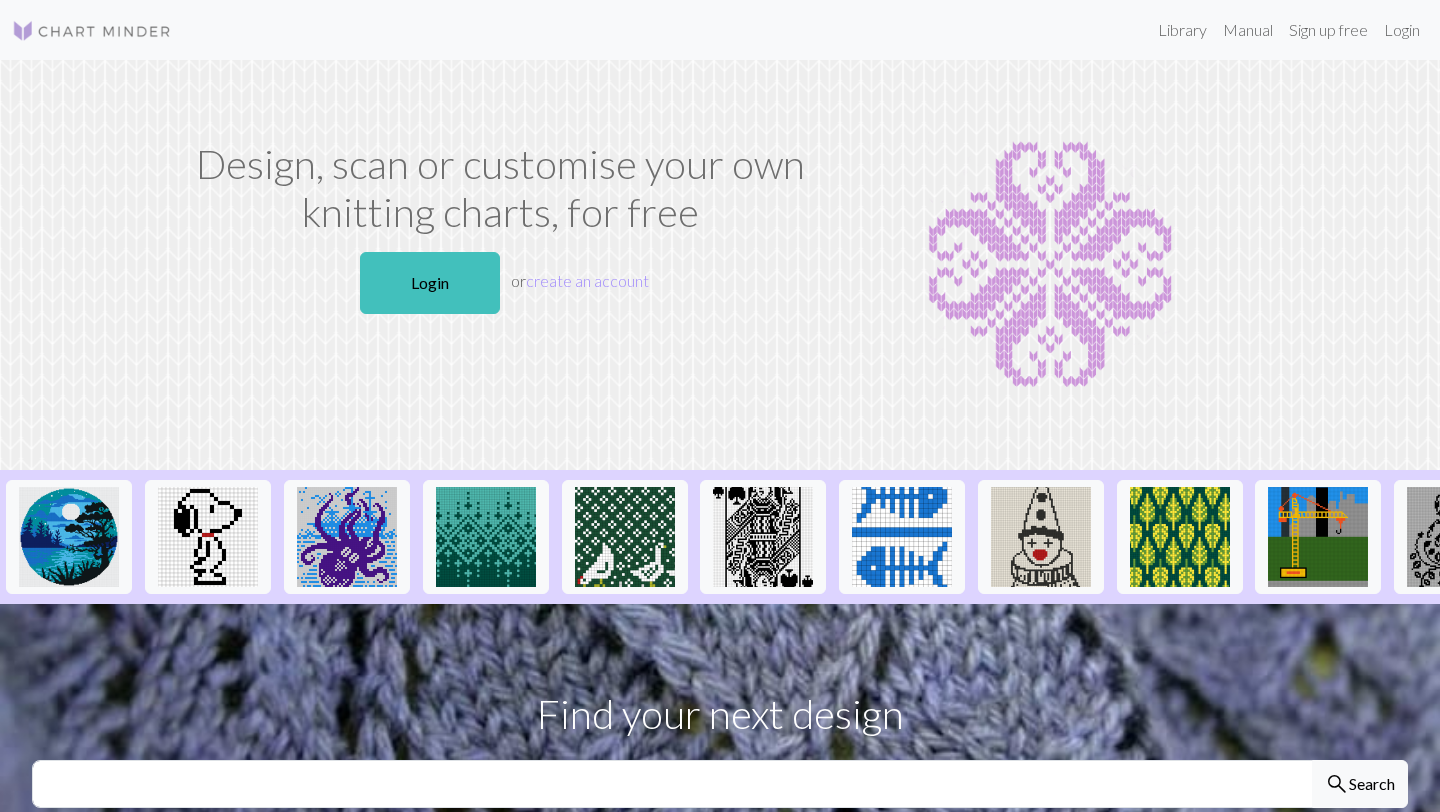 scroll, scrollTop: 0, scrollLeft: 0, axis: both 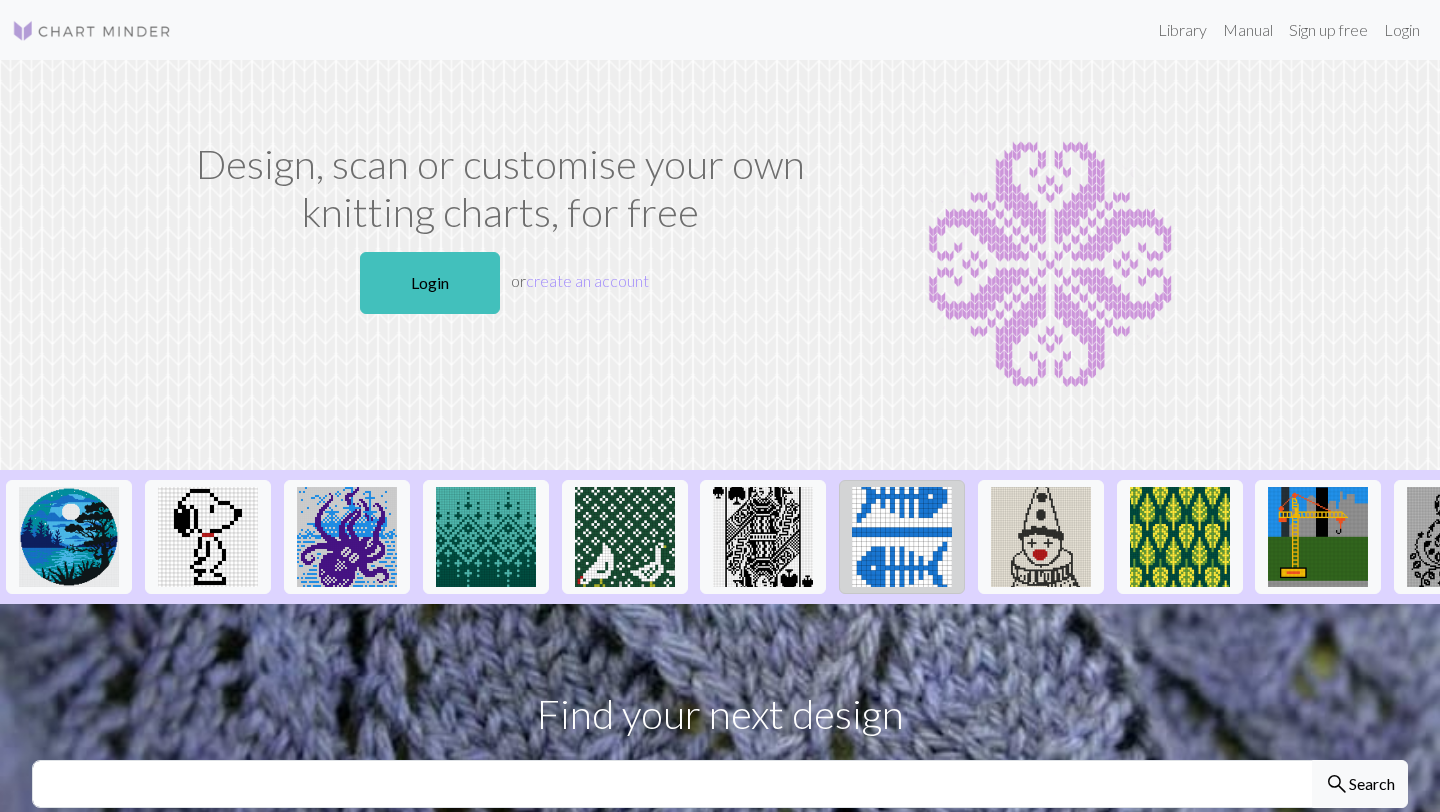 click at bounding box center [902, 537] 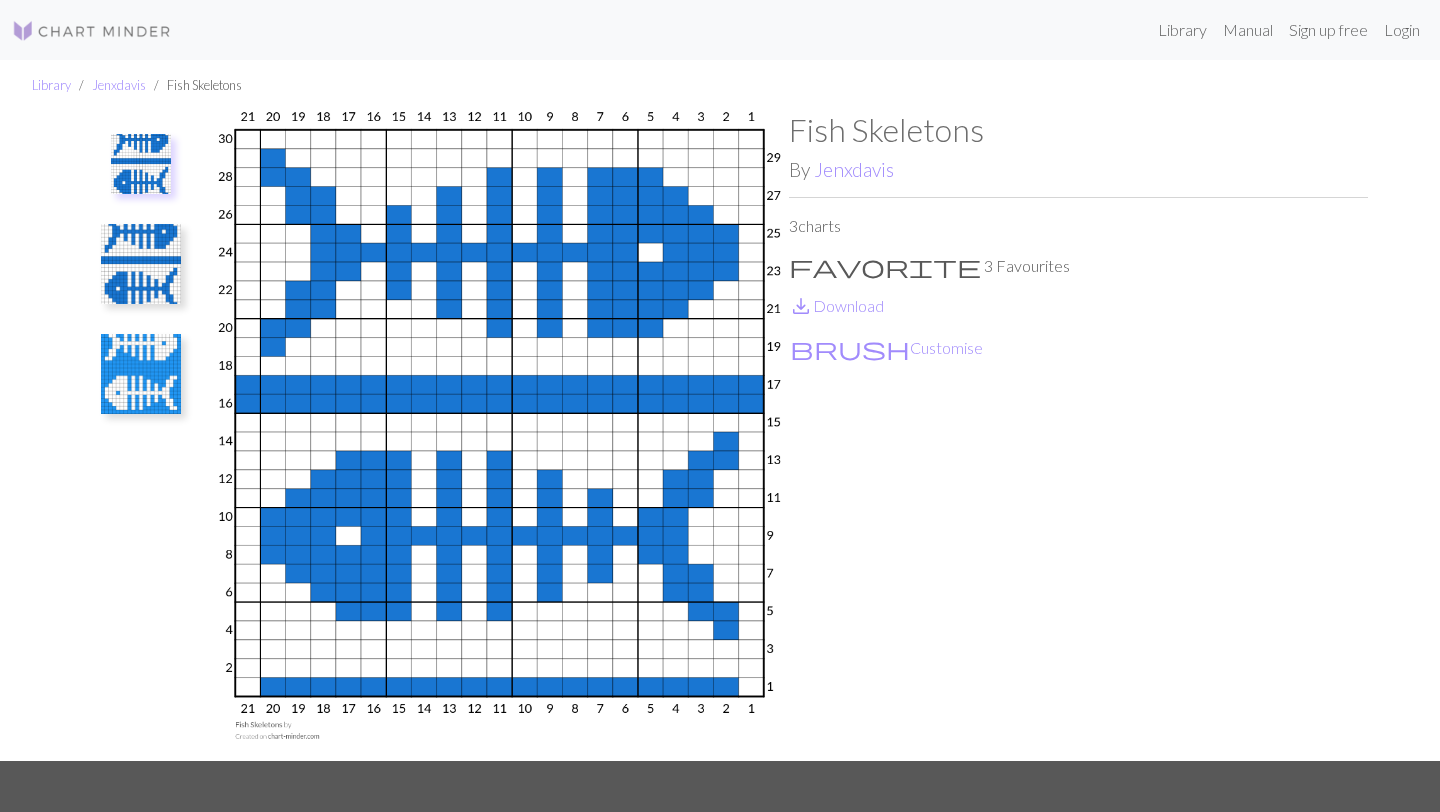 click at bounding box center [141, 164] 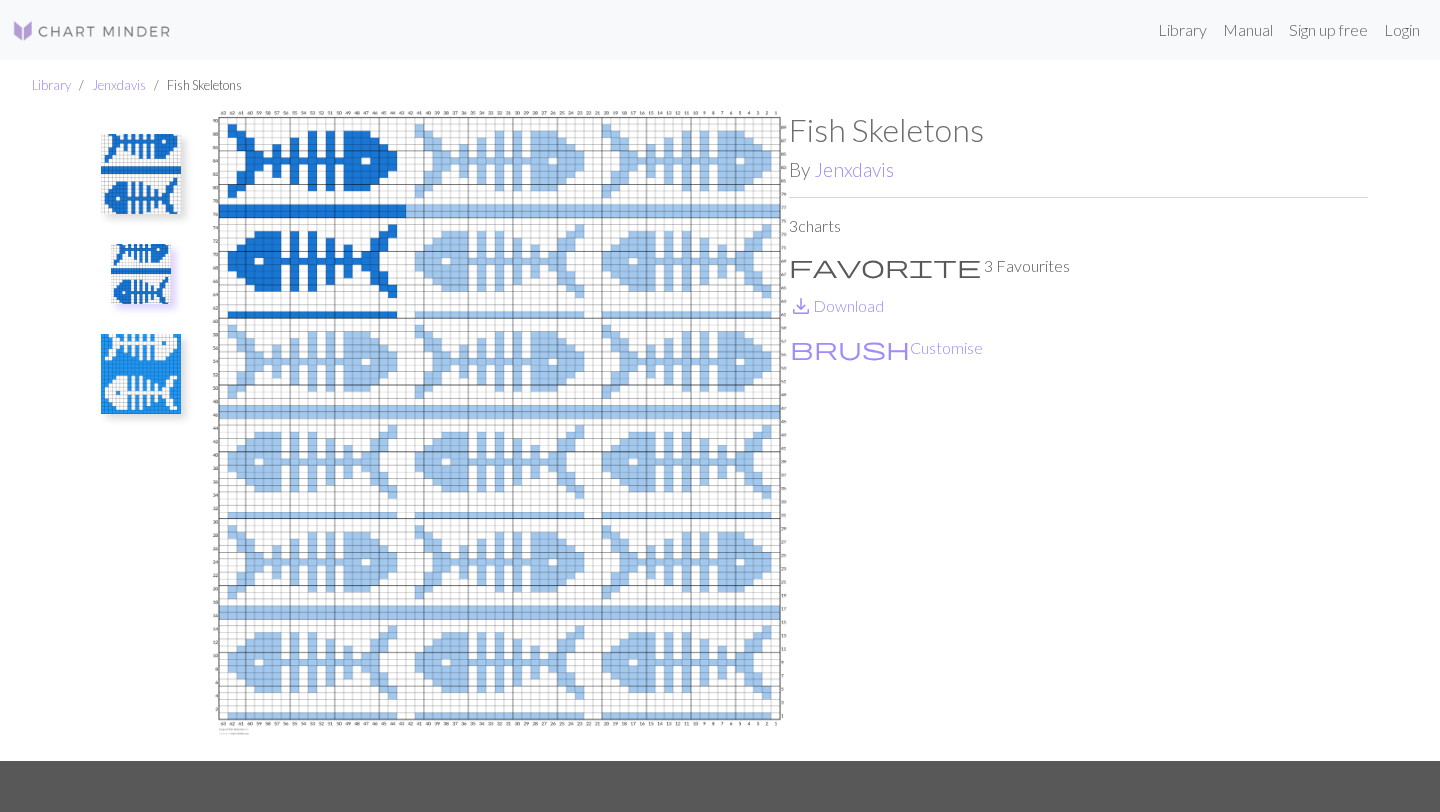click at bounding box center [141, 374] 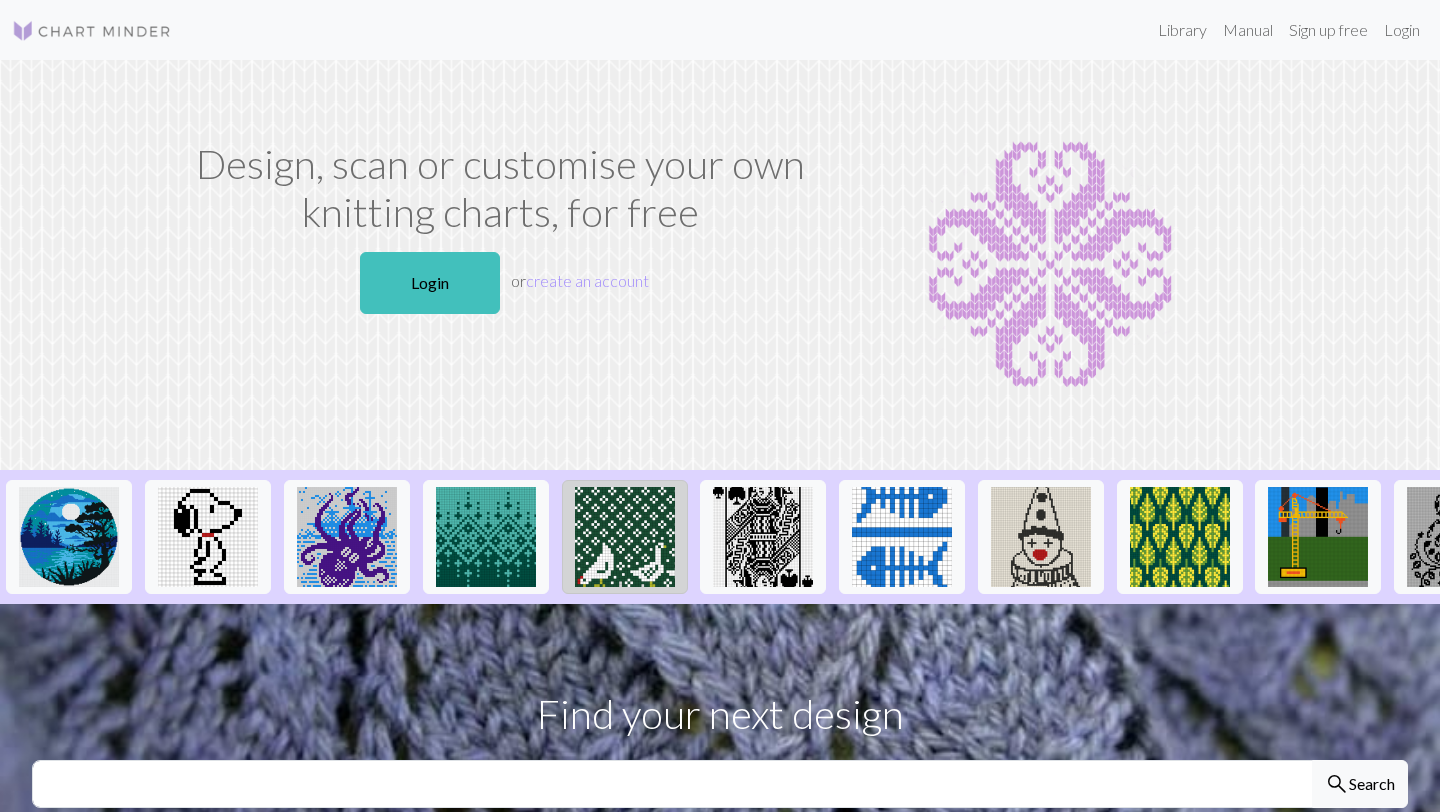 click at bounding box center [625, 537] 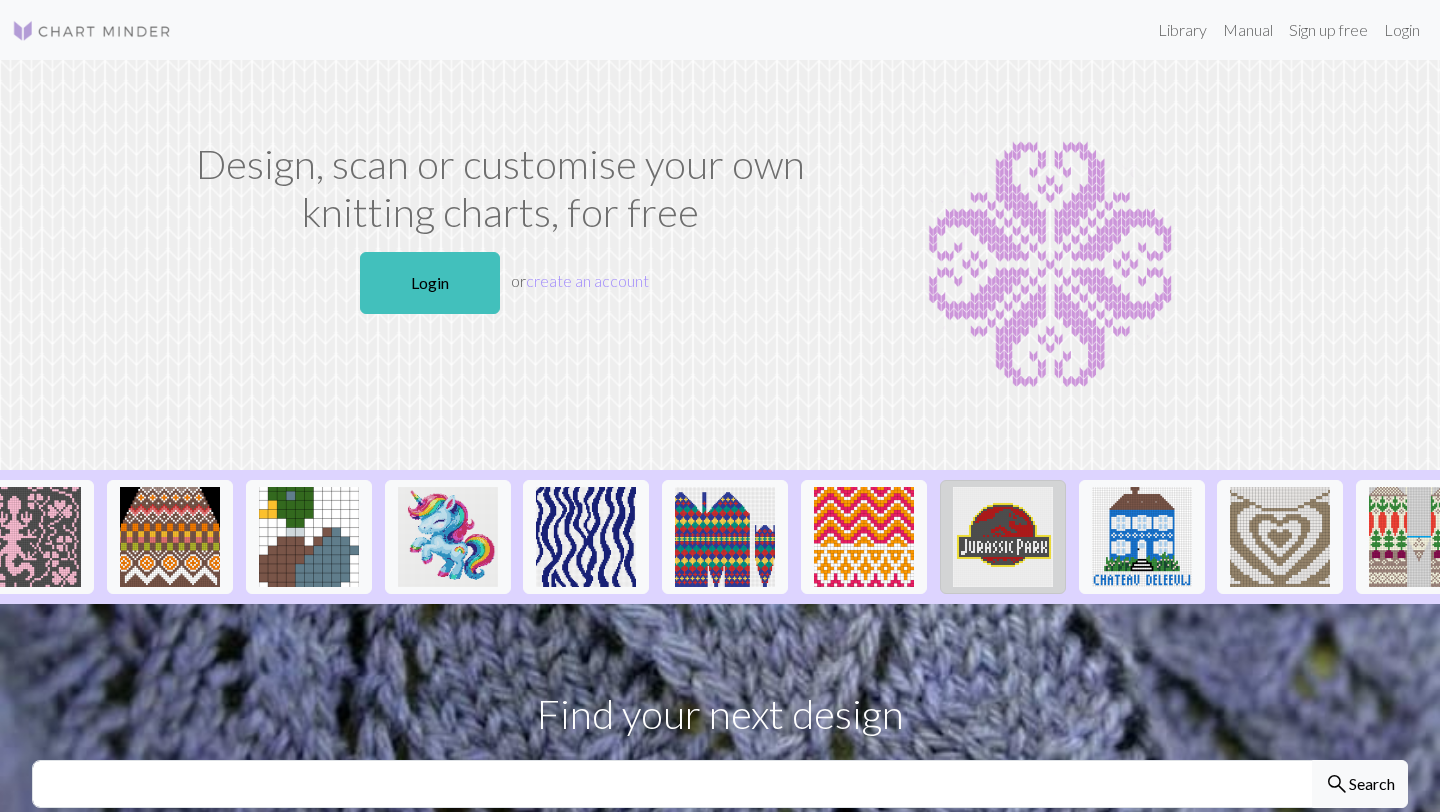 scroll, scrollTop: 0, scrollLeft: 2030, axis: horizontal 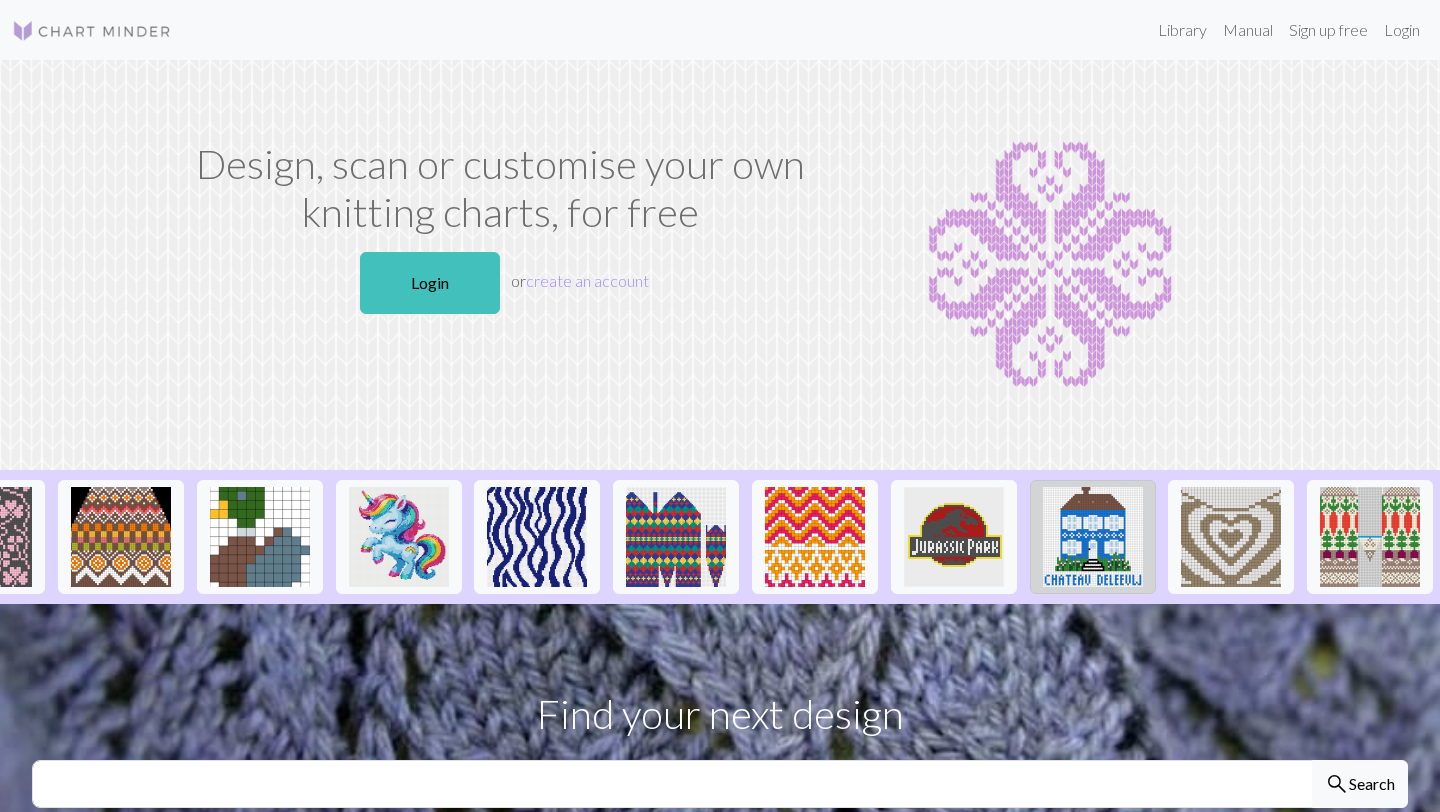 click at bounding box center (1093, 537) 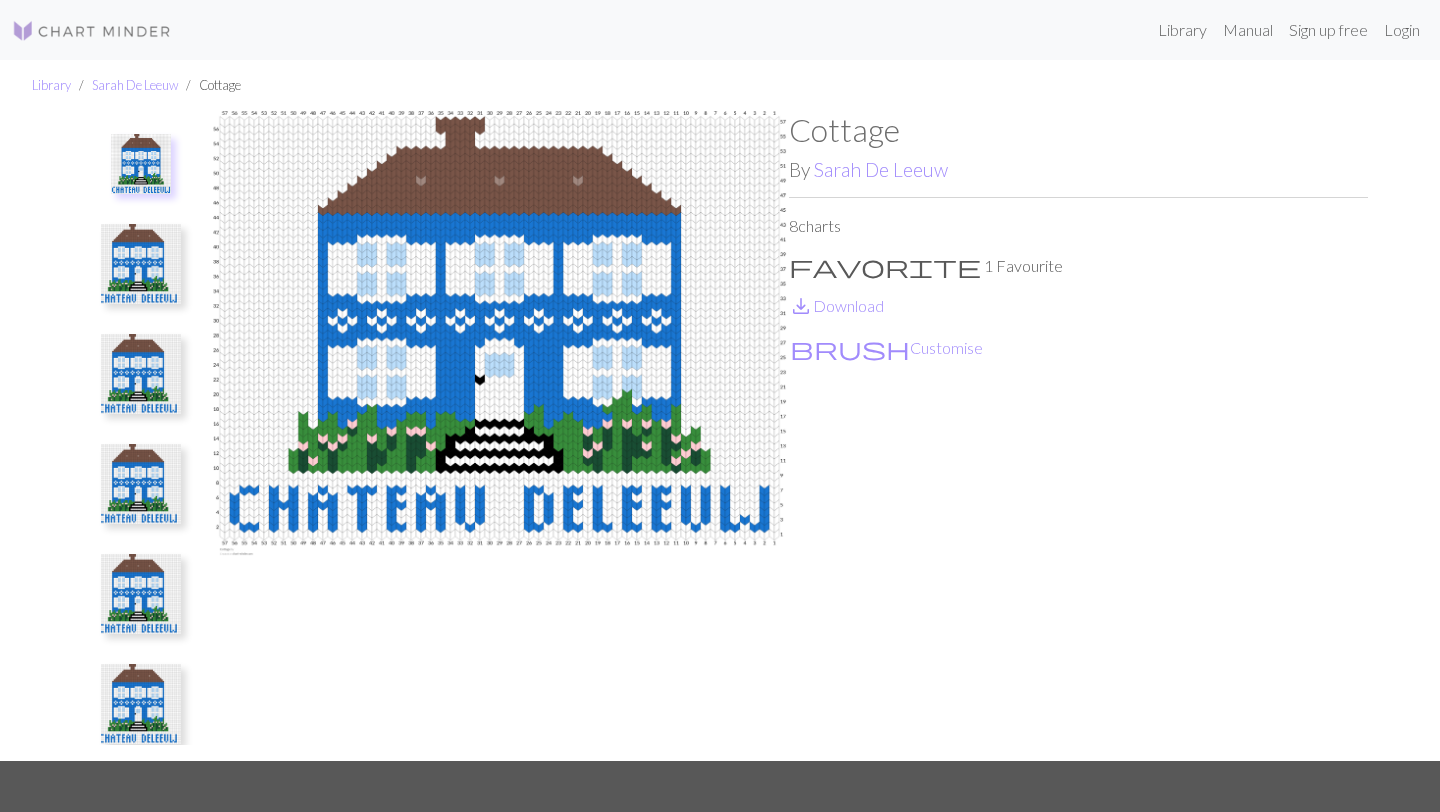 click at bounding box center [141, 594] 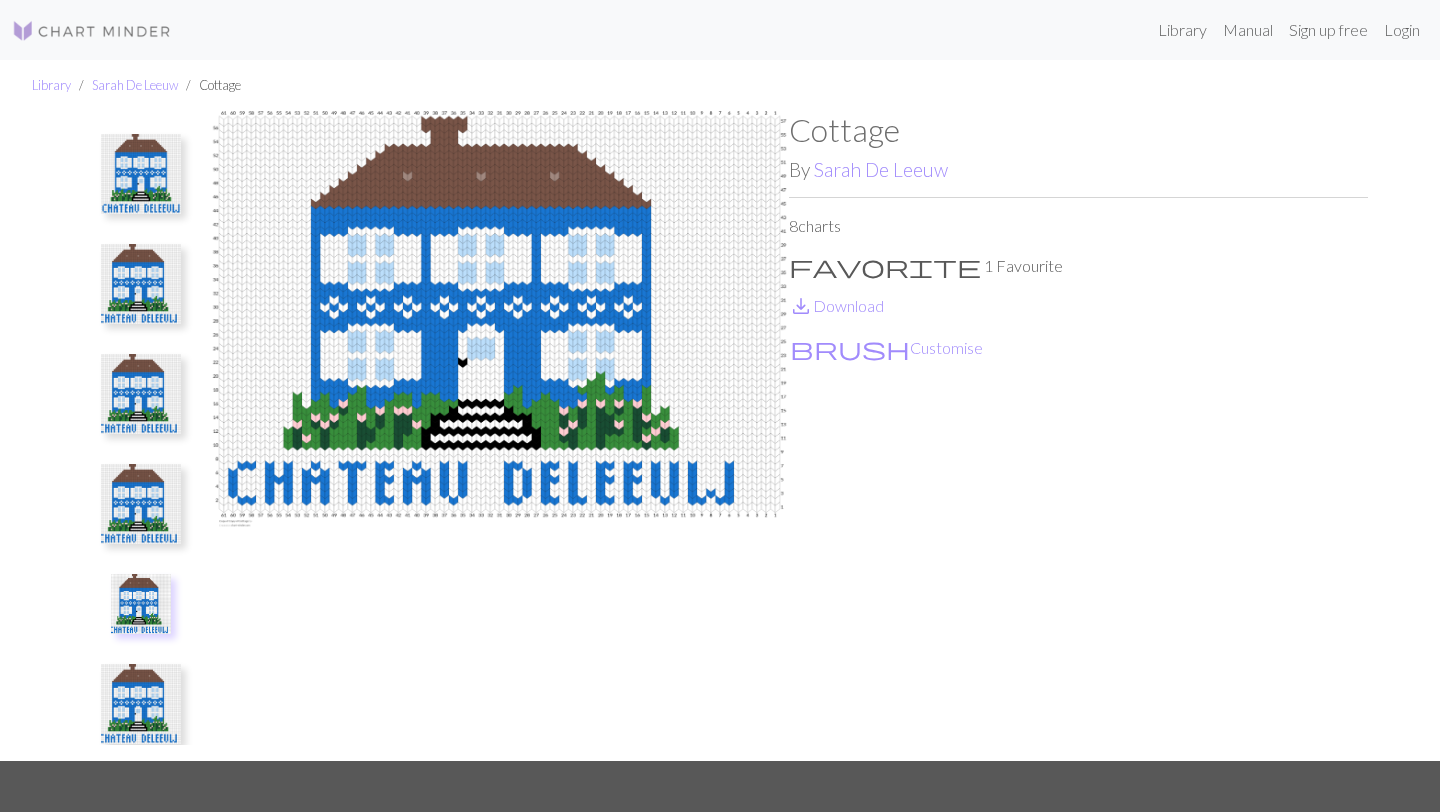 click at bounding box center [141, 704] 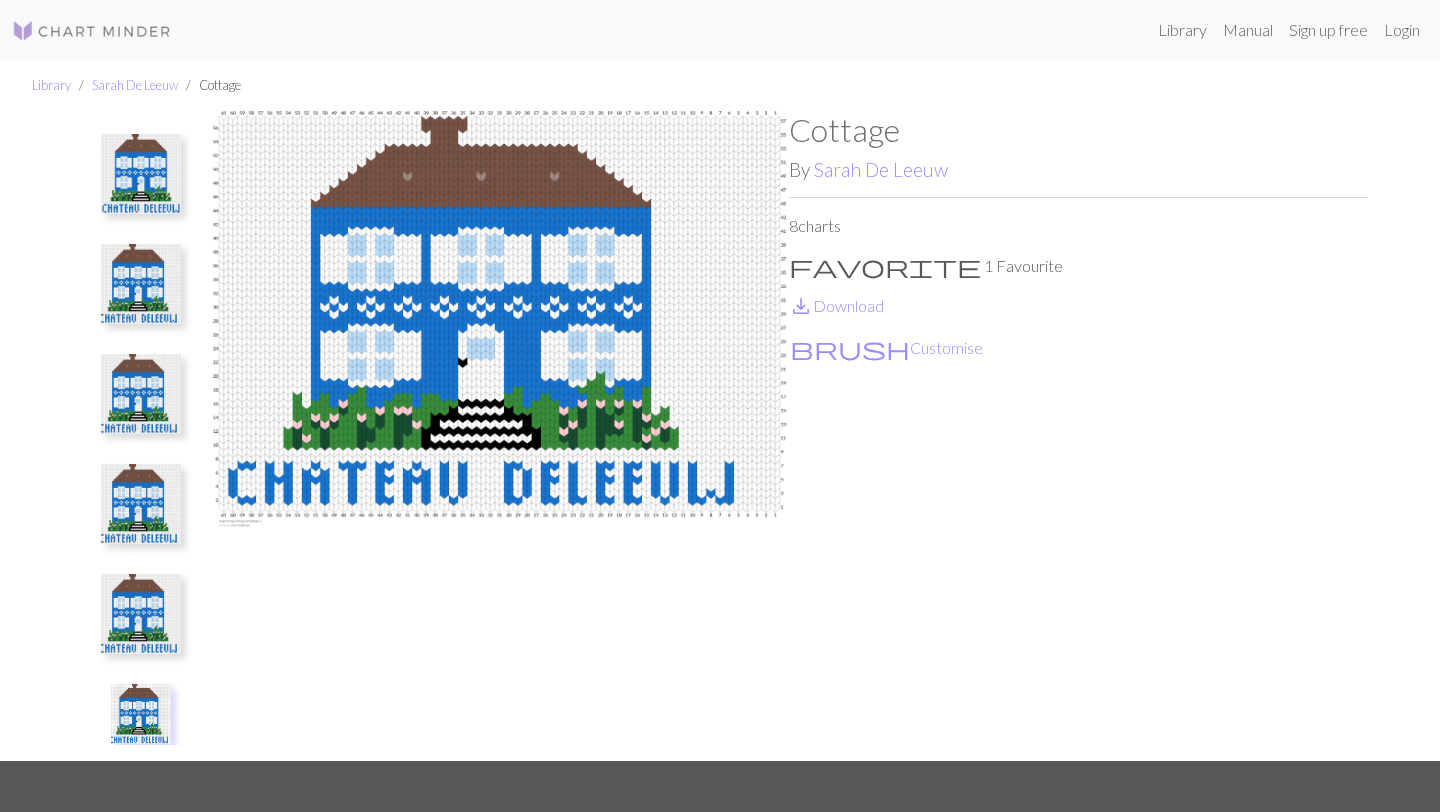 click at bounding box center [141, 394] 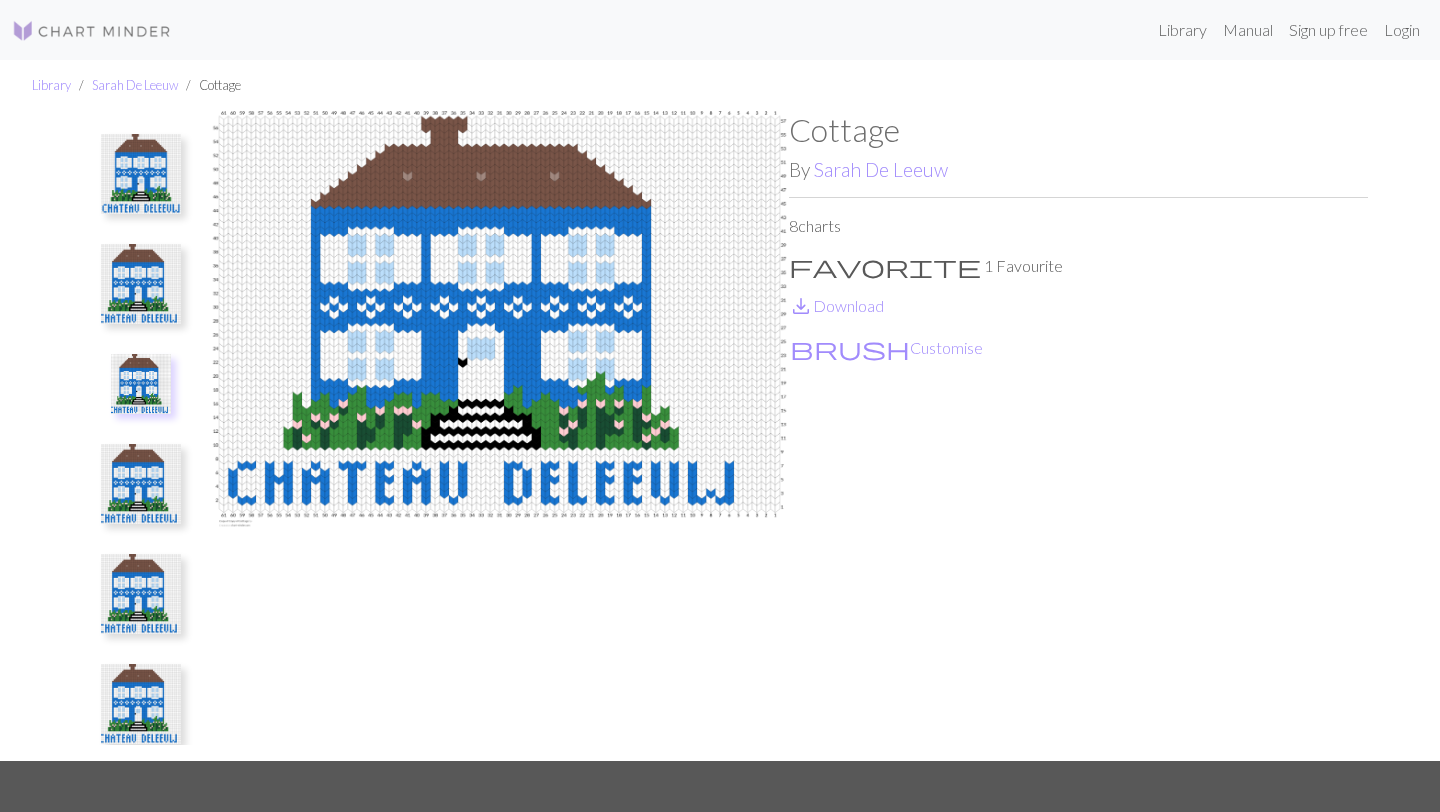 click at bounding box center (141, 174) 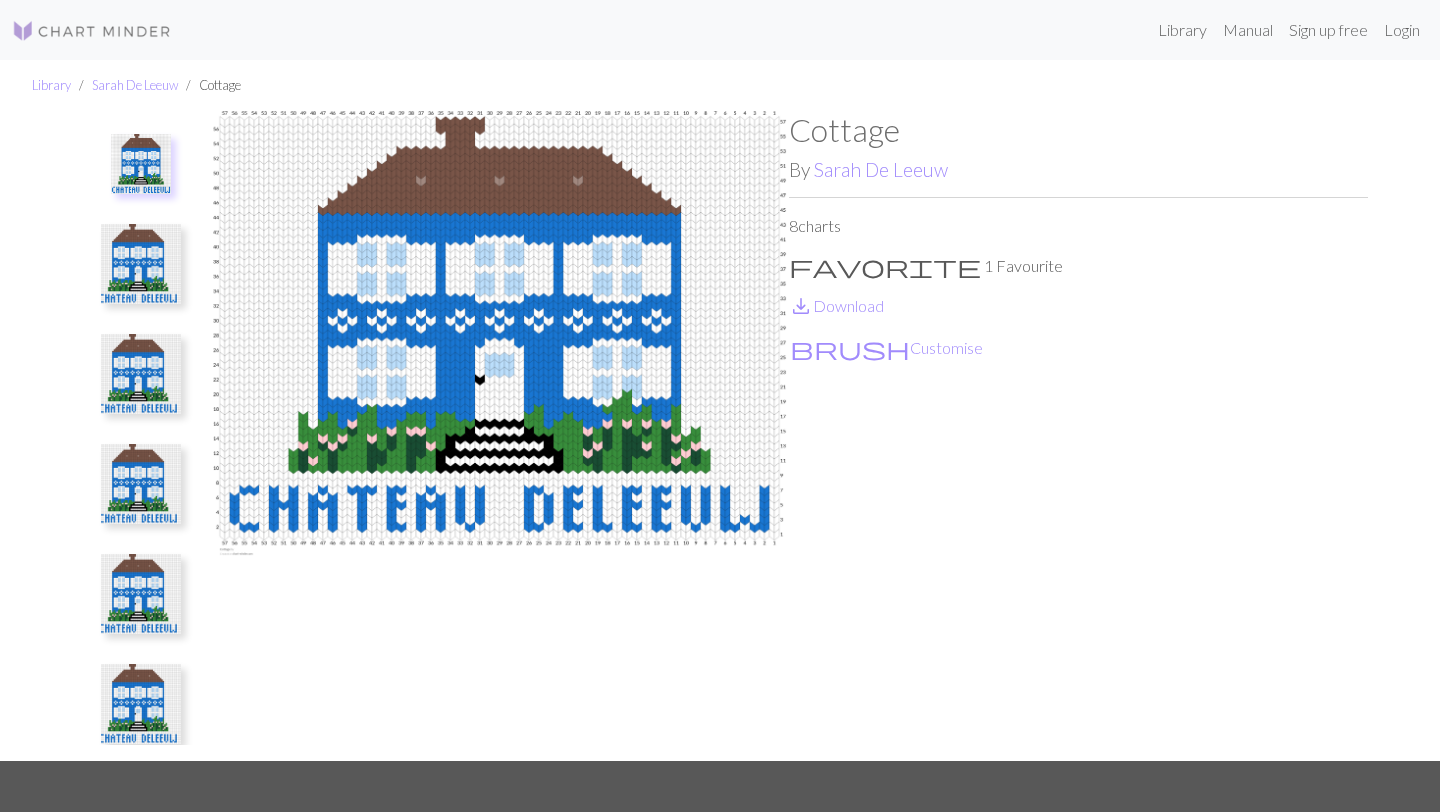 click at bounding box center [141, 164] 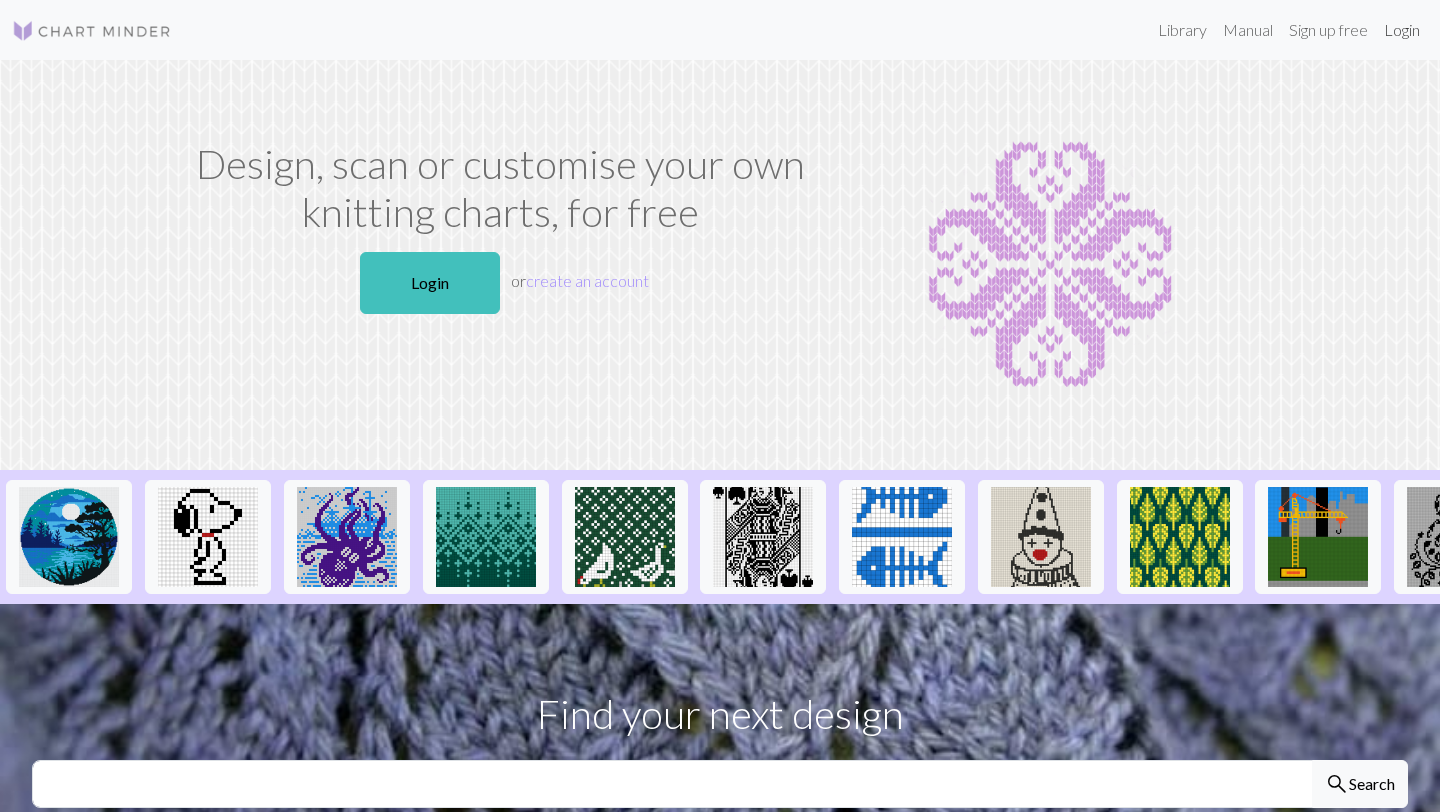 click on "Login" at bounding box center (1402, 30) 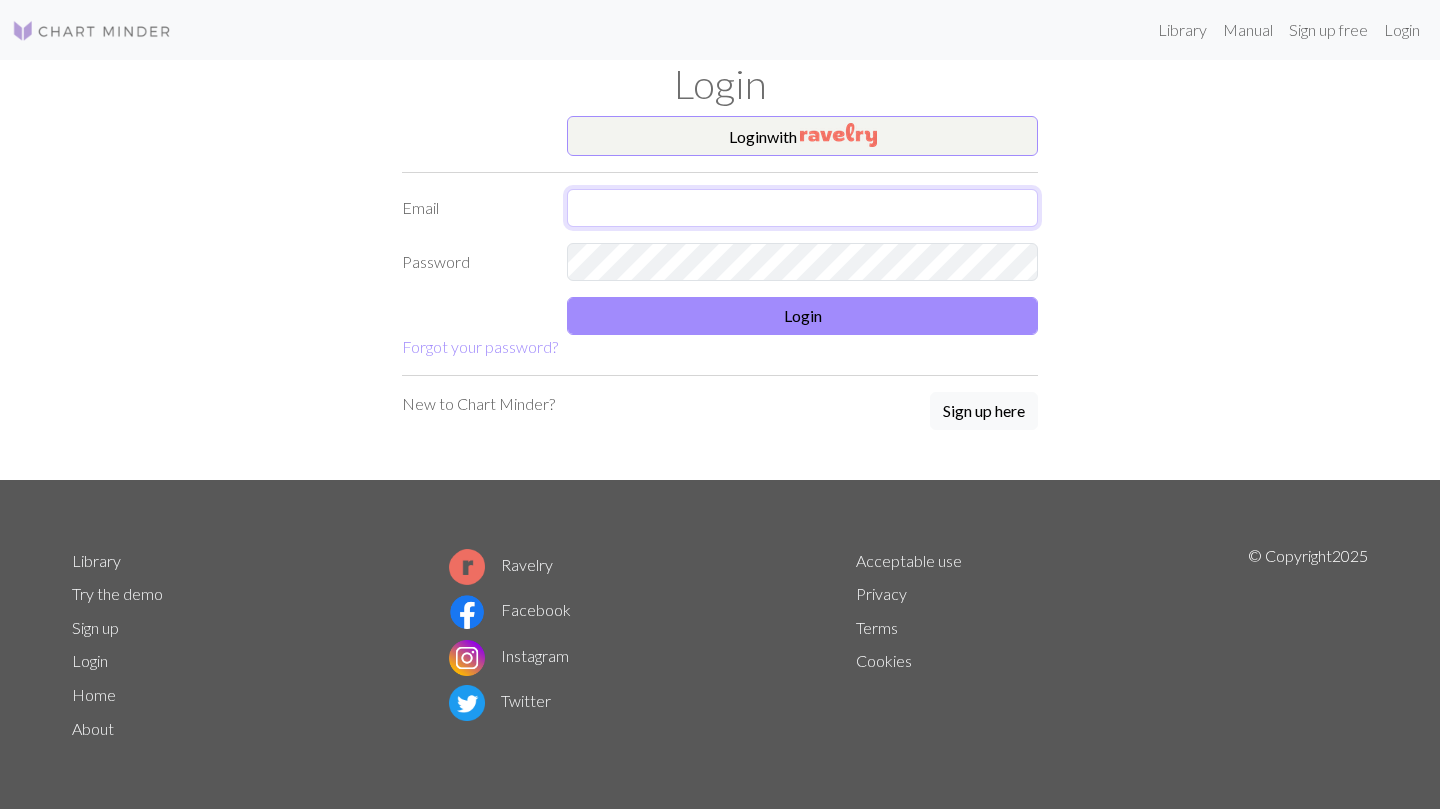 type on "elizabeth@theknittedsailor.com" 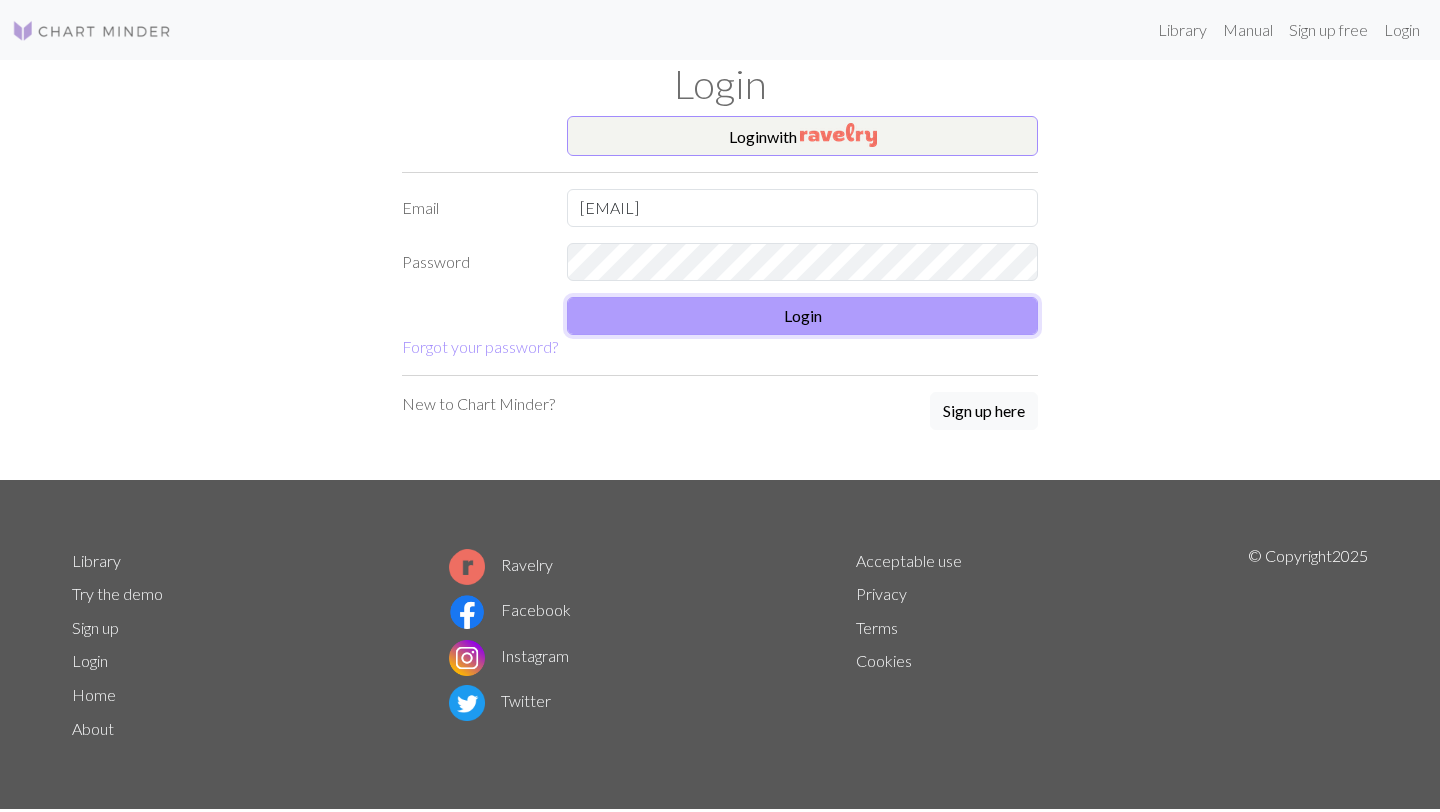 click on "Login" at bounding box center [802, 316] 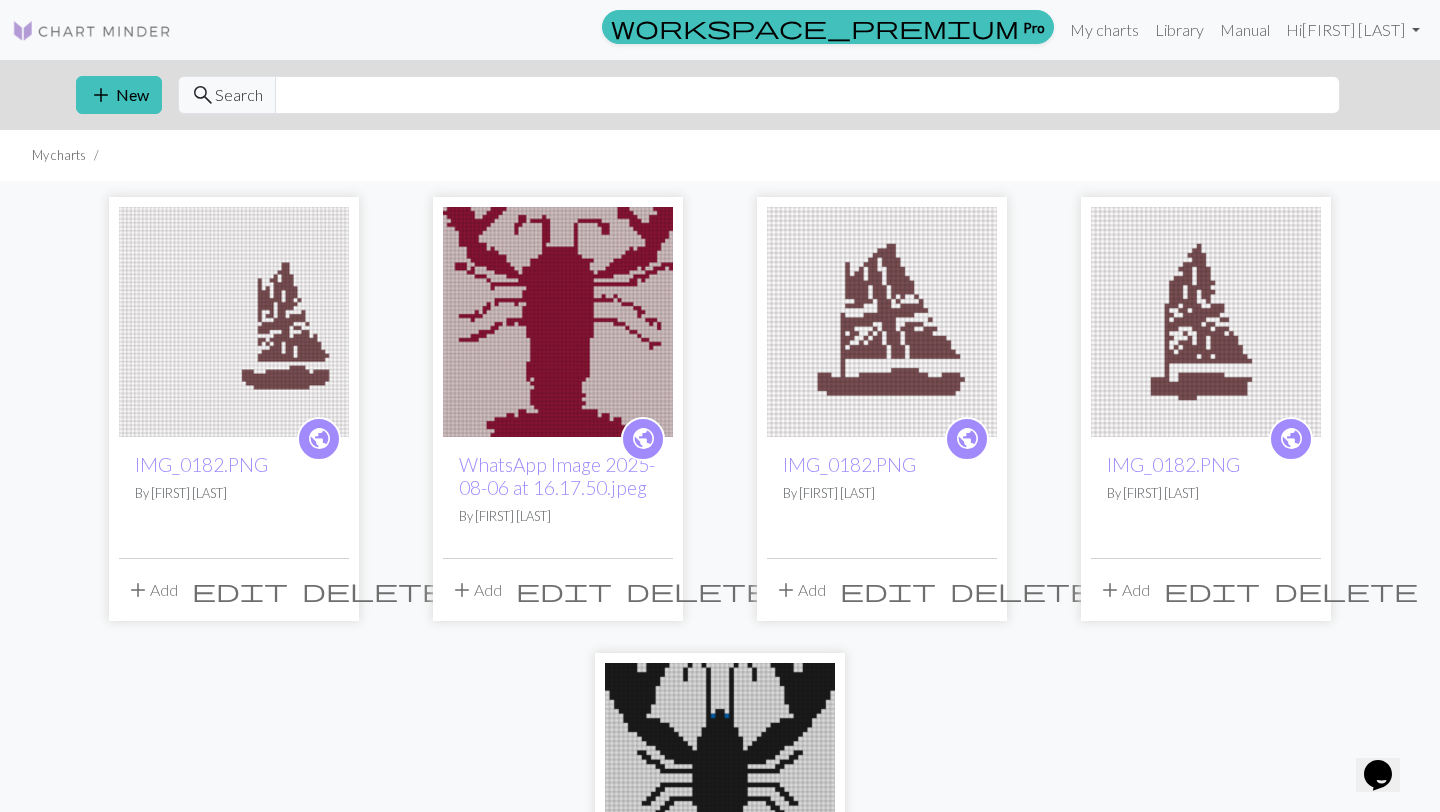 scroll, scrollTop: 115, scrollLeft: 0, axis: vertical 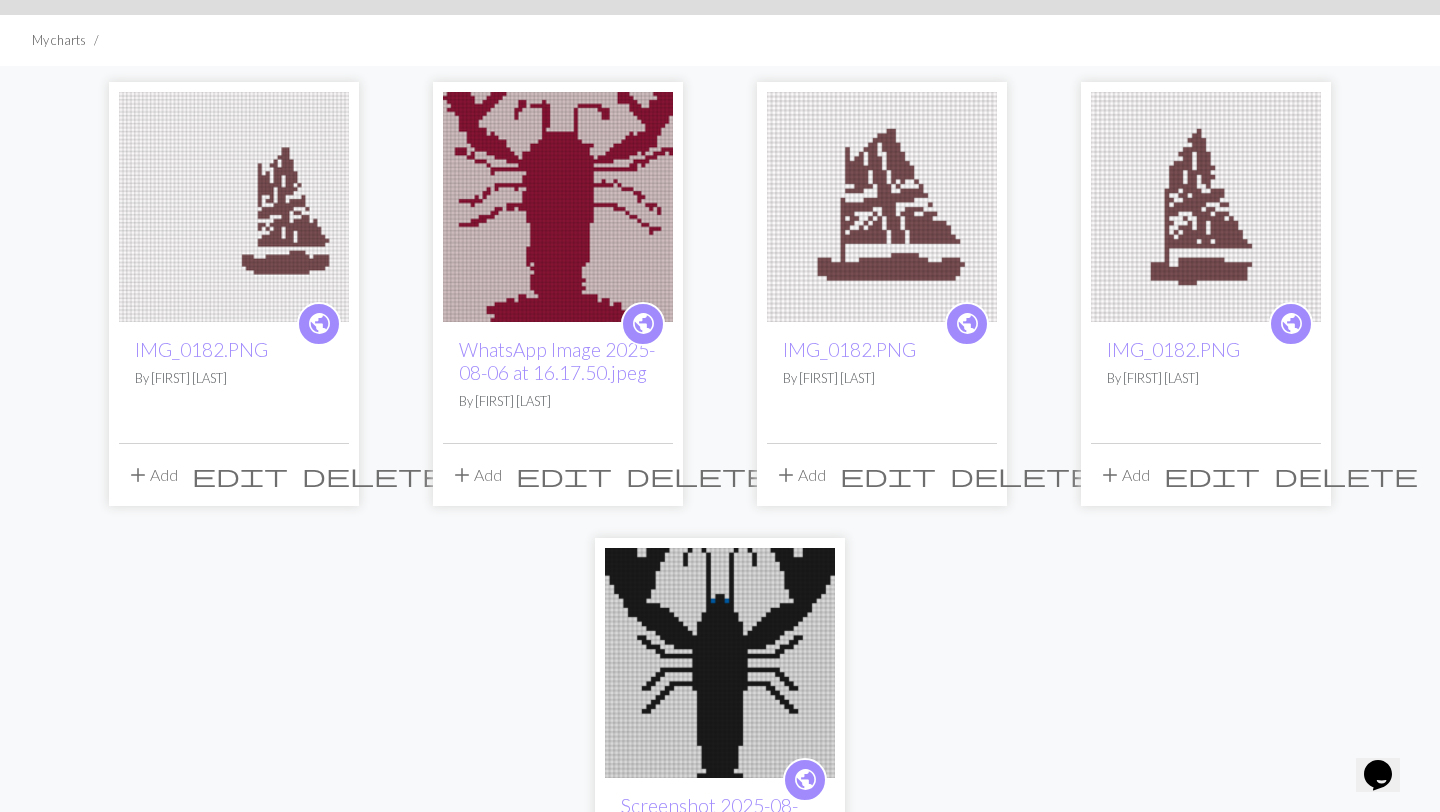 click on "delete" at bounding box center (374, 475) 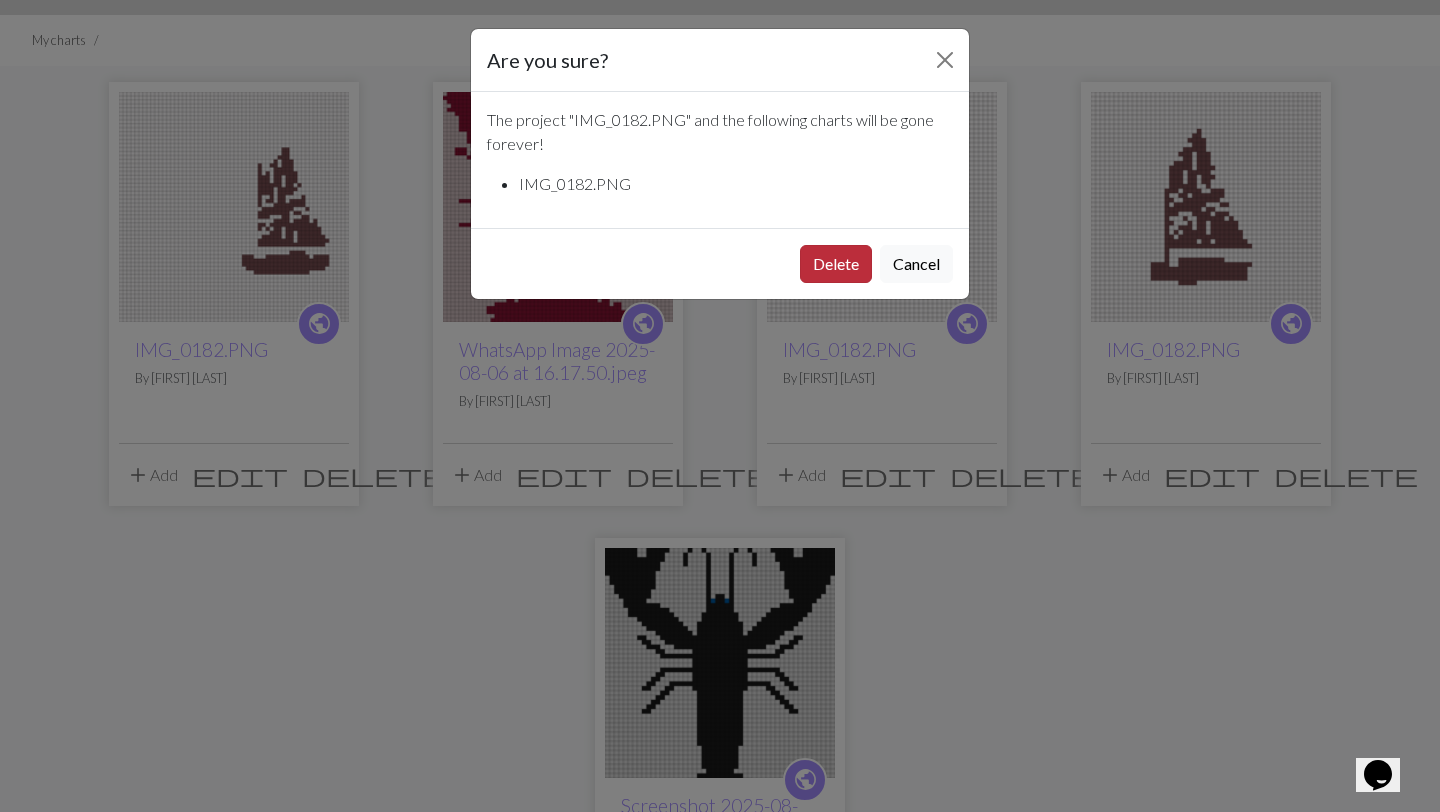 click on "Delete" at bounding box center [836, 264] 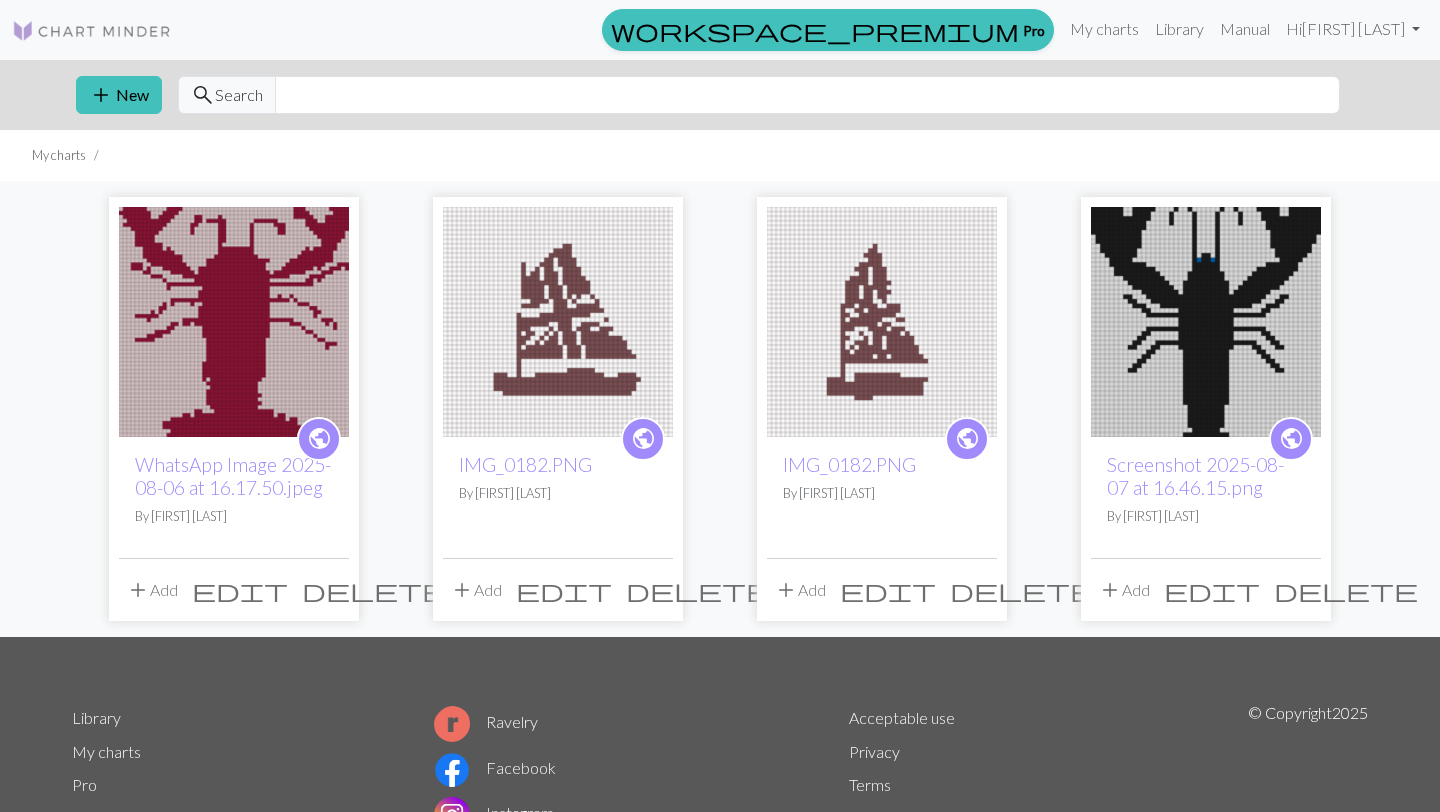 scroll, scrollTop: 115, scrollLeft: 0, axis: vertical 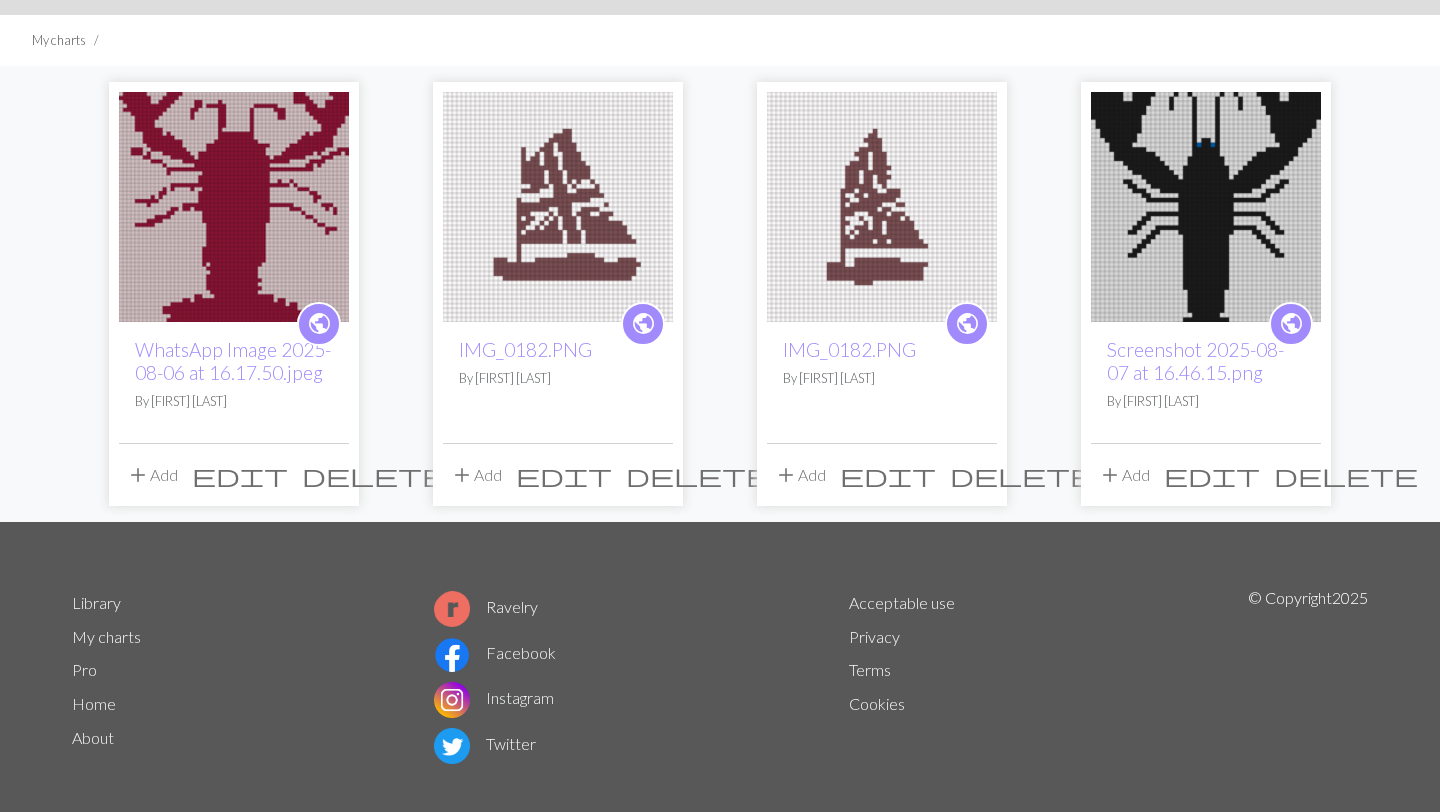 click on "delete" at bounding box center [374, 475] 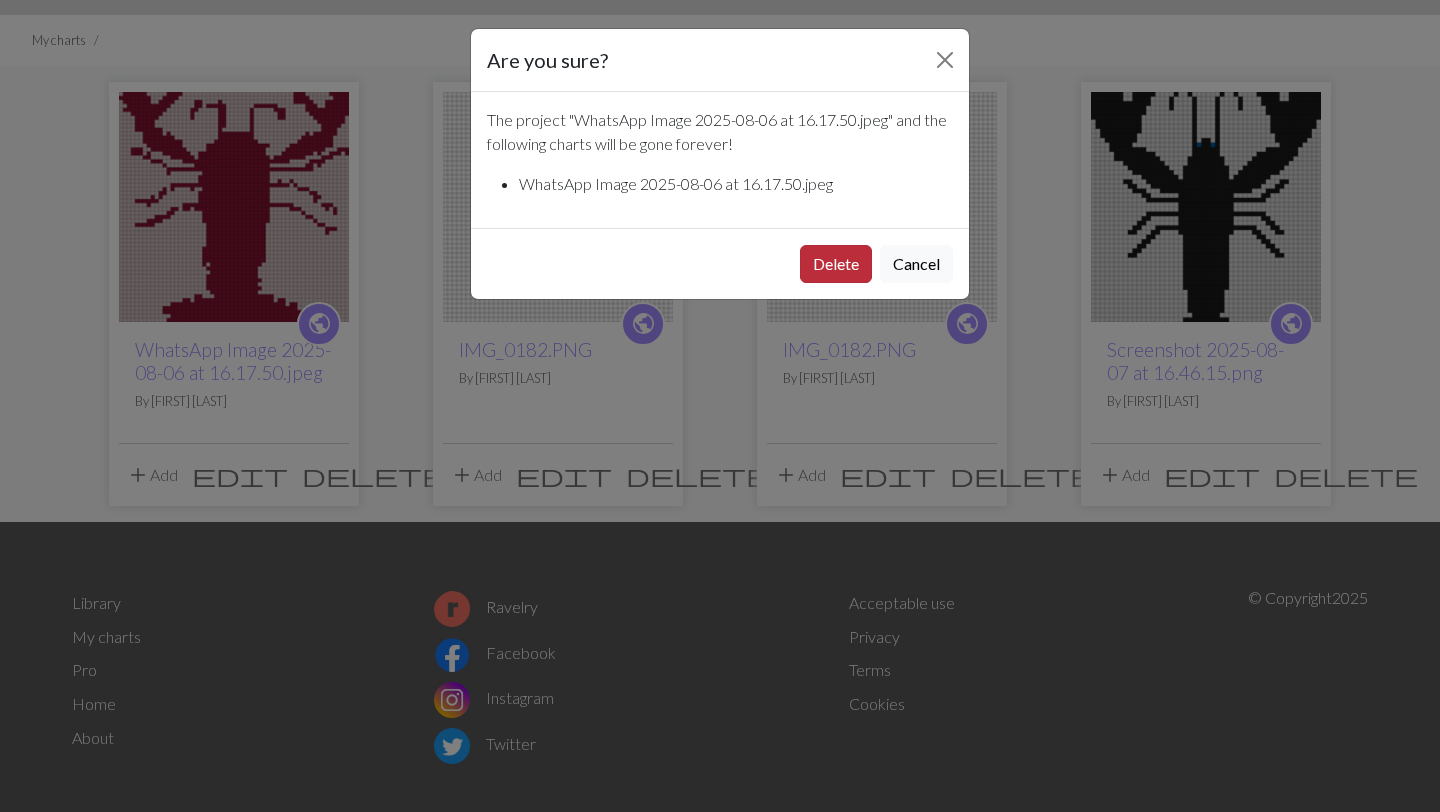 click on "Delete" at bounding box center [836, 264] 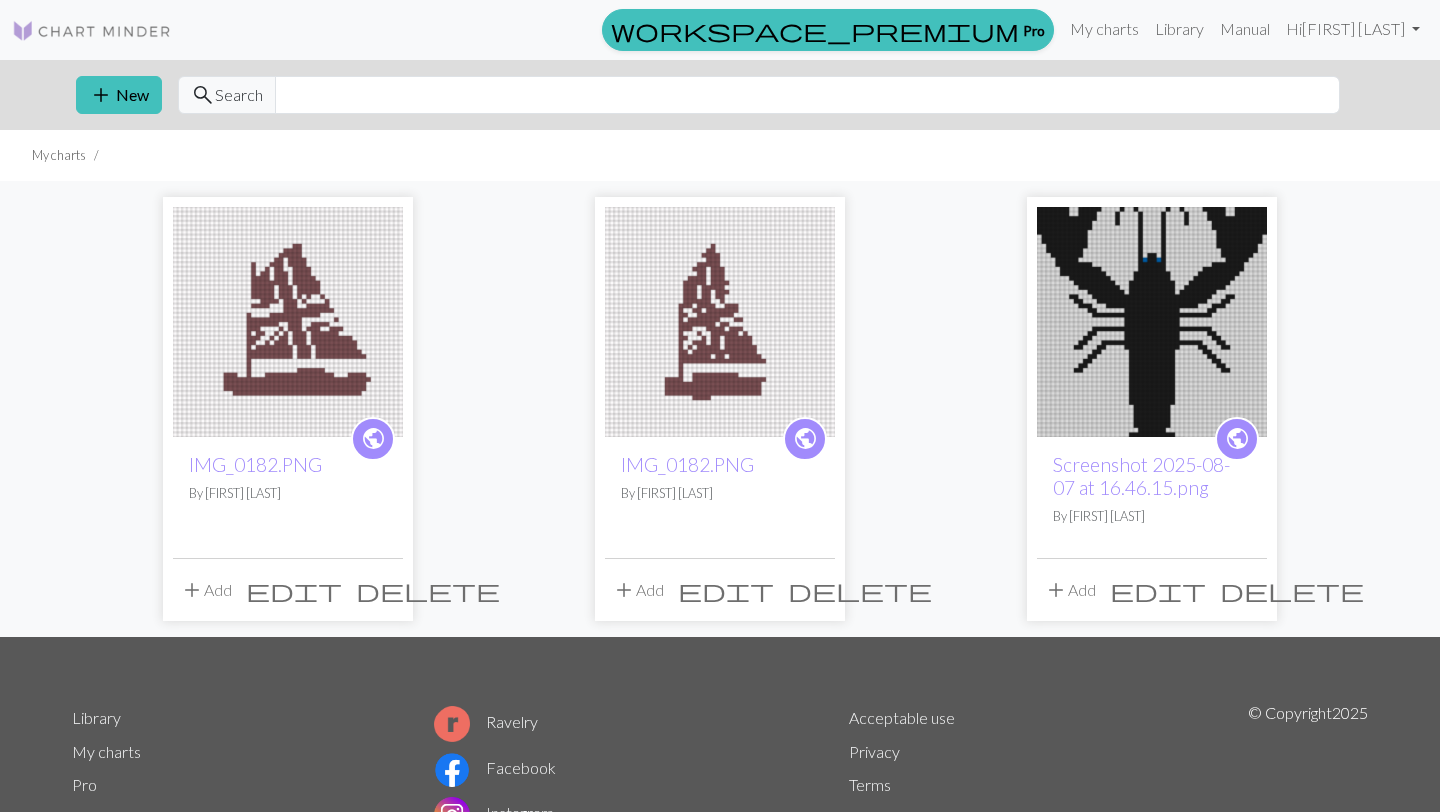 scroll, scrollTop: 115, scrollLeft: 0, axis: vertical 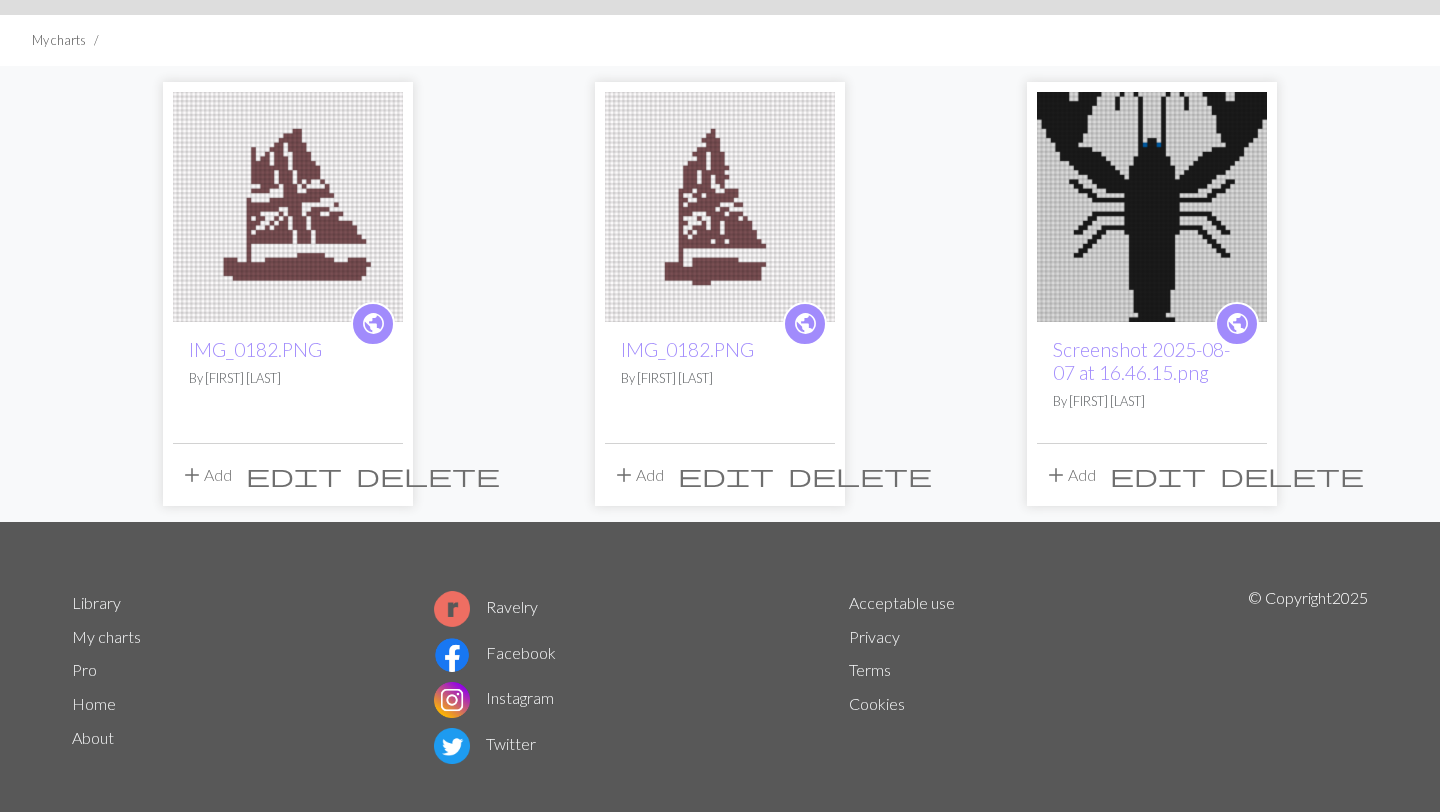 click at bounding box center [288, 207] 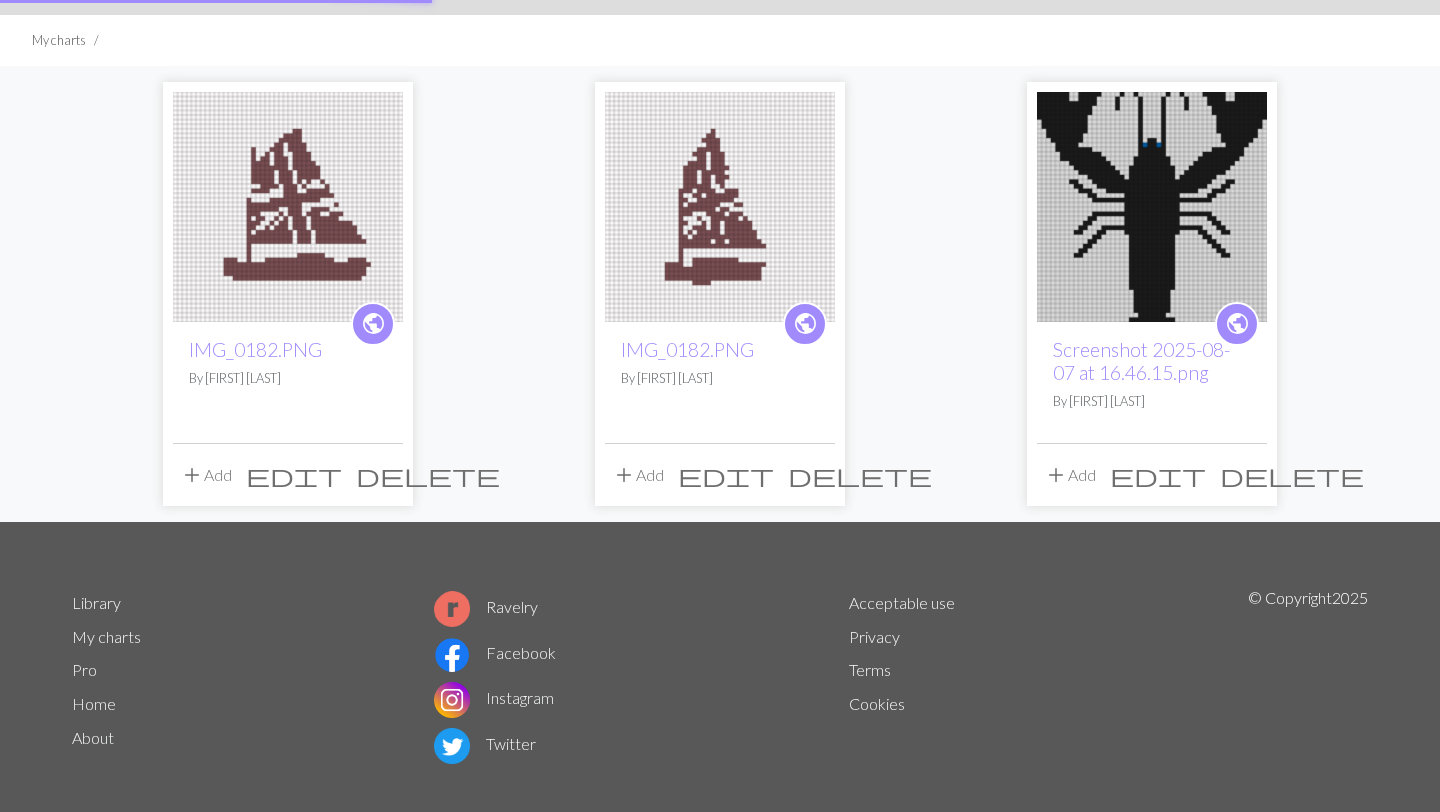 scroll, scrollTop: 0, scrollLeft: 0, axis: both 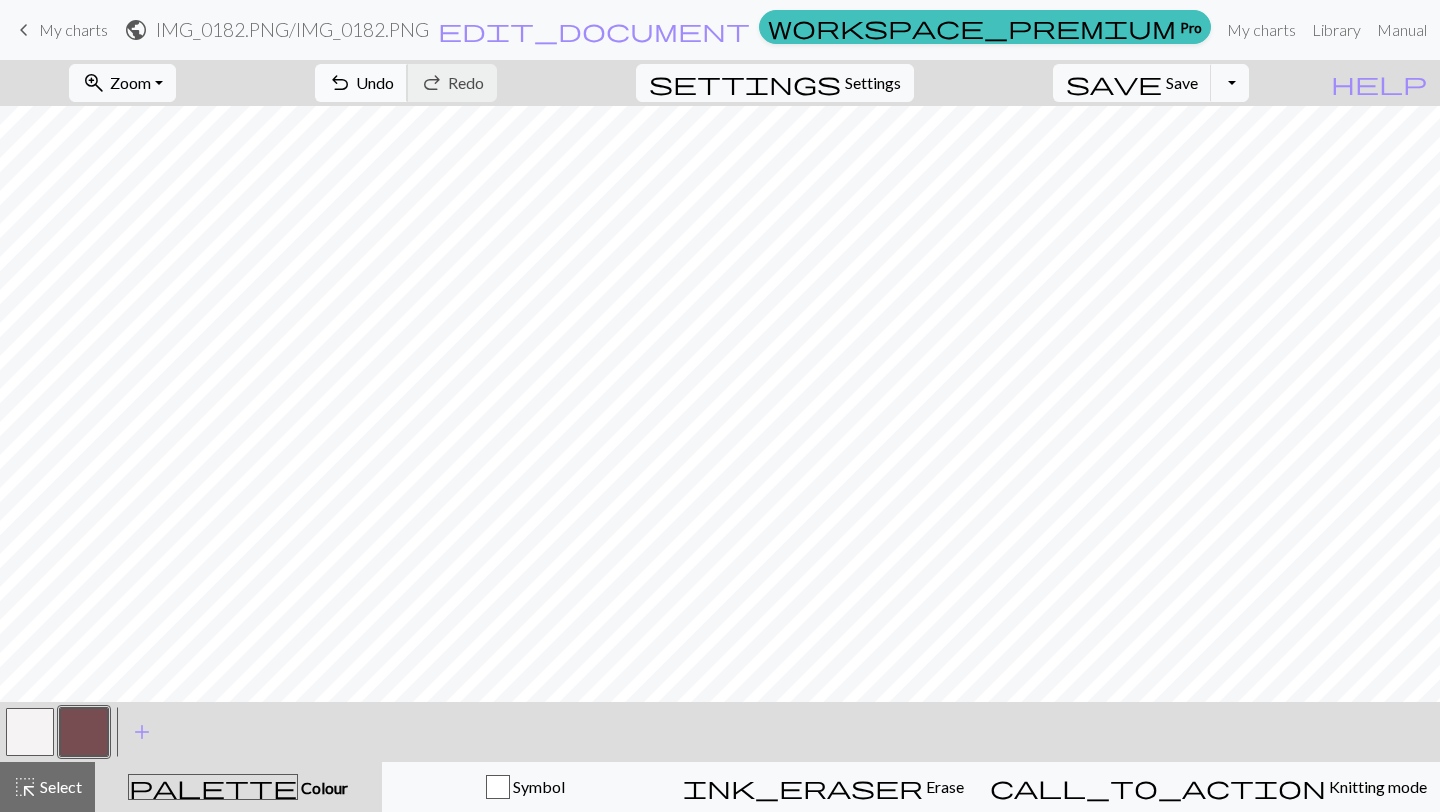 click on "undo Undo Undo" at bounding box center [361, 83] 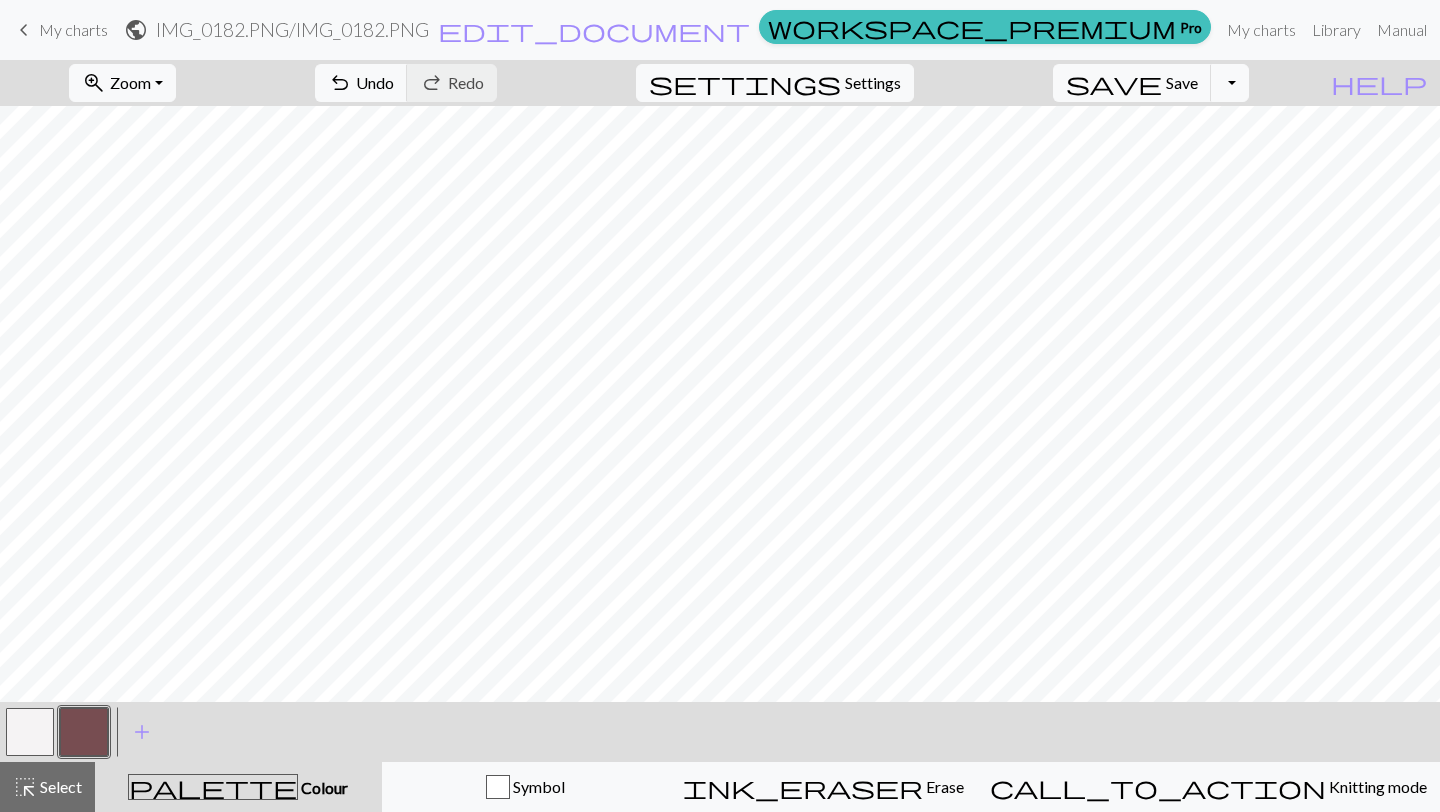 click at bounding box center [30, 732] 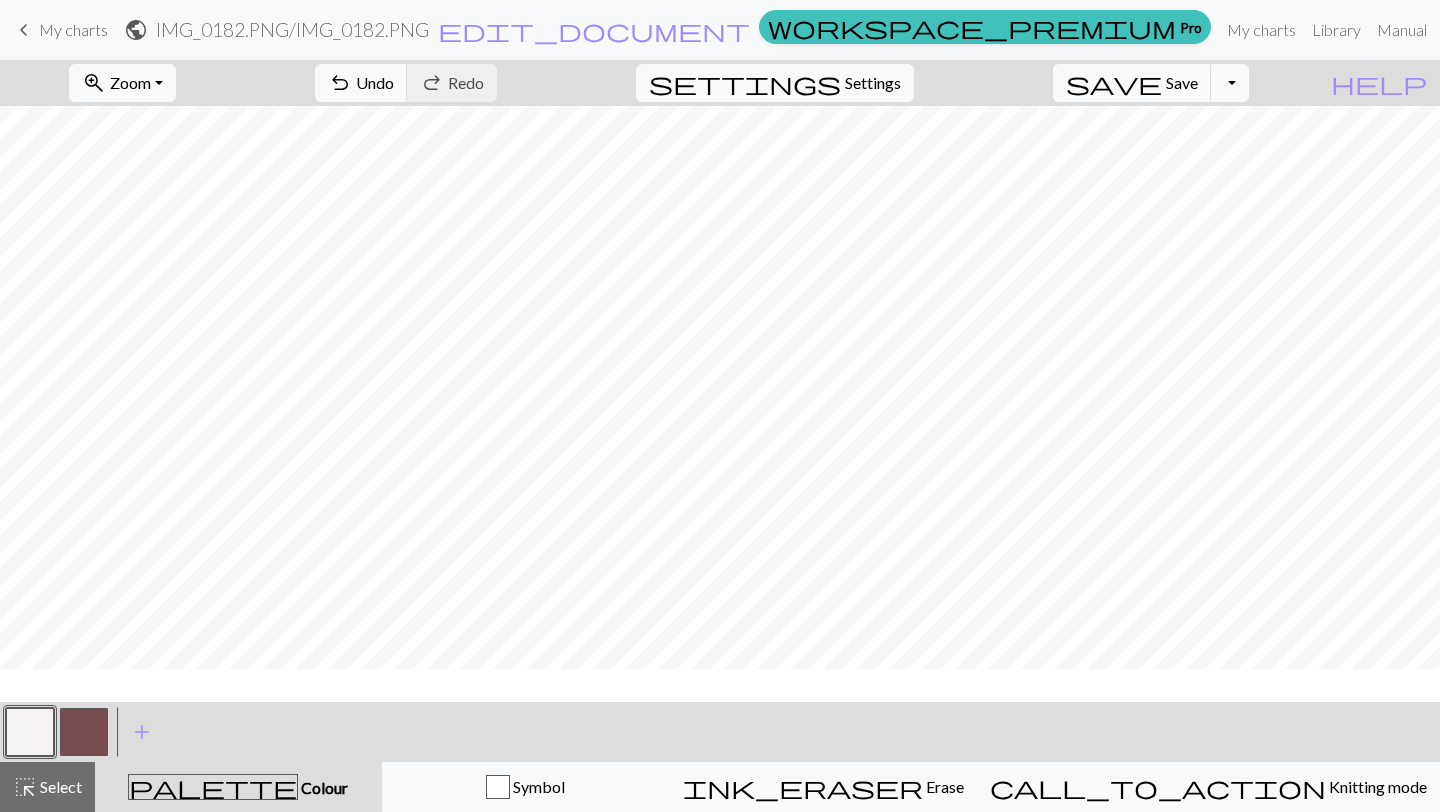 scroll, scrollTop: 723, scrollLeft: 0, axis: vertical 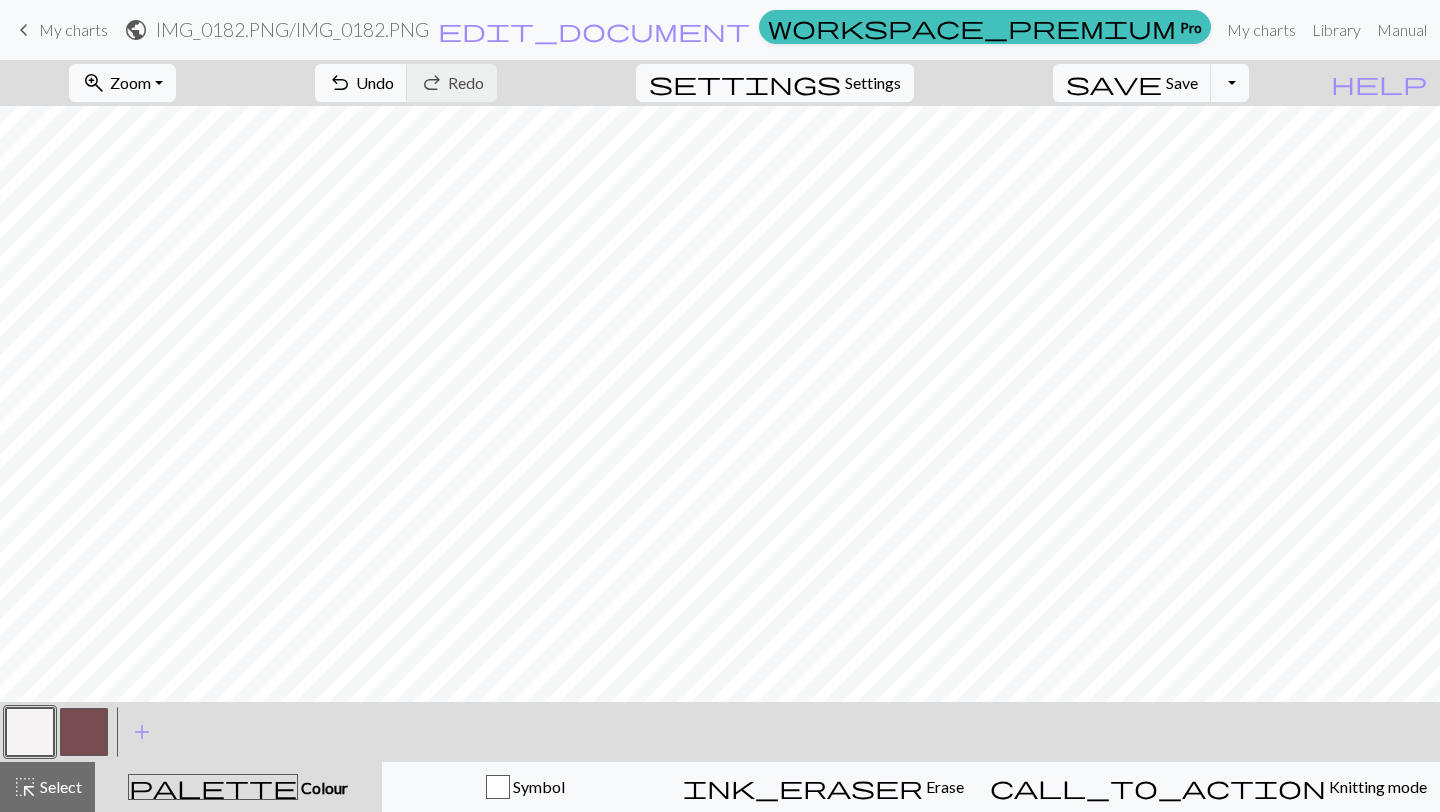 click at bounding box center [84, 732] 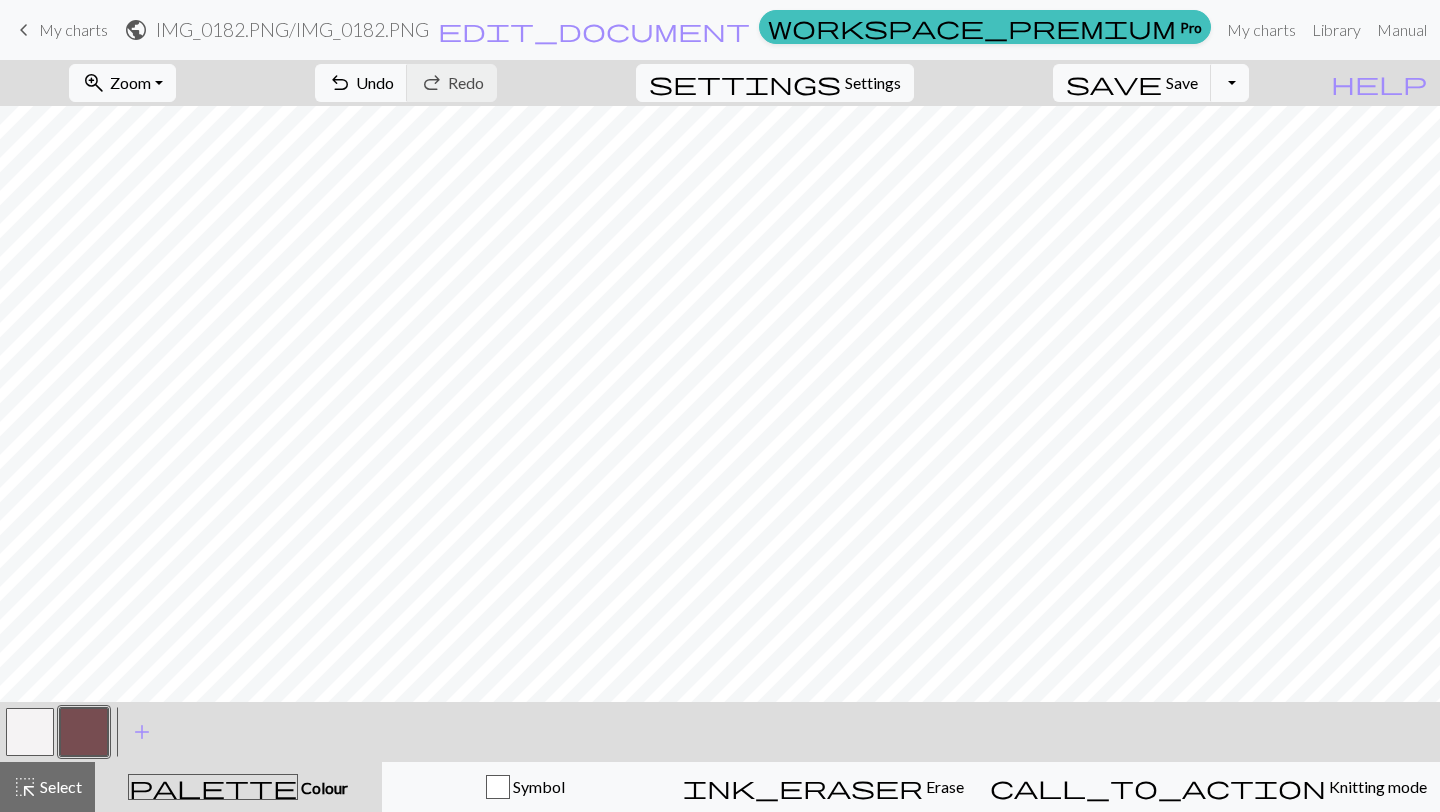 click at bounding box center [30, 732] 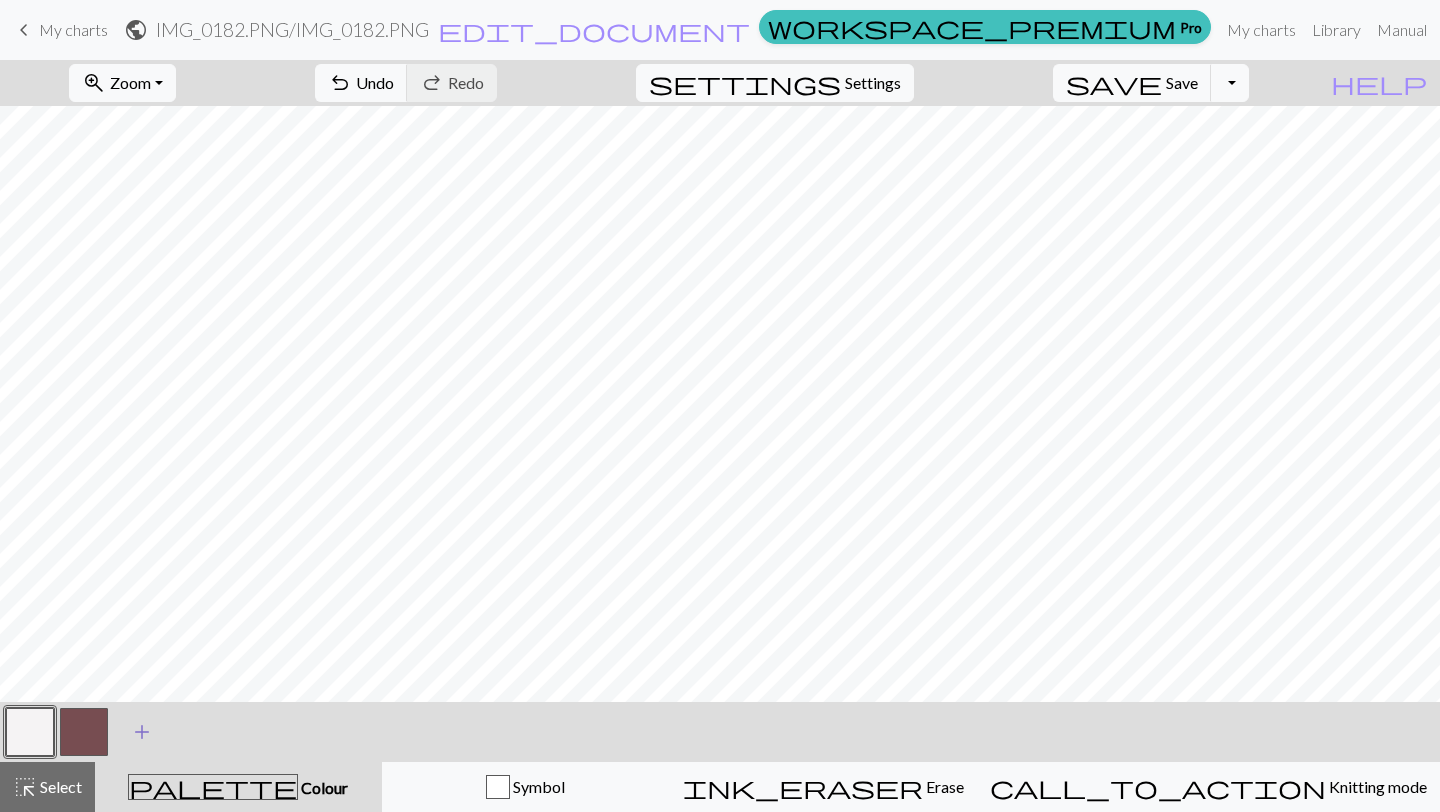 click on "add" at bounding box center [142, 732] 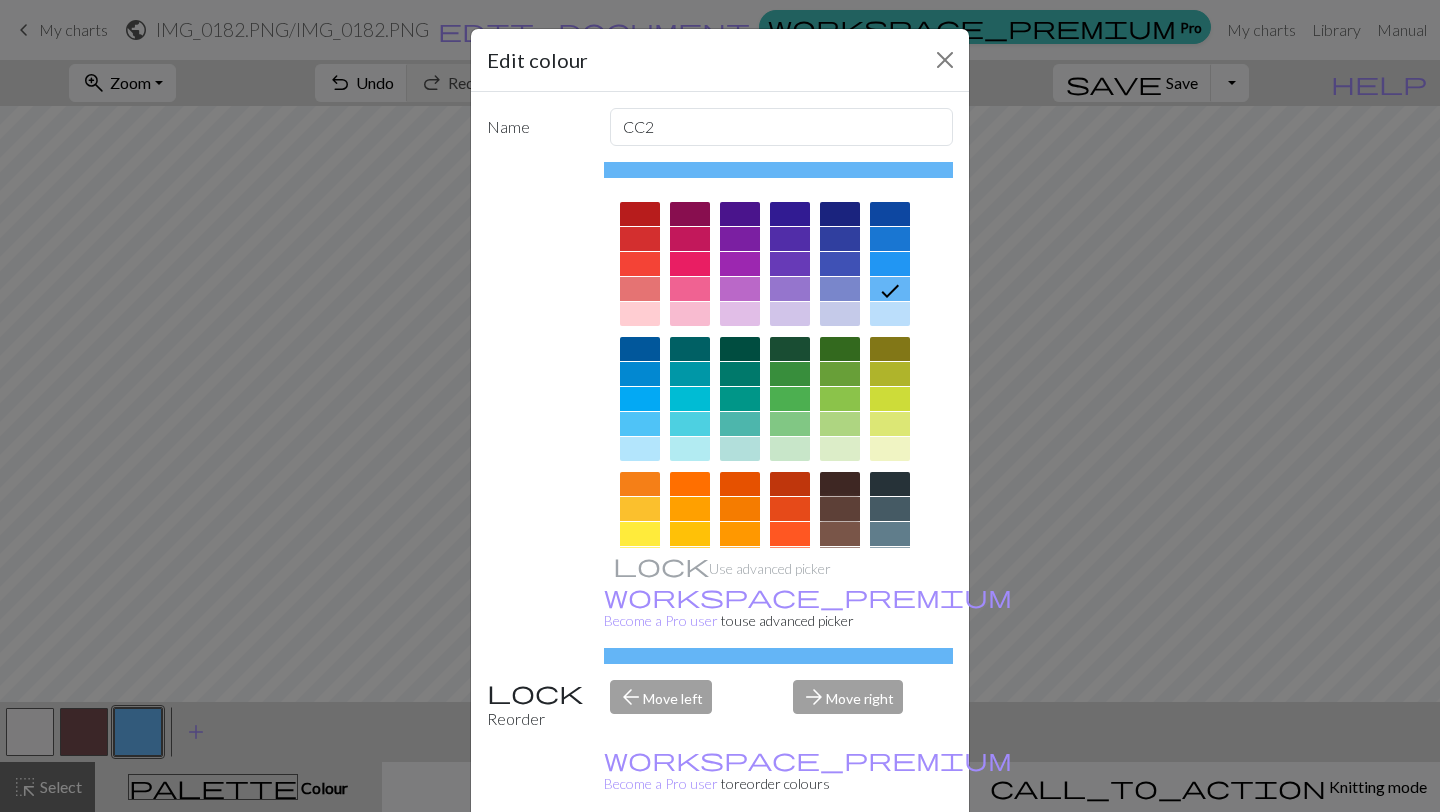 click at bounding box center (840, 509) 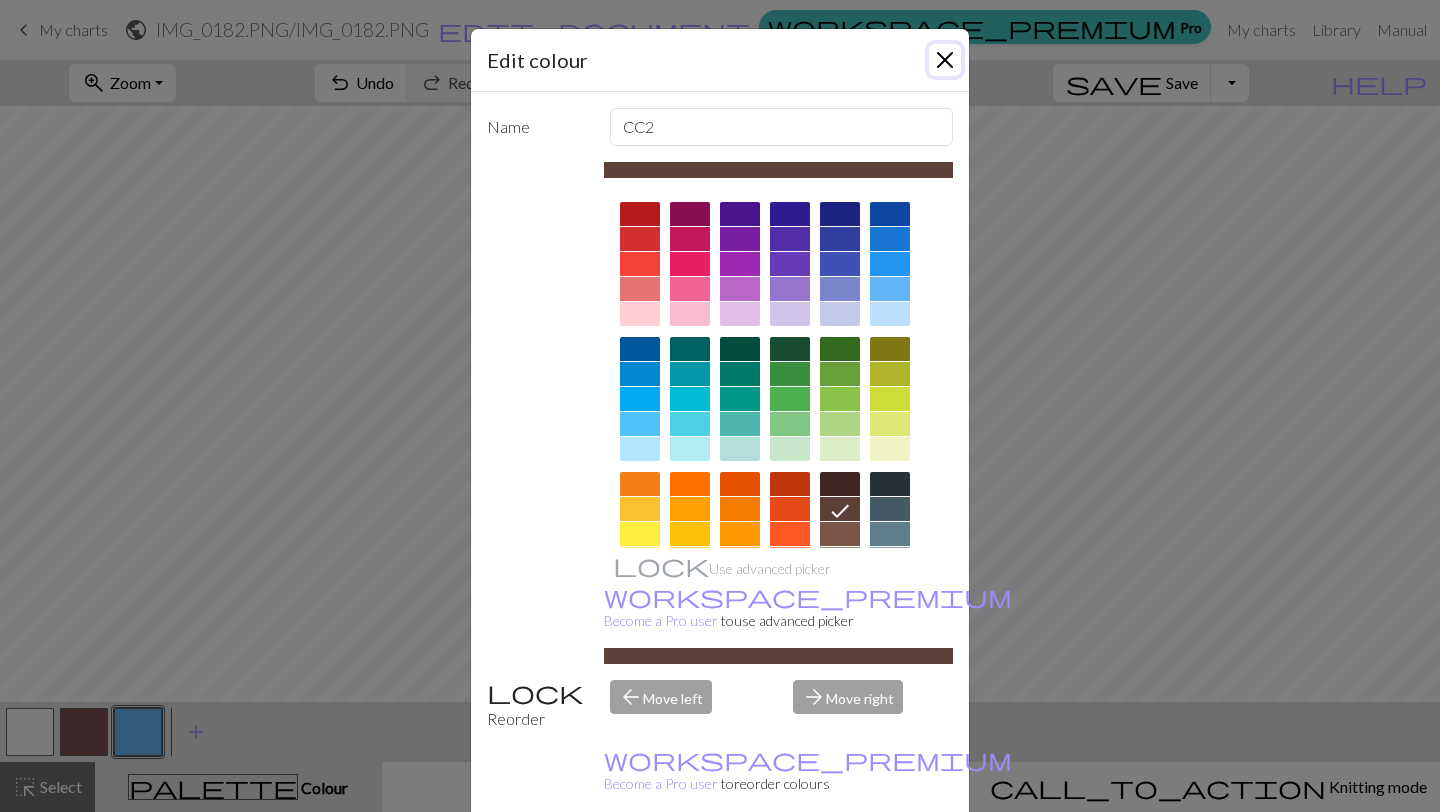 click at bounding box center (945, 60) 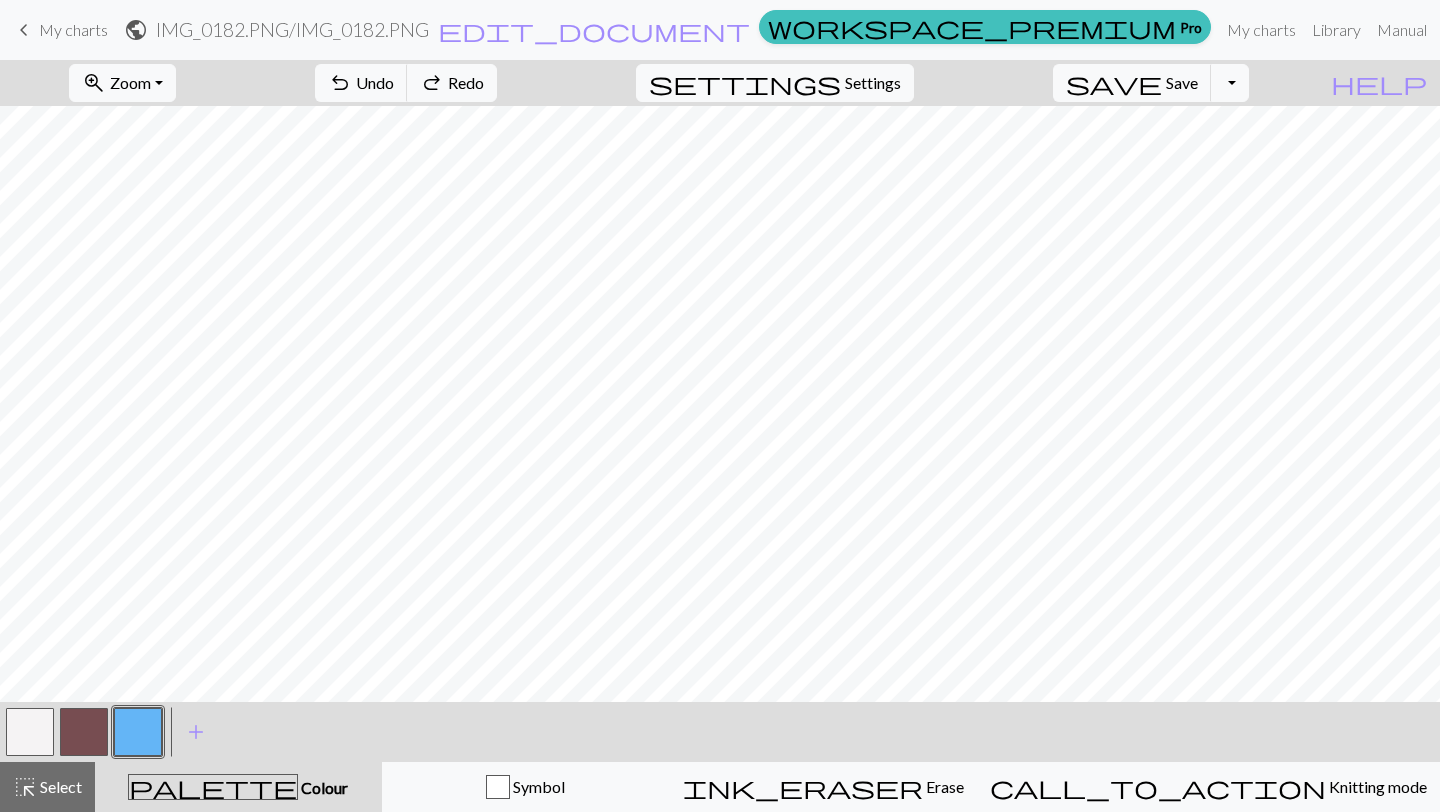 click at bounding box center (138, 732) 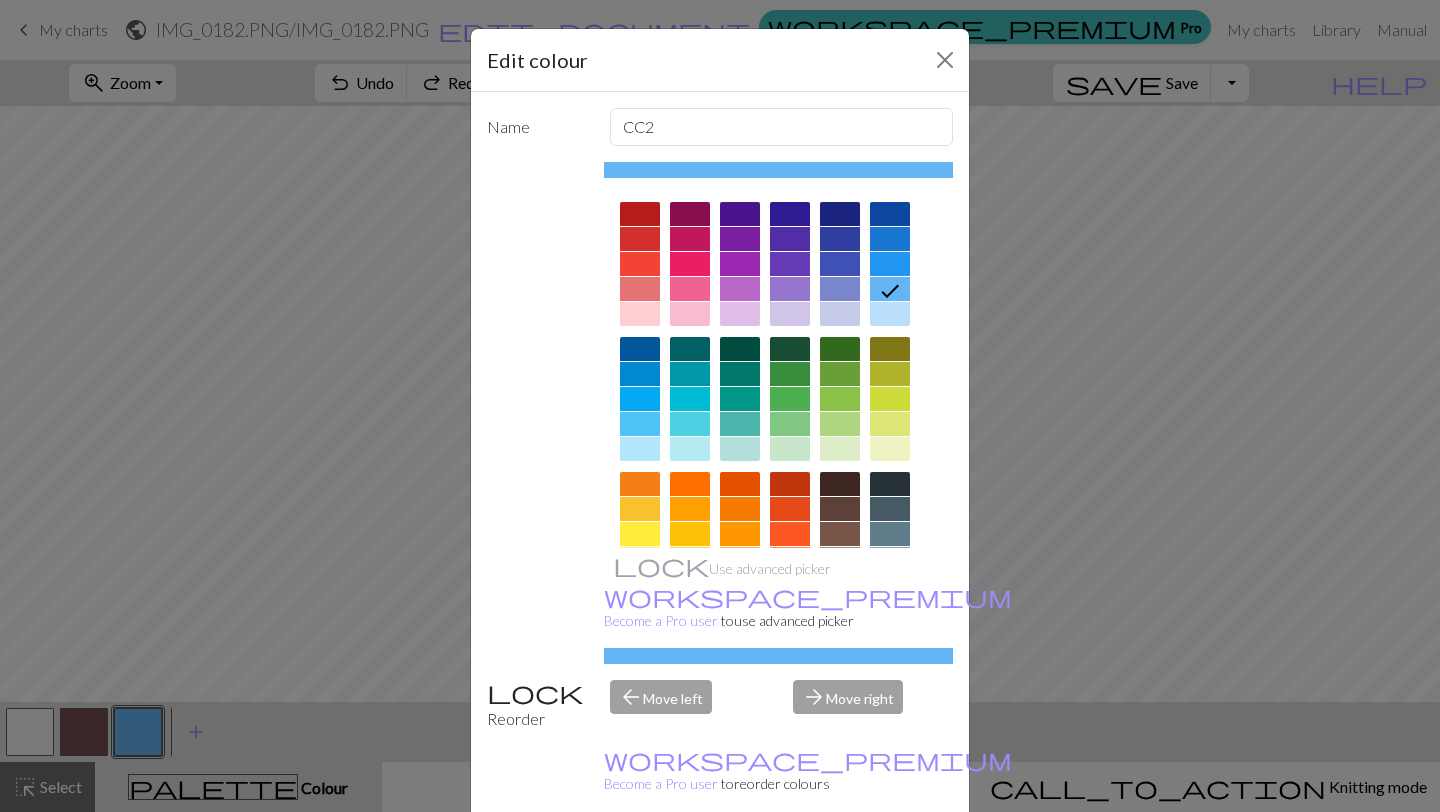 click at bounding box center (840, 484) 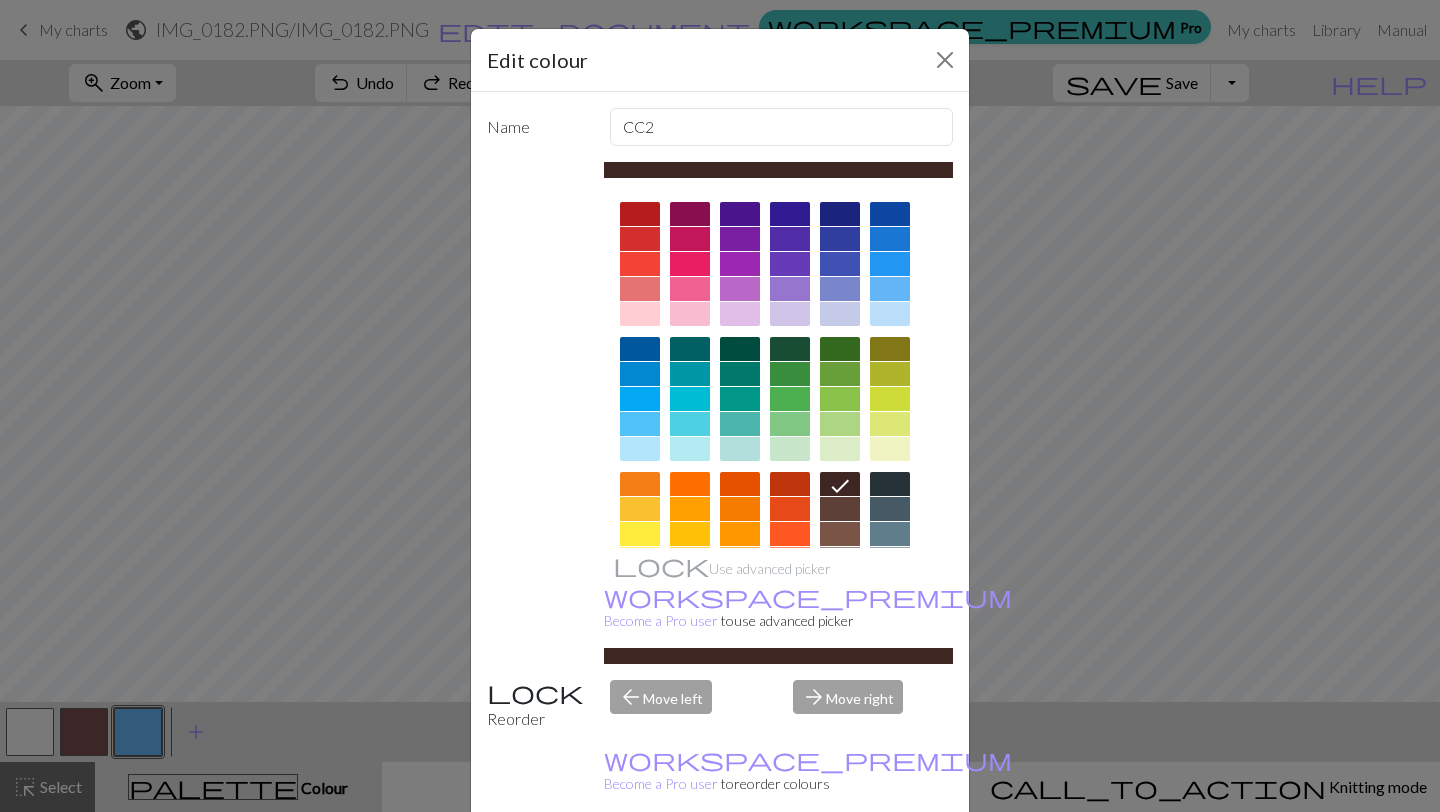 click on "Done" at bounding box center (840, 863) 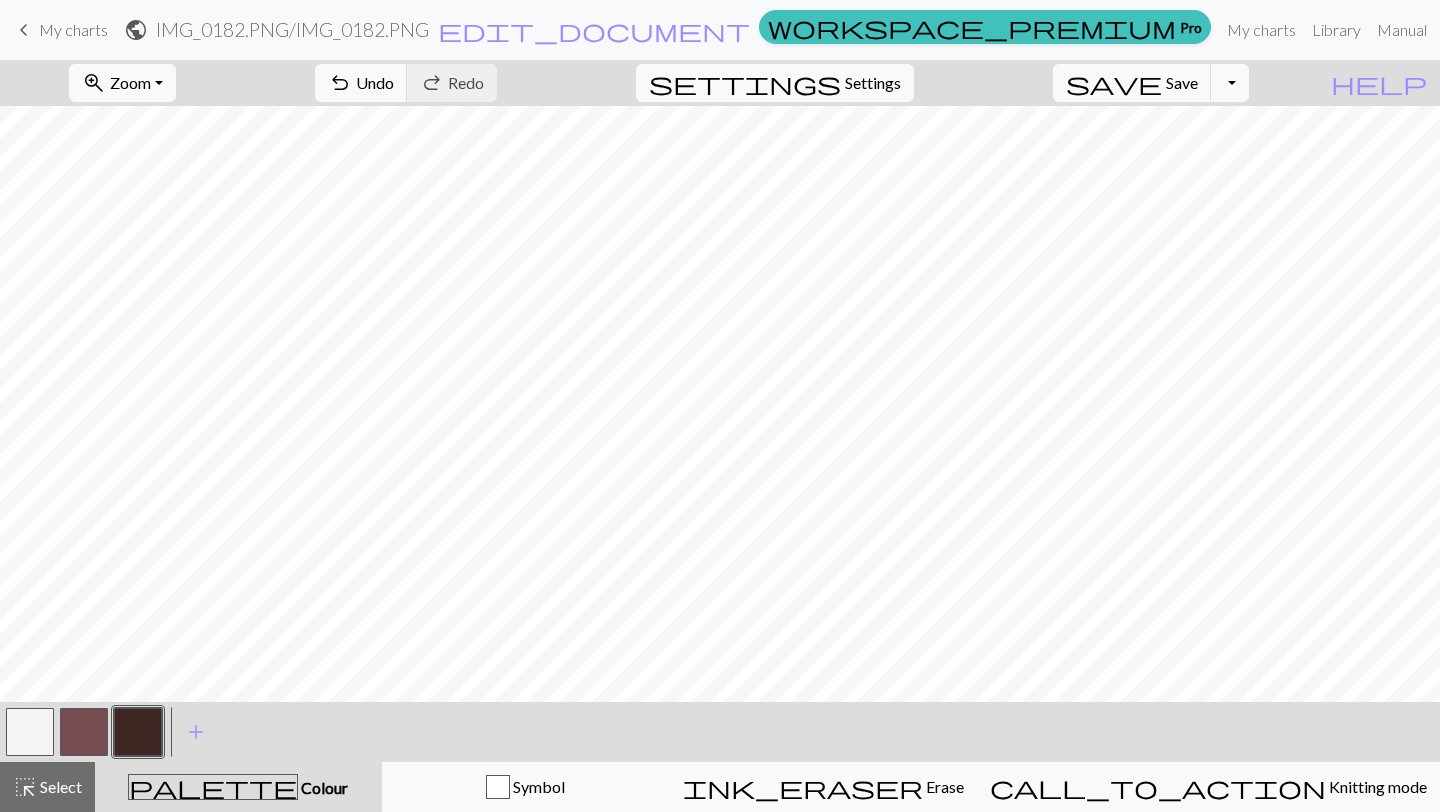 click on "< > add Add a  colour" at bounding box center (720, 732) 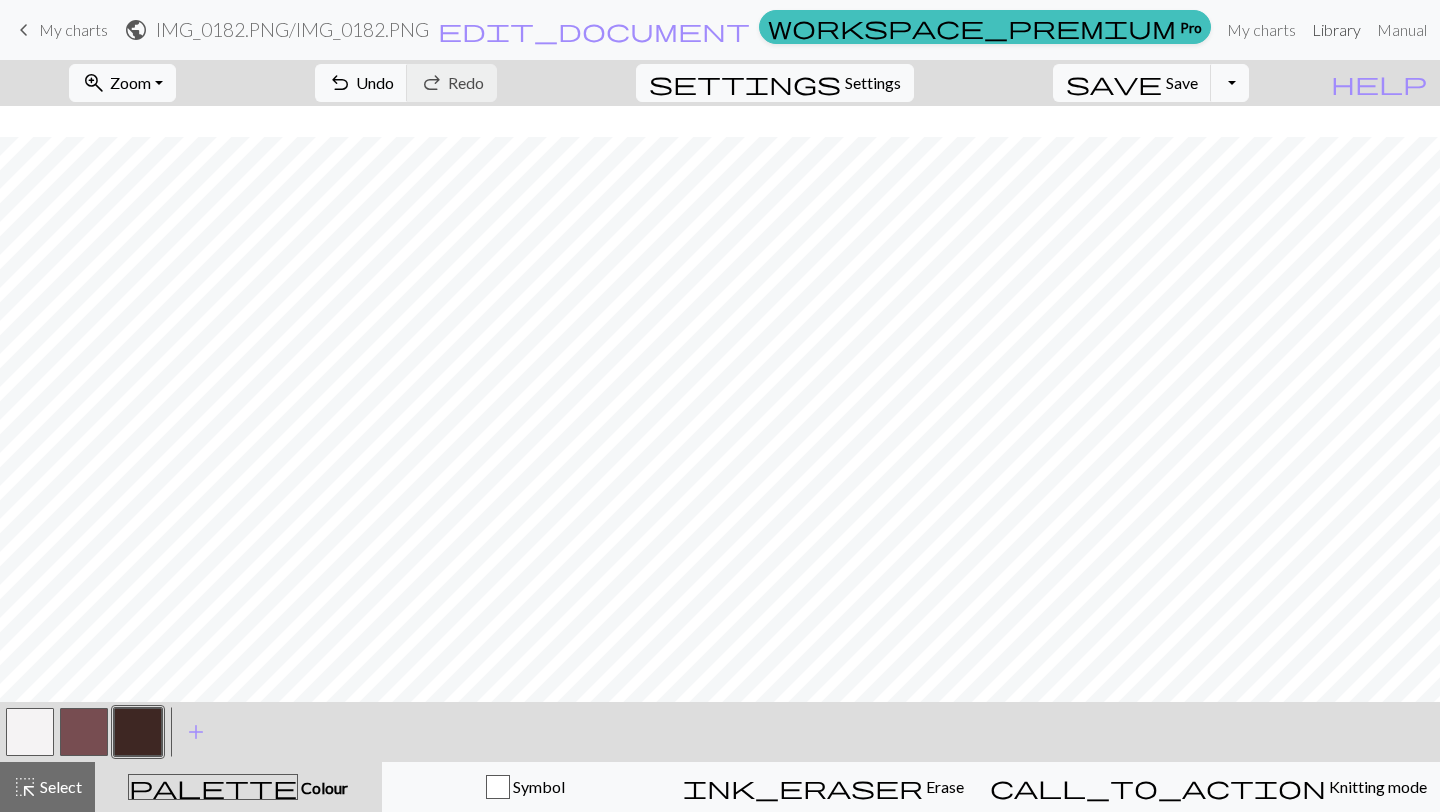 scroll, scrollTop: 592, scrollLeft: 0, axis: vertical 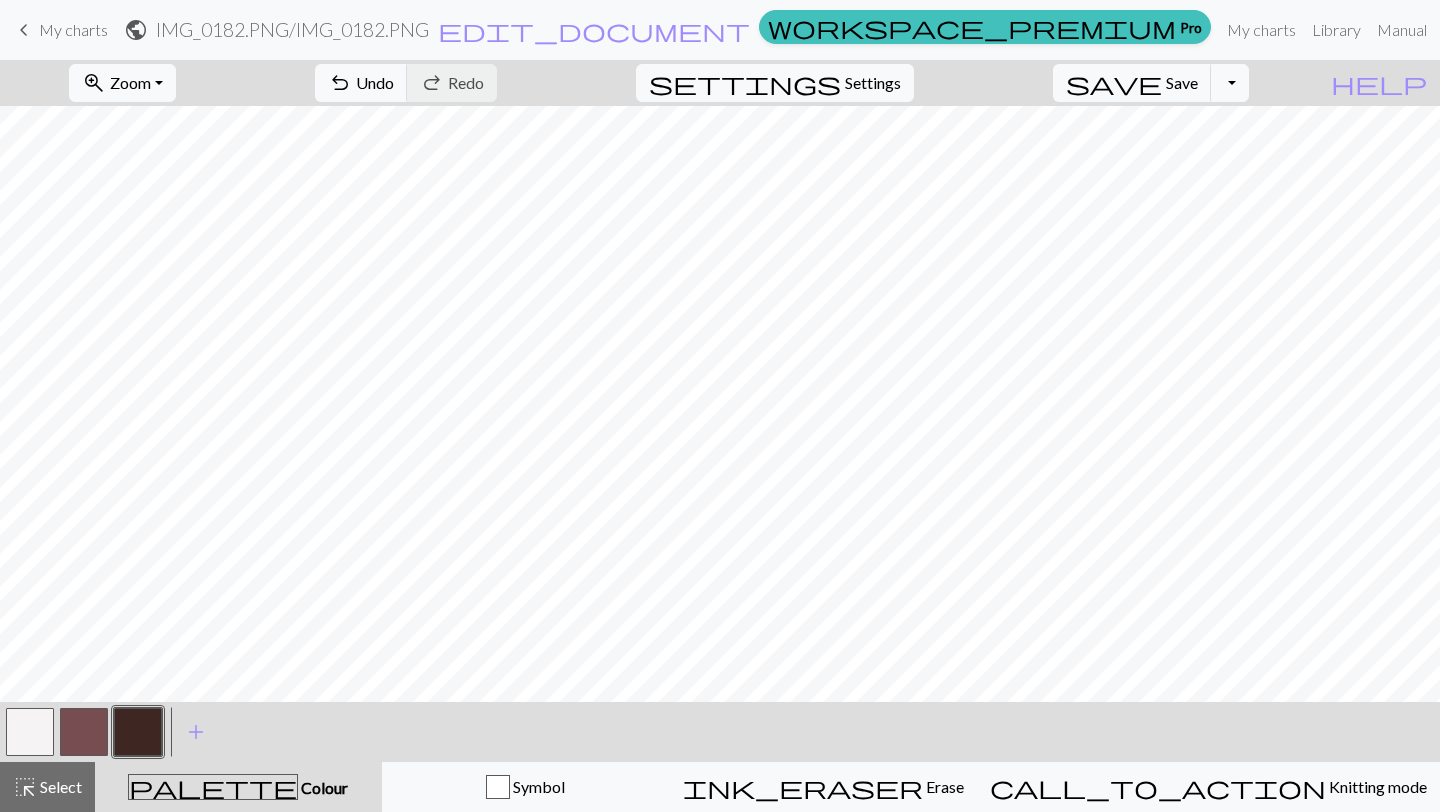 click at bounding box center [30, 732] 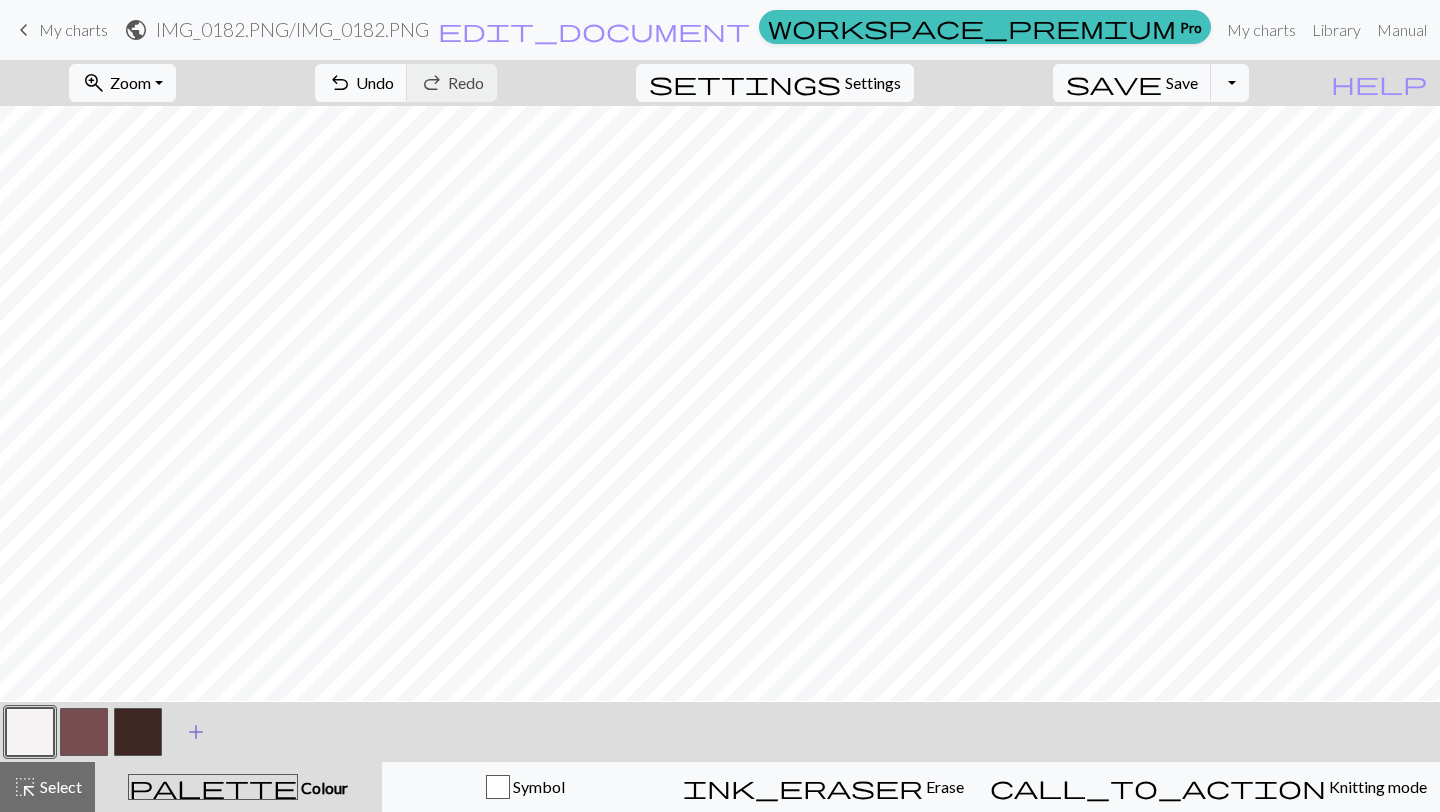 scroll, scrollTop: 715, scrollLeft: 0, axis: vertical 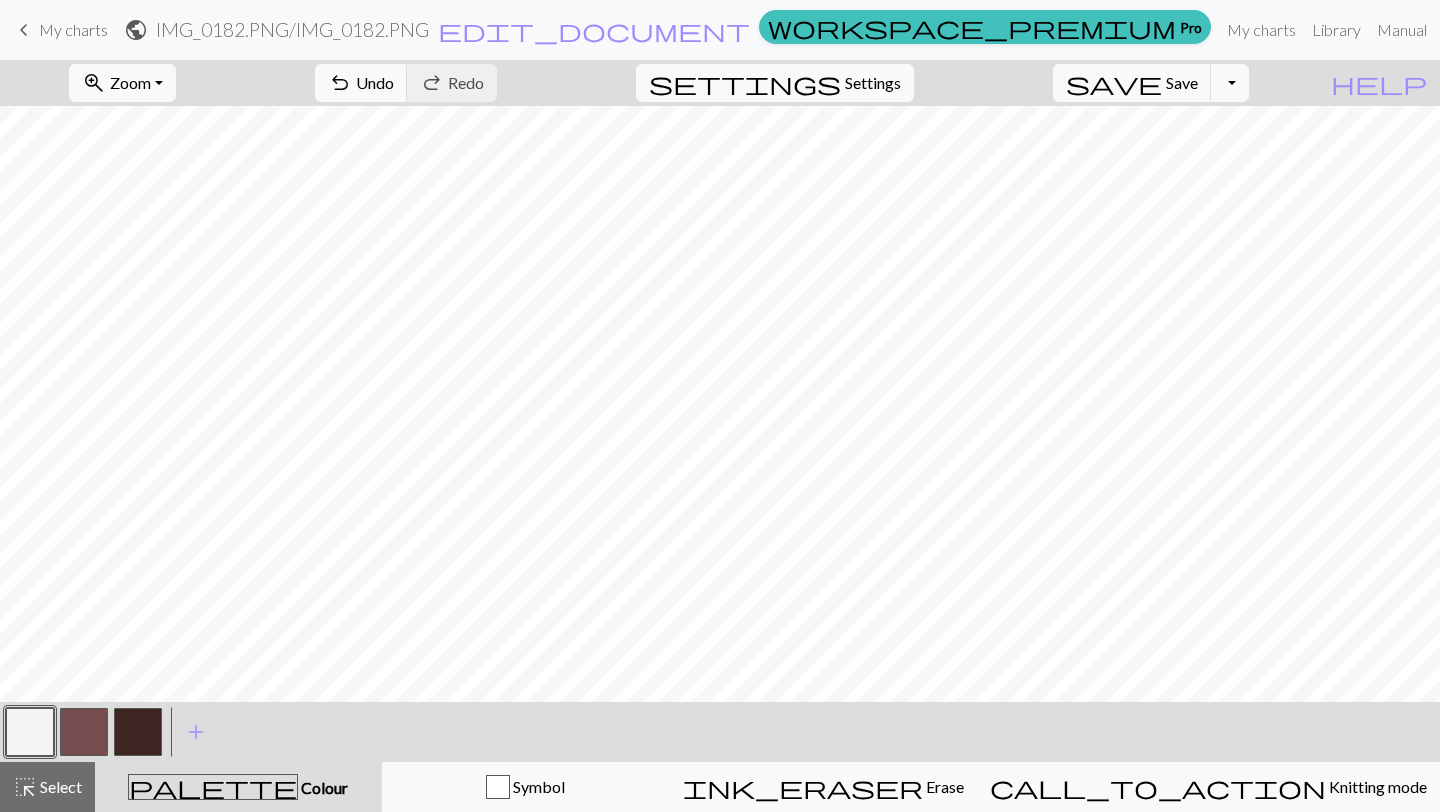 click at bounding box center [138, 732] 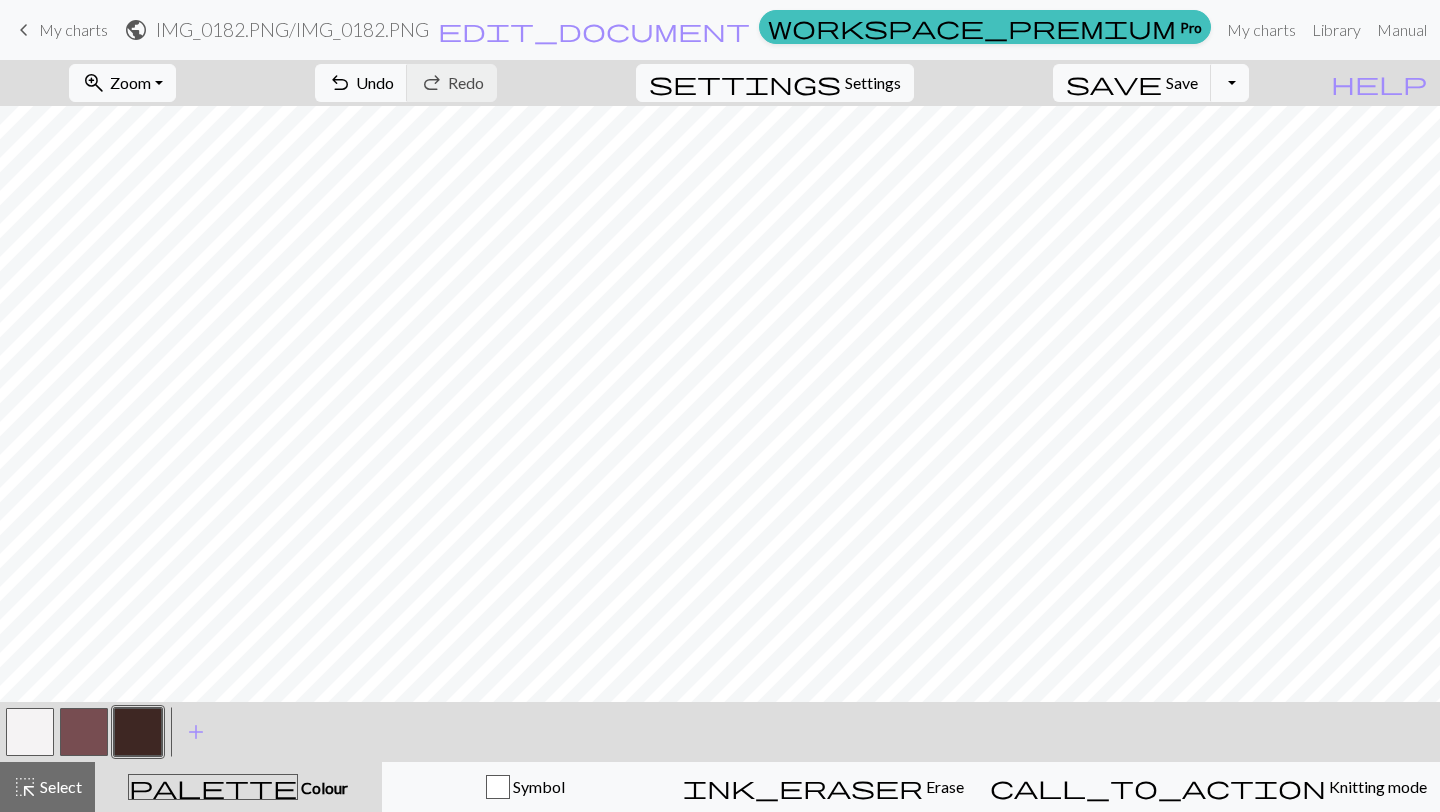 click at bounding box center [30, 732] 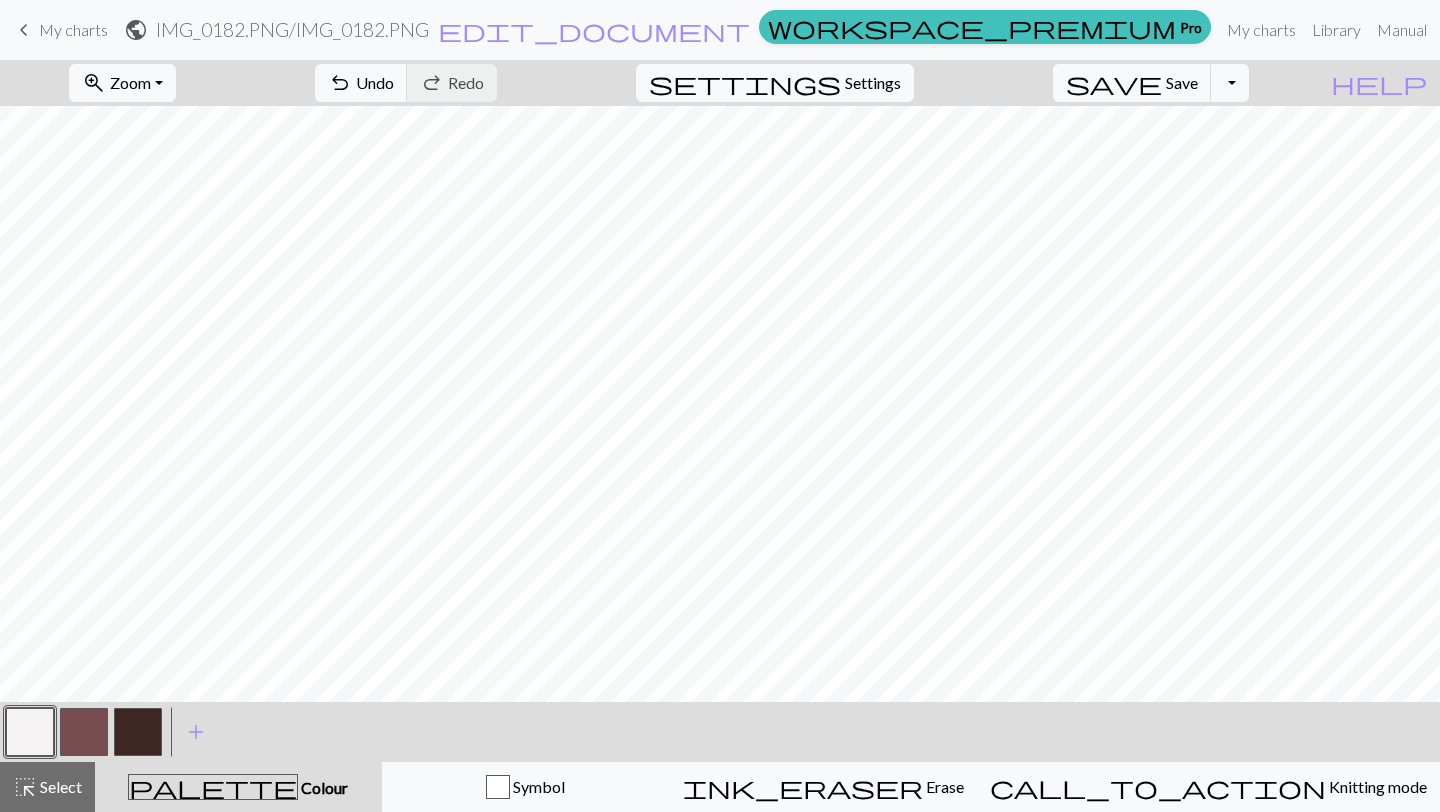 scroll, scrollTop: 629, scrollLeft: 0, axis: vertical 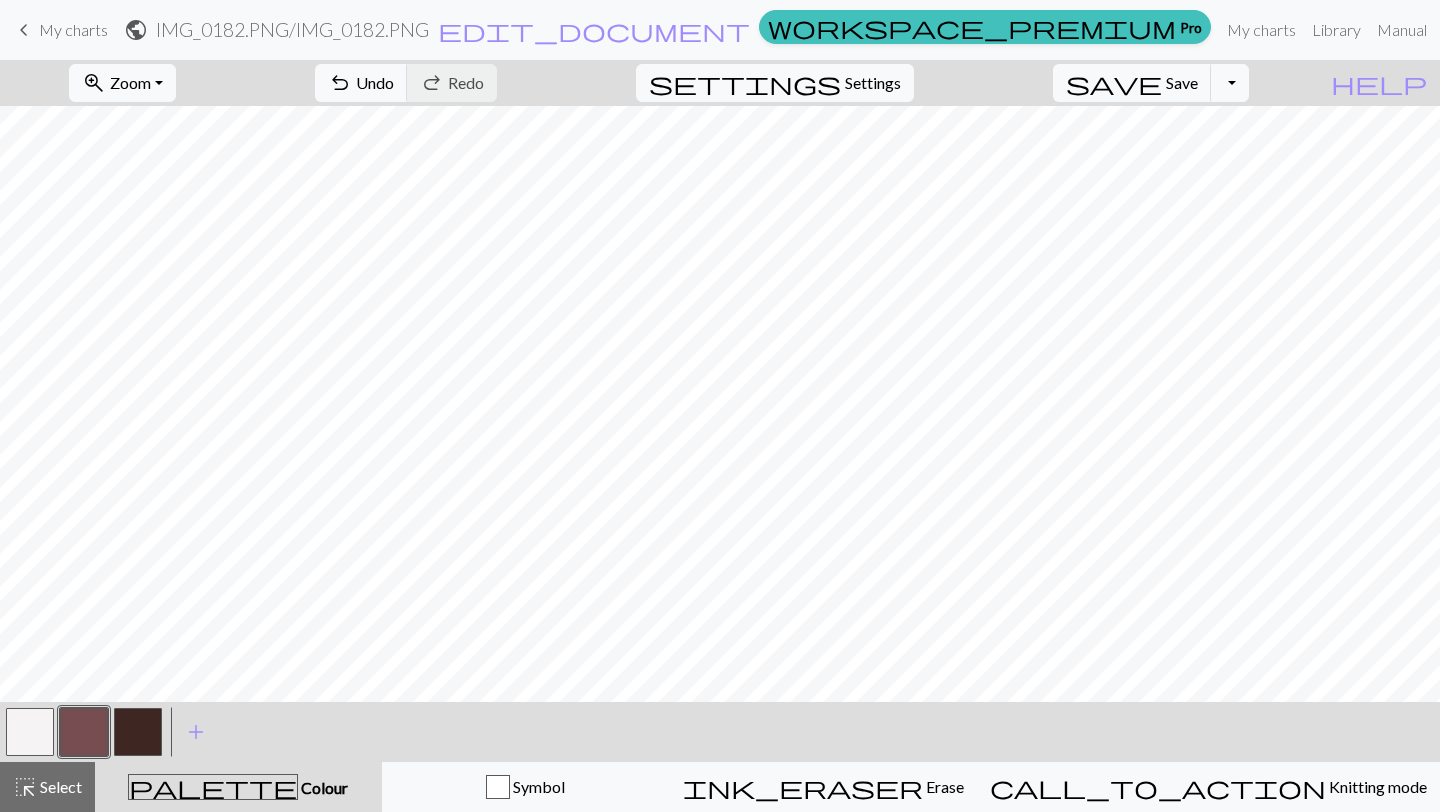 click at bounding box center (138, 732) 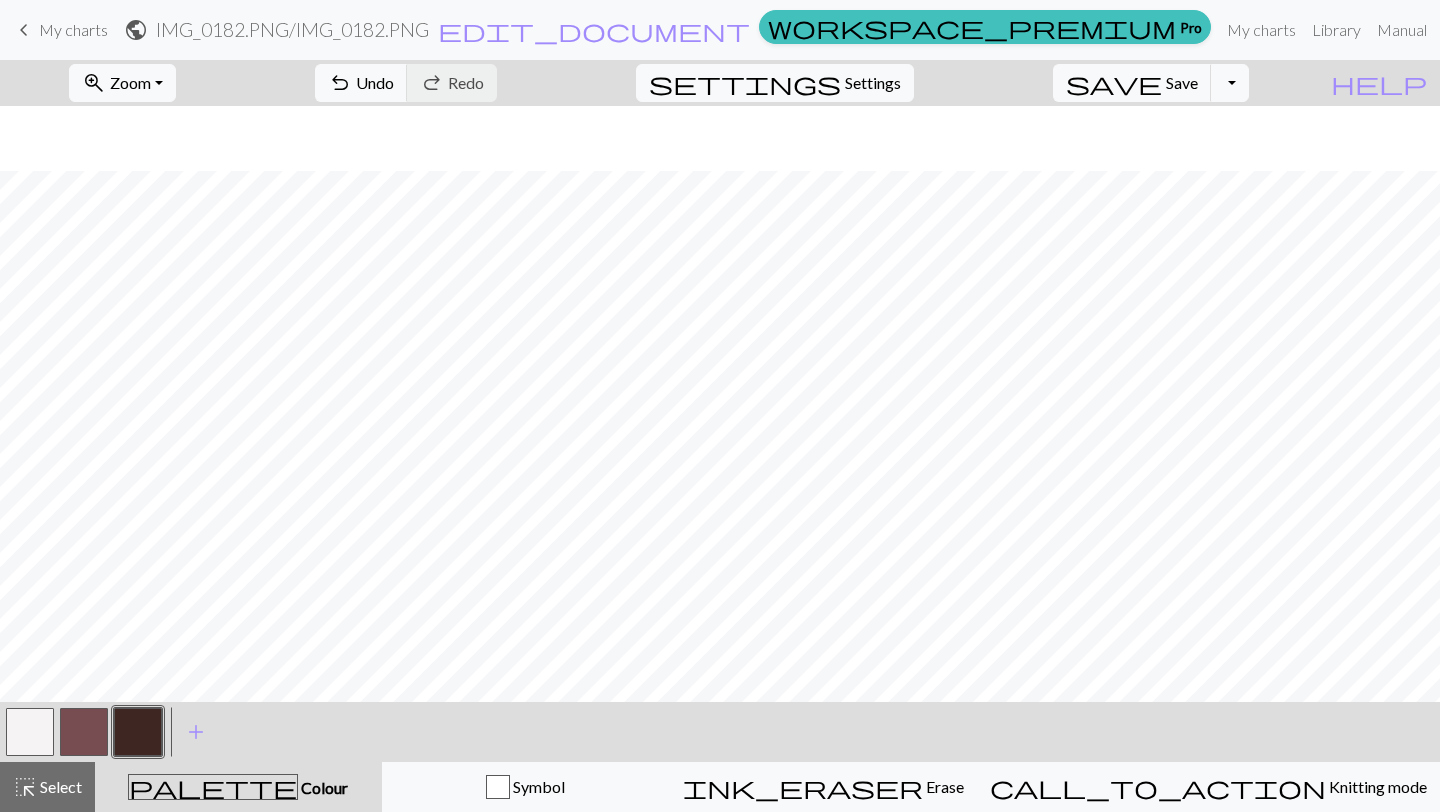 scroll, scrollTop: 694, scrollLeft: 0, axis: vertical 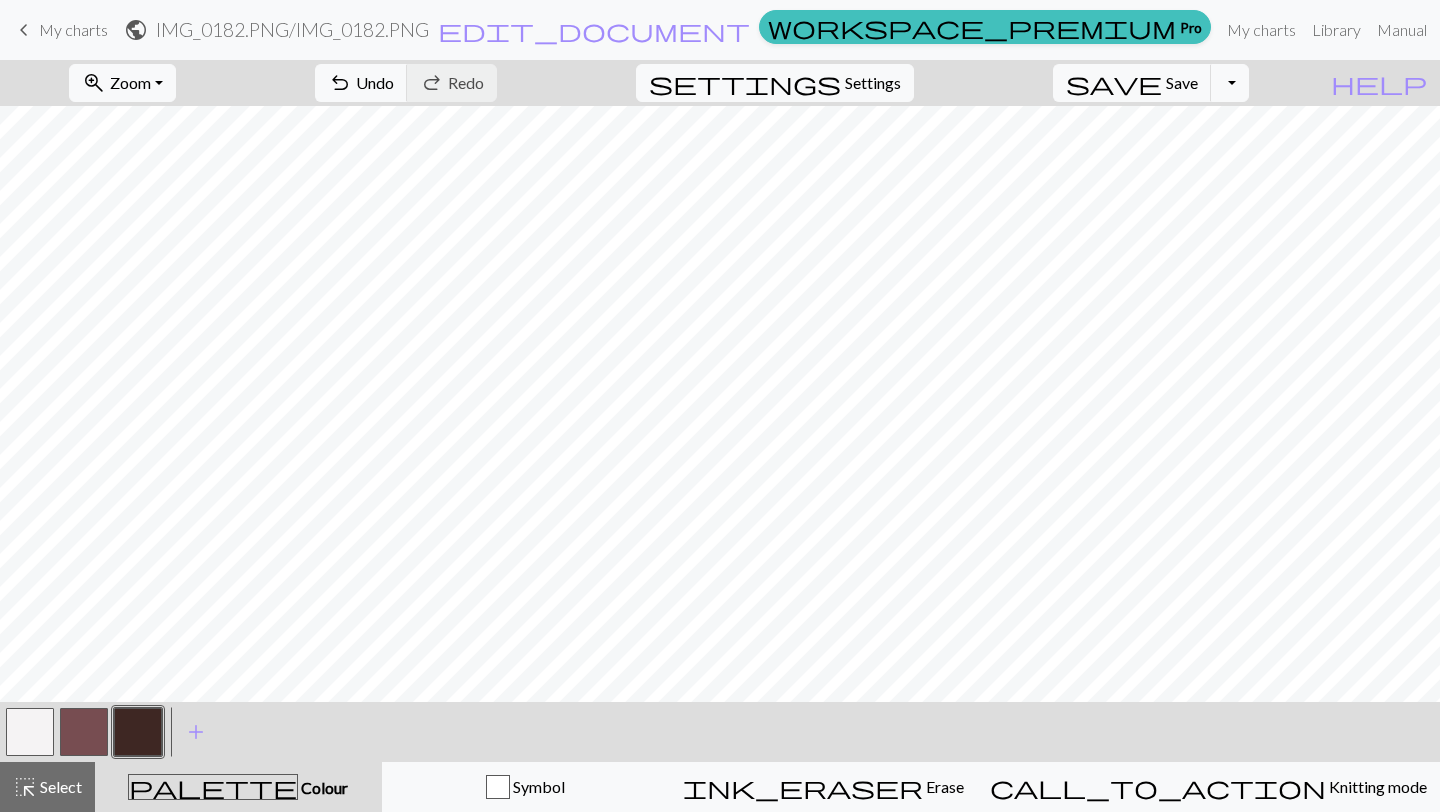 click at bounding box center (30, 732) 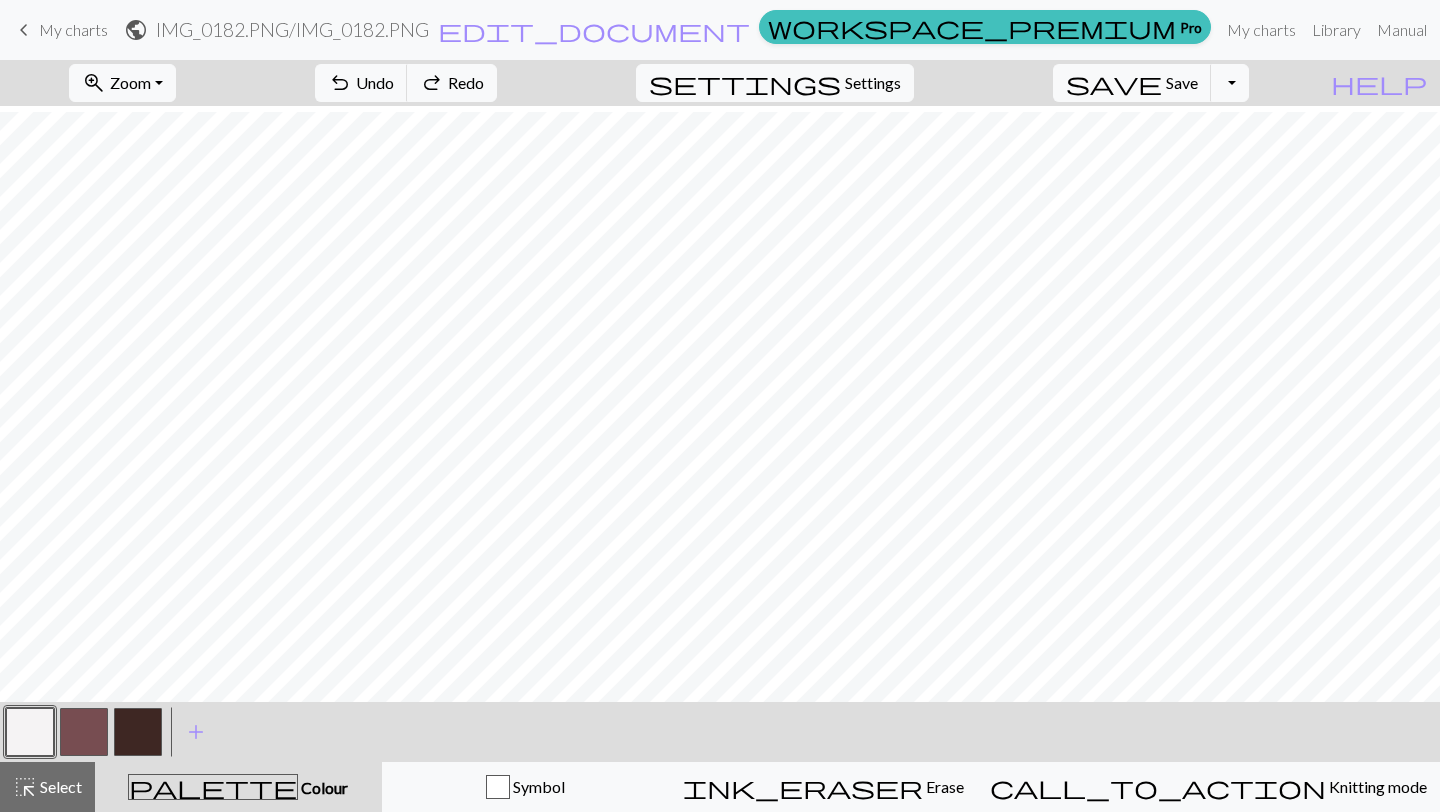 scroll, scrollTop: 722, scrollLeft: 0, axis: vertical 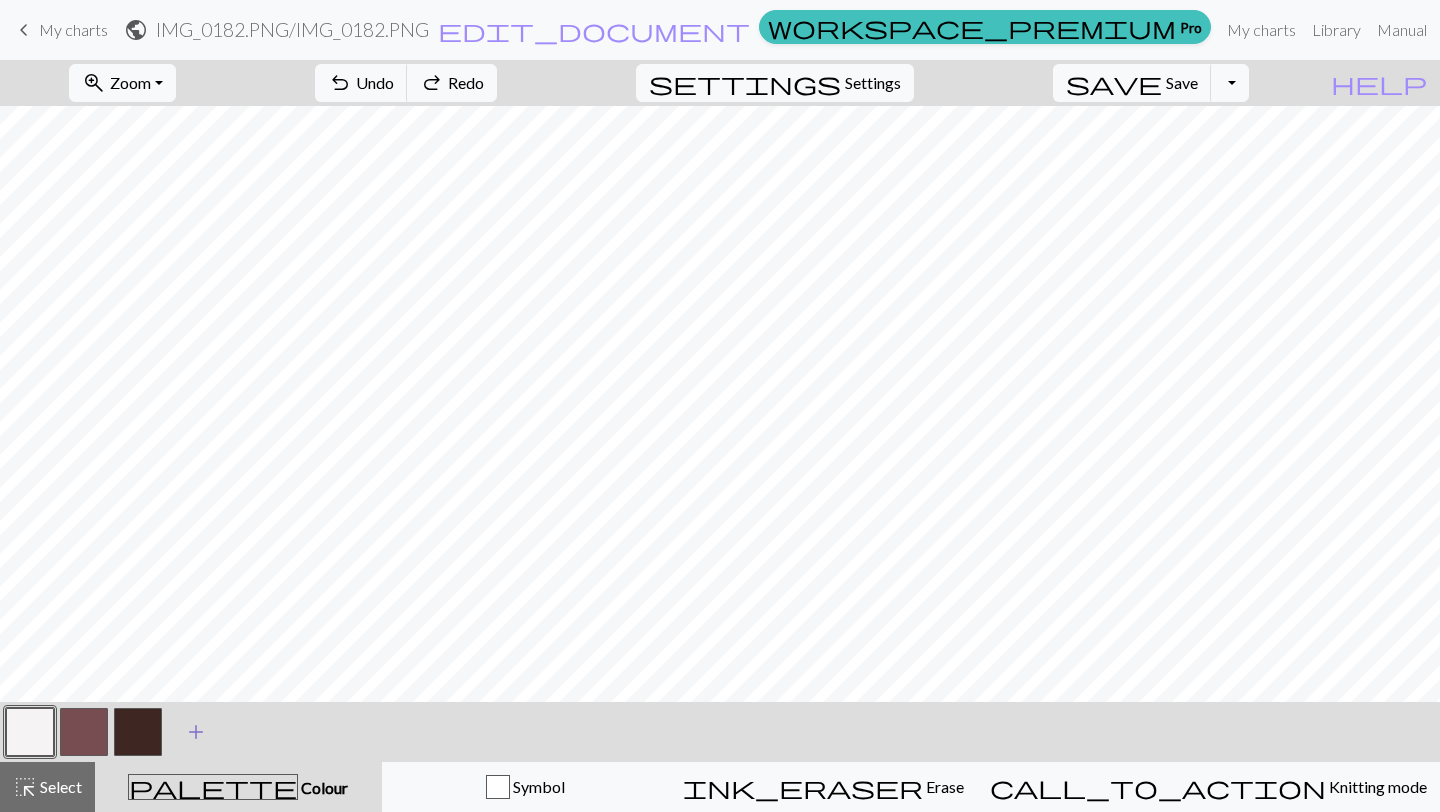 click on "add" at bounding box center [196, 732] 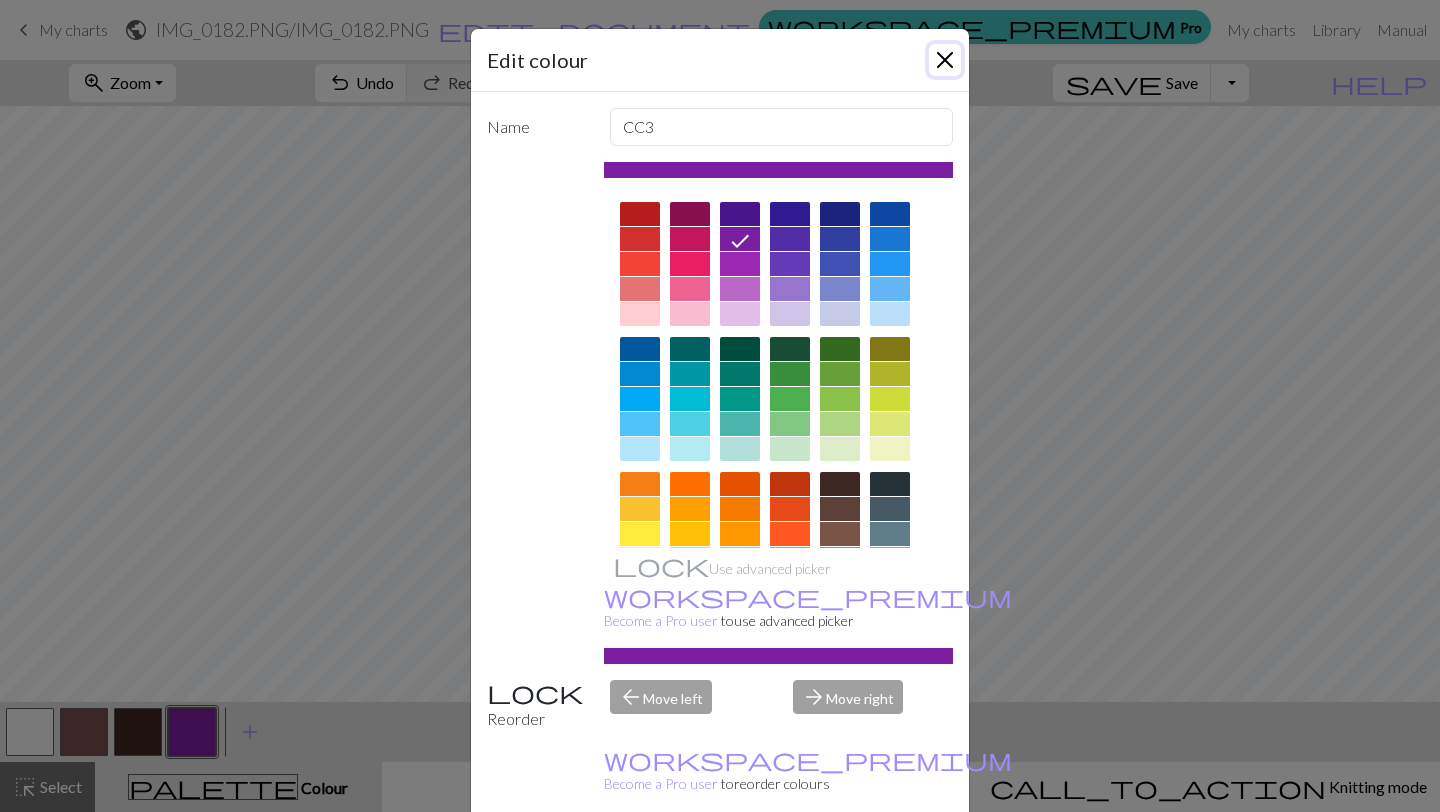 click at bounding box center [945, 60] 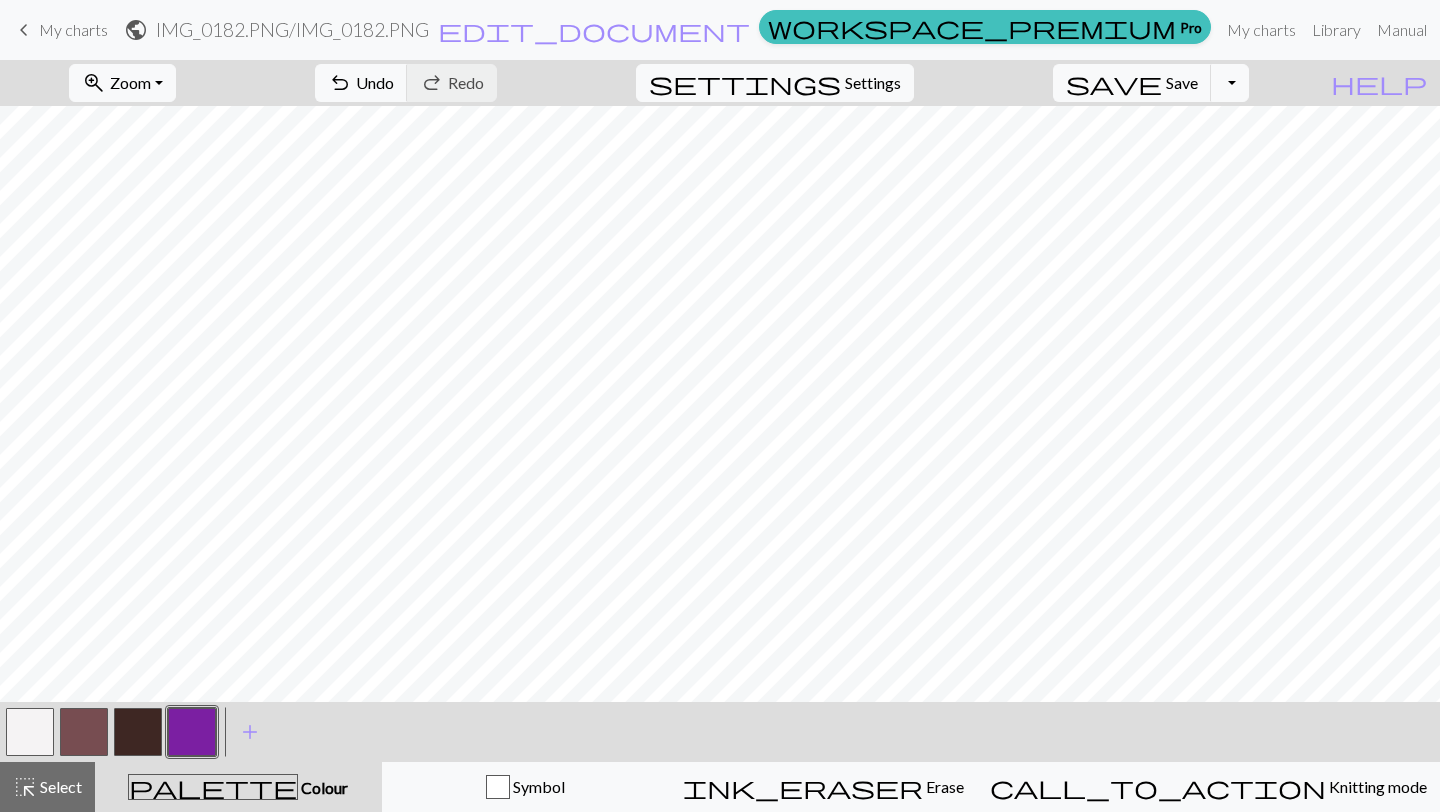 click at bounding box center [138, 732] 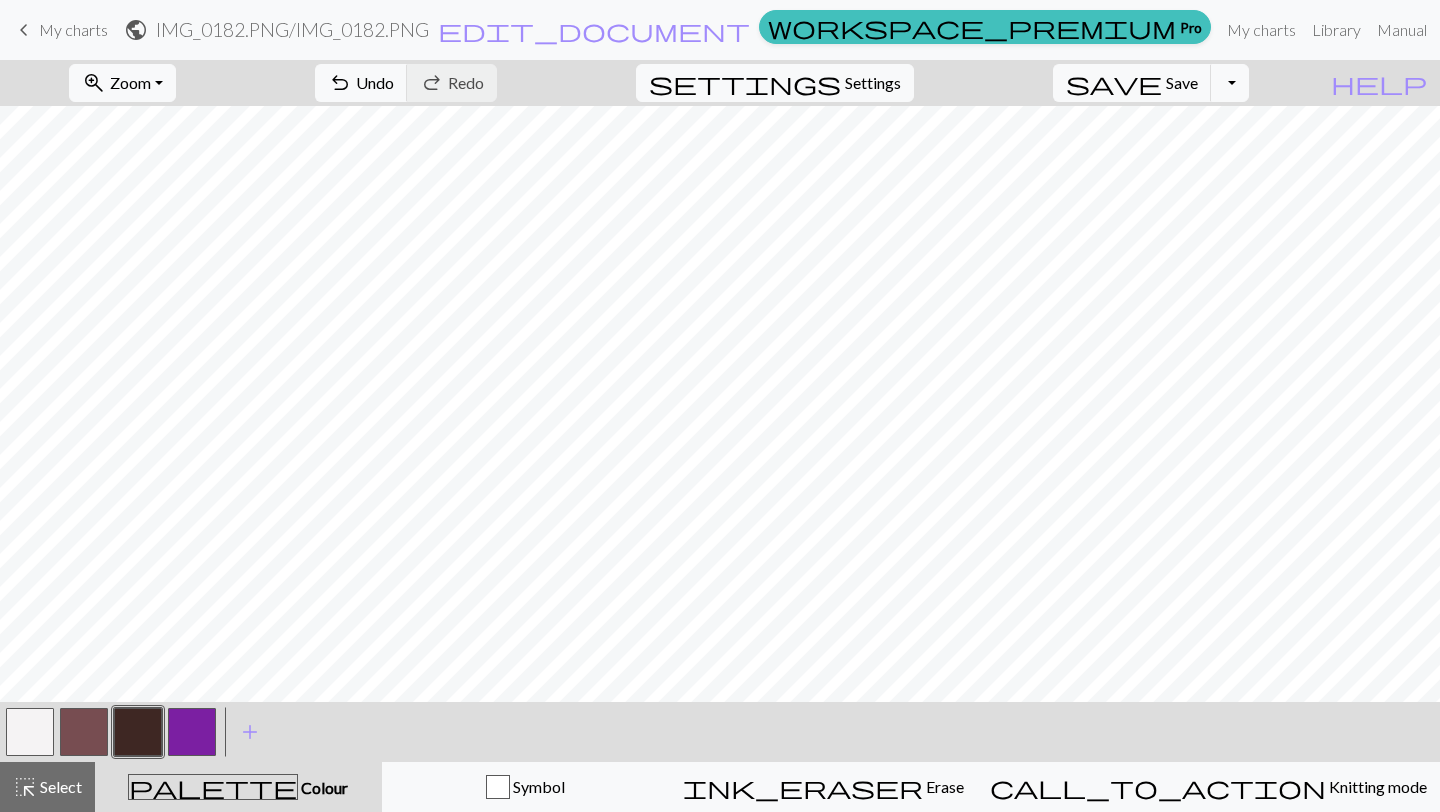 click at bounding box center (84, 732) 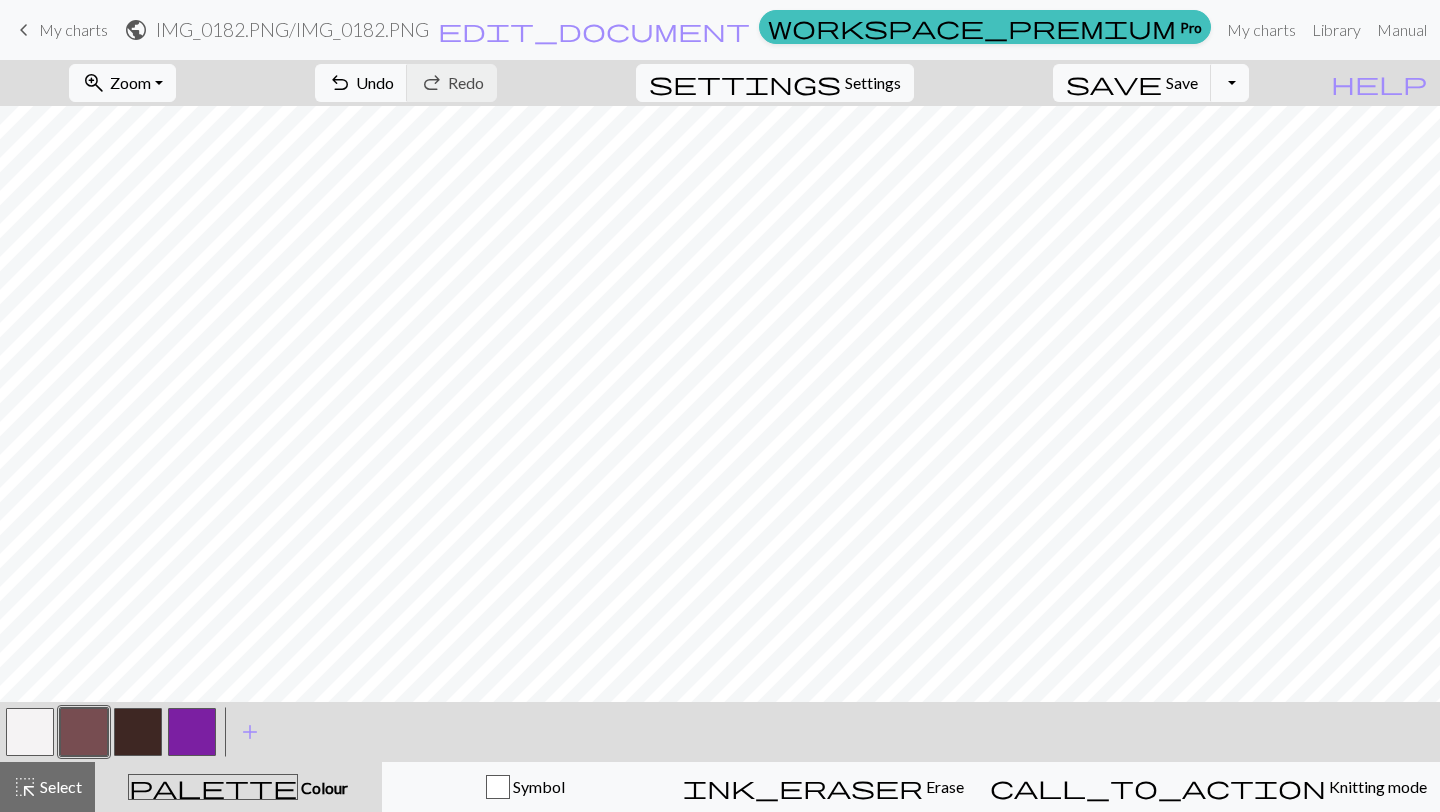 click at bounding box center (138, 732) 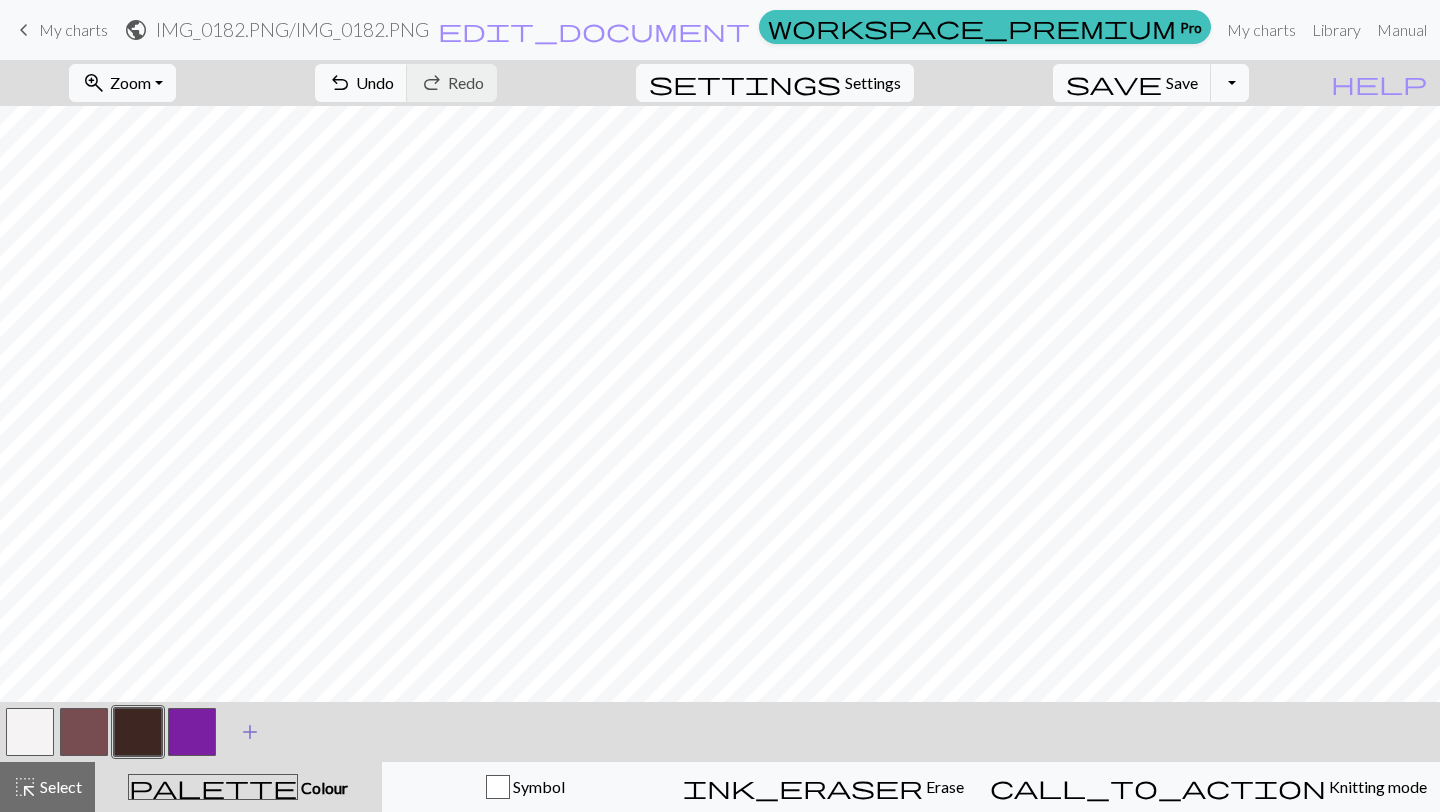 click on "add" at bounding box center [250, 732] 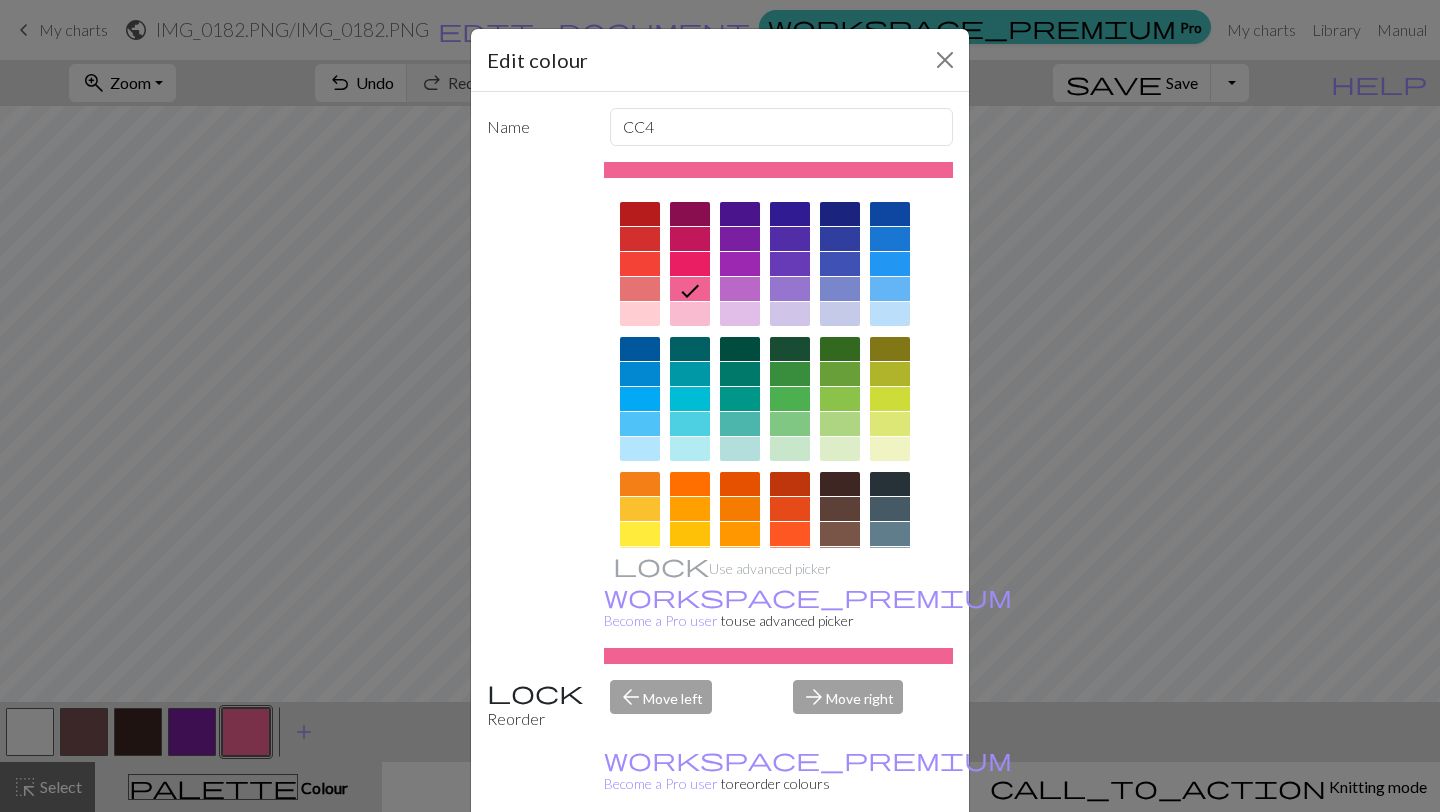 scroll, scrollTop: 128, scrollLeft: 0, axis: vertical 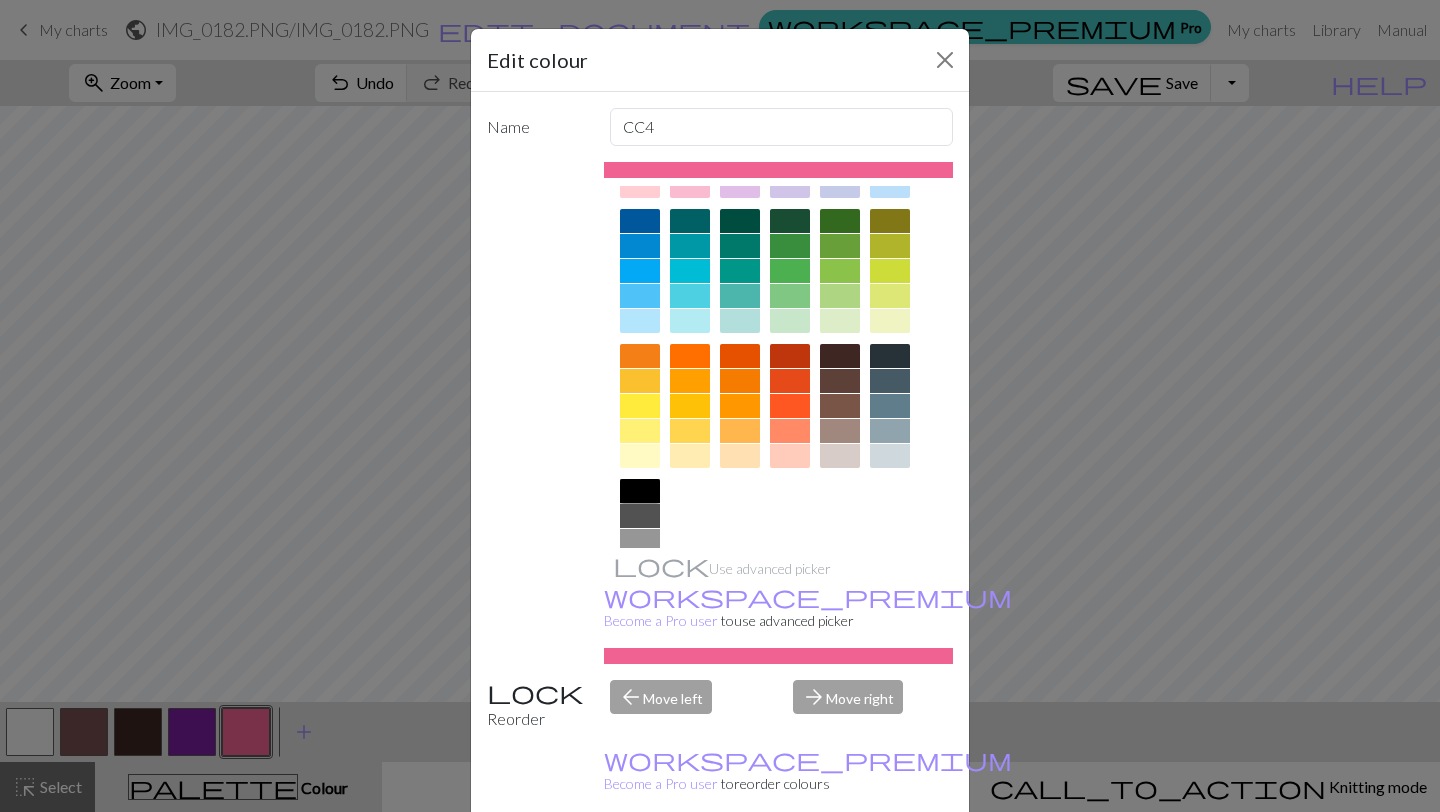 click at bounding box center (640, 491) 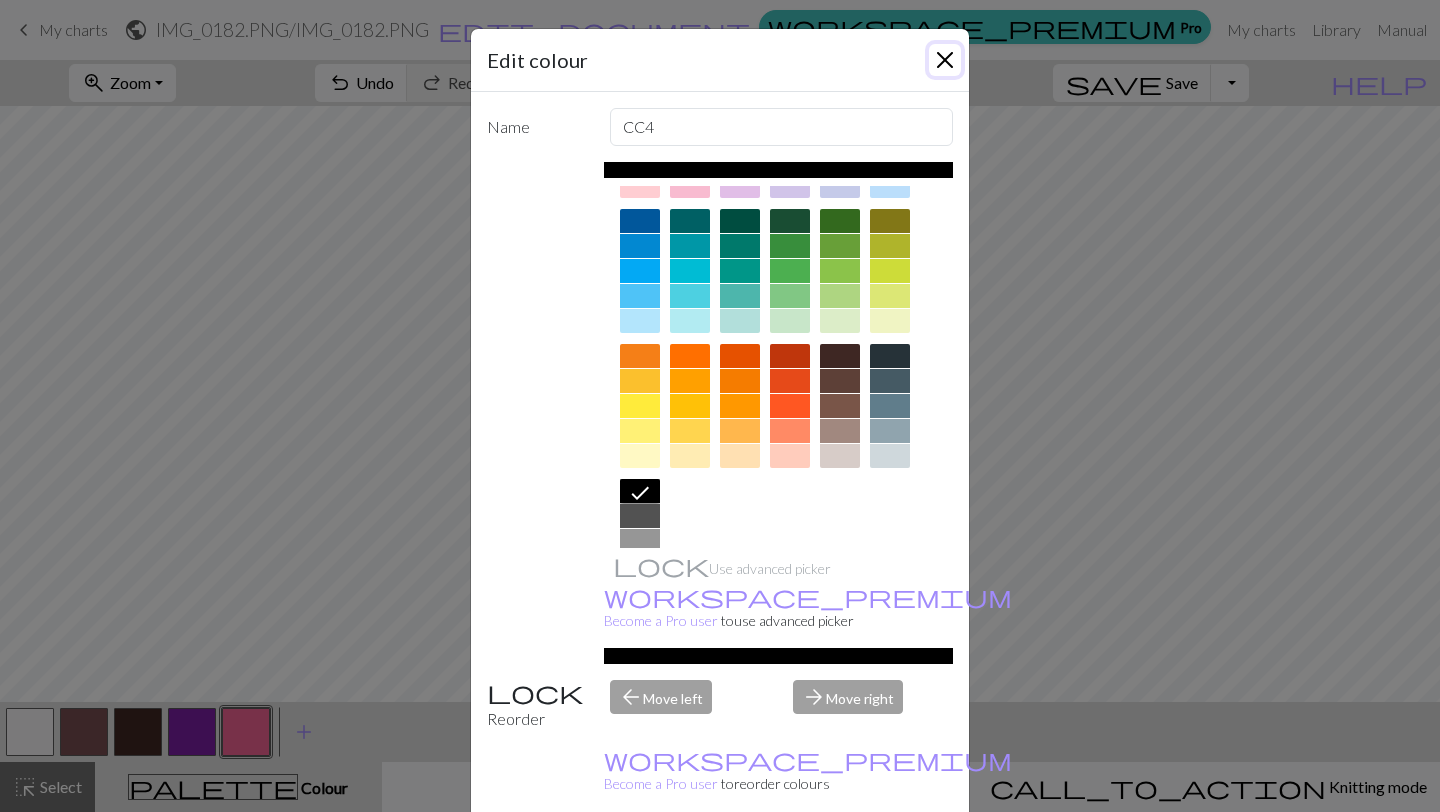 click at bounding box center (945, 60) 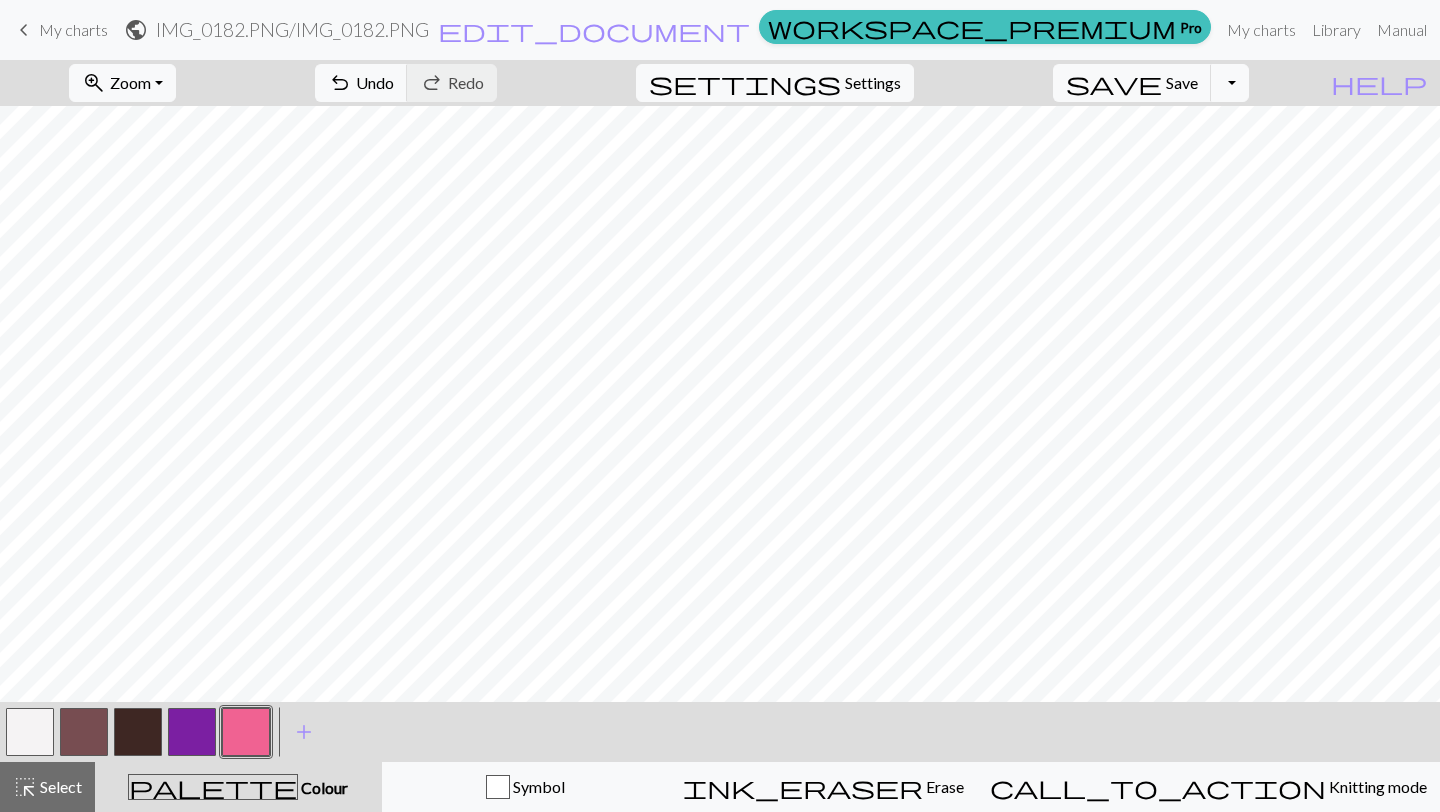 click at bounding box center [30, 732] 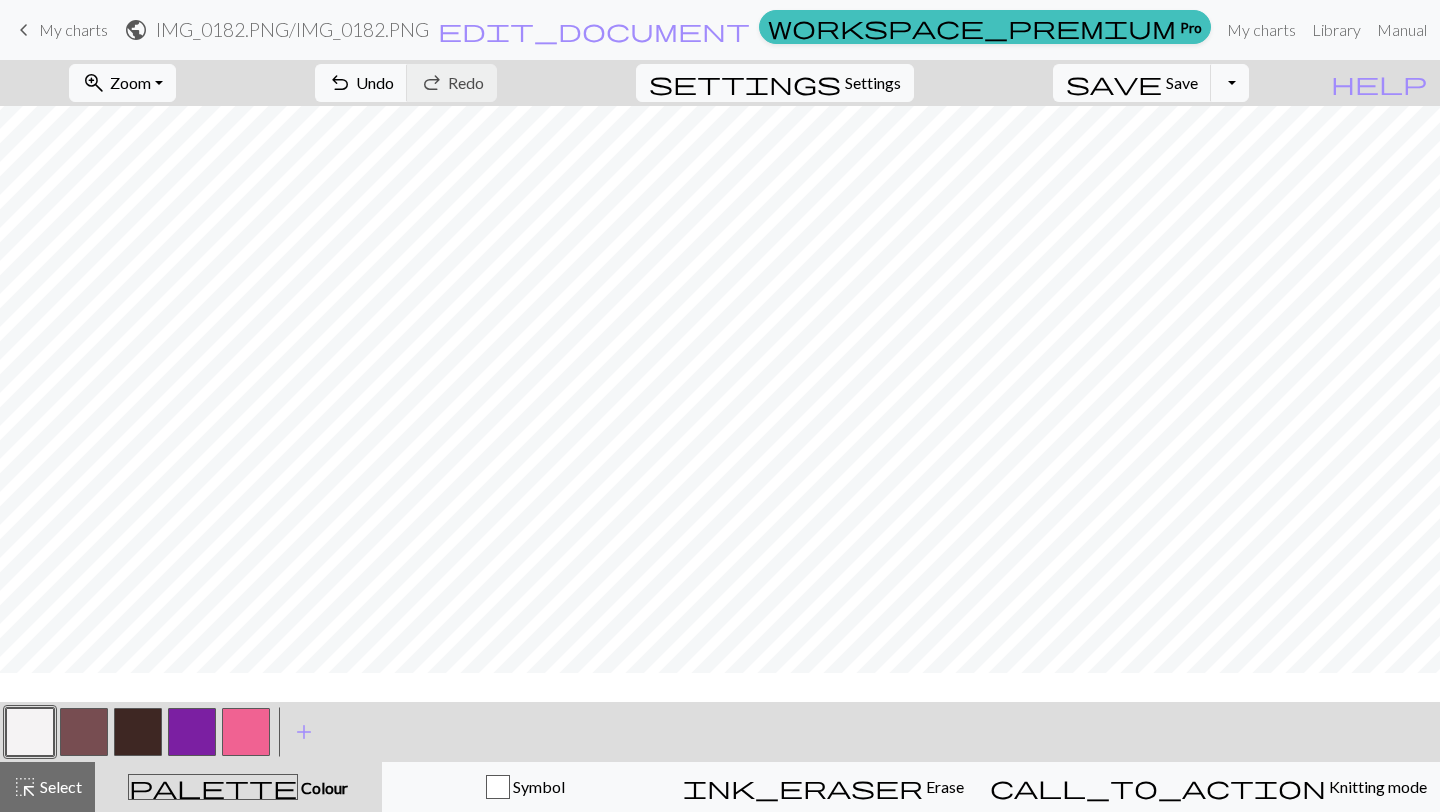 scroll, scrollTop: 595, scrollLeft: 0, axis: vertical 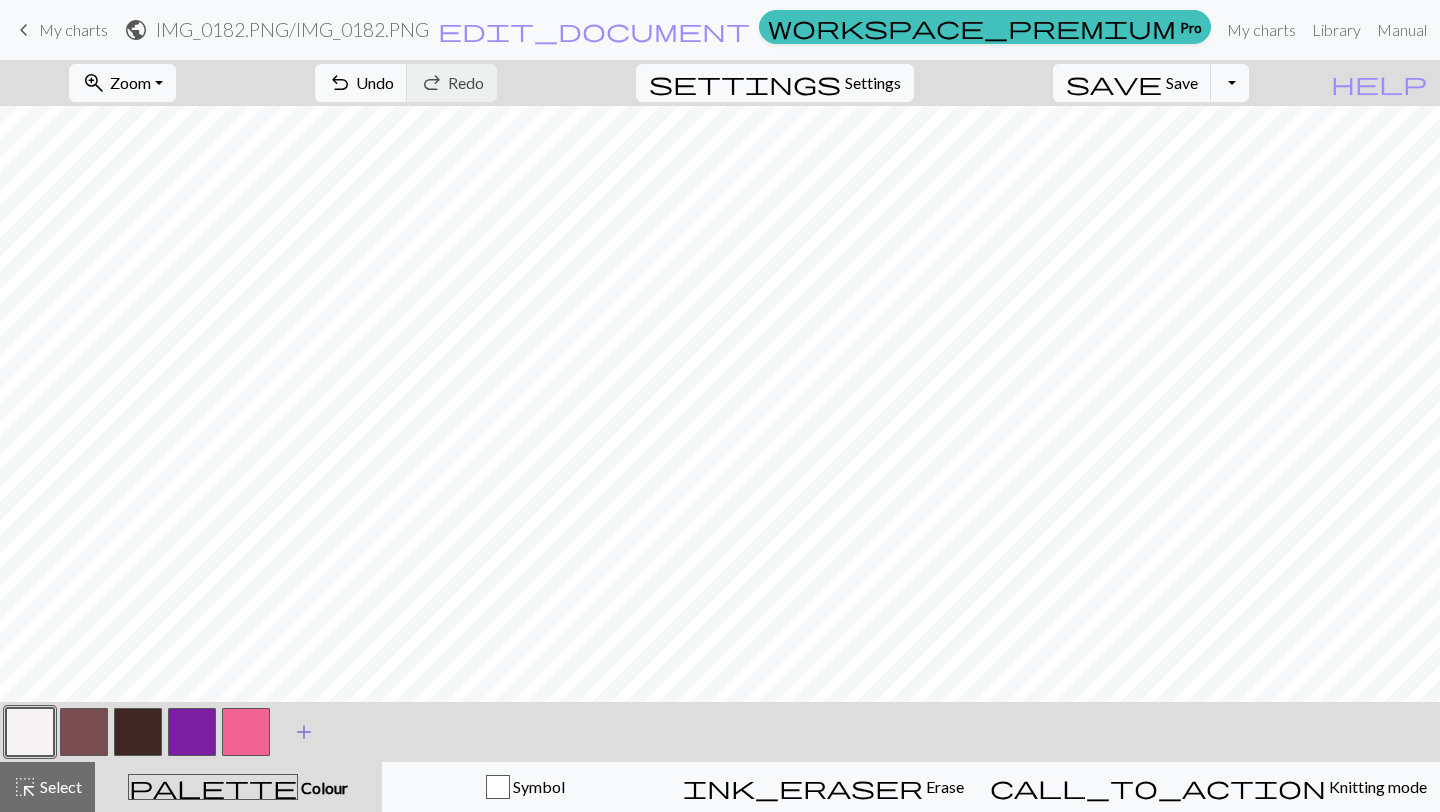 click on "add" at bounding box center [304, 732] 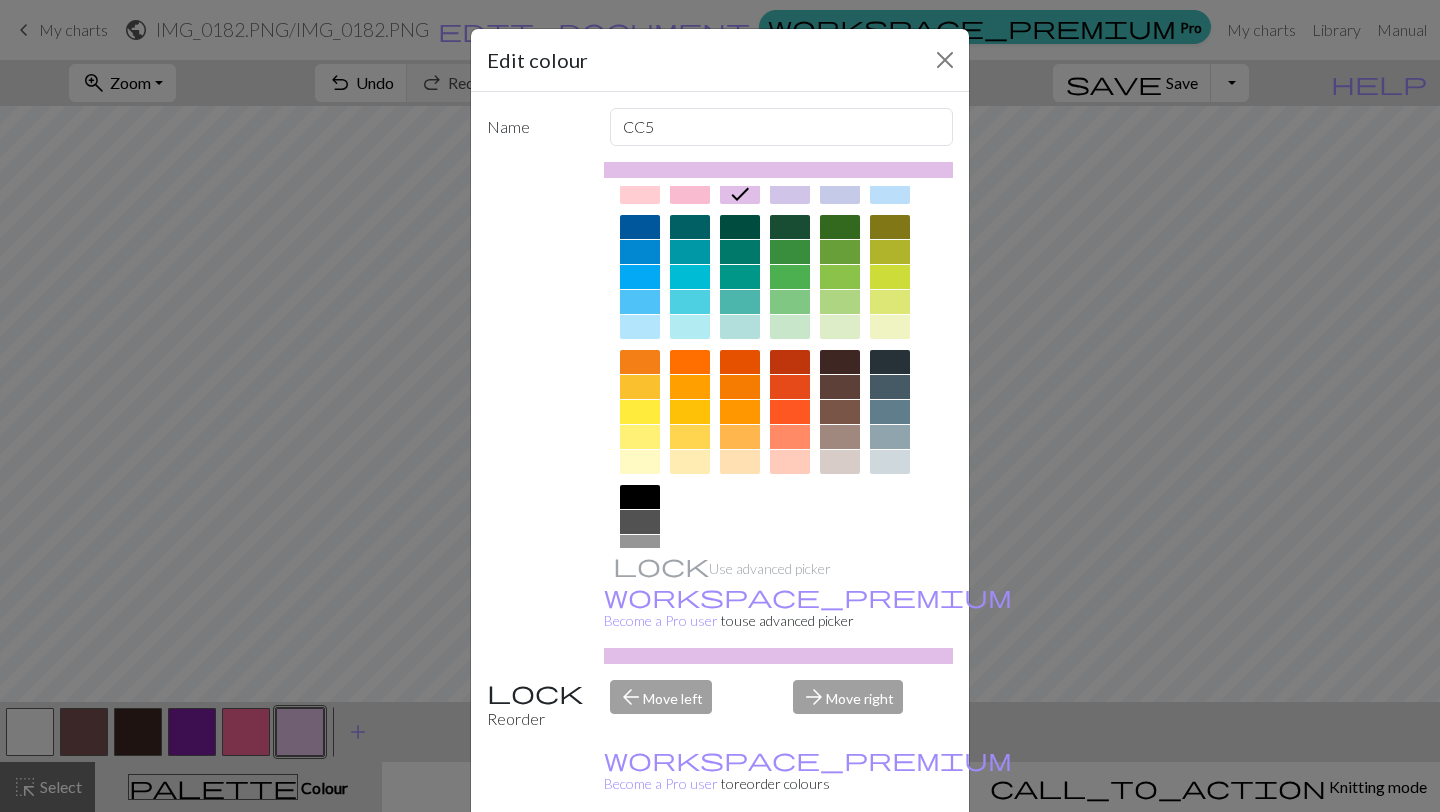 scroll, scrollTop: 132, scrollLeft: 0, axis: vertical 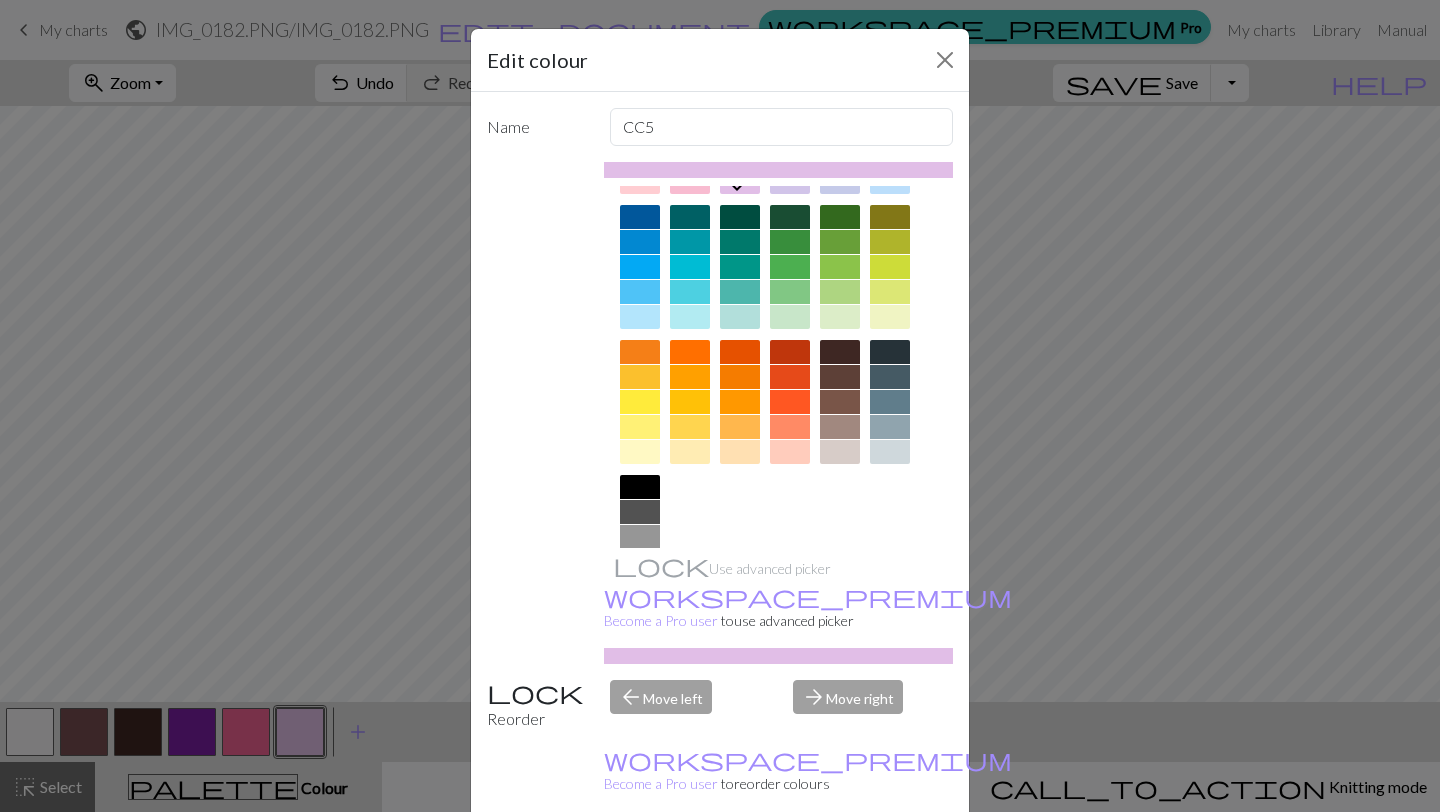 click at bounding box center (640, 487) 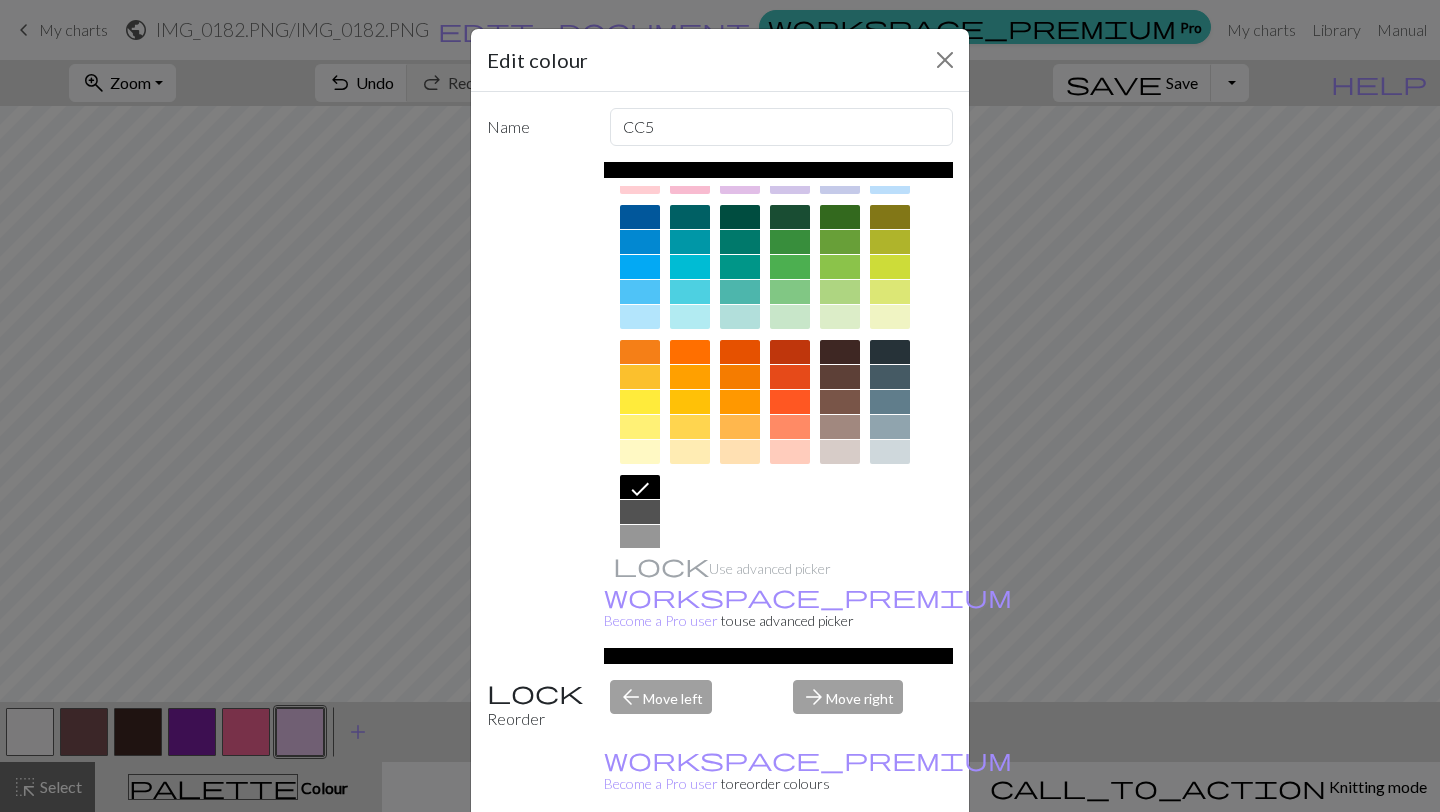 click on "Done" at bounding box center (840, 863) 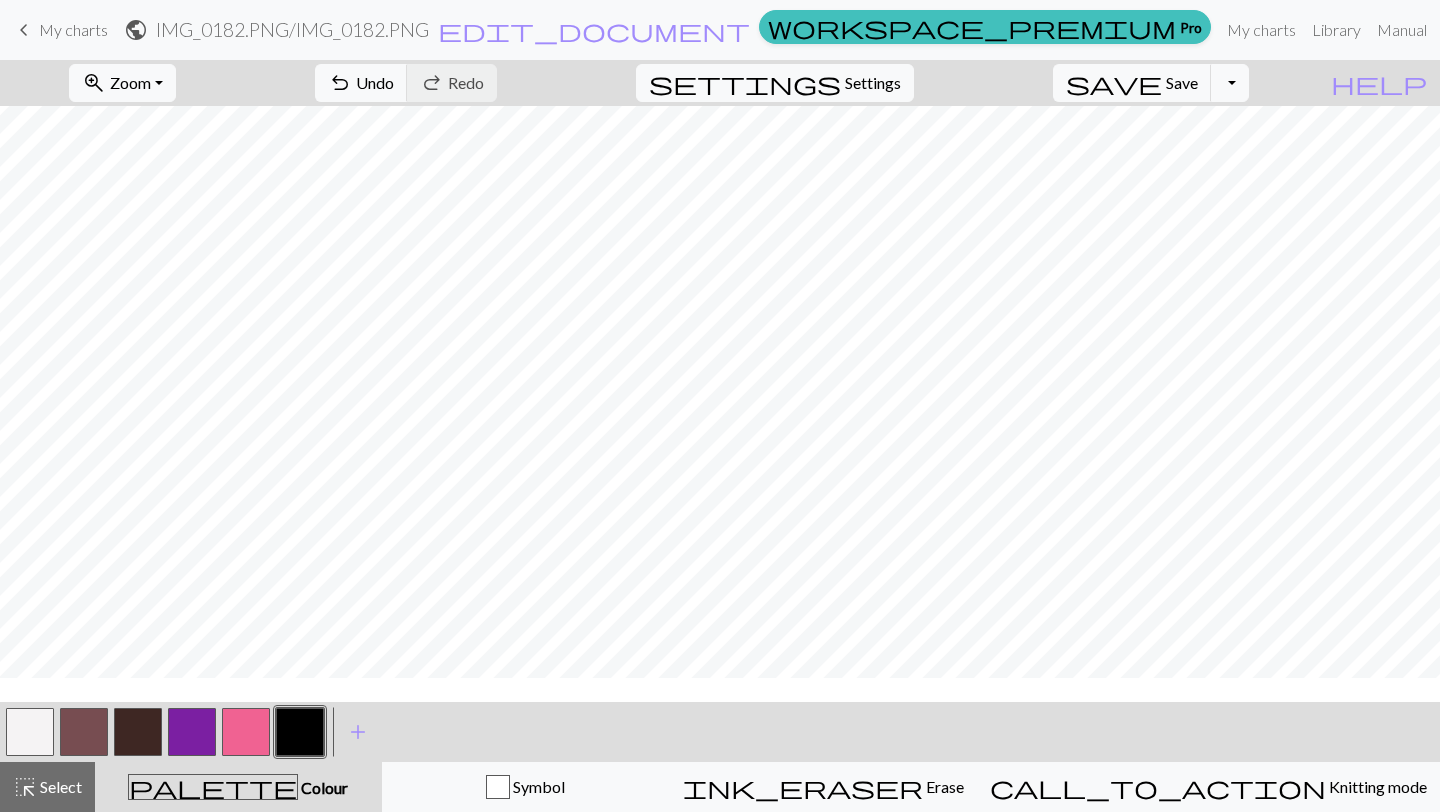 scroll, scrollTop: 258, scrollLeft: 0, axis: vertical 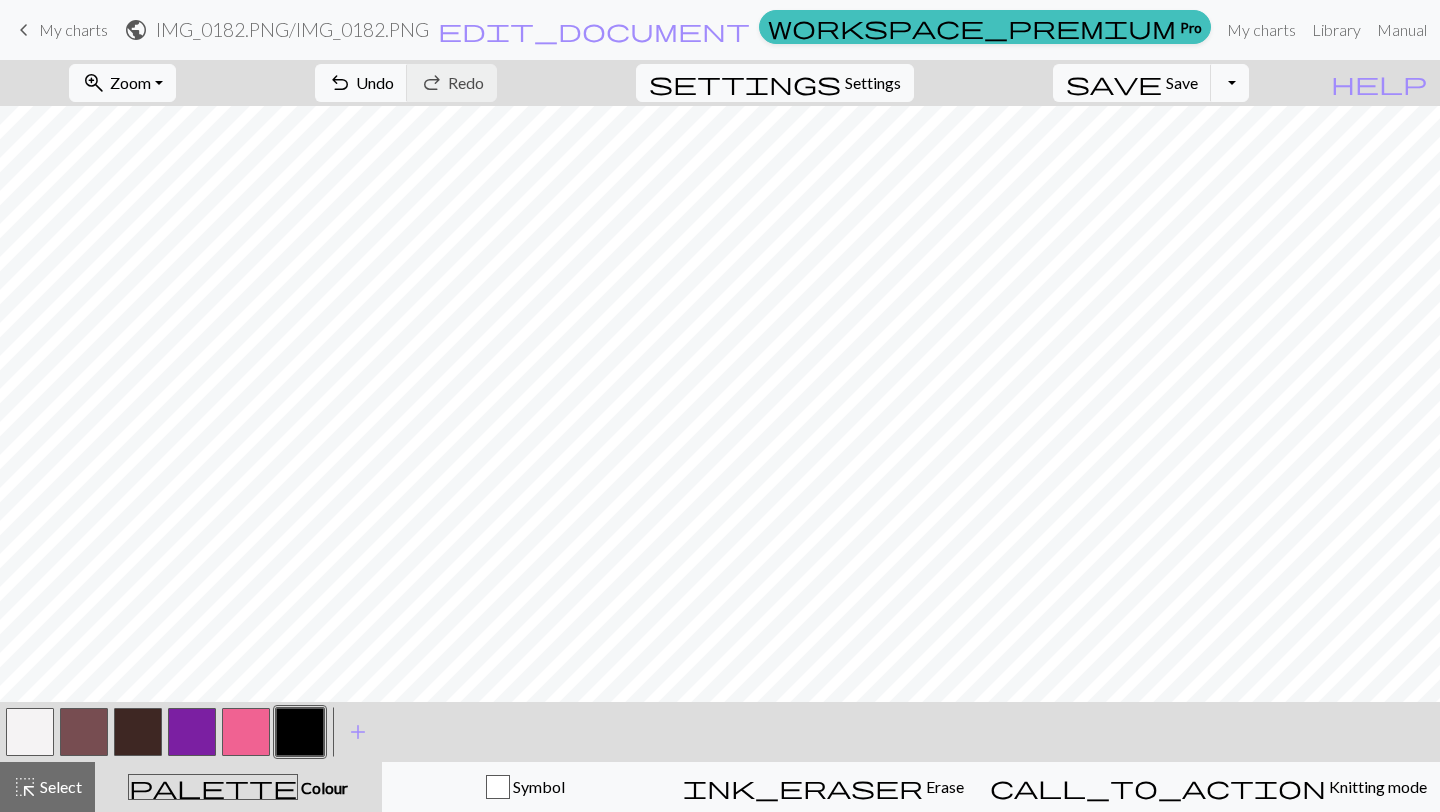 click at bounding box center [84, 732] 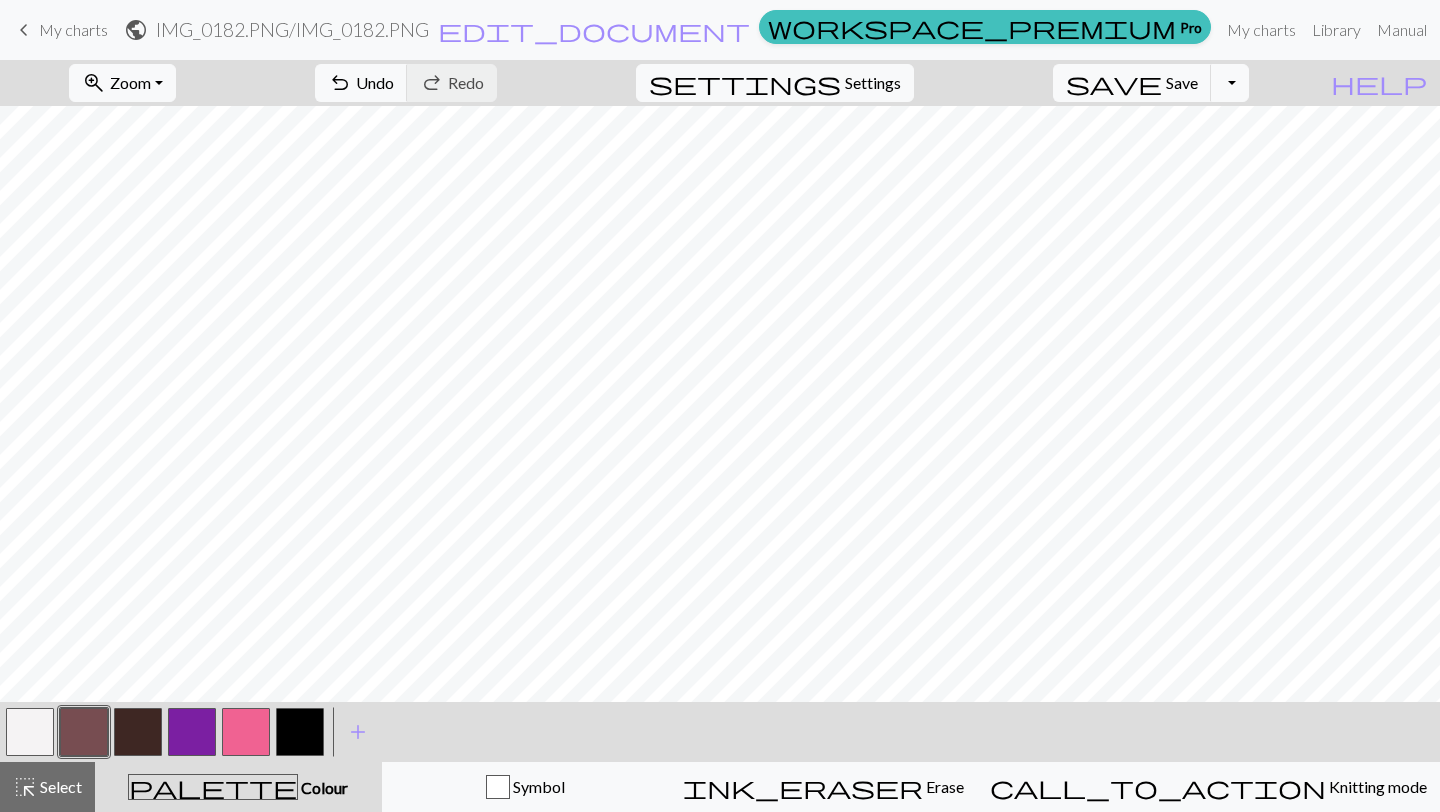 click at bounding box center (30, 732) 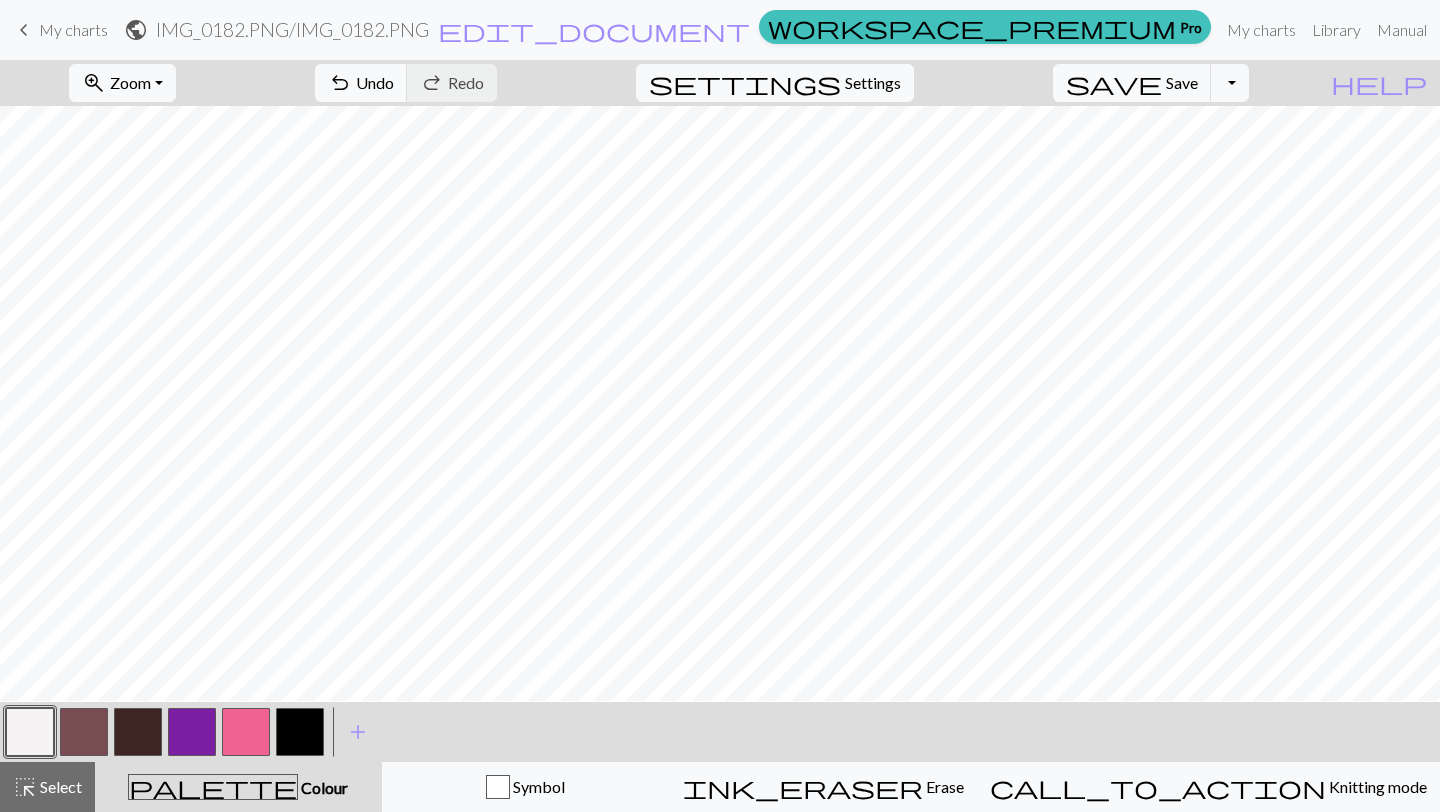 scroll, scrollTop: 220, scrollLeft: 0, axis: vertical 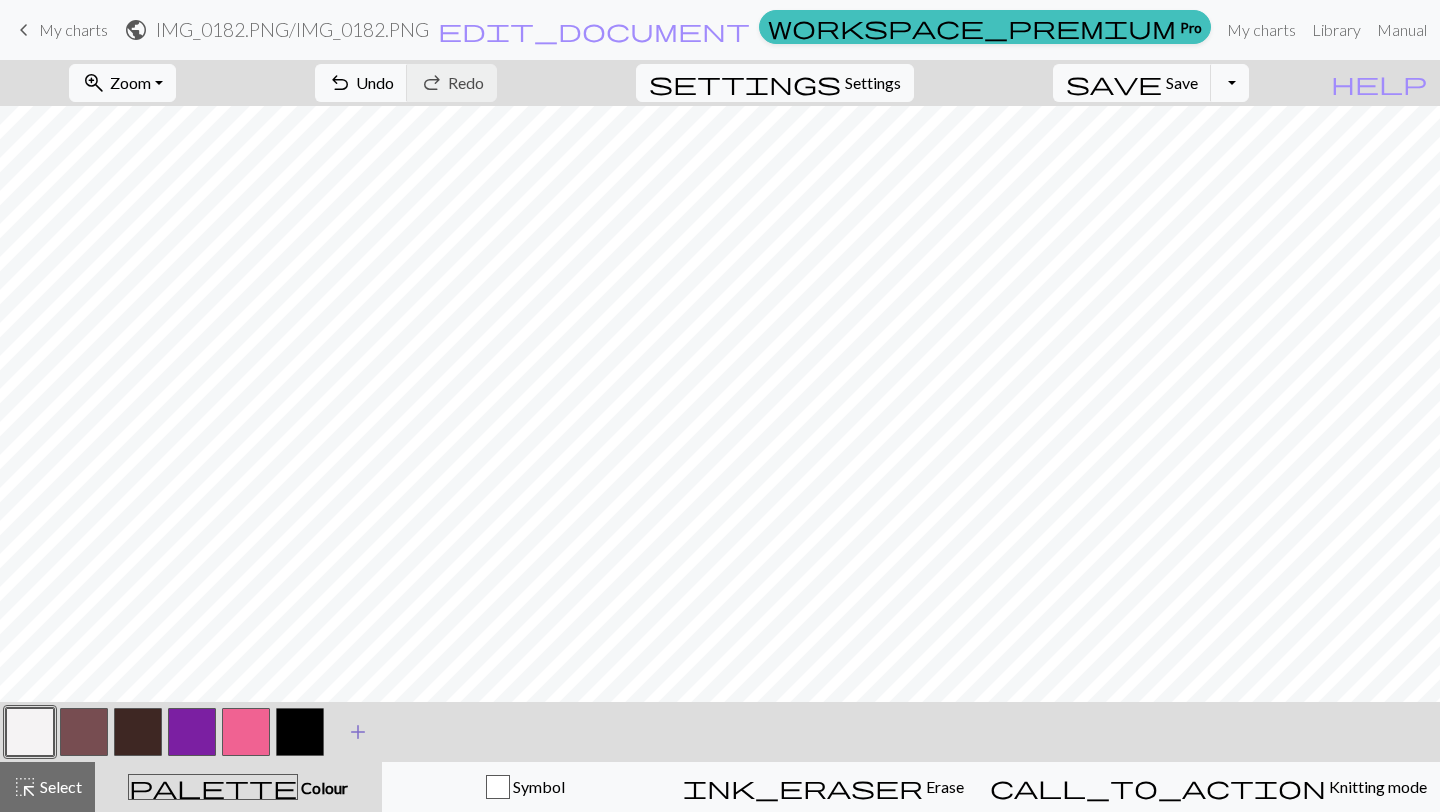 click on "add" at bounding box center (358, 732) 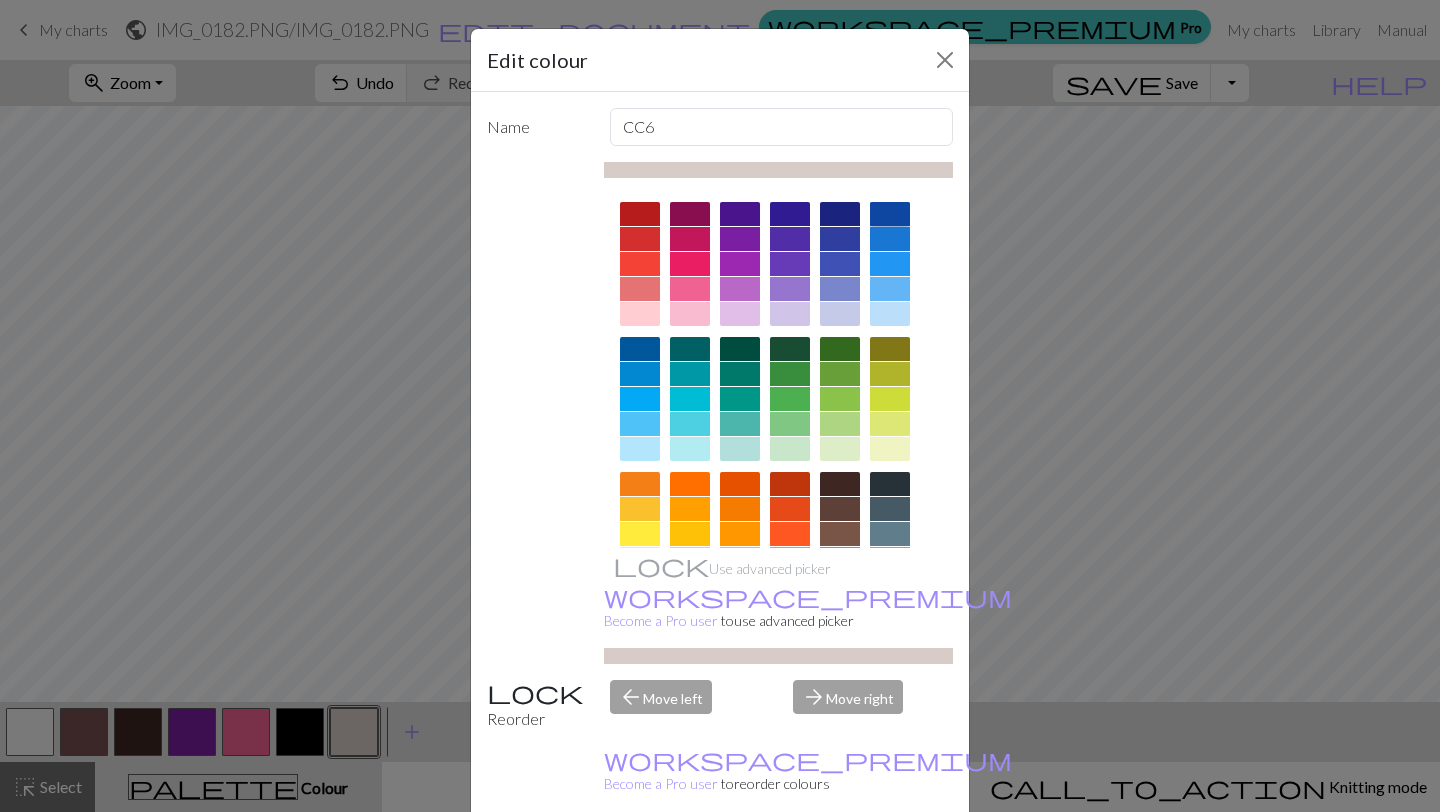click at bounding box center [890, 214] 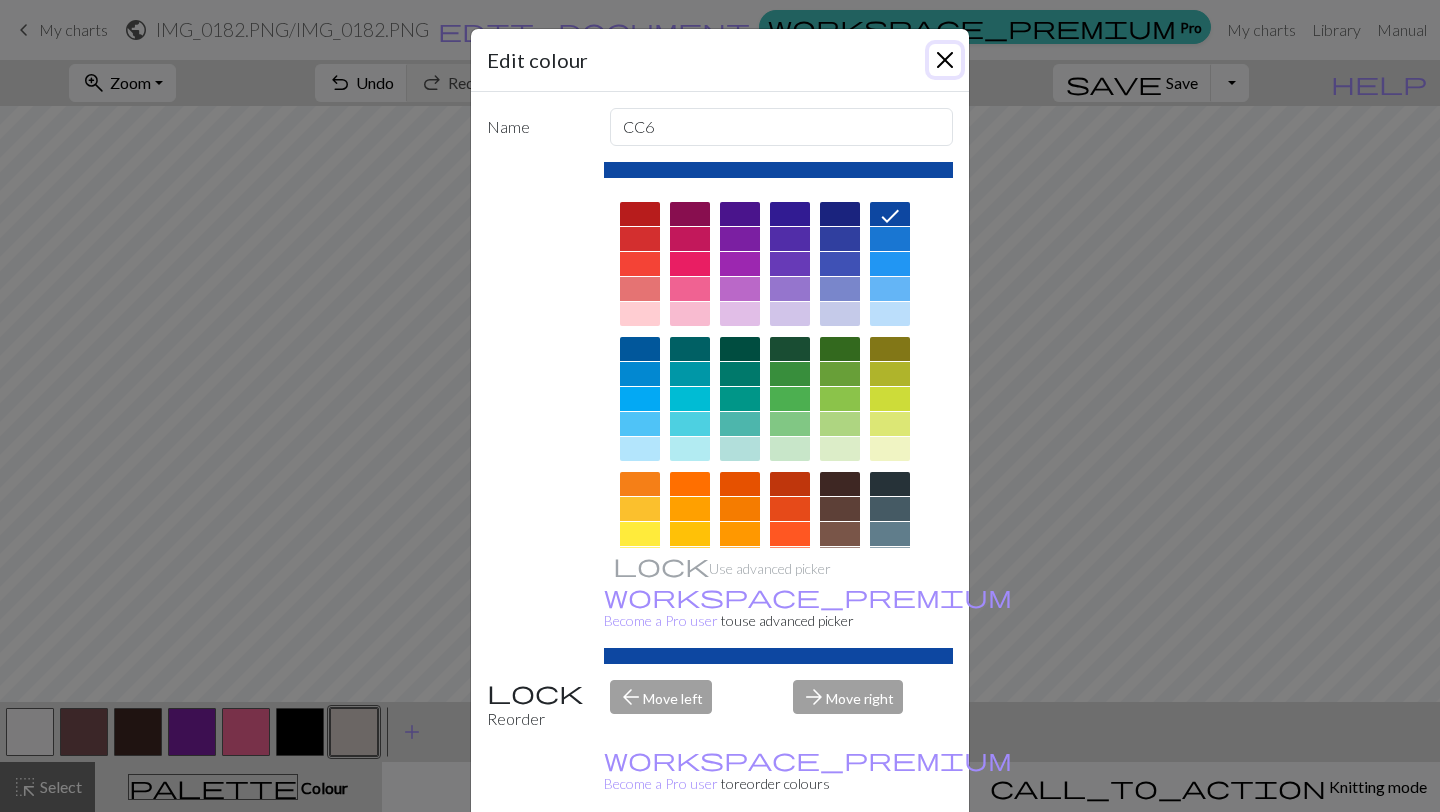 click at bounding box center (945, 60) 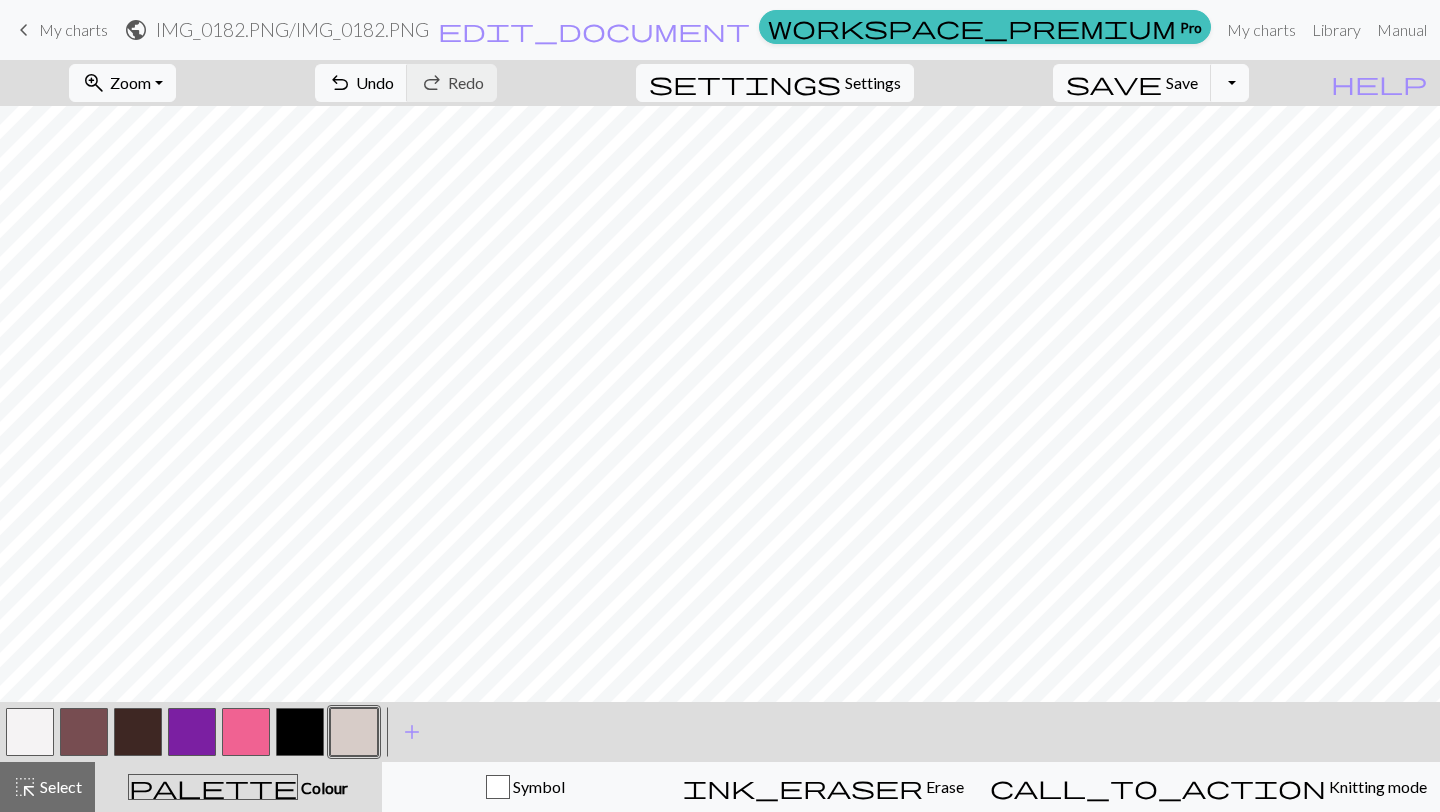 click at bounding box center (354, 732) 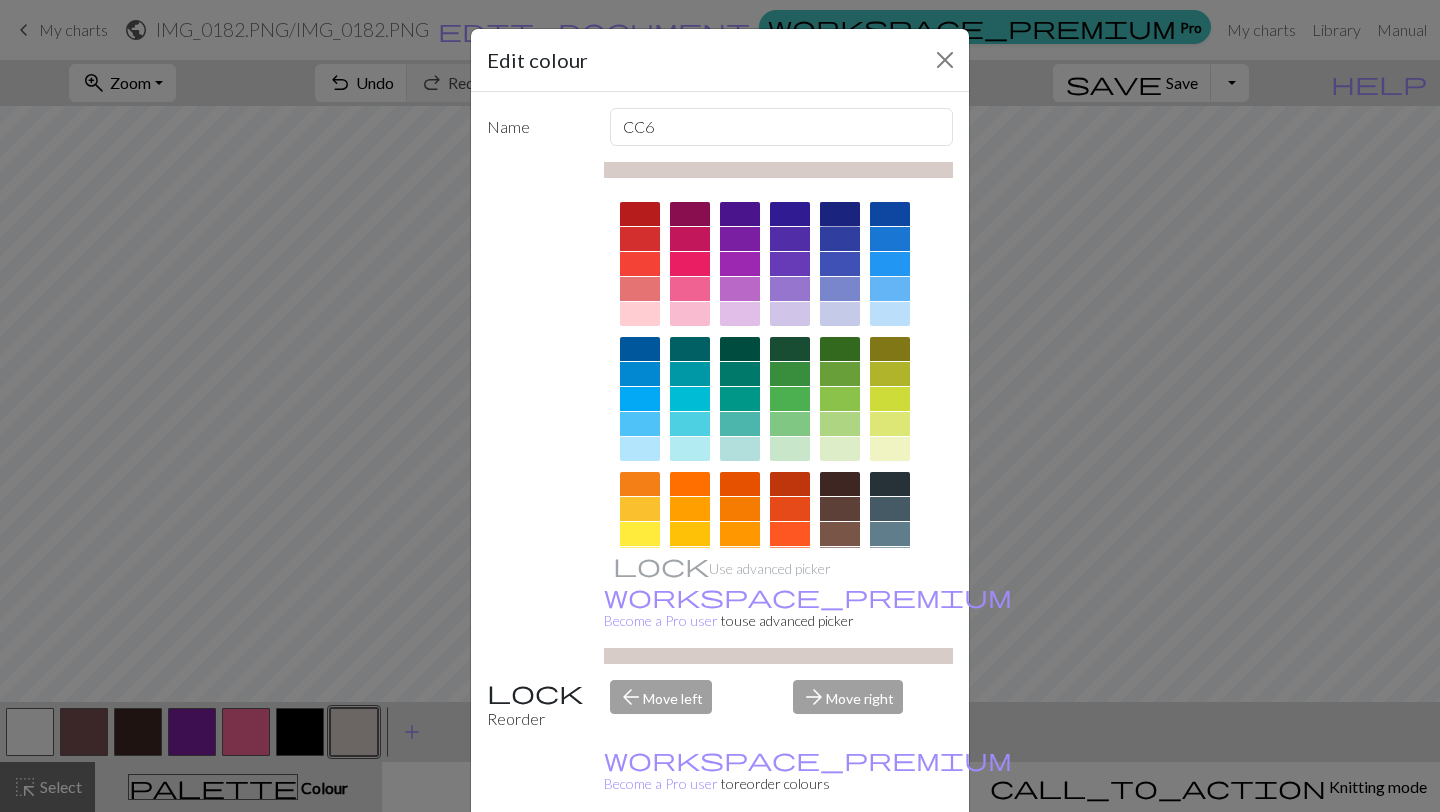 click at bounding box center [840, 214] 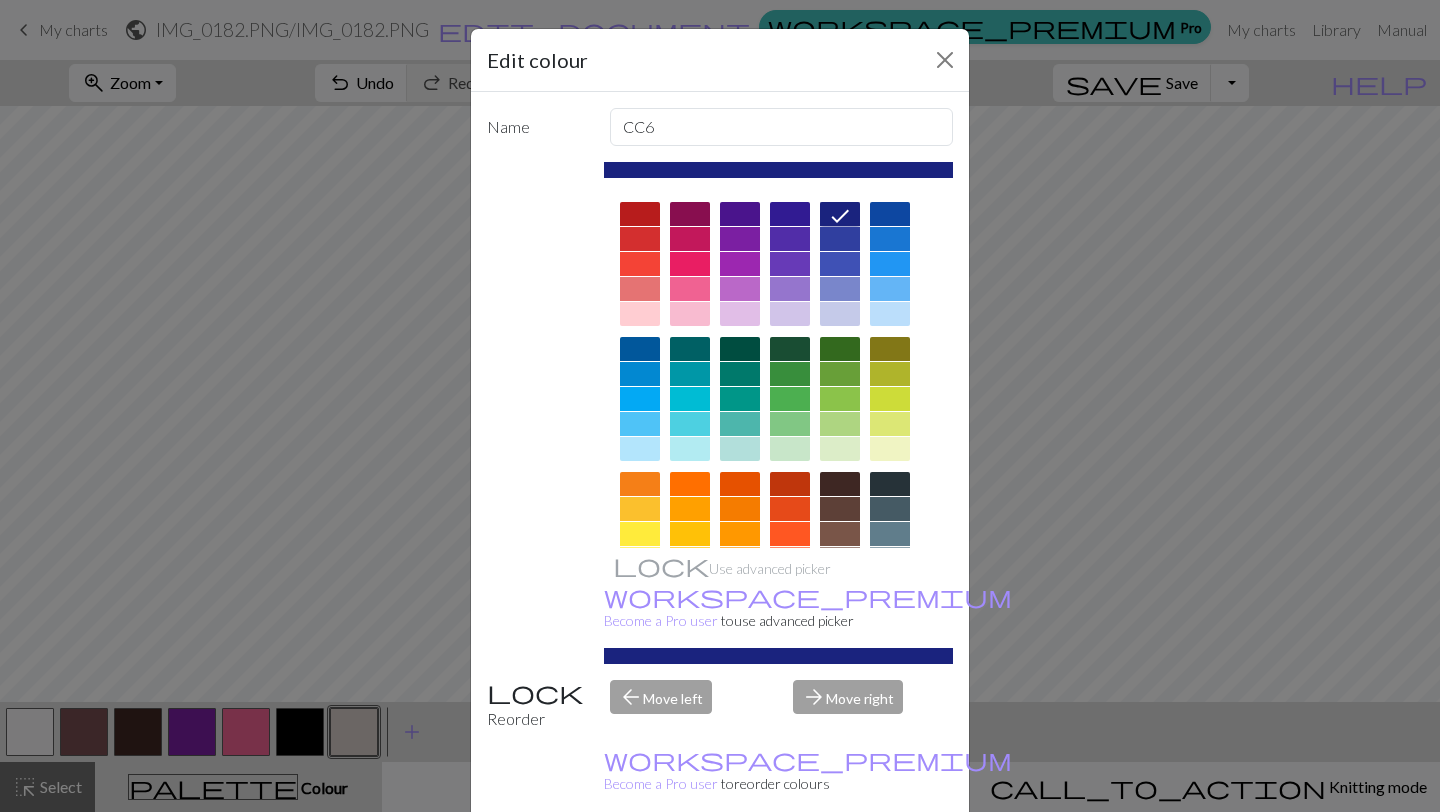 click at bounding box center (840, 239) 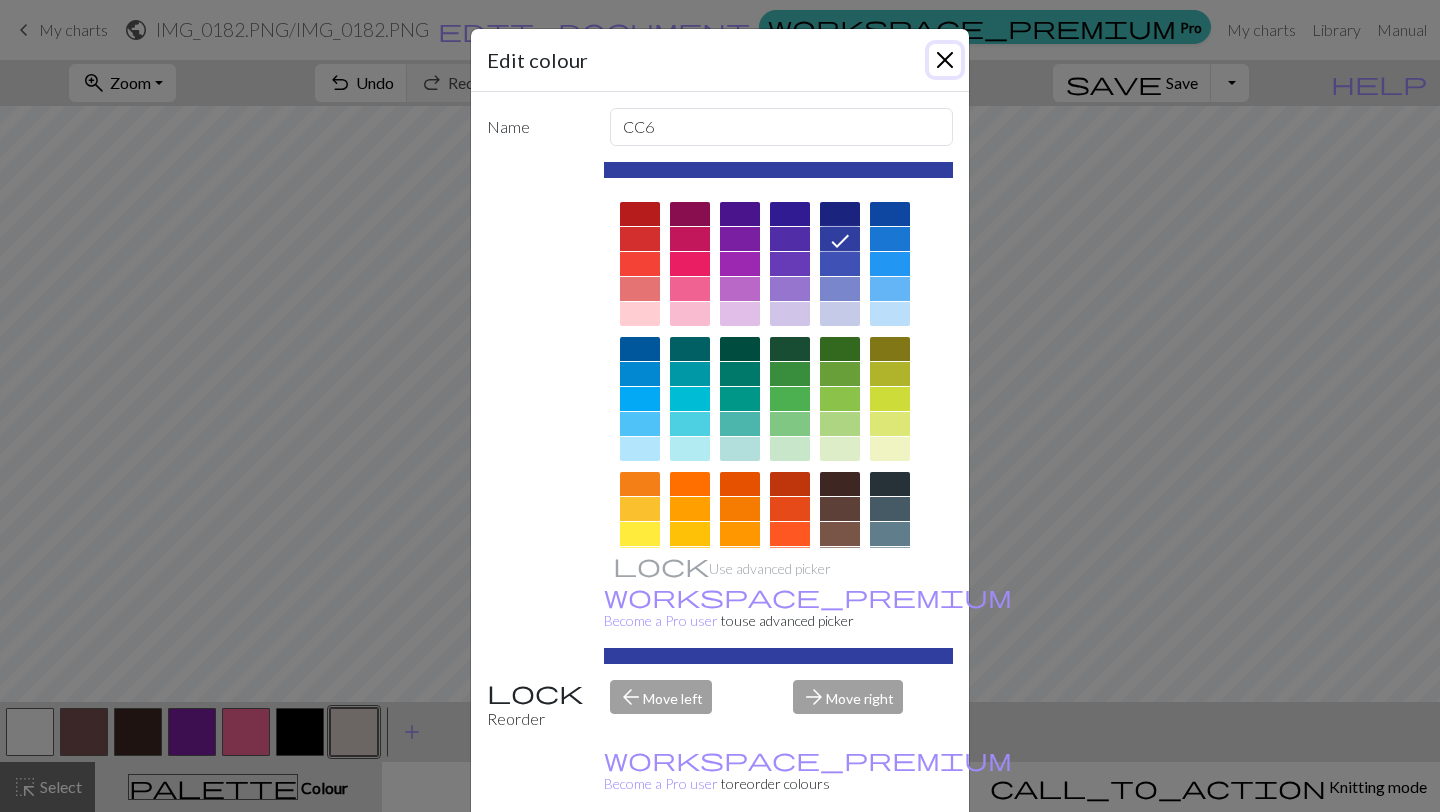 click at bounding box center [945, 60] 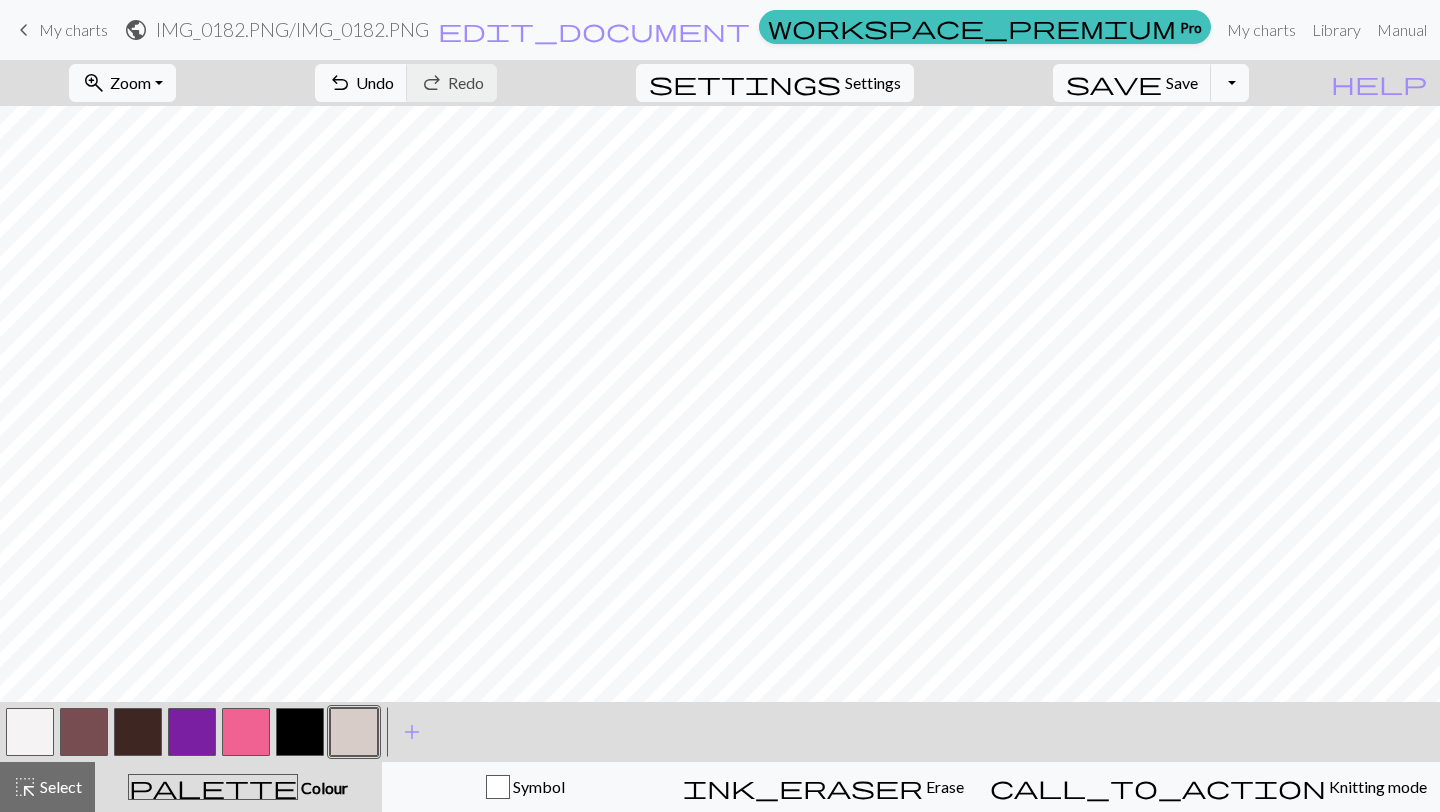 click at bounding box center (354, 732) 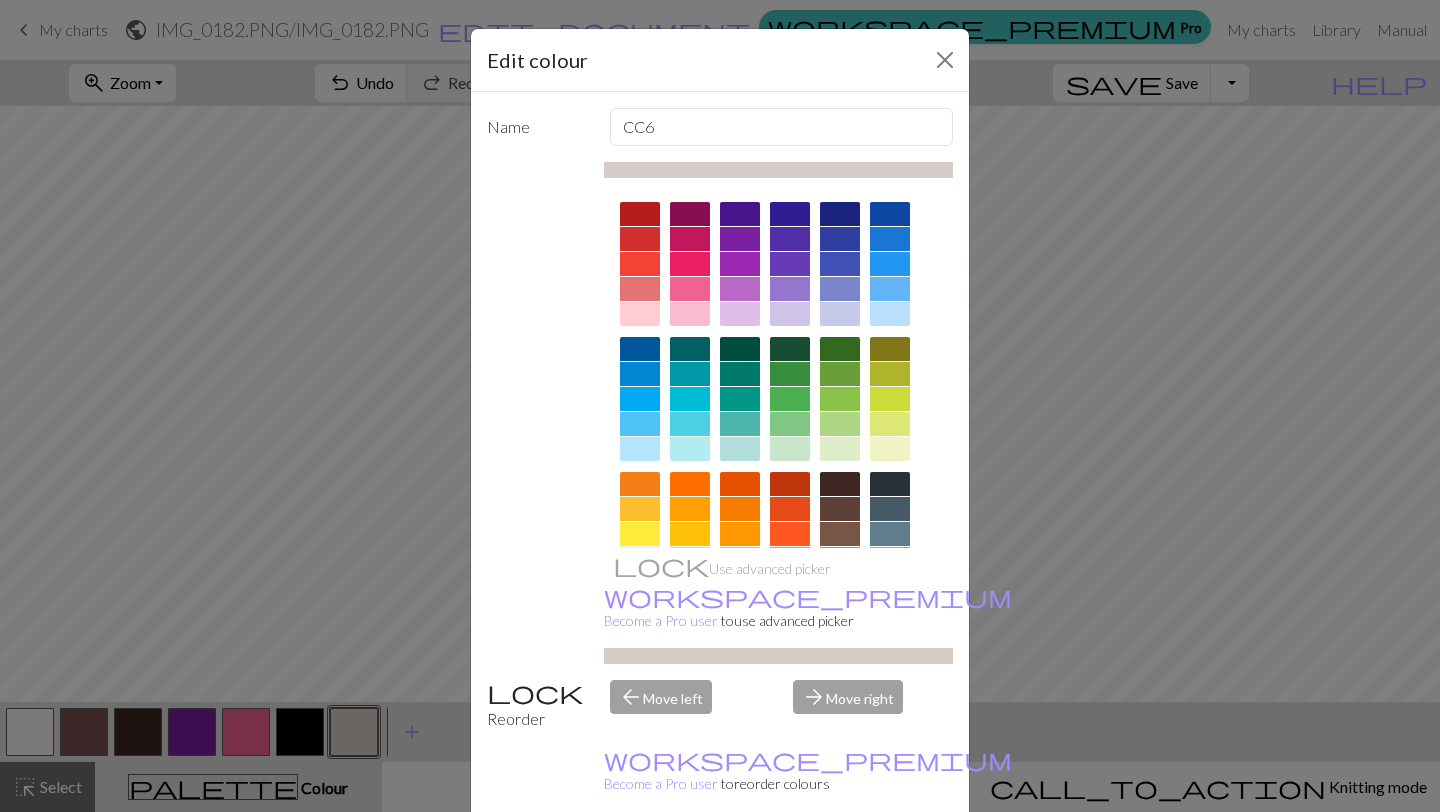 click at bounding box center (890, 214) 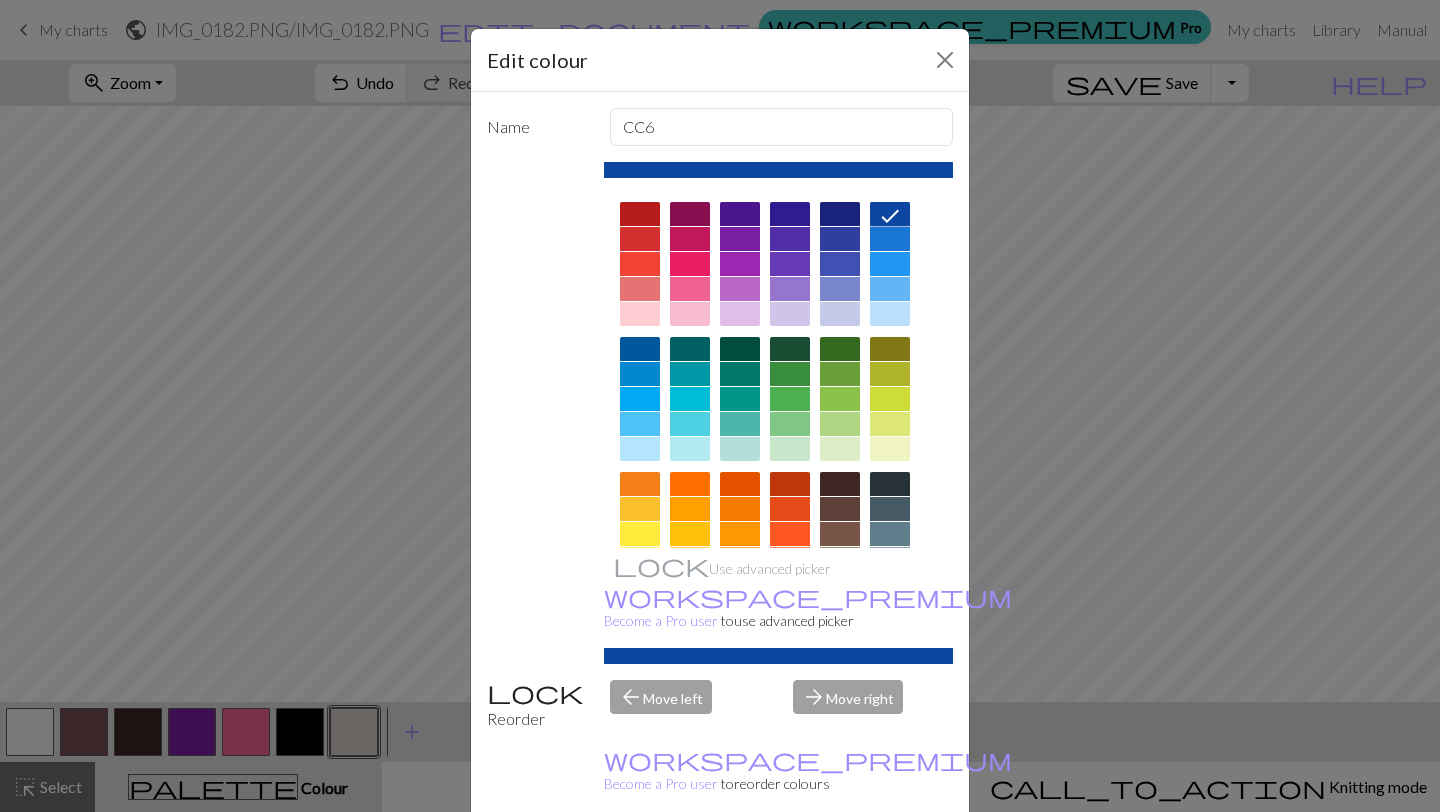 click on "Done" at bounding box center [840, 863] 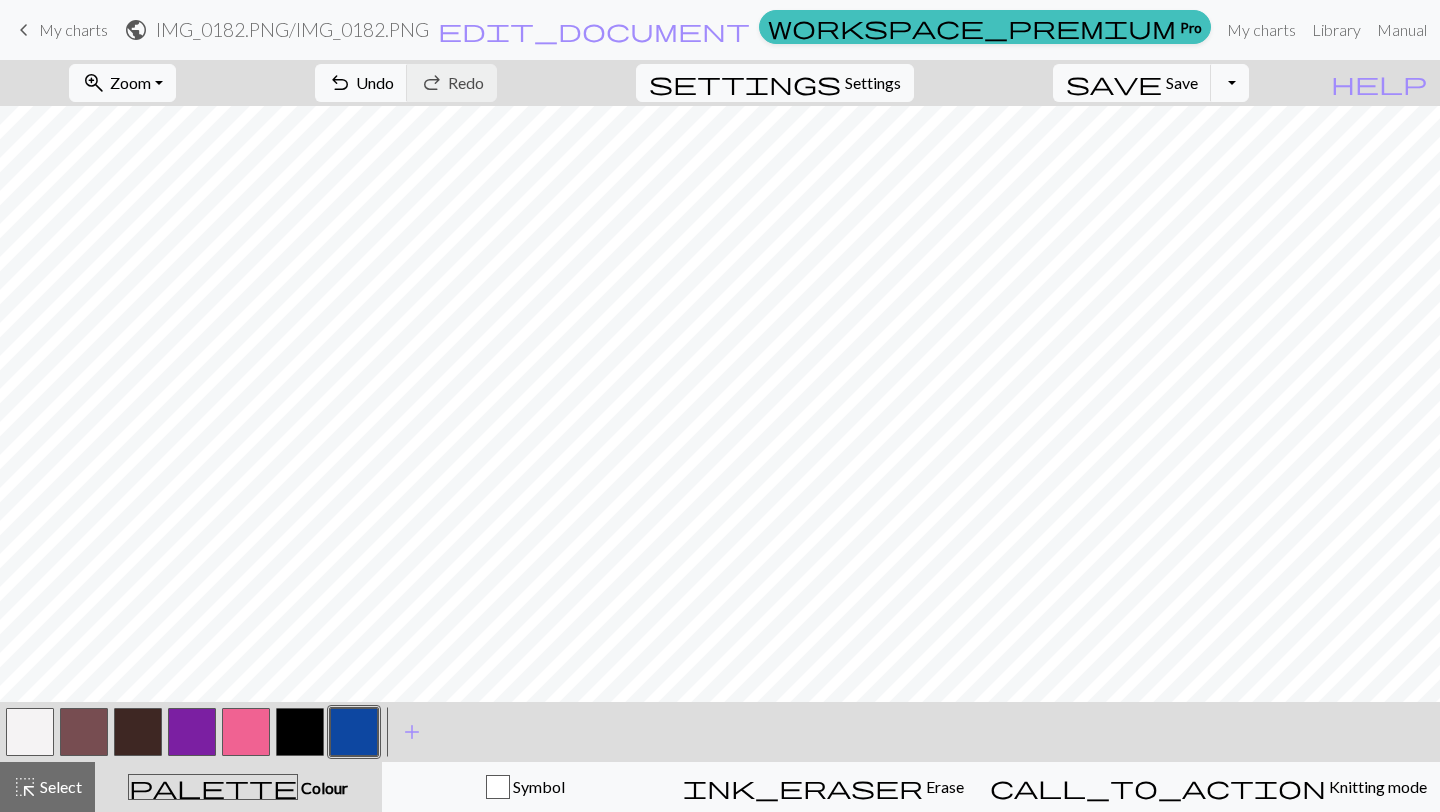 click at bounding box center [30, 732] 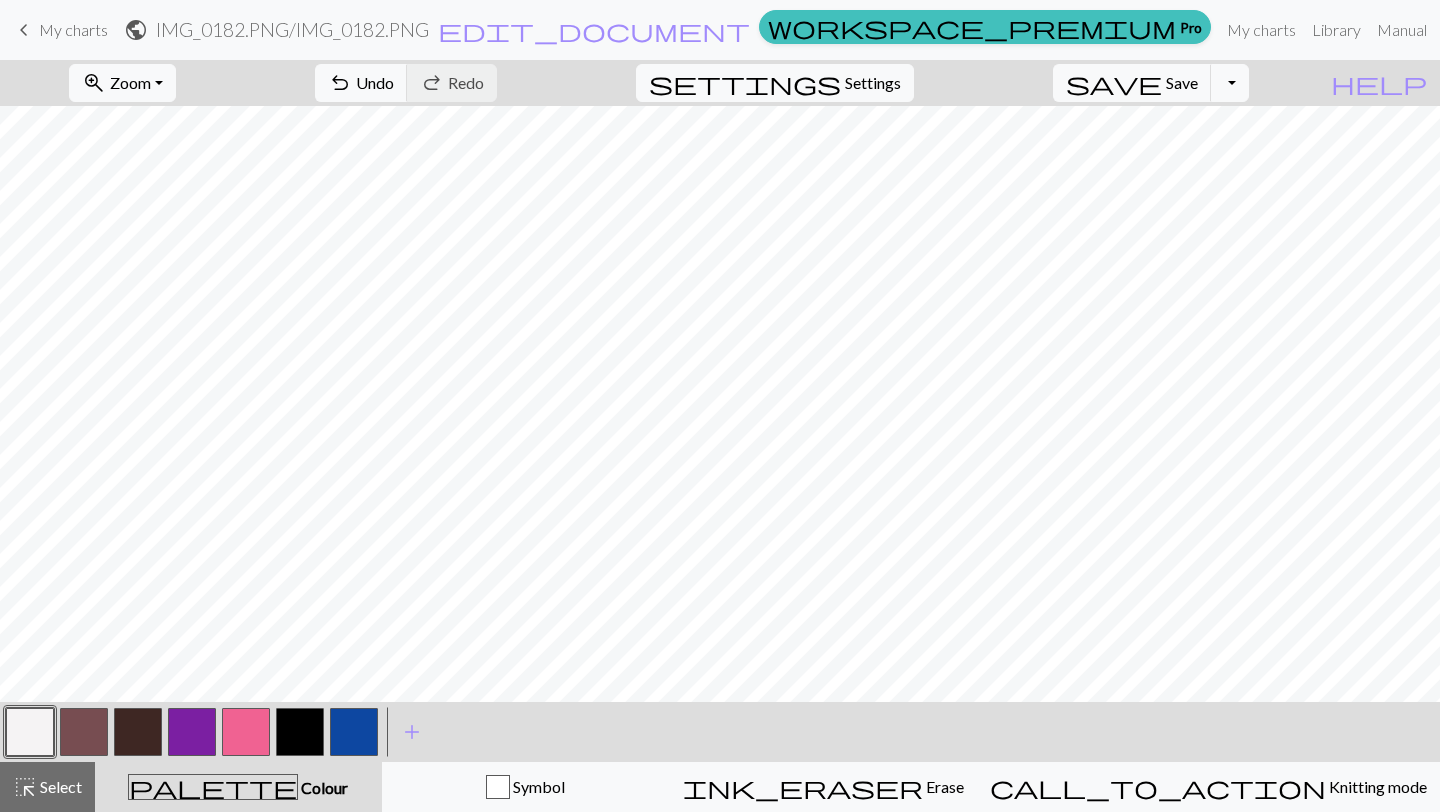 click at bounding box center (354, 732) 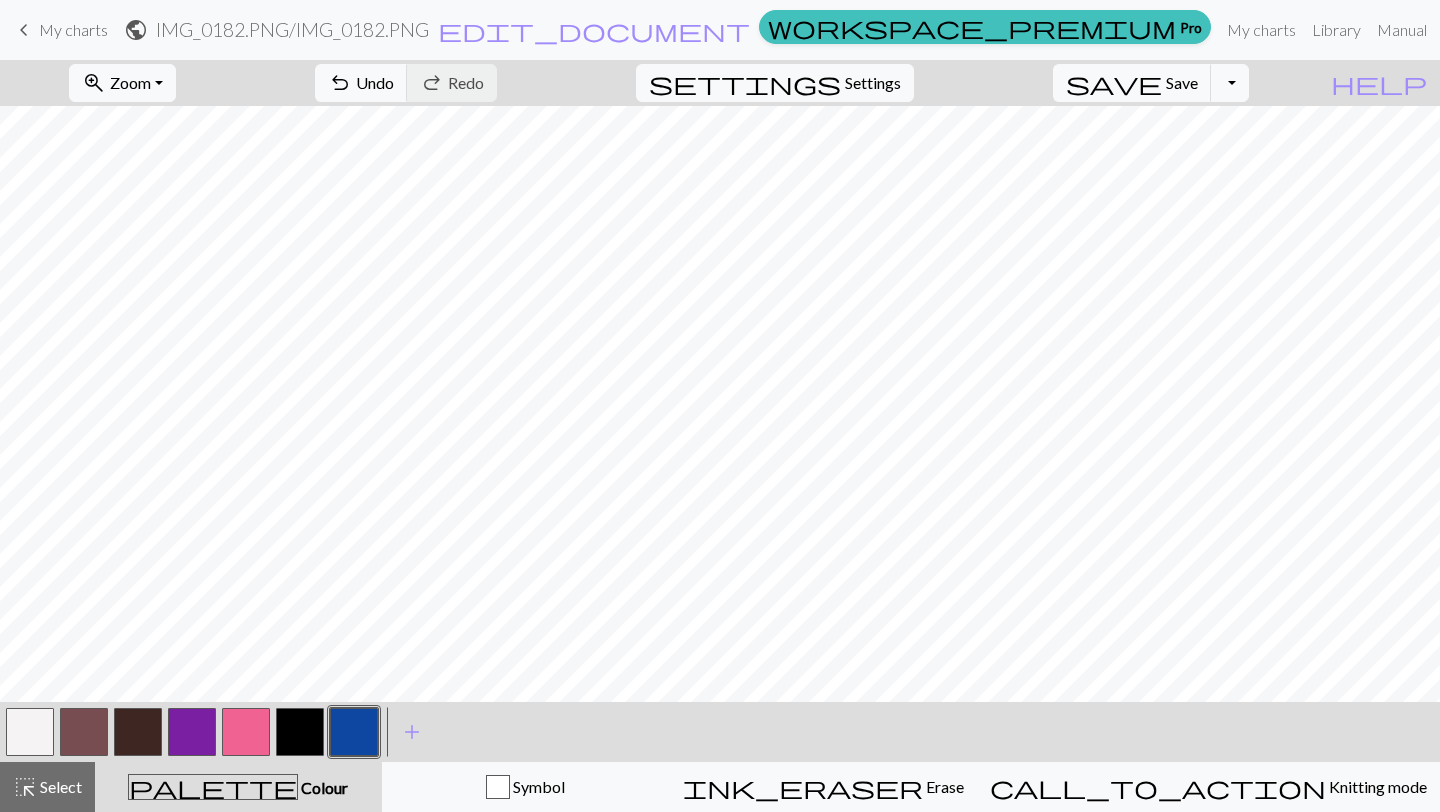 click at bounding box center [30, 732] 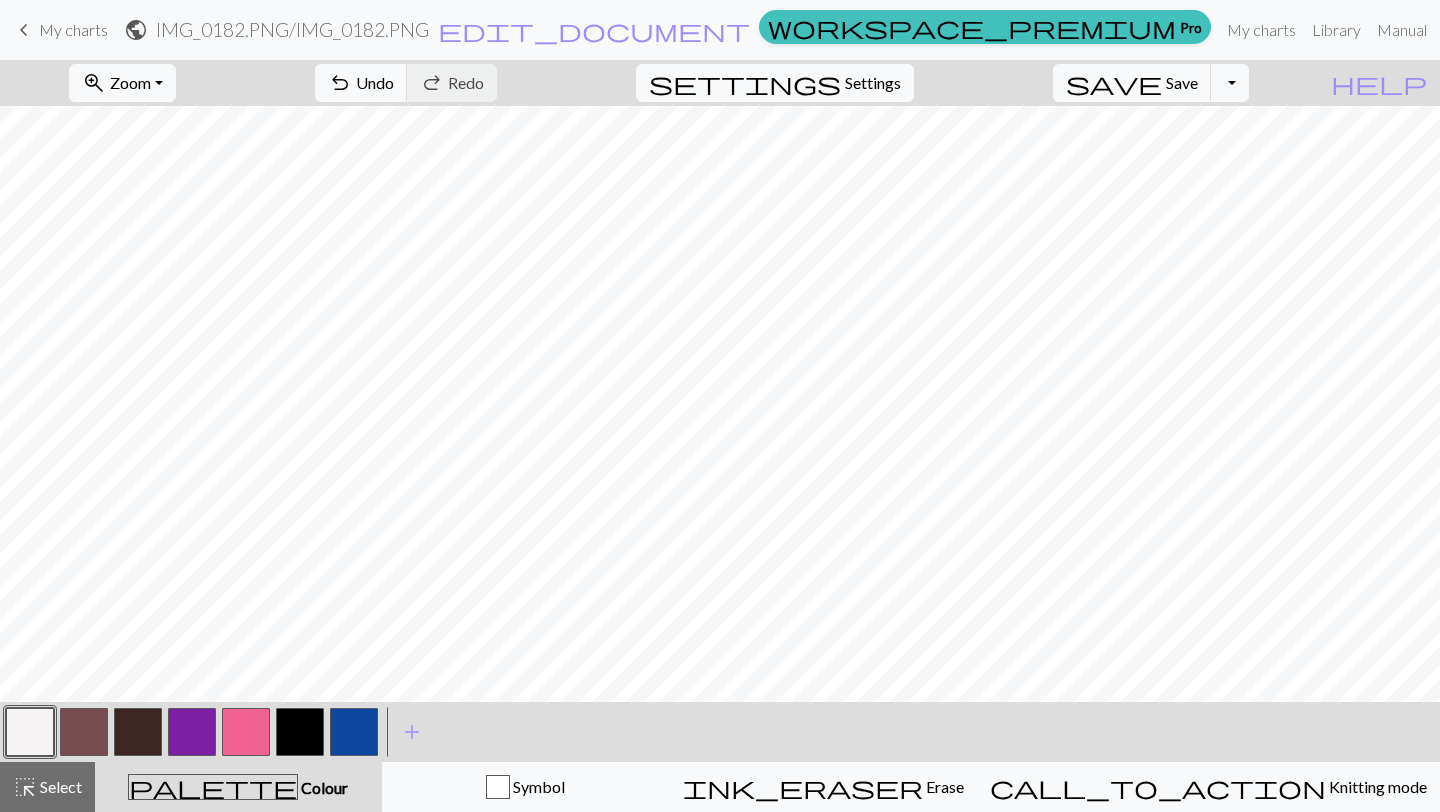 click at bounding box center (354, 732) 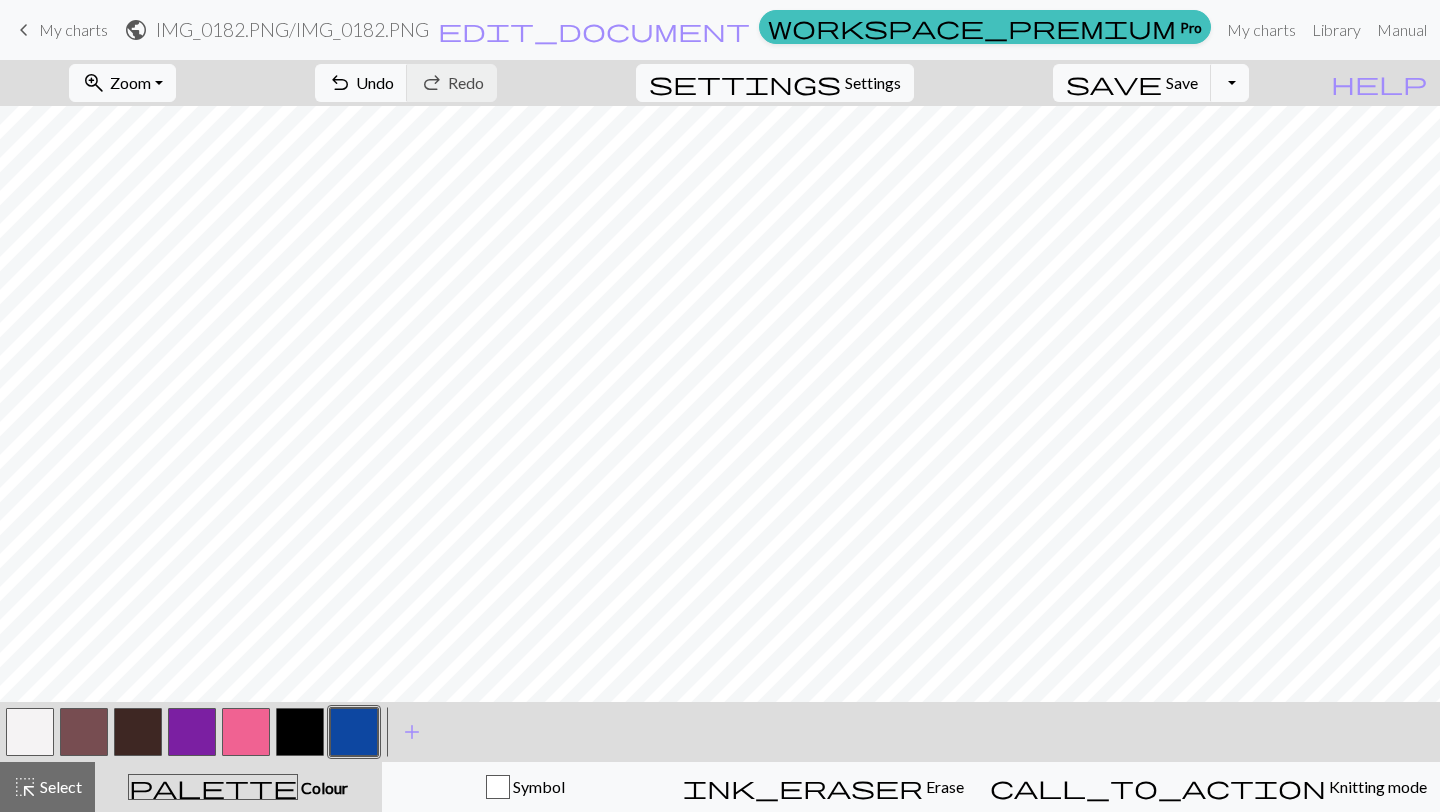 click at bounding box center [30, 732] 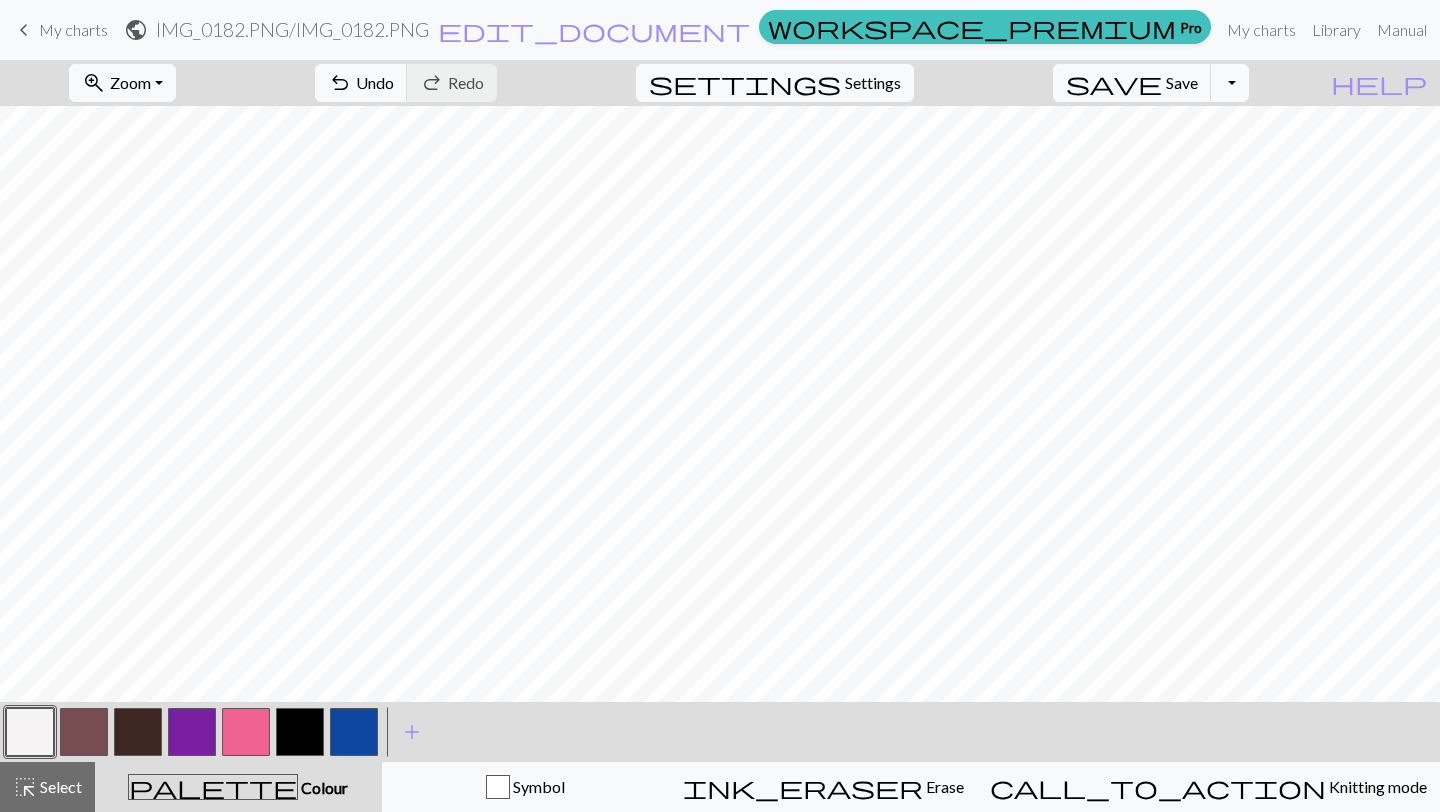 click at bounding box center (354, 732) 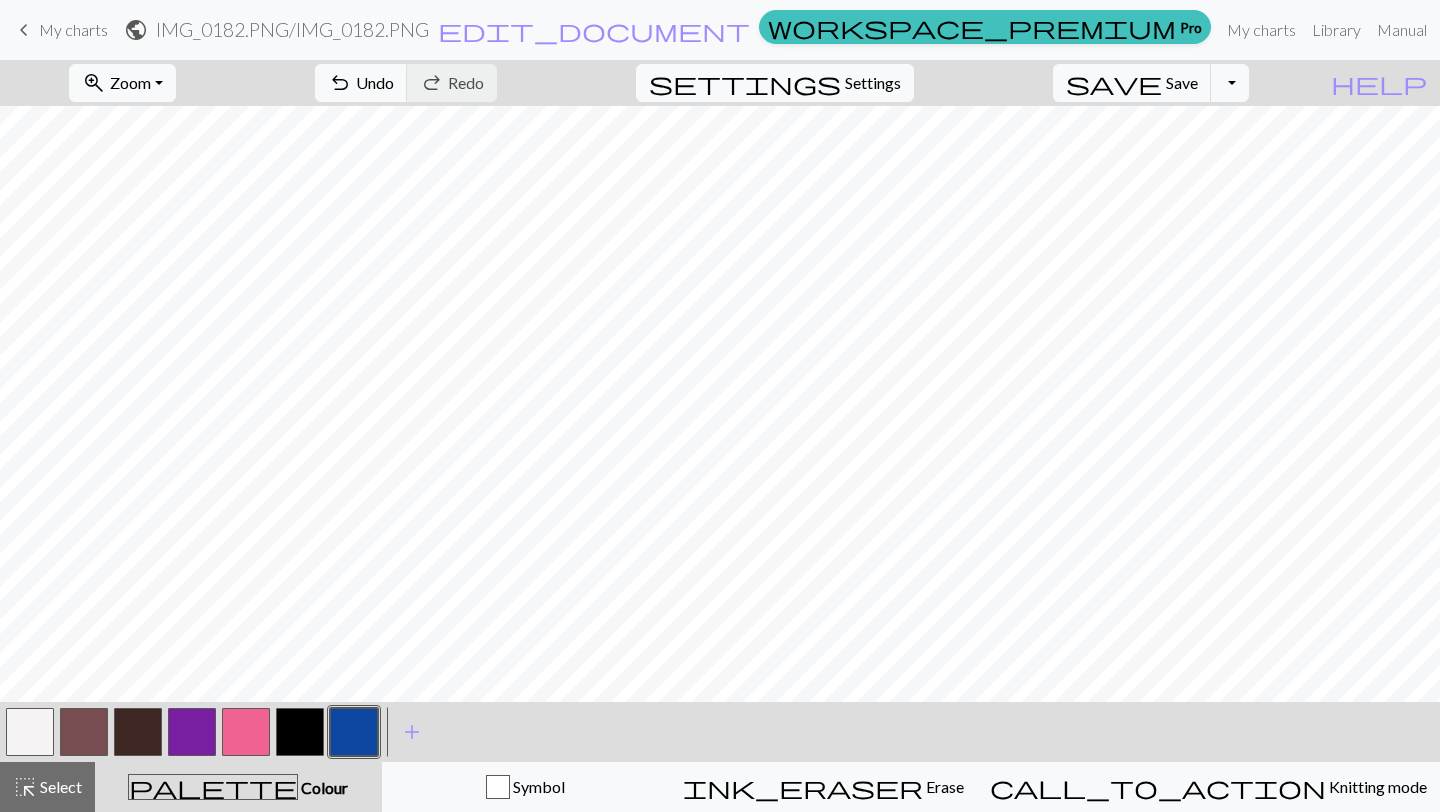 click at bounding box center (30, 732) 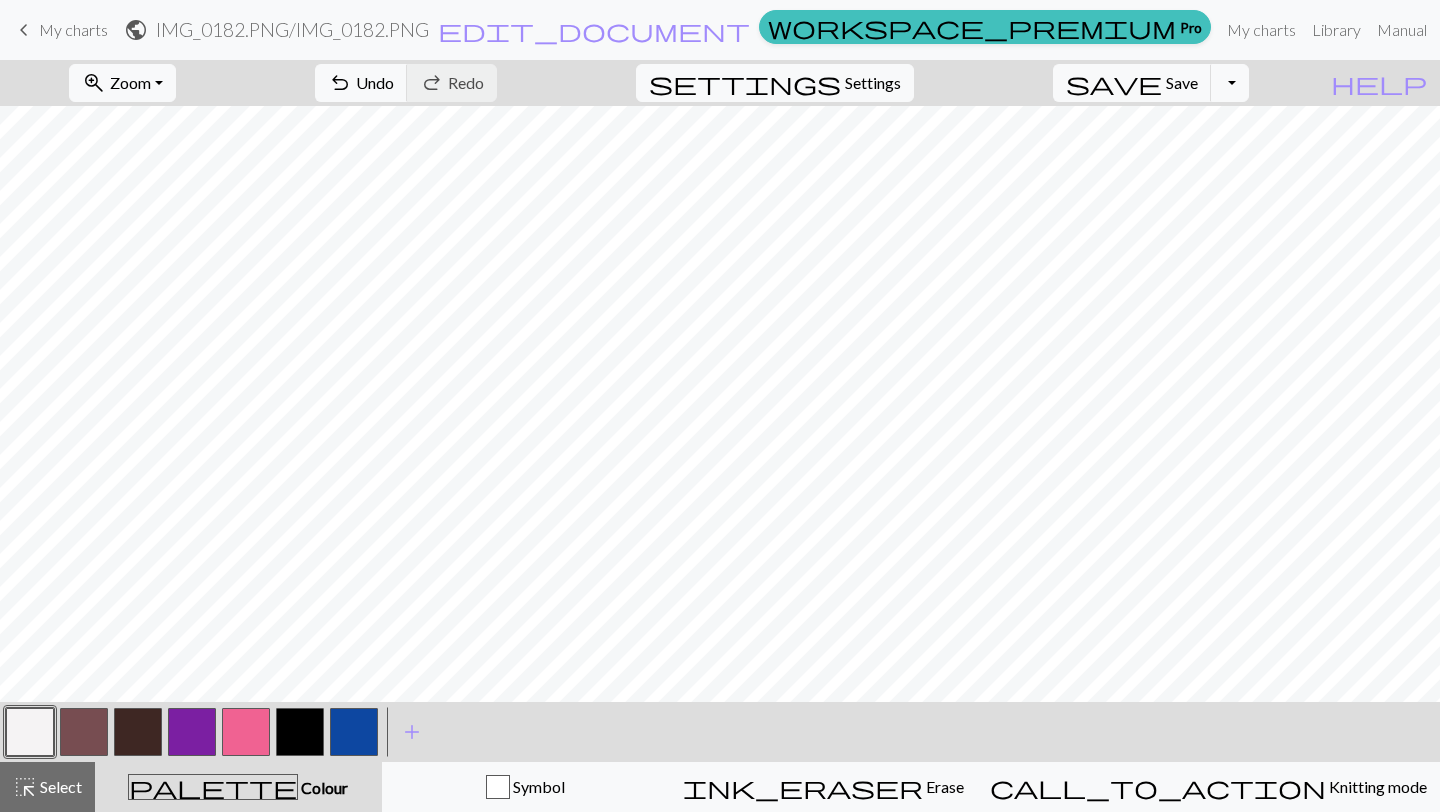 click at bounding box center [354, 732] 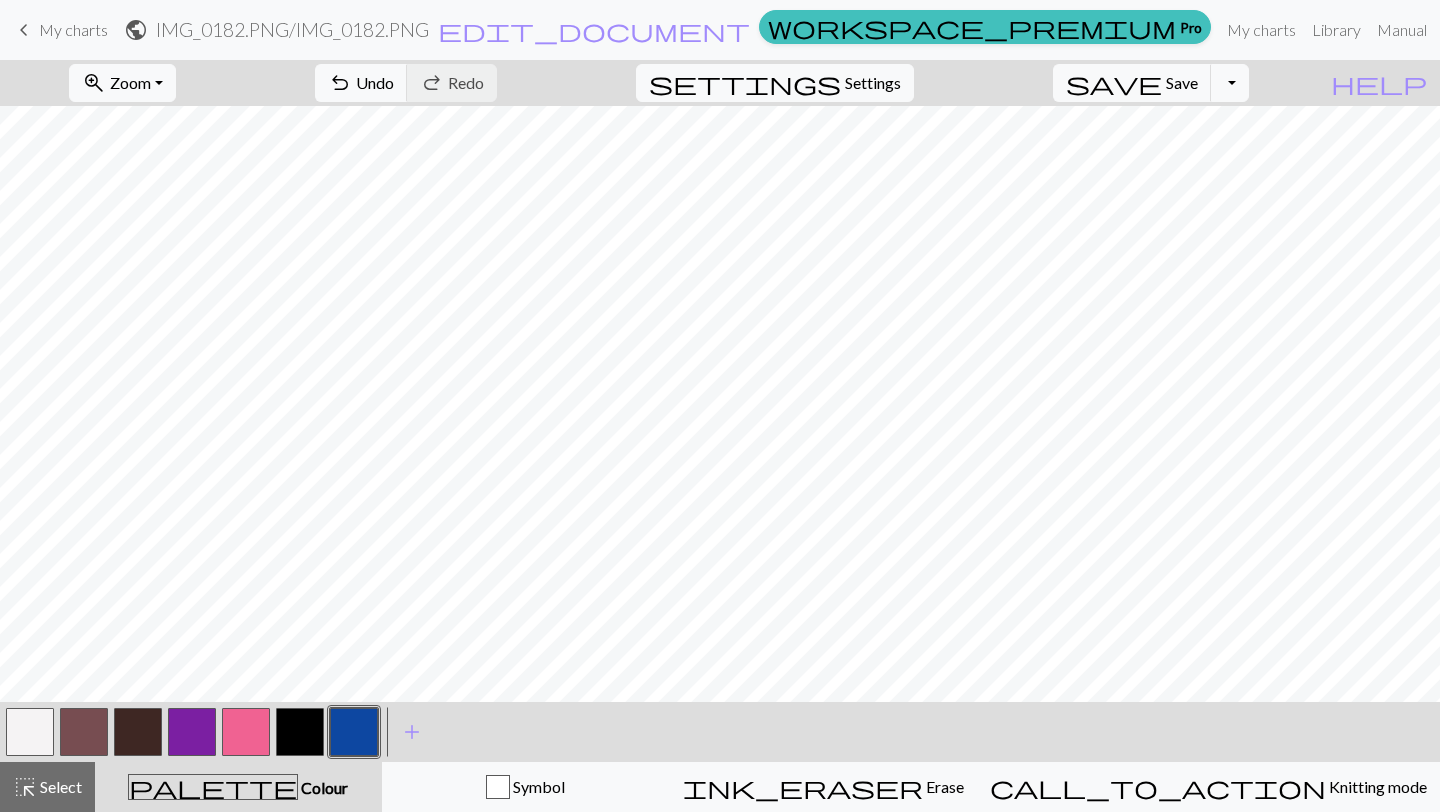 click at bounding box center [30, 732] 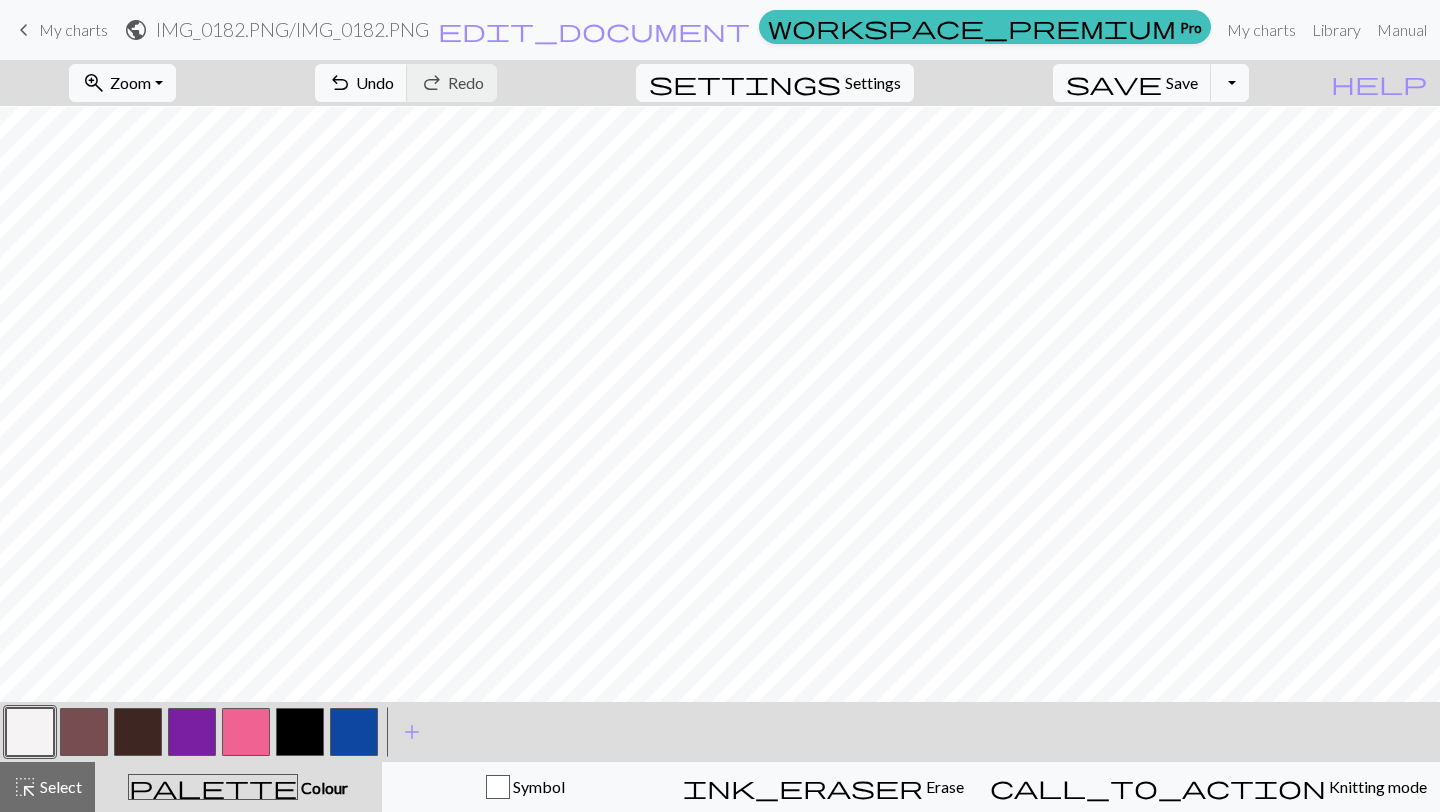scroll, scrollTop: 316, scrollLeft: 0, axis: vertical 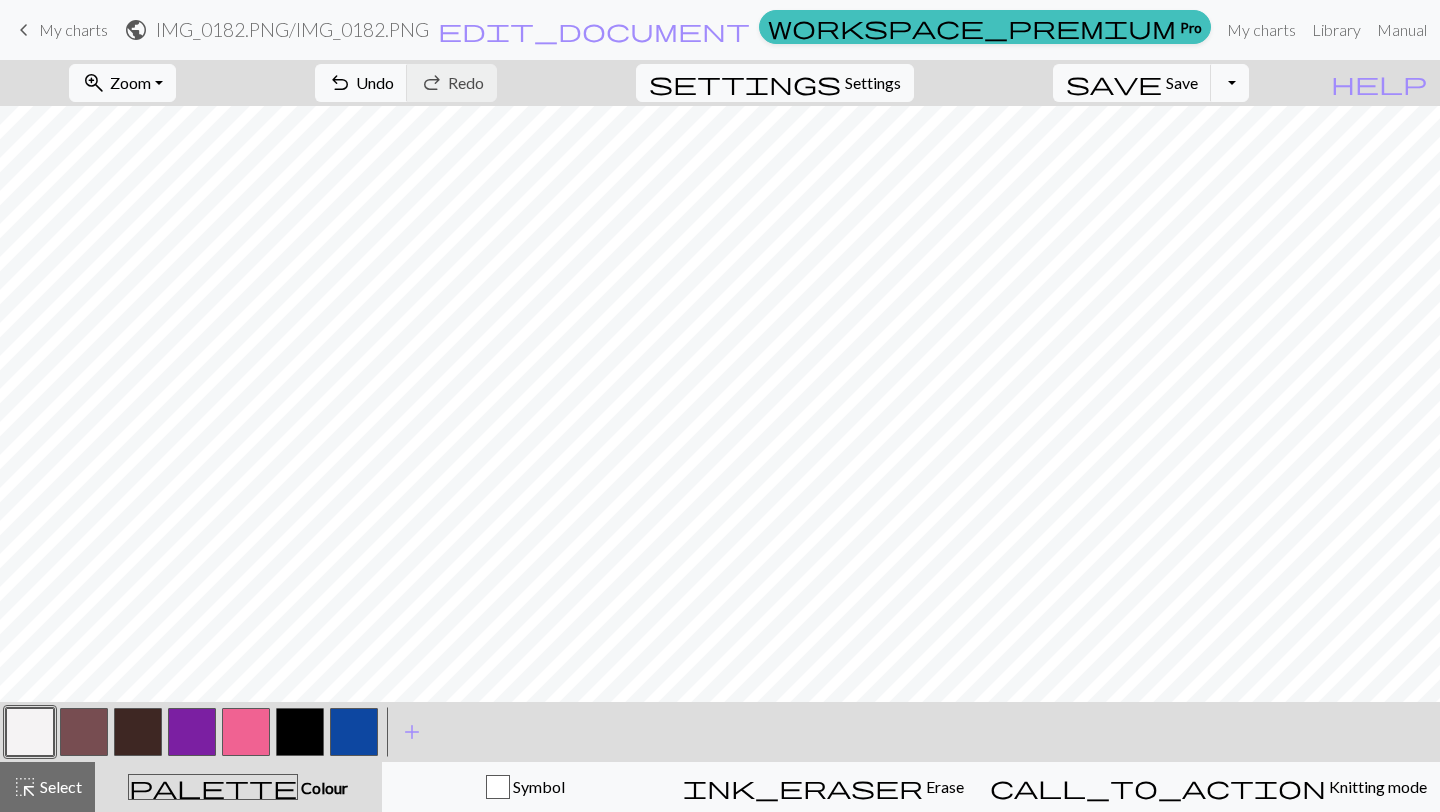 click at bounding box center (138, 732) 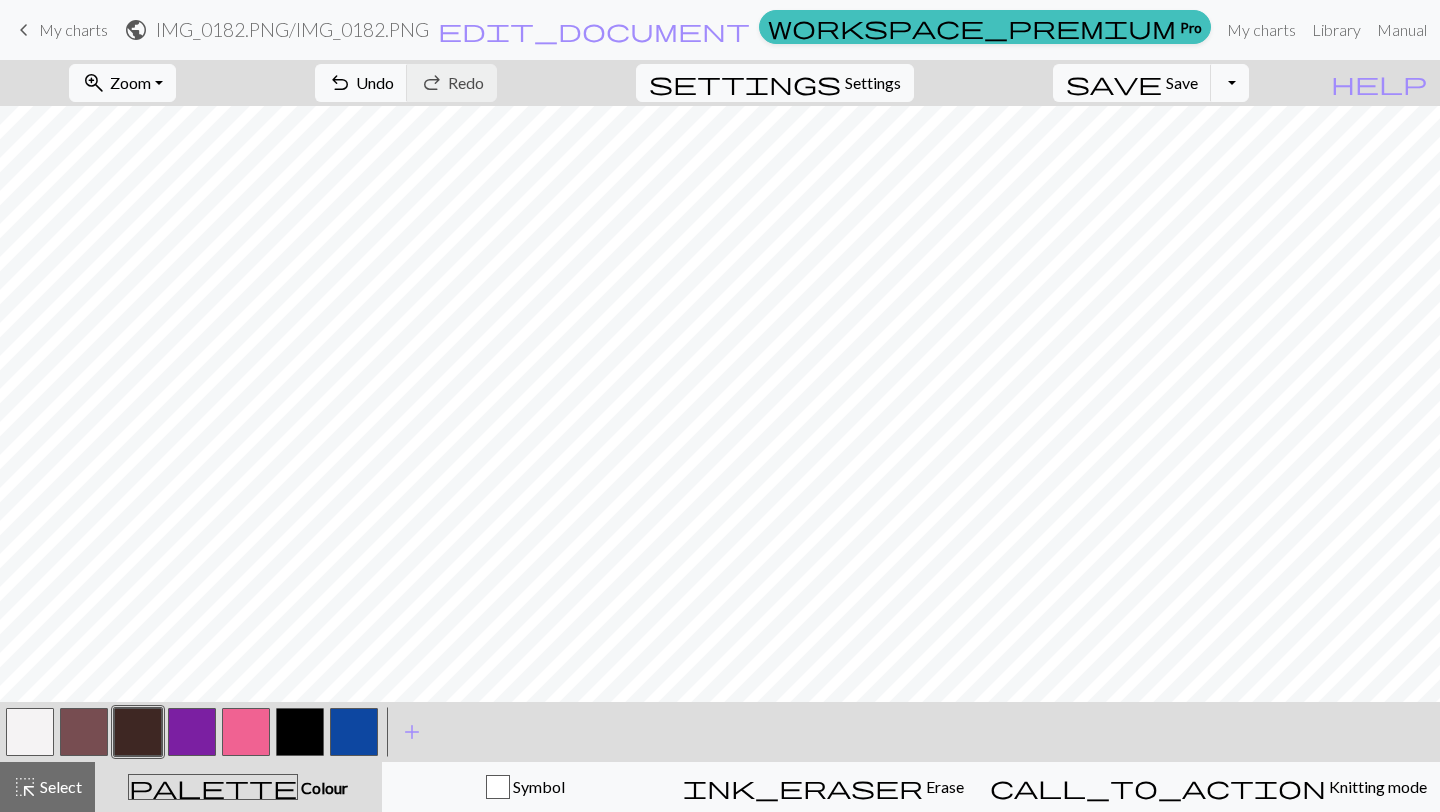 click at bounding box center (30, 732) 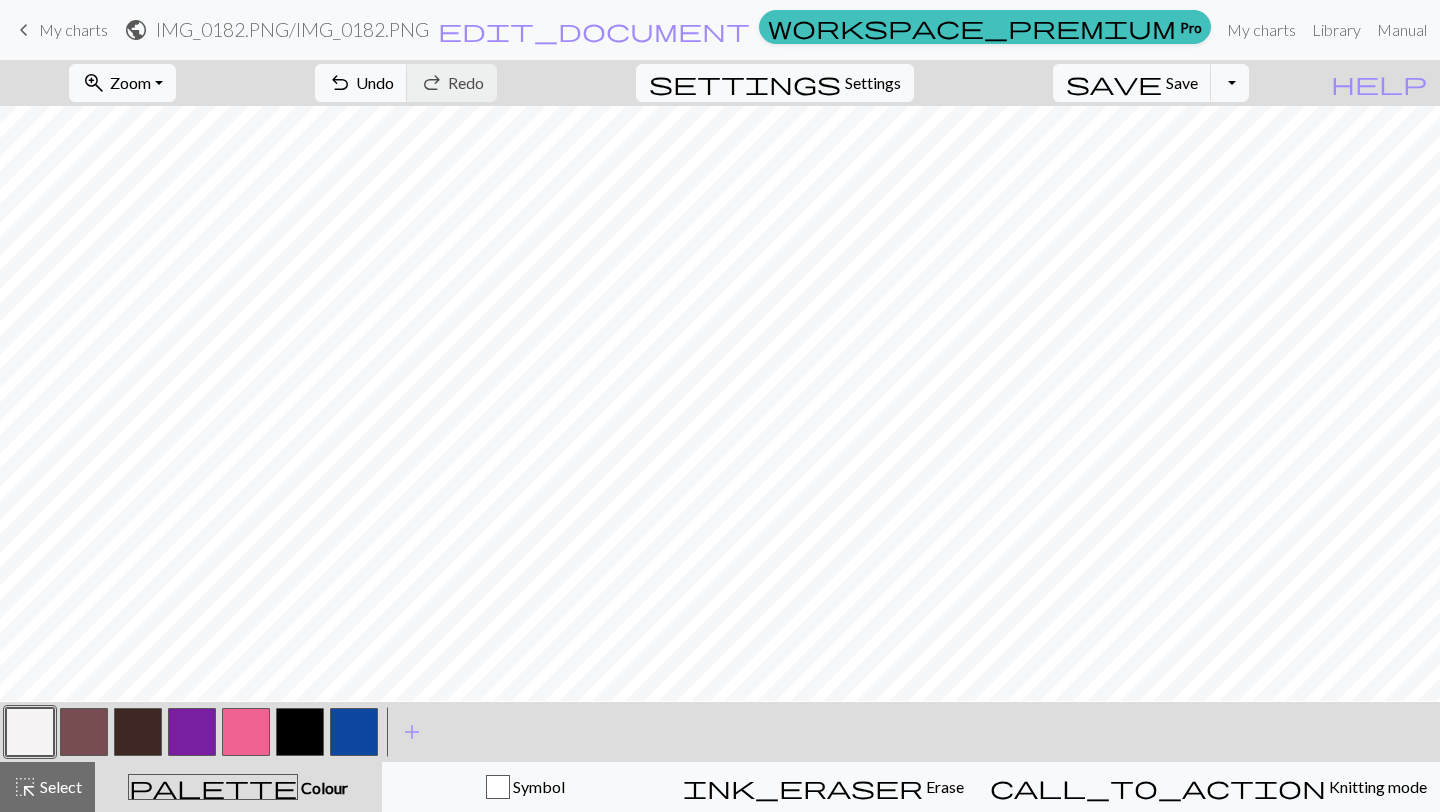 scroll, scrollTop: 258, scrollLeft: 0, axis: vertical 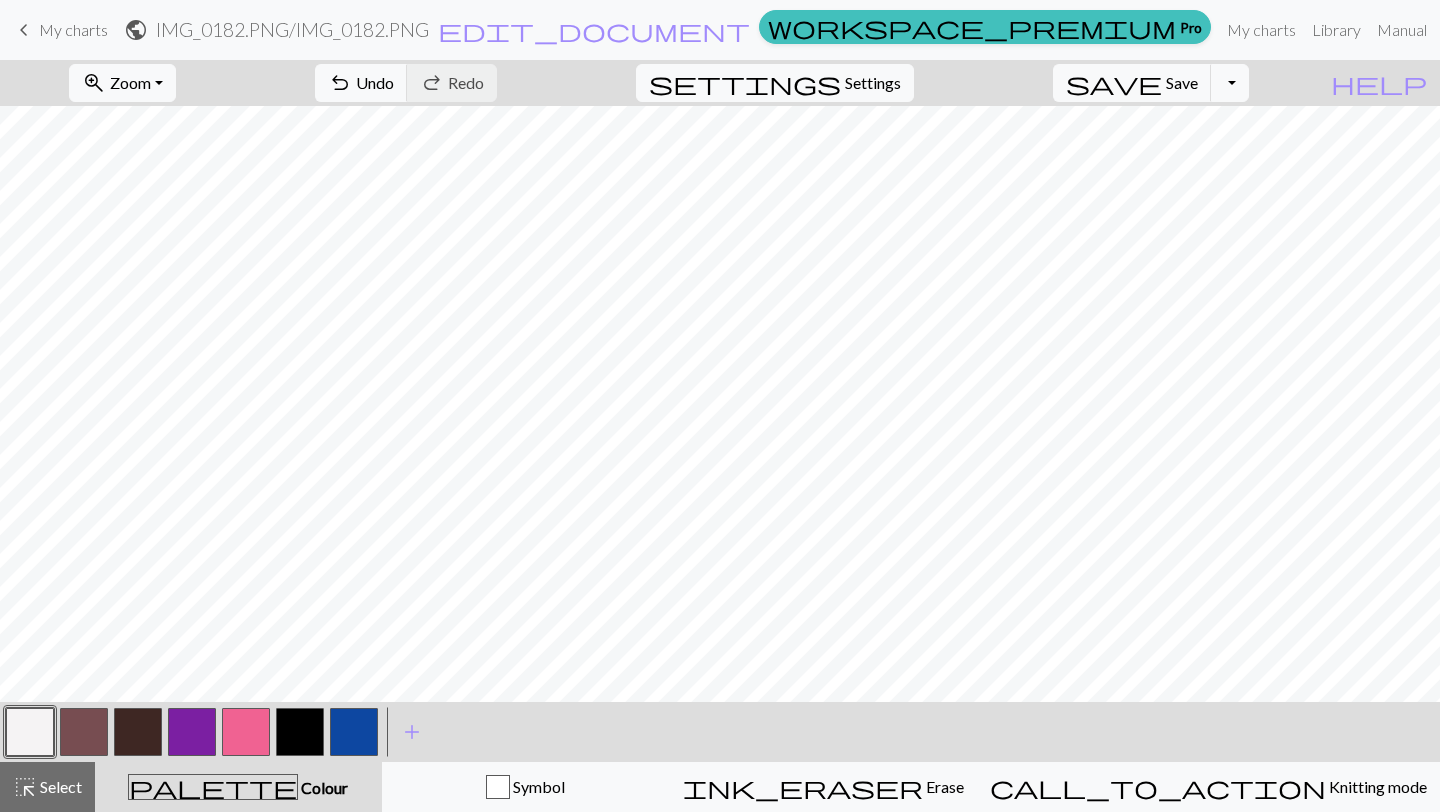 click at bounding box center [354, 732] 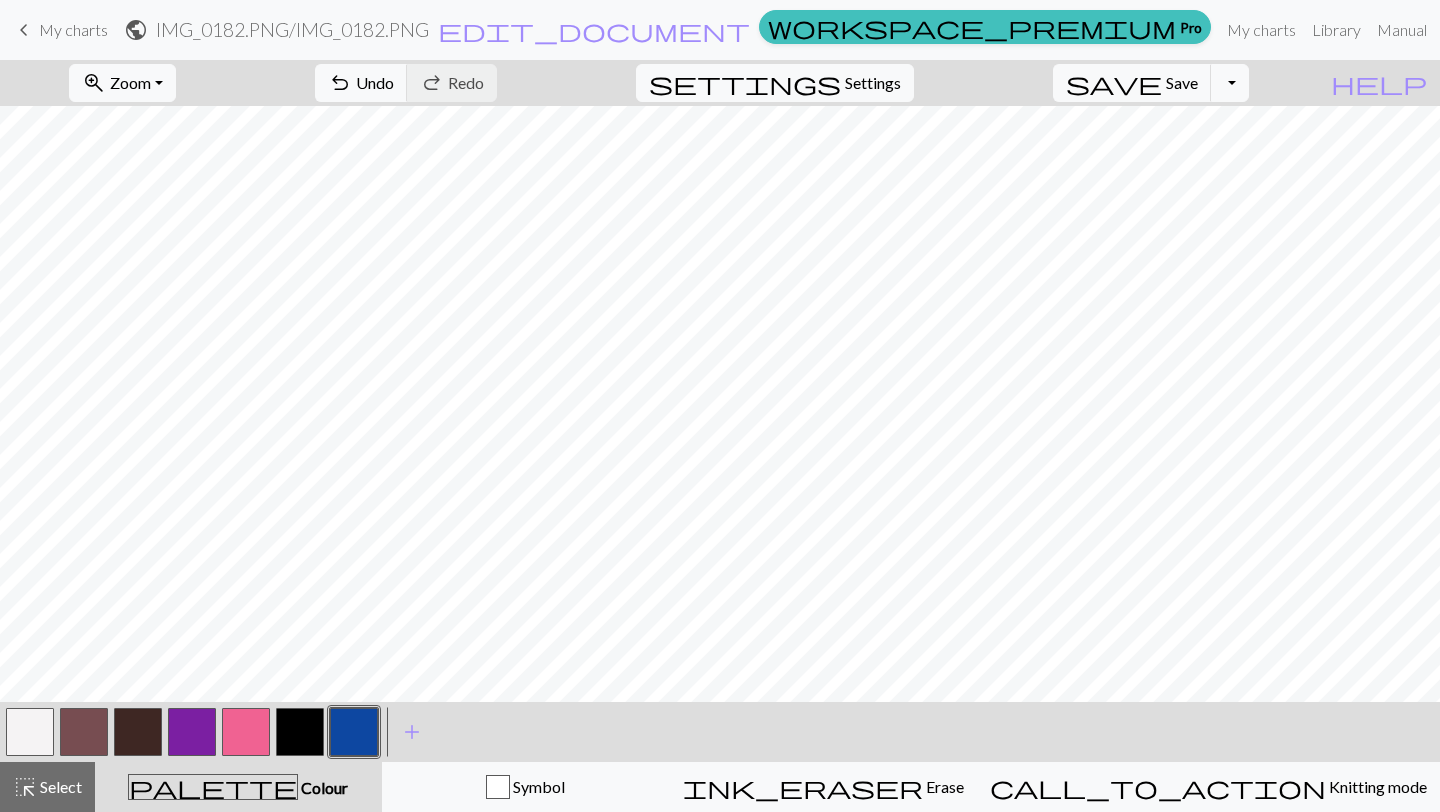 click at bounding box center (30, 732) 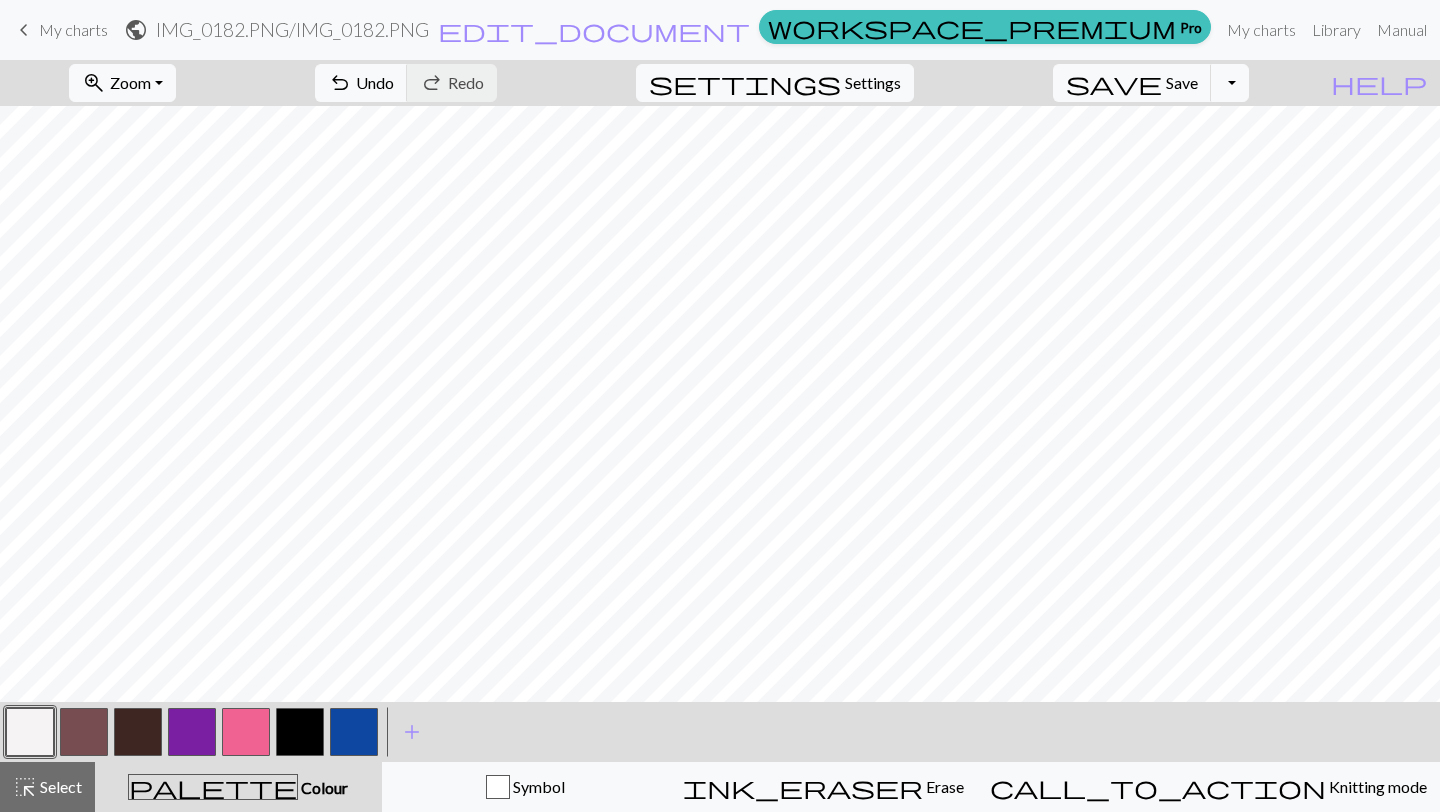 click at bounding box center (354, 732) 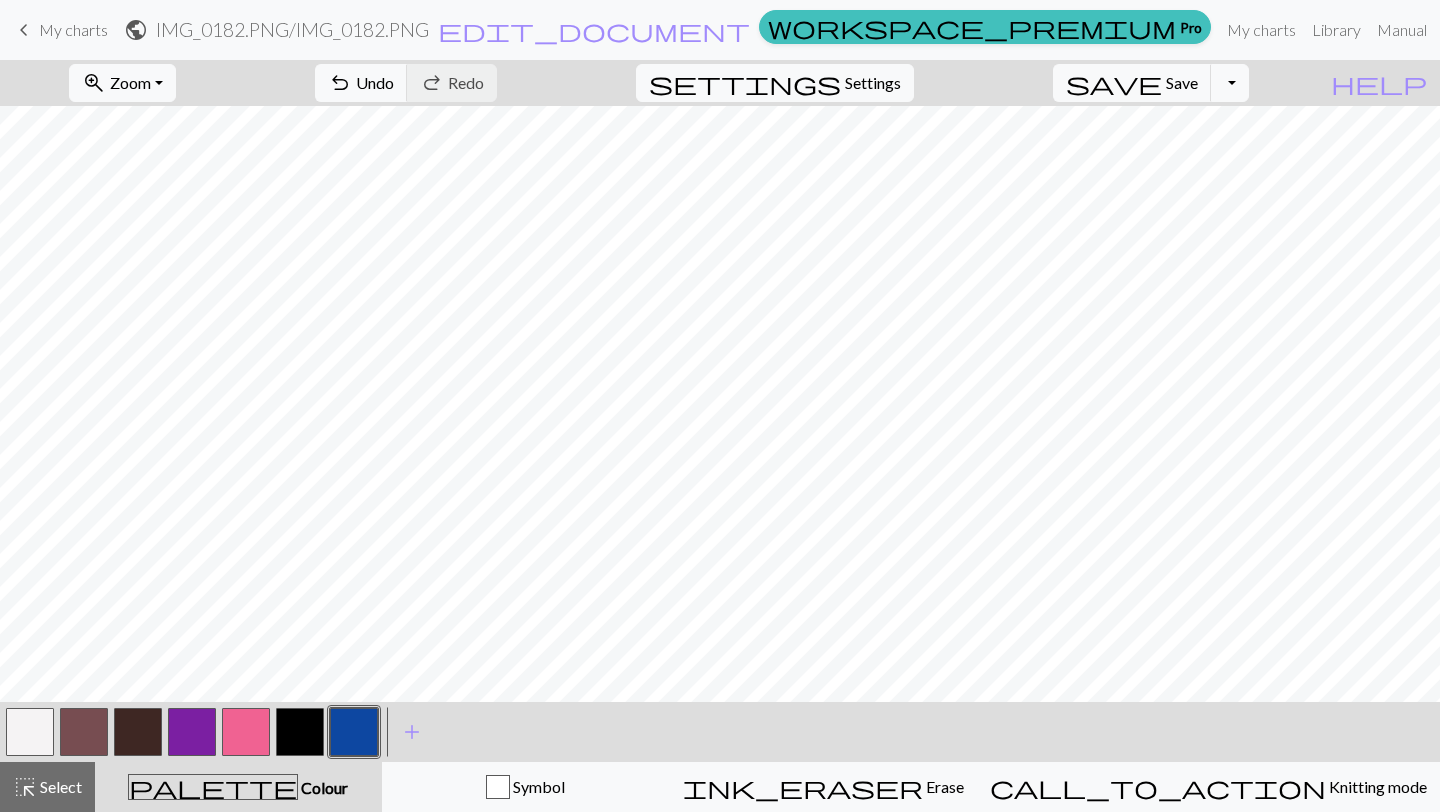 click at bounding box center (30, 732) 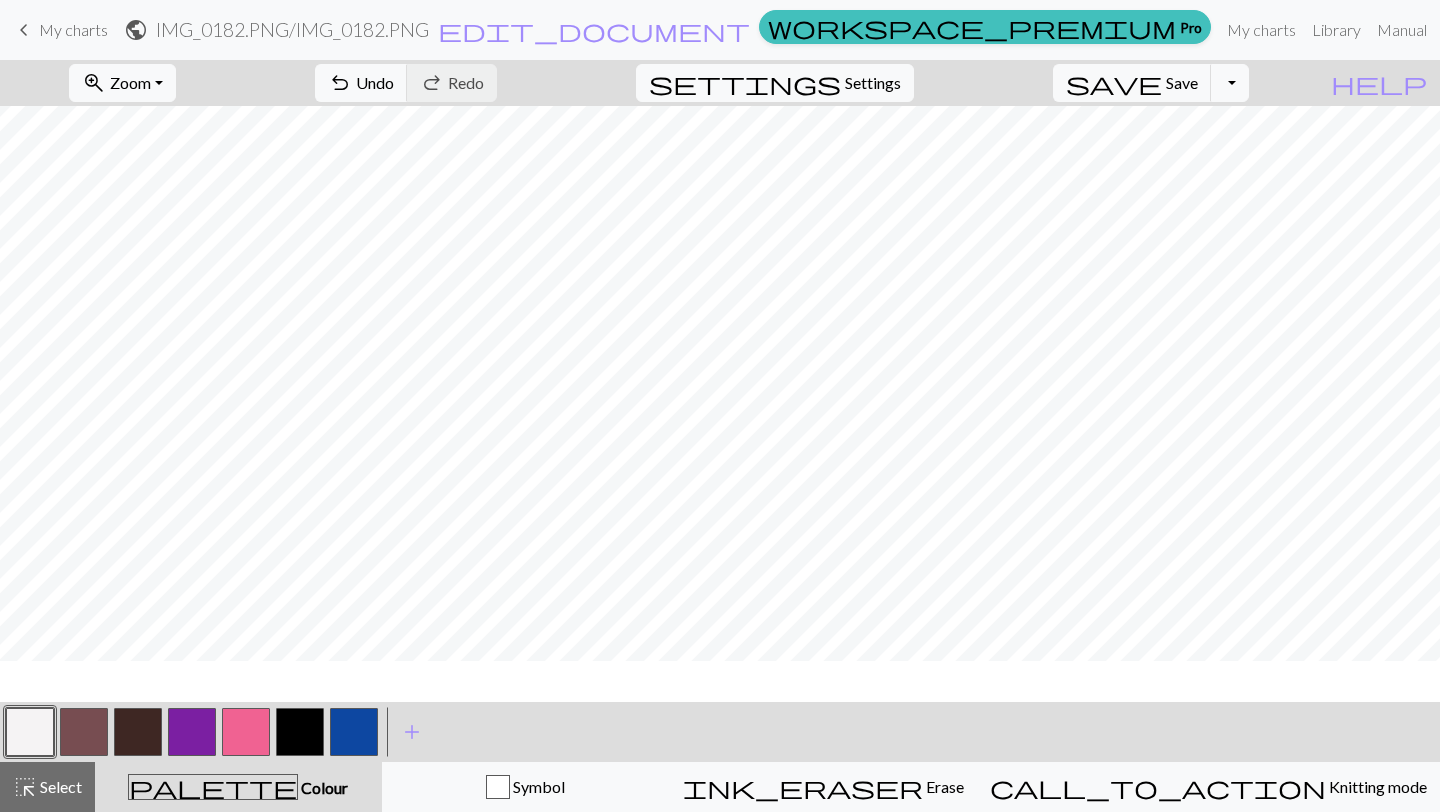 scroll, scrollTop: 216, scrollLeft: 0, axis: vertical 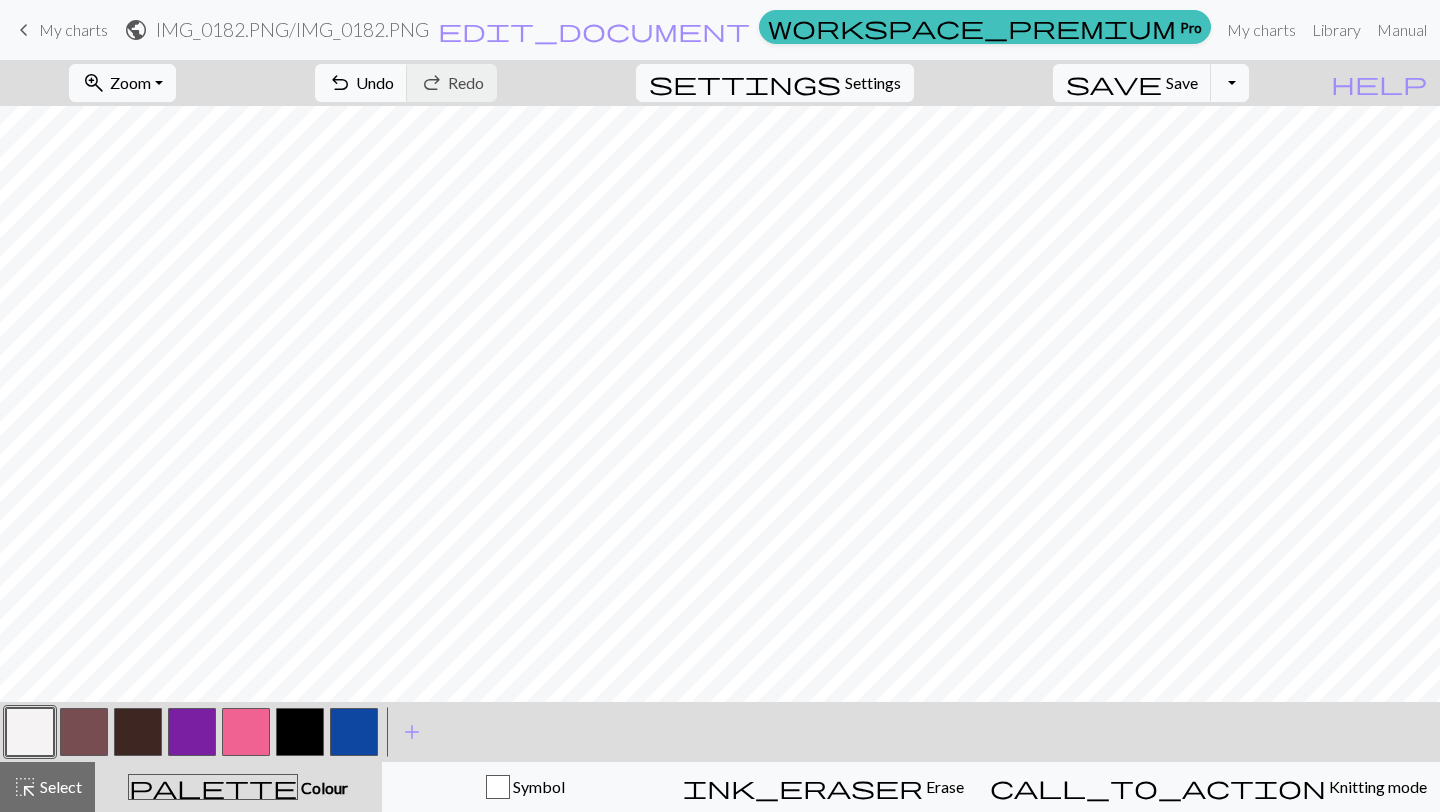 click at bounding box center [354, 732] 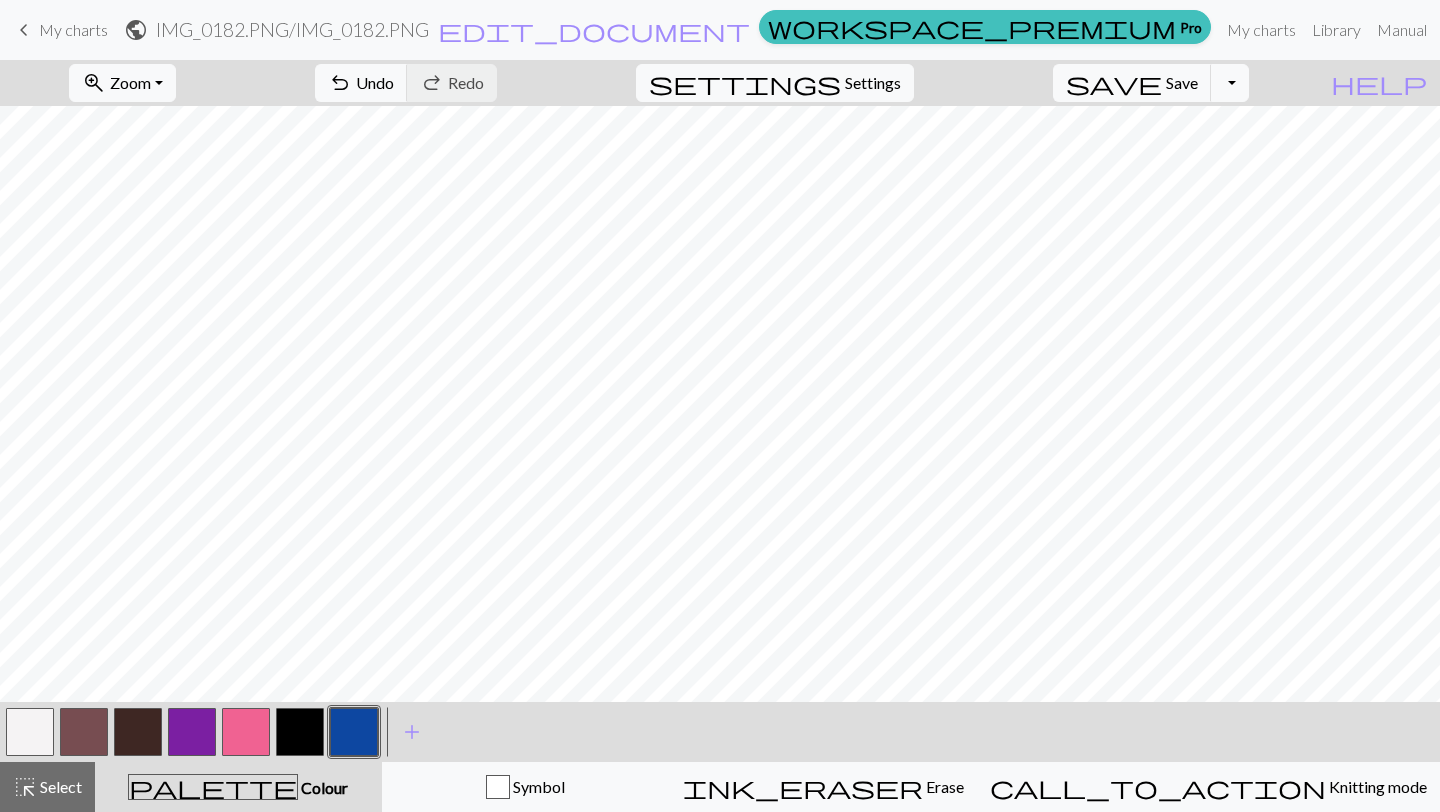 click at bounding box center [246, 732] 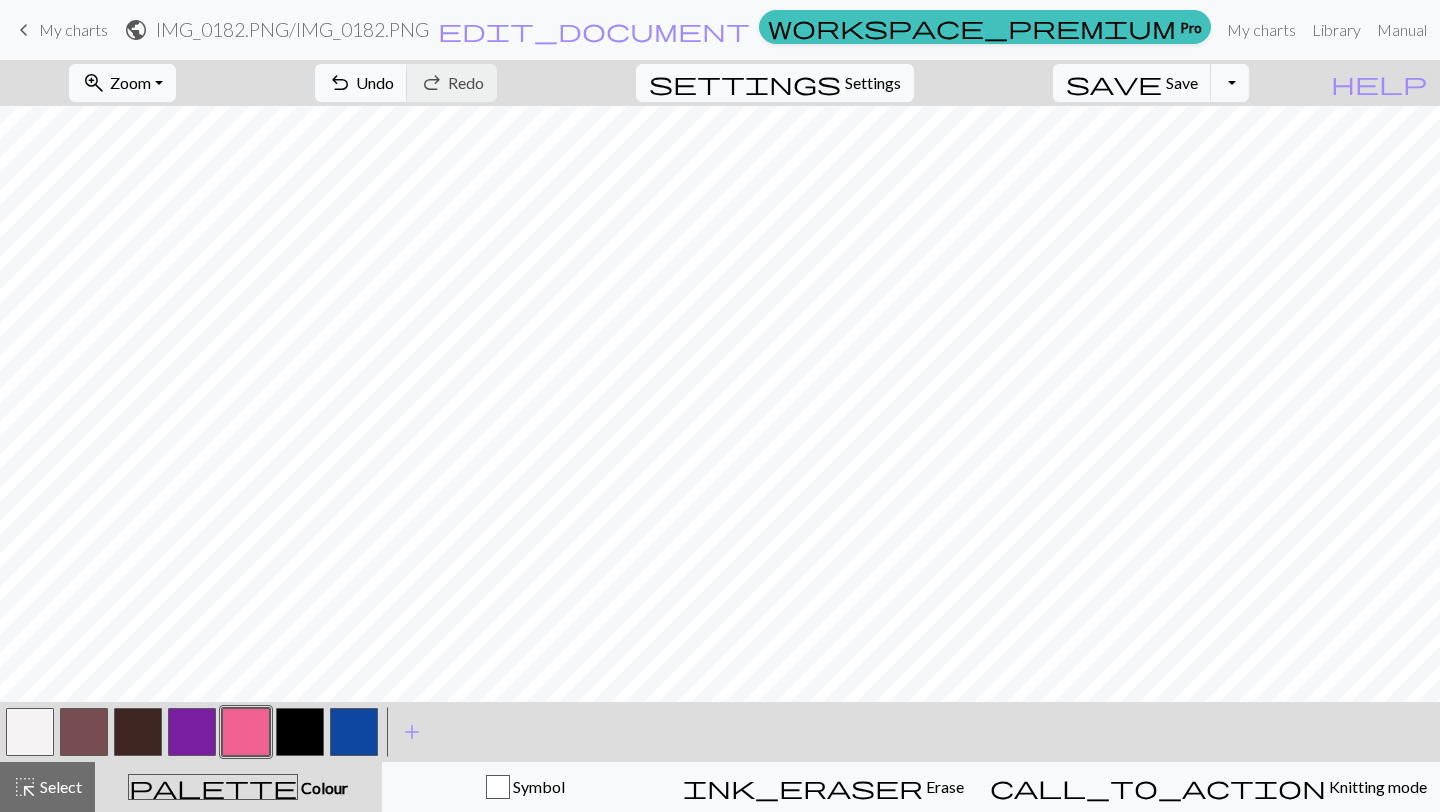 click at bounding box center [246, 732] 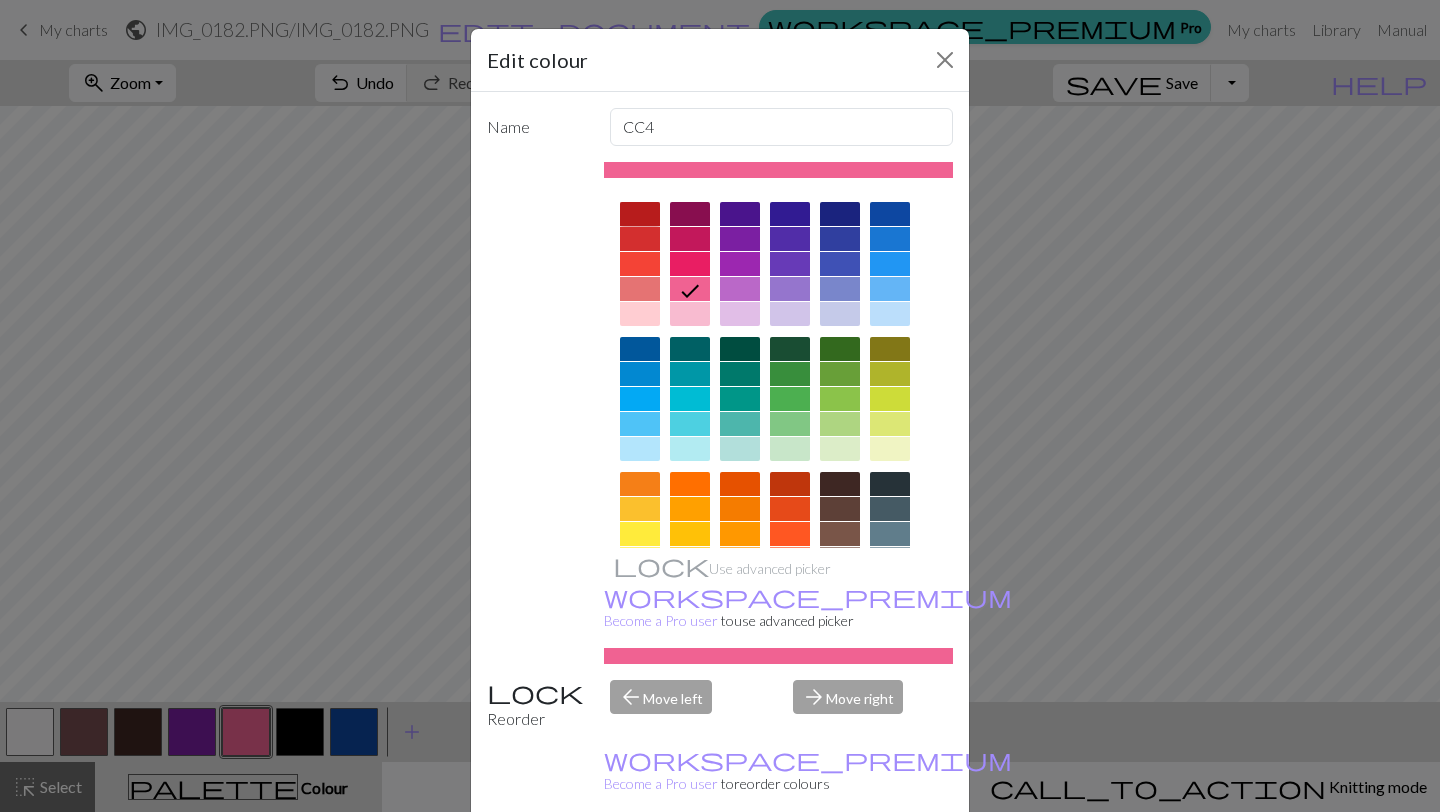 click at bounding box center (640, 214) 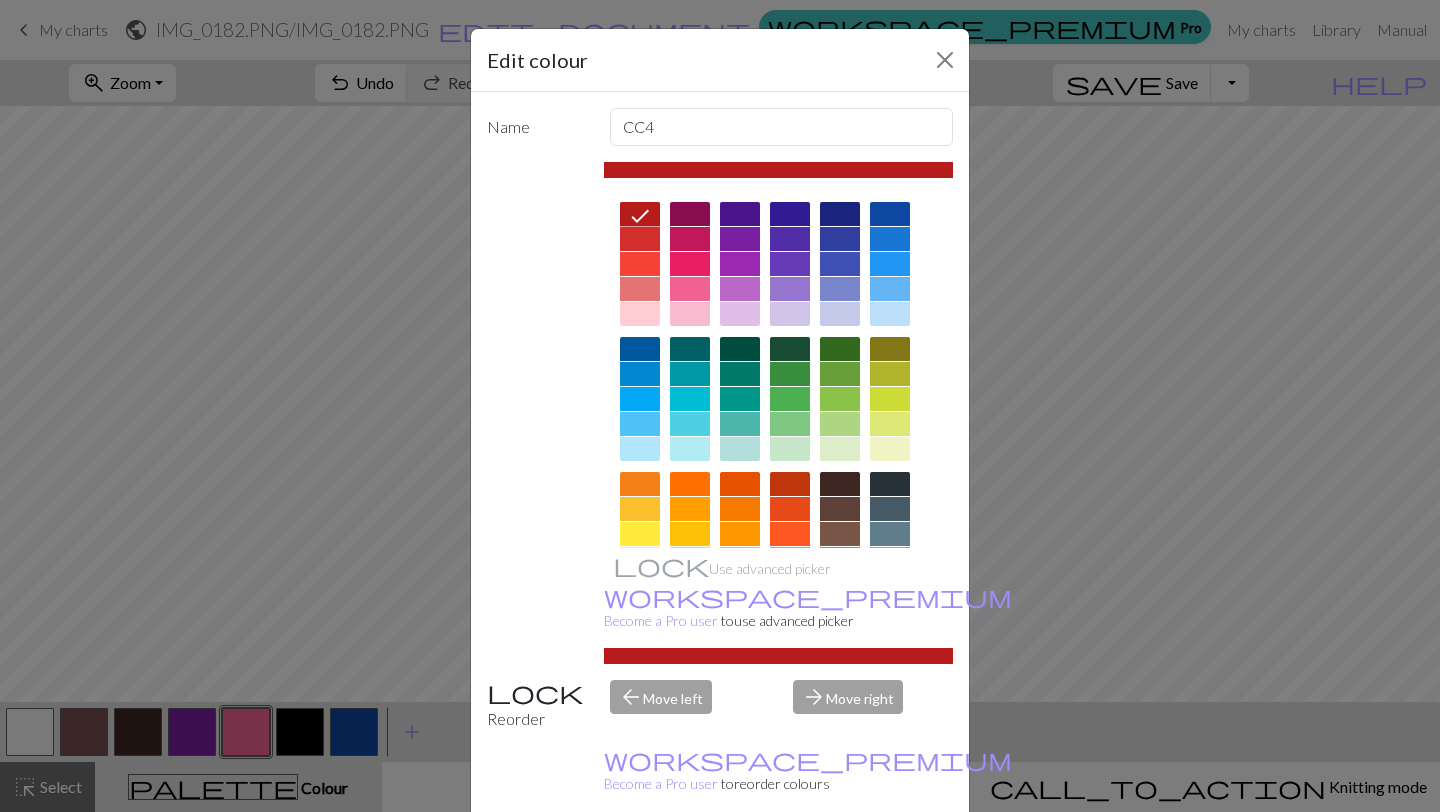 click on "Done" at bounding box center [840, 863] 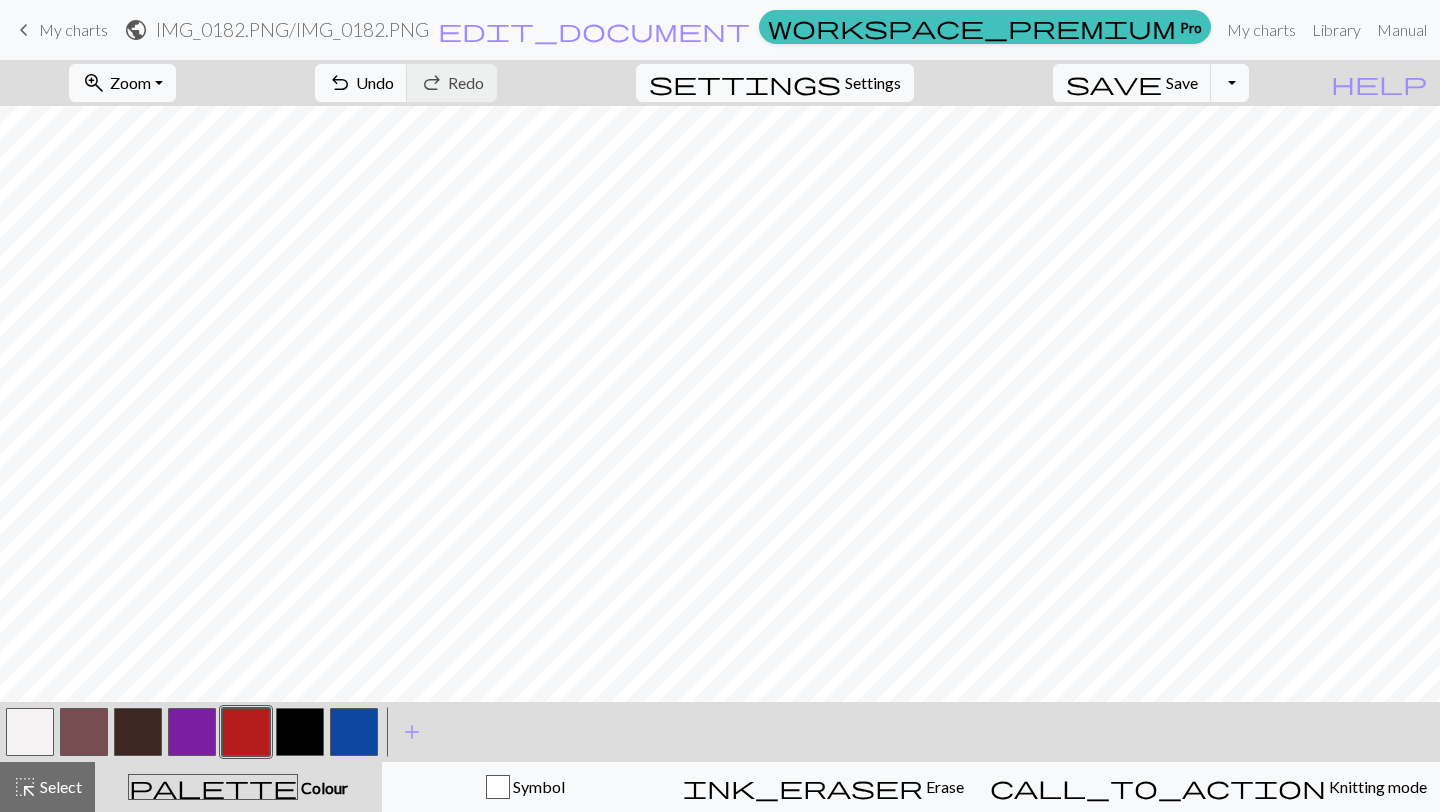 click at bounding box center [354, 732] 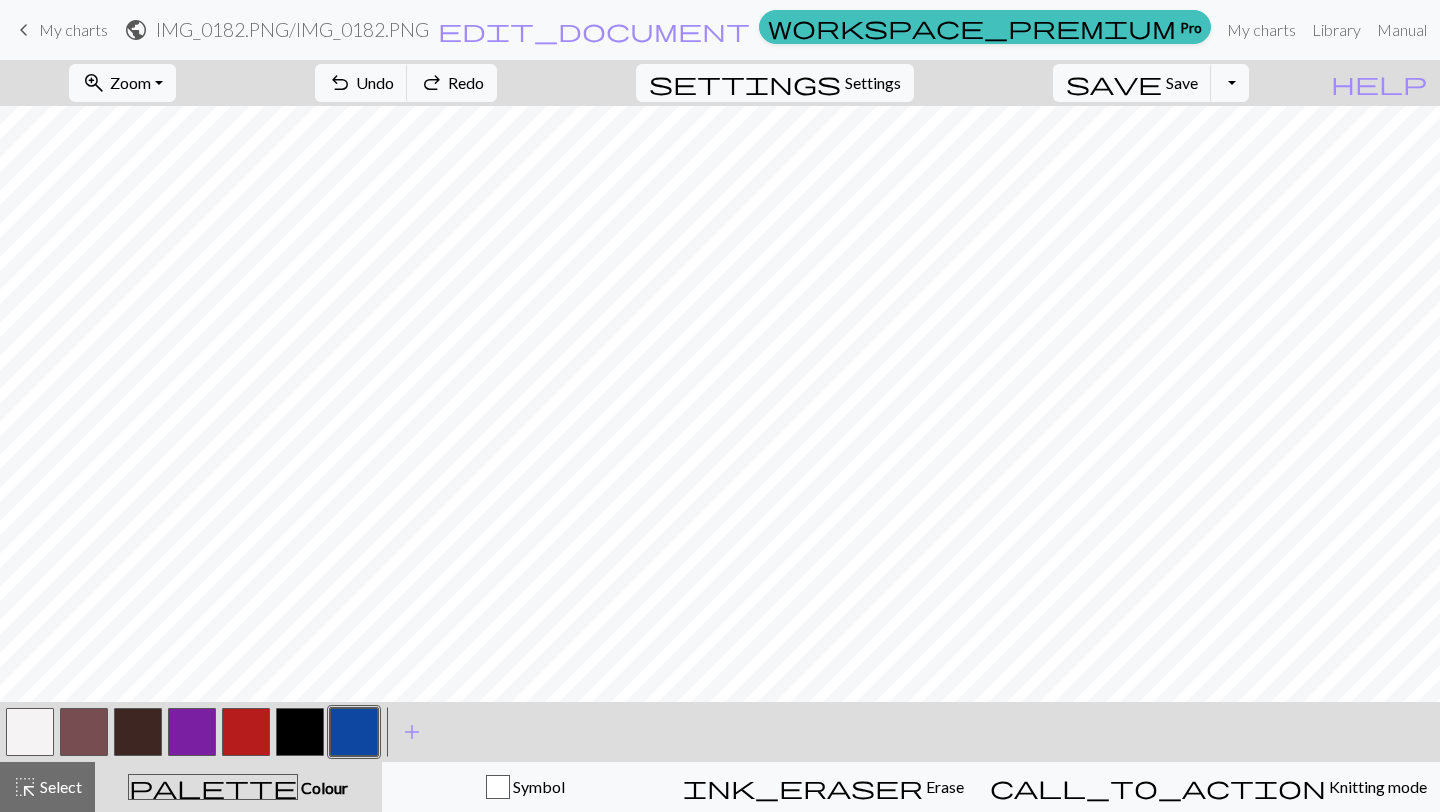 click at bounding box center [246, 732] 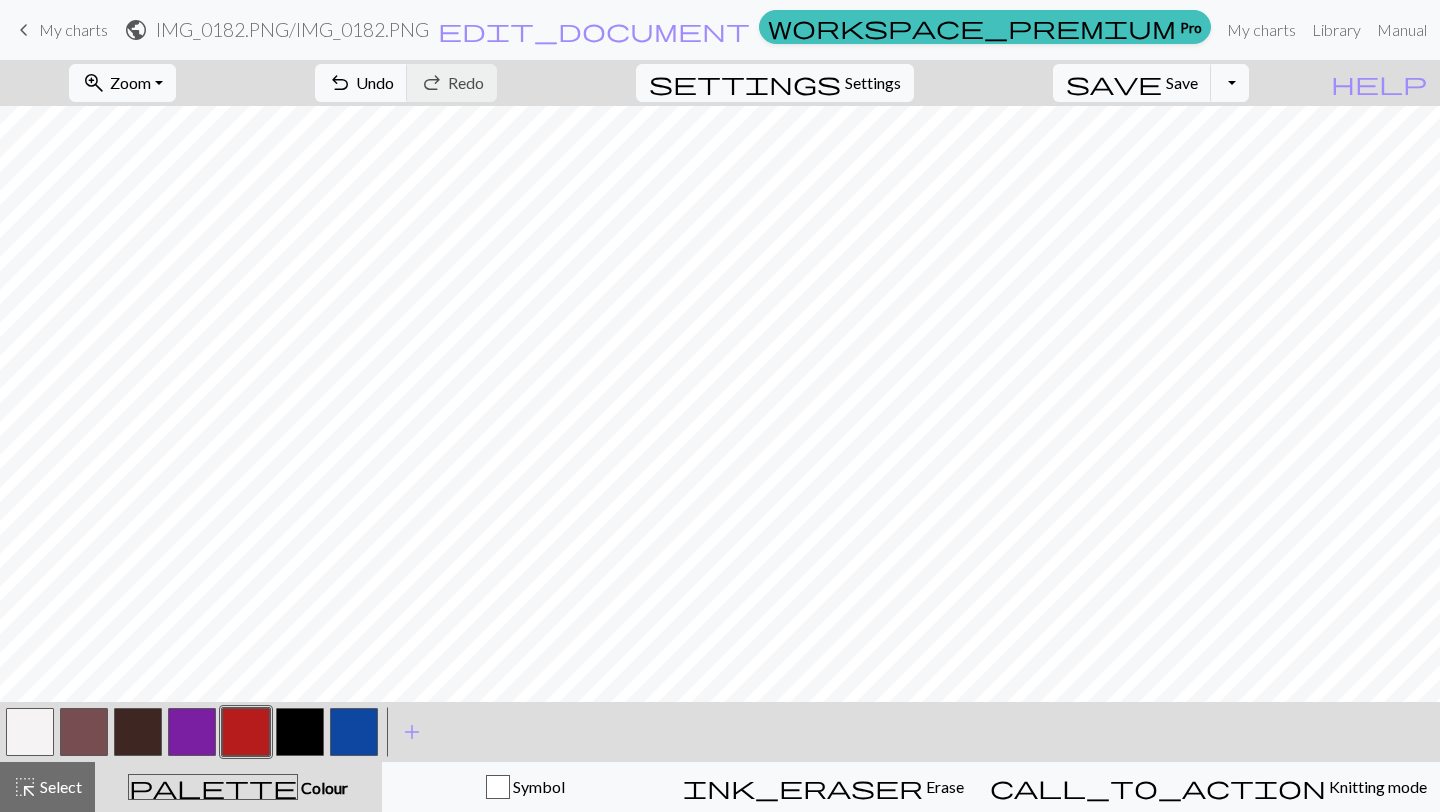 click at bounding box center [354, 732] 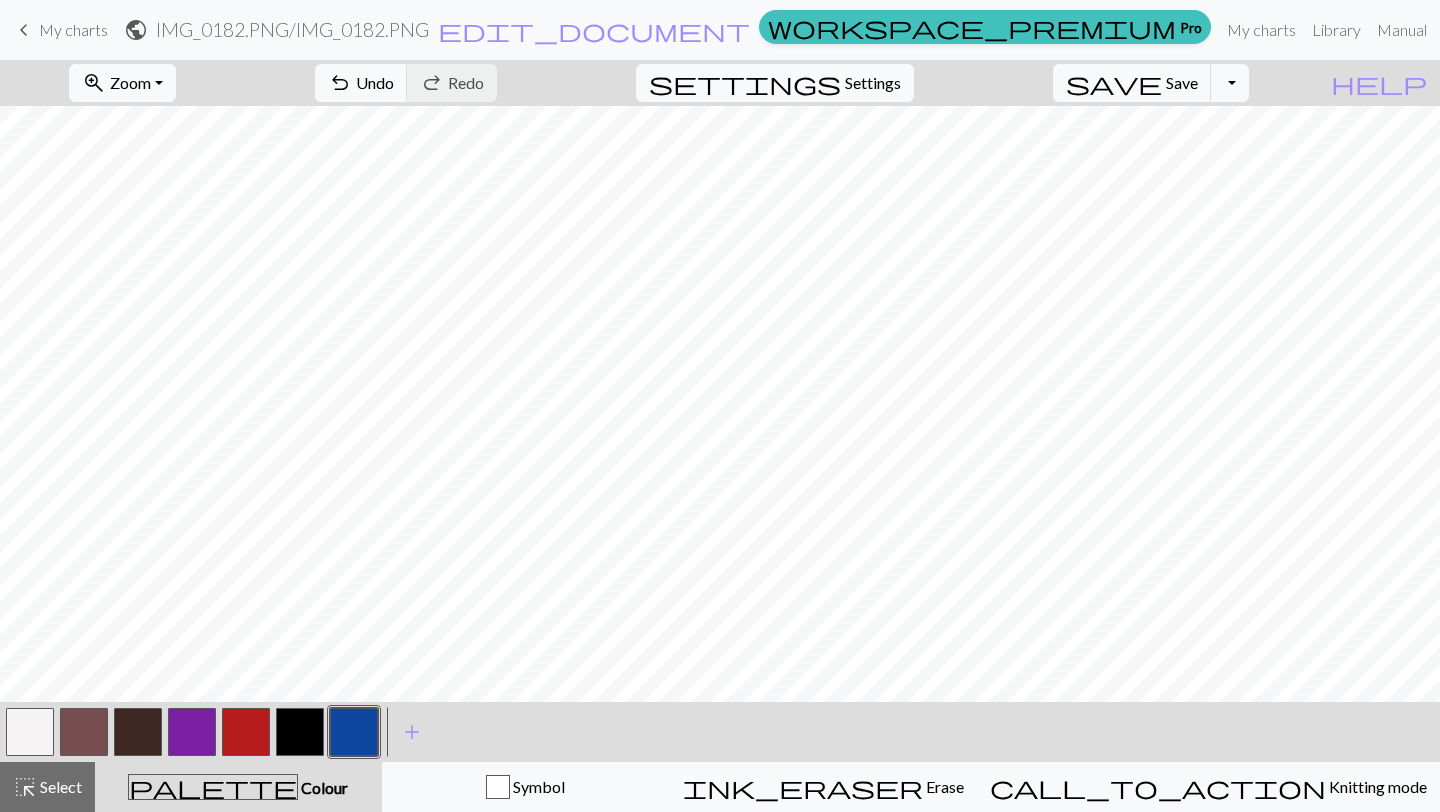 click at bounding box center (30, 732) 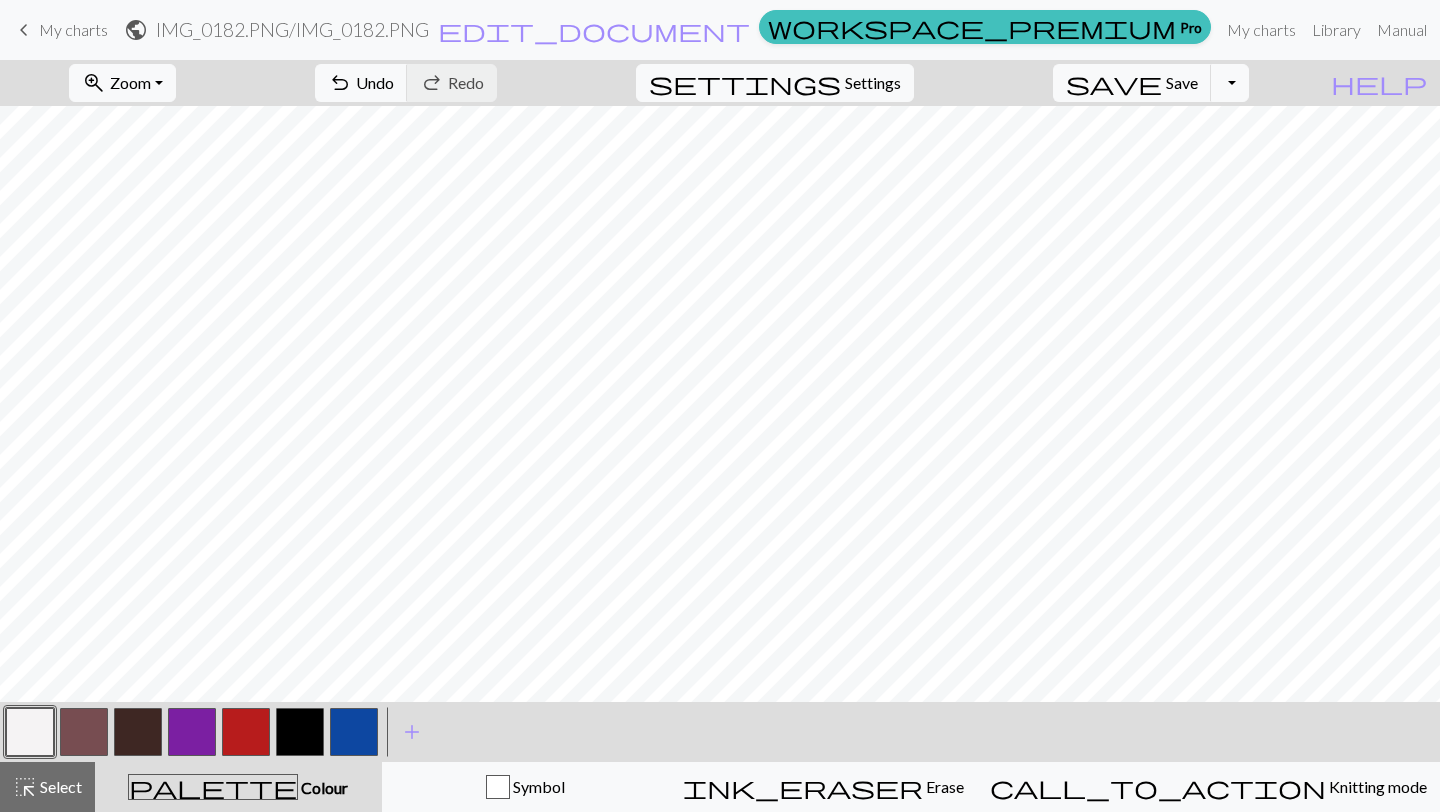 click at bounding box center (30, 732) 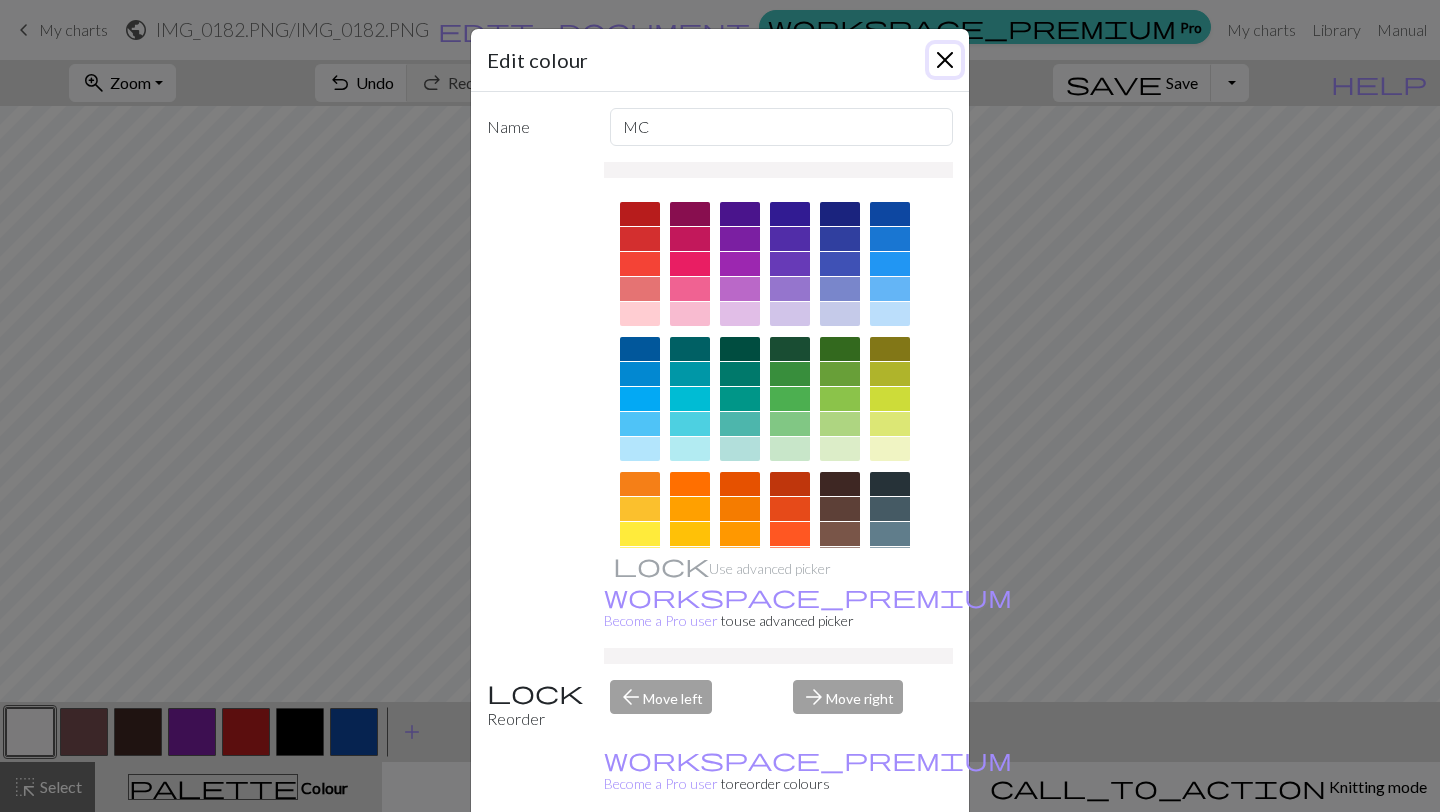 click at bounding box center [945, 60] 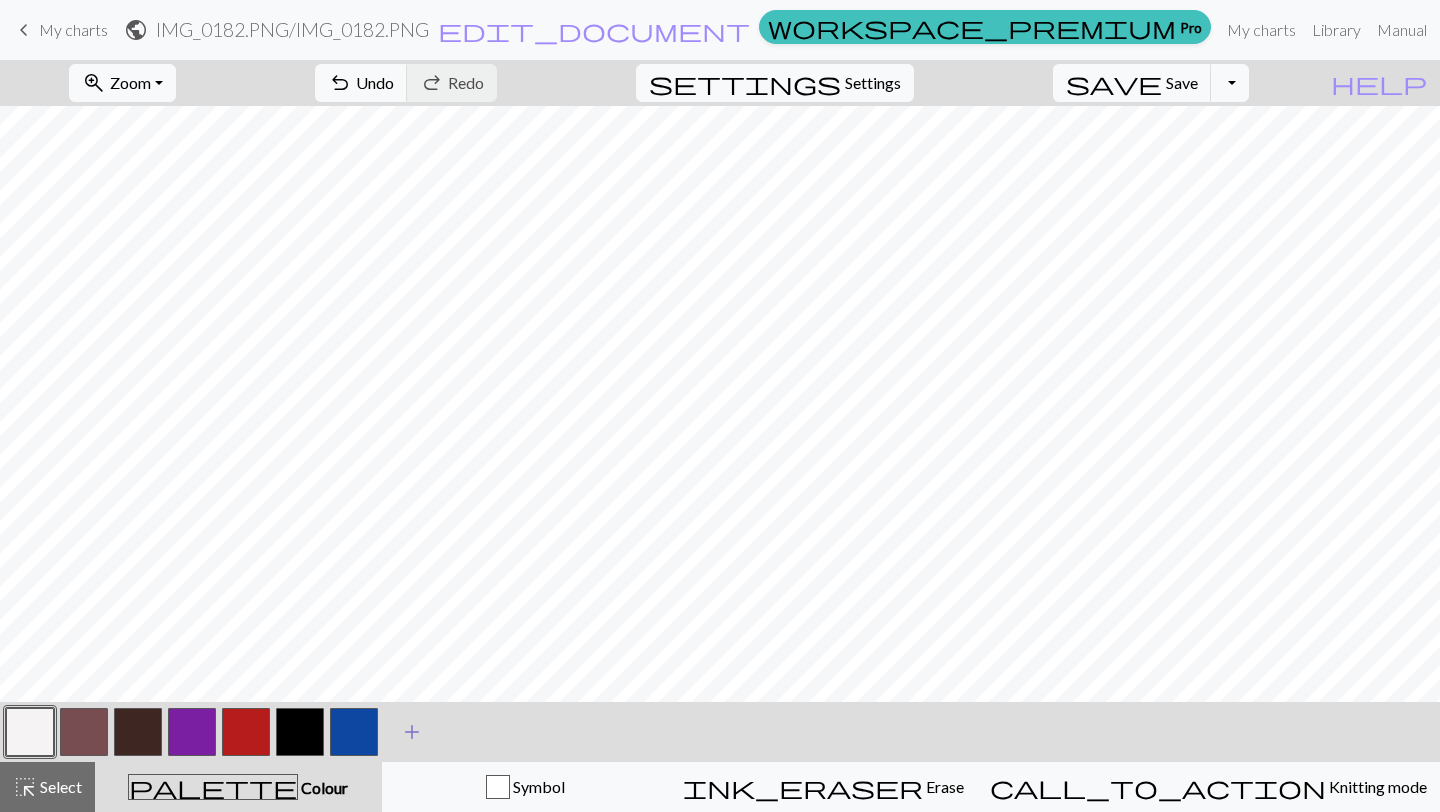 click on "add" at bounding box center (412, 732) 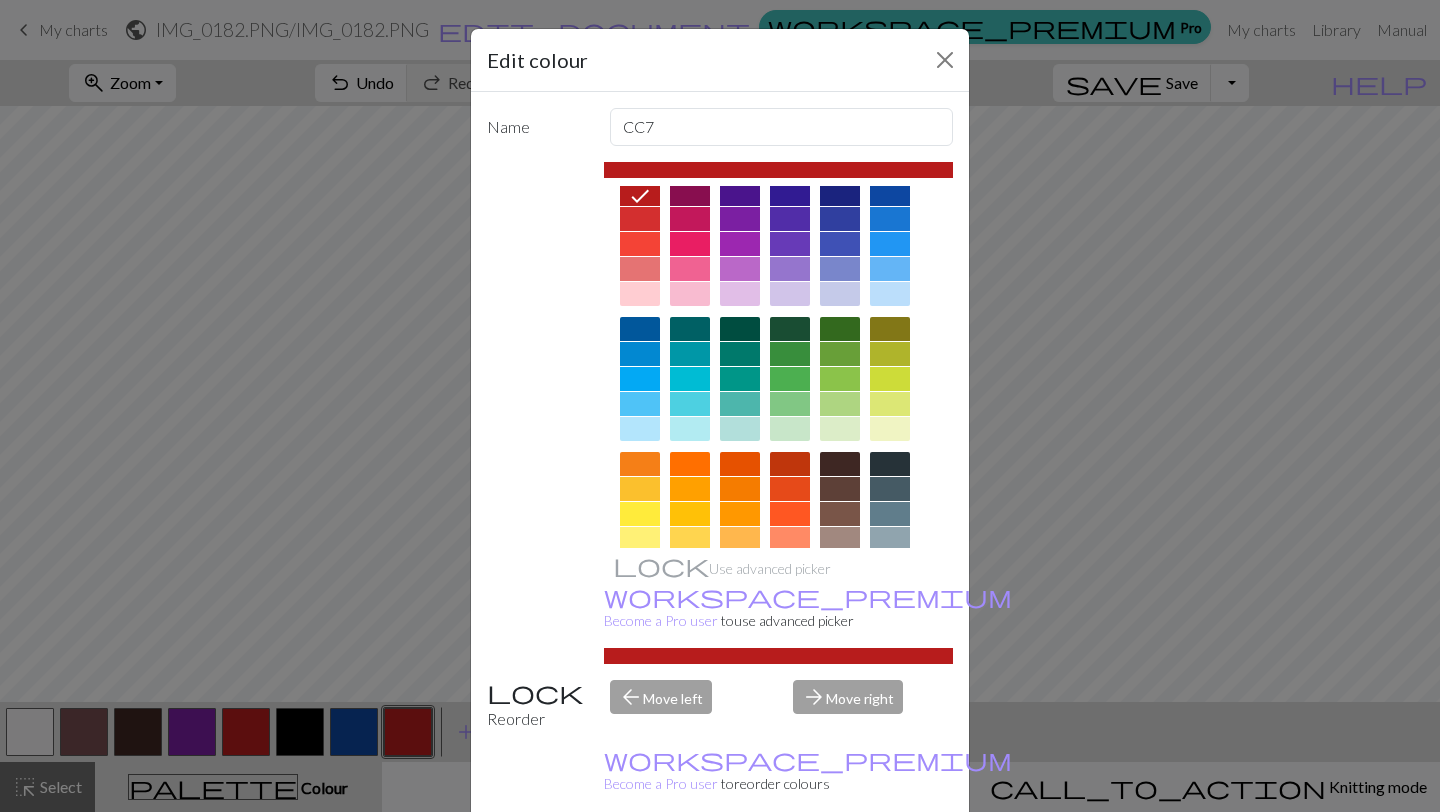 scroll, scrollTop: 0, scrollLeft: 0, axis: both 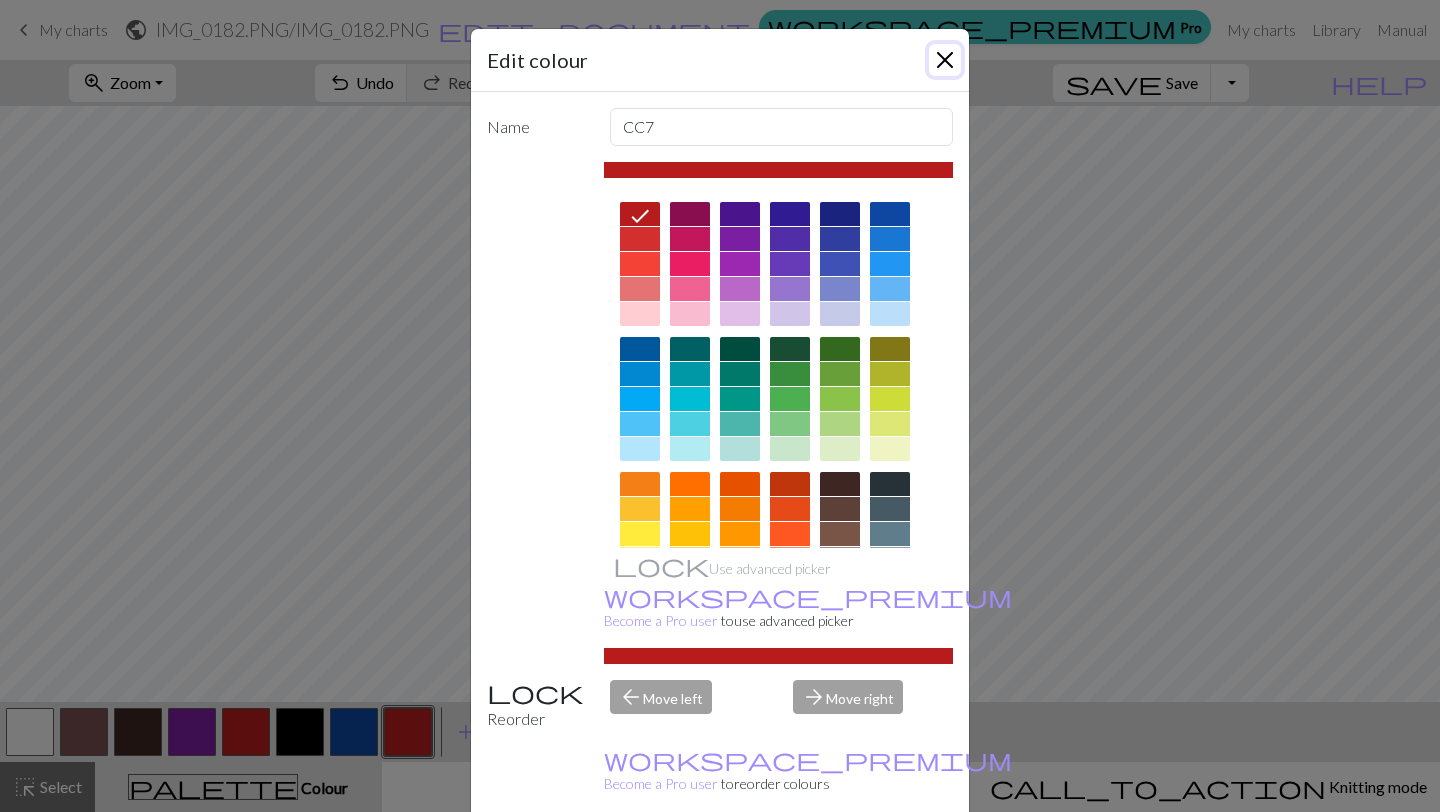 click at bounding box center (945, 60) 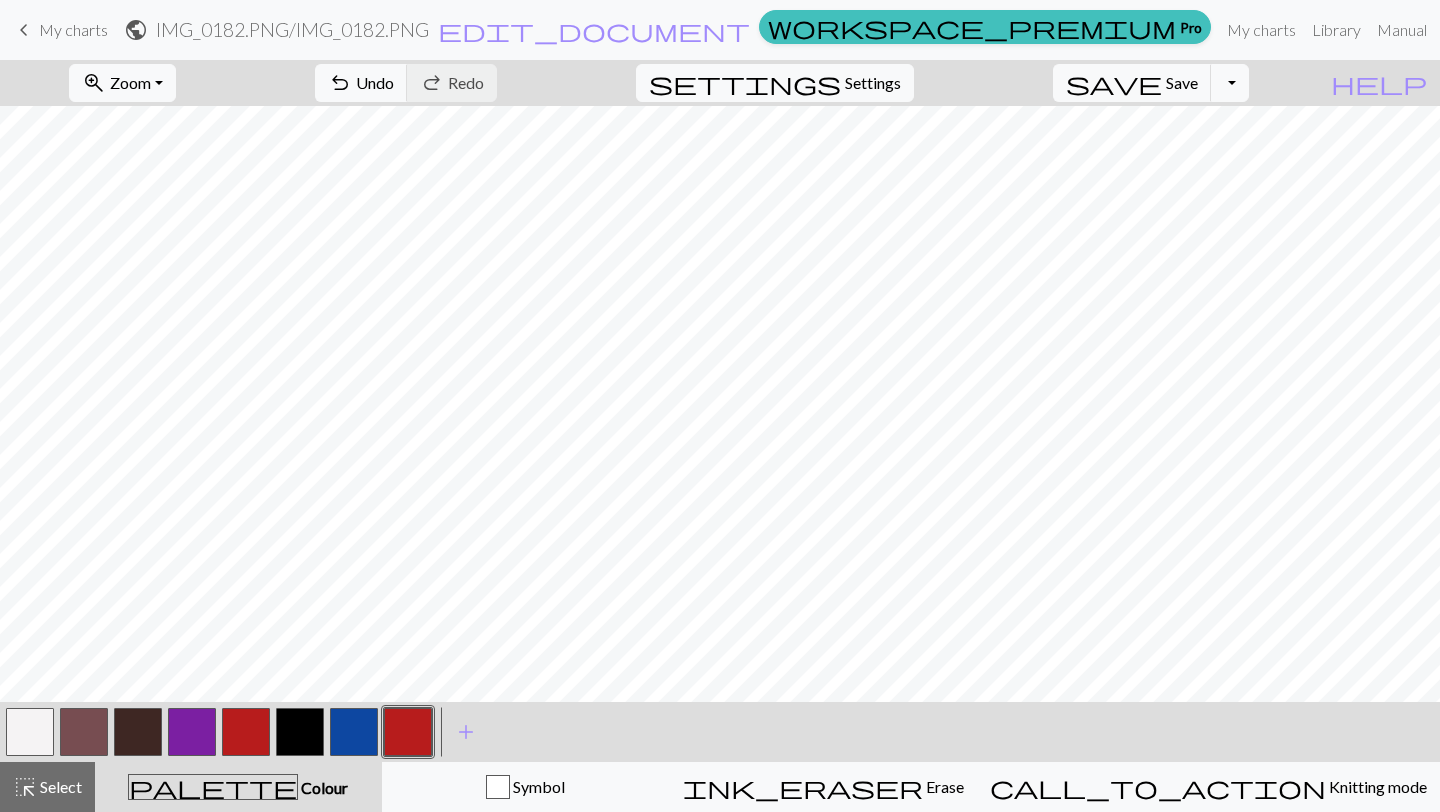 click at bounding box center [408, 732] 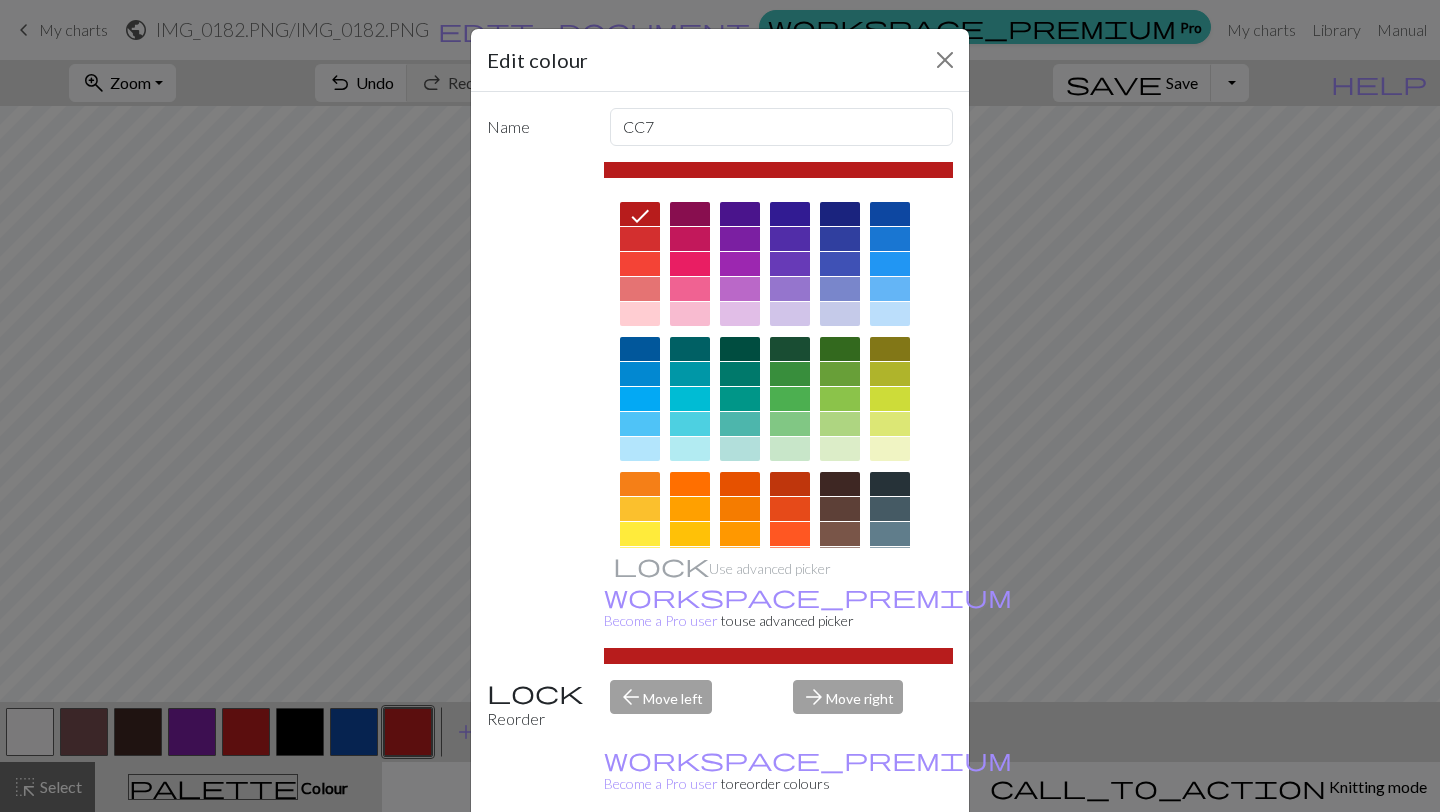 click on "Done" at bounding box center [840, 863] 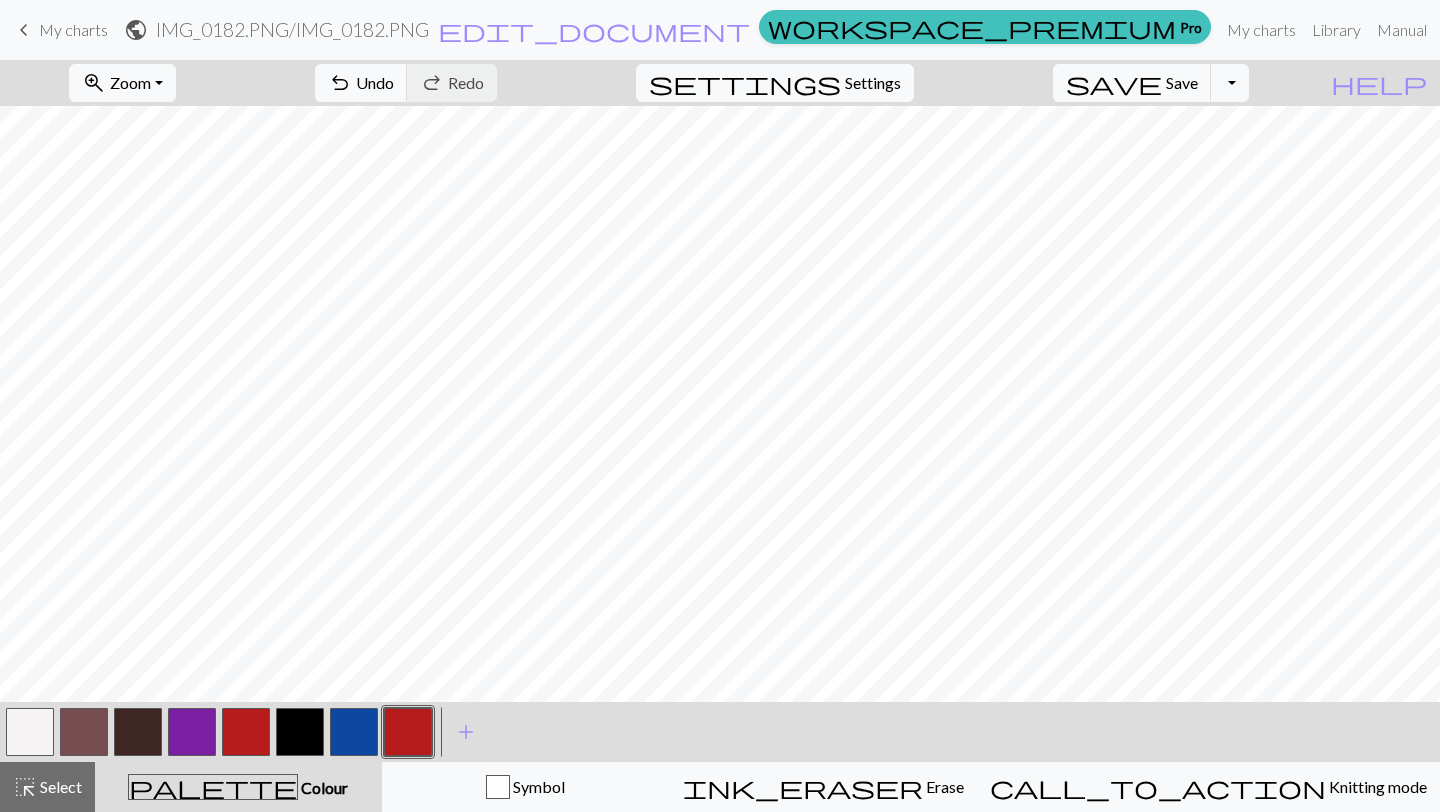 click at bounding box center (30, 732) 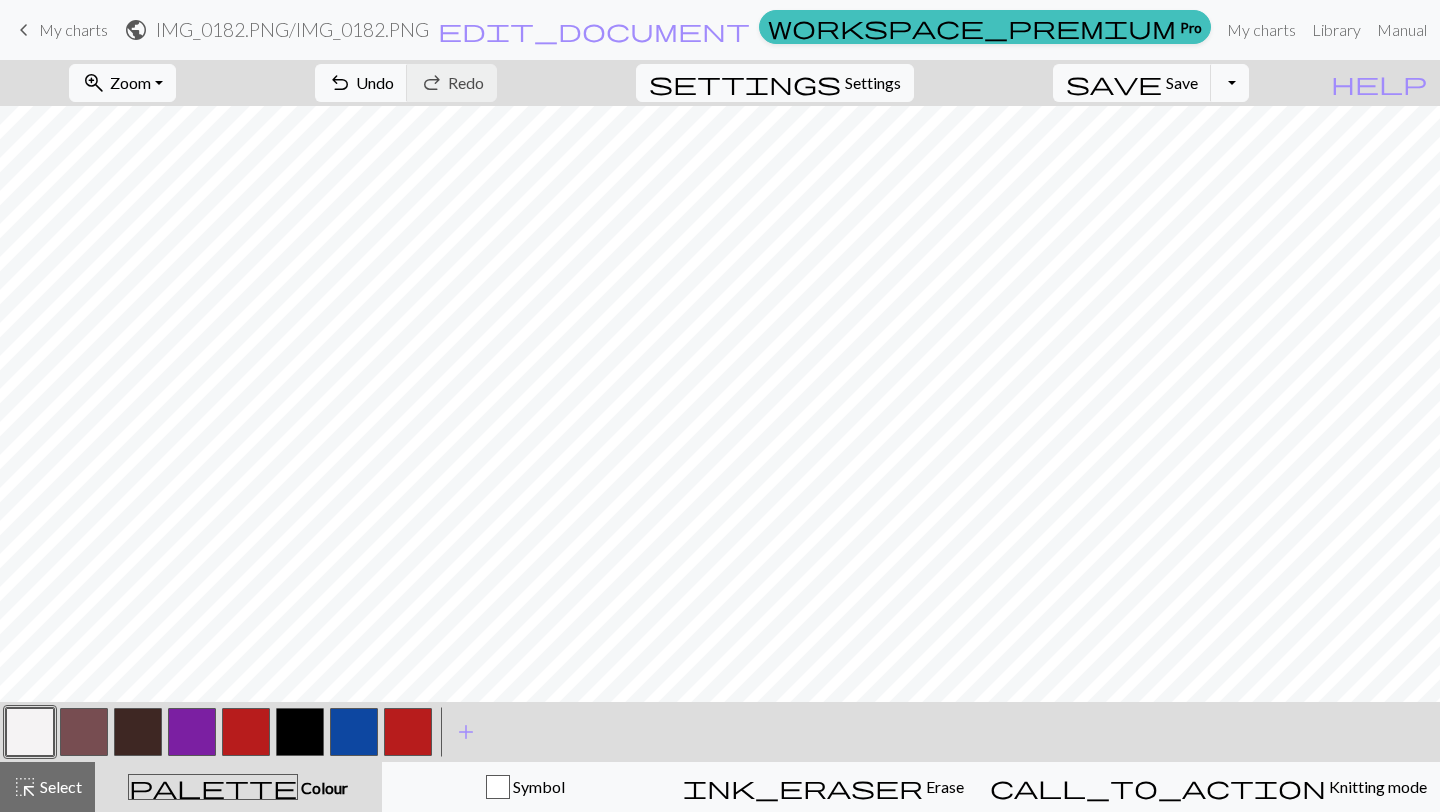 click at bounding box center [408, 732] 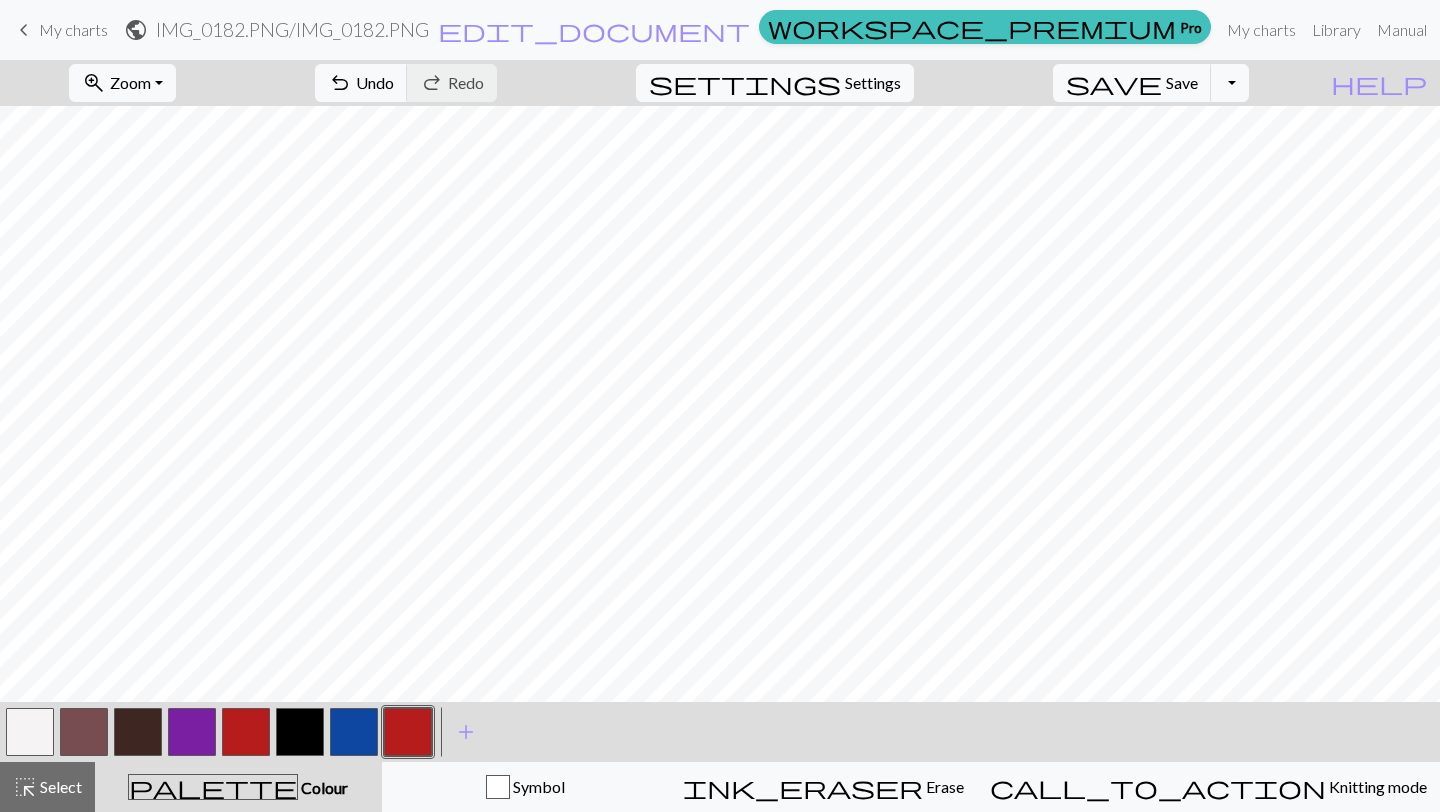 click at bounding box center [30, 732] 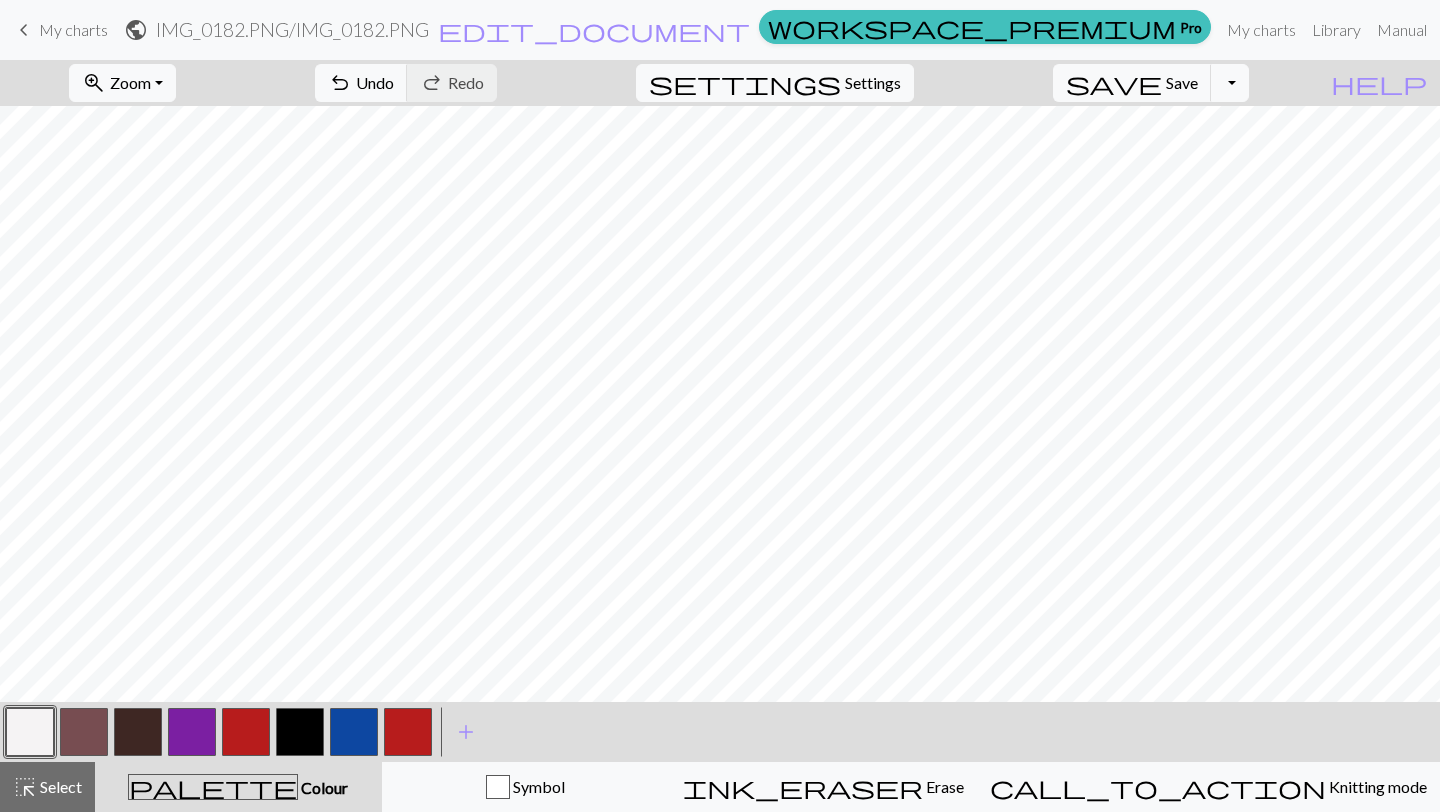 click at bounding box center [408, 732] 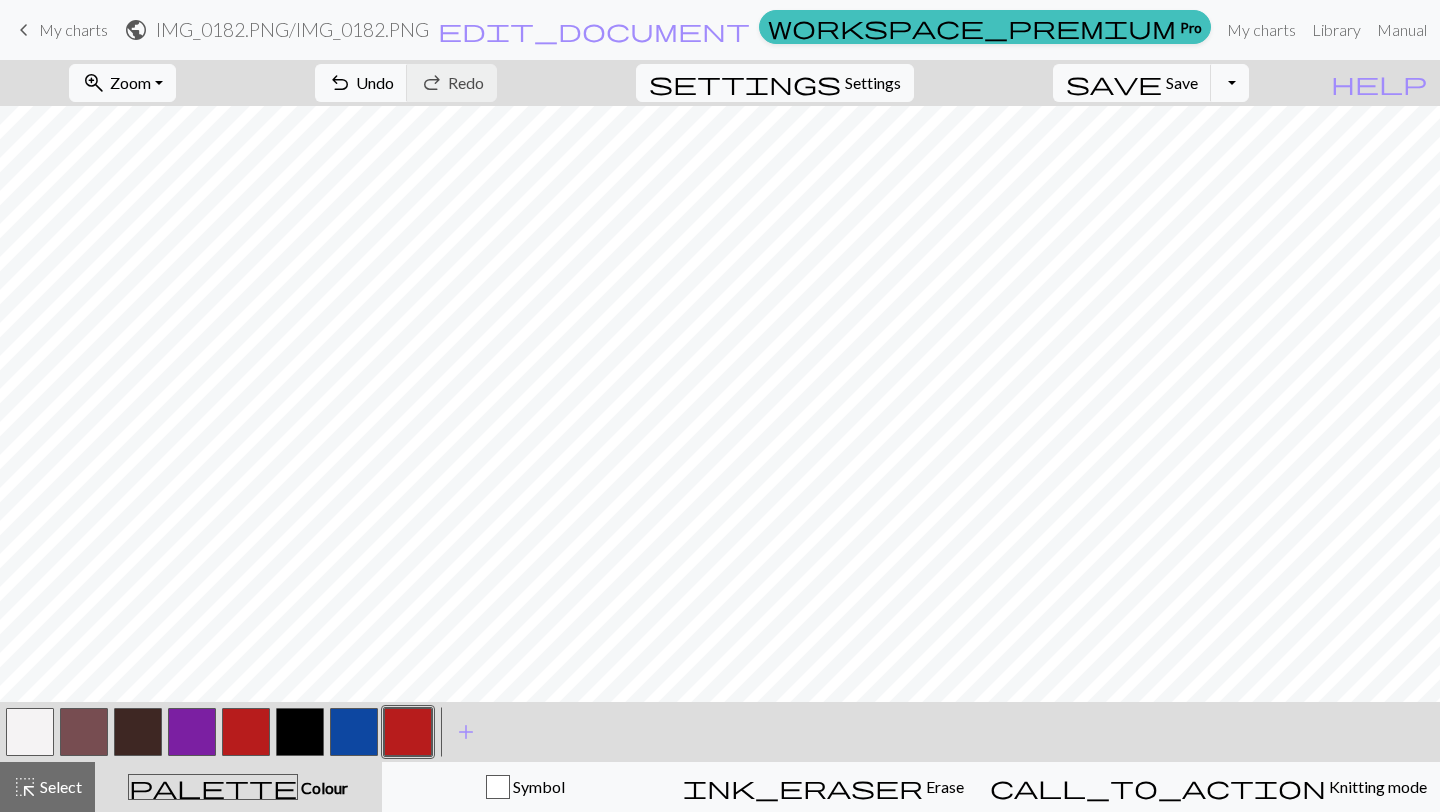 click at bounding box center [30, 732] 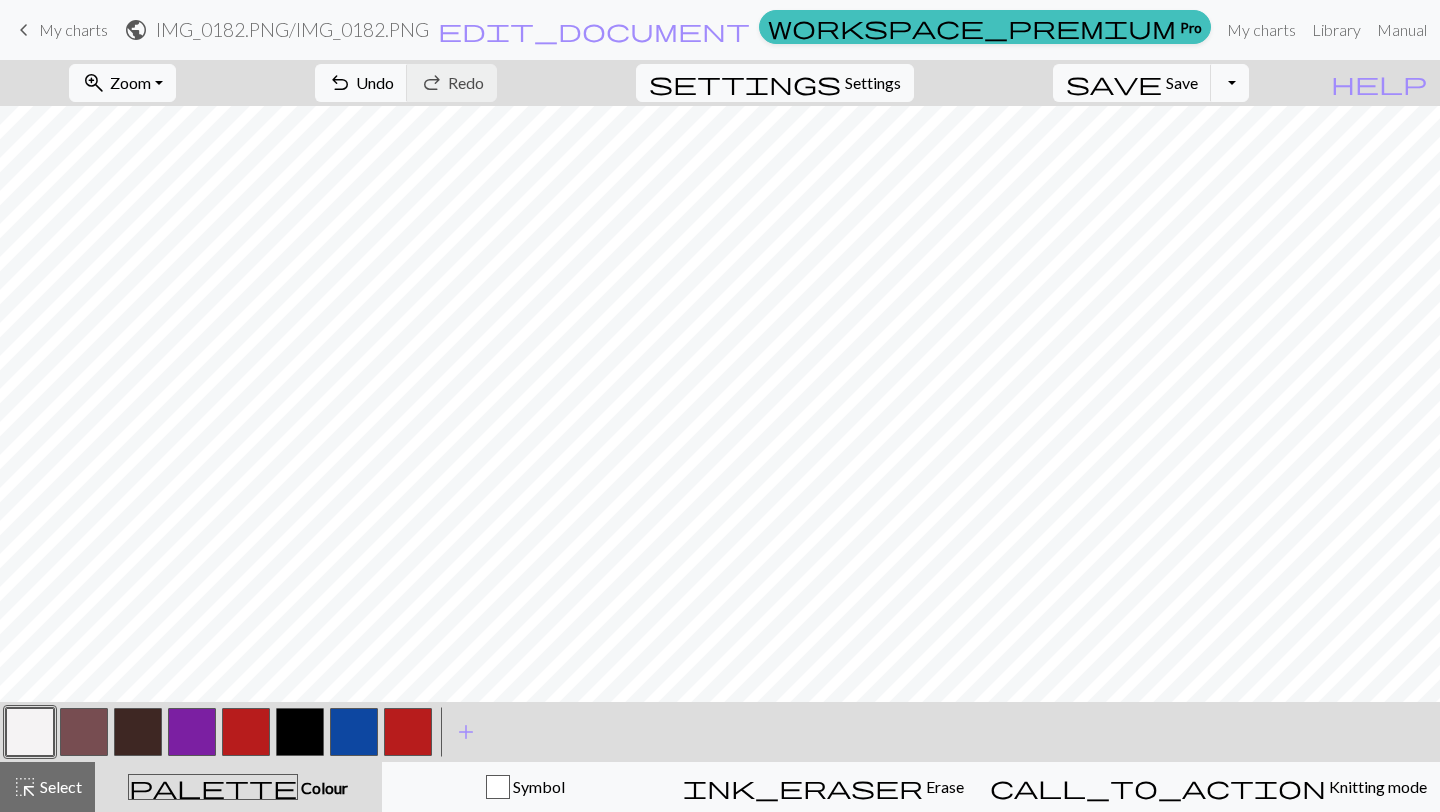 click at bounding box center (408, 732) 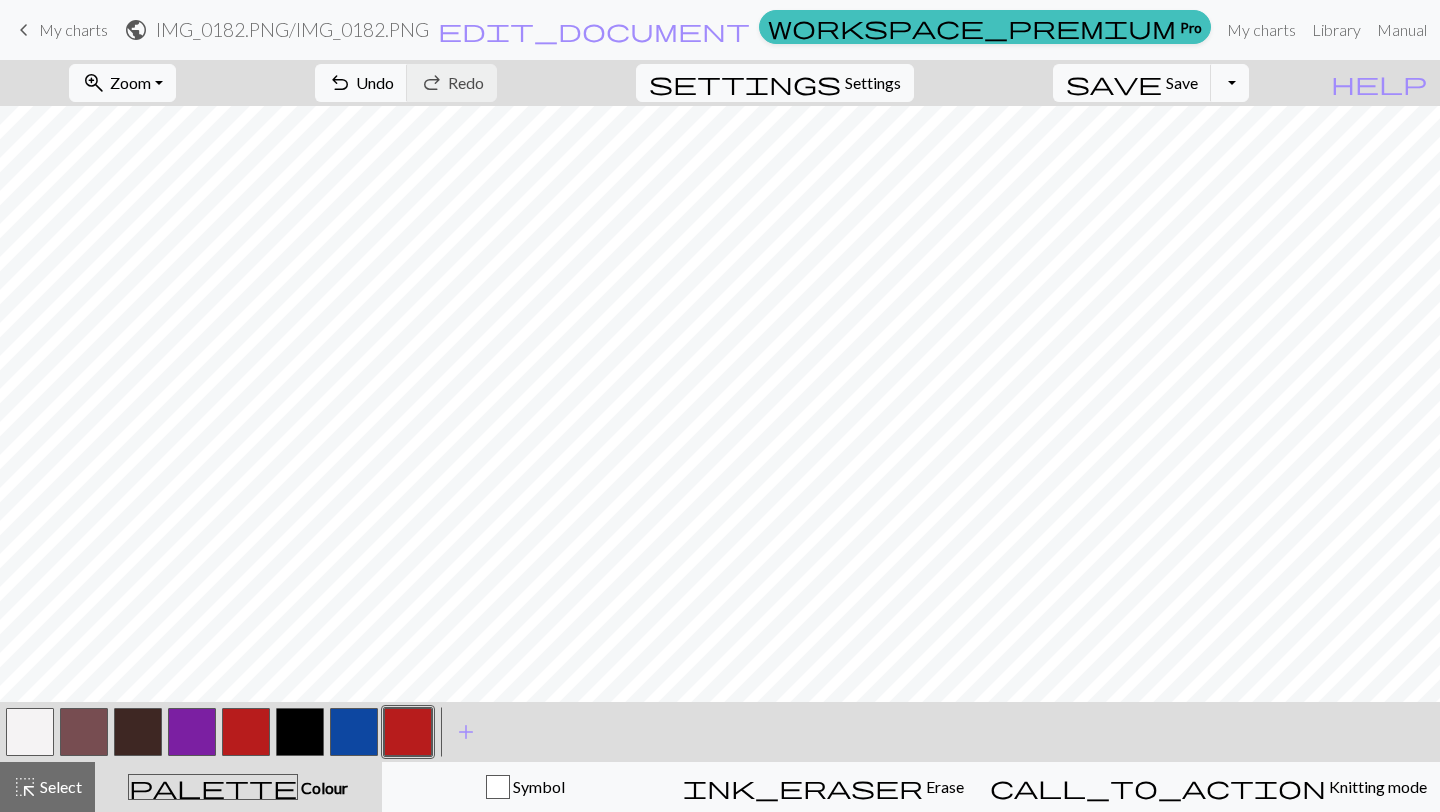click at bounding box center [354, 732] 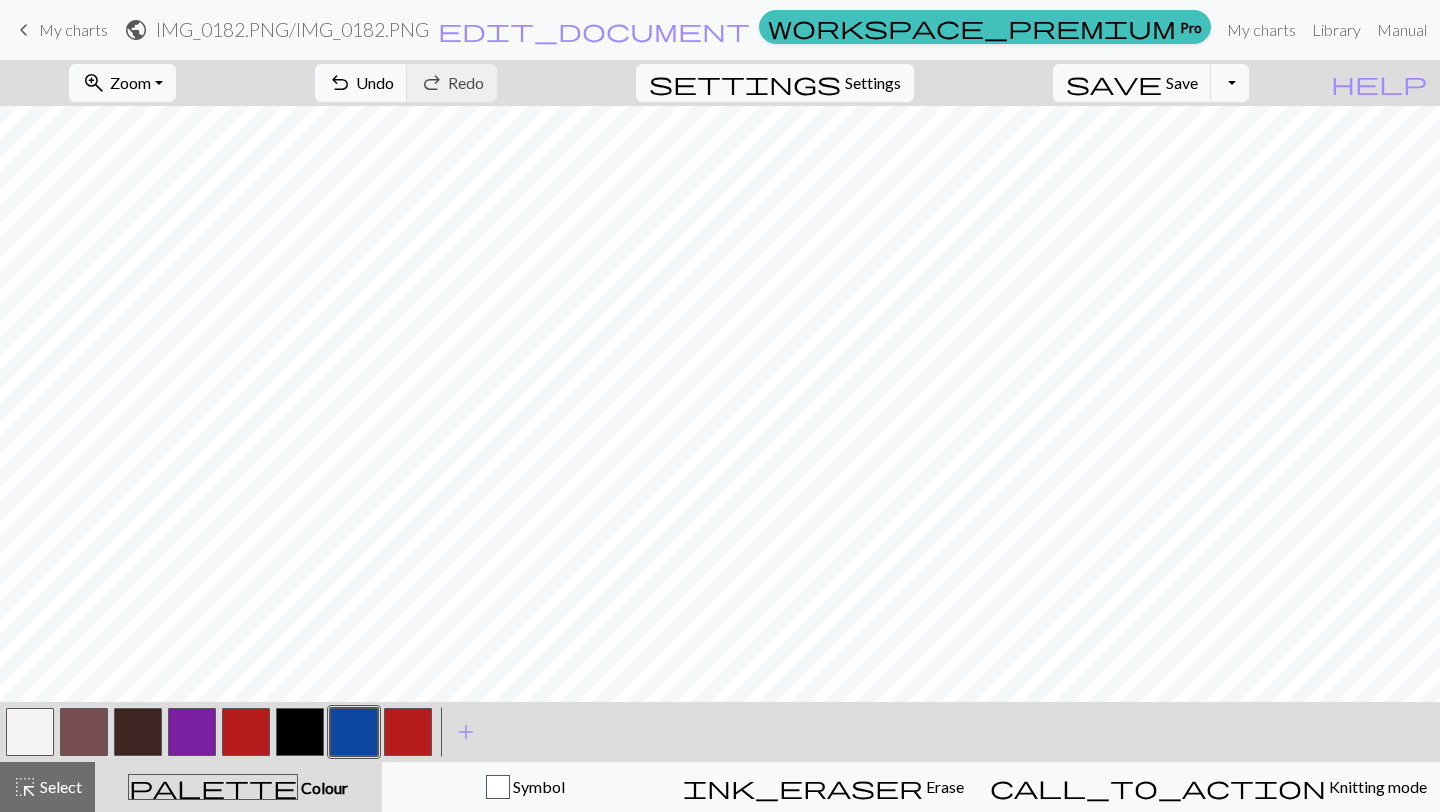 click at bounding box center (408, 732) 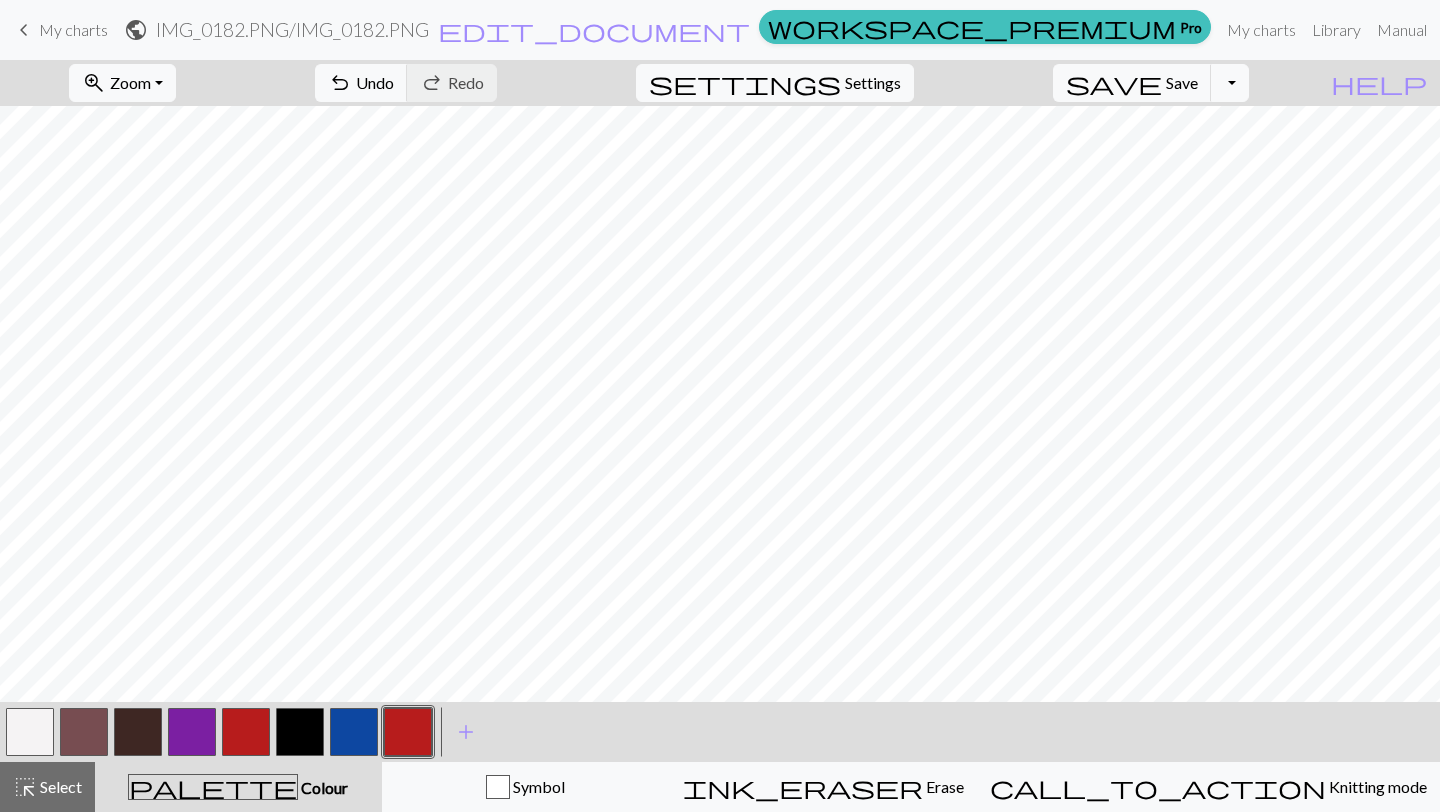 click at bounding box center [30, 732] 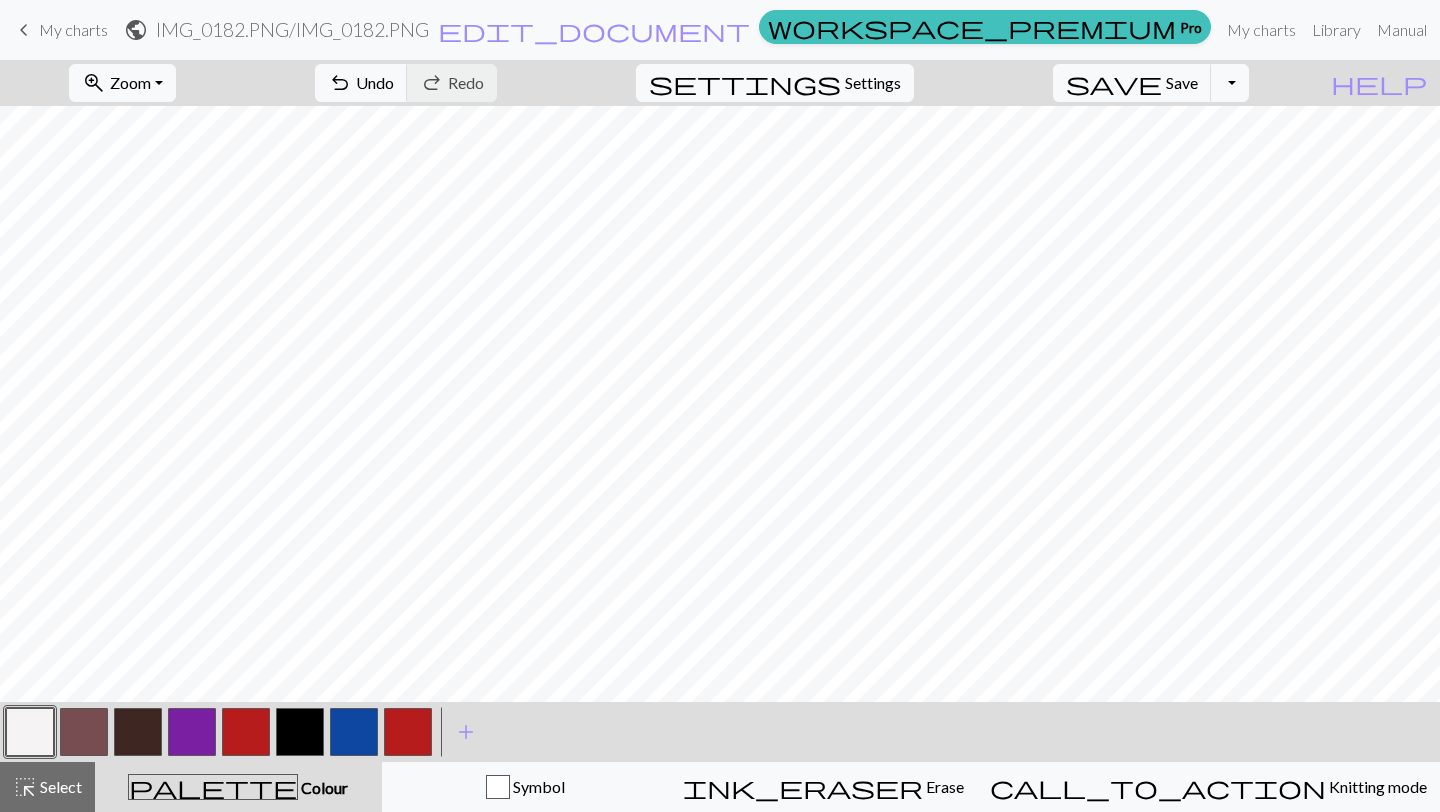 click at bounding box center [354, 732] 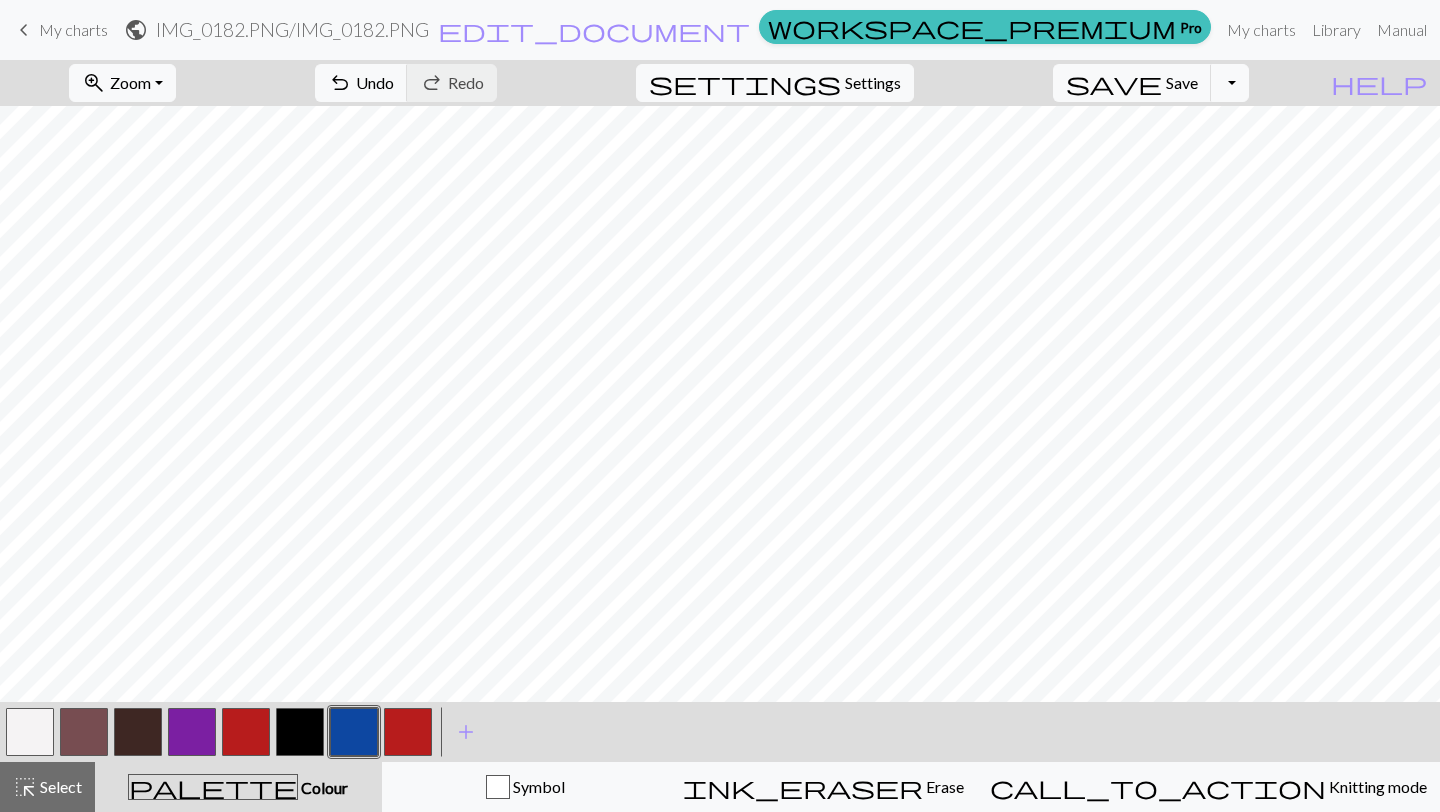 click at bounding box center (30, 732) 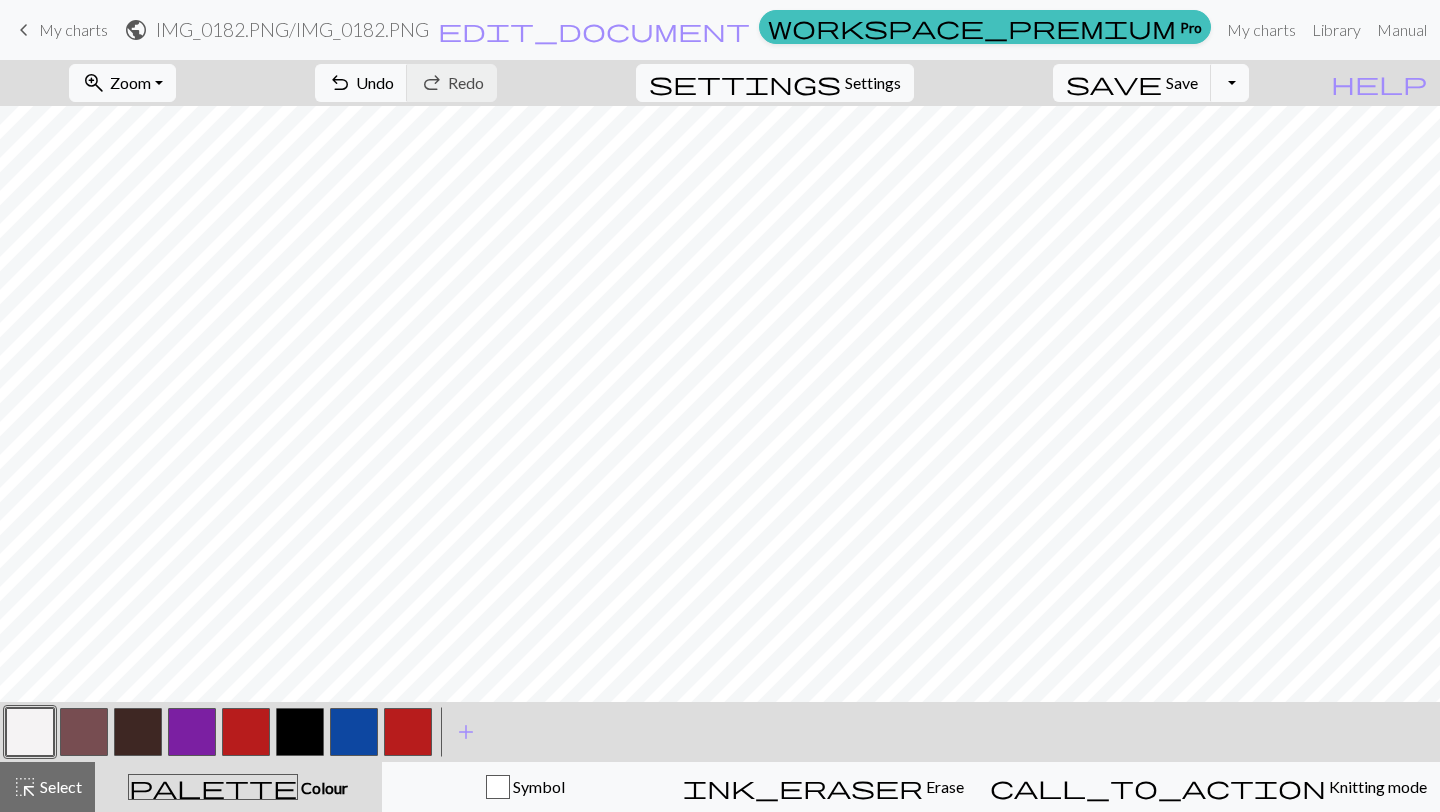 click at bounding box center [246, 732] 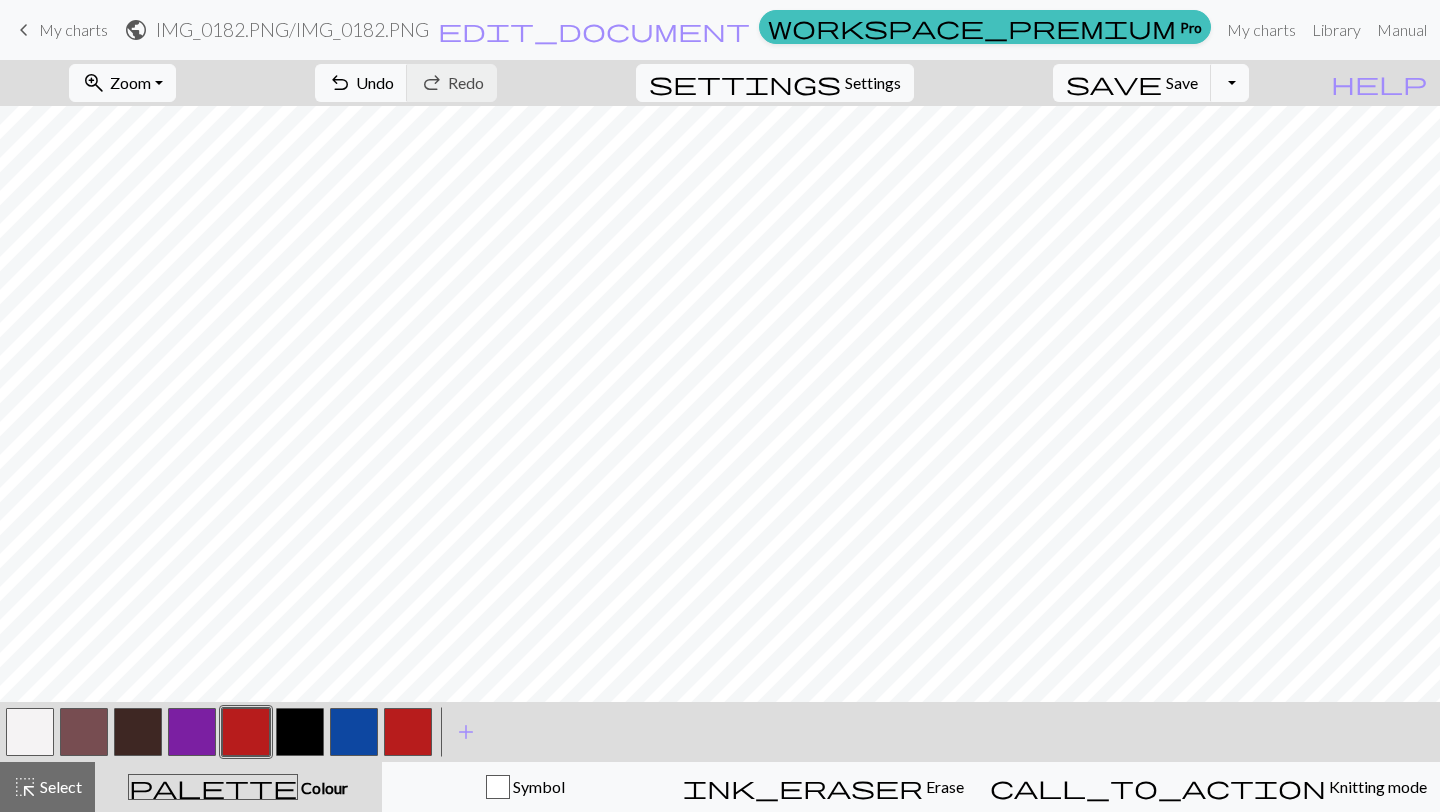 click at bounding box center [354, 732] 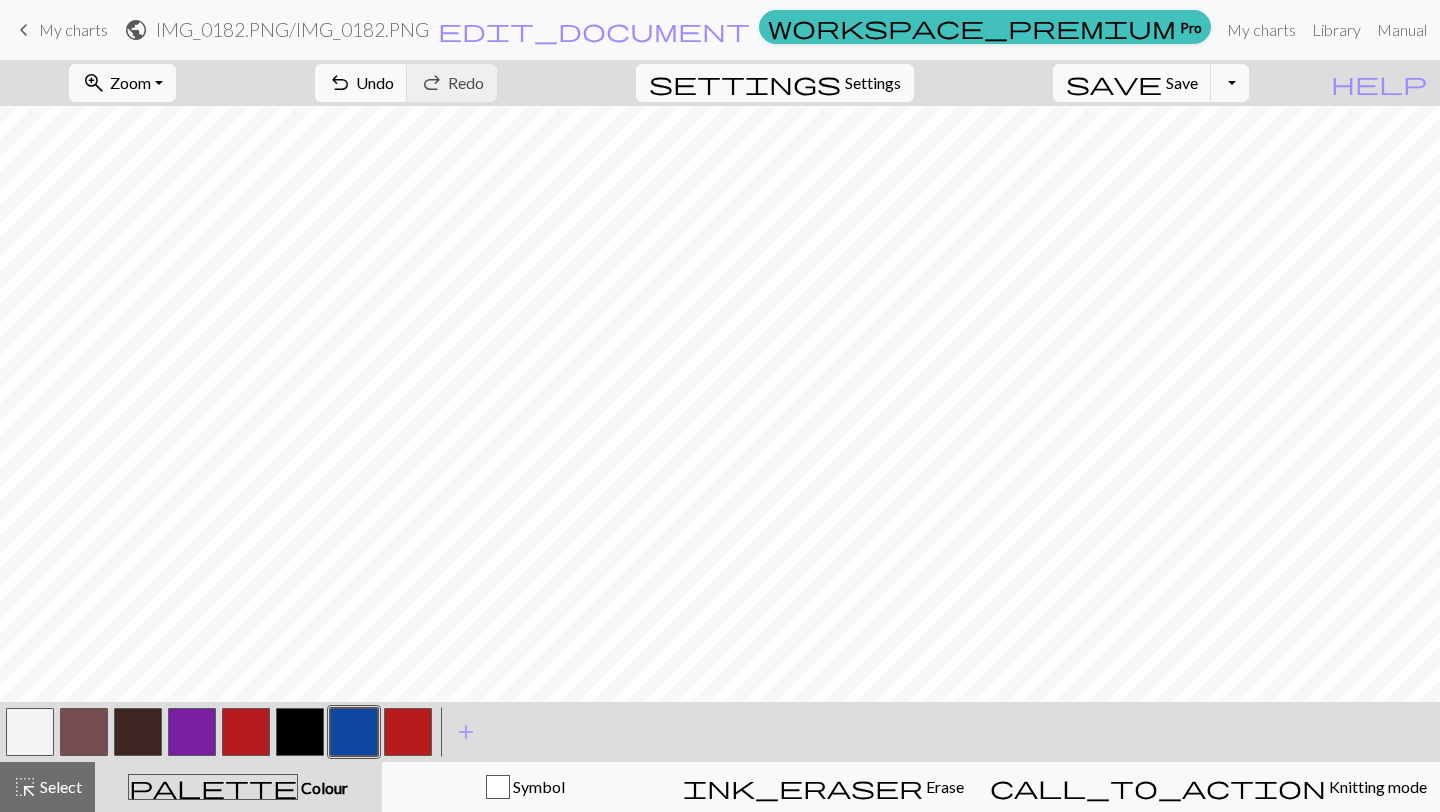 click at bounding box center (354, 732) 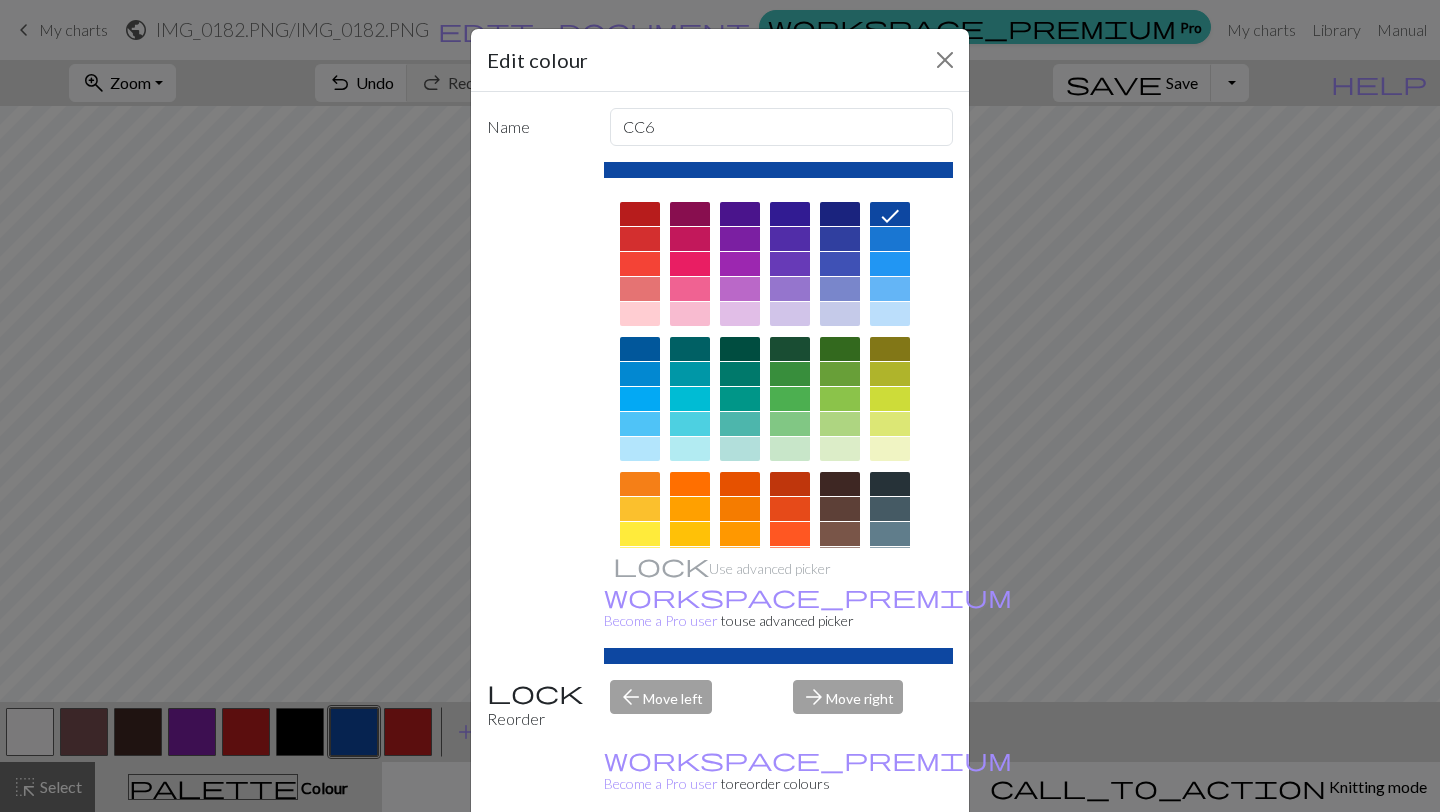 click on "Done" at bounding box center [840, 863] 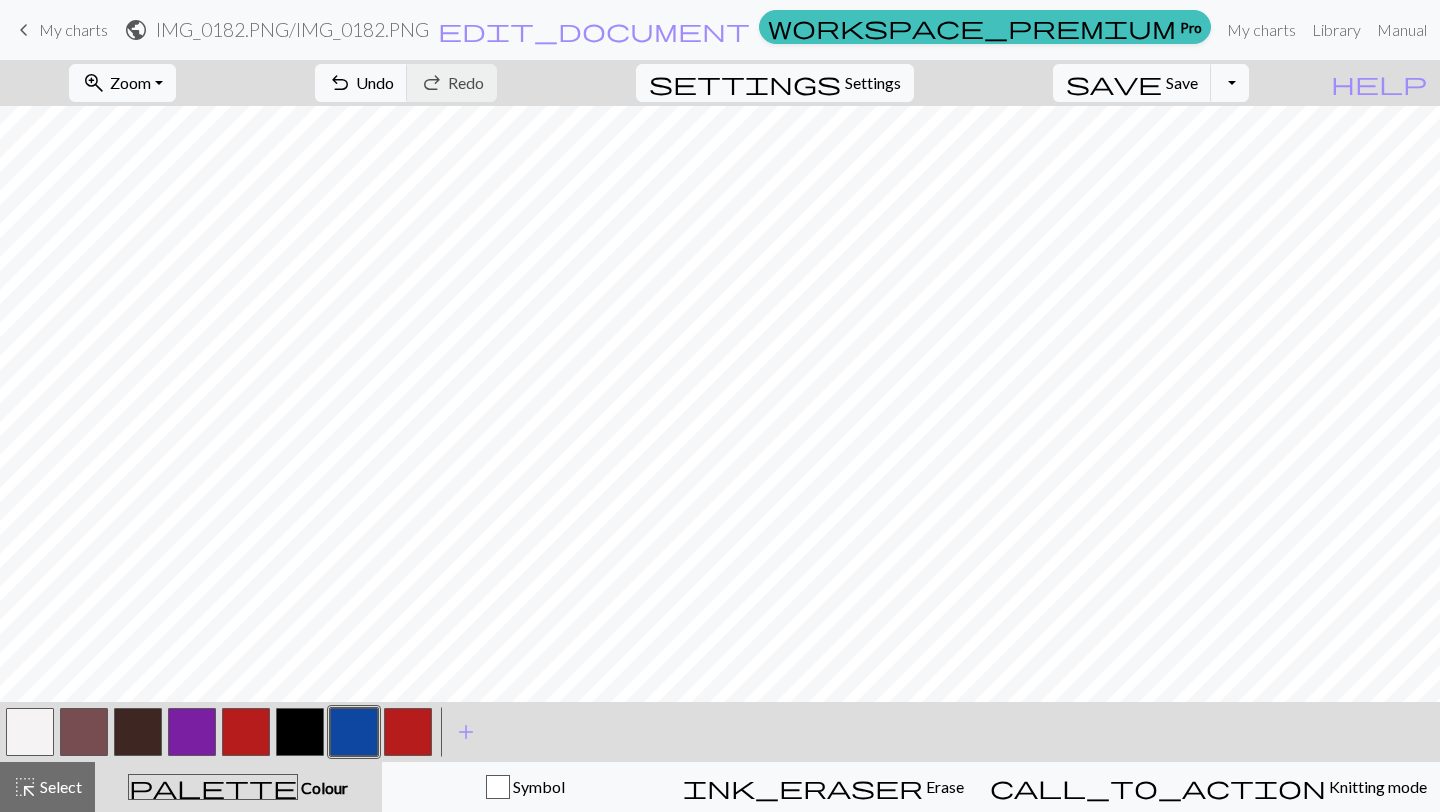 click at bounding box center [30, 732] 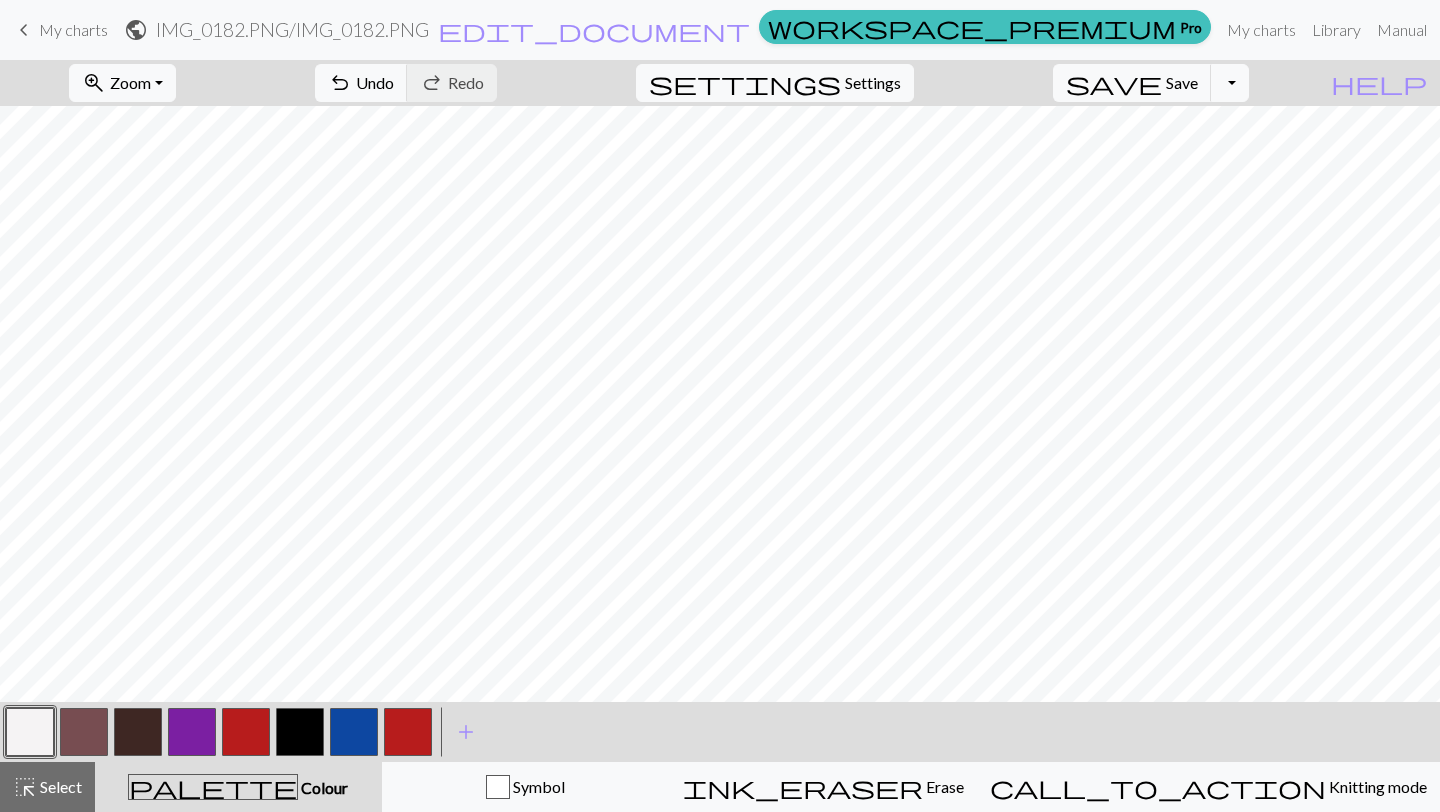 click at bounding box center [408, 732] 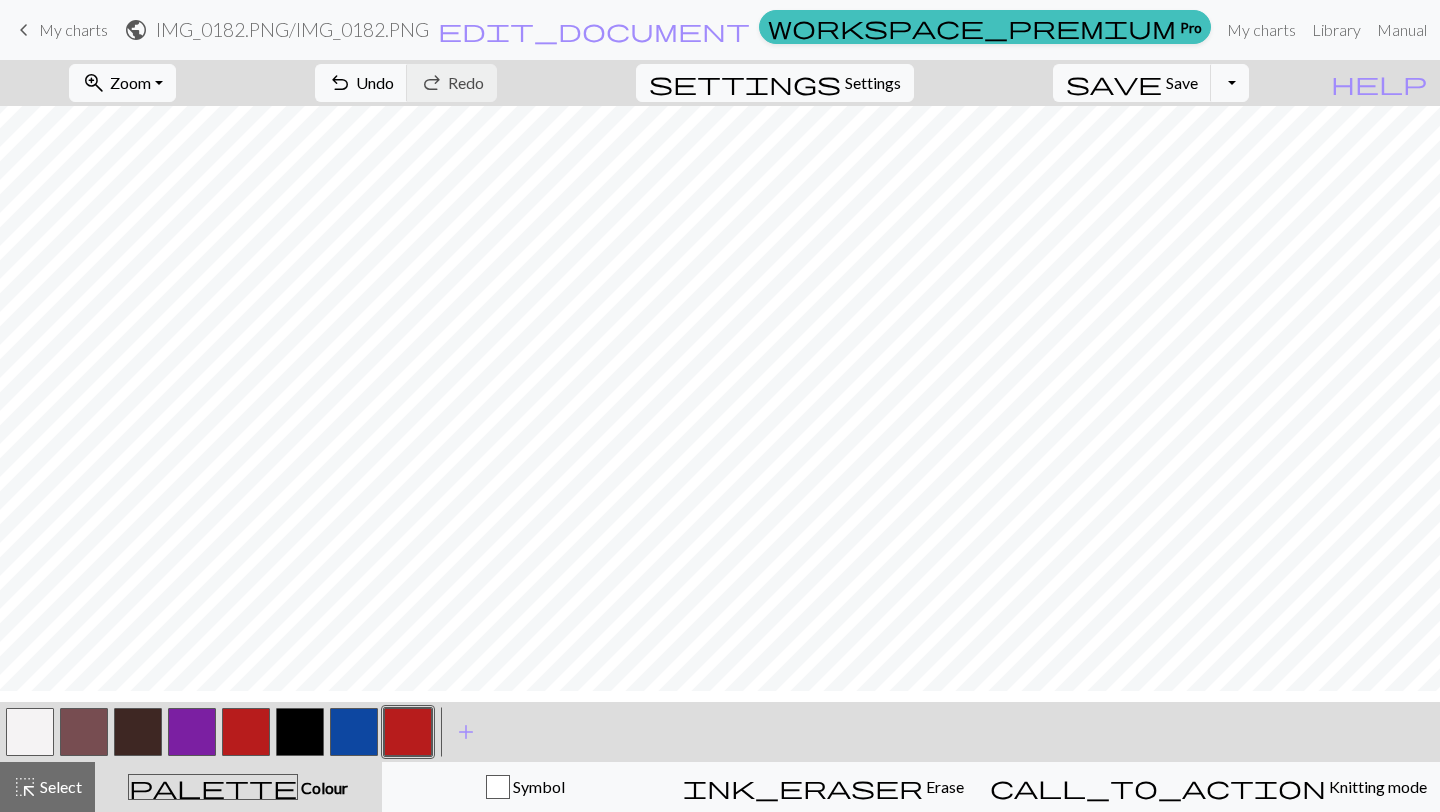 scroll, scrollTop: 294, scrollLeft: 0, axis: vertical 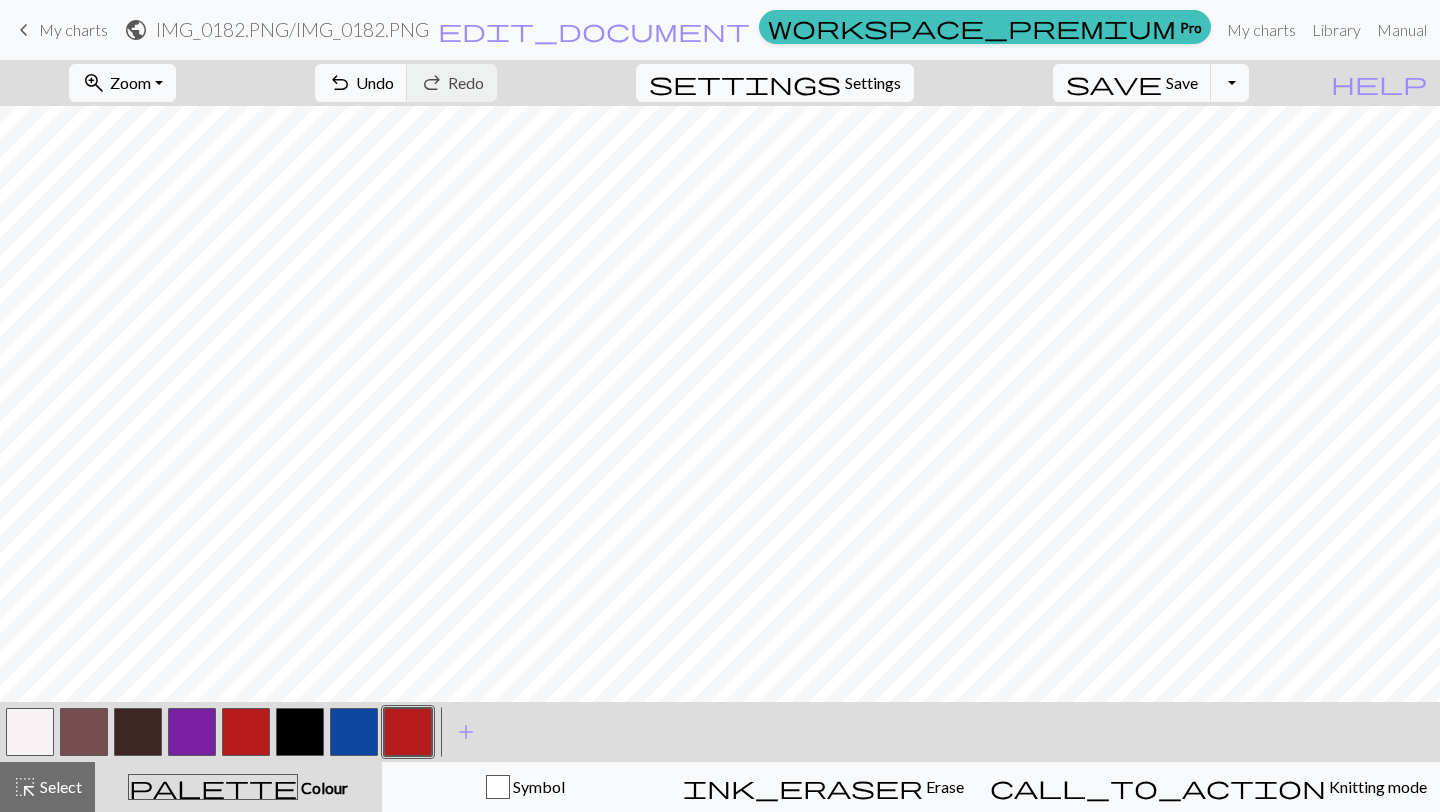 click at bounding box center [354, 732] 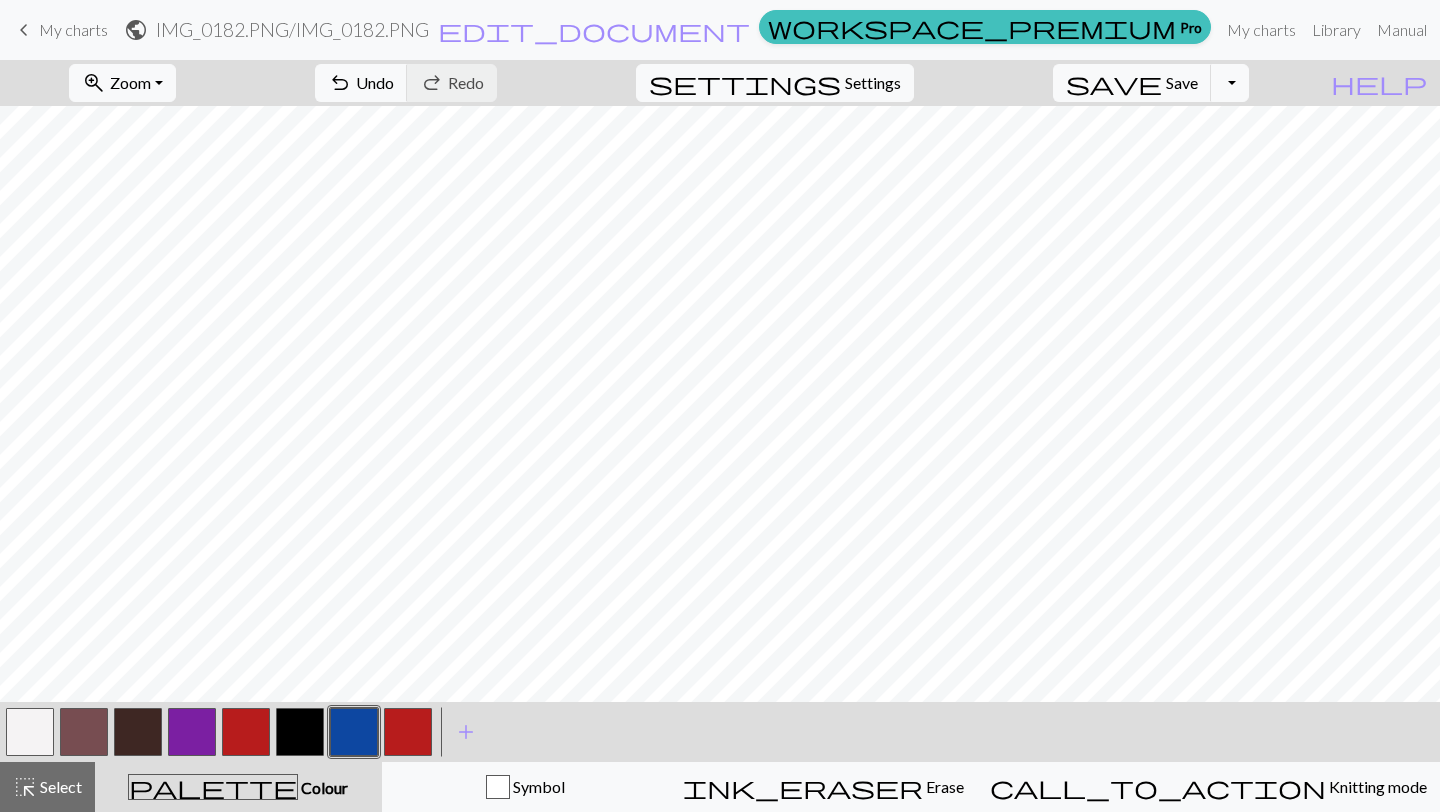 click at bounding box center [84, 732] 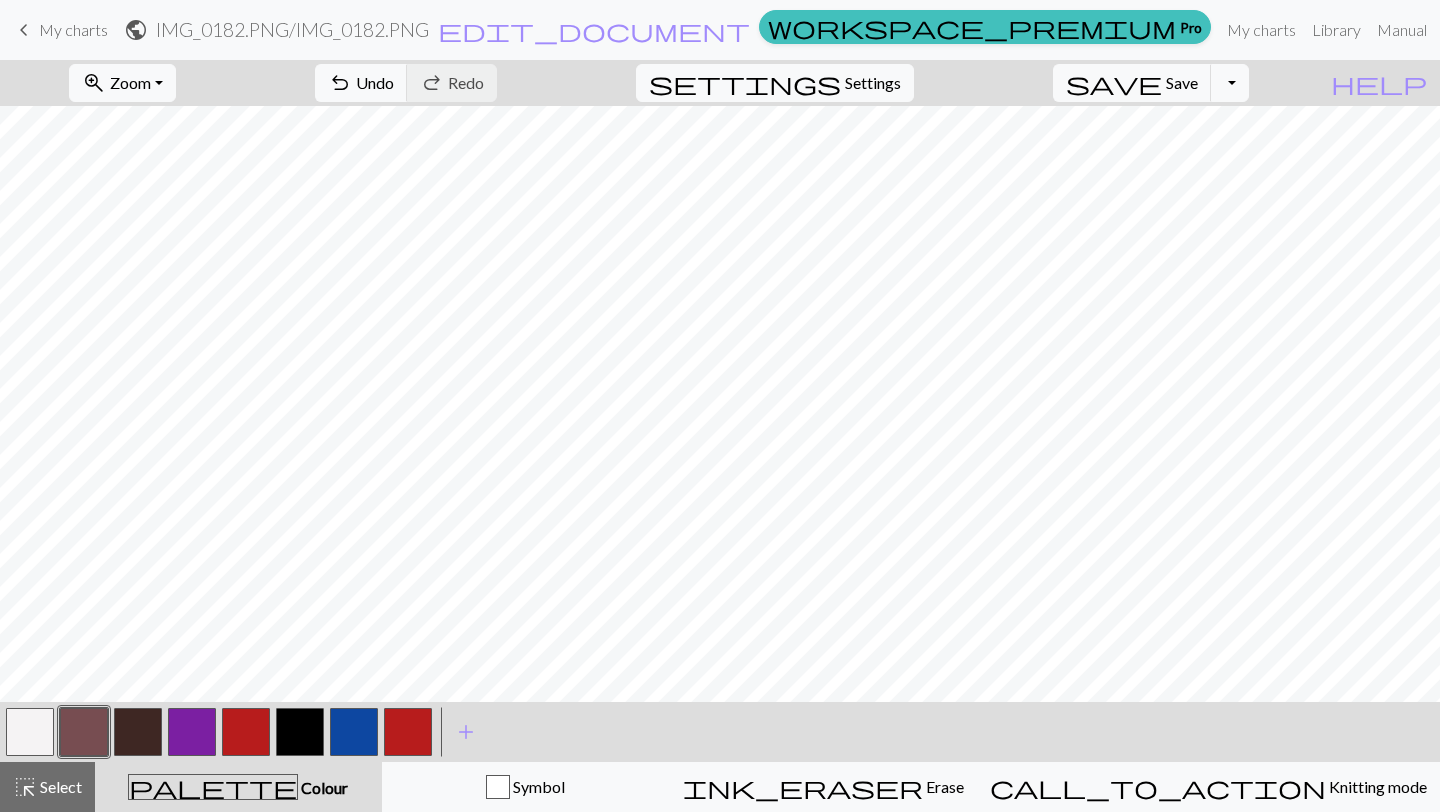 click at bounding box center [30, 732] 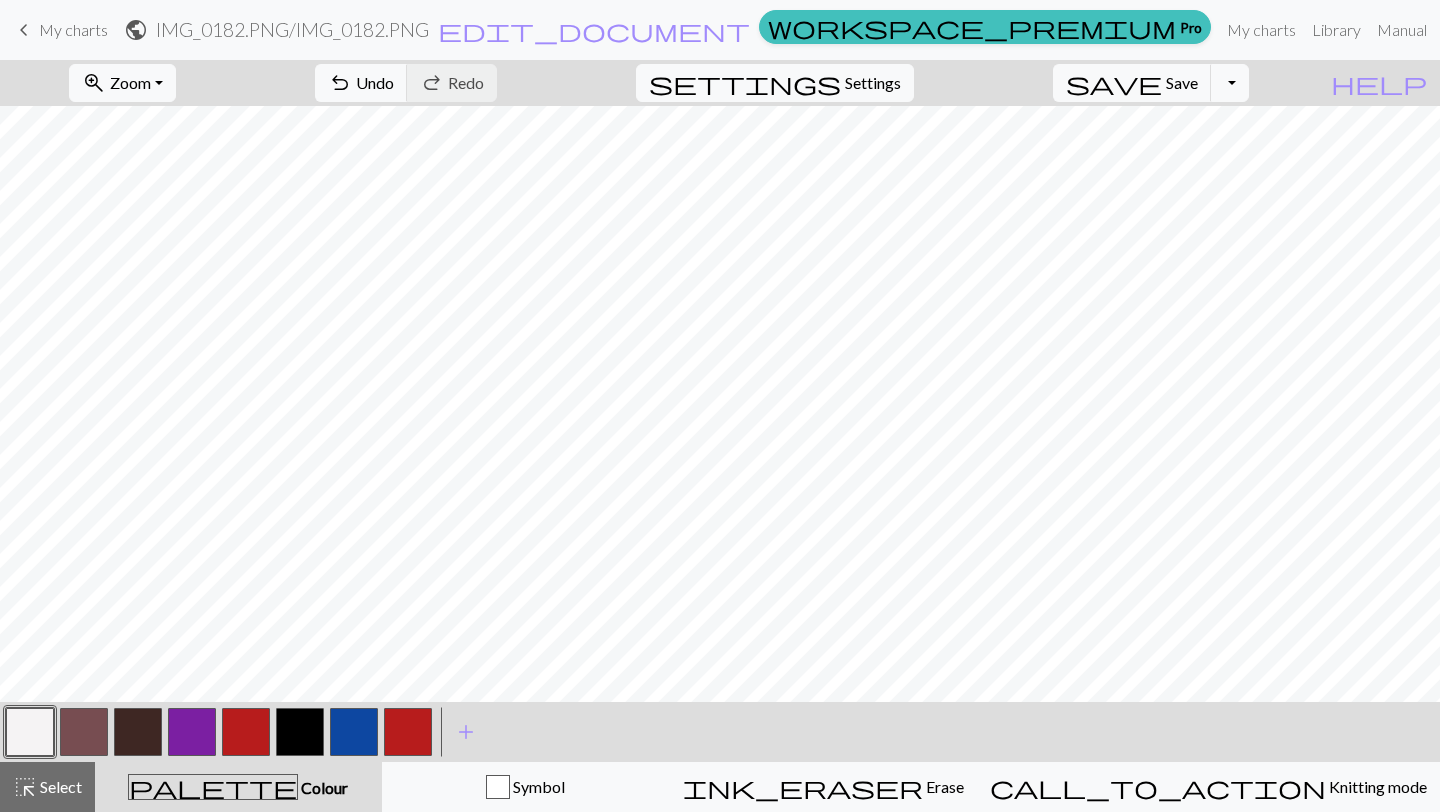 click at bounding box center (84, 732) 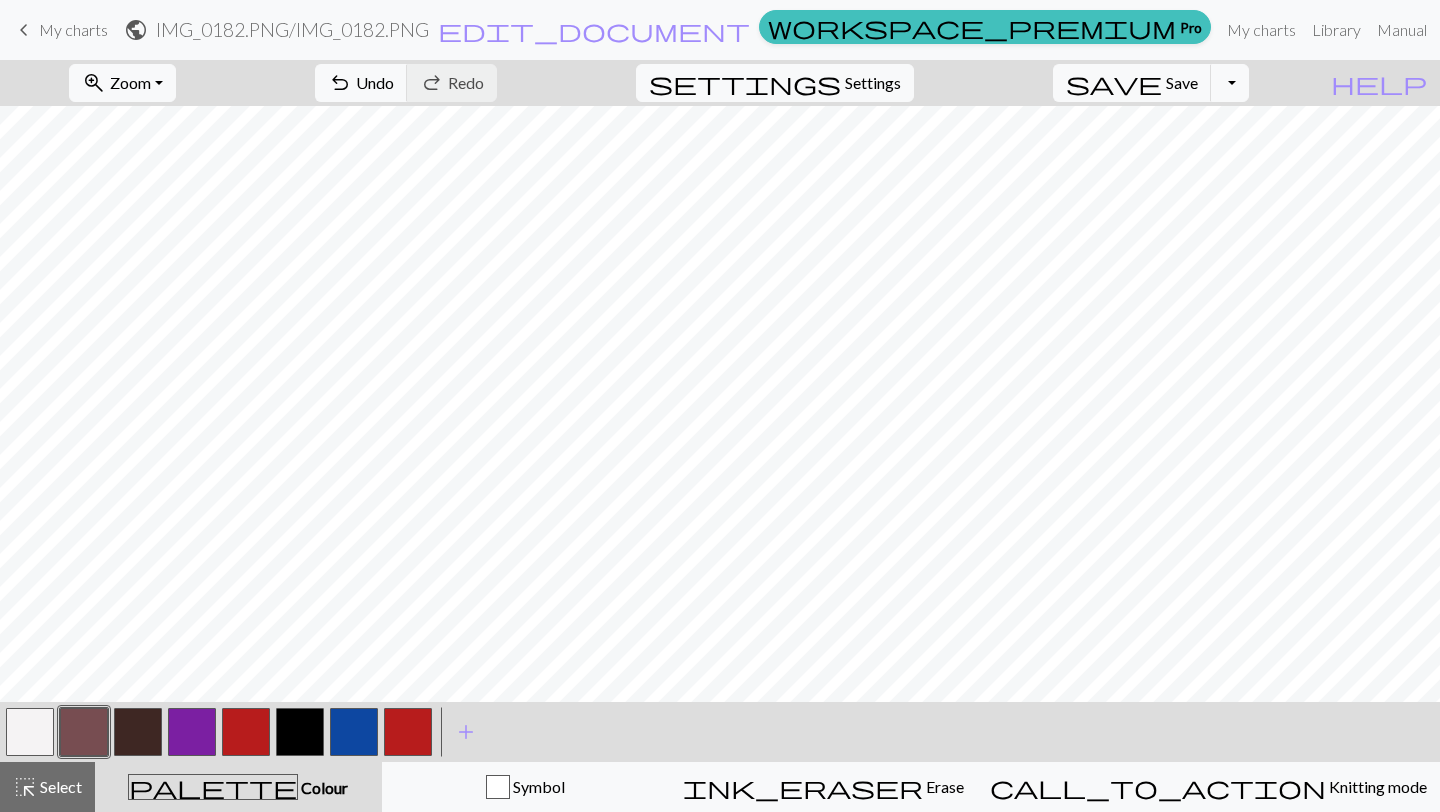 click at bounding box center (354, 732) 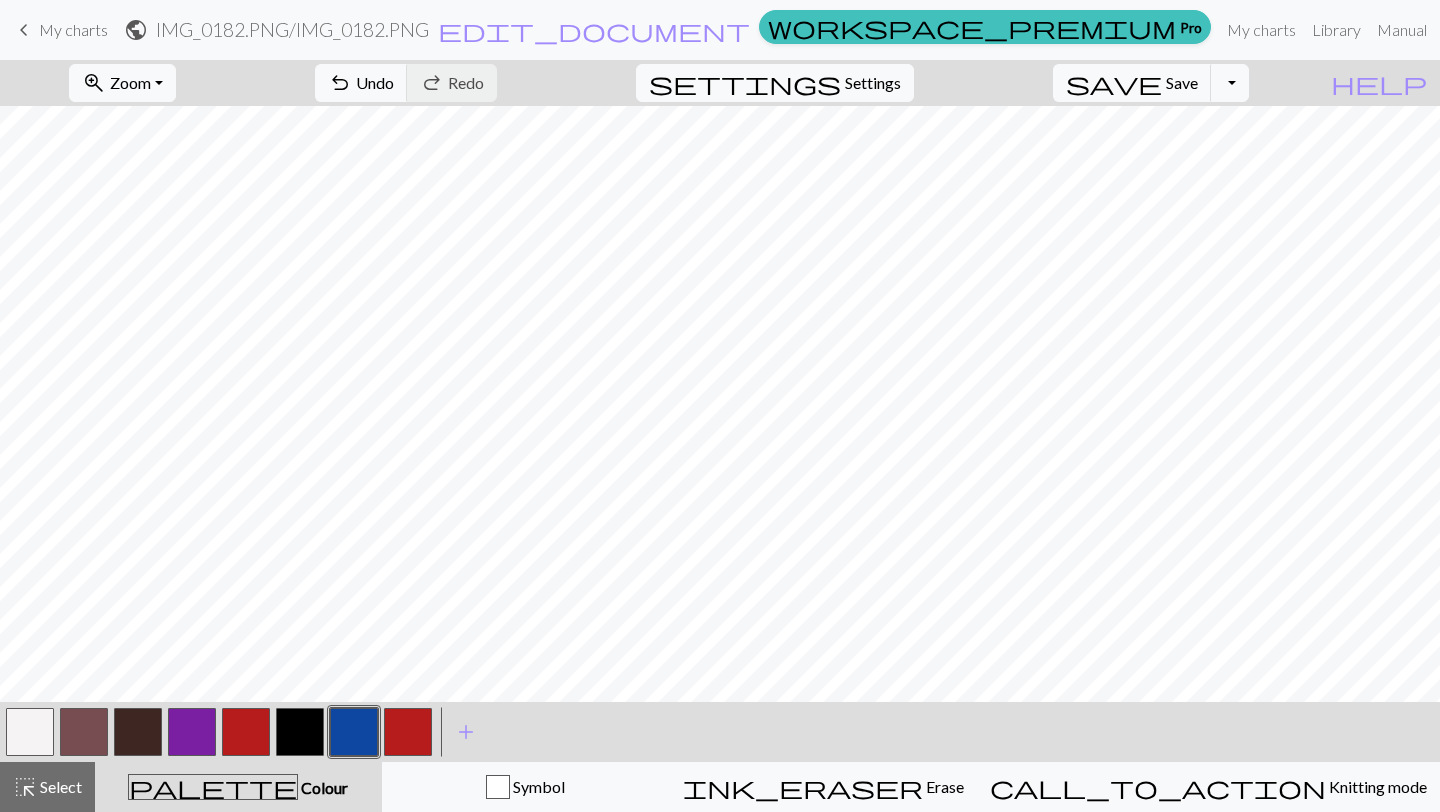 click at bounding box center (30, 732) 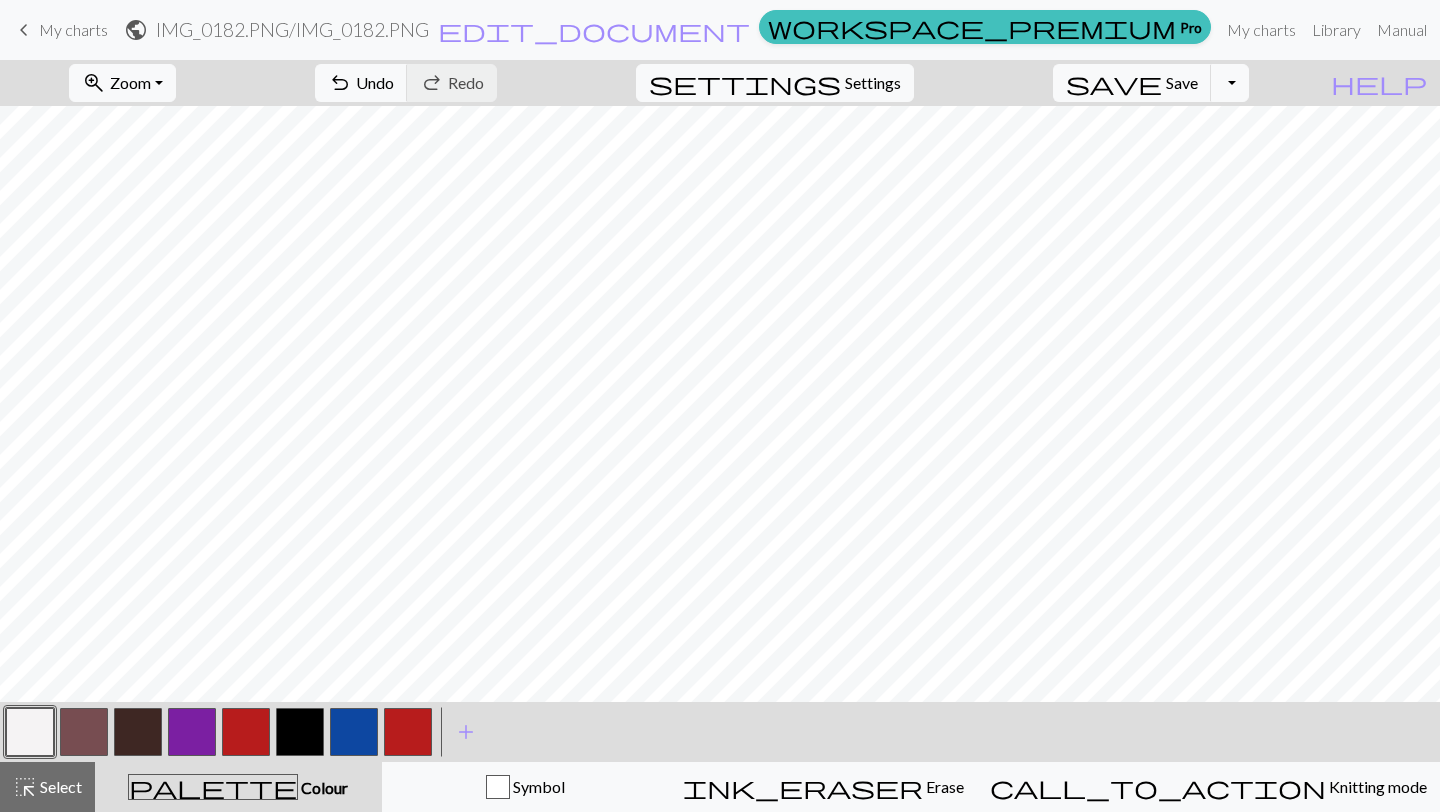 click at bounding box center [354, 732] 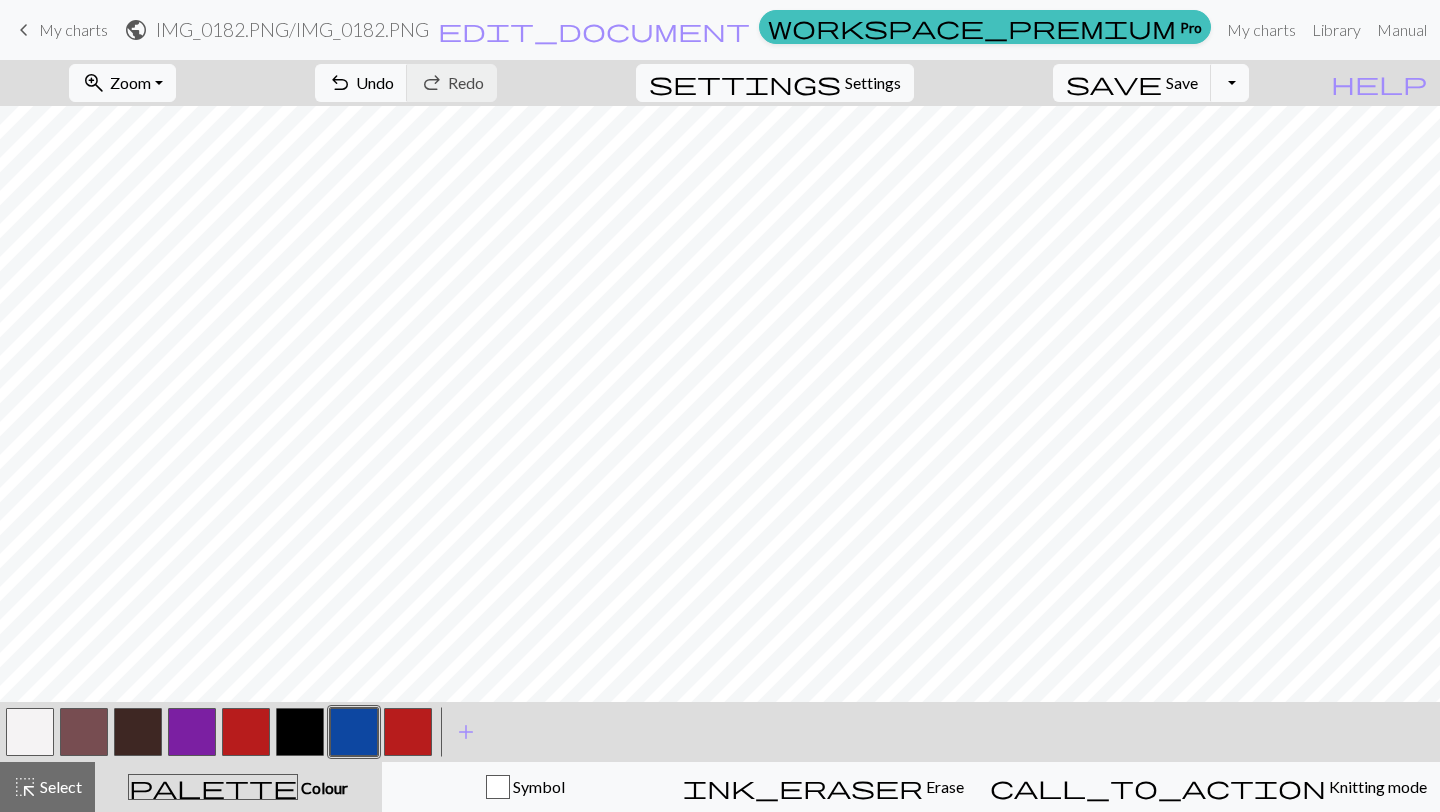 click at bounding box center [30, 732] 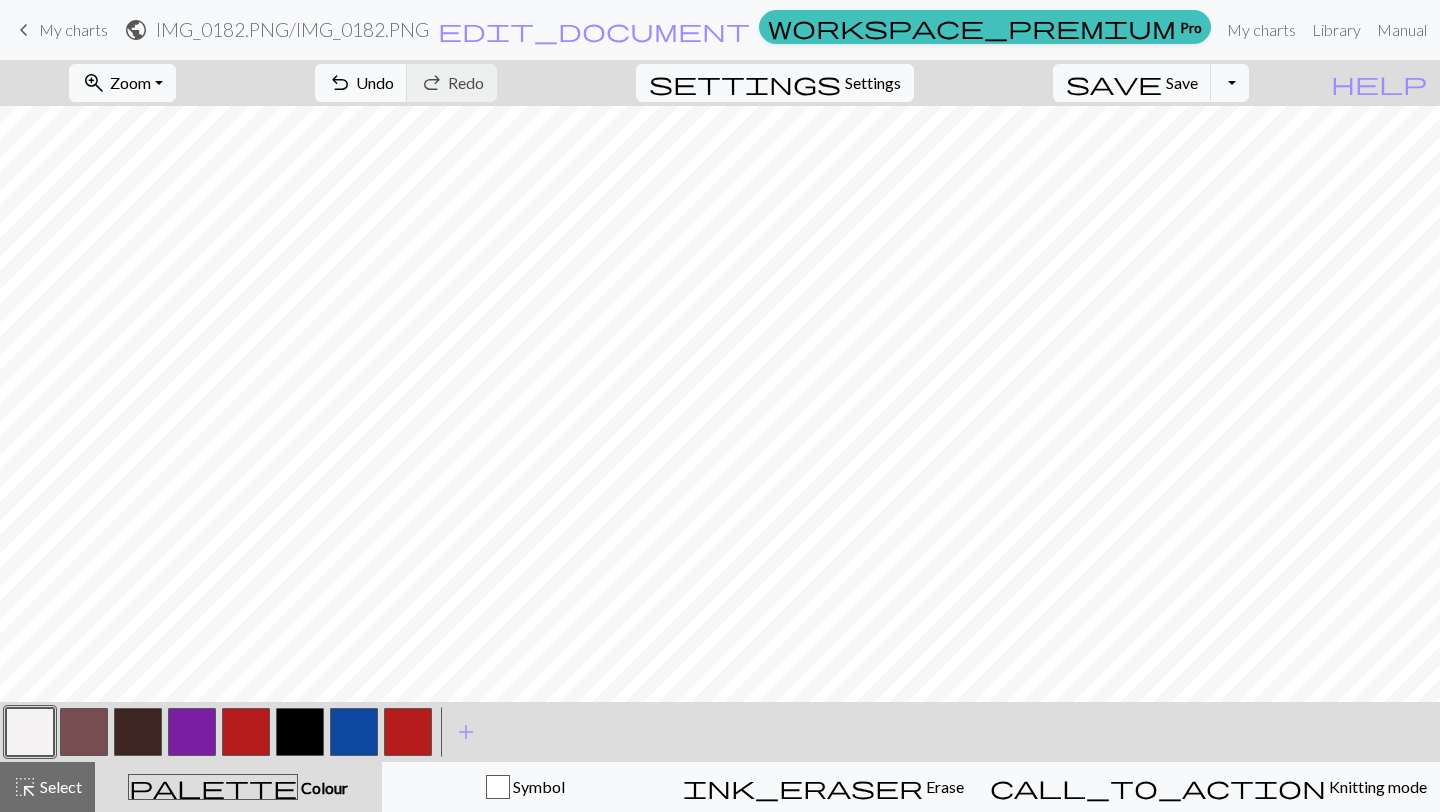 click at bounding box center [408, 732] 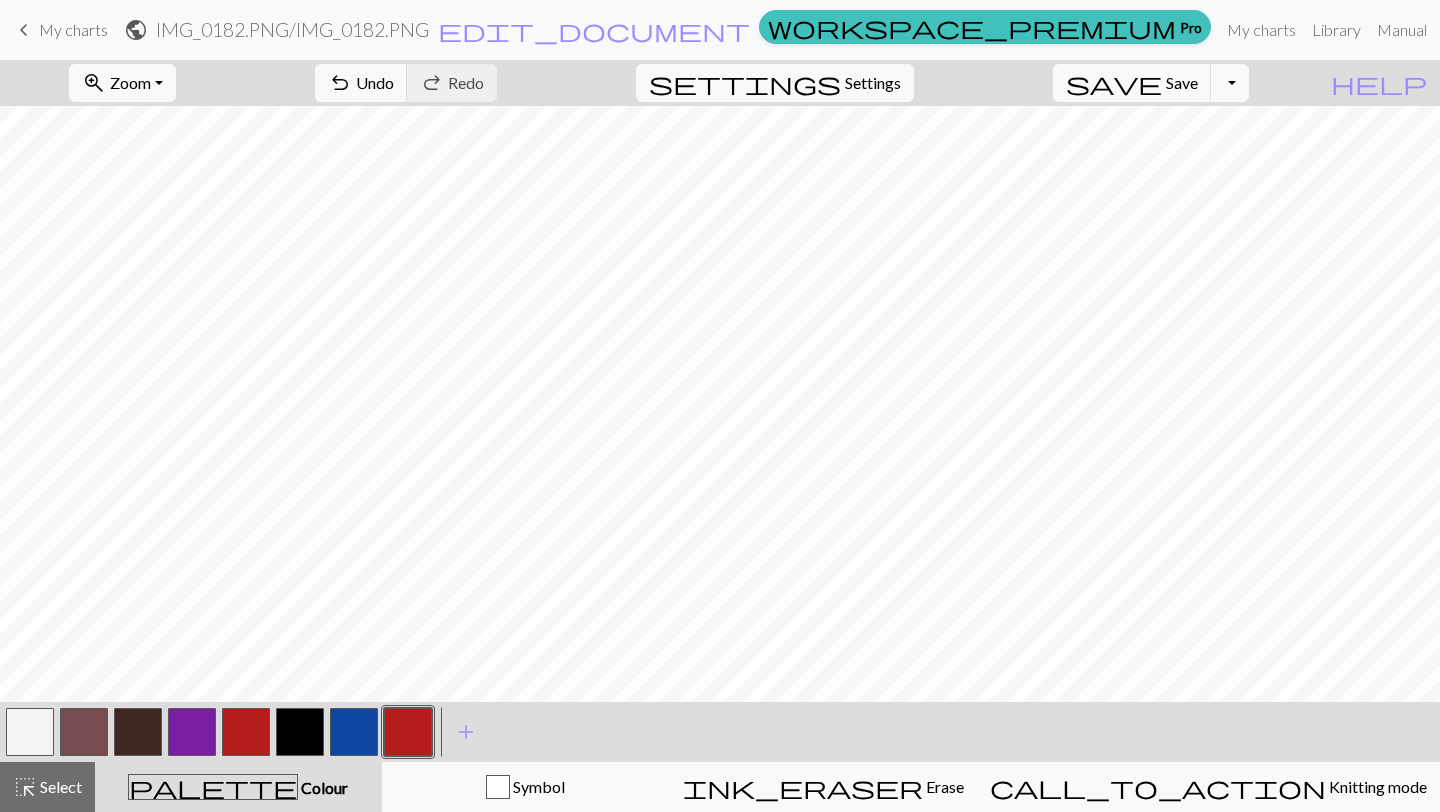 click at bounding box center [354, 732] 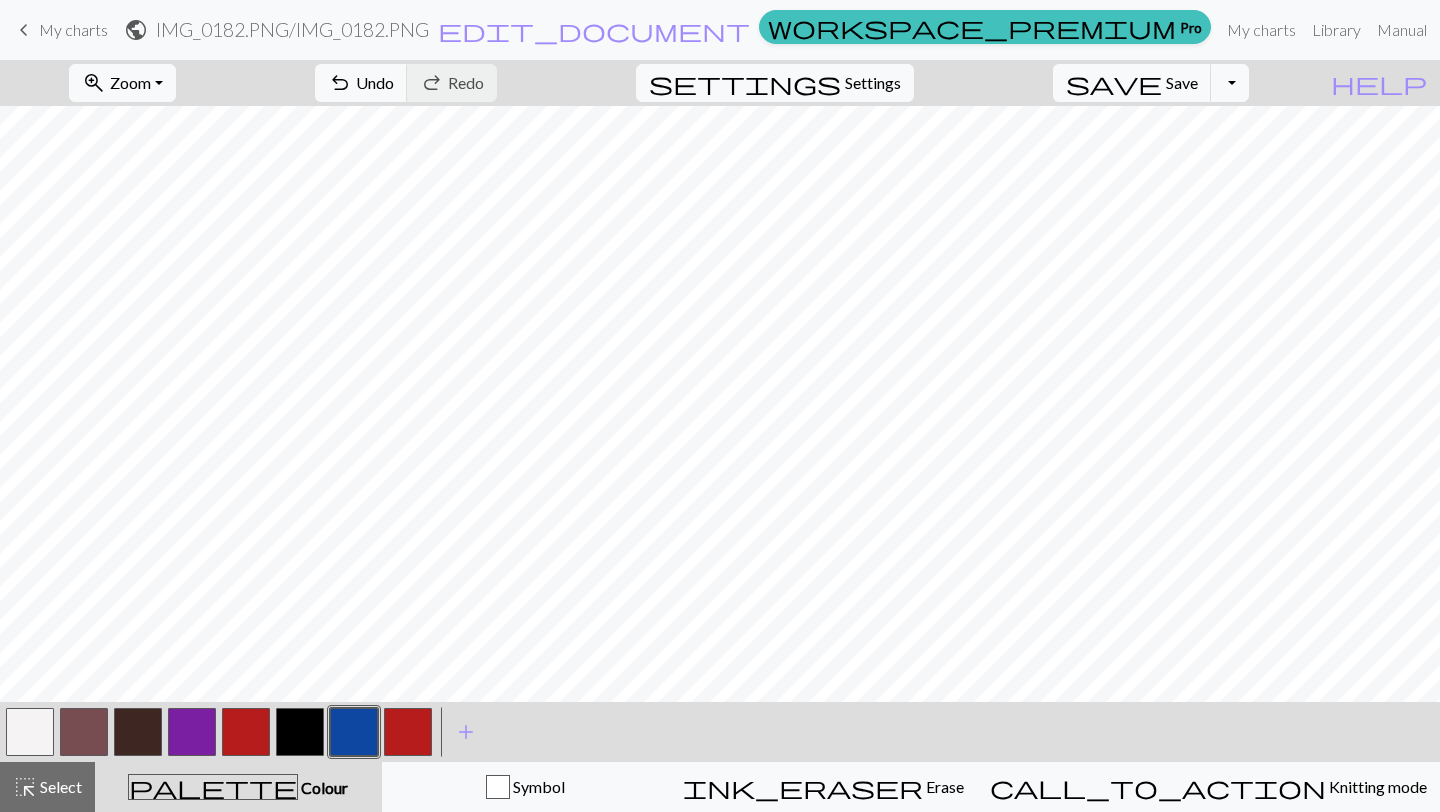 click at bounding box center [354, 732] 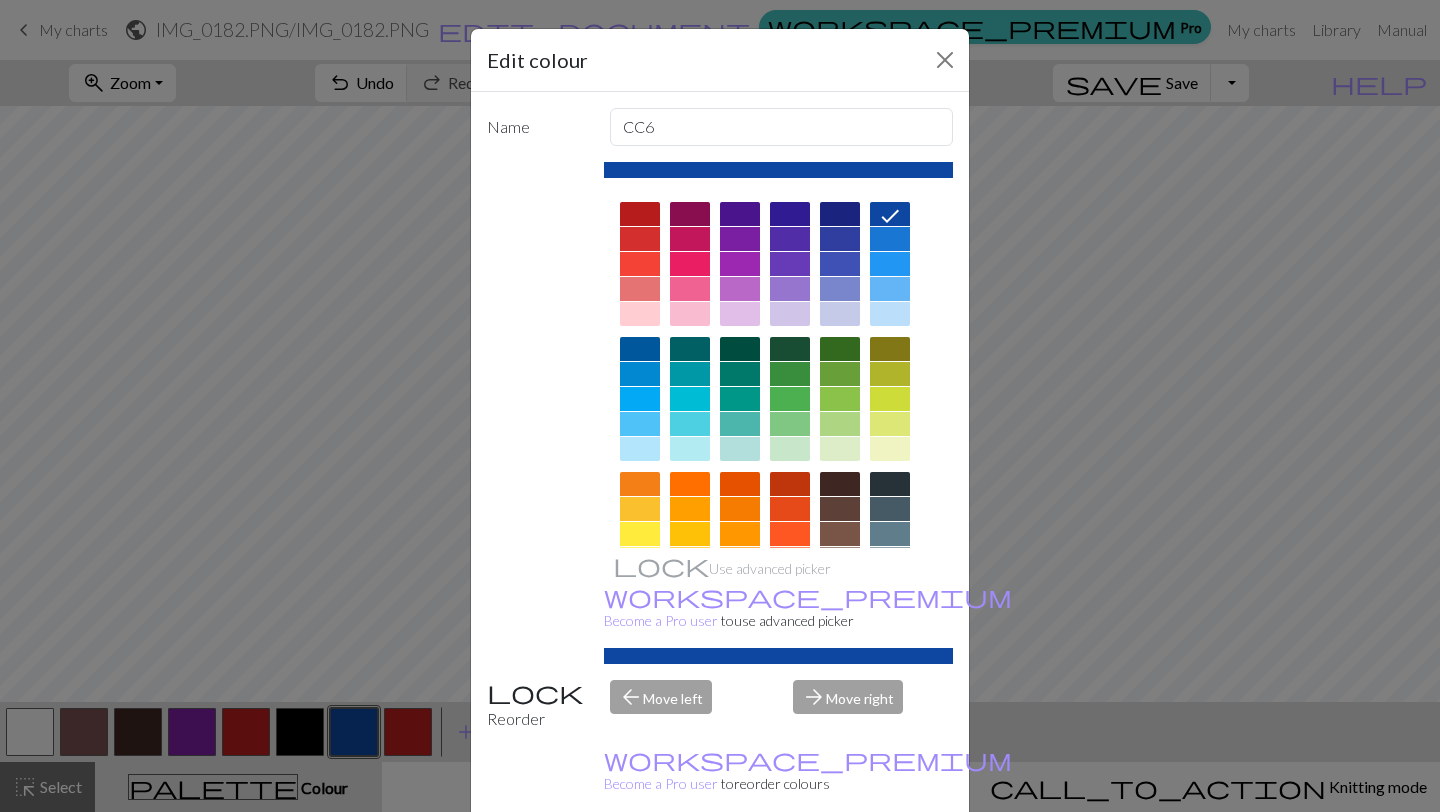 click on "Done" at bounding box center [840, 863] 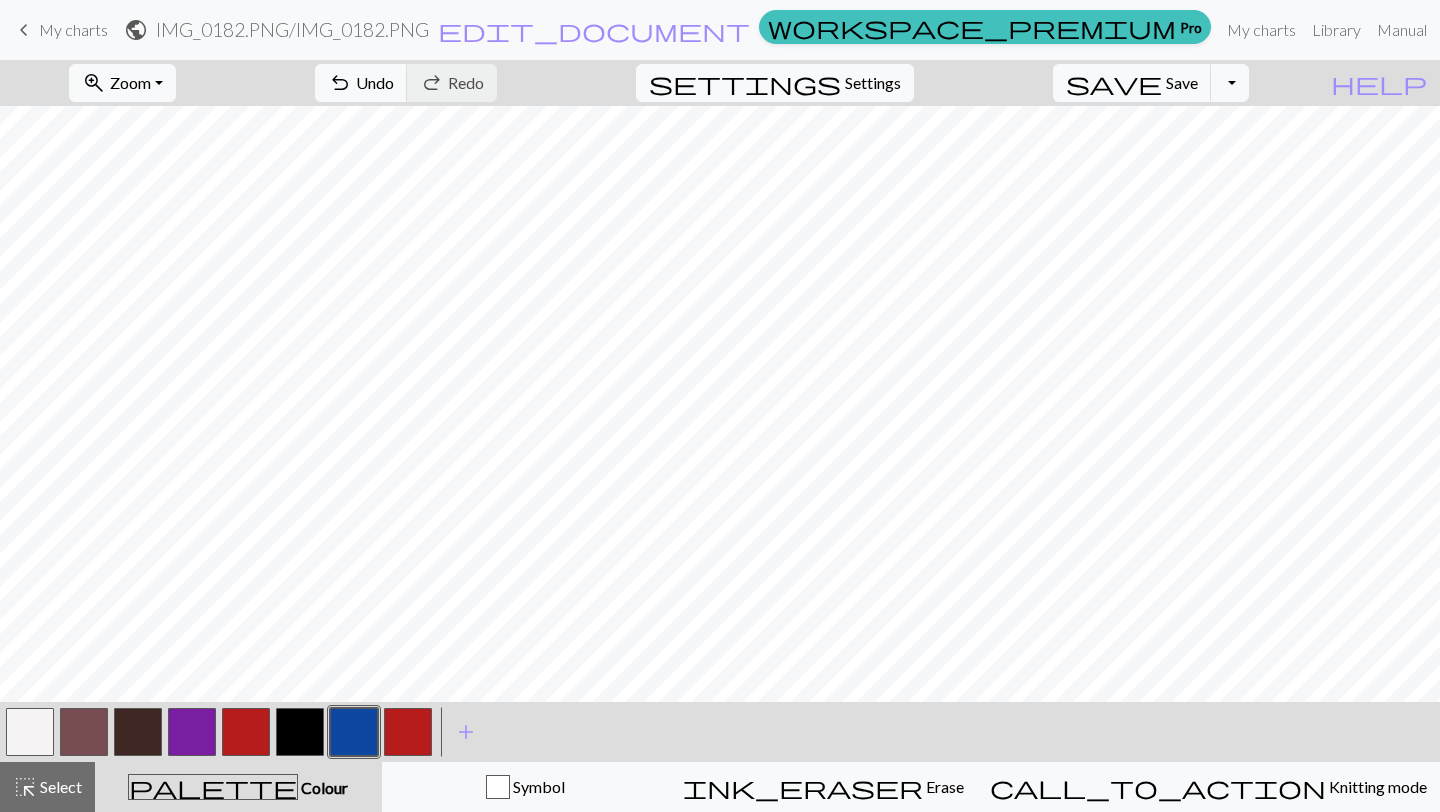 click at bounding box center (30, 732) 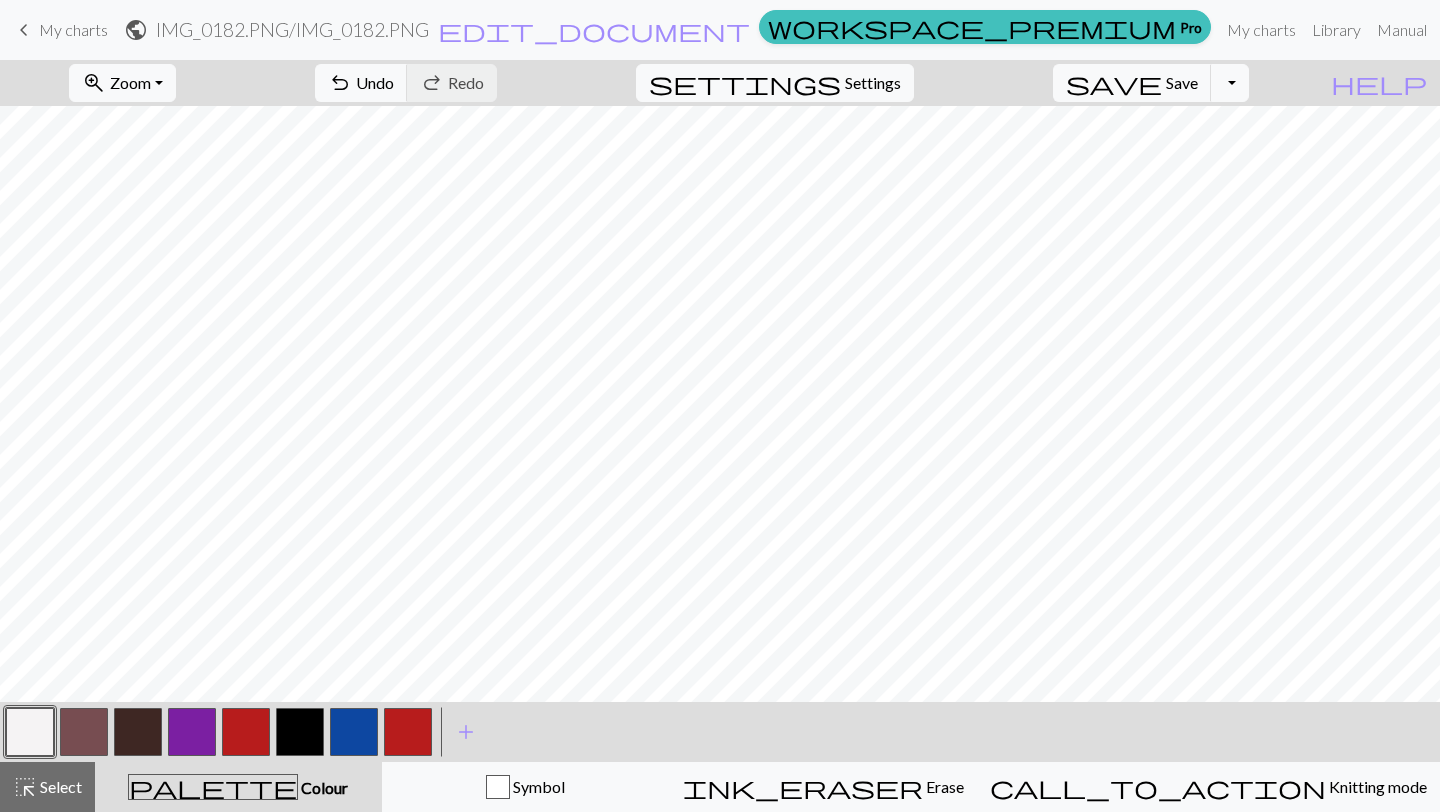 click at bounding box center (354, 732) 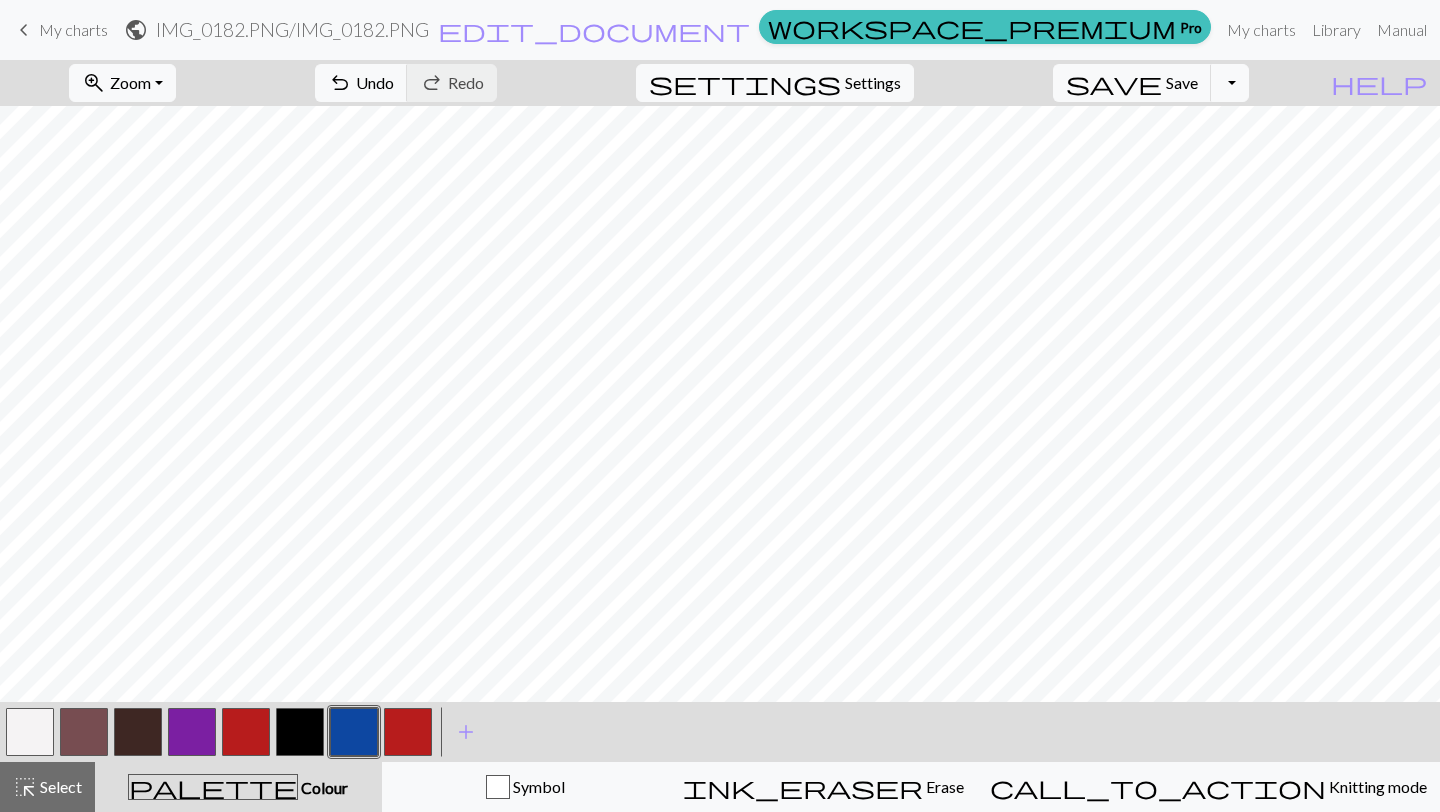 click at bounding box center [30, 732] 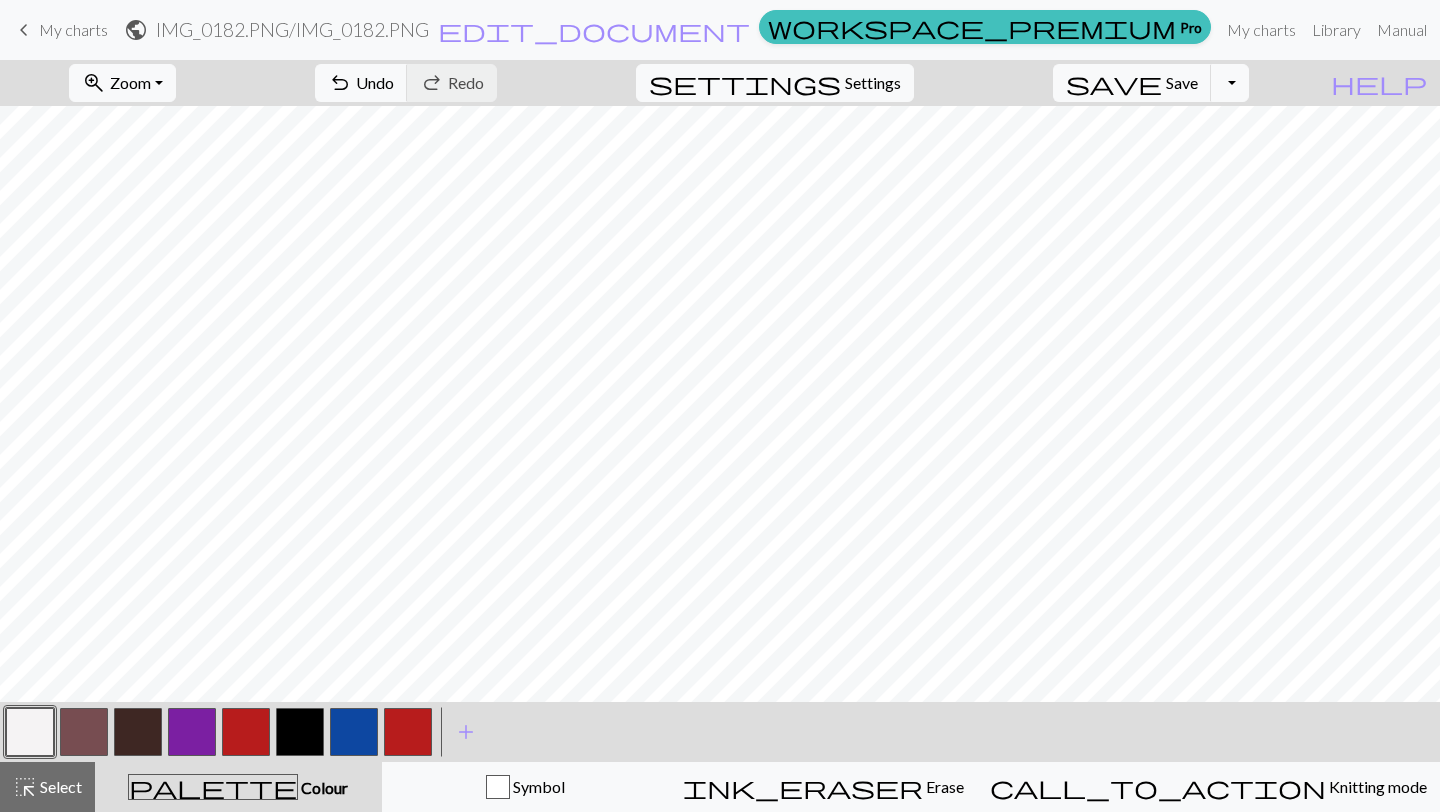 click at bounding box center [354, 732] 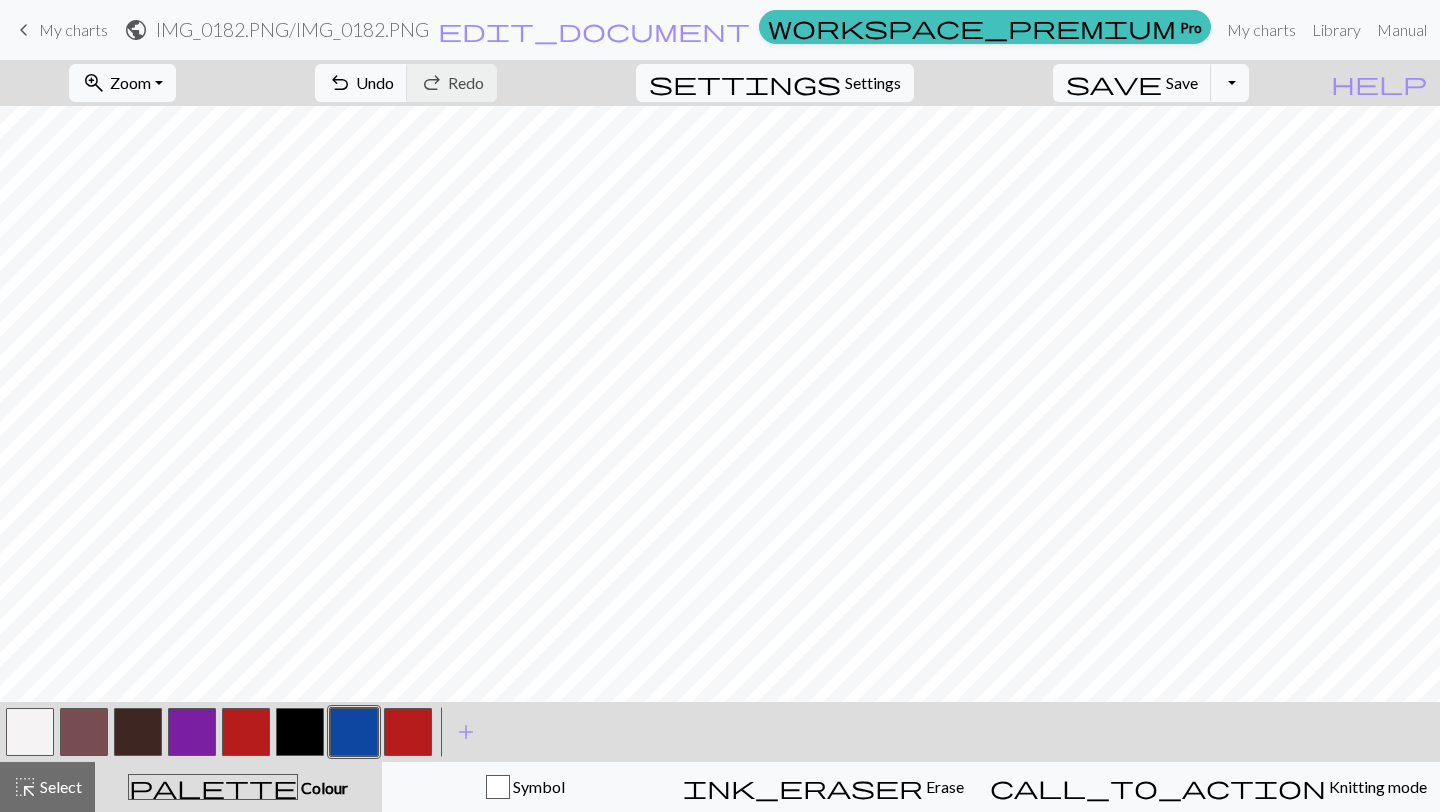click at bounding box center [30, 732] 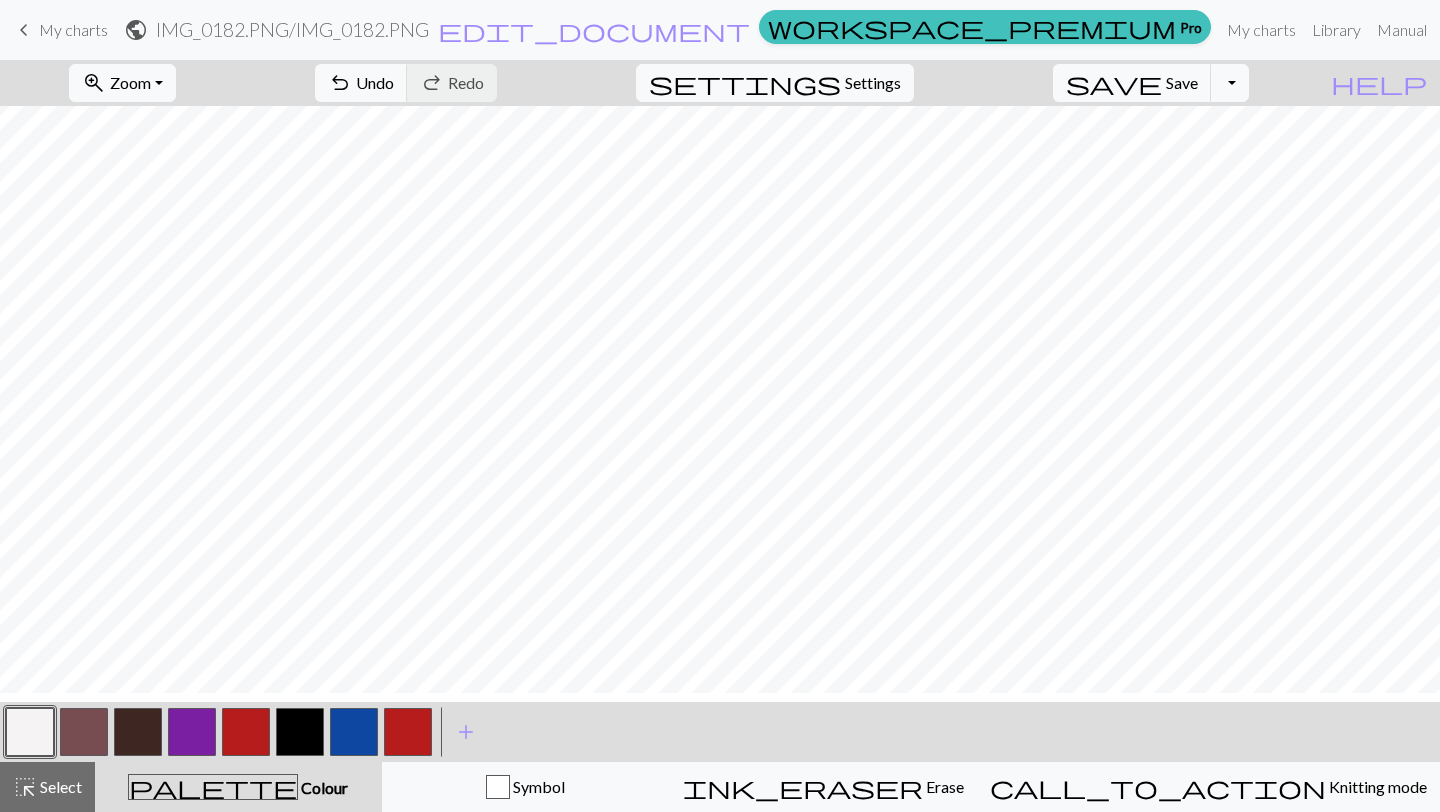 scroll, scrollTop: 245, scrollLeft: 0, axis: vertical 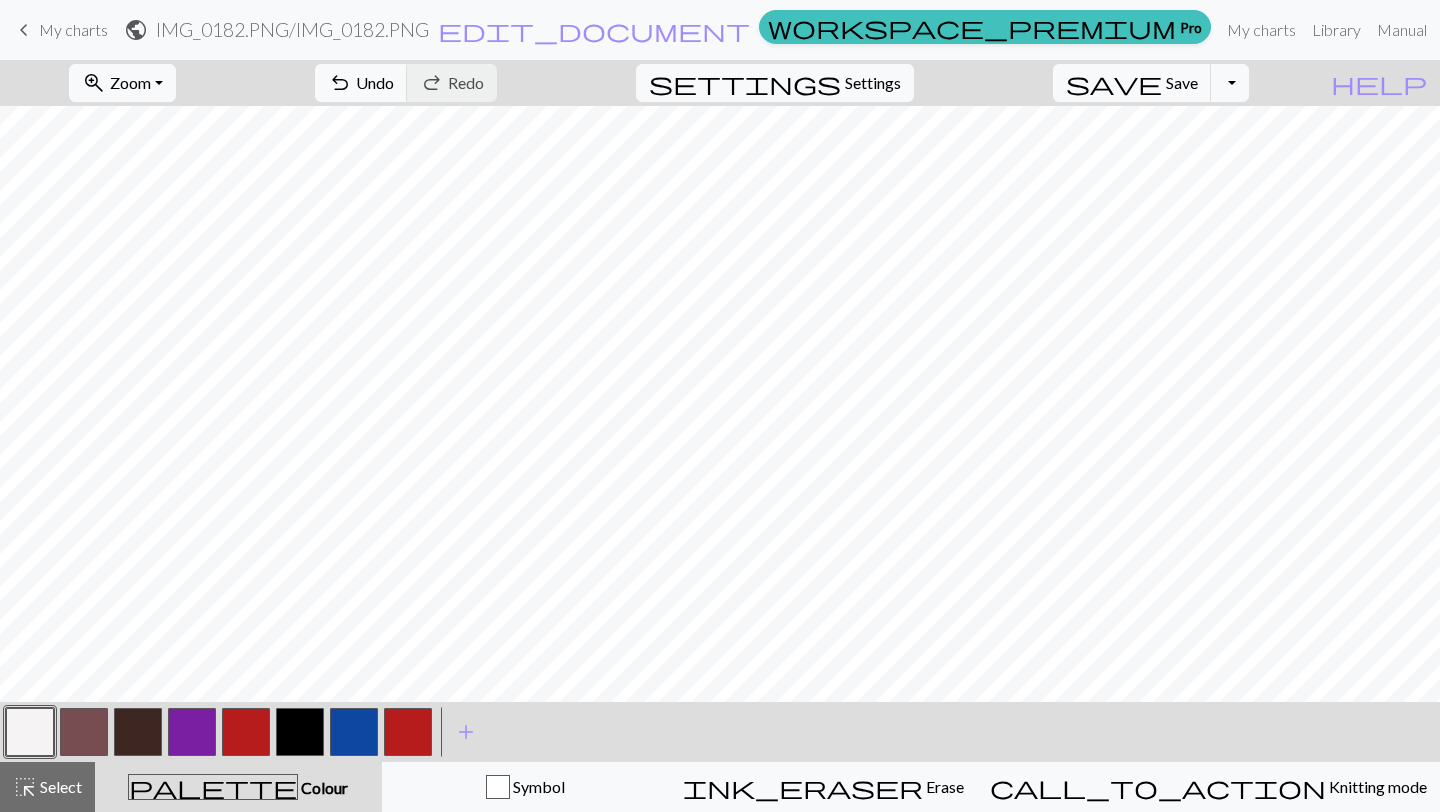 click at bounding box center (354, 732) 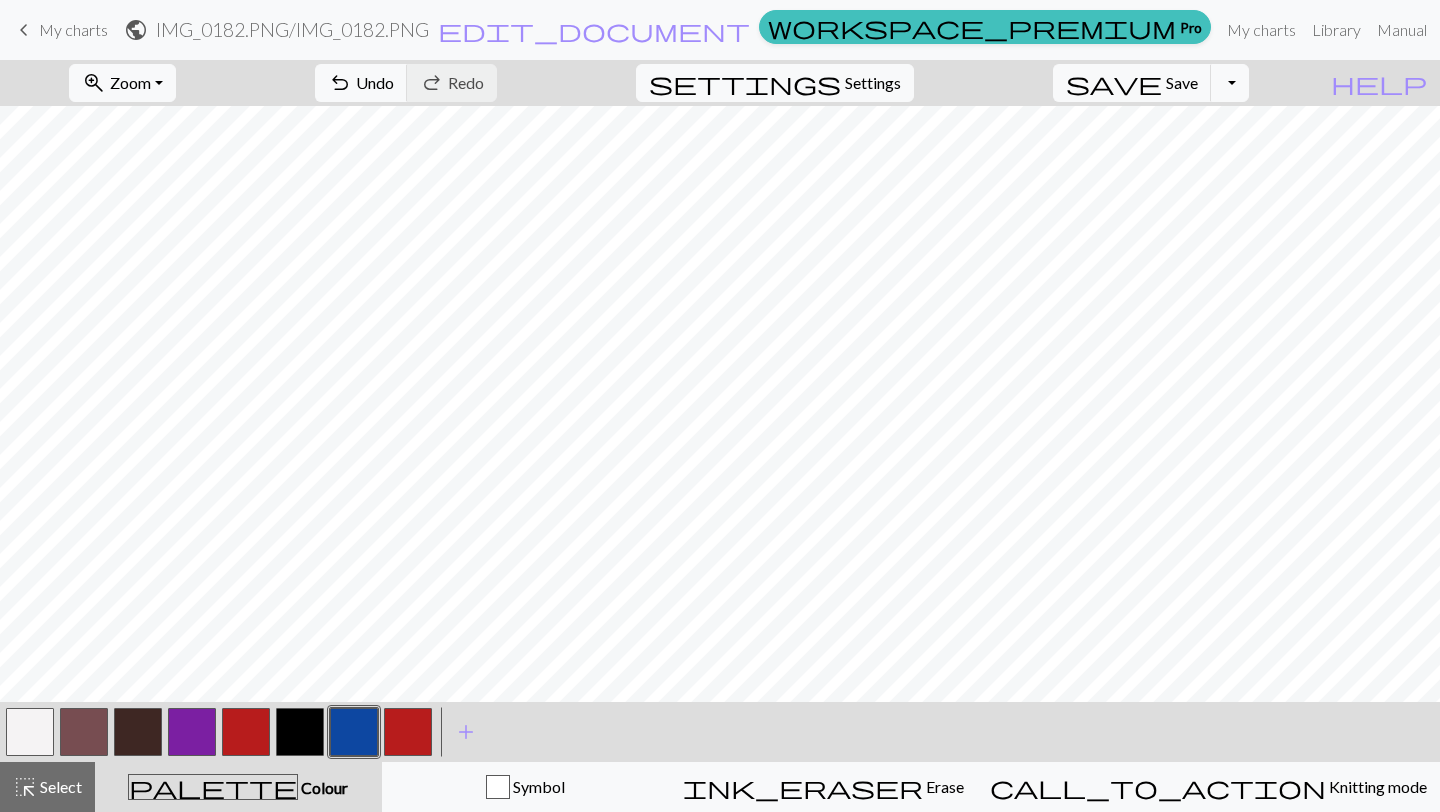 click at bounding box center (84, 732) 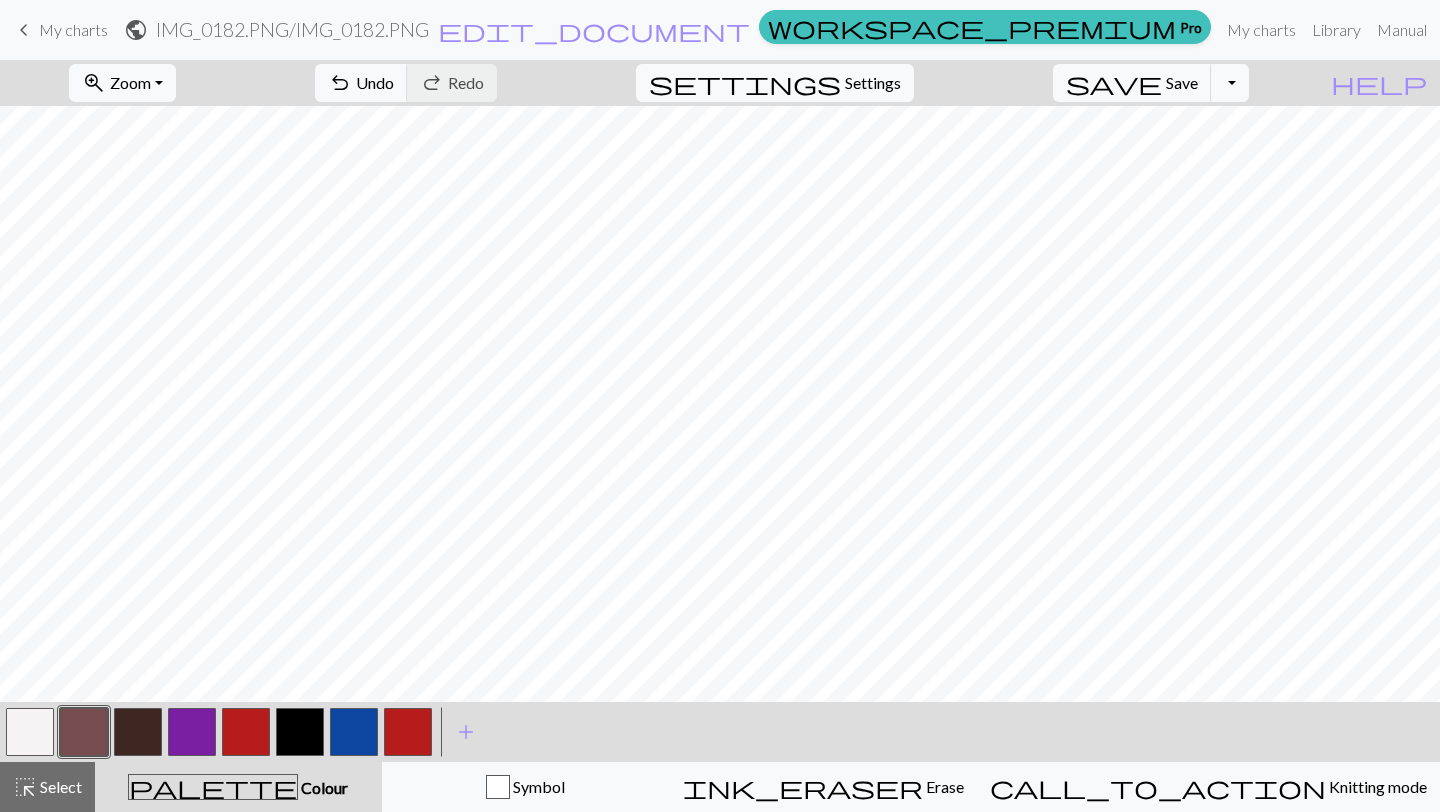 click at bounding box center (354, 732) 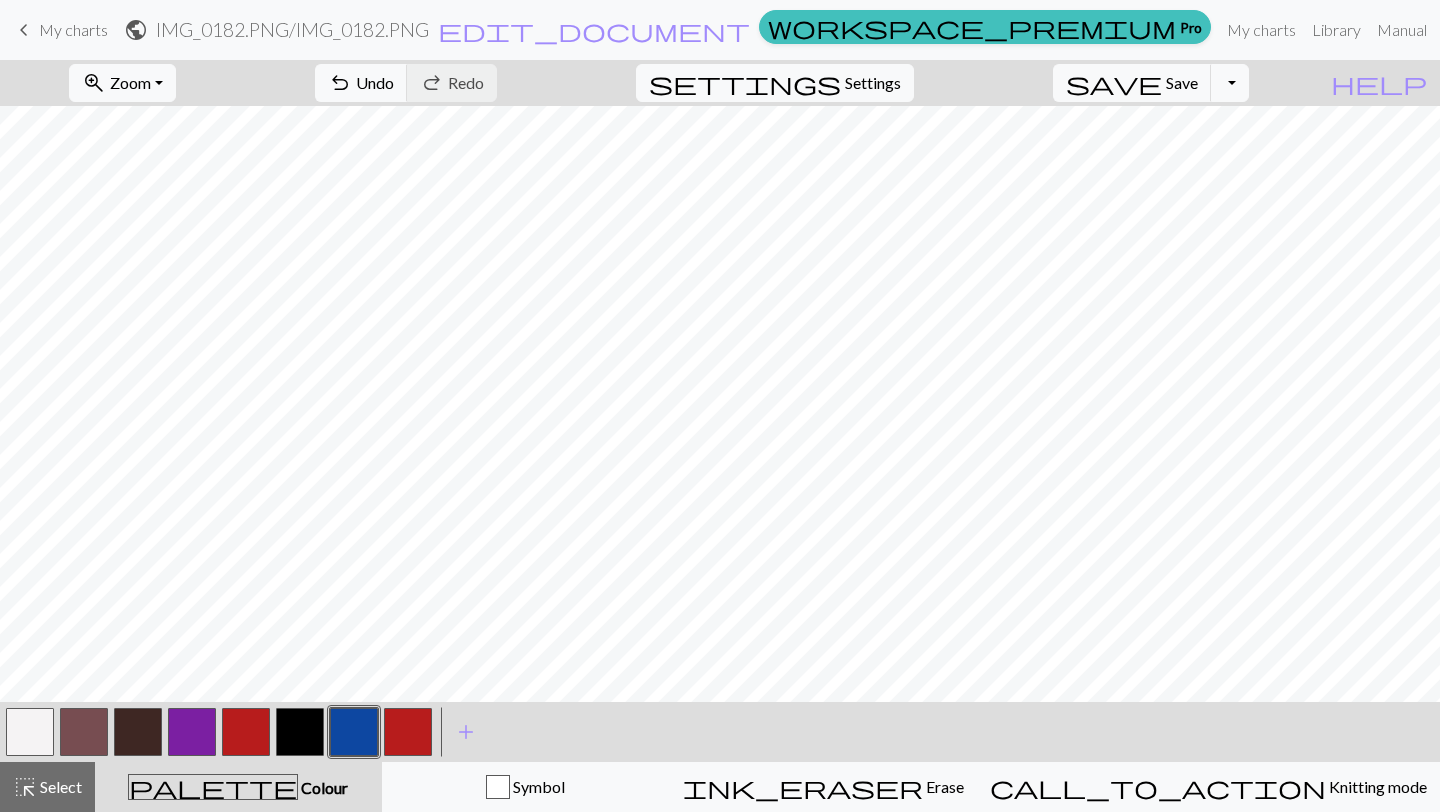 click at bounding box center (30, 732) 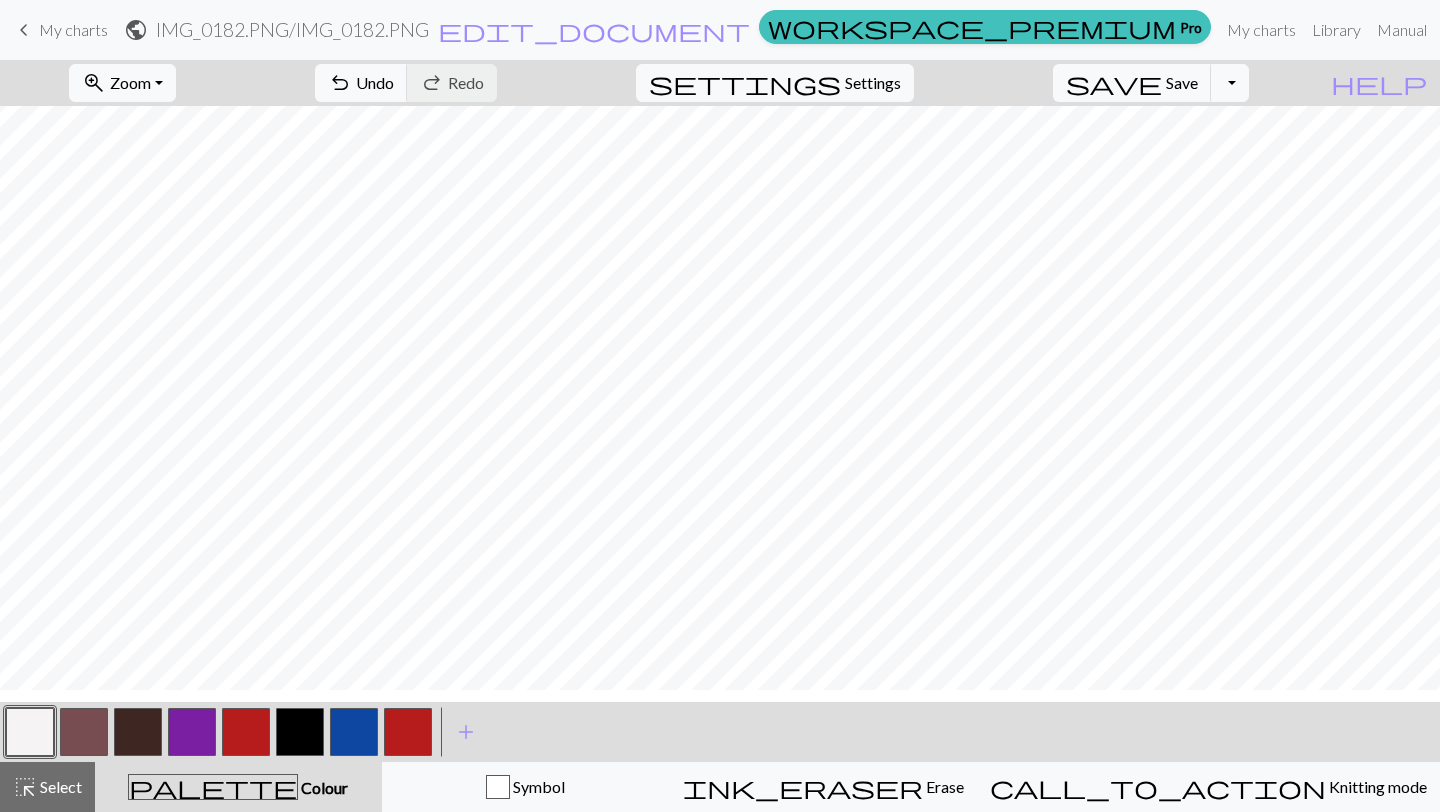 scroll, scrollTop: 162, scrollLeft: 0, axis: vertical 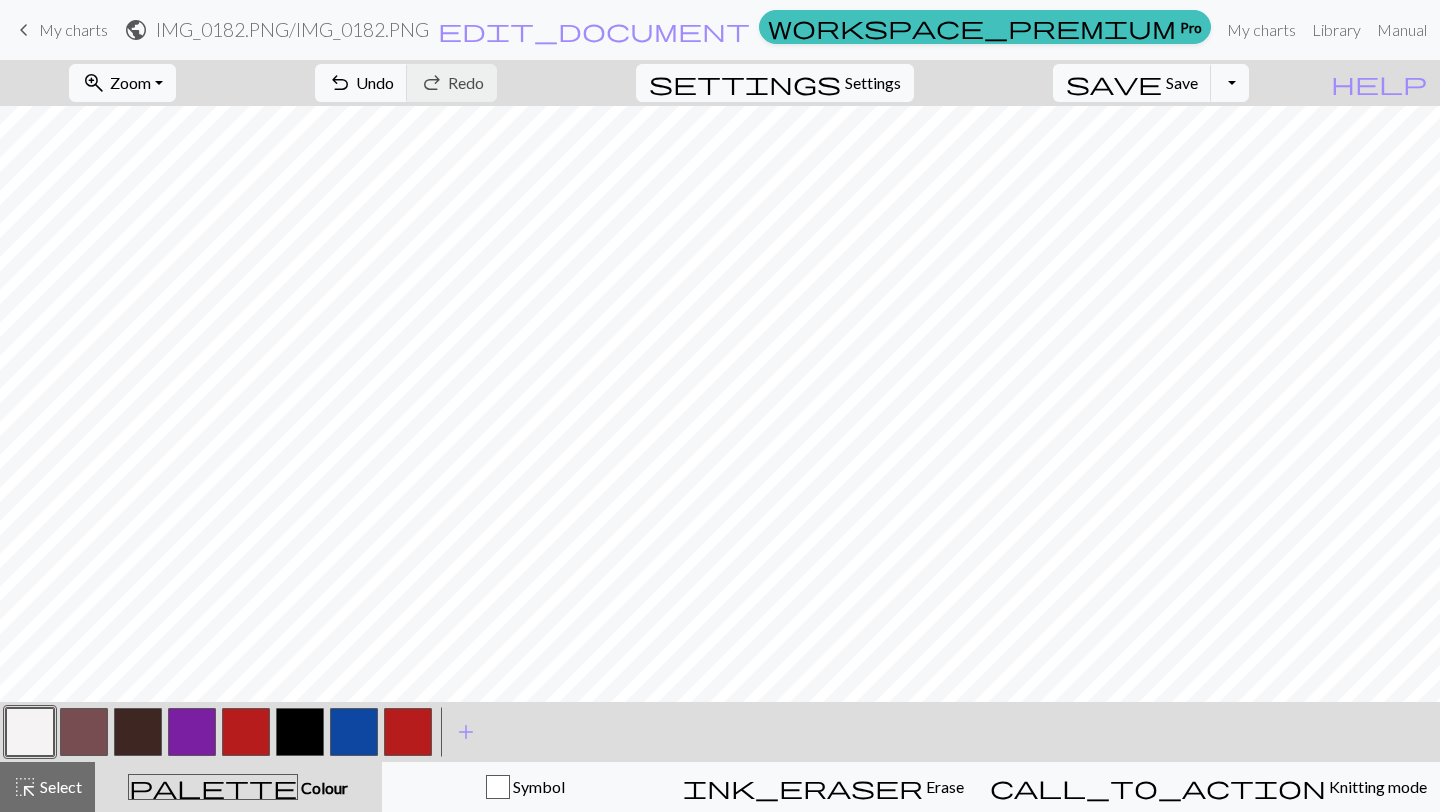 click at bounding box center (354, 732) 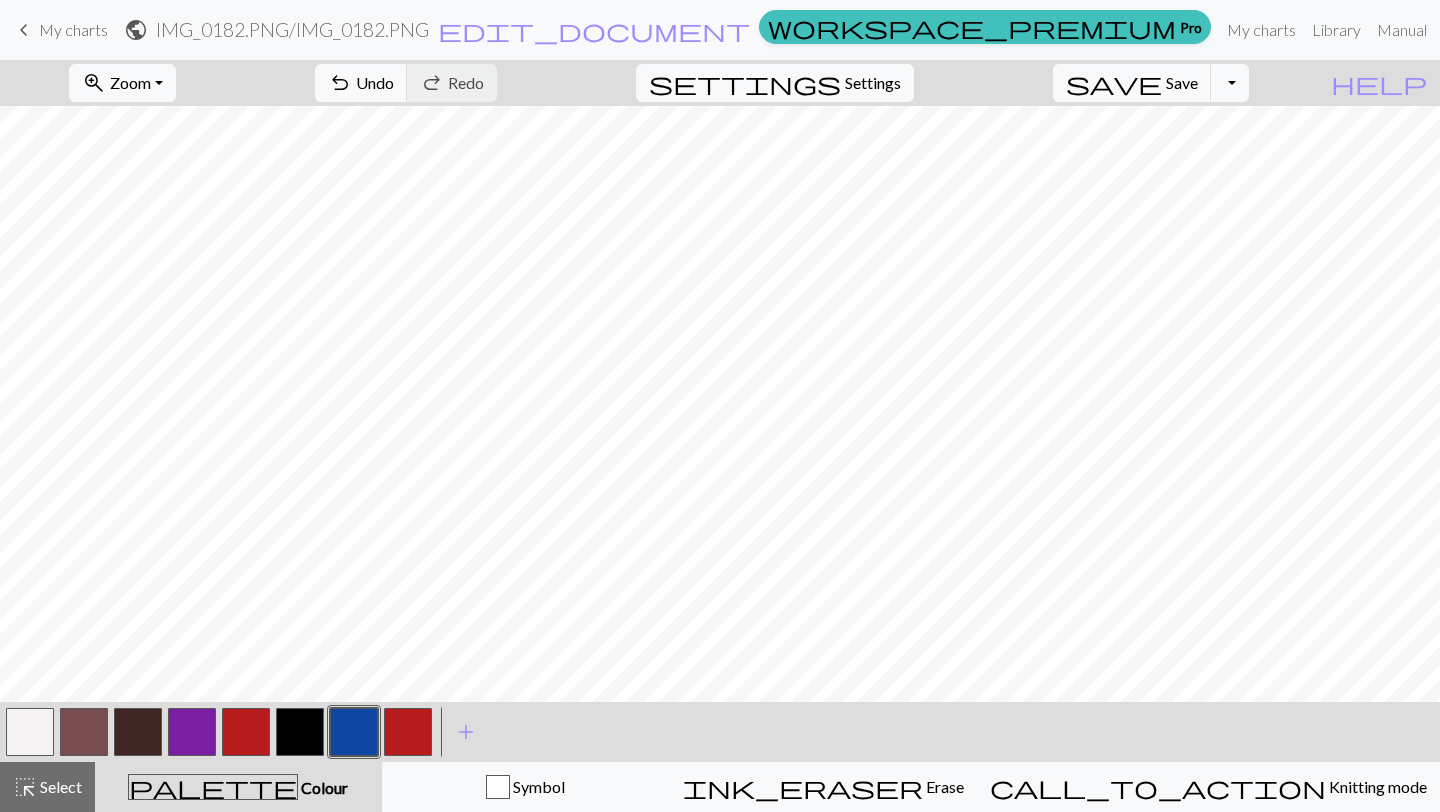 click at bounding box center [30, 732] 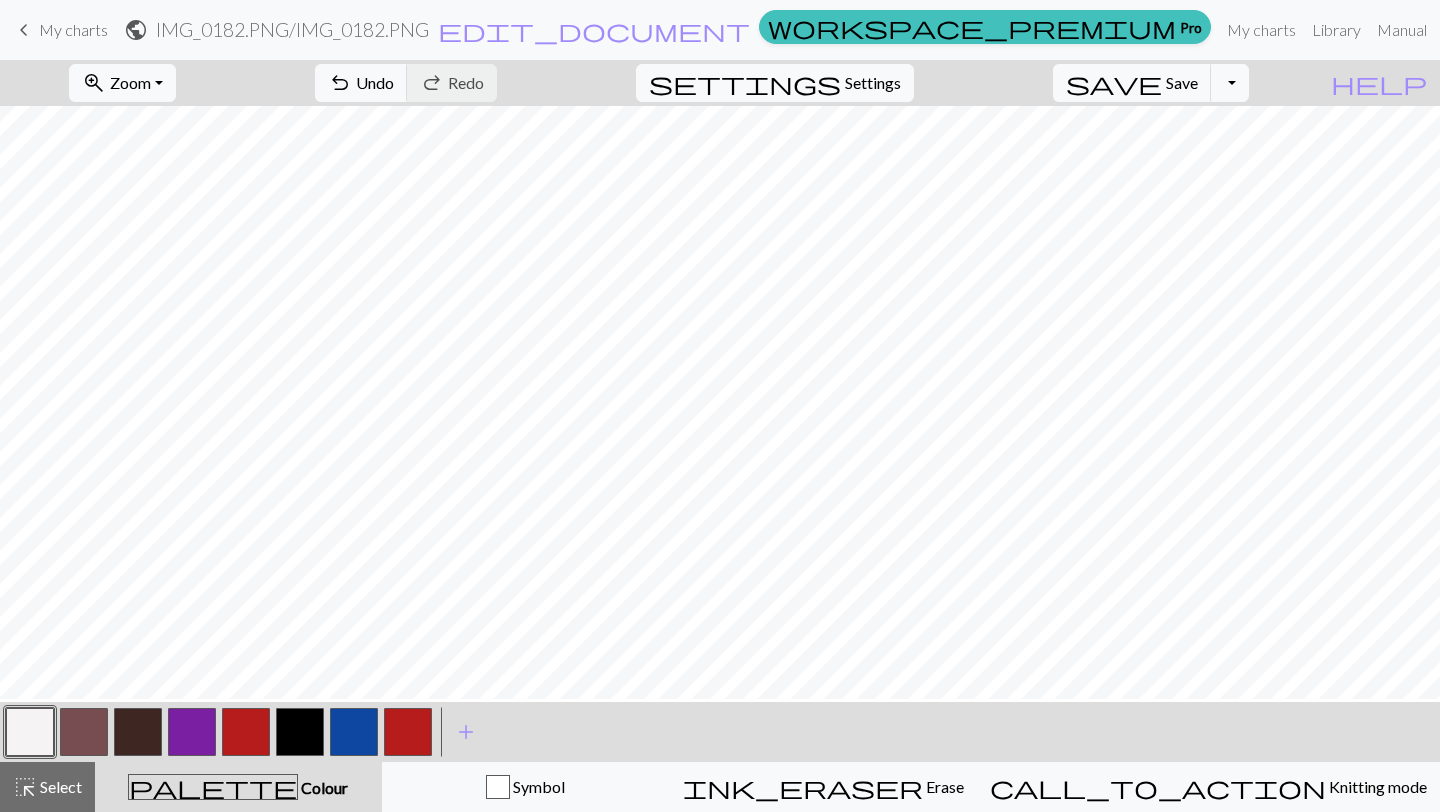 scroll, scrollTop: 230, scrollLeft: 0, axis: vertical 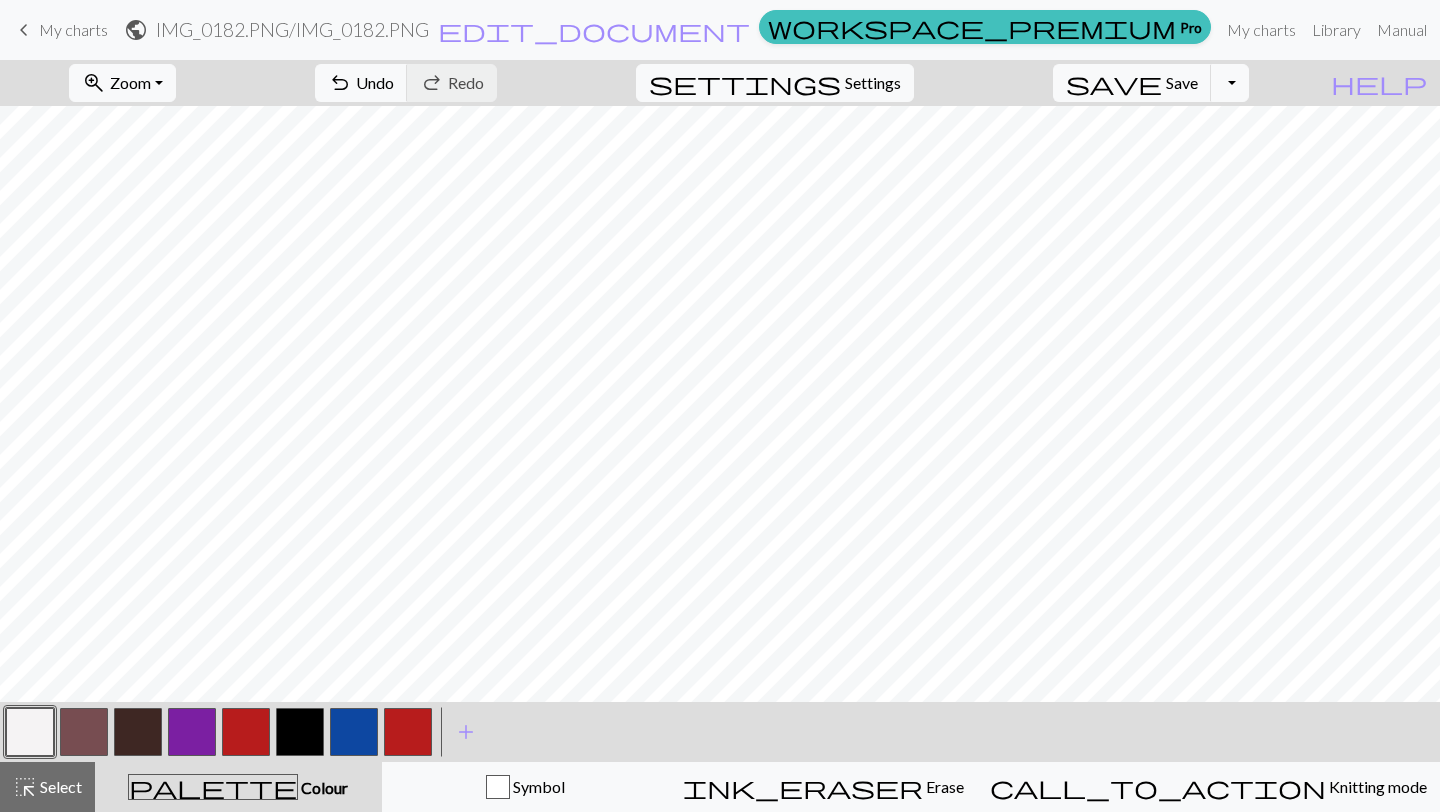 click at bounding box center [84, 732] 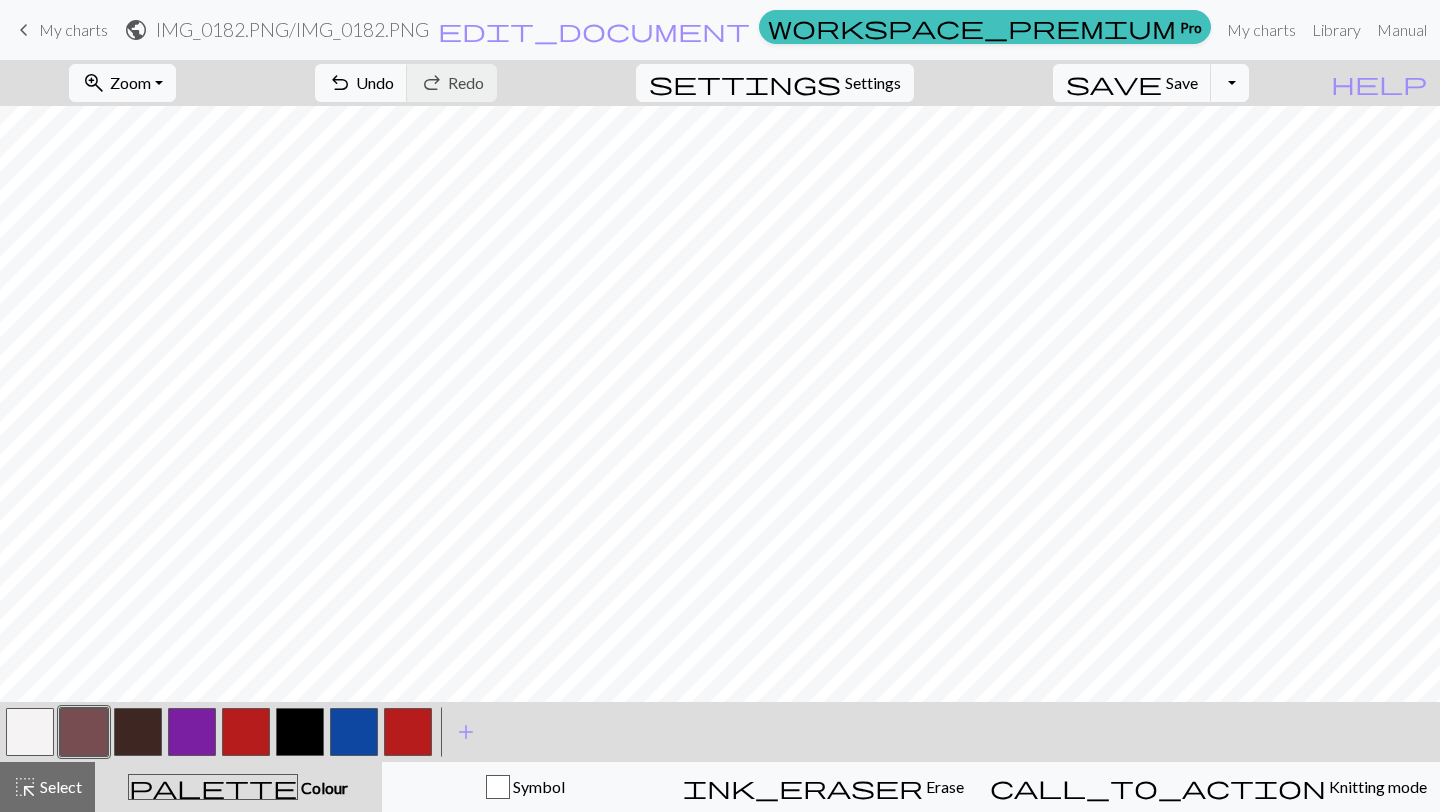 click at bounding box center (354, 732) 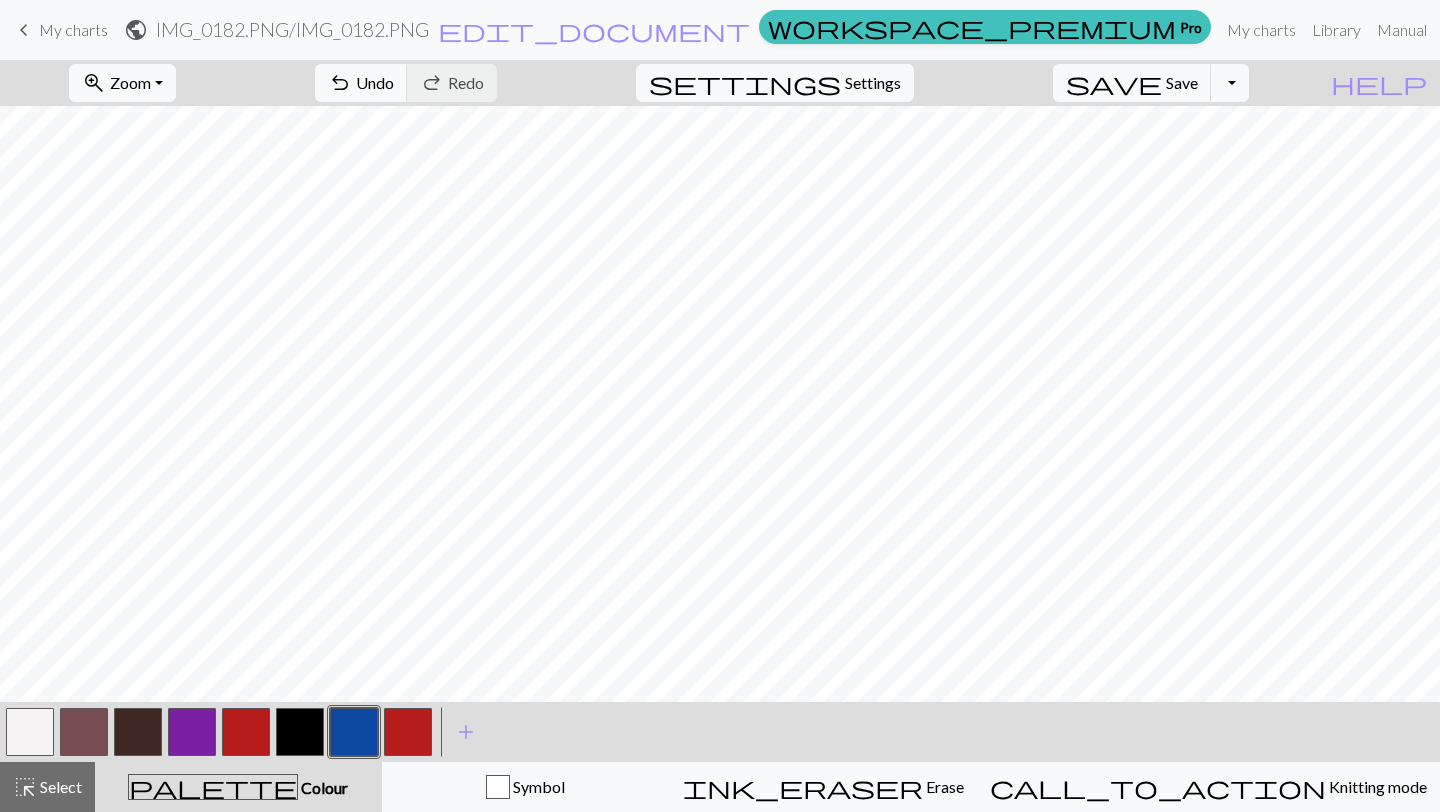 click at bounding box center (30, 732) 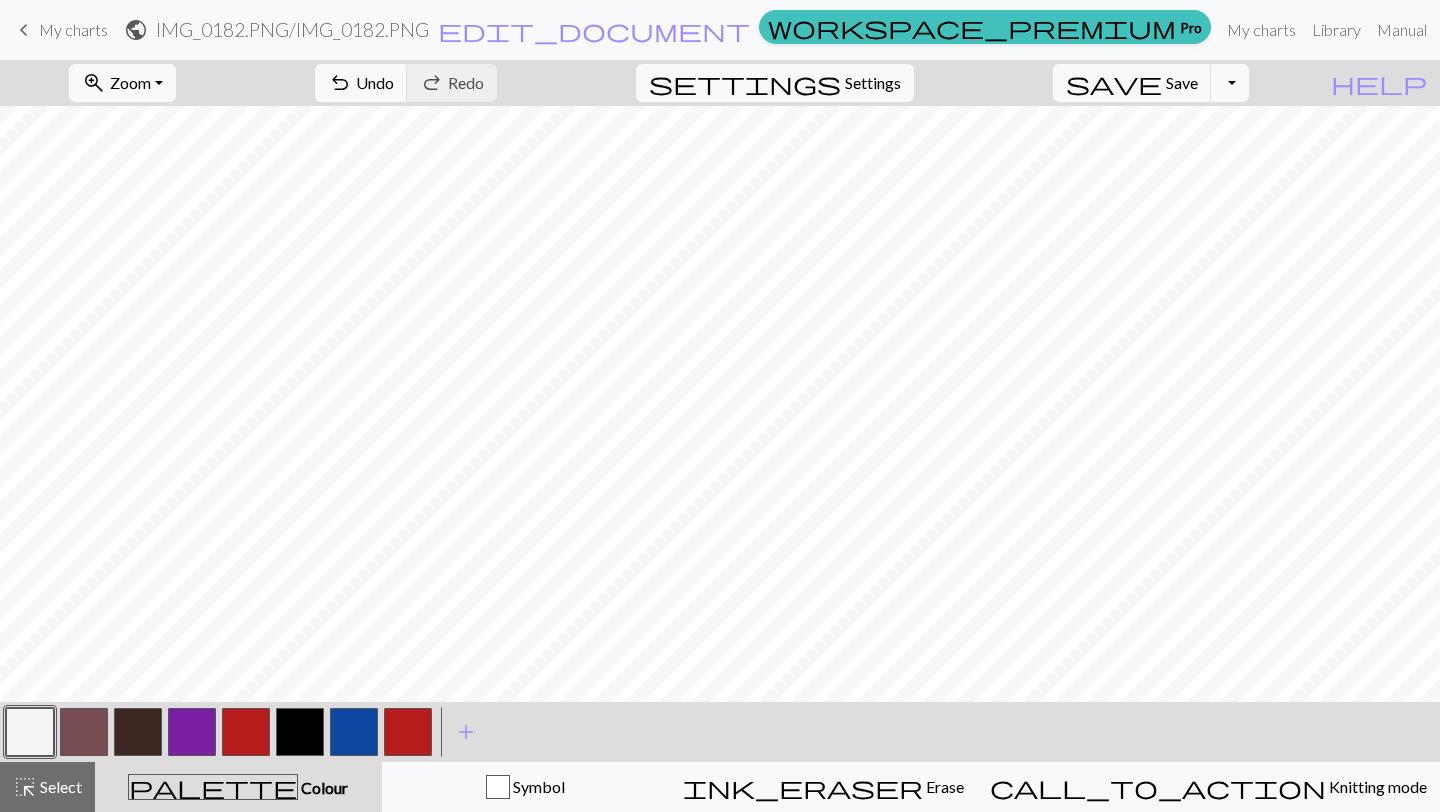 click at bounding box center (408, 732) 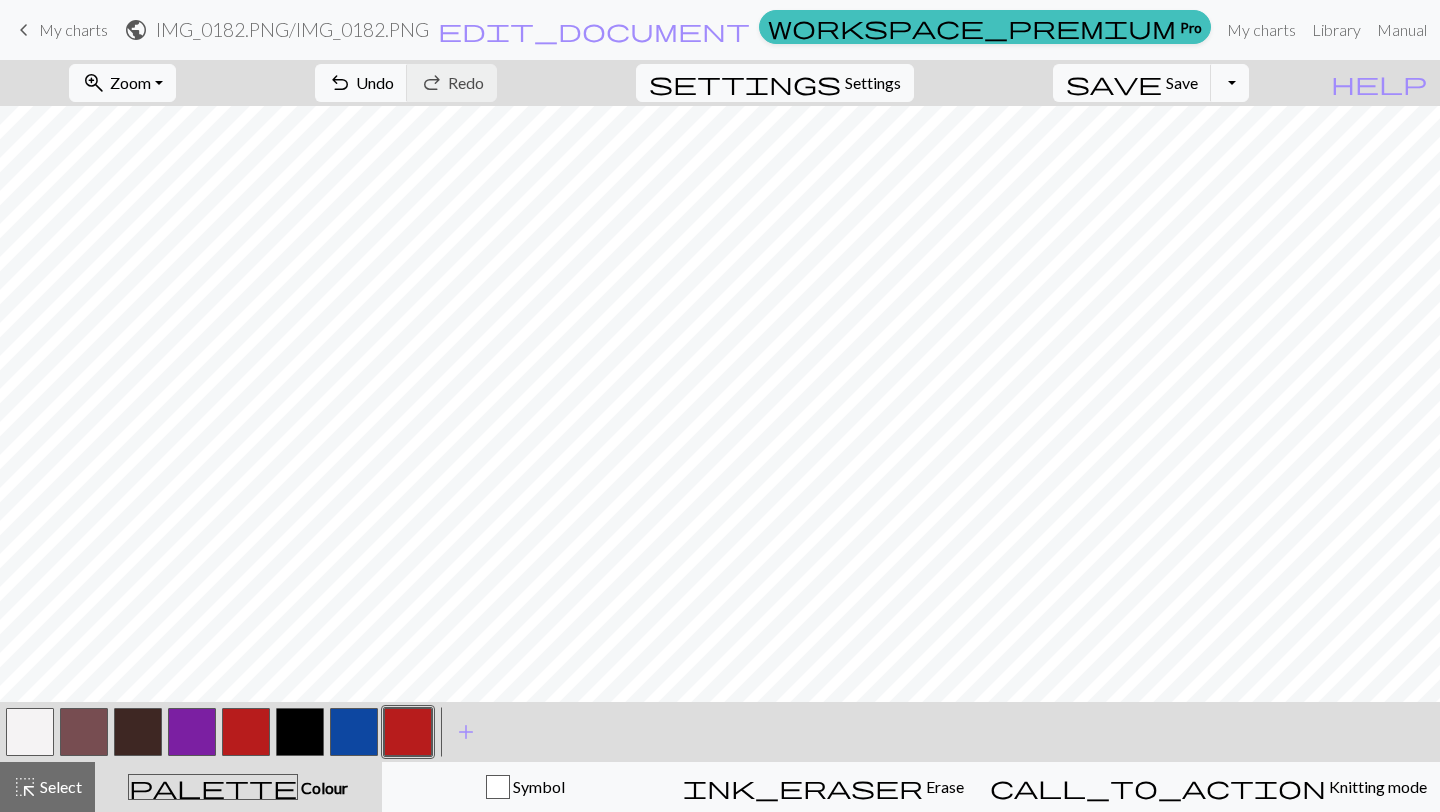 click at bounding box center [30, 732] 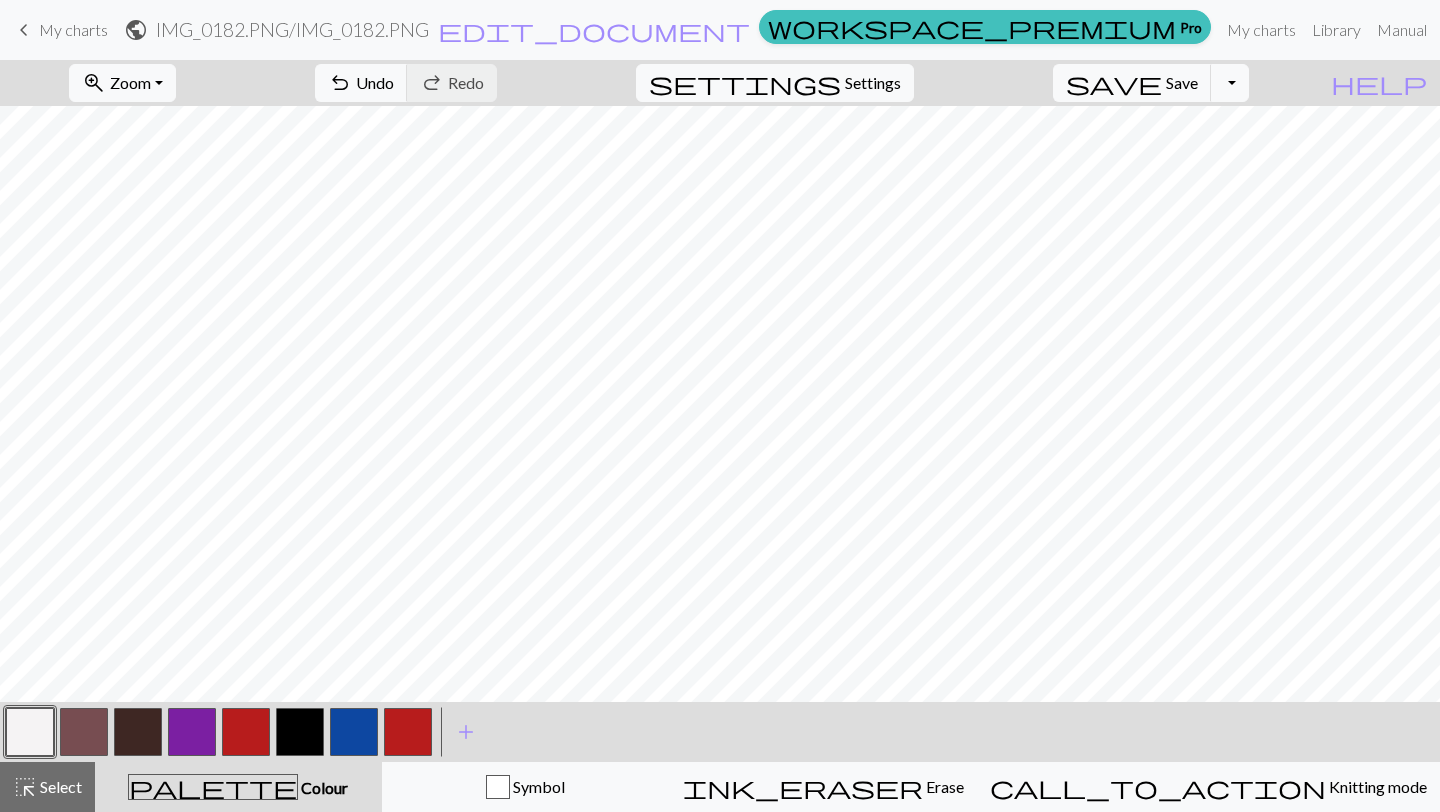click at bounding box center (408, 732) 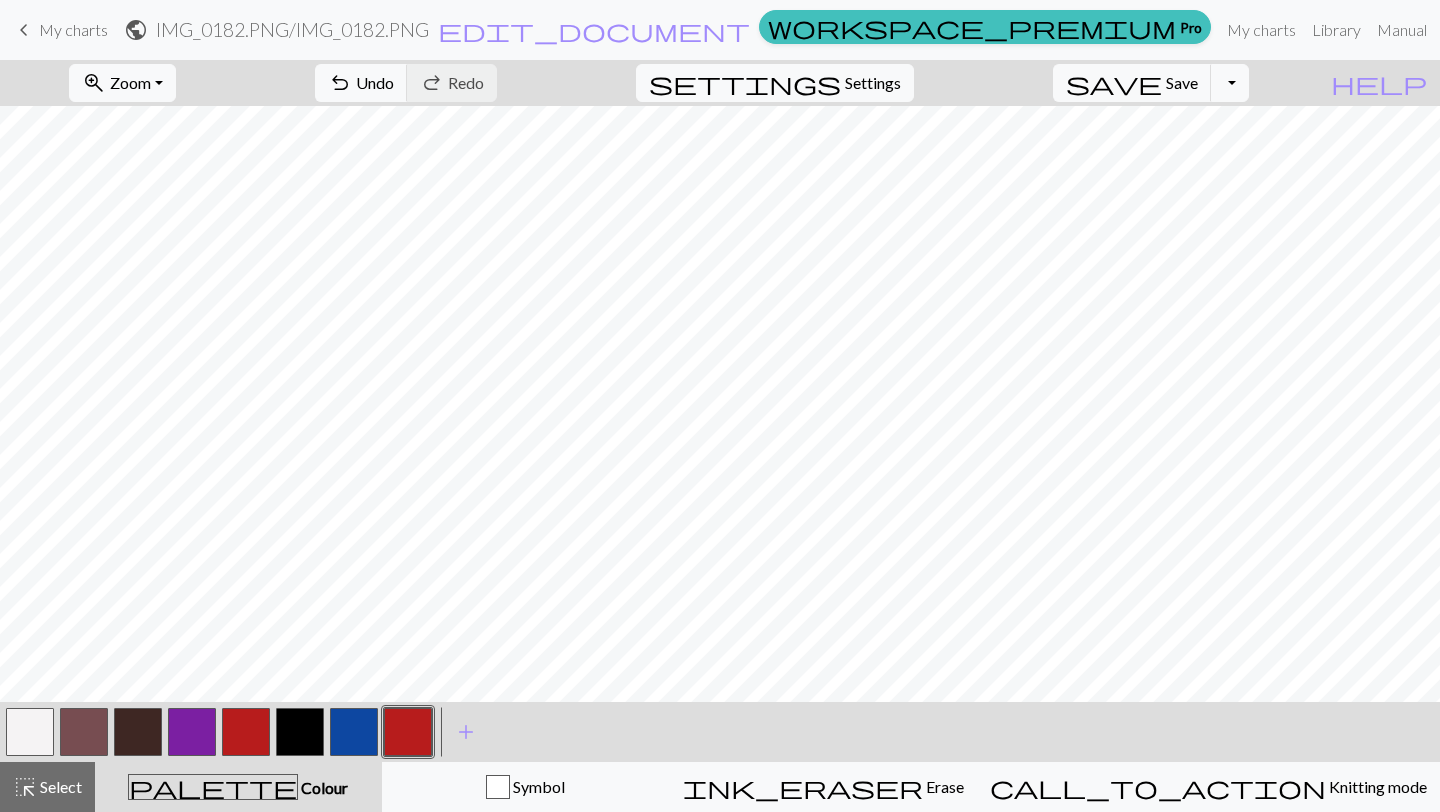click at bounding box center (30, 732) 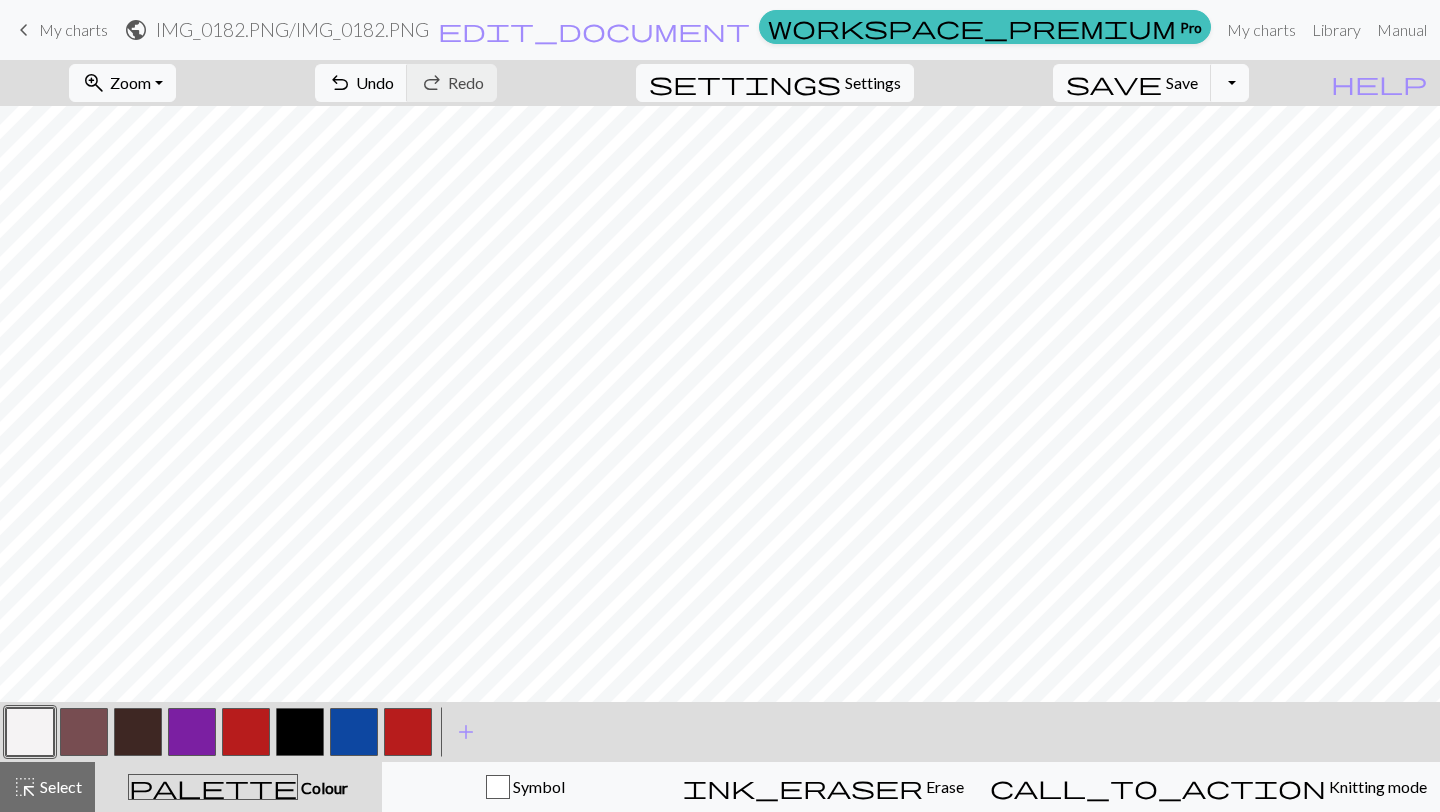 click at bounding box center [408, 732] 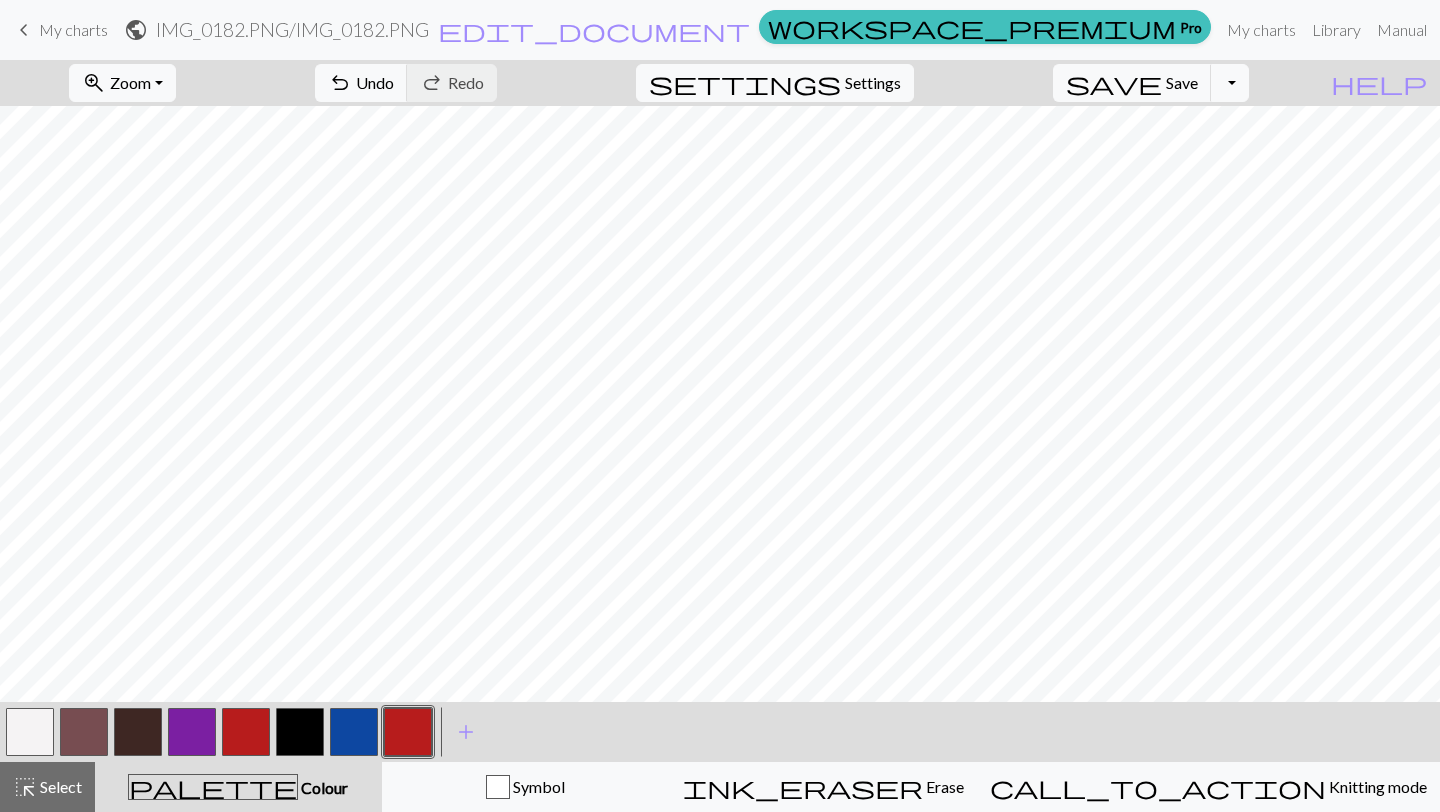 click at bounding box center [30, 732] 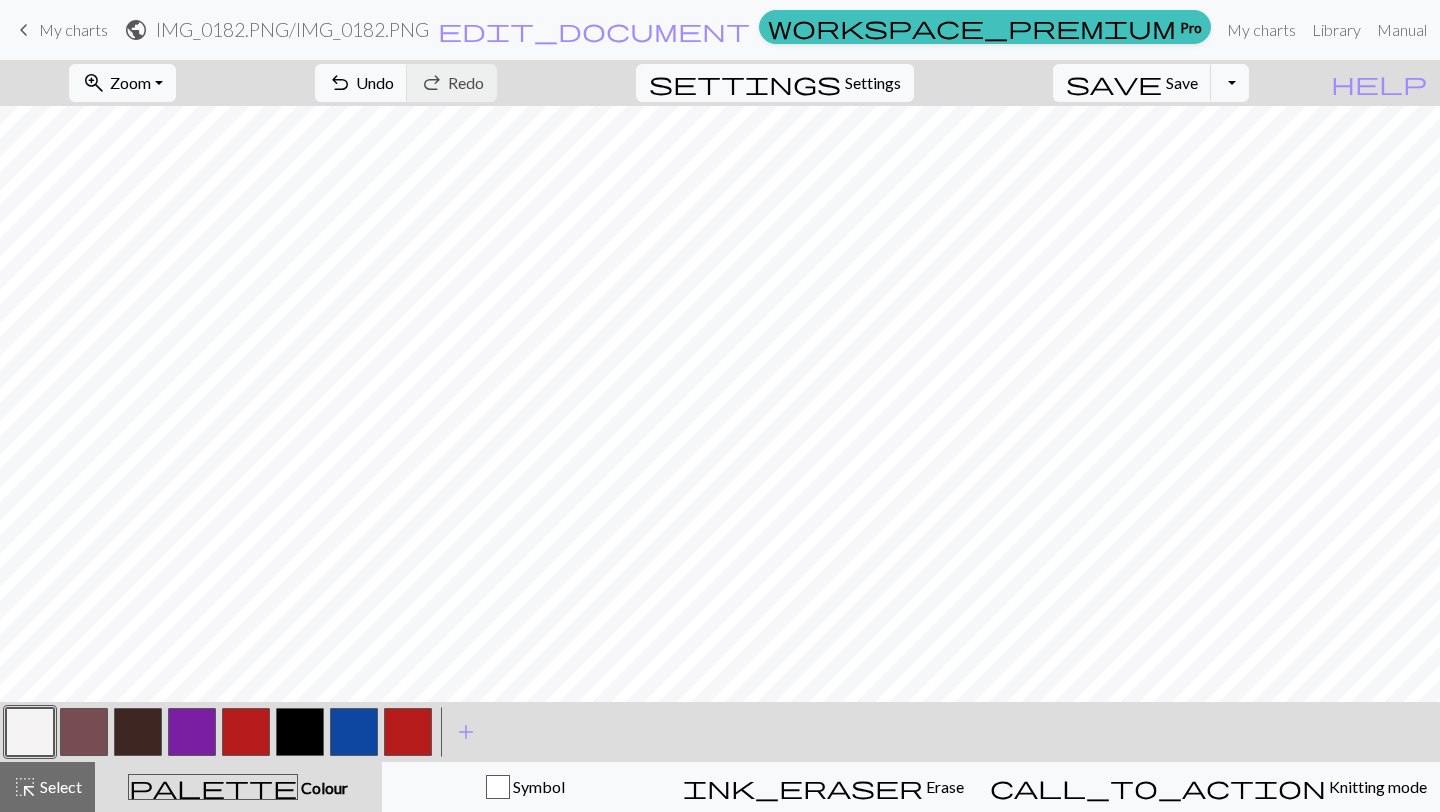 click at bounding box center [408, 732] 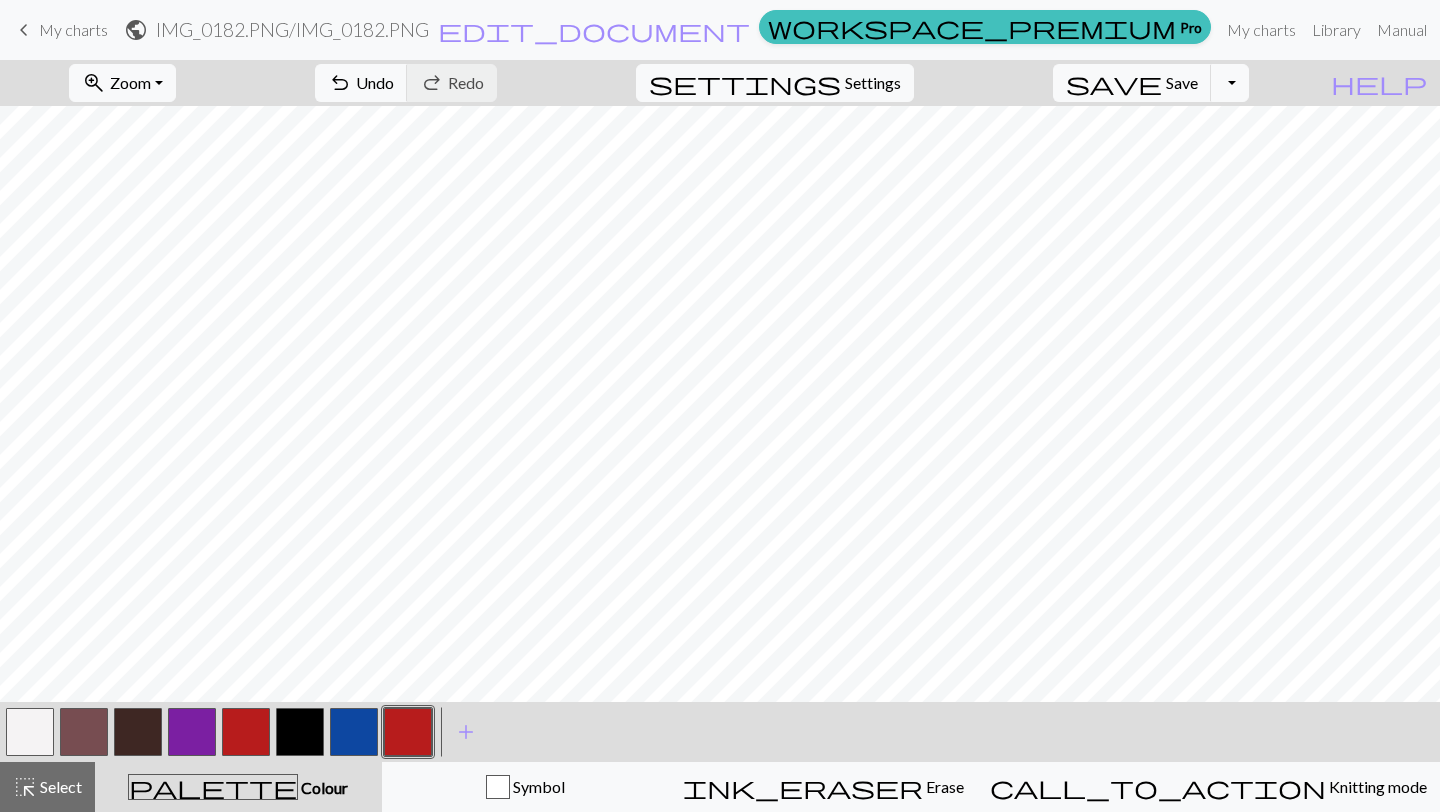 click at bounding box center [354, 732] 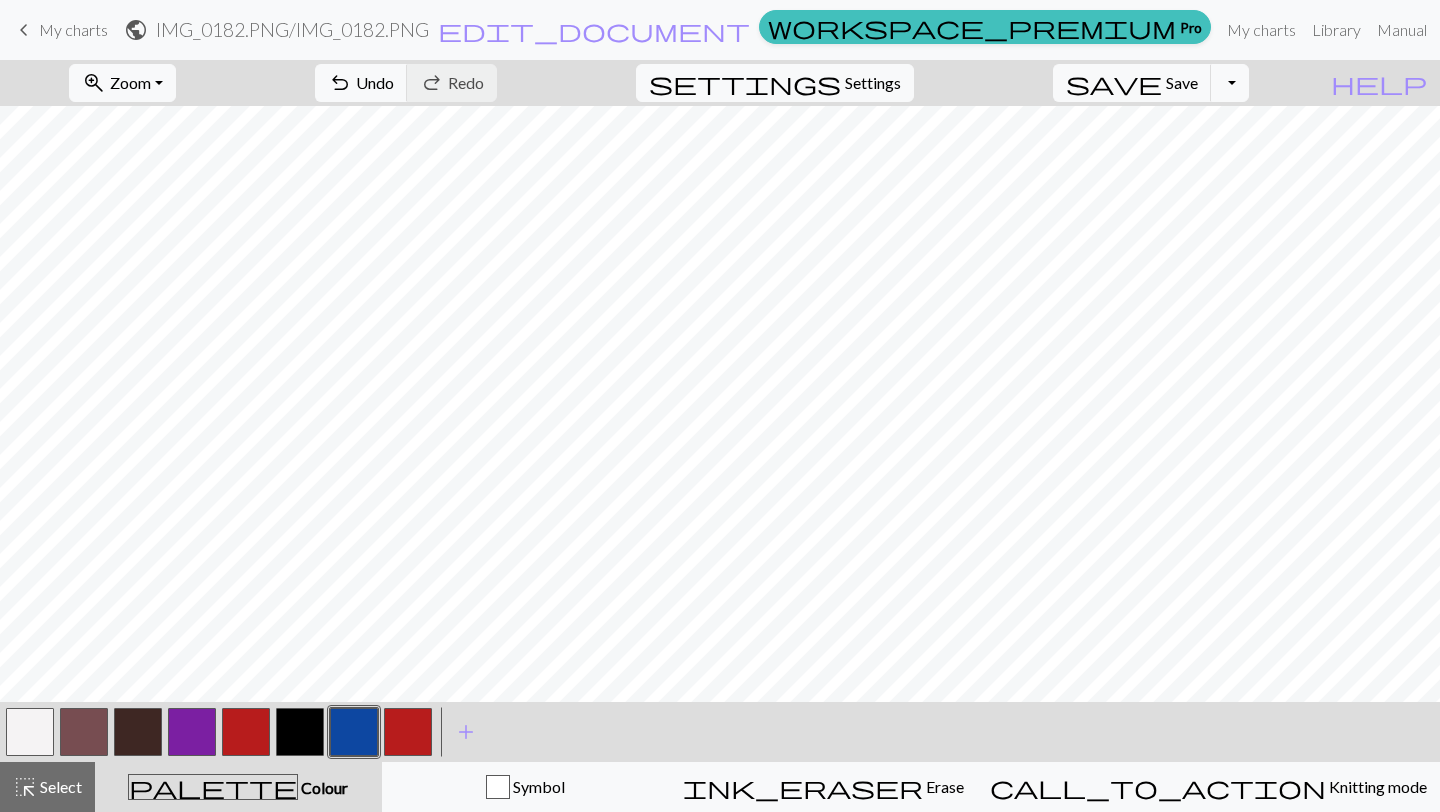 click at bounding box center [30, 732] 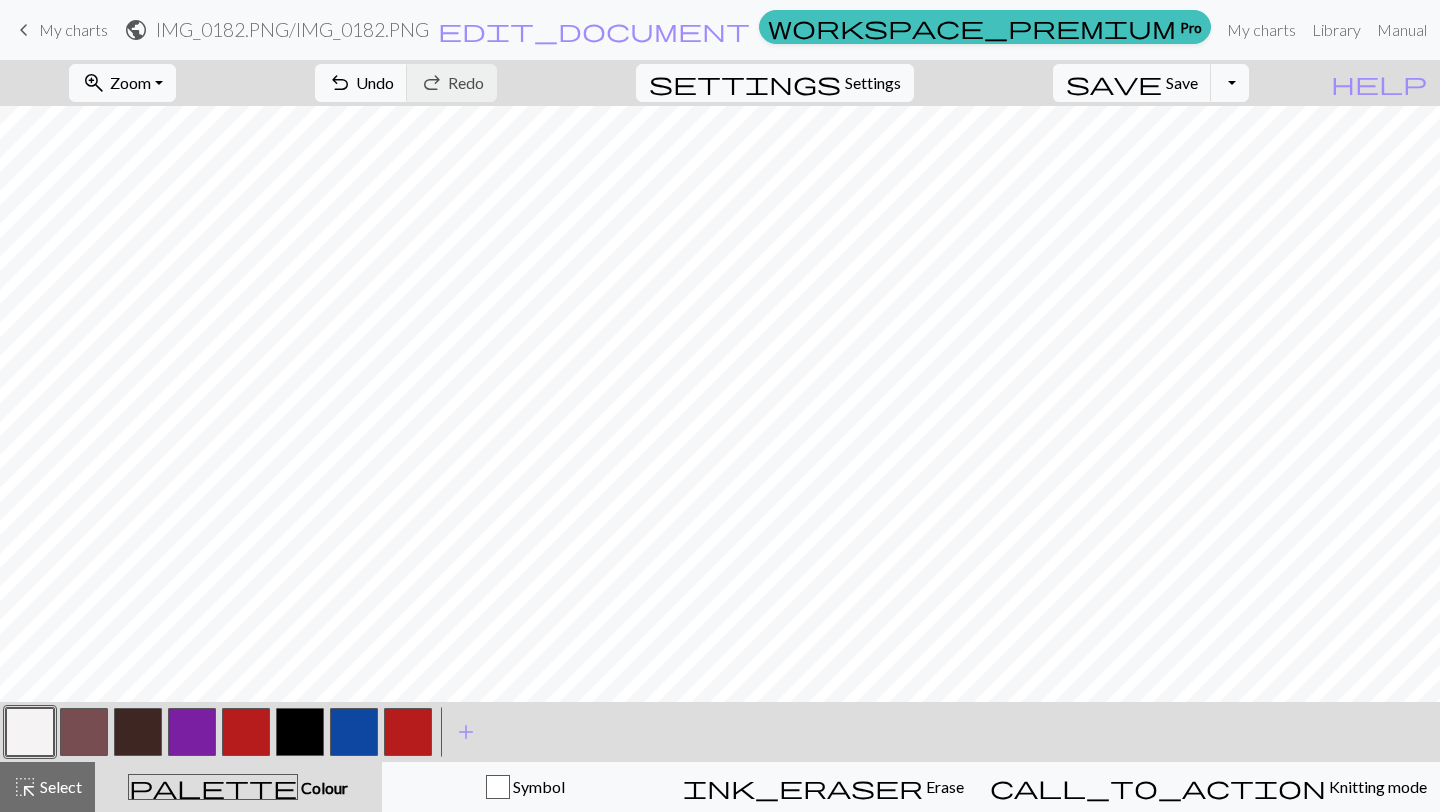 click at bounding box center [354, 732] 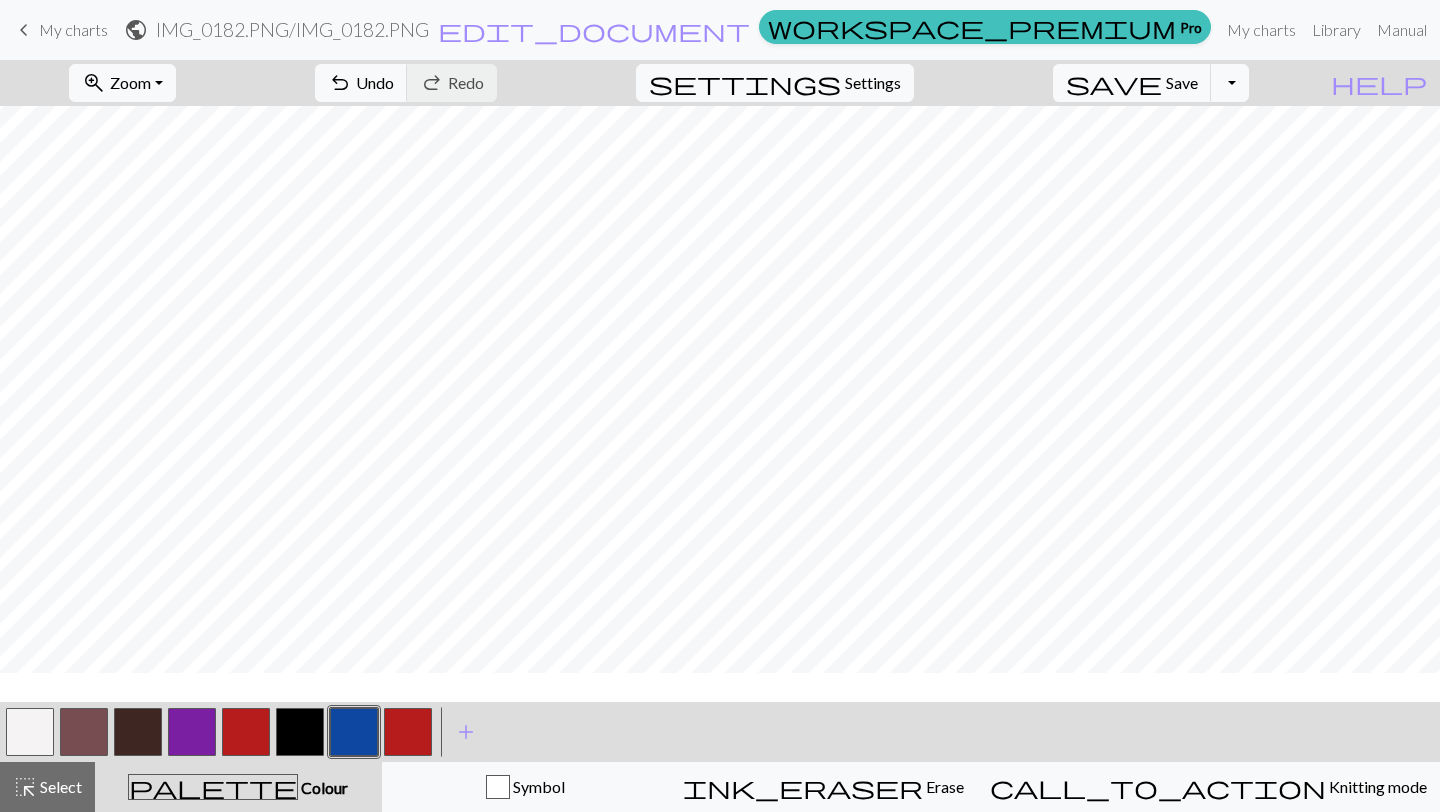 scroll, scrollTop: 250, scrollLeft: 0, axis: vertical 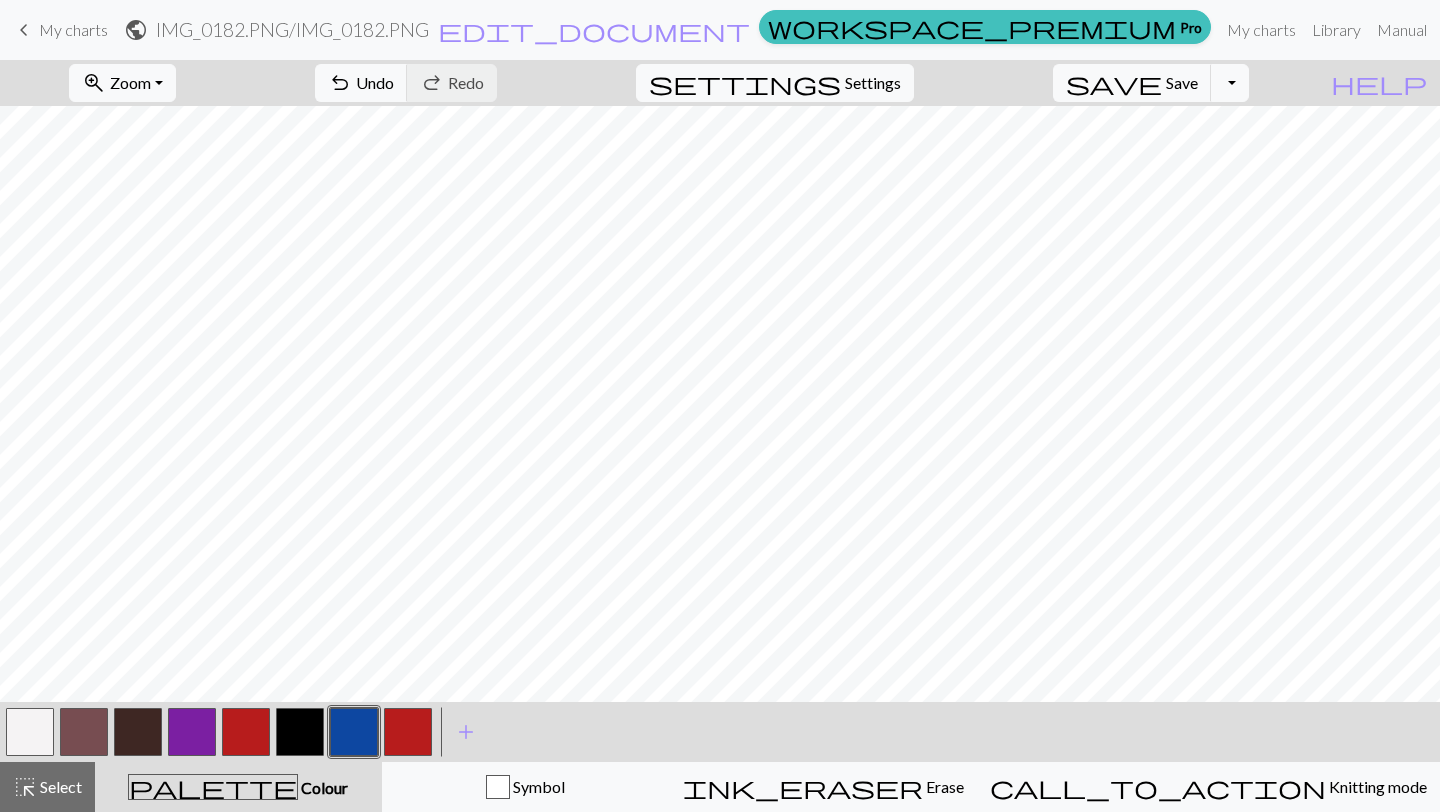 click at bounding box center [30, 732] 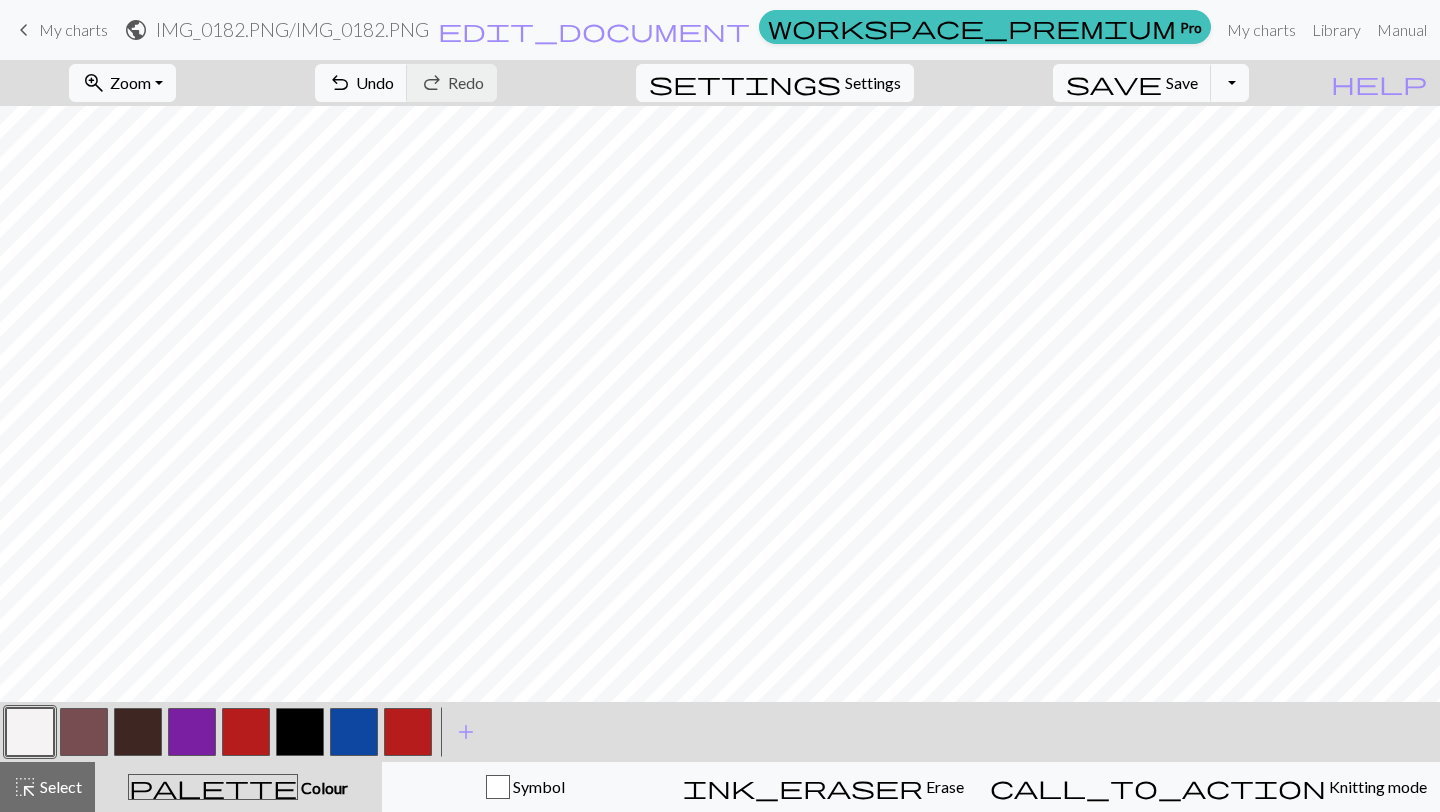 click at bounding box center [408, 732] 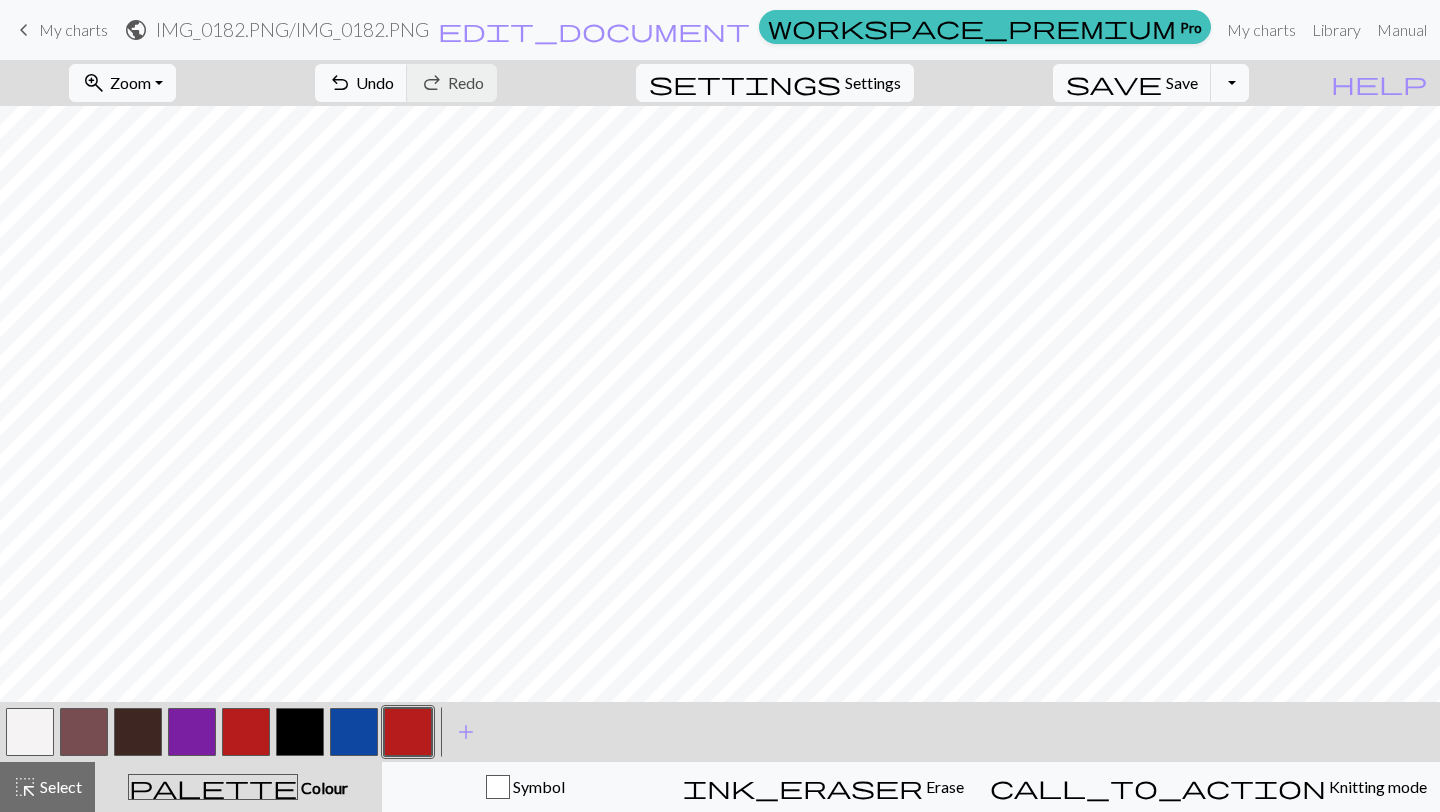 click at bounding box center (30, 732) 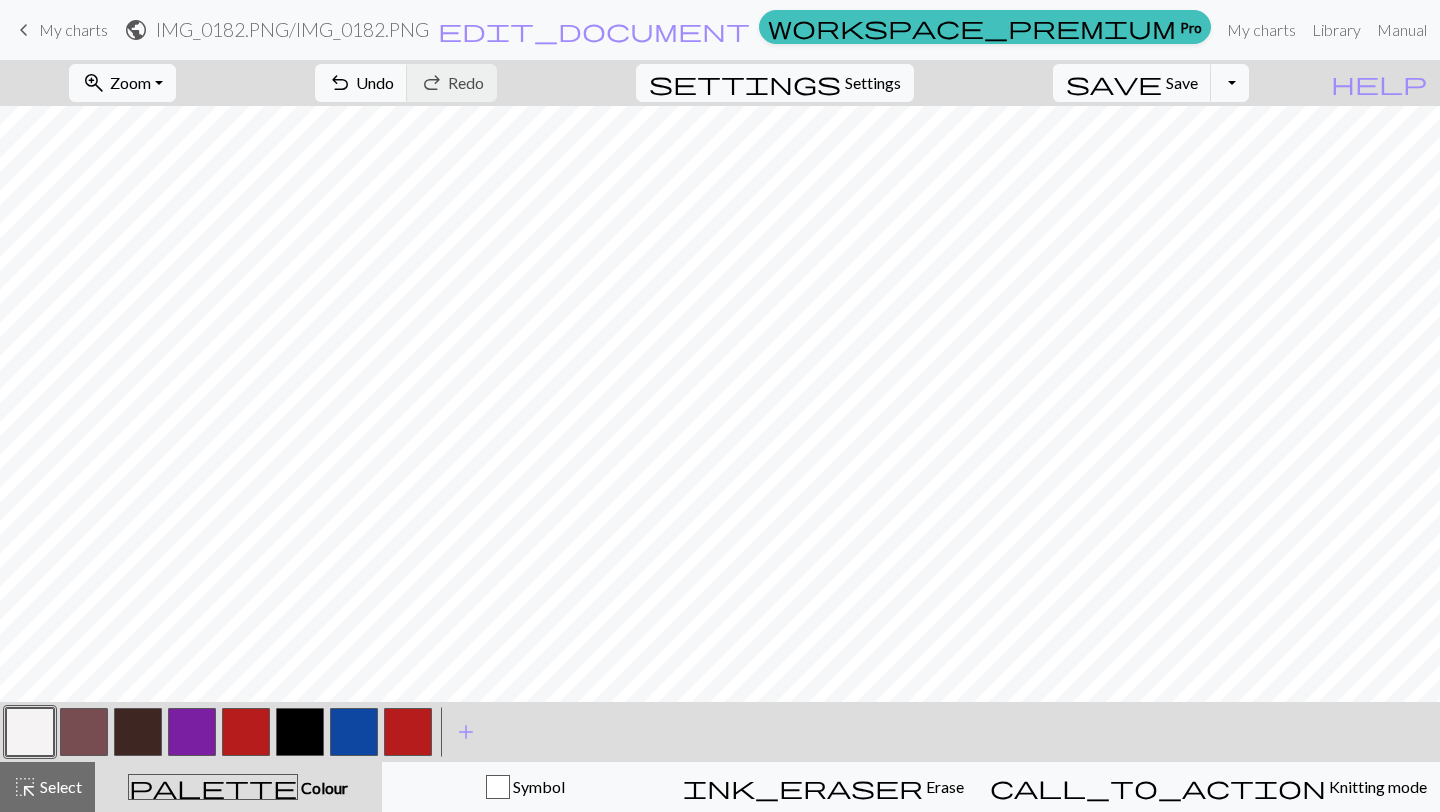 click at bounding box center [408, 732] 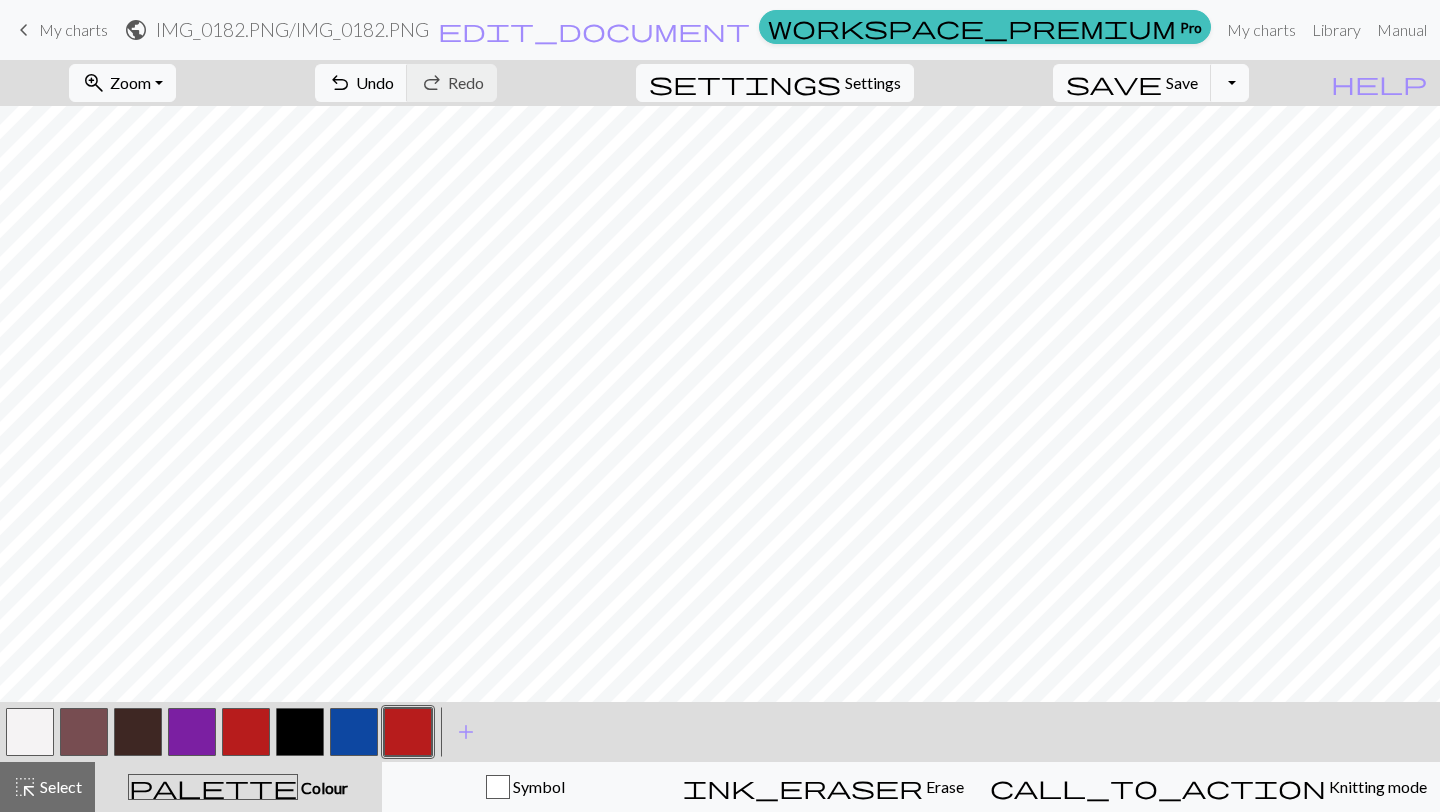 click at bounding box center (354, 732) 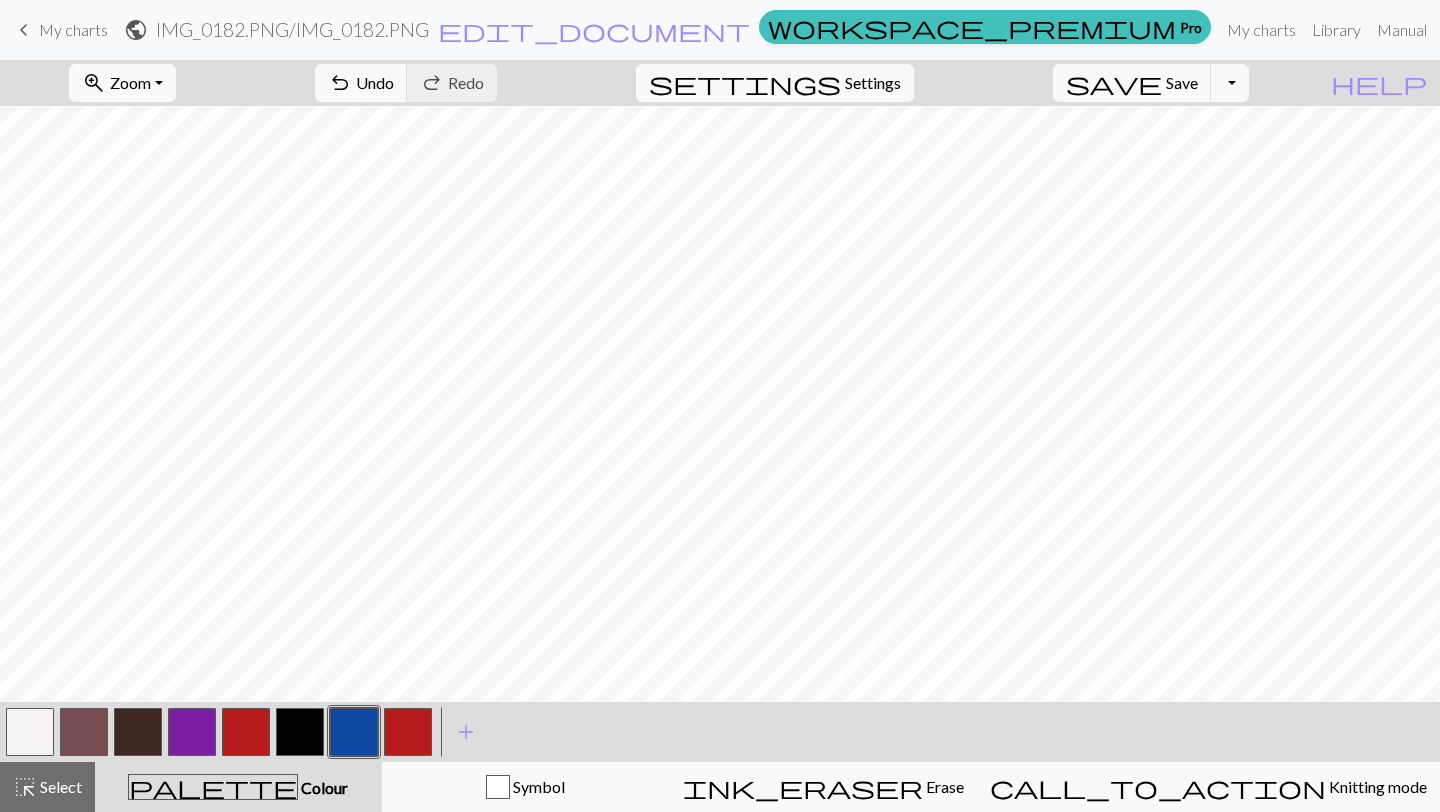 click at bounding box center [30, 732] 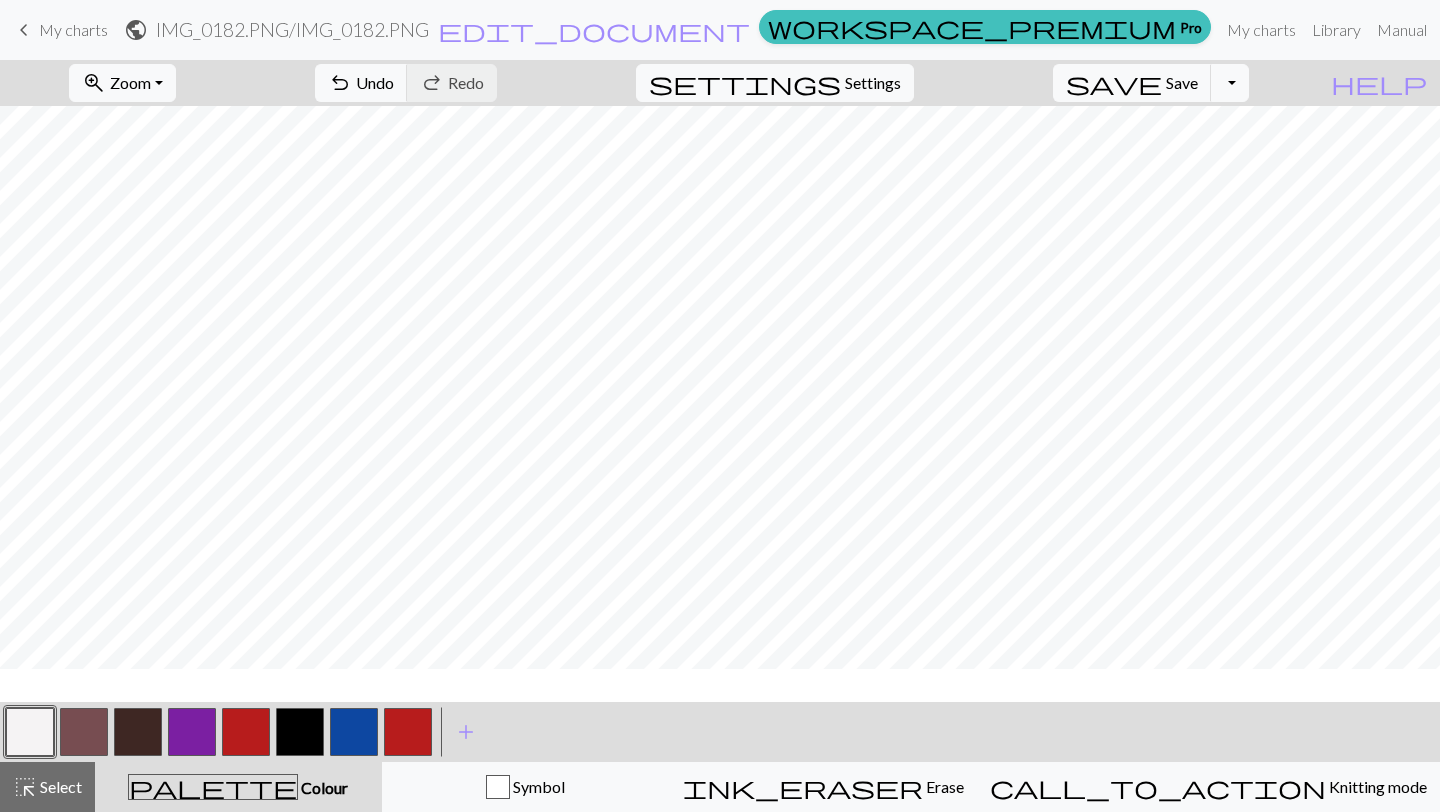 scroll, scrollTop: 167, scrollLeft: 0, axis: vertical 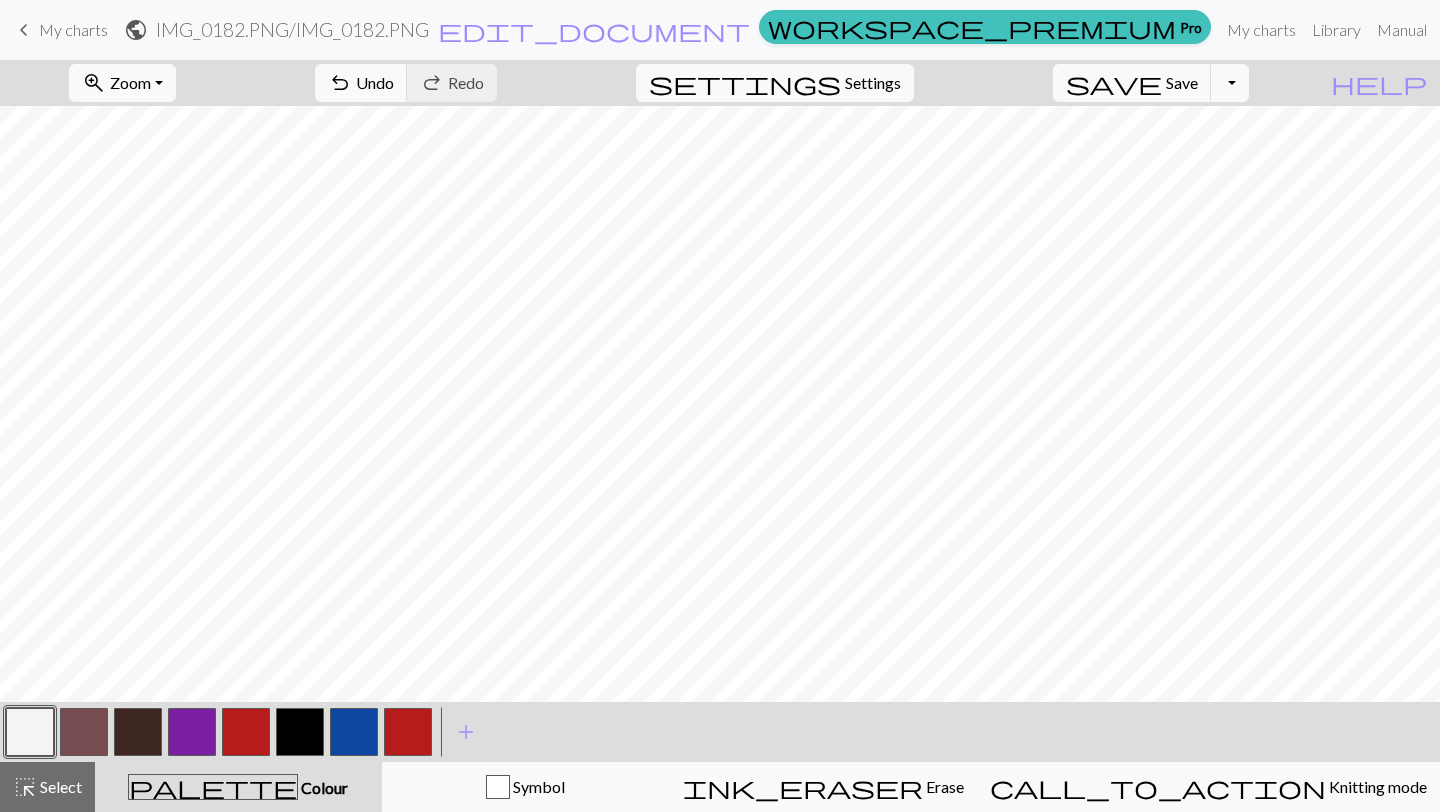 click at bounding box center (408, 732) 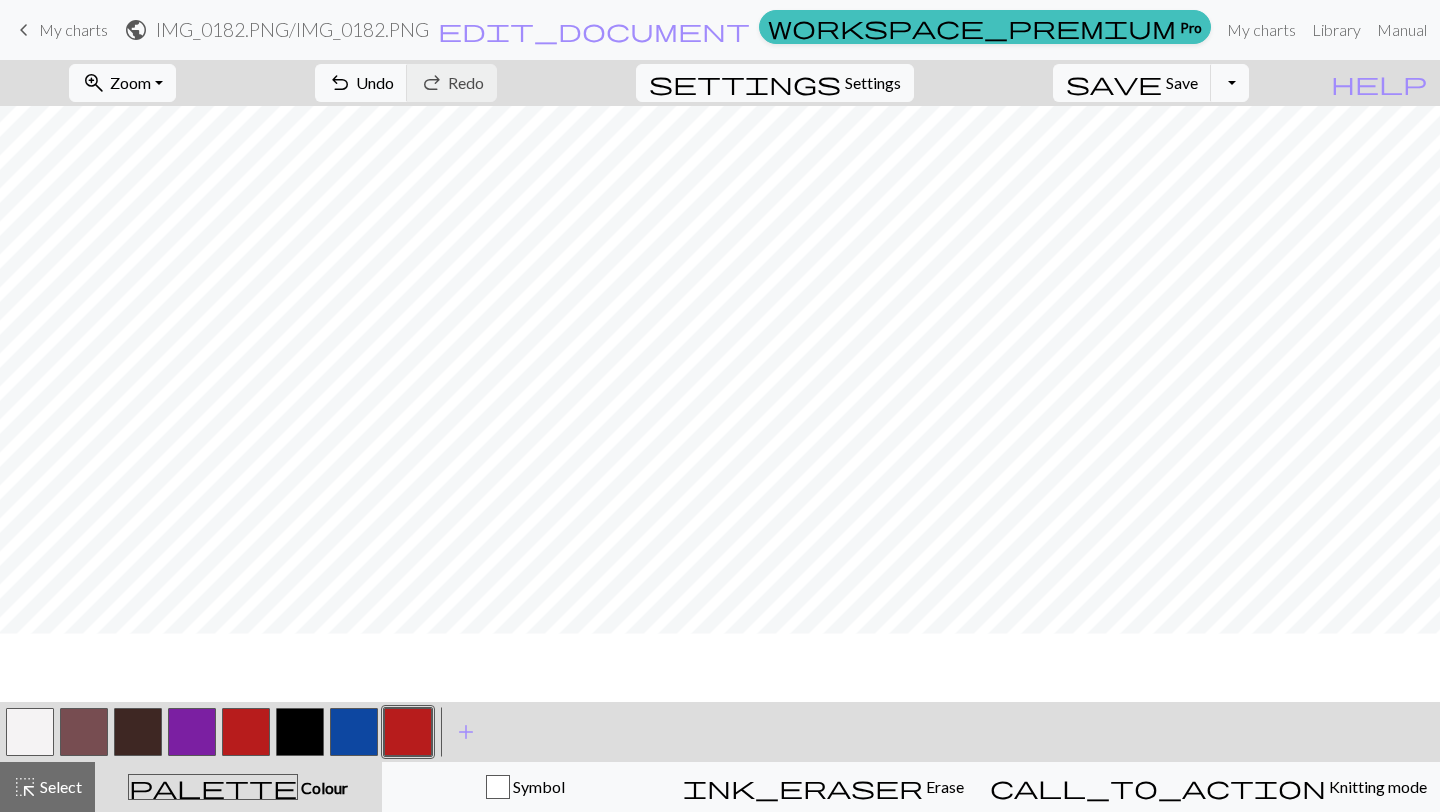 scroll, scrollTop: 168, scrollLeft: 0, axis: vertical 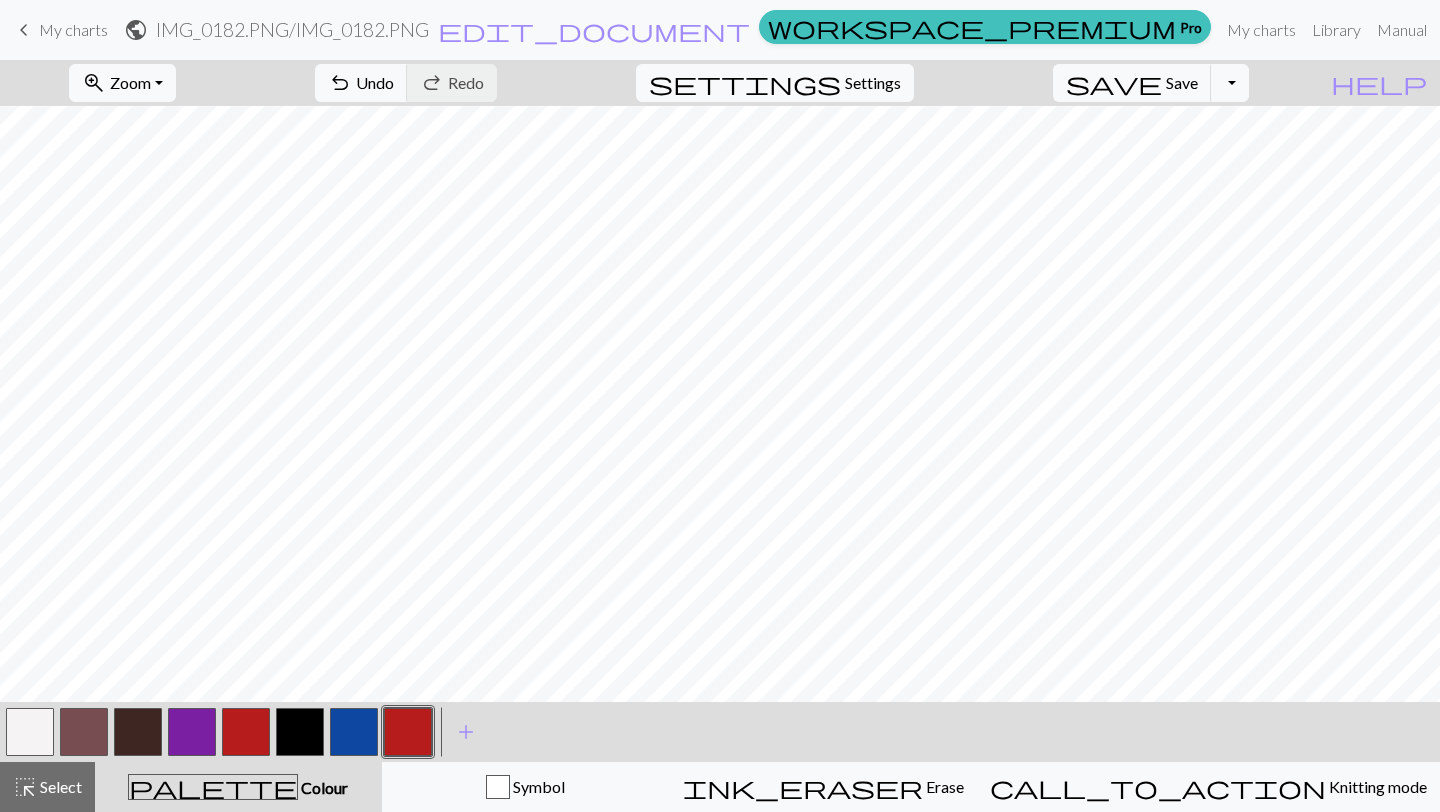 click at bounding box center (30, 732) 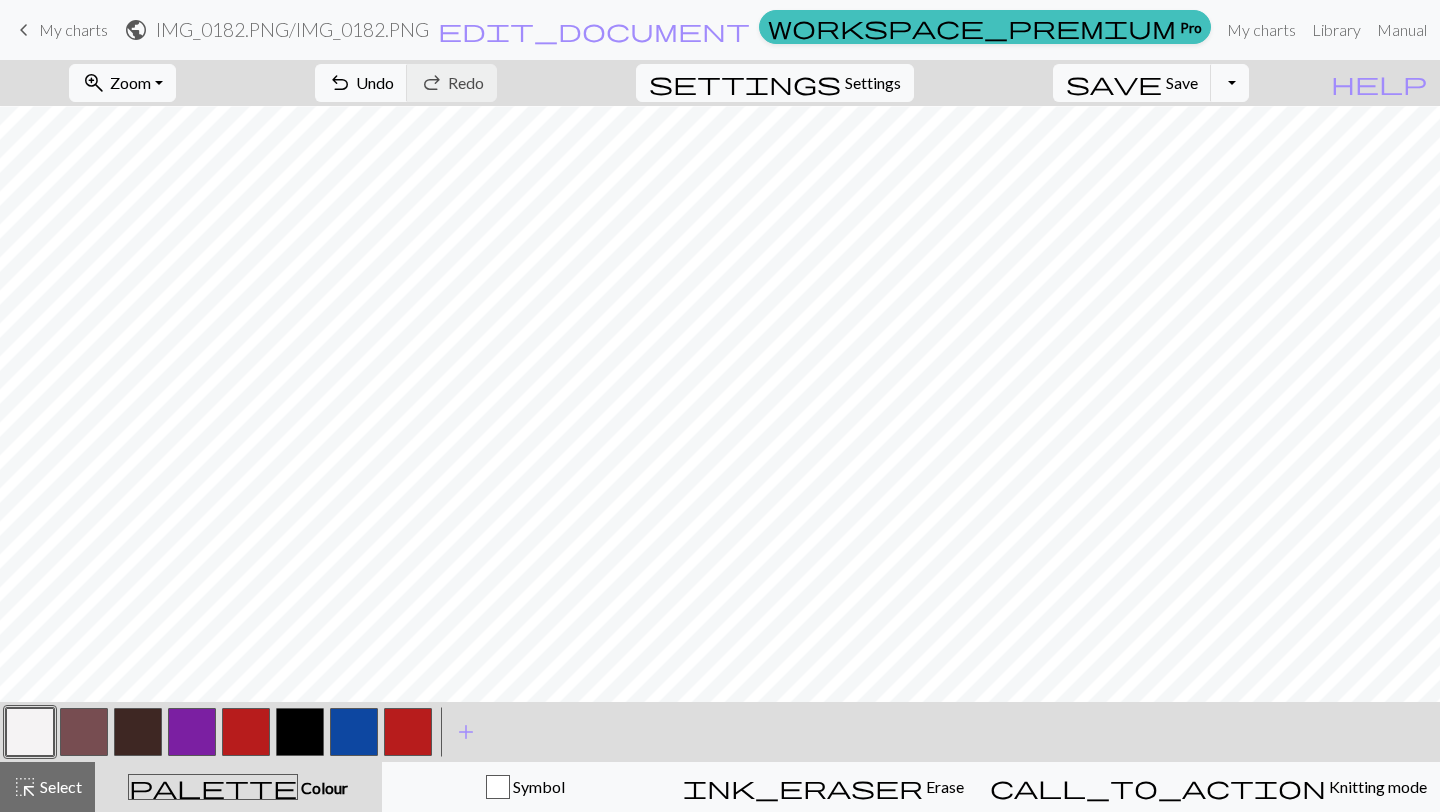 click at bounding box center (354, 732) 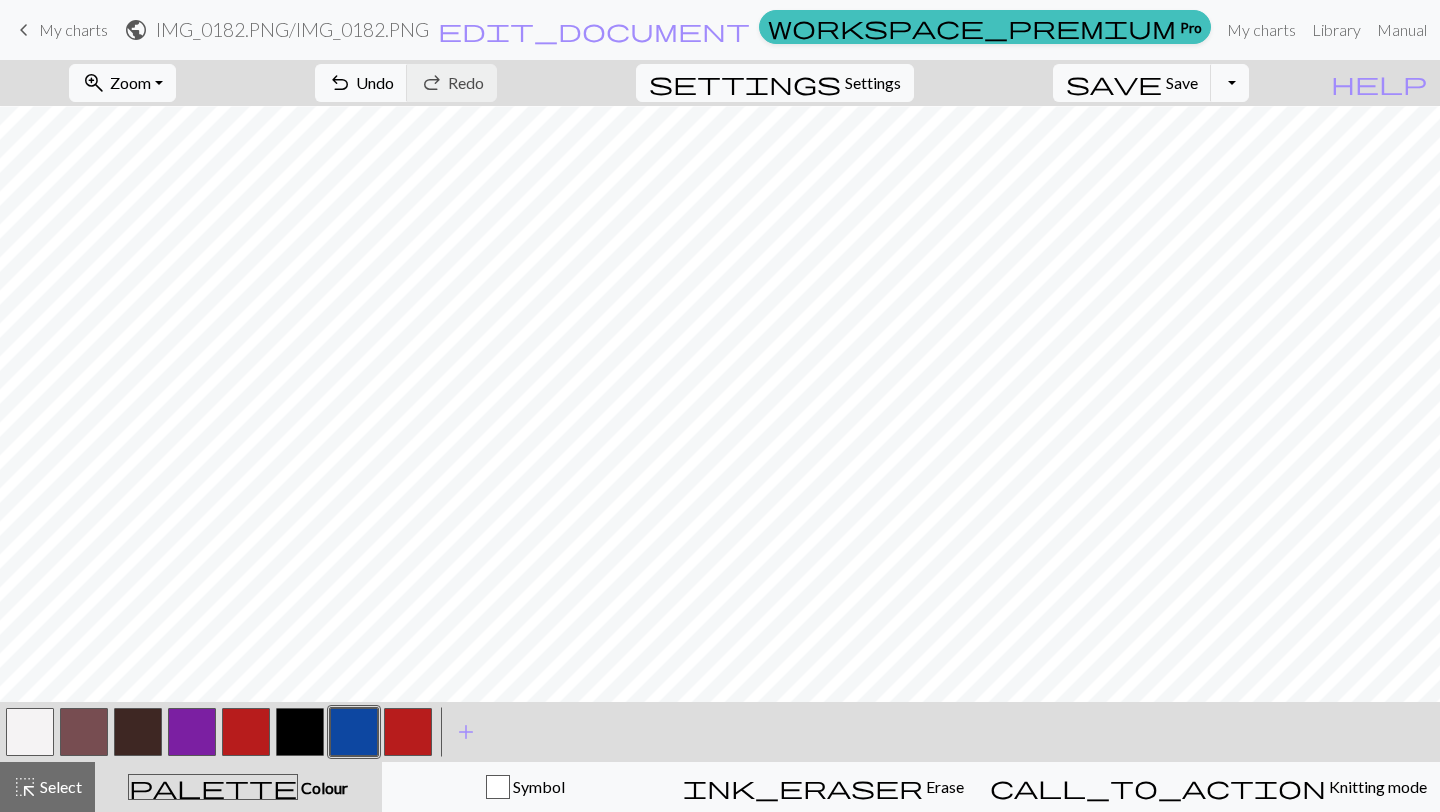 click at bounding box center [30, 732] 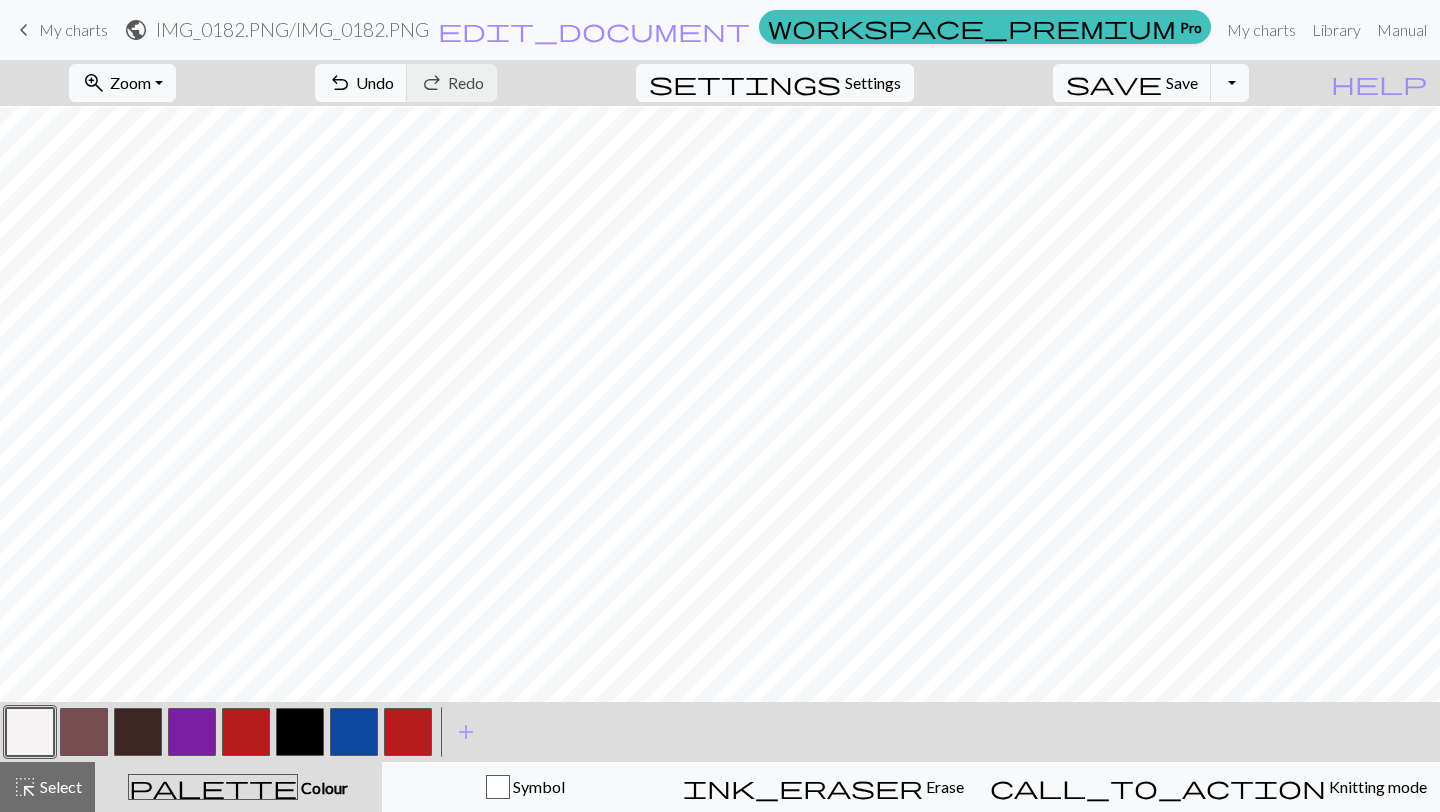 click at bounding box center (408, 732) 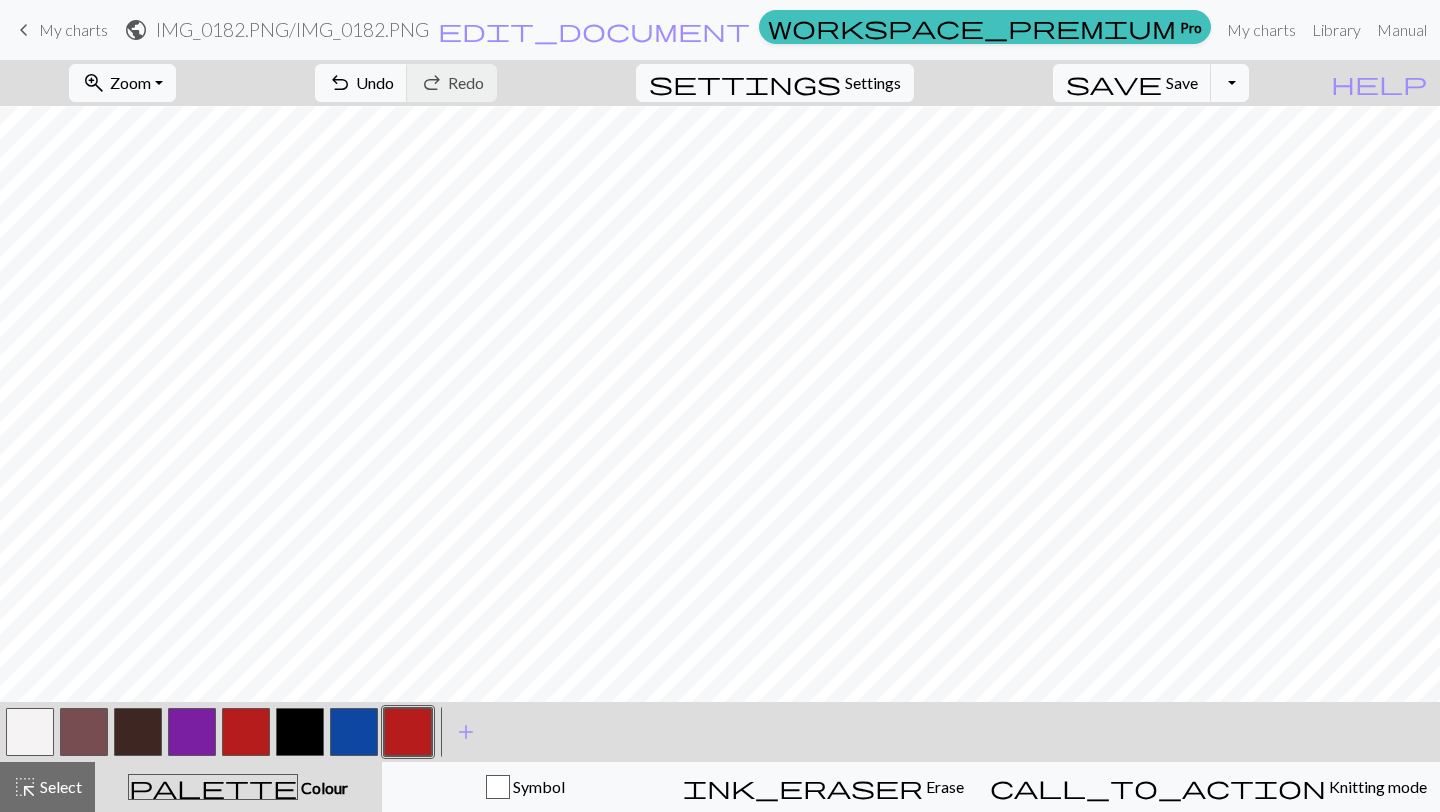 click at bounding box center (30, 732) 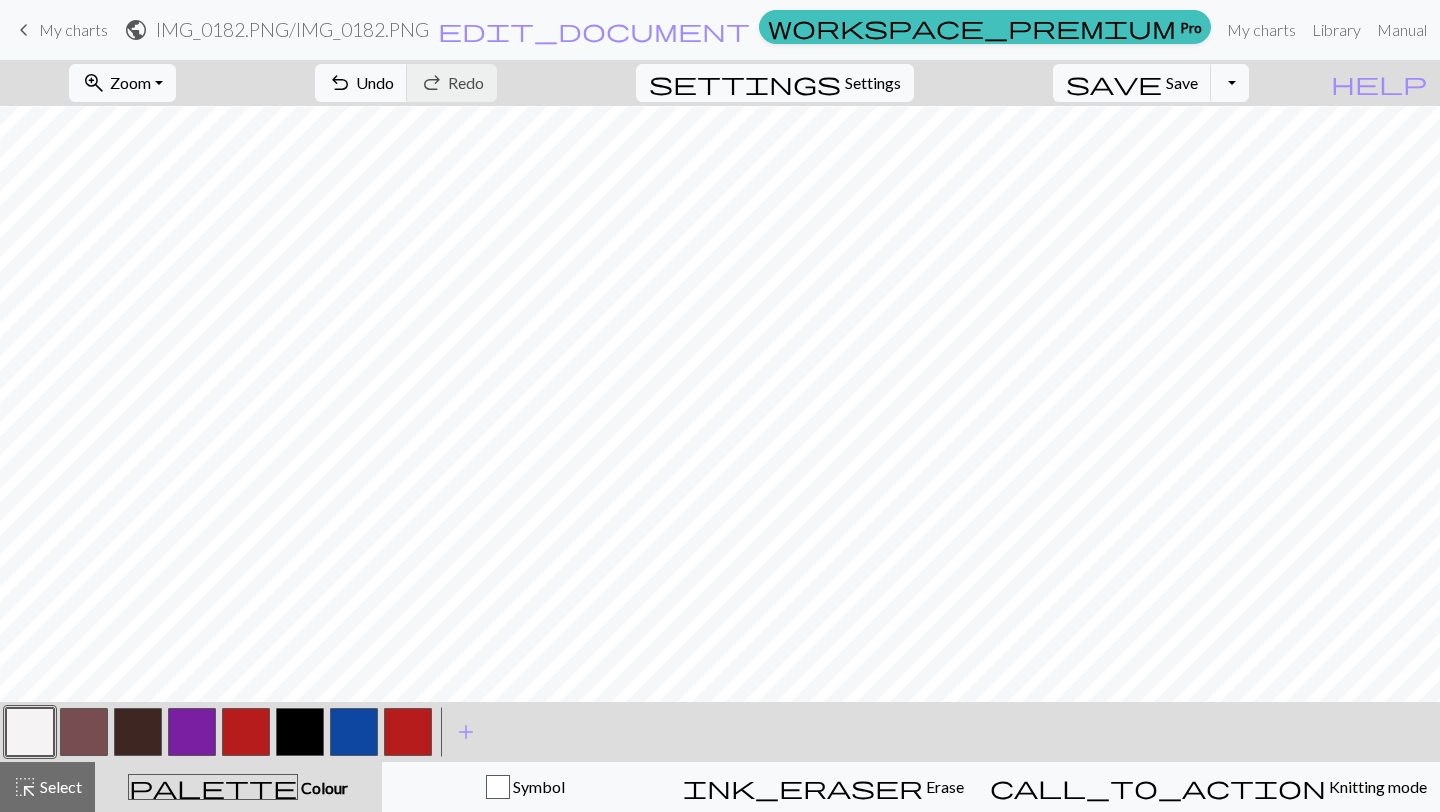 click at bounding box center (354, 732) 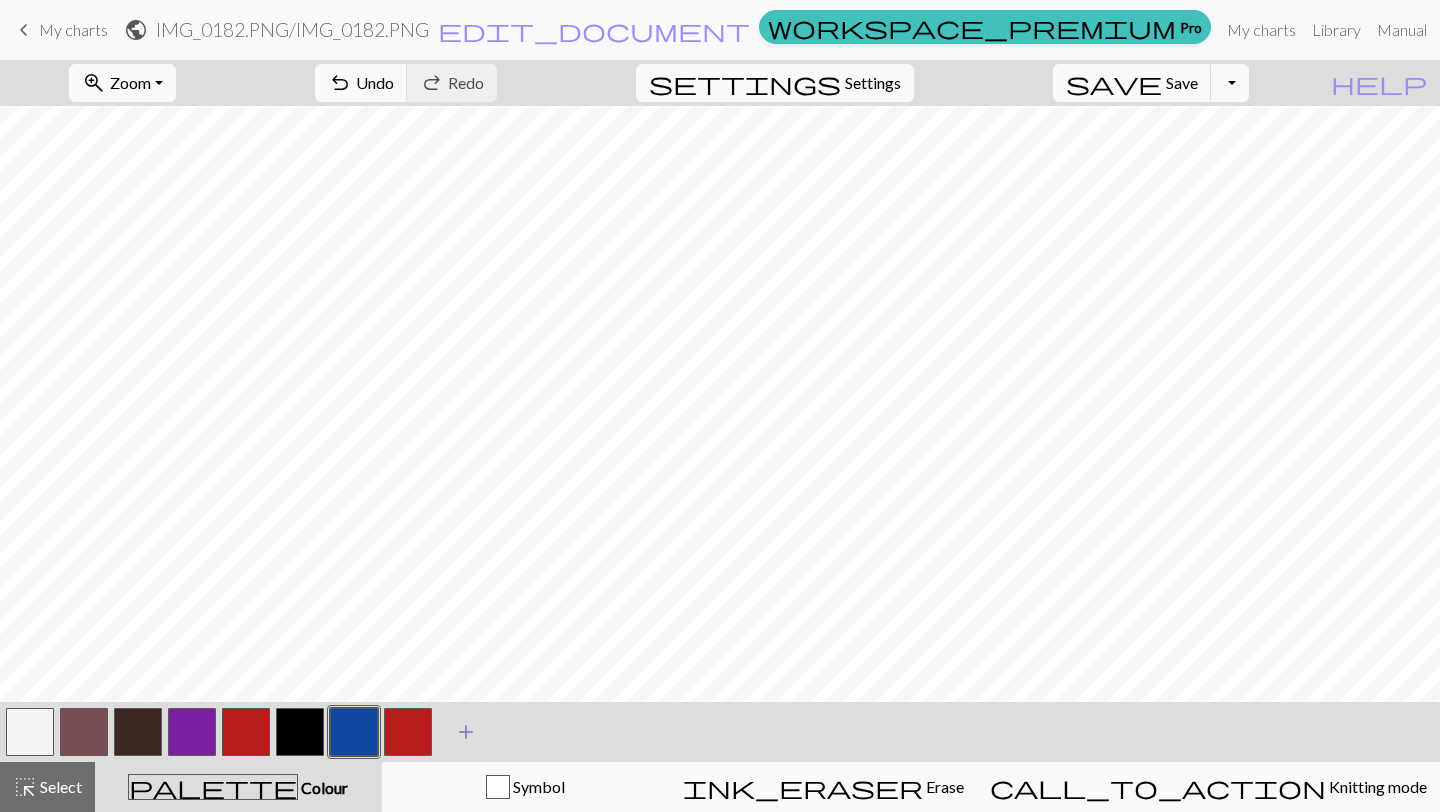 click on "add" at bounding box center (466, 732) 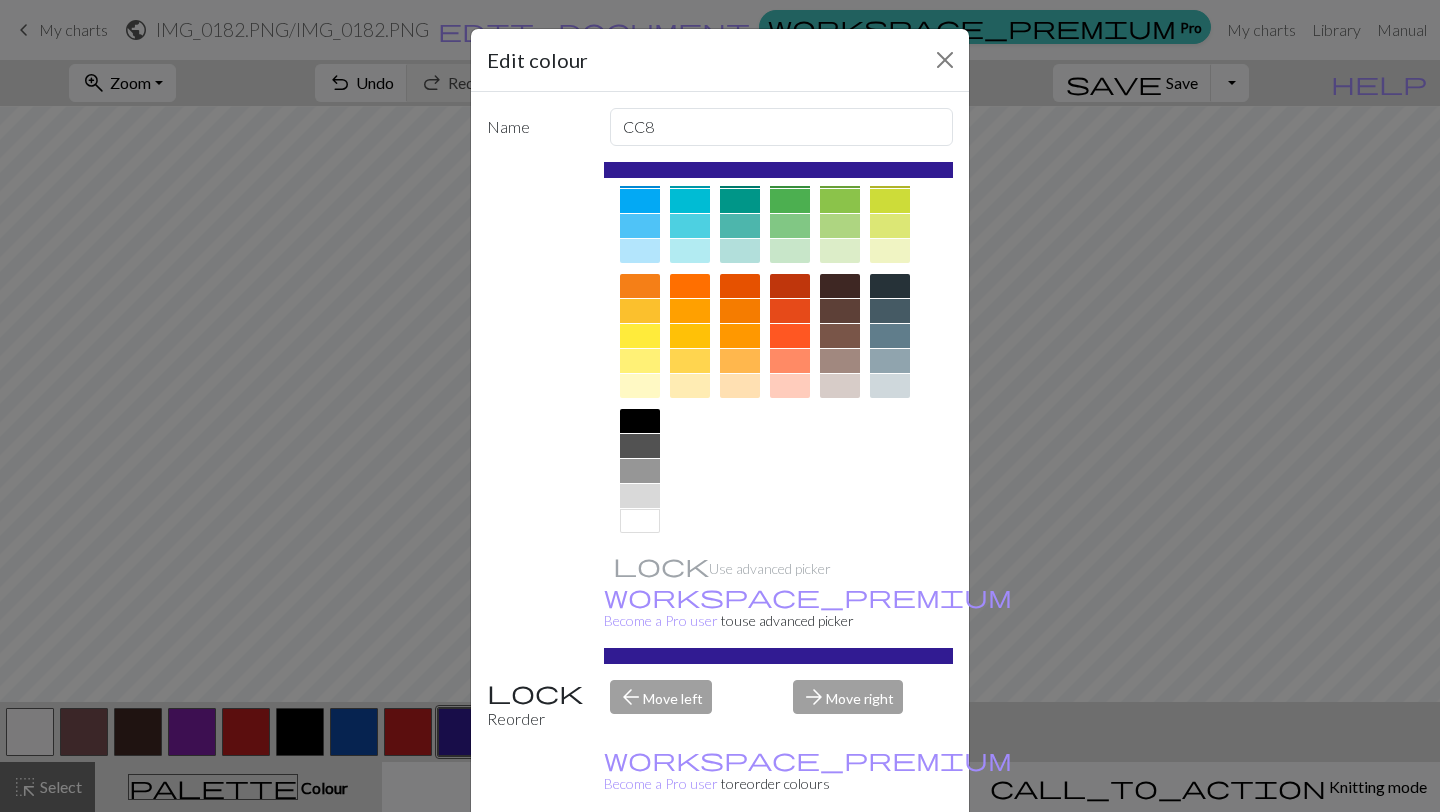 scroll, scrollTop: 206, scrollLeft: 0, axis: vertical 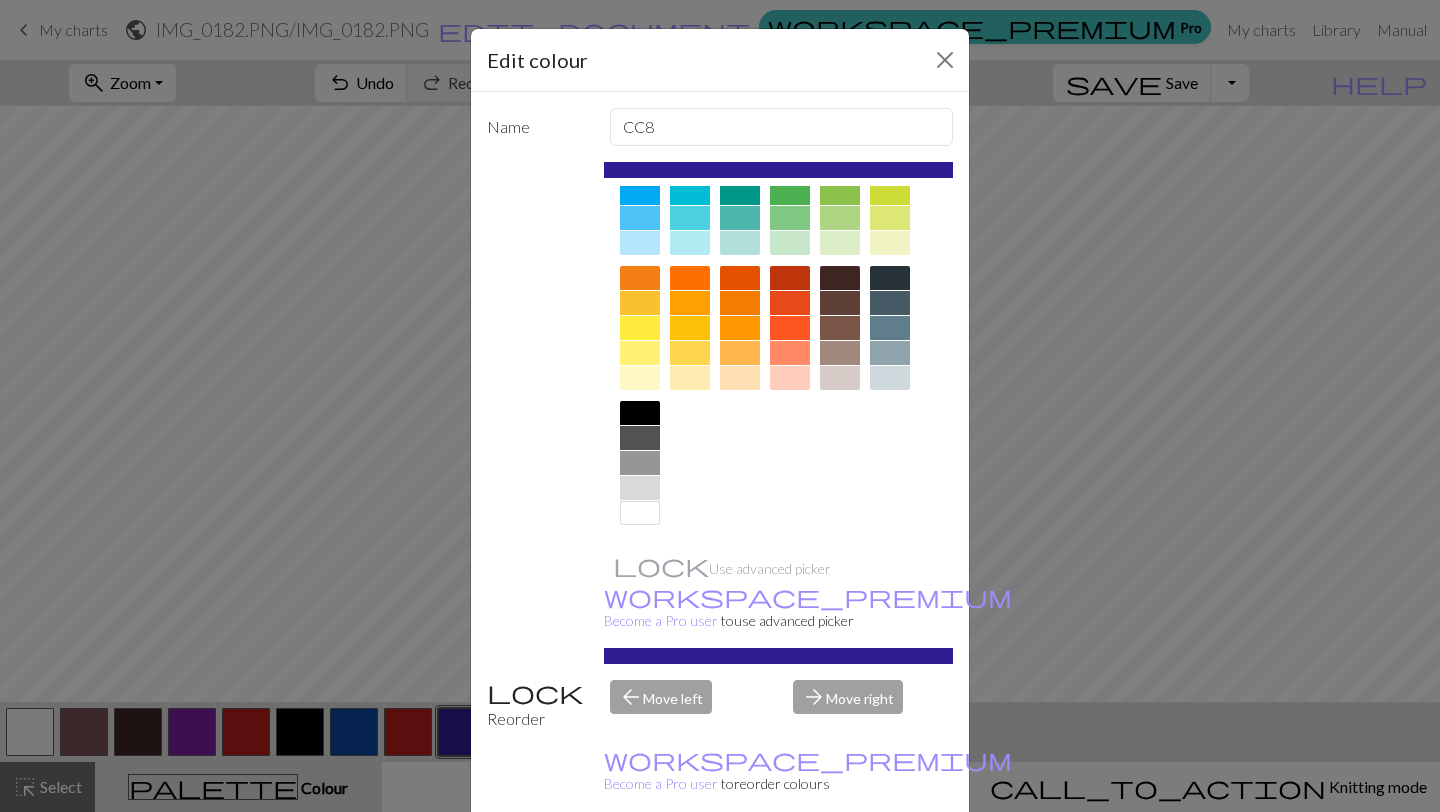 click at bounding box center (640, 488) 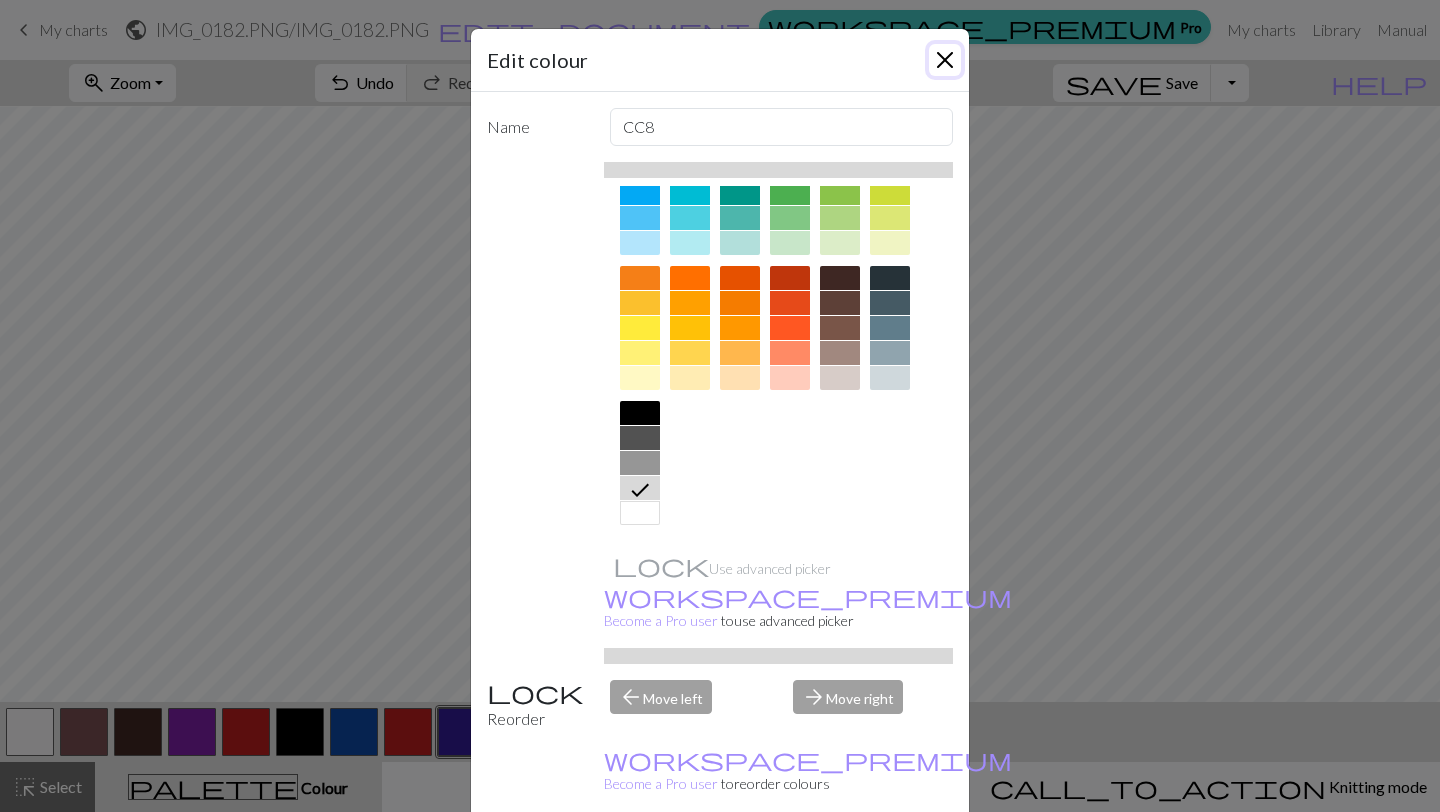 click at bounding box center [945, 60] 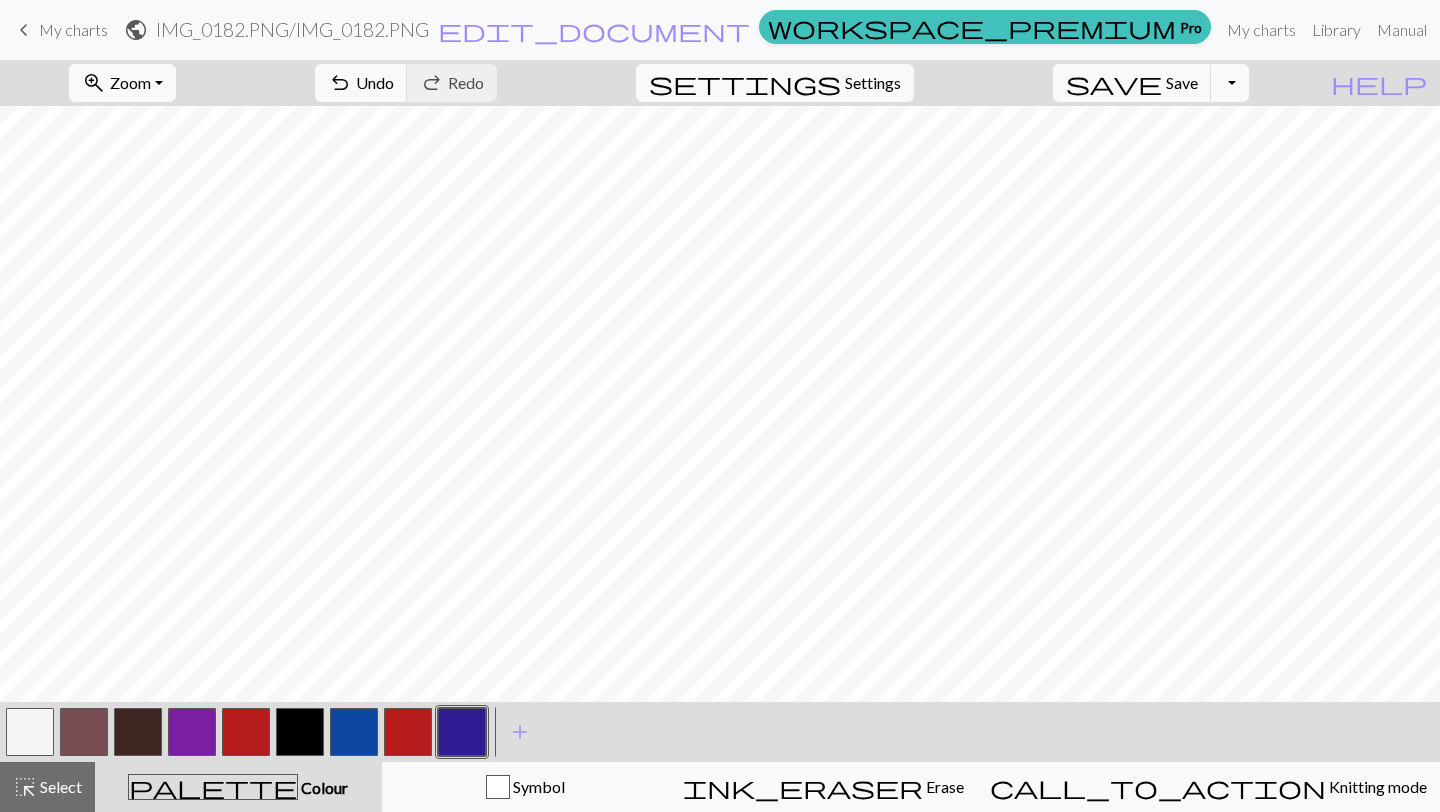 click at bounding box center (462, 732) 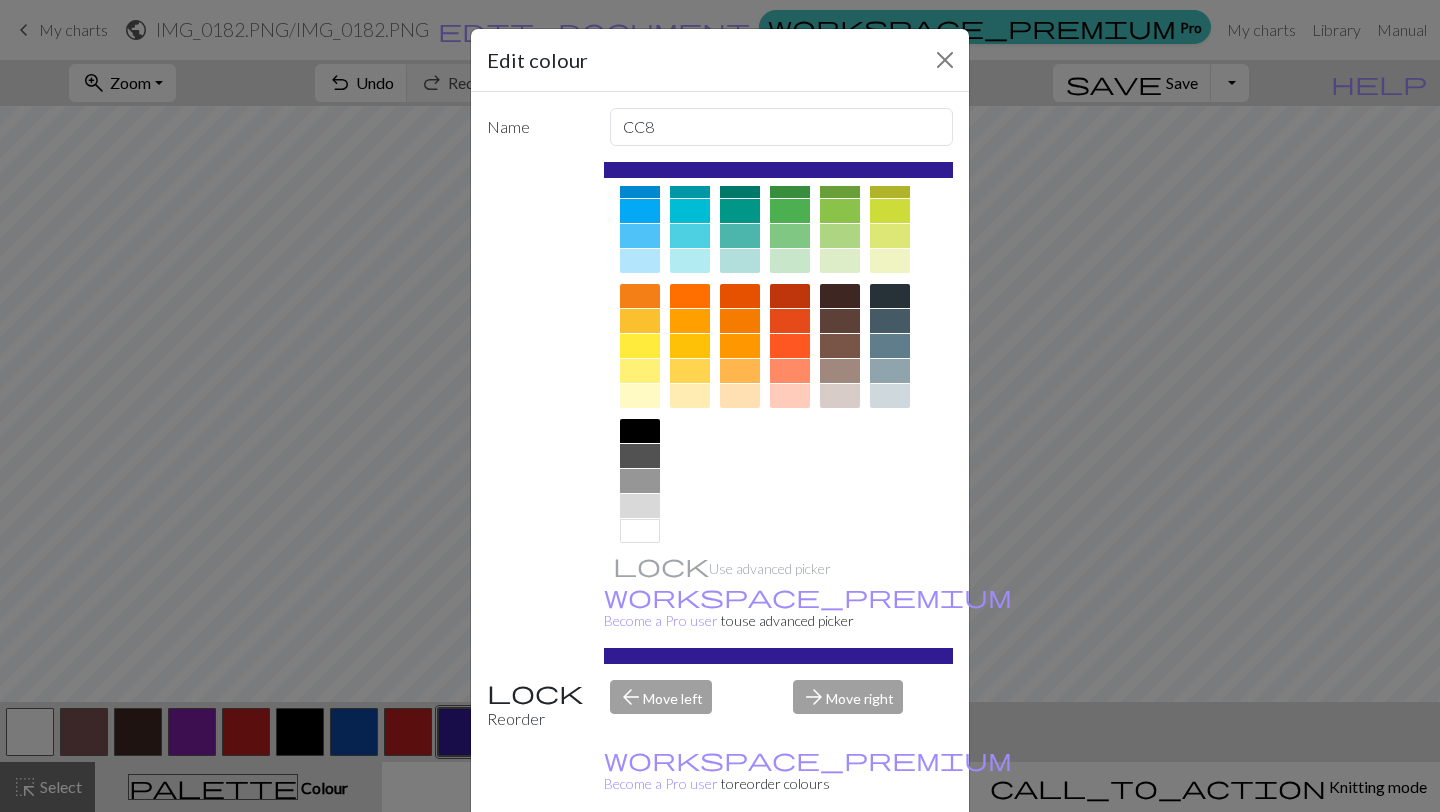 scroll, scrollTop: 206, scrollLeft: 0, axis: vertical 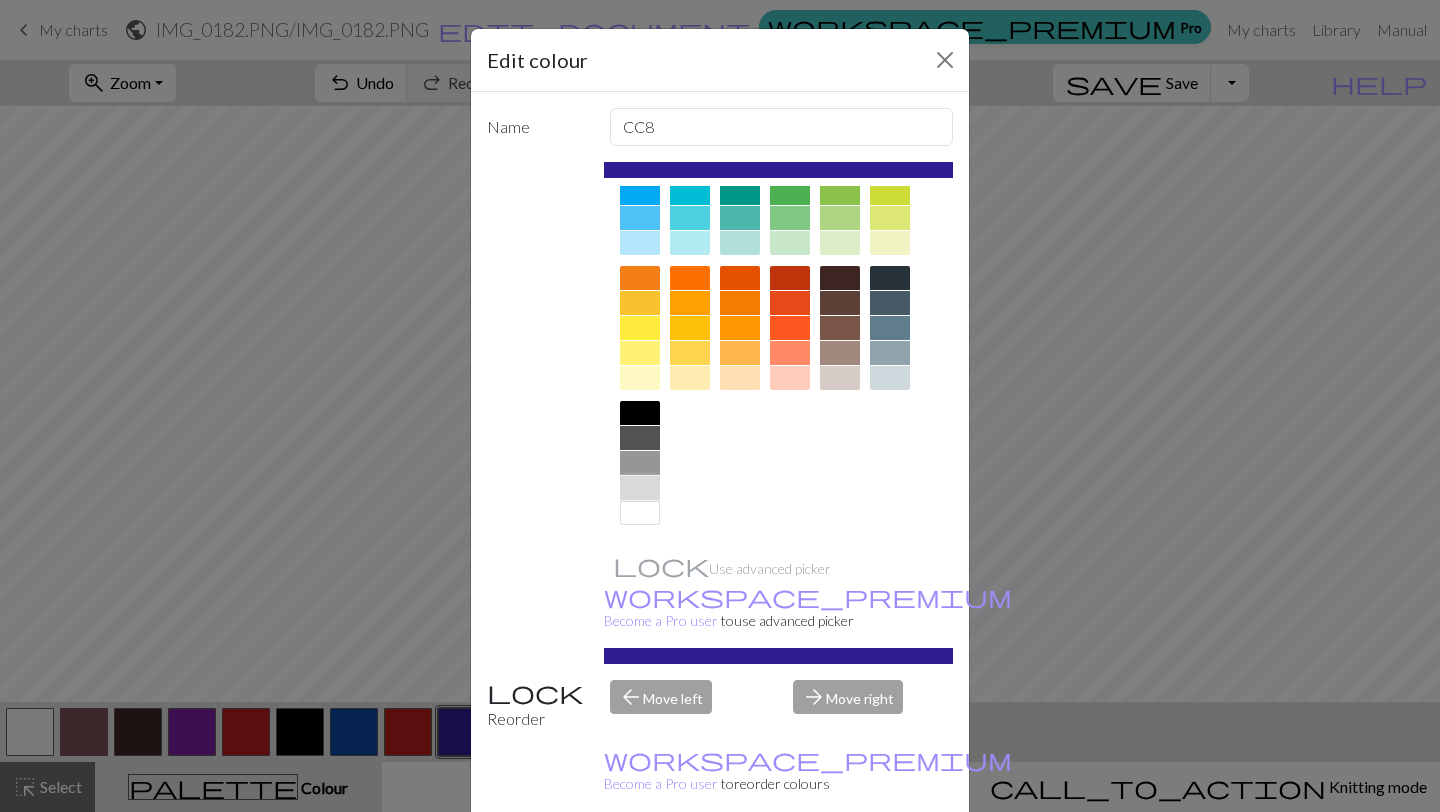 click at bounding box center [640, 488] 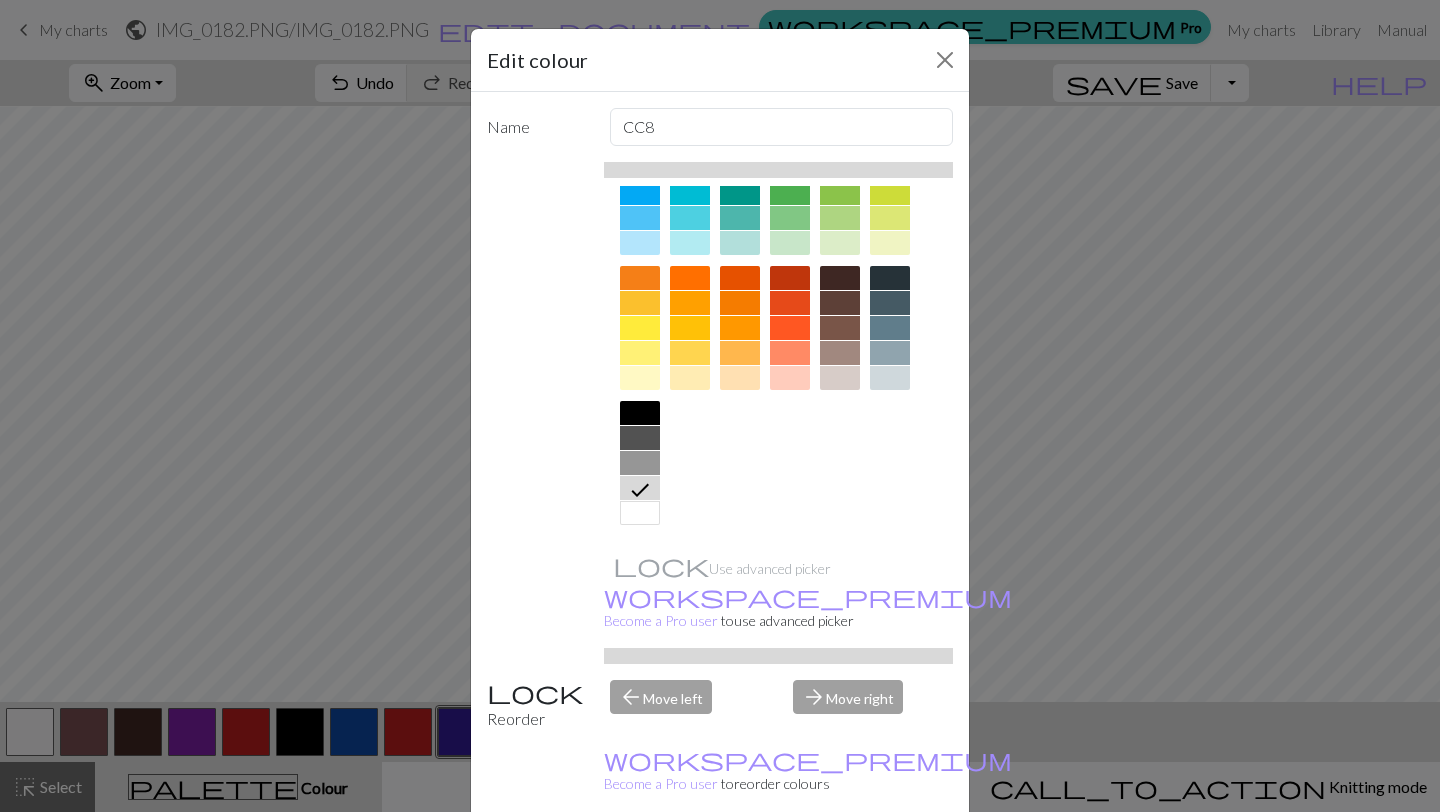 click on "Done" at bounding box center (840, 863) 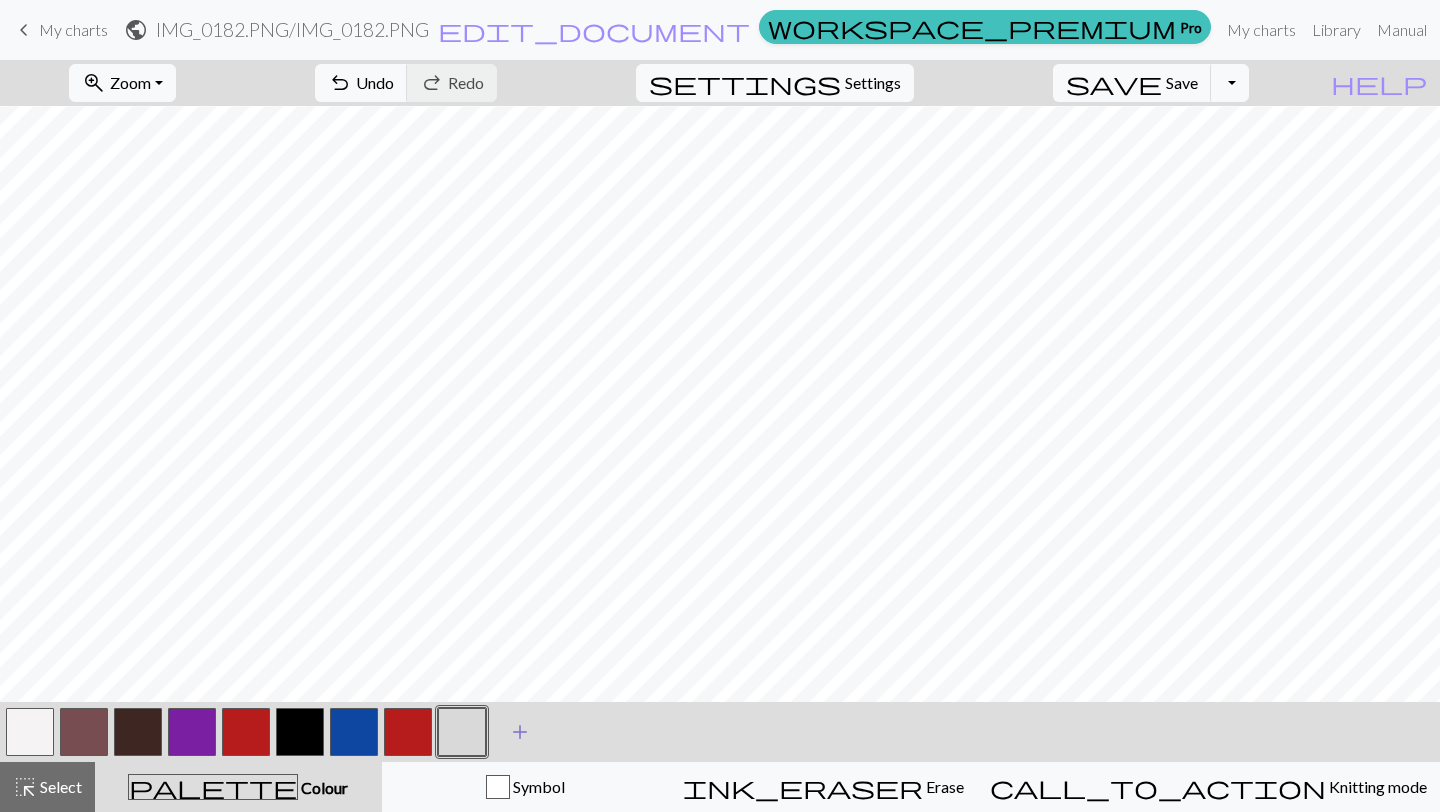 click on "add" at bounding box center (520, 732) 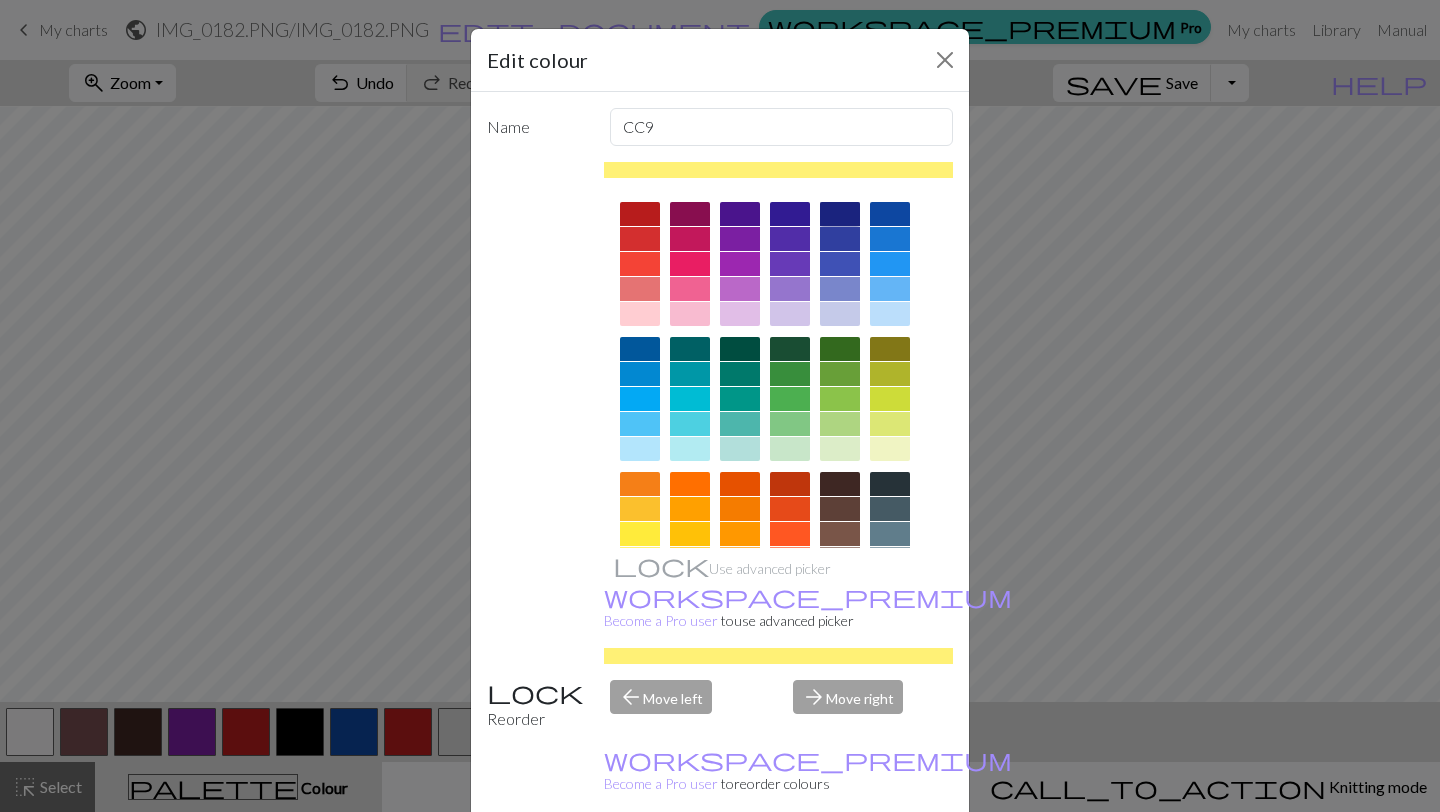 click at bounding box center [840, 214] 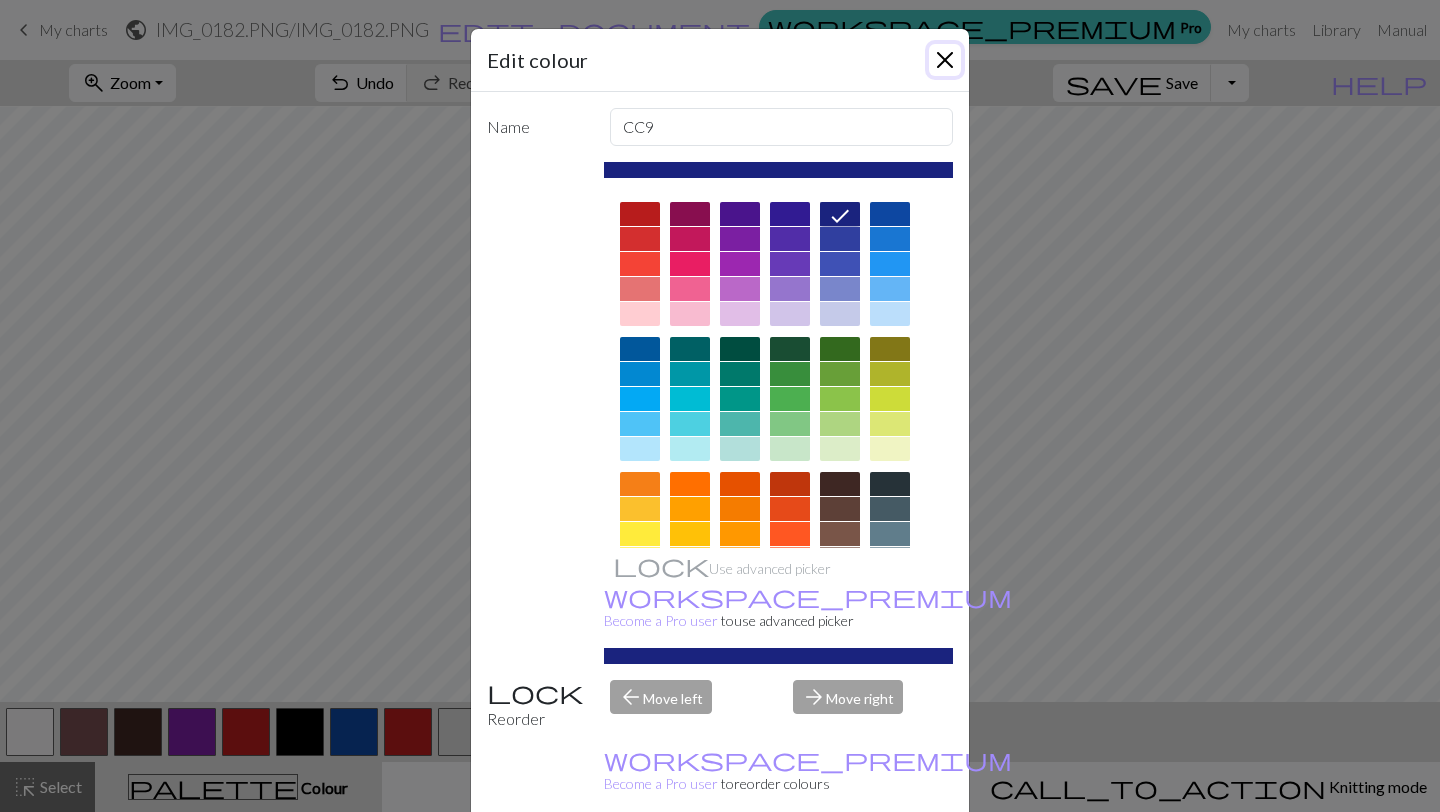 click at bounding box center [945, 60] 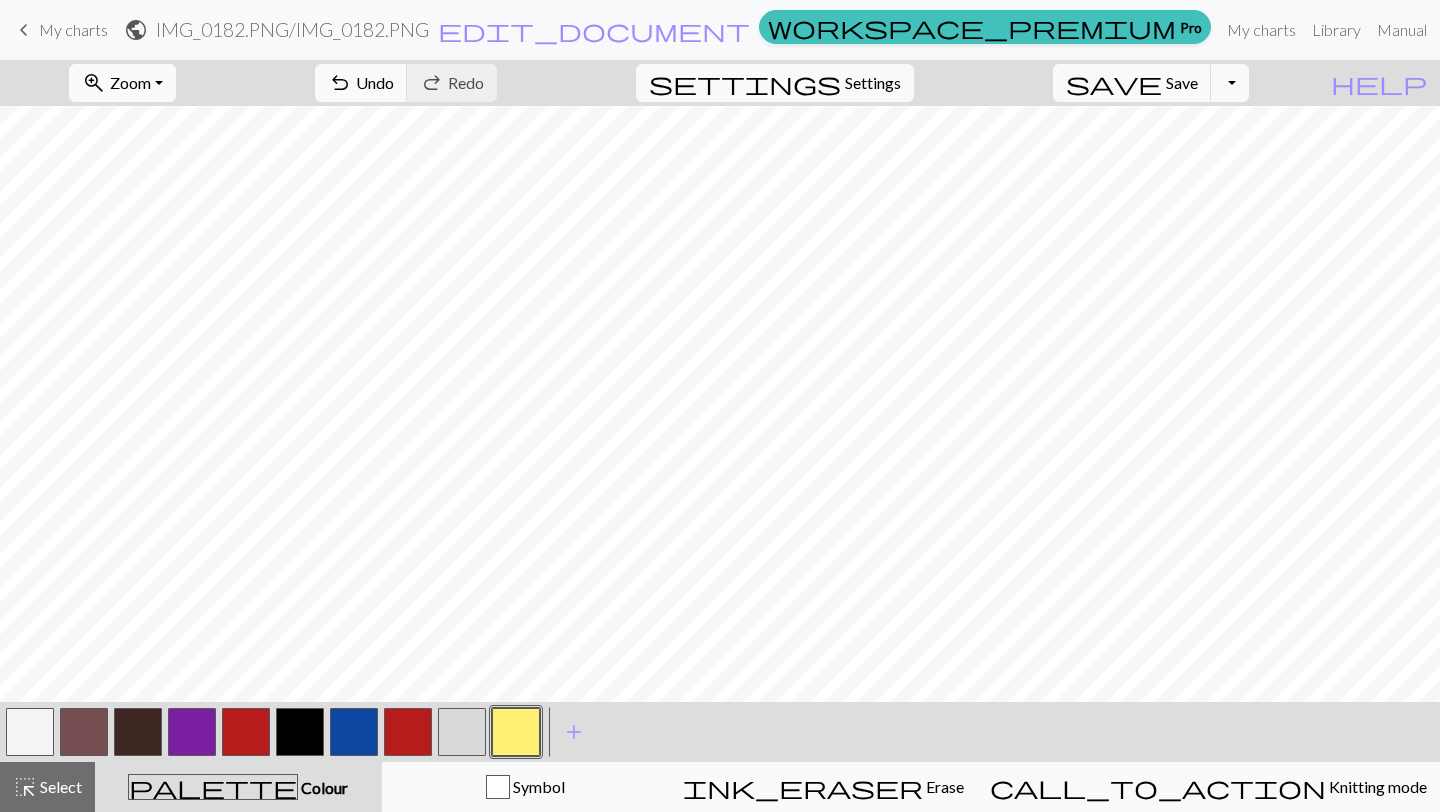 click on "zoom_in Zoom Zoom" at bounding box center [122, 83] 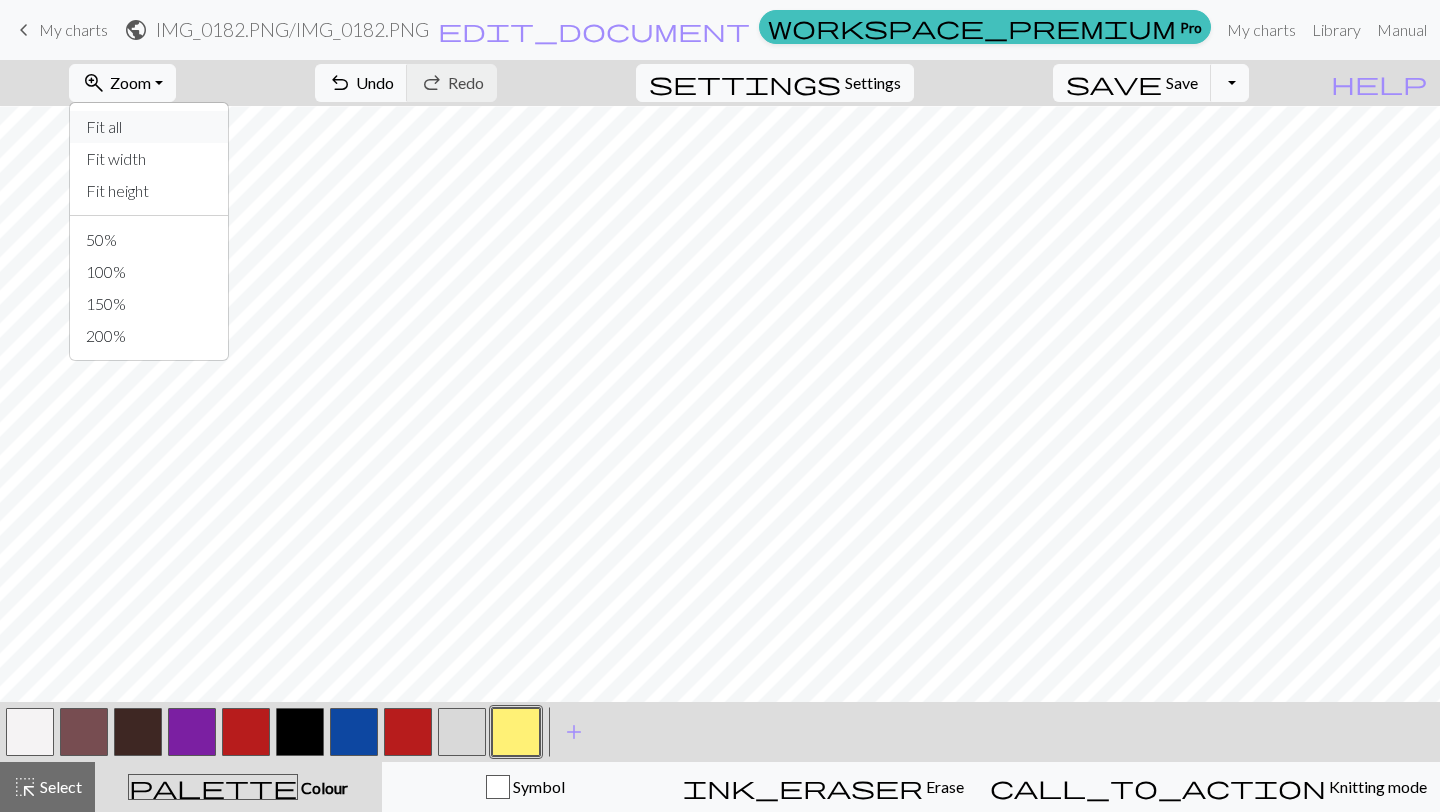 click on "Fit all" at bounding box center [149, 127] 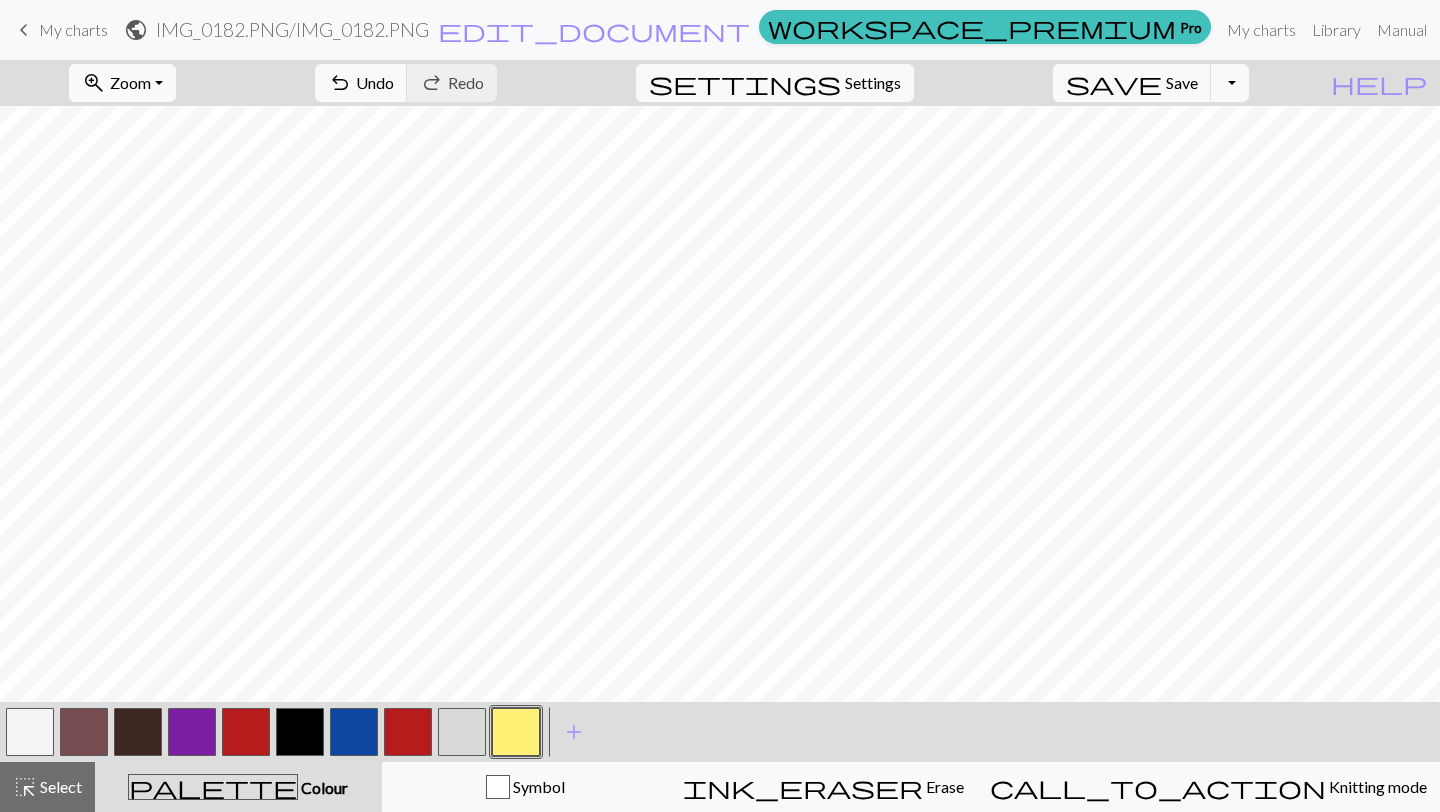 click on "Zoom" at bounding box center (130, 82) 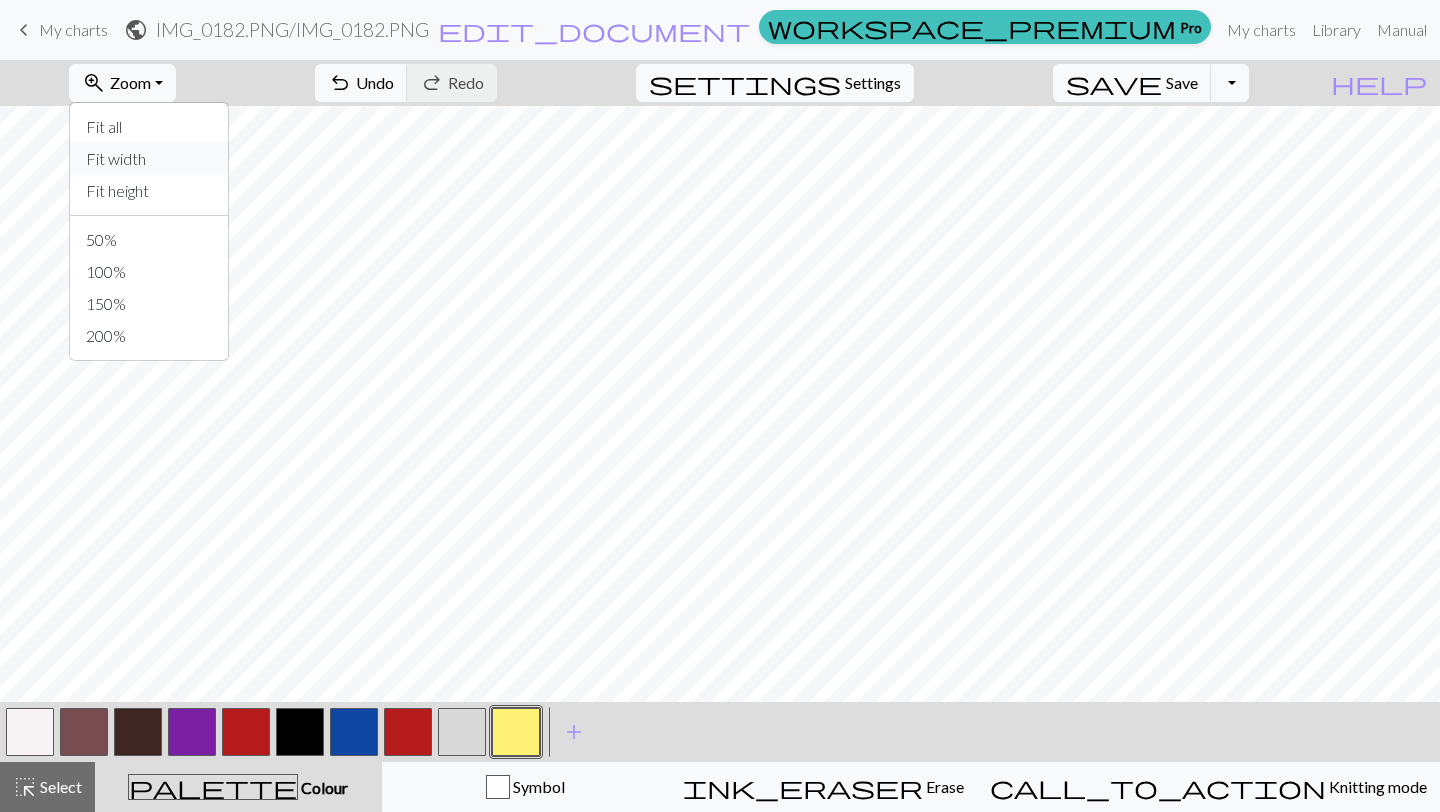 click on "Fit width" at bounding box center (149, 159) 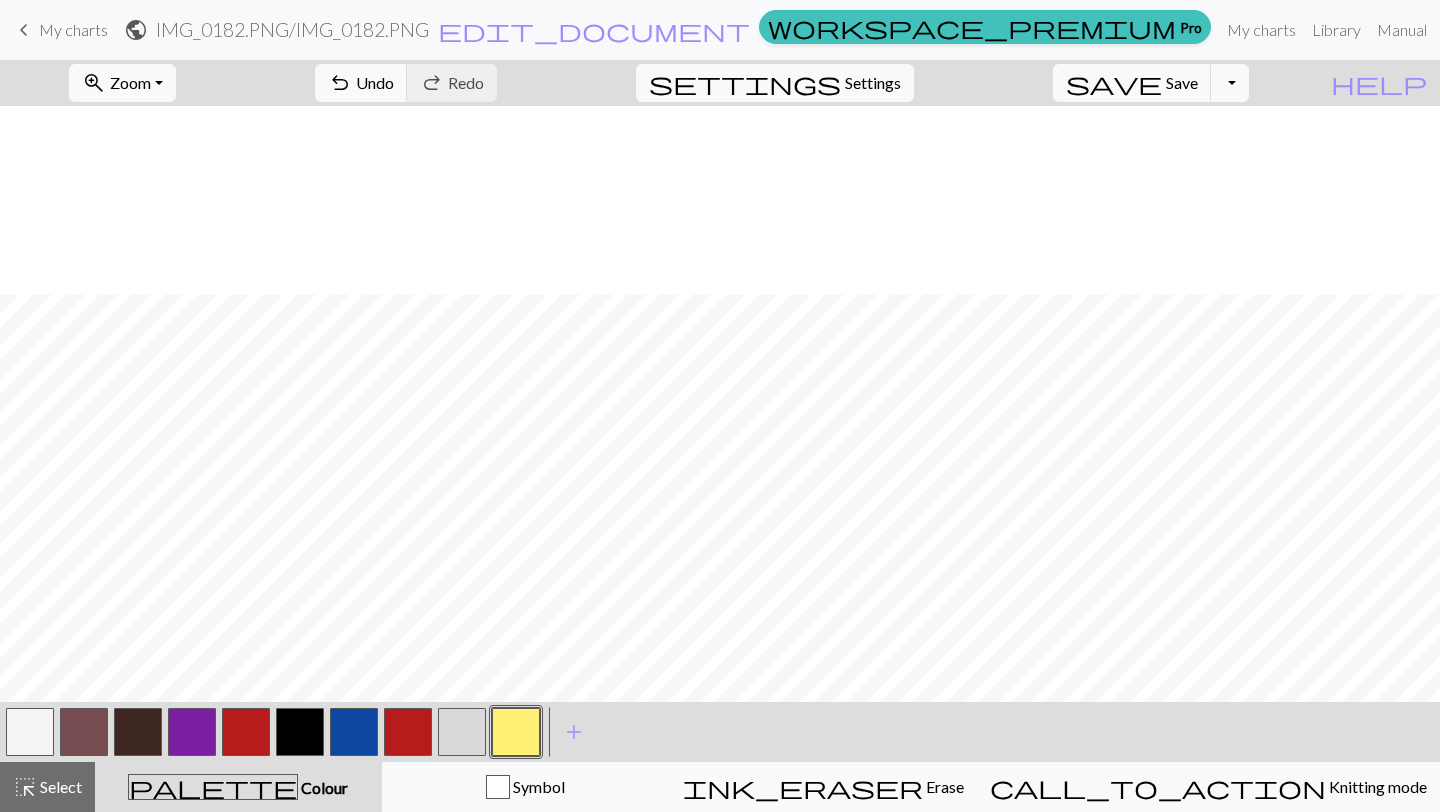 scroll, scrollTop: 714, scrollLeft: 0, axis: vertical 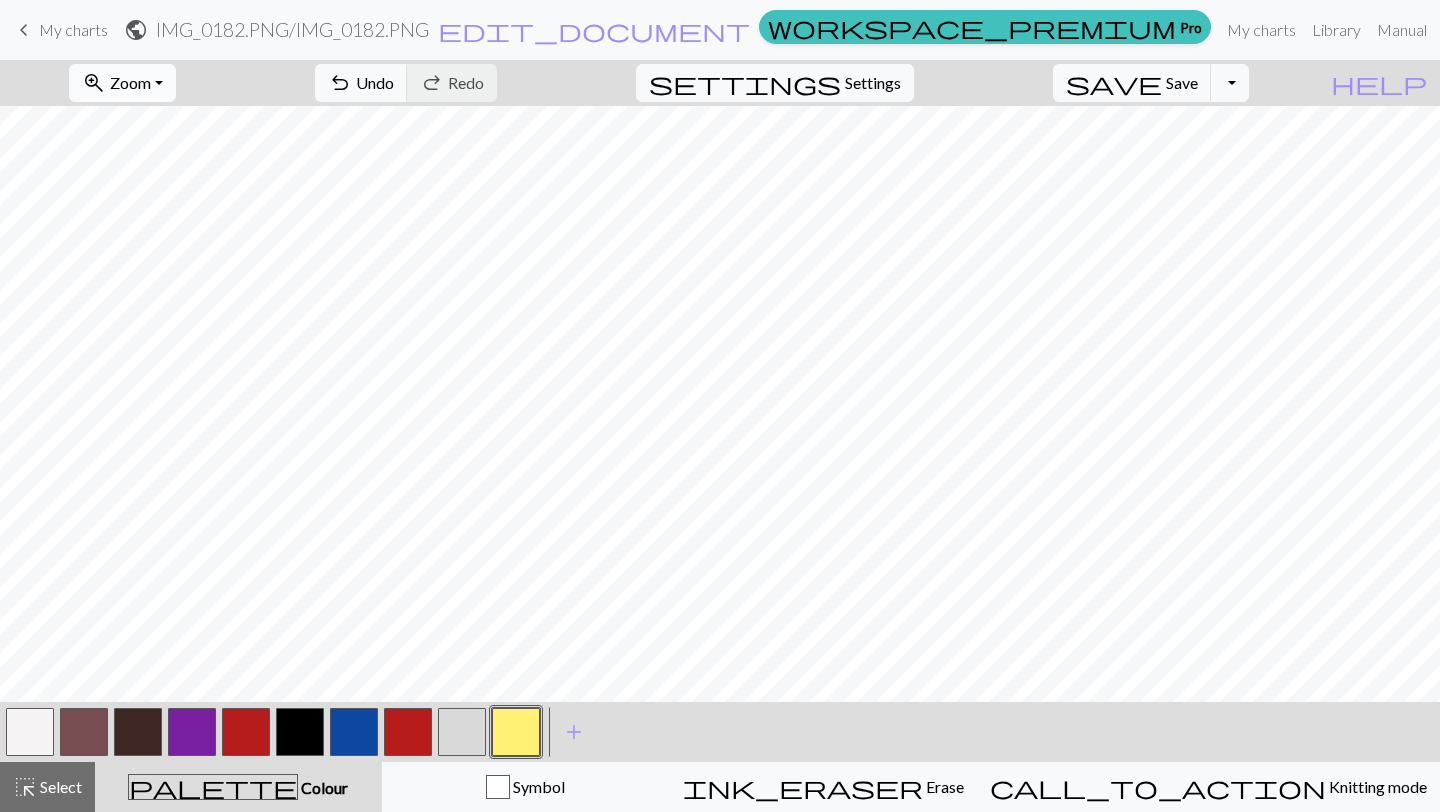click on "Zoom" at bounding box center [130, 82] 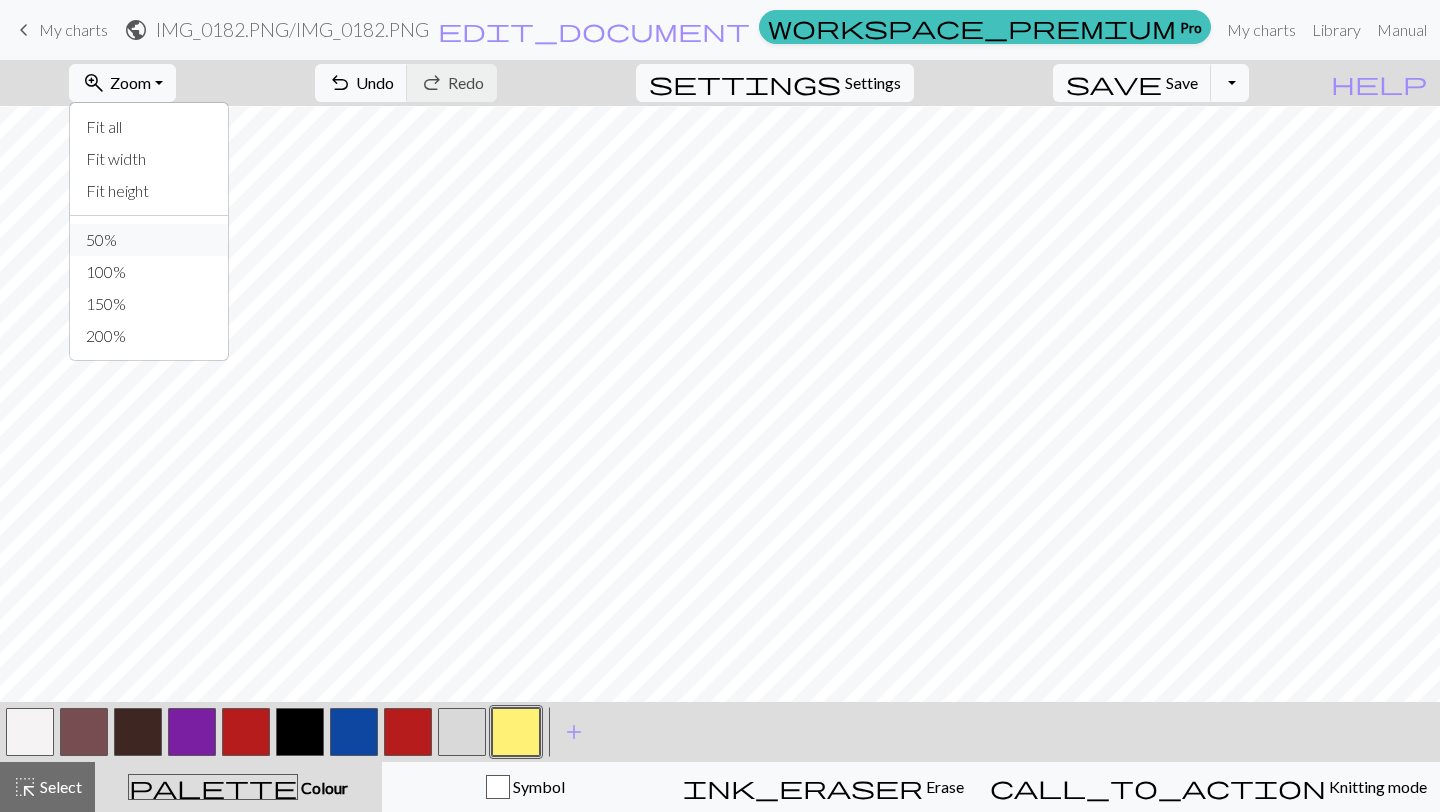 click on "50%" at bounding box center (149, 240) 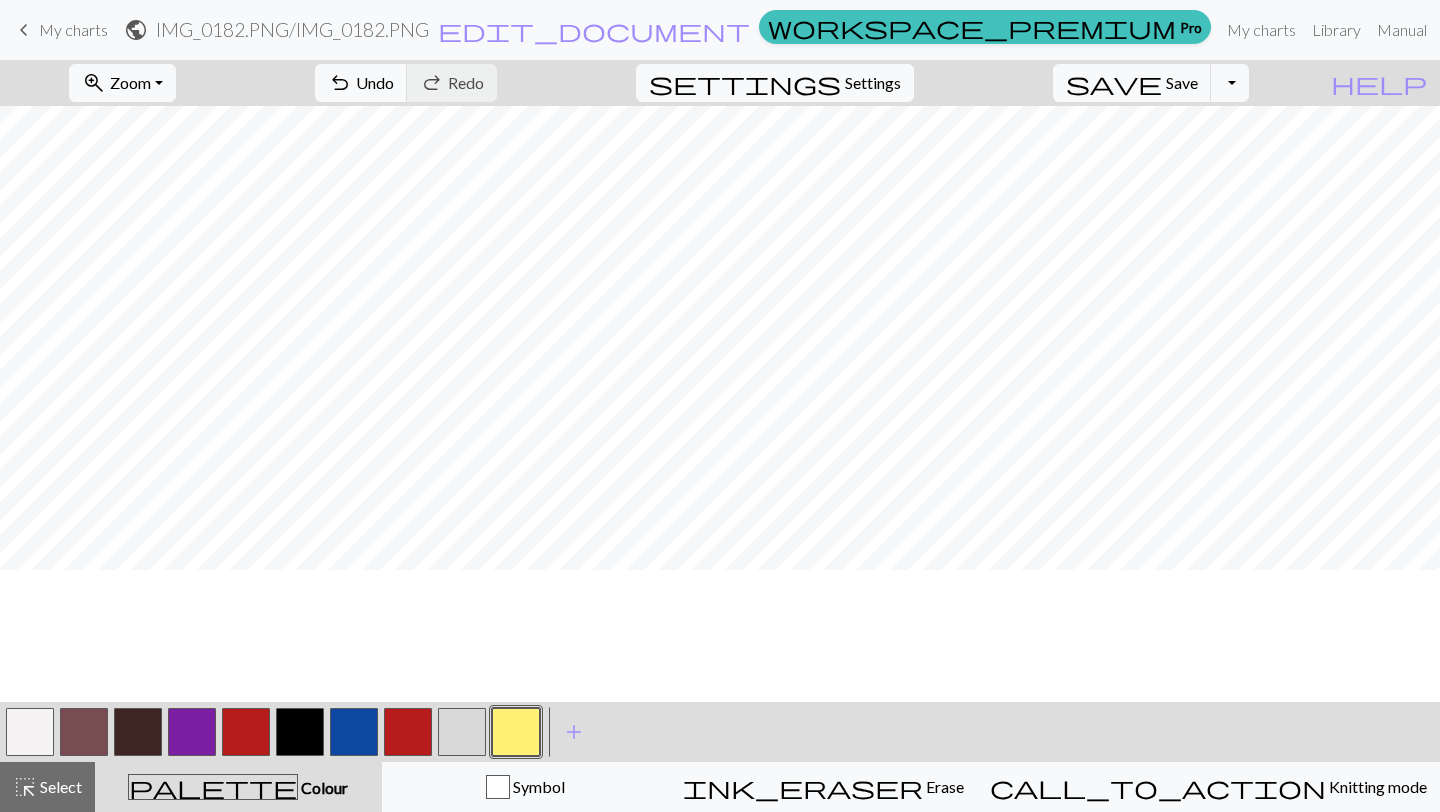 scroll, scrollTop: 99, scrollLeft: 0, axis: vertical 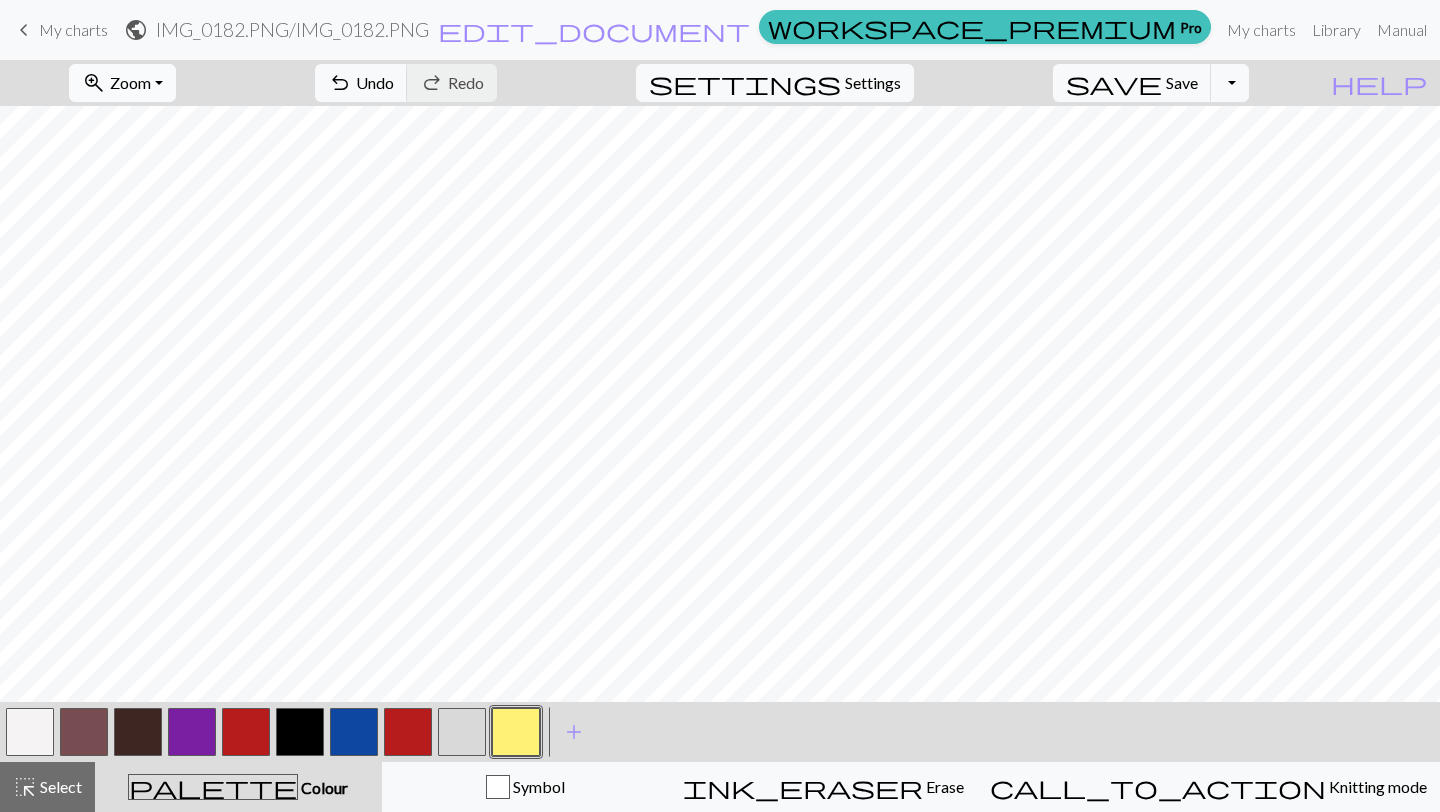 click on "Zoom" at bounding box center [130, 82] 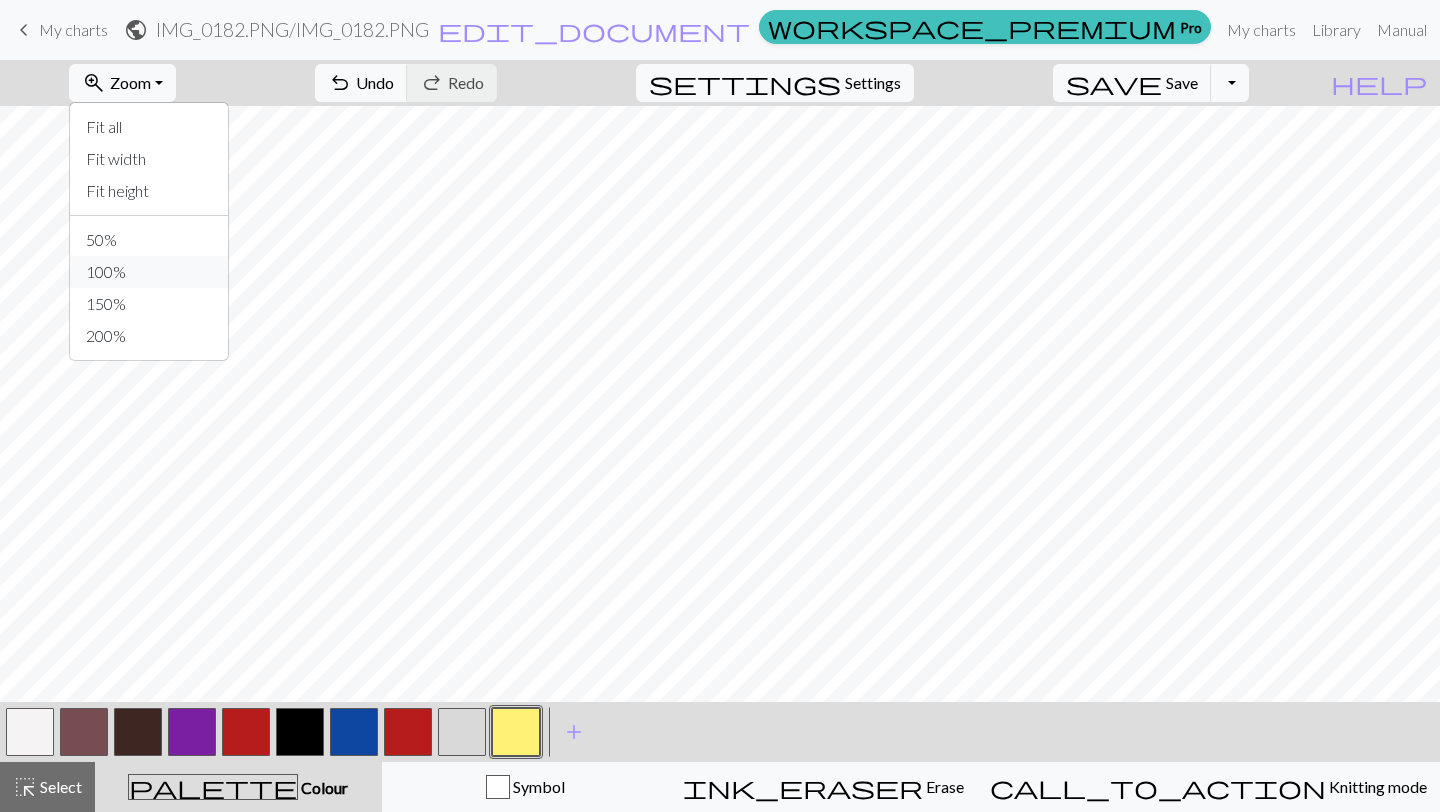 click on "100%" at bounding box center (149, 272) 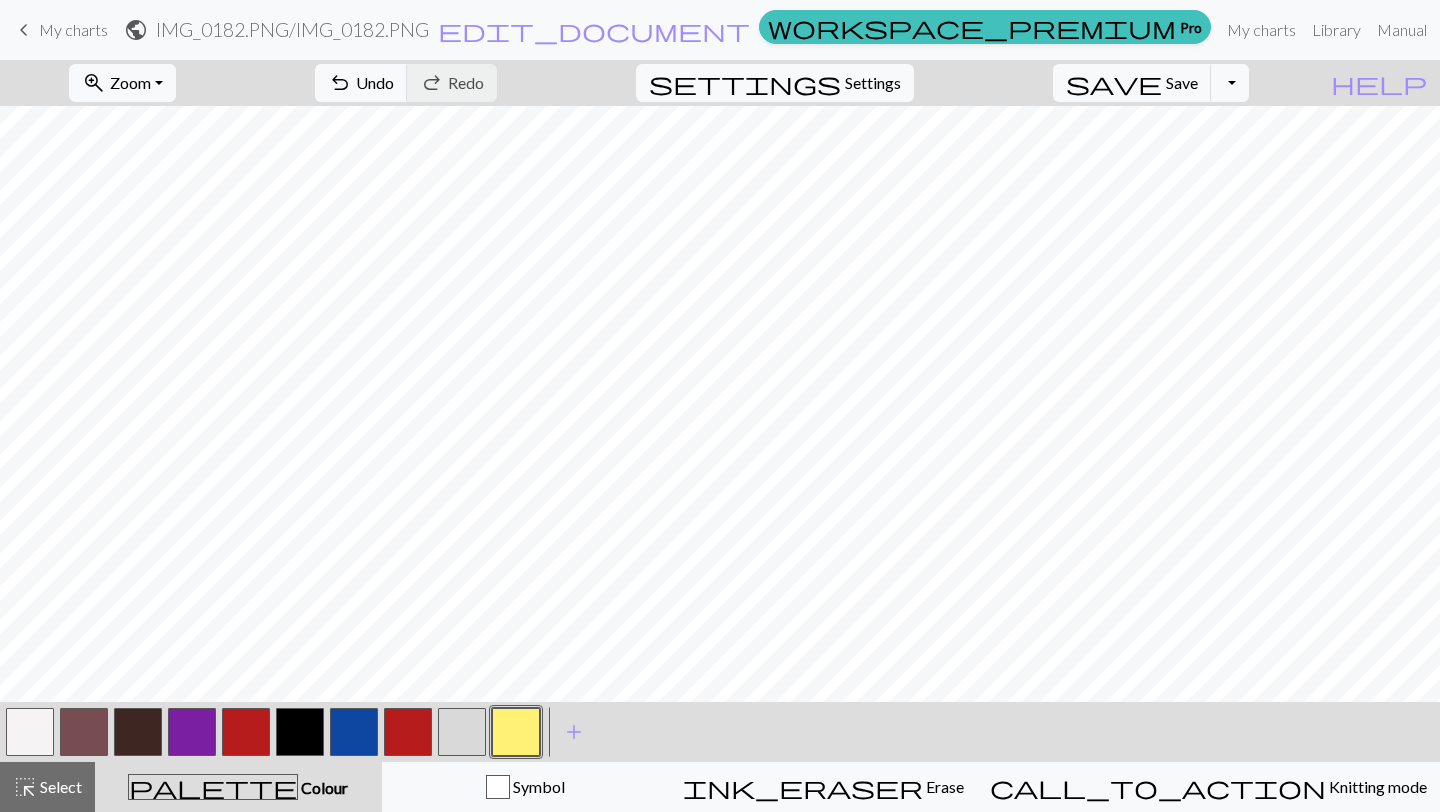 scroll, scrollTop: 360, scrollLeft: 0, axis: vertical 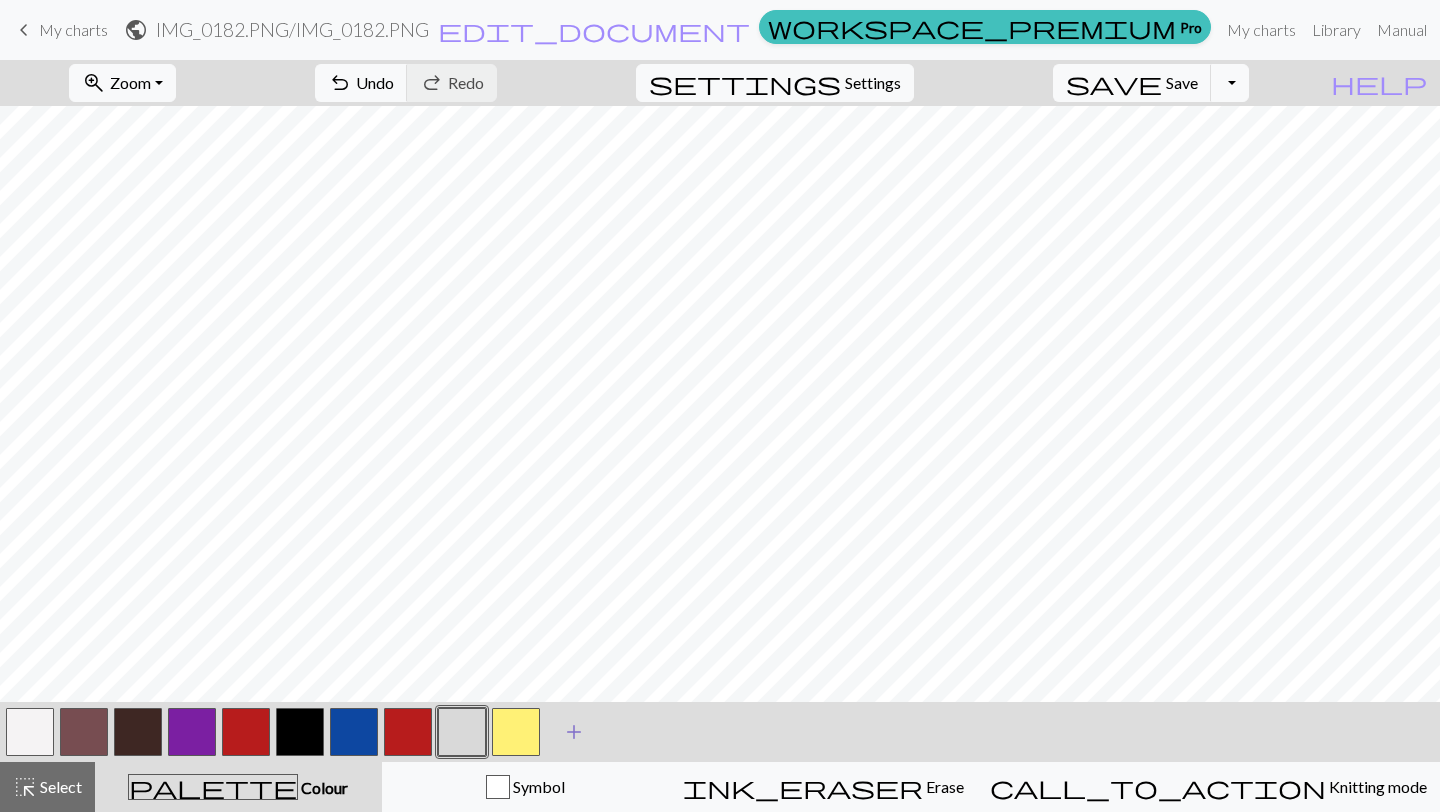 click on "add" at bounding box center [574, 732] 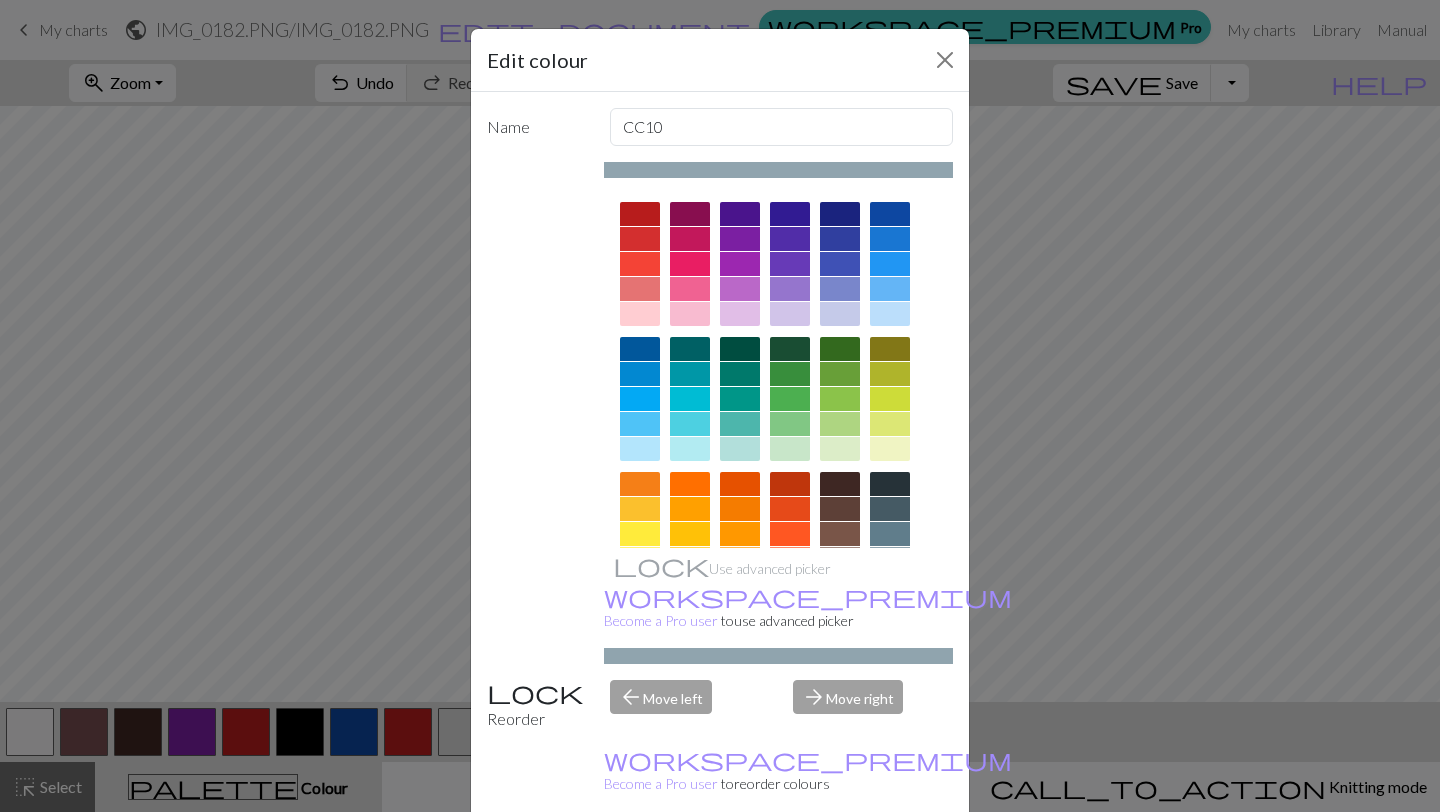 scroll, scrollTop: 206, scrollLeft: 0, axis: vertical 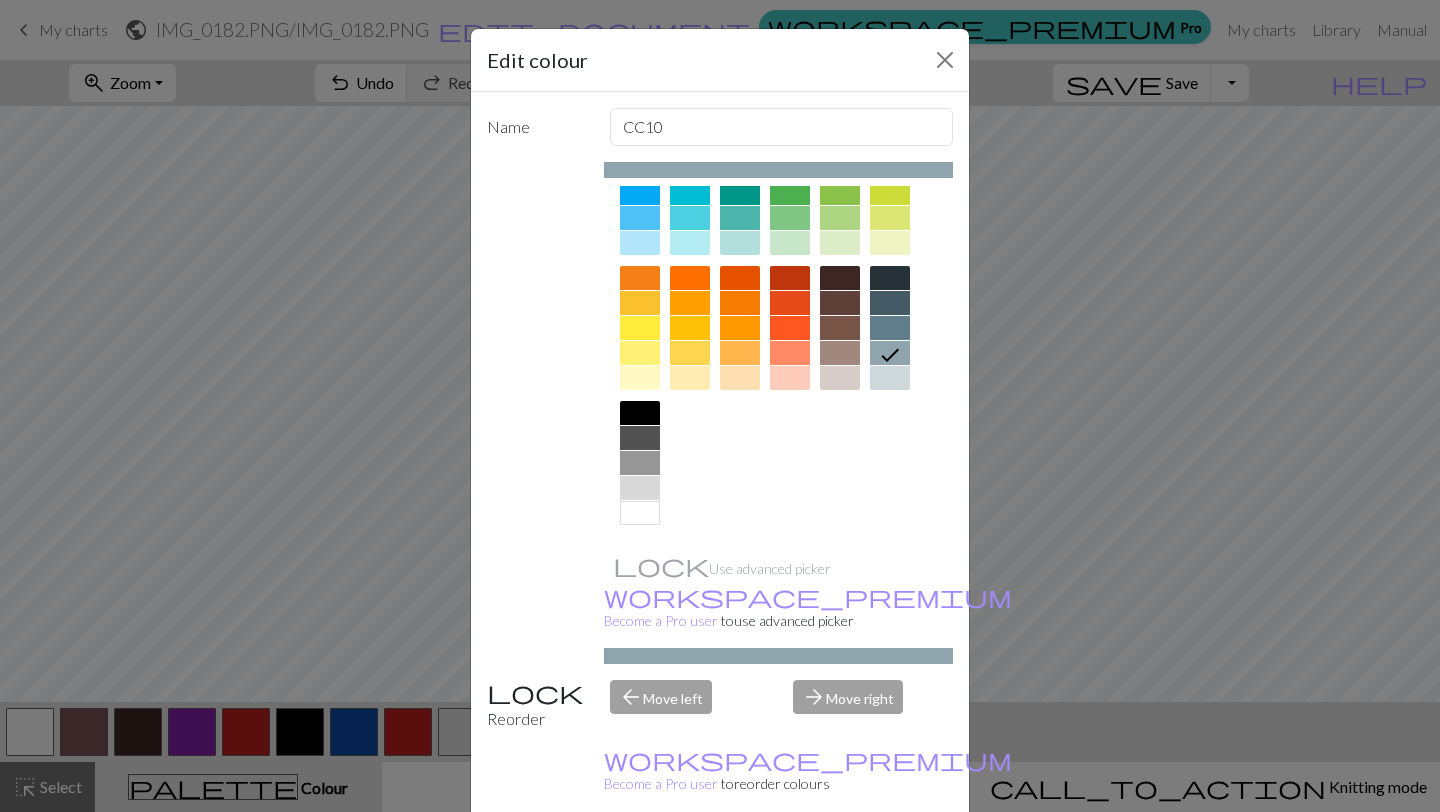 click at bounding box center (640, 488) 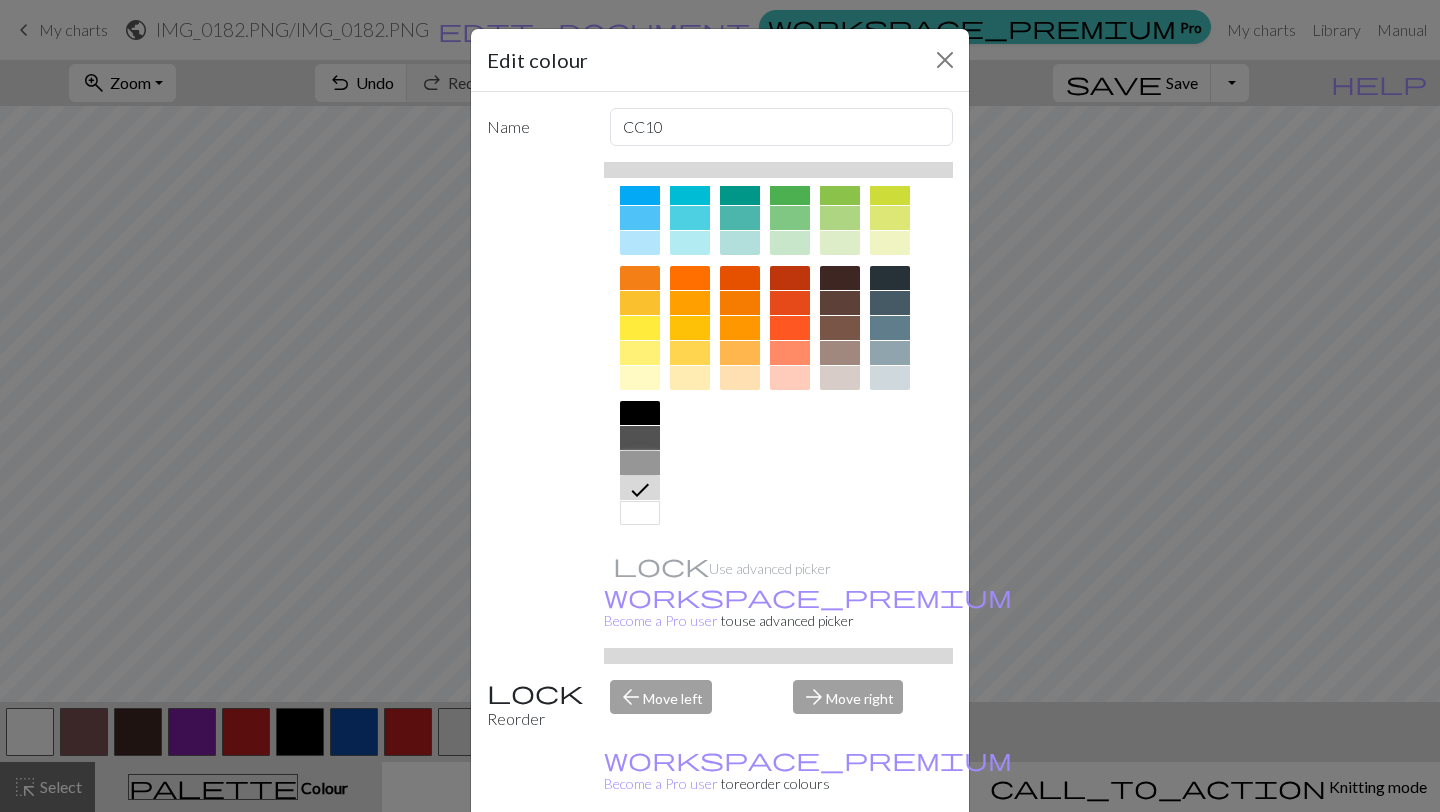 click at bounding box center (640, 463) 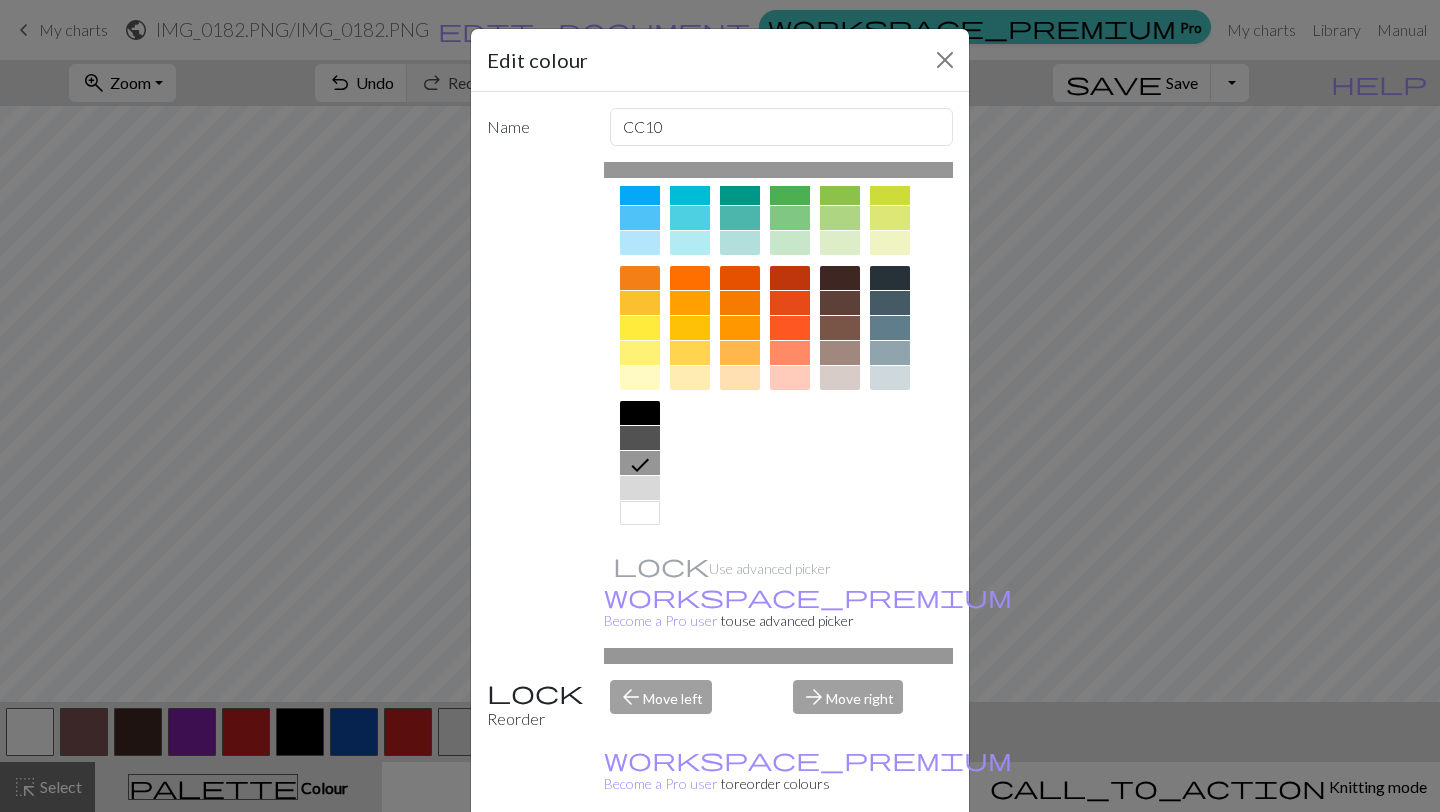 click on "Done" at bounding box center (840, 863) 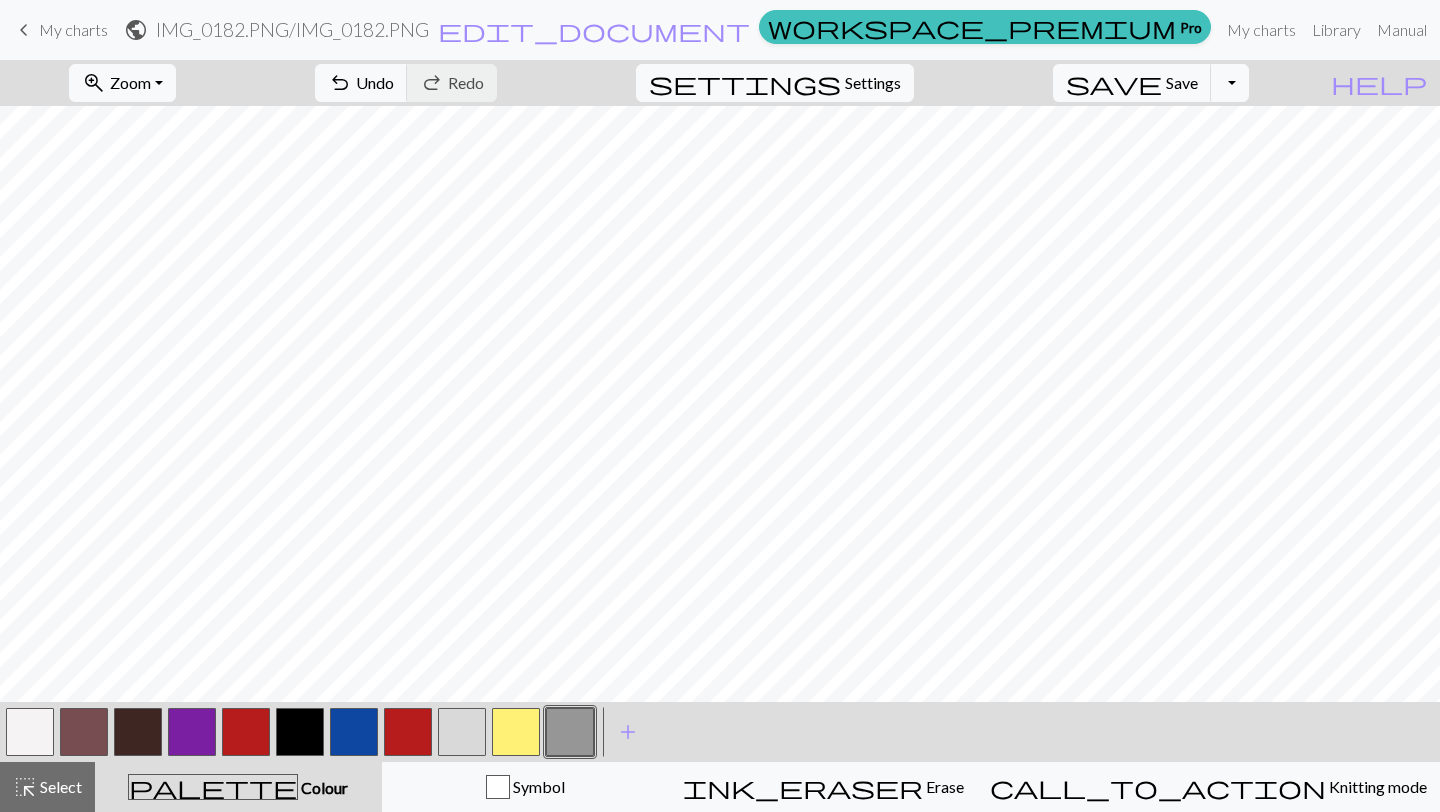 scroll, scrollTop: 399, scrollLeft: 0, axis: vertical 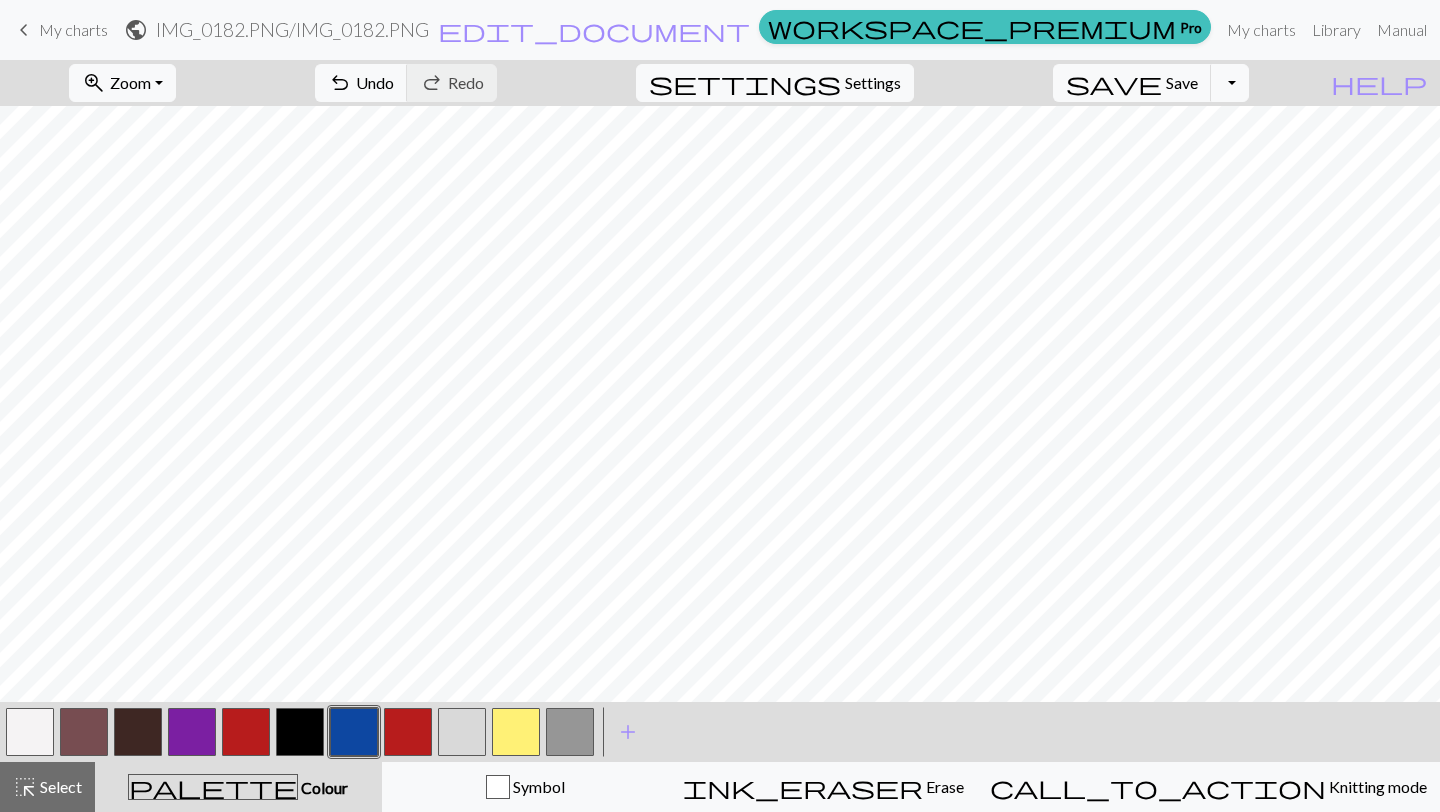 click at bounding box center [408, 732] 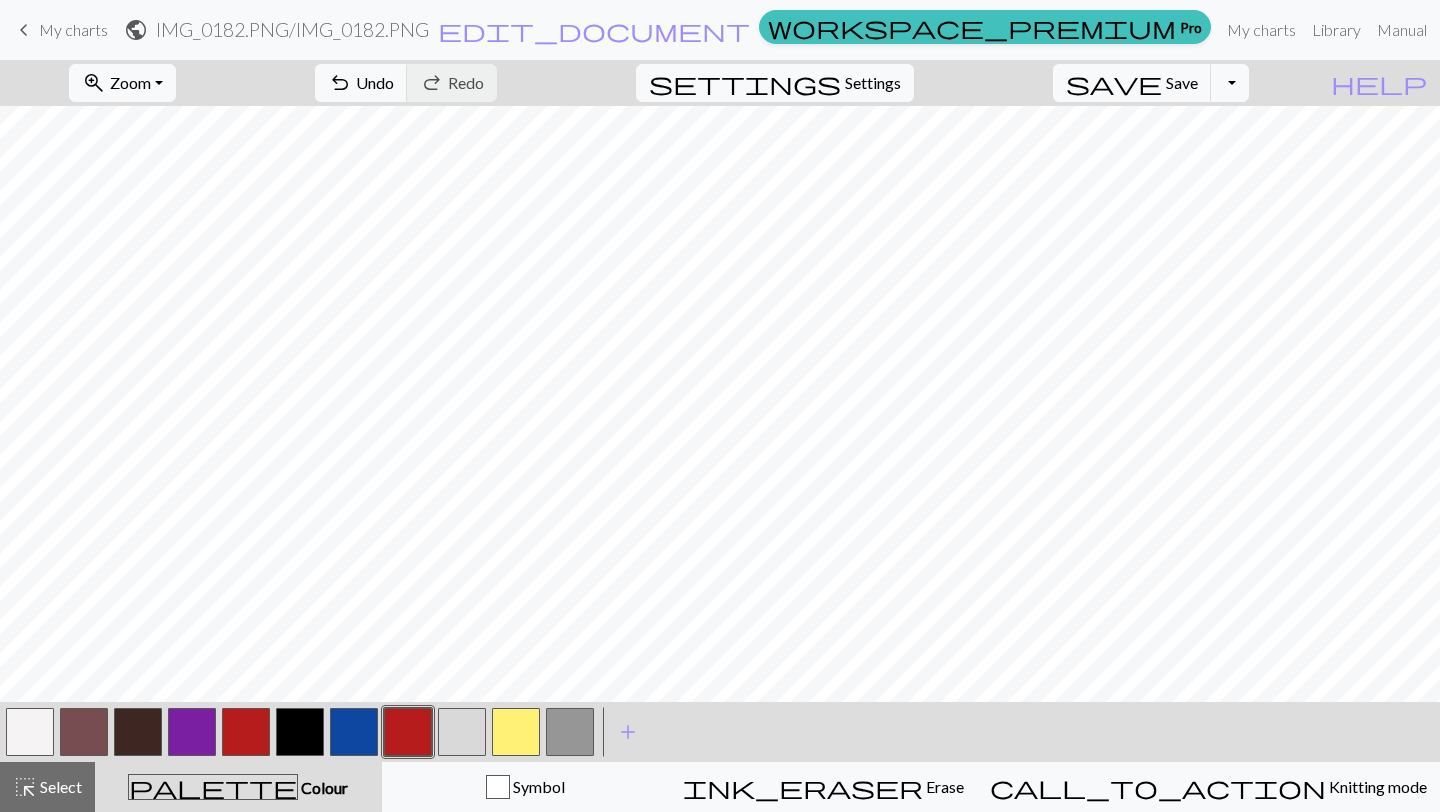 click at bounding box center (30, 732) 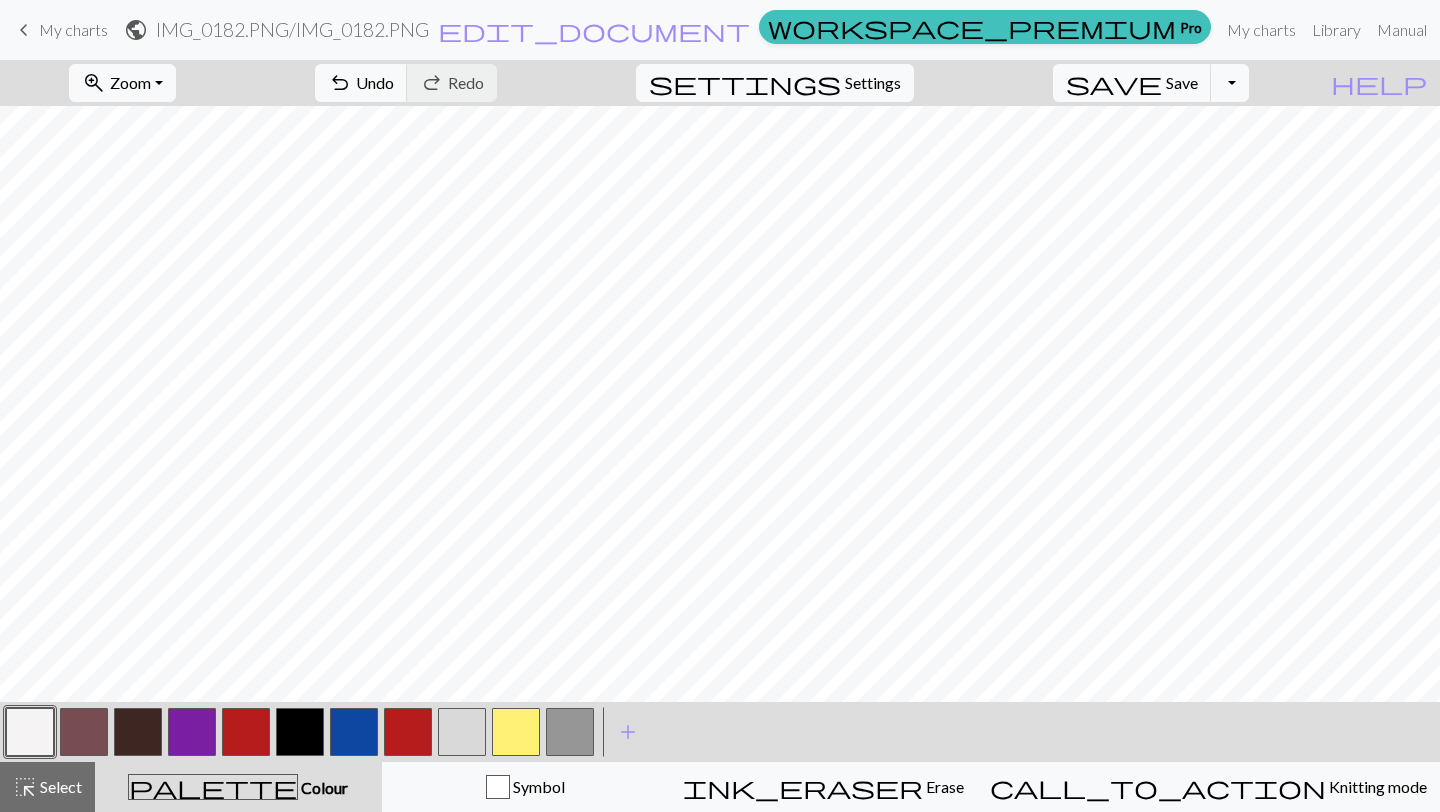 click at bounding box center (570, 732) 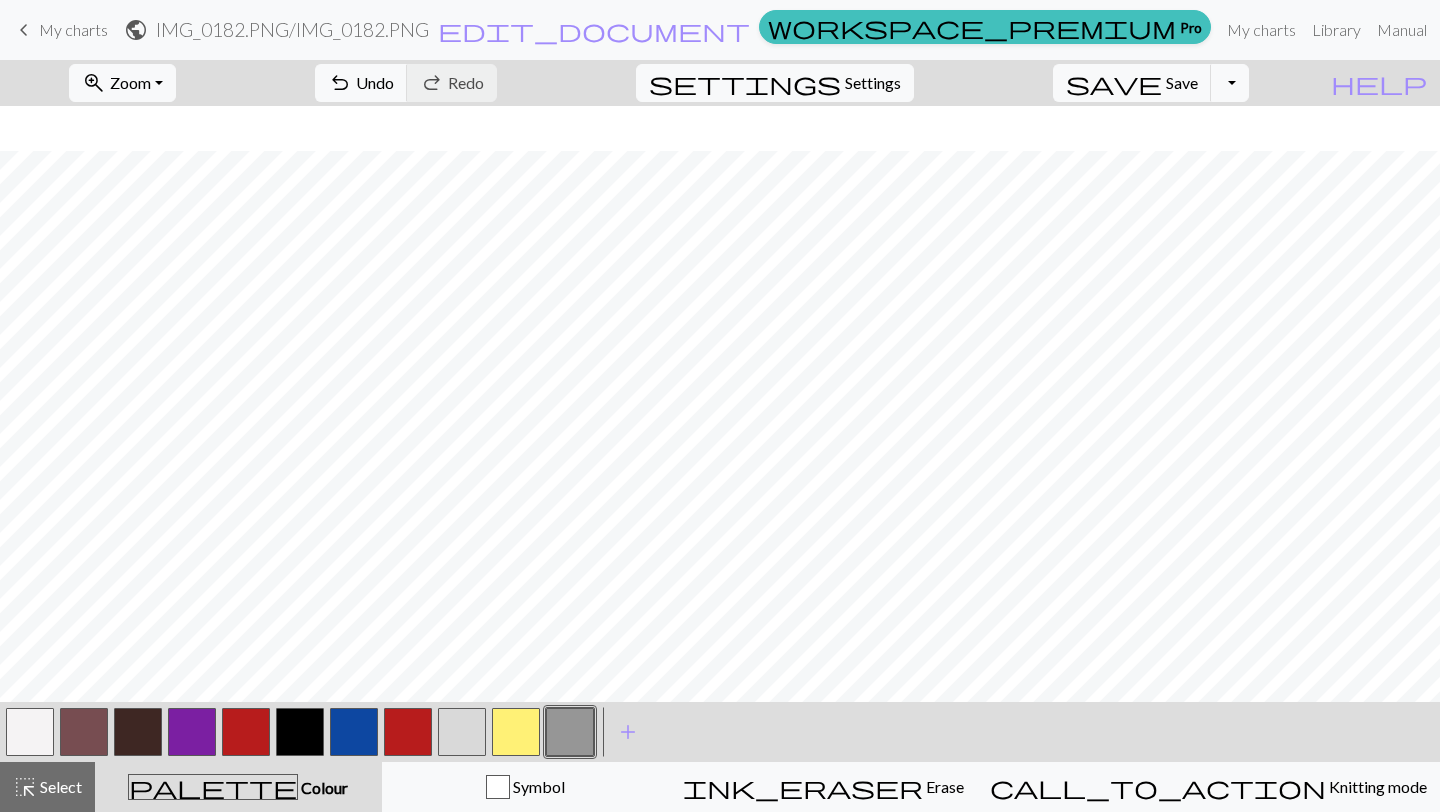 scroll, scrollTop: 410, scrollLeft: 0, axis: vertical 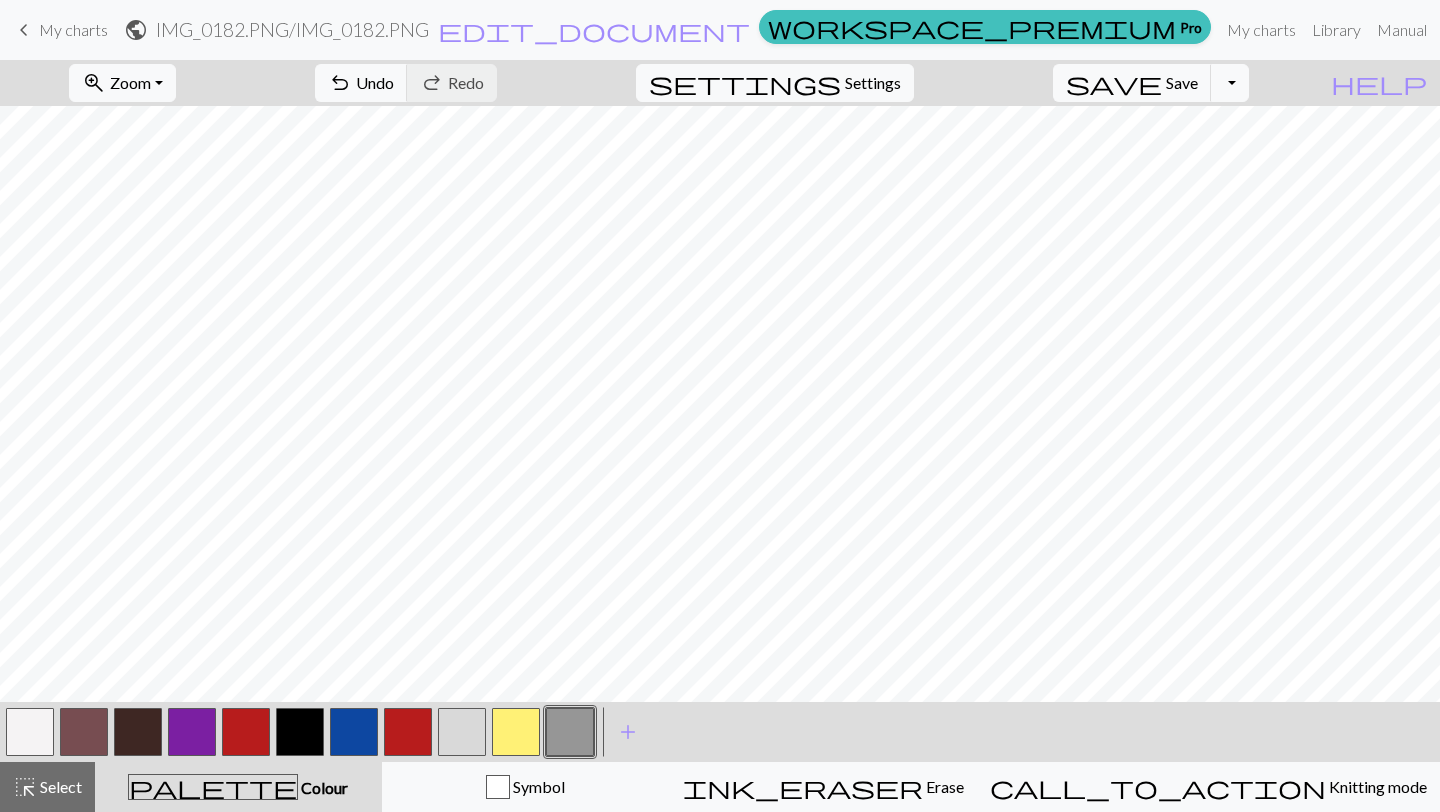 click at bounding box center (30, 732) 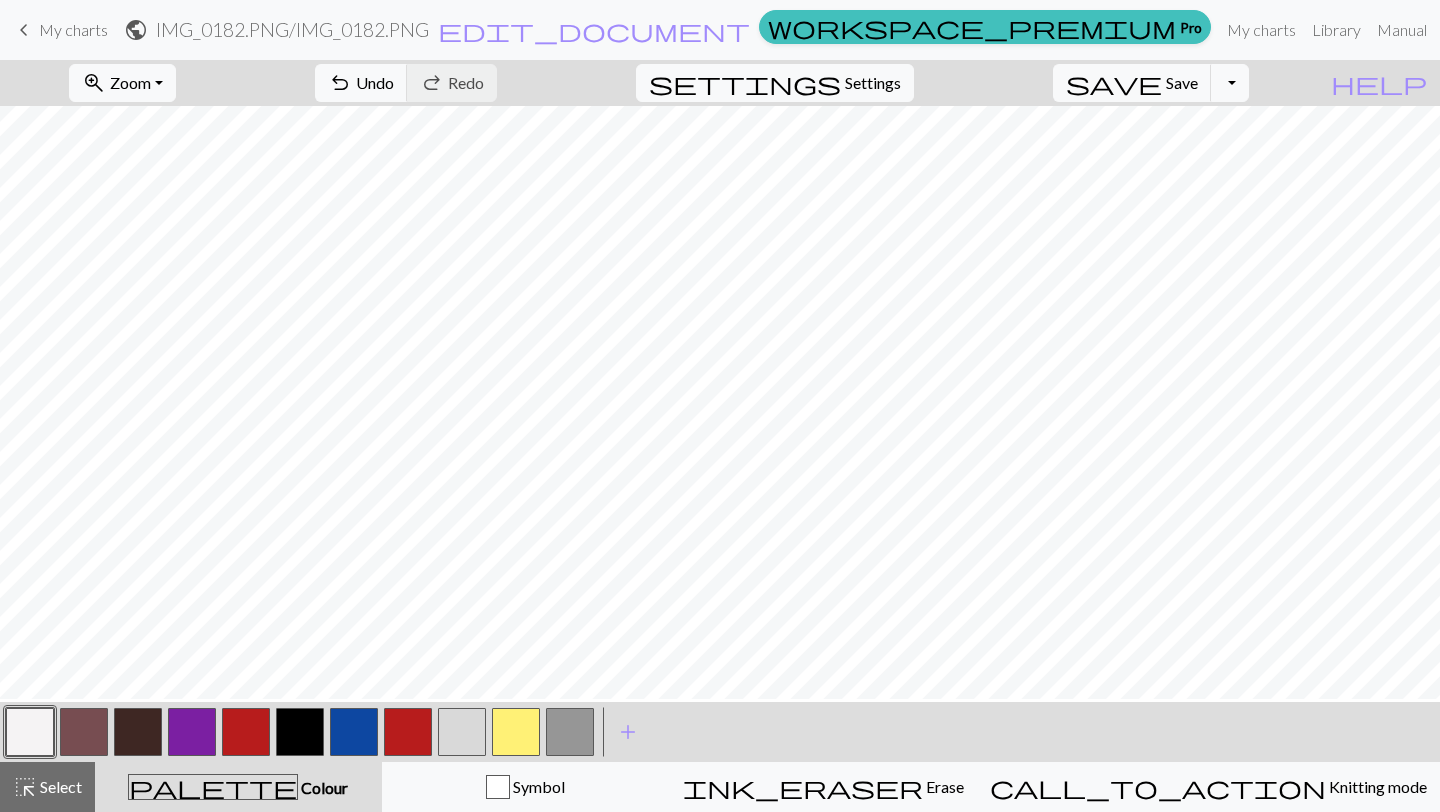 scroll, scrollTop: 372, scrollLeft: 0, axis: vertical 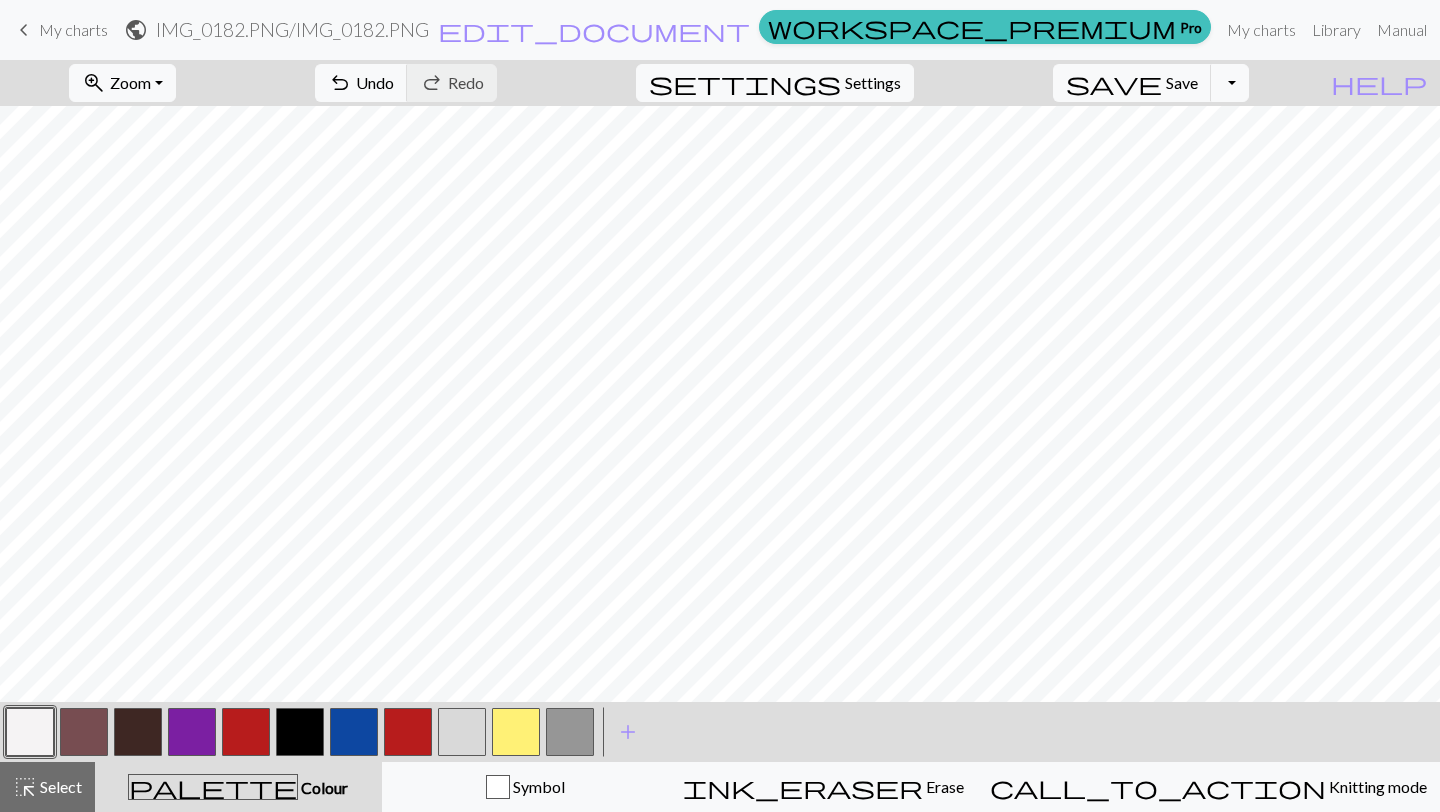 click at bounding box center (408, 732) 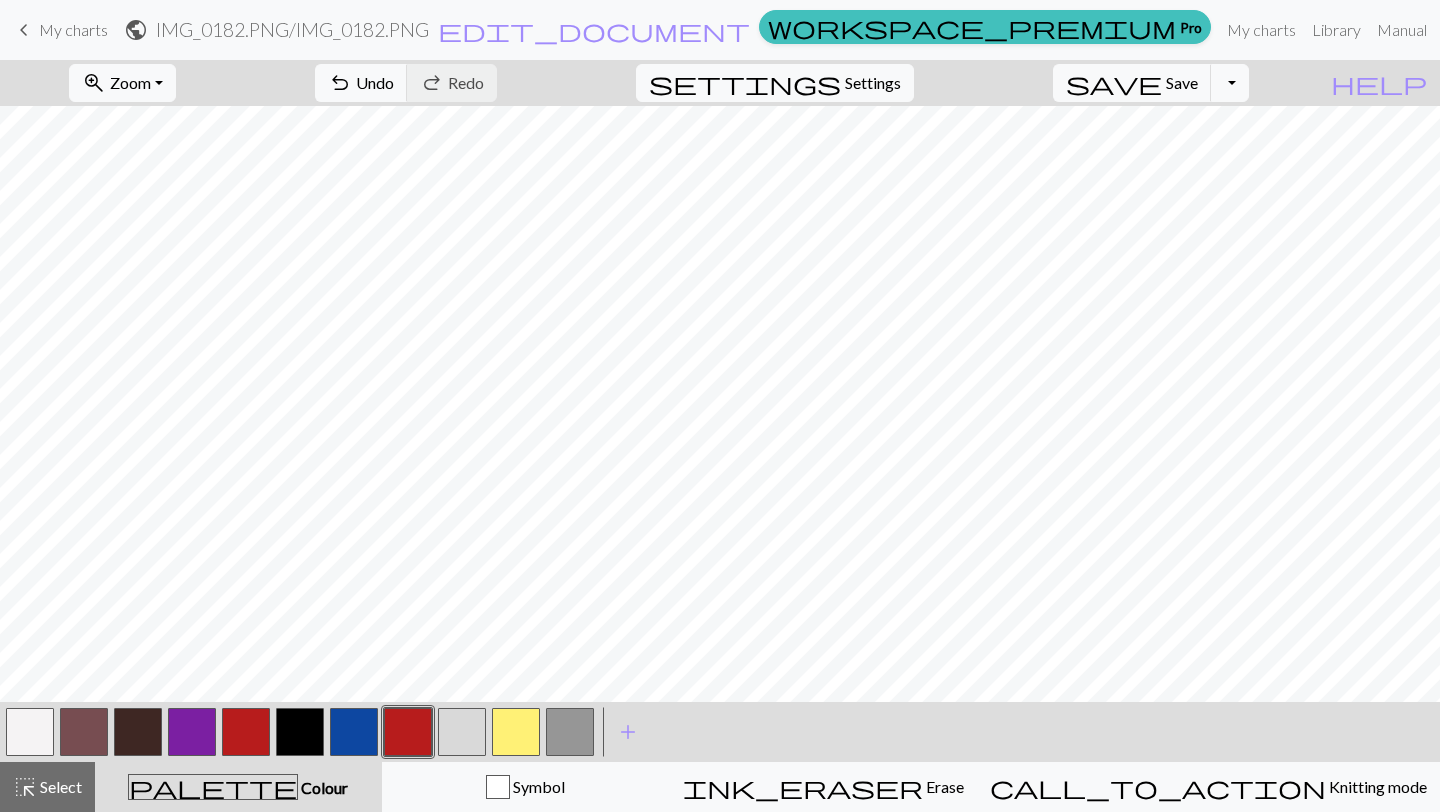 scroll, scrollTop: 340, scrollLeft: 0, axis: vertical 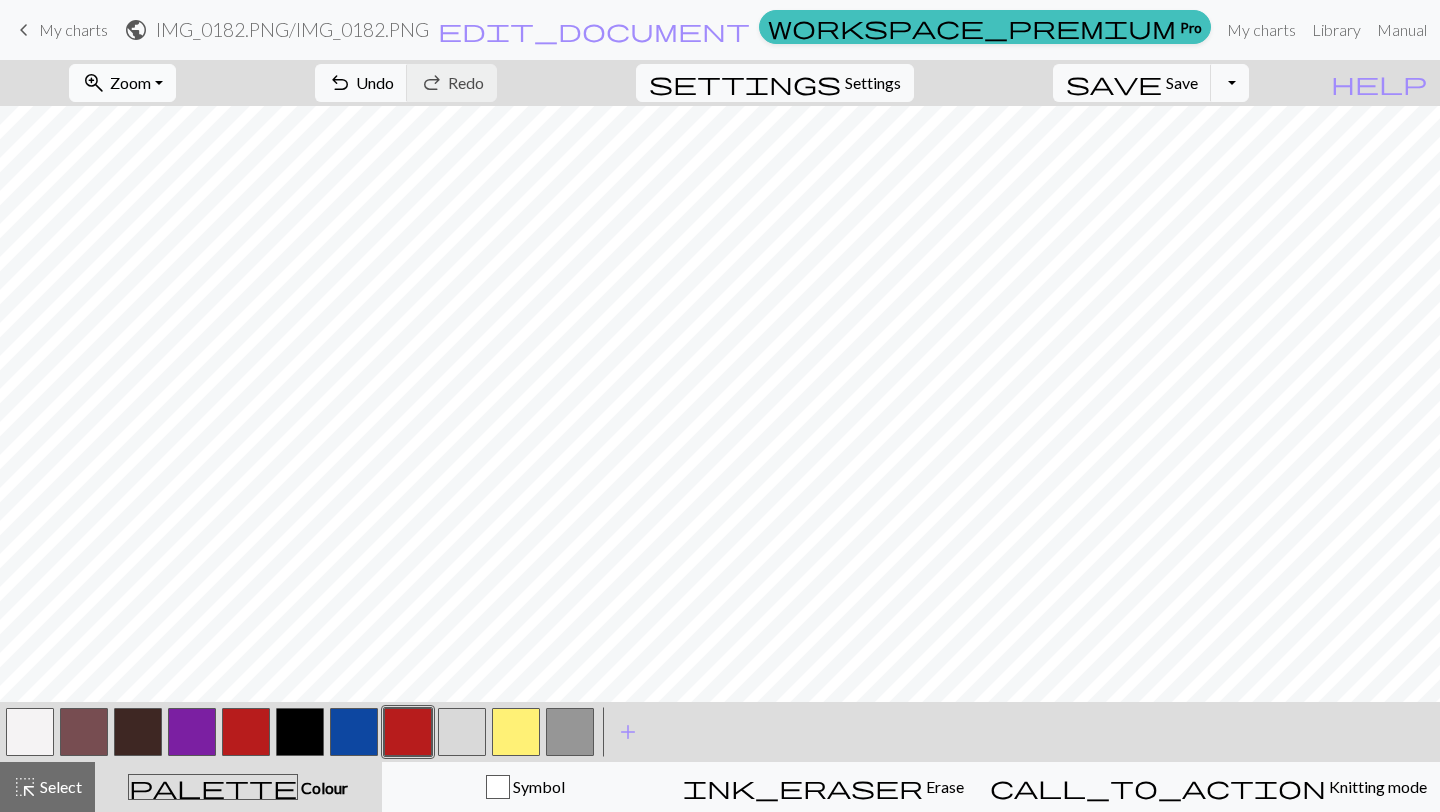 click on "Zoom" at bounding box center [130, 82] 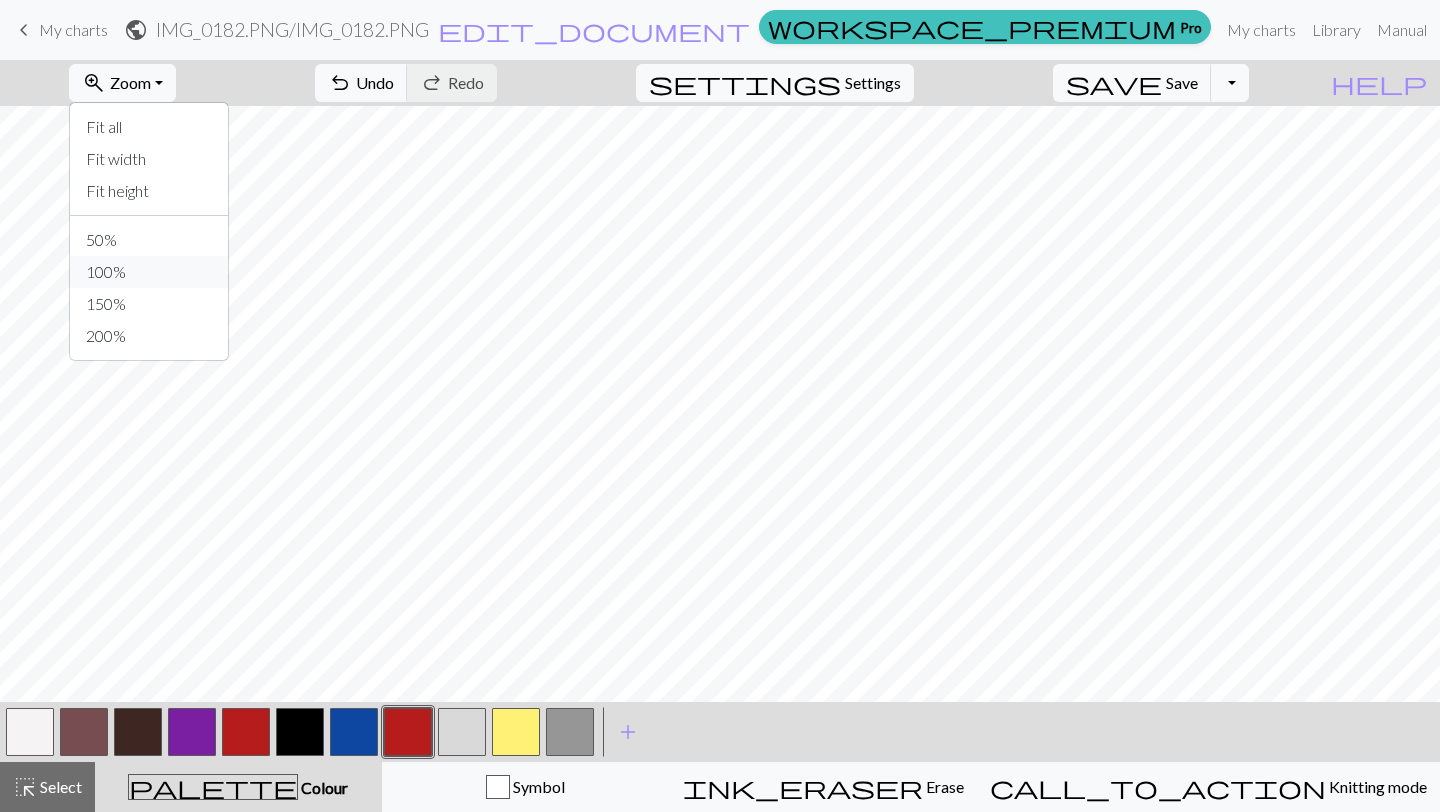 click on "100%" at bounding box center (149, 272) 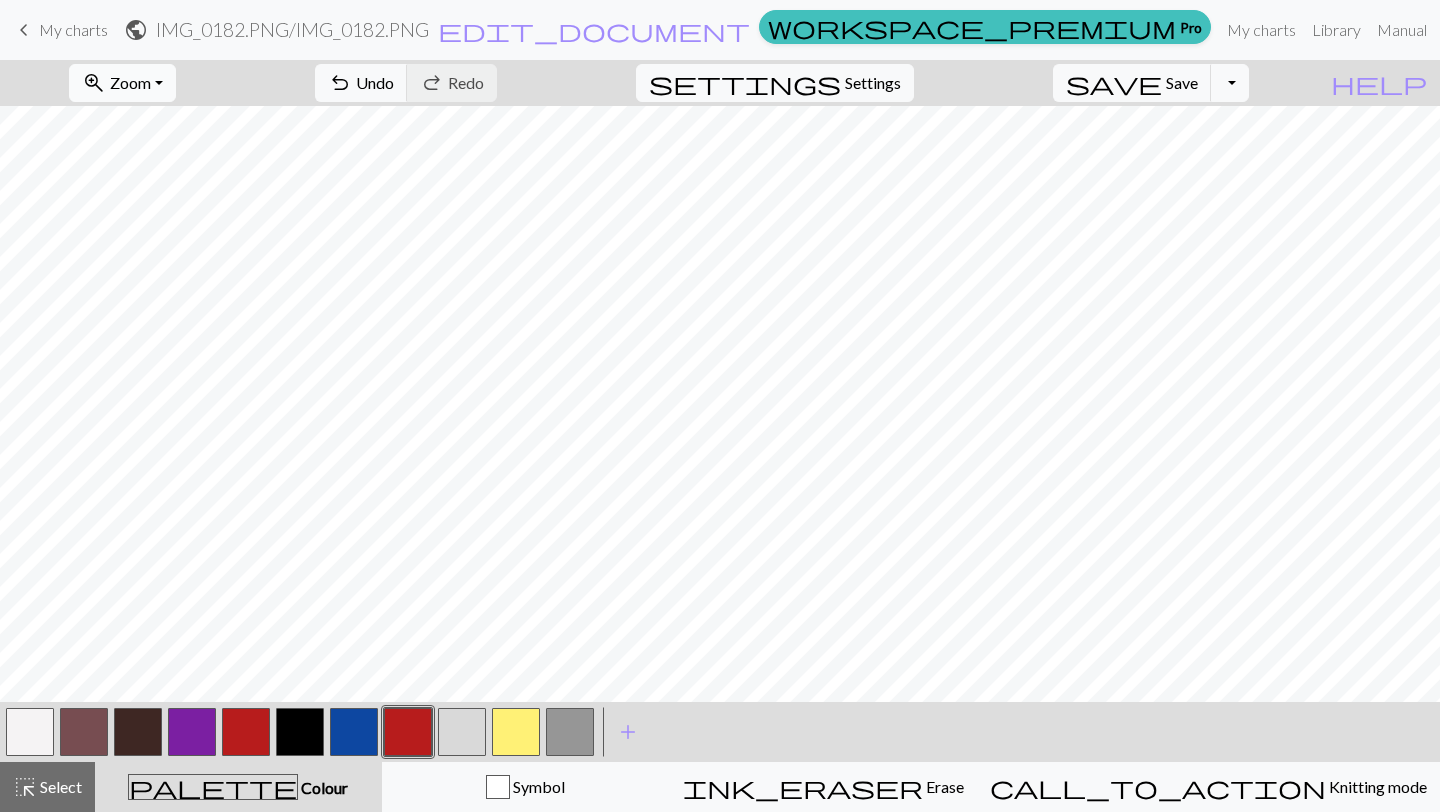 click on "zoom_in Zoom Zoom" at bounding box center [122, 83] 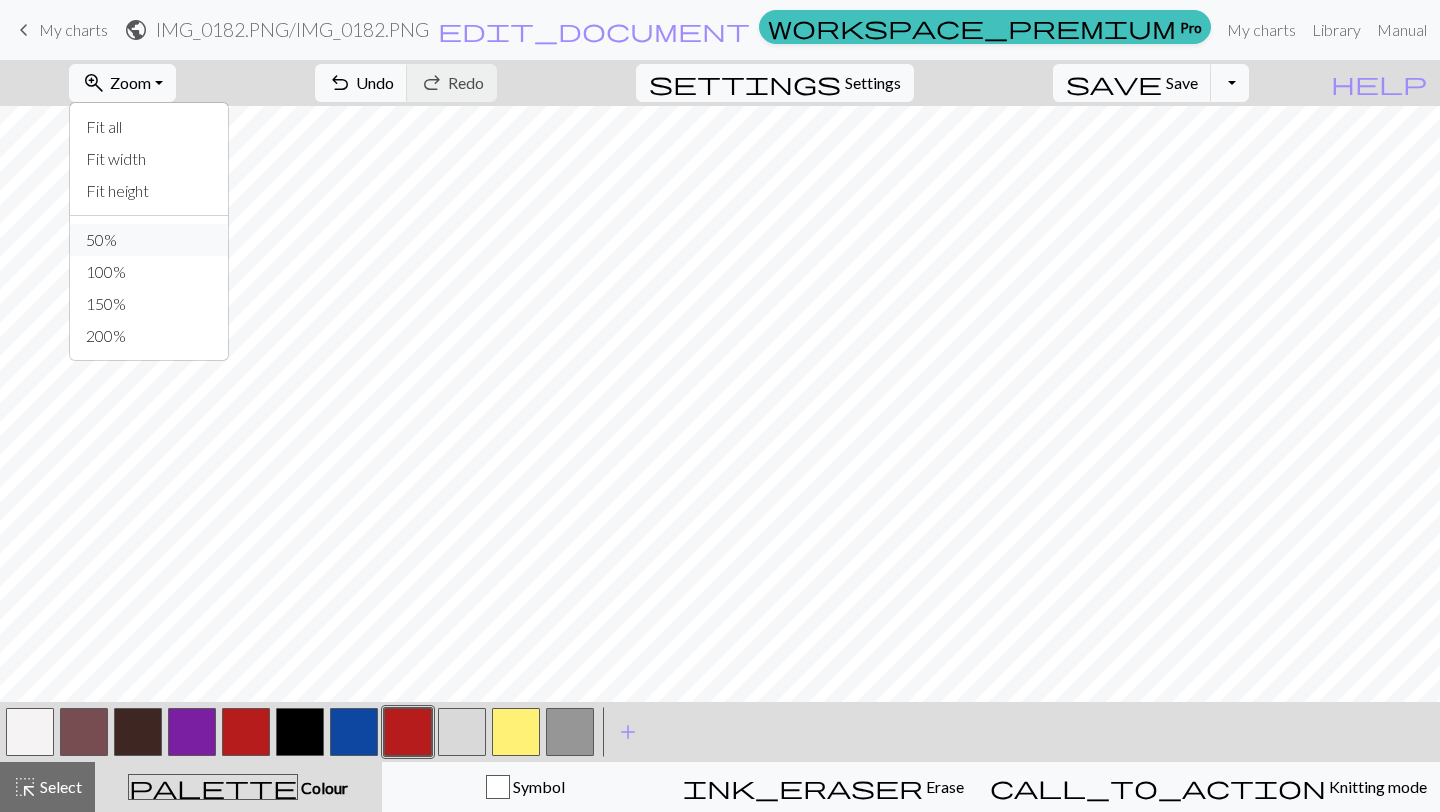 click on "50%" at bounding box center (149, 240) 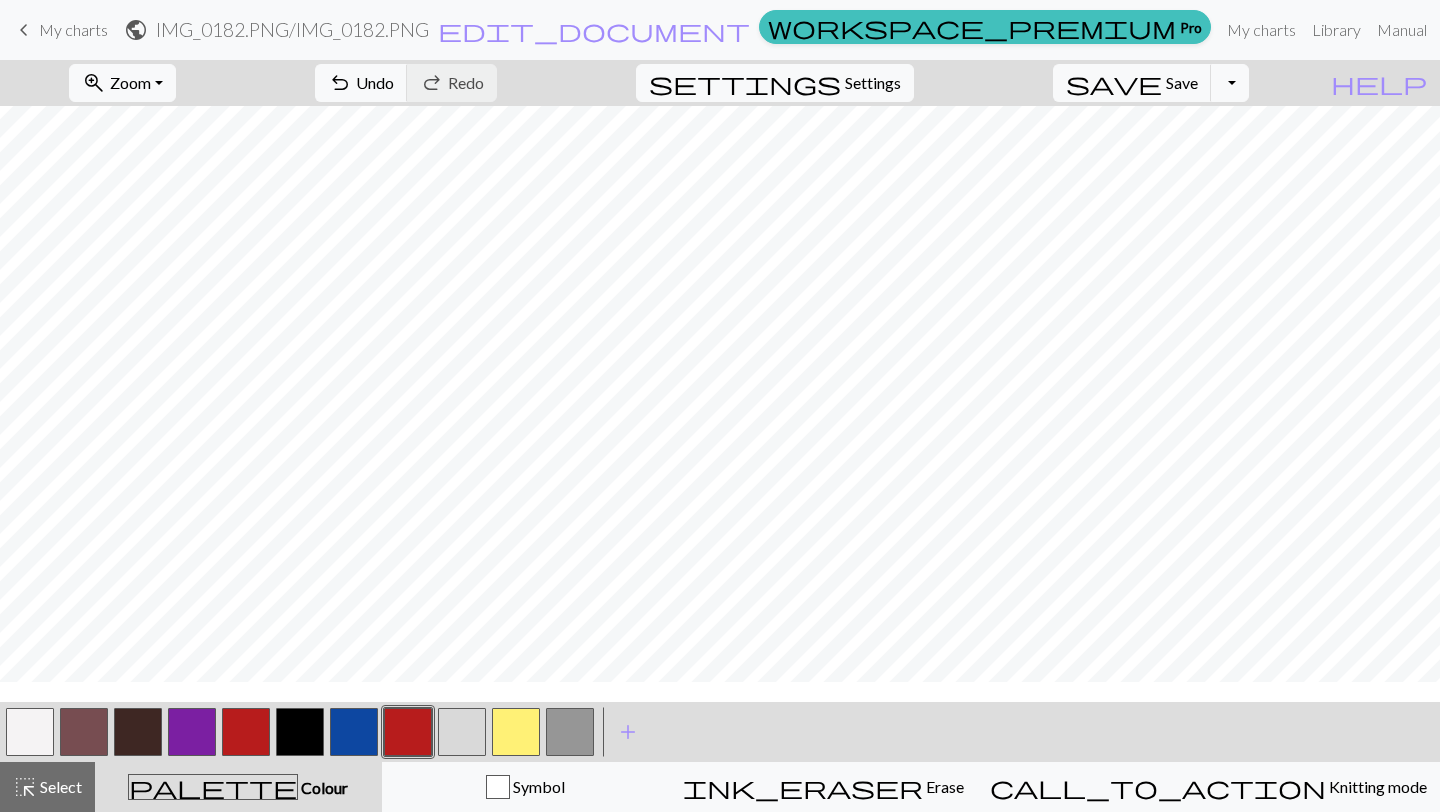 scroll, scrollTop: 195, scrollLeft: 0, axis: vertical 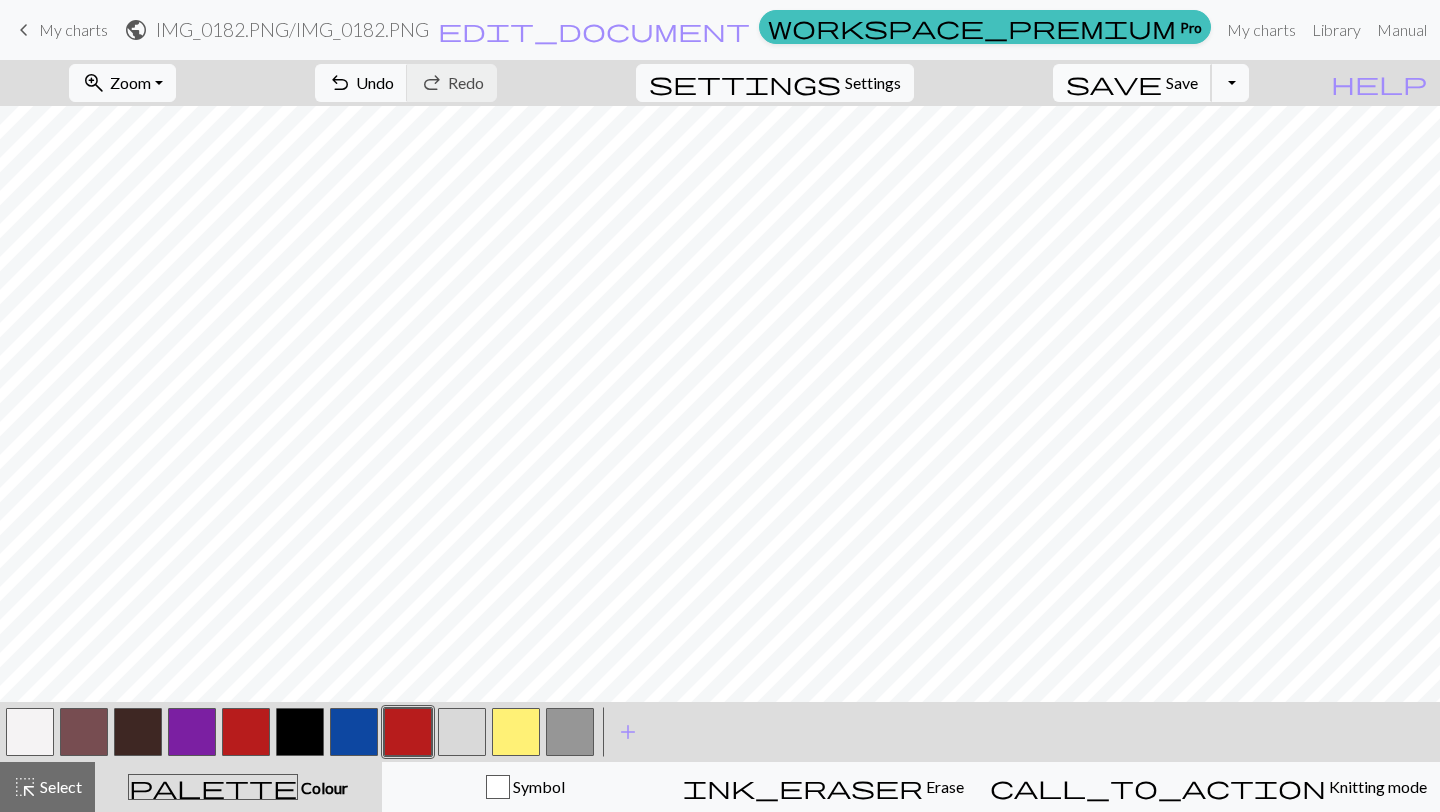 click on "save Save Save" at bounding box center (1132, 83) 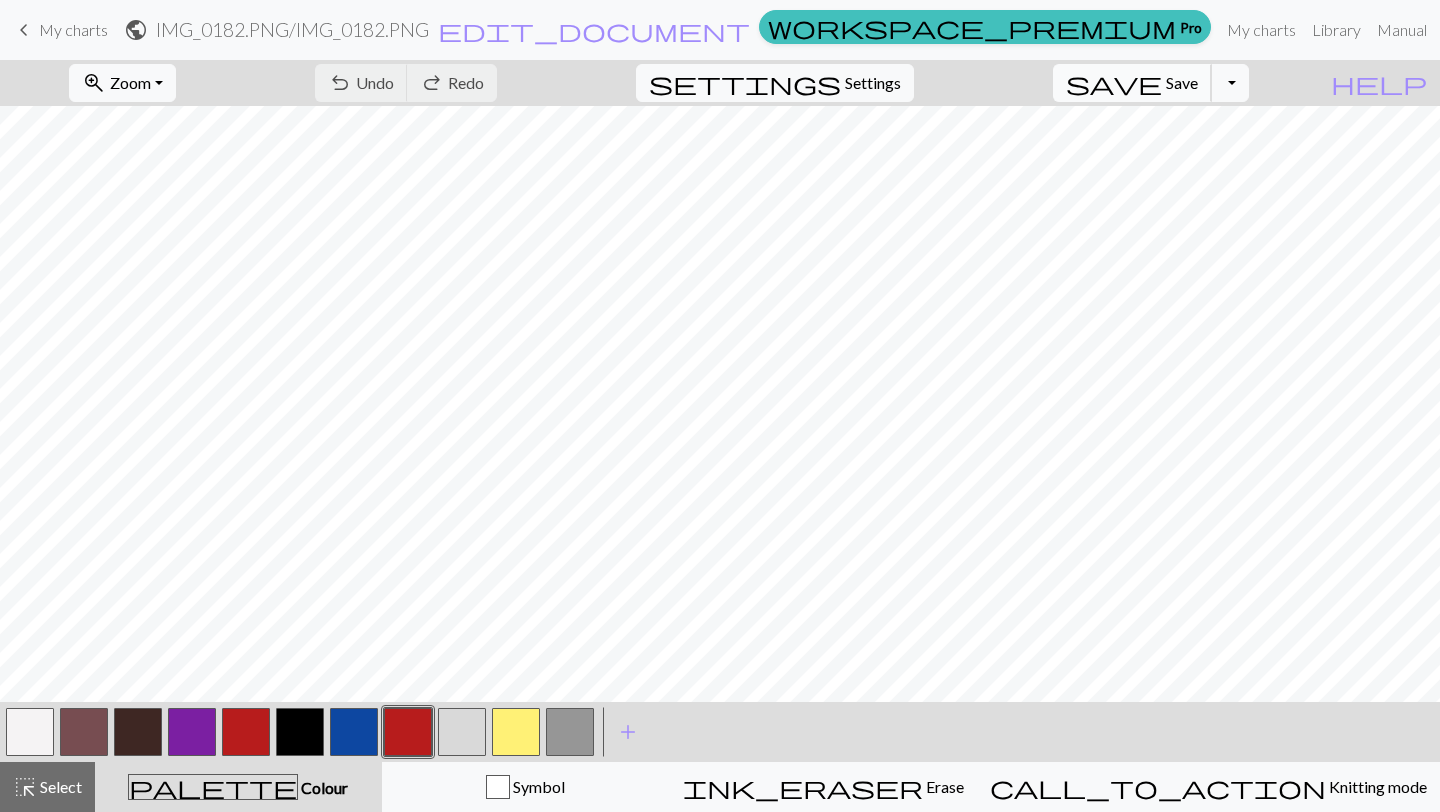 click on "Save" at bounding box center [1182, 82] 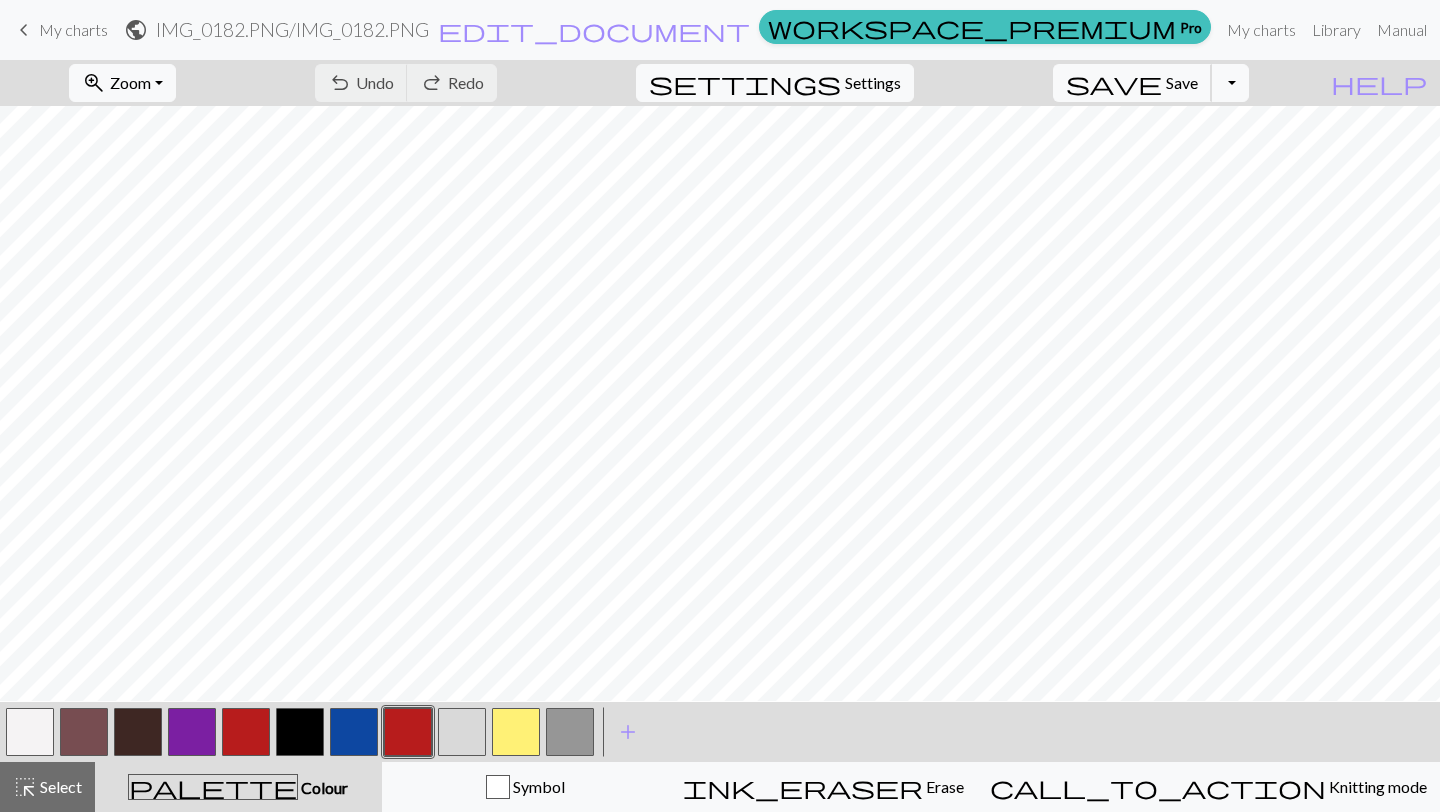 scroll, scrollTop: 152, scrollLeft: 0, axis: vertical 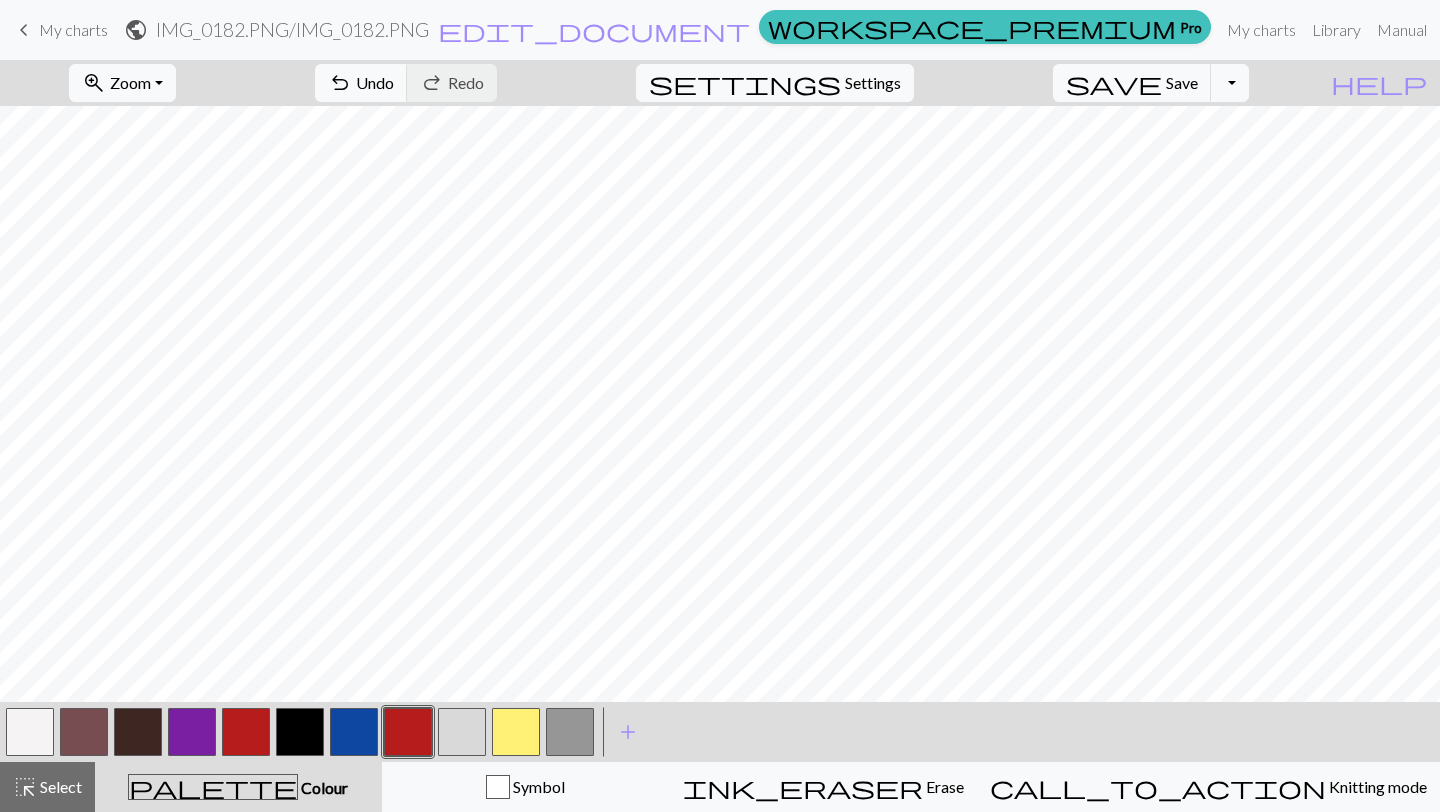 click at bounding box center (30, 732) 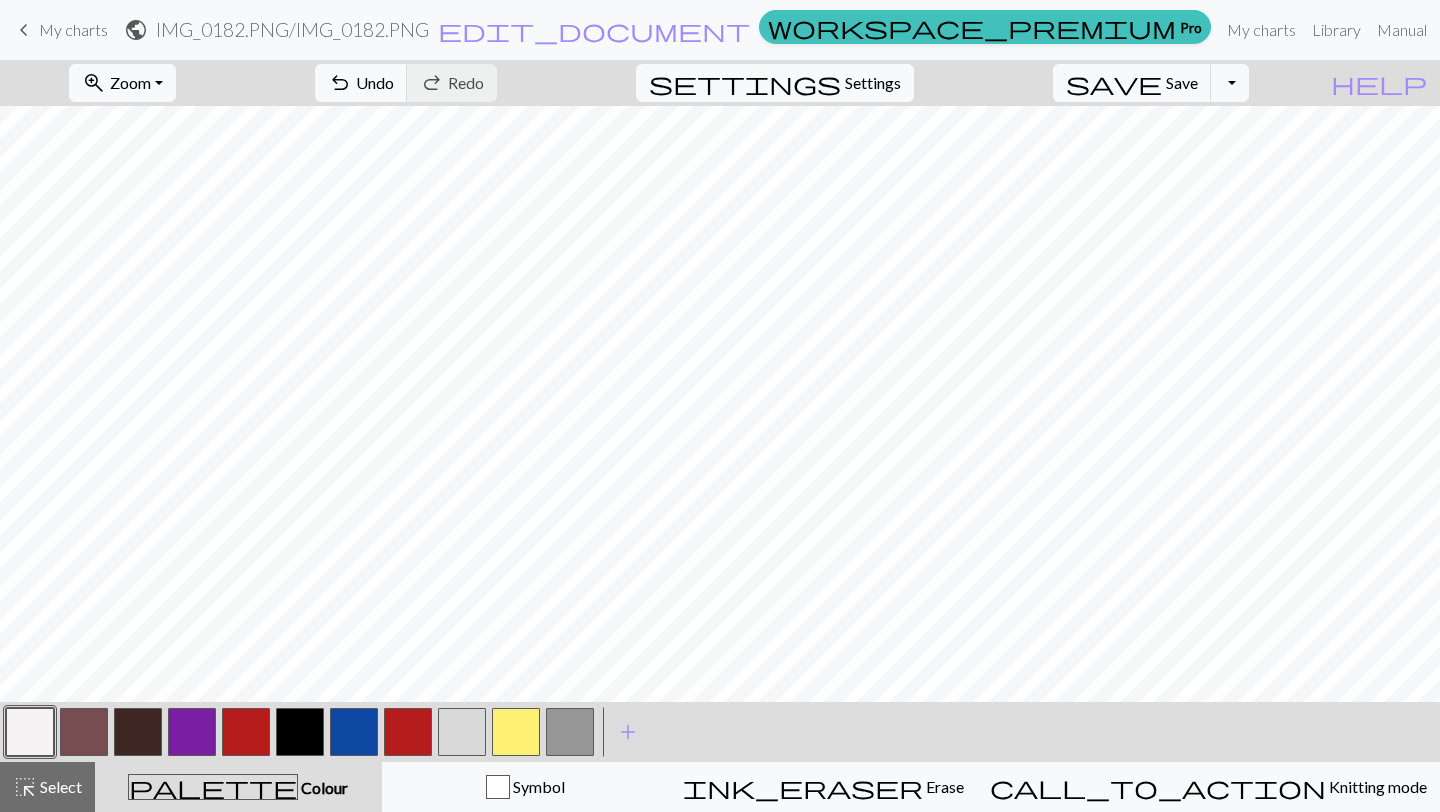 click at bounding box center [354, 732] 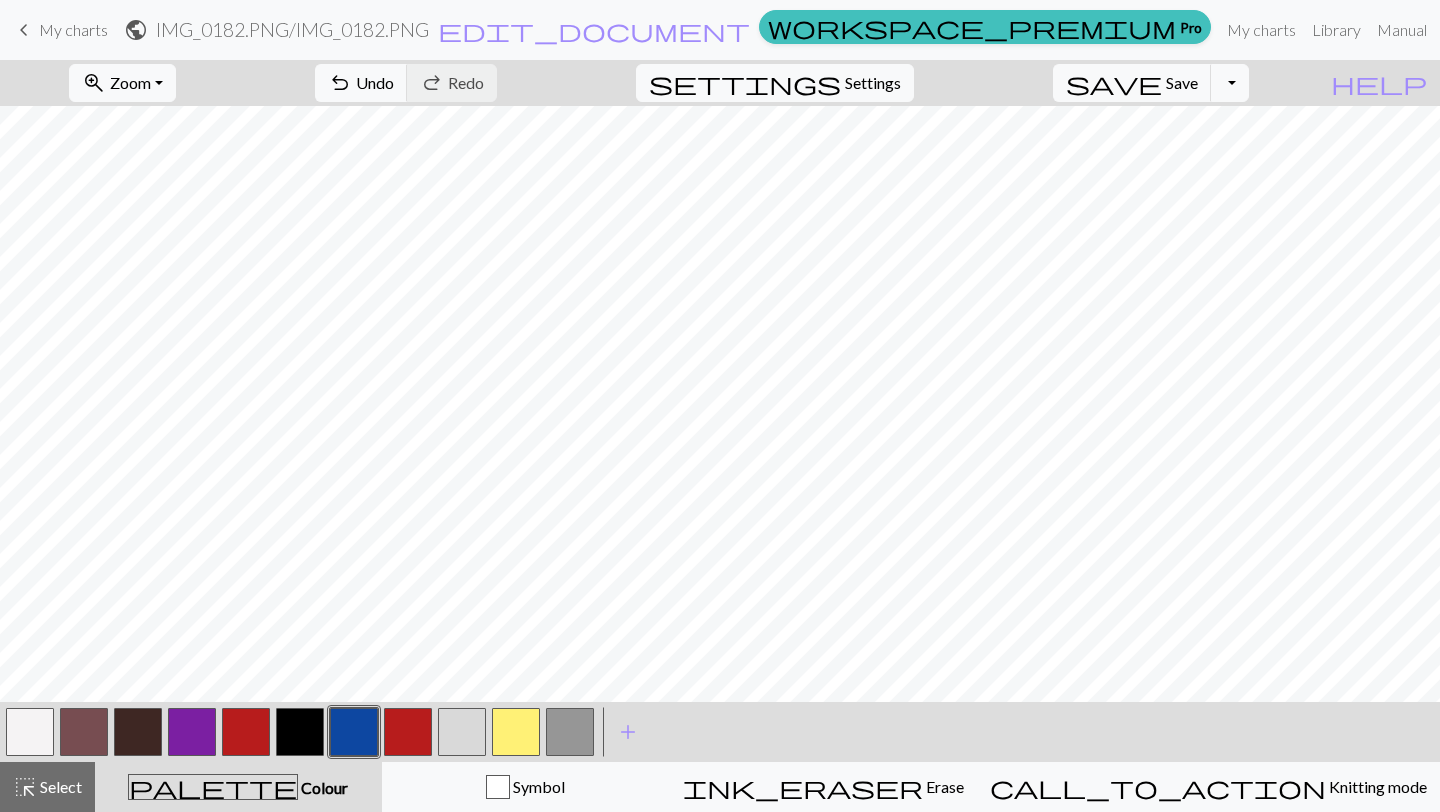 click at bounding box center [30, 732] 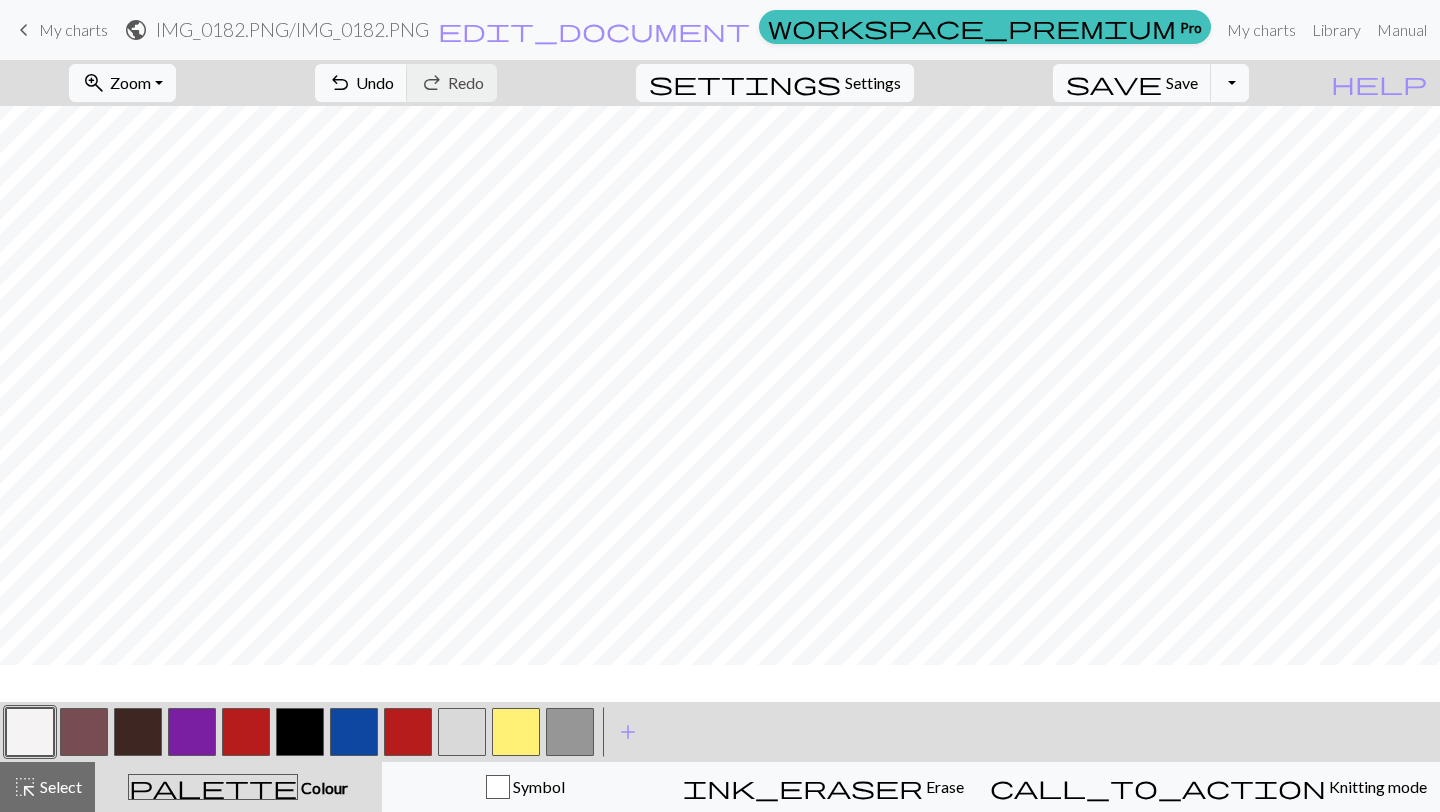scroll, scrollTop: 167, scrollLeft: 0, axis: vertical 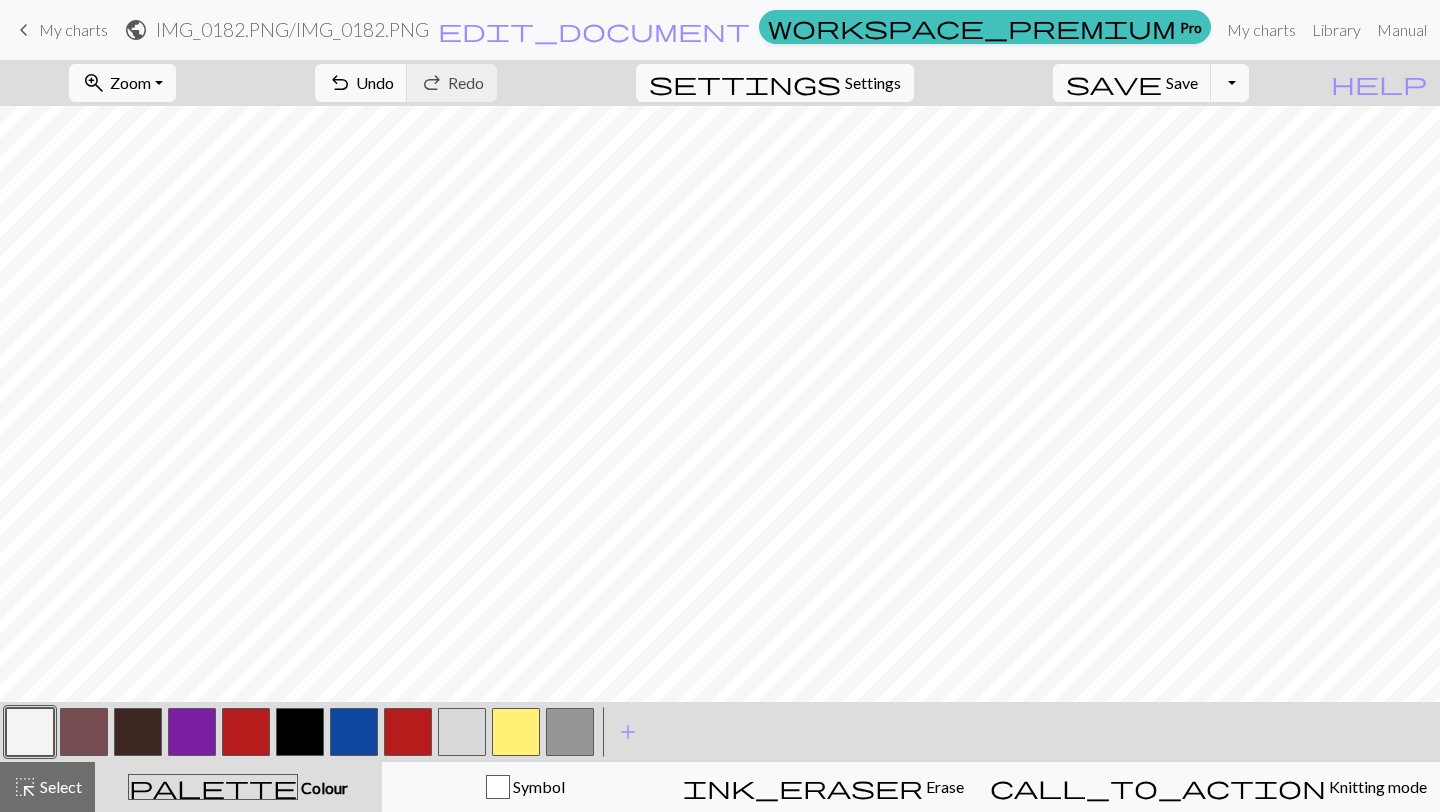 click at bounding box center (408, 732) 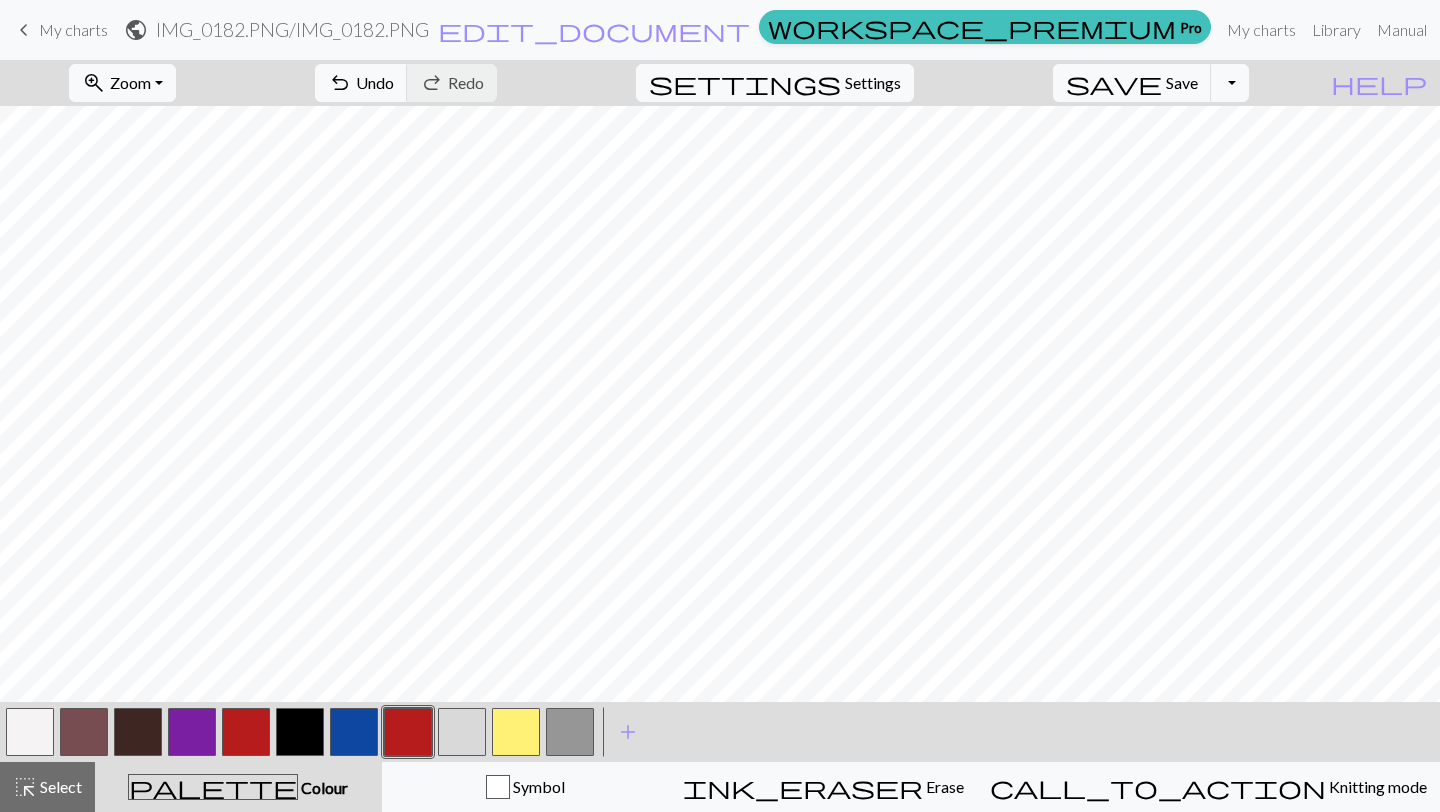 click at bounding box center [30, 732] 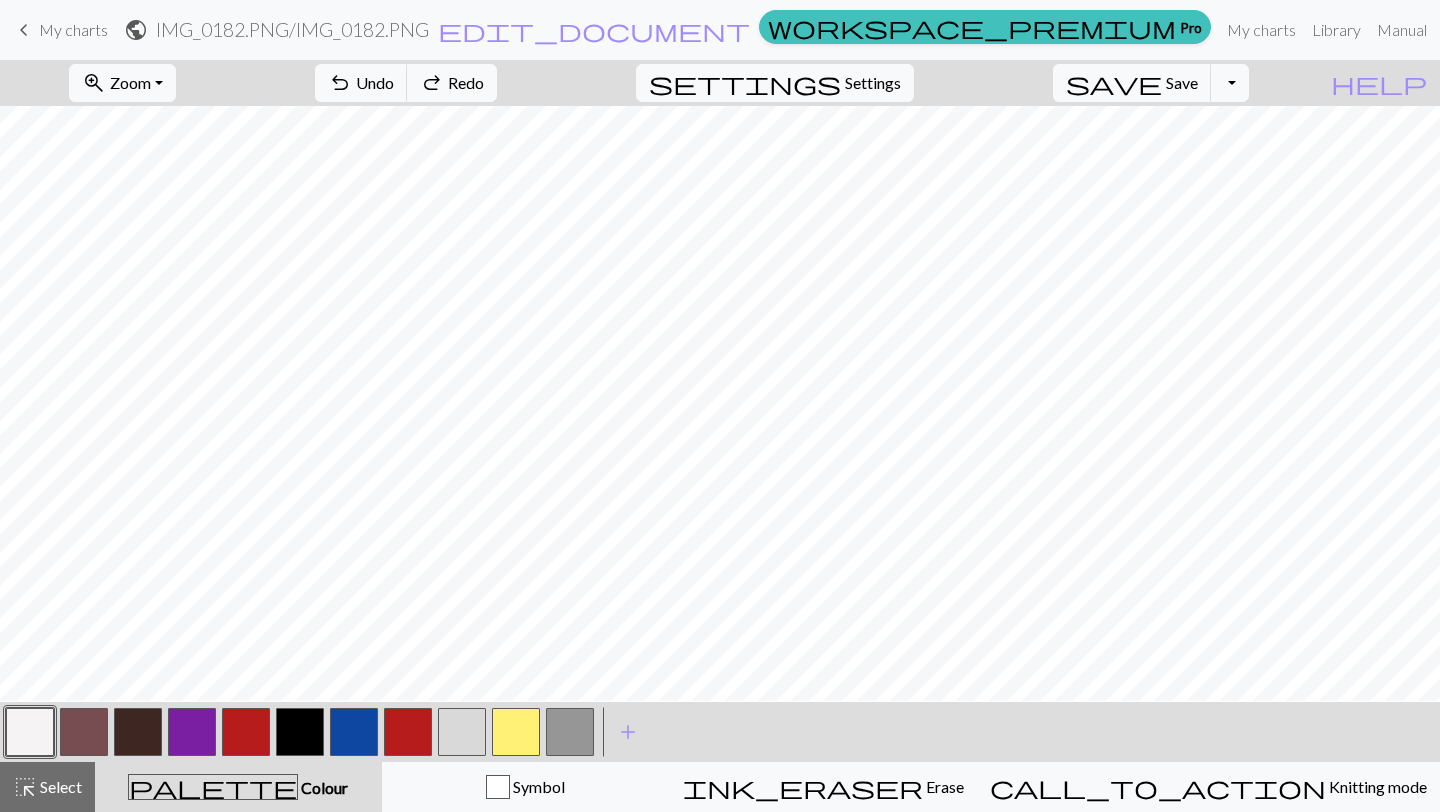scroll, scrollTop: 143, scrollLeft: 0, axis: vertical 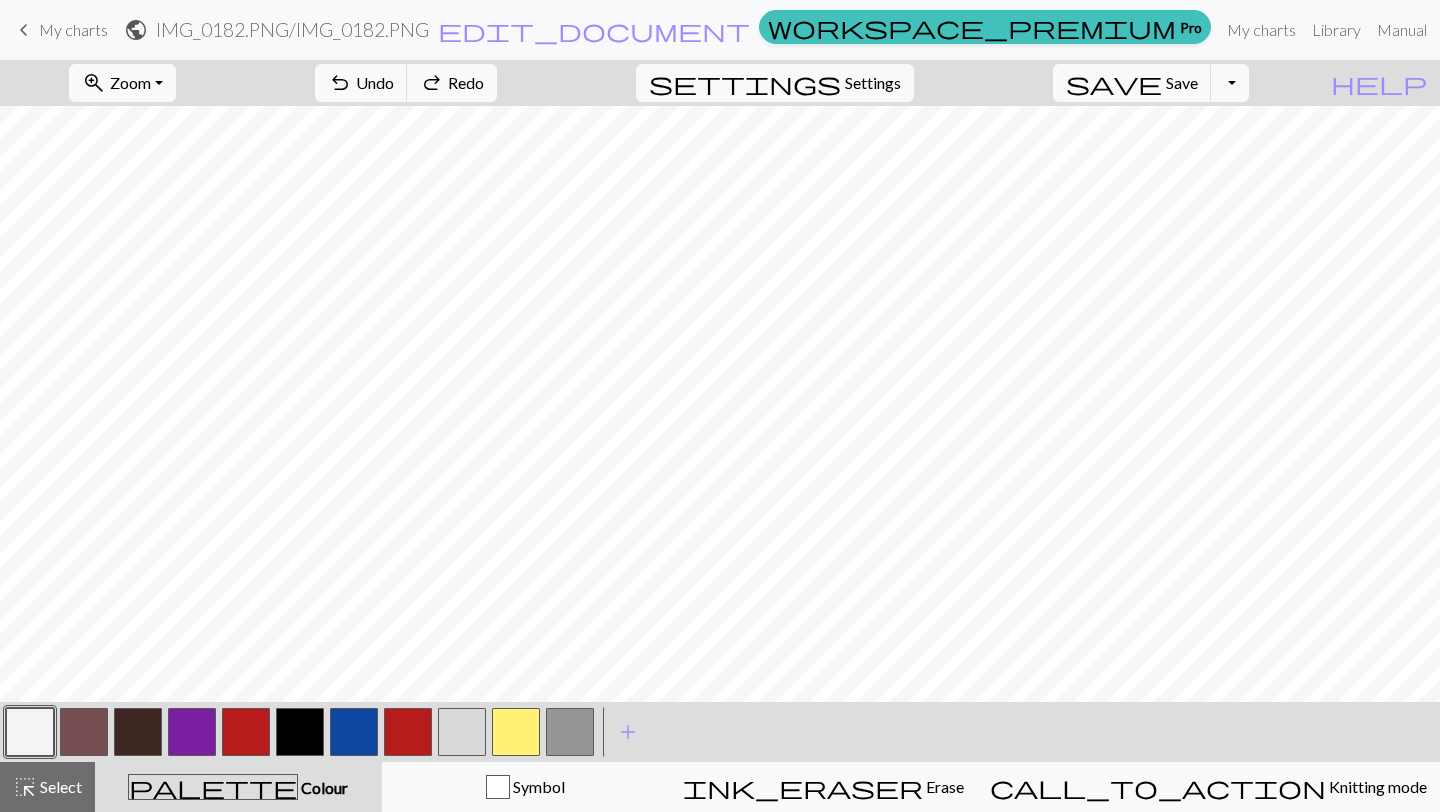 click at bounding box center (462, 732) 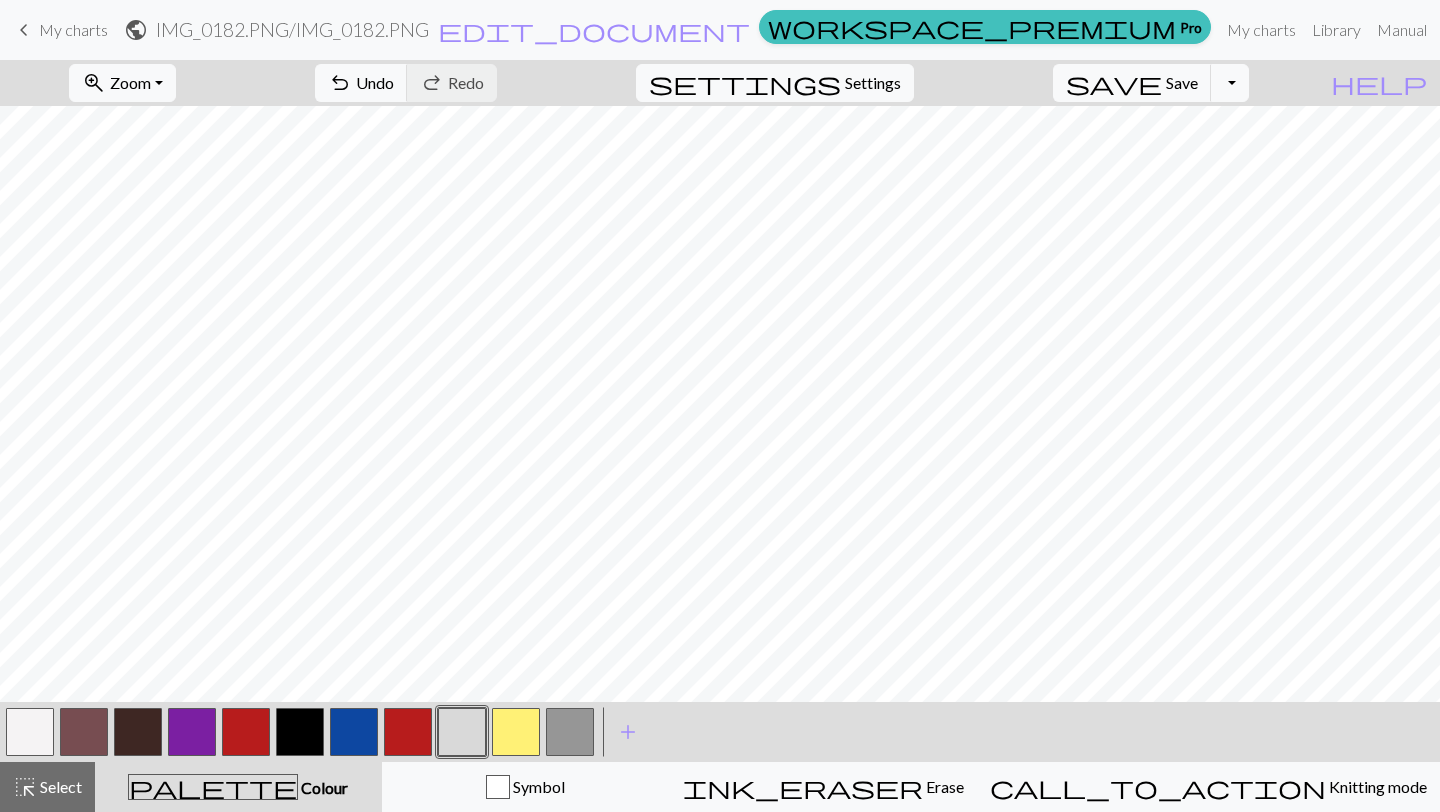 click at bounding box center [30, 732] 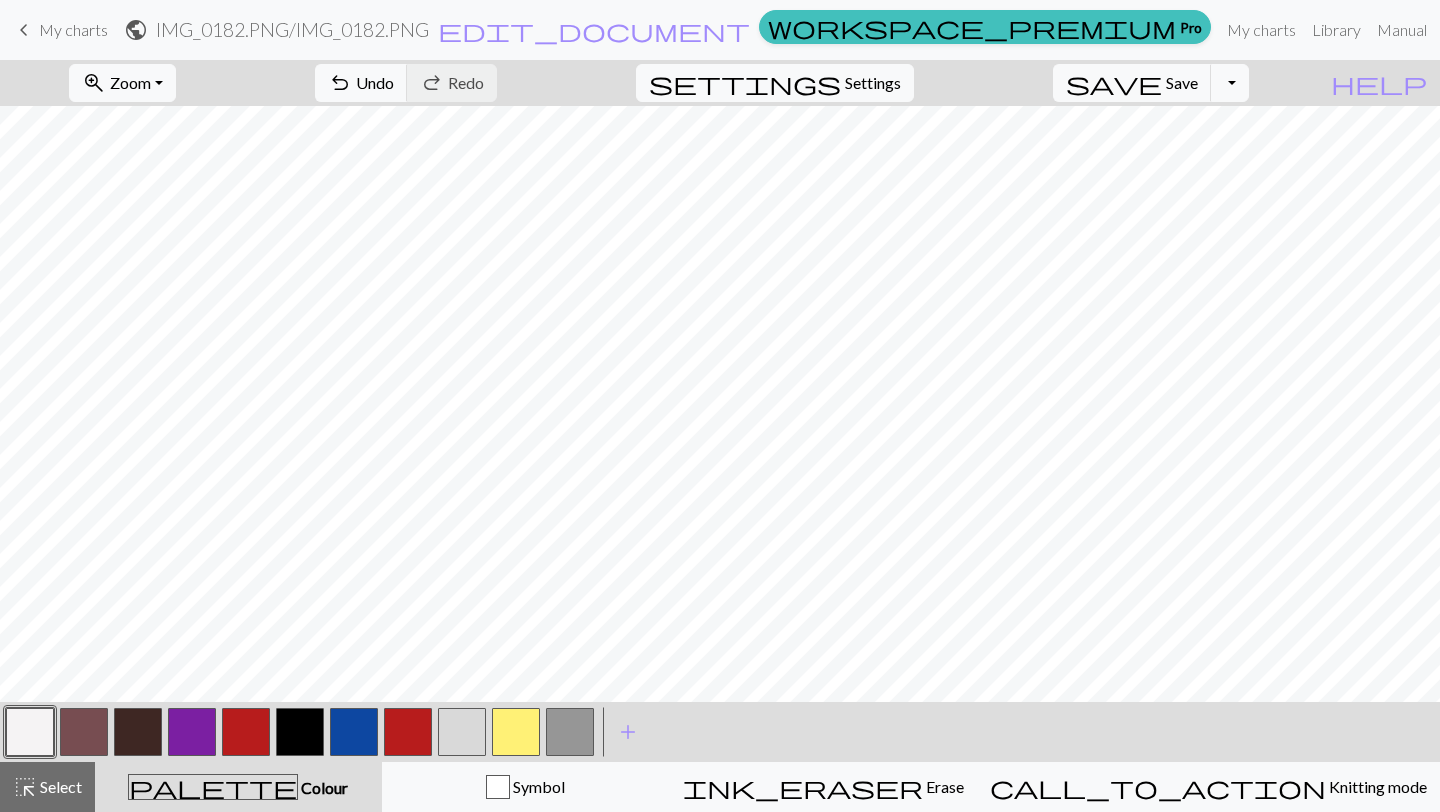 scroll, scrollTop: 105, scrollLeft: 0, axis: vertical 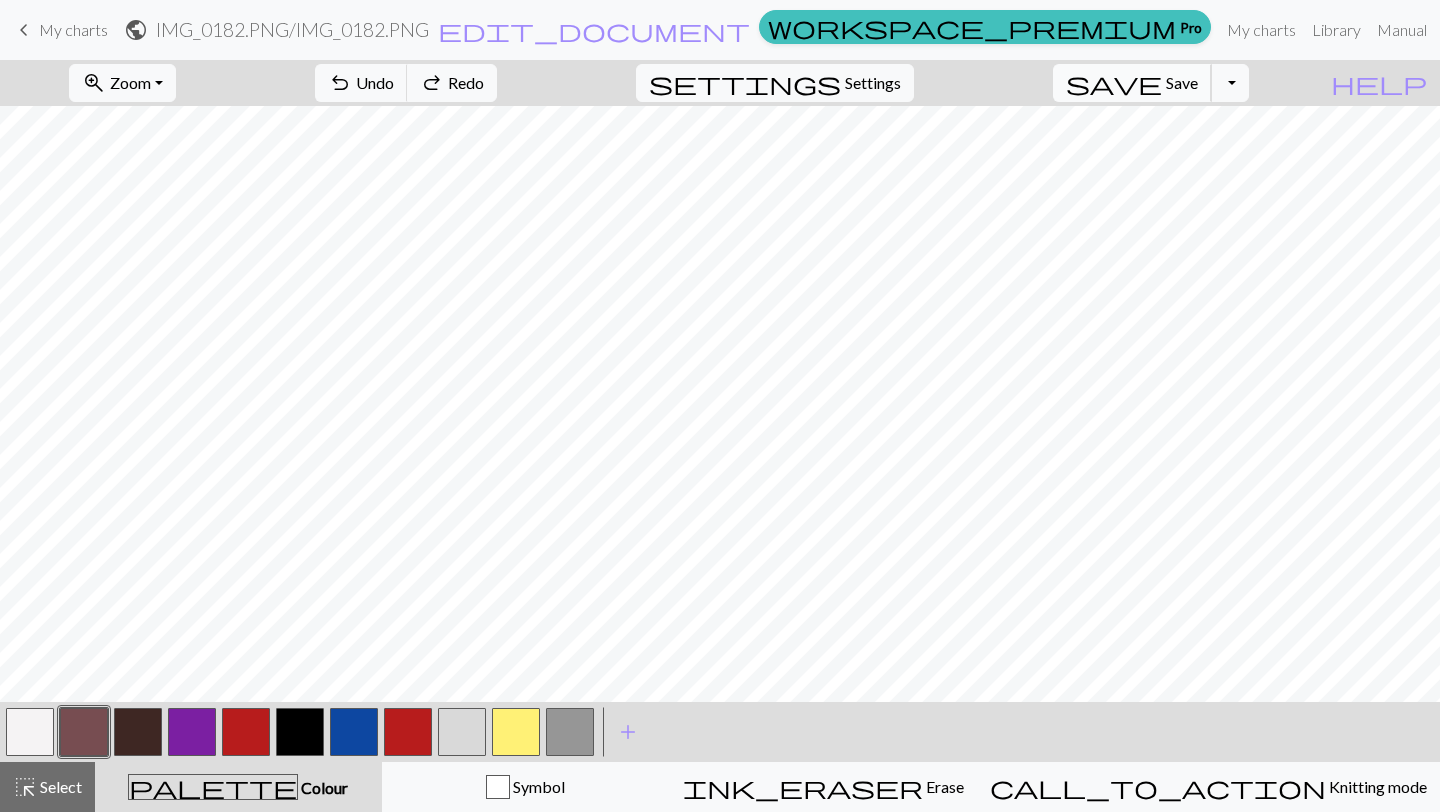 click on "save" at bounding box center (1114, 83) 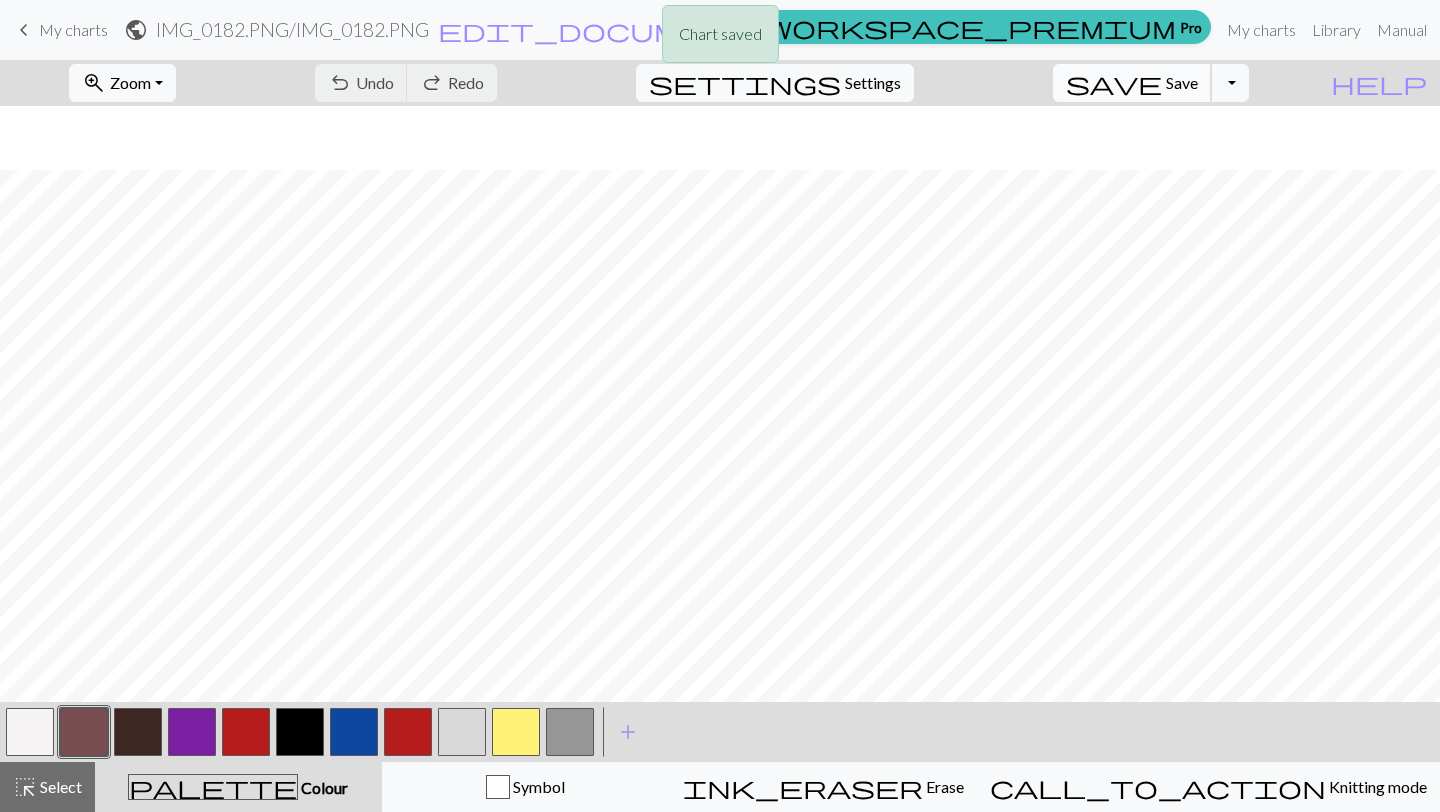 scroll, scrollTop: 213, scrollLeft: 0, axis: vertical 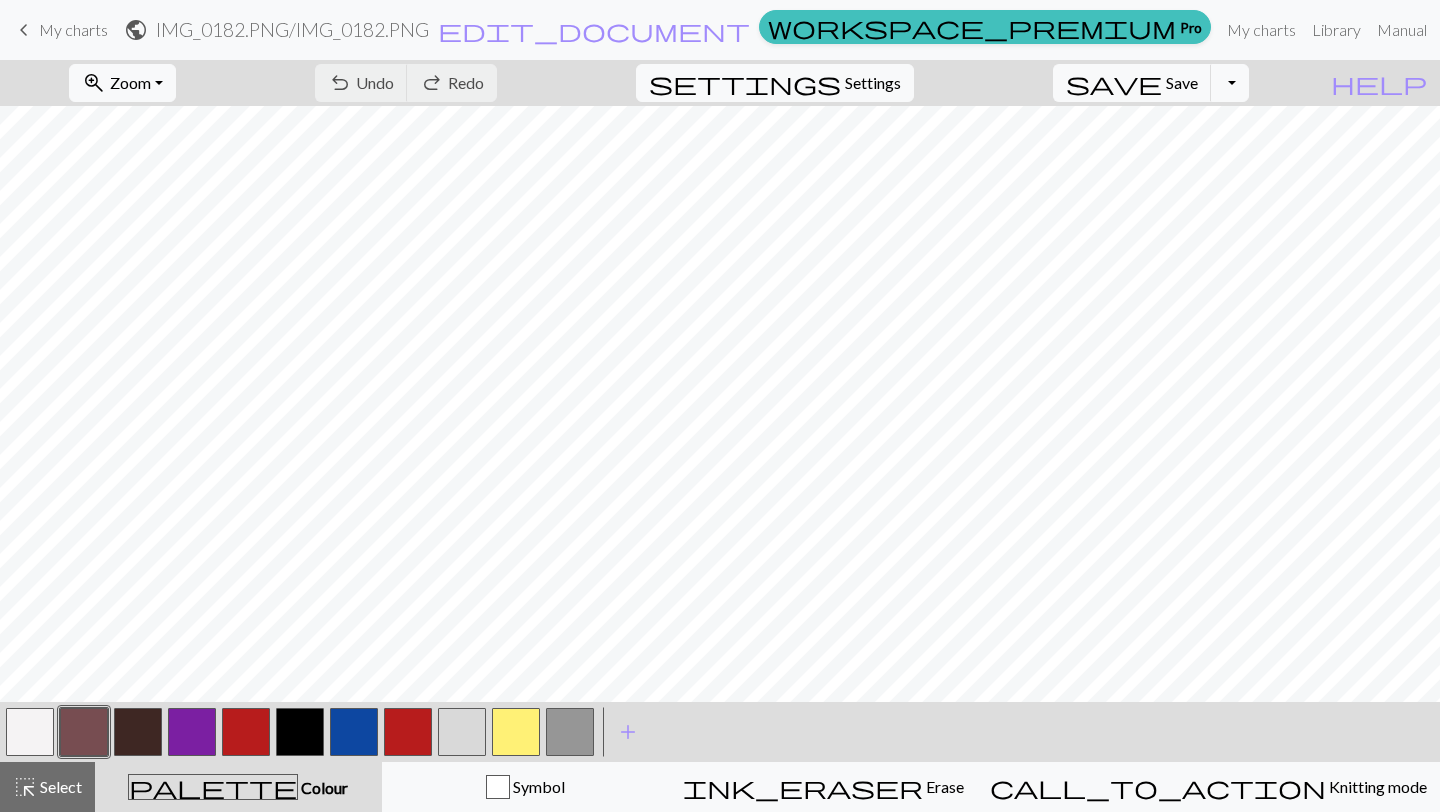 click at bounding box center (30, 732) 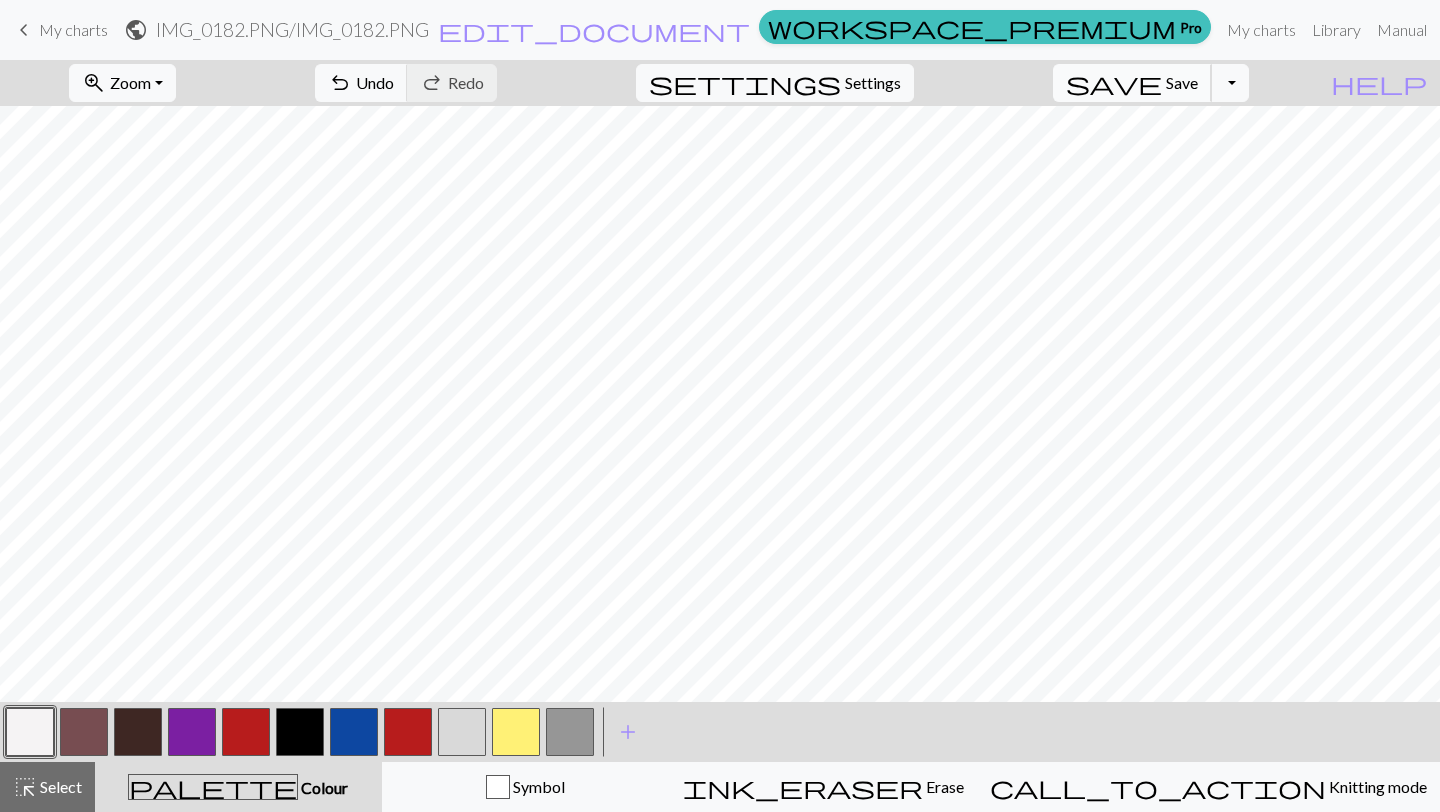 click on "Save" at bounding box center (1182, 82) 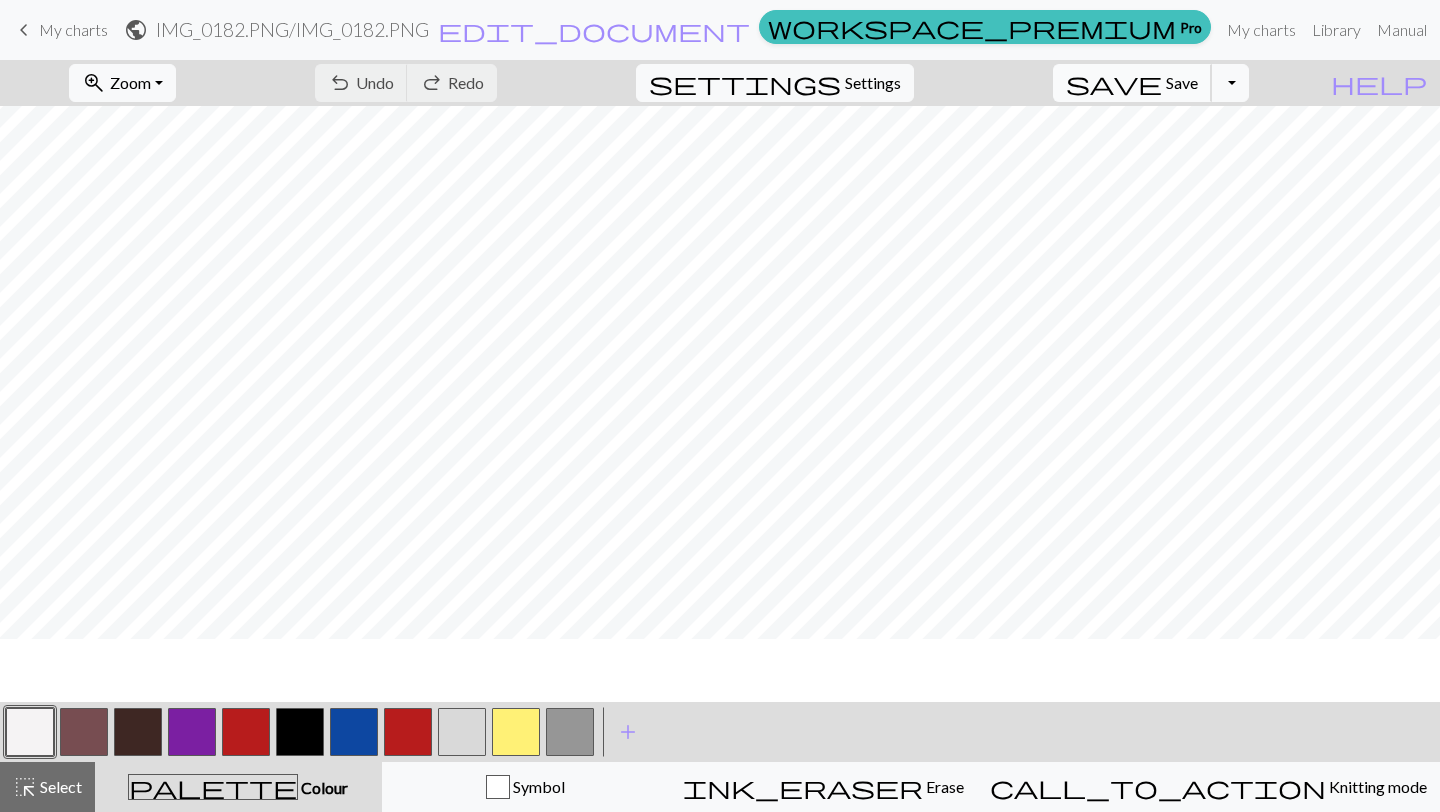 scroll, scrollTop: 186, scrollLeft: 0, axis: vertical 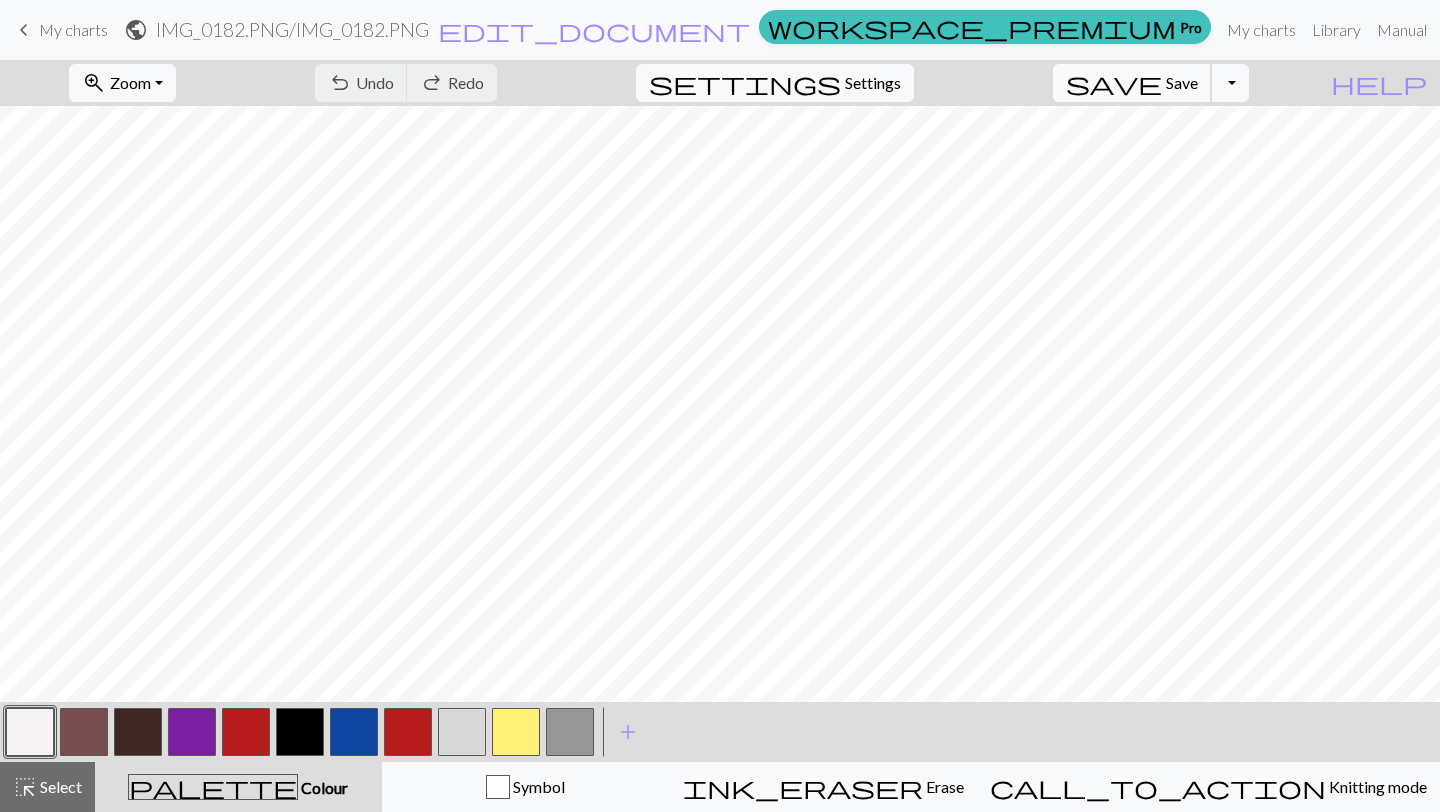 click on "save Save Save" at bounding box center [1132, 83] 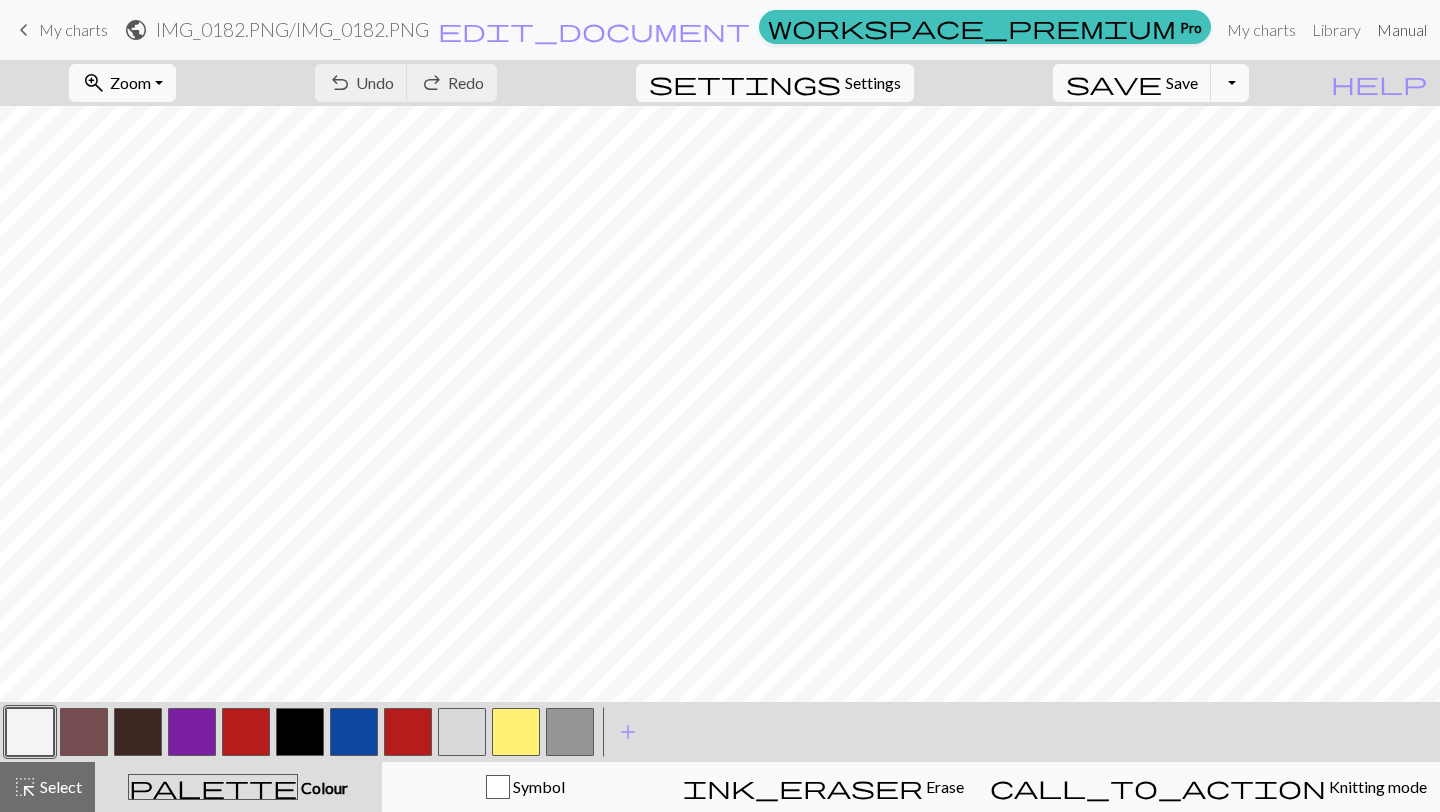 click on "Manual" at bounding box center [1402, 30] 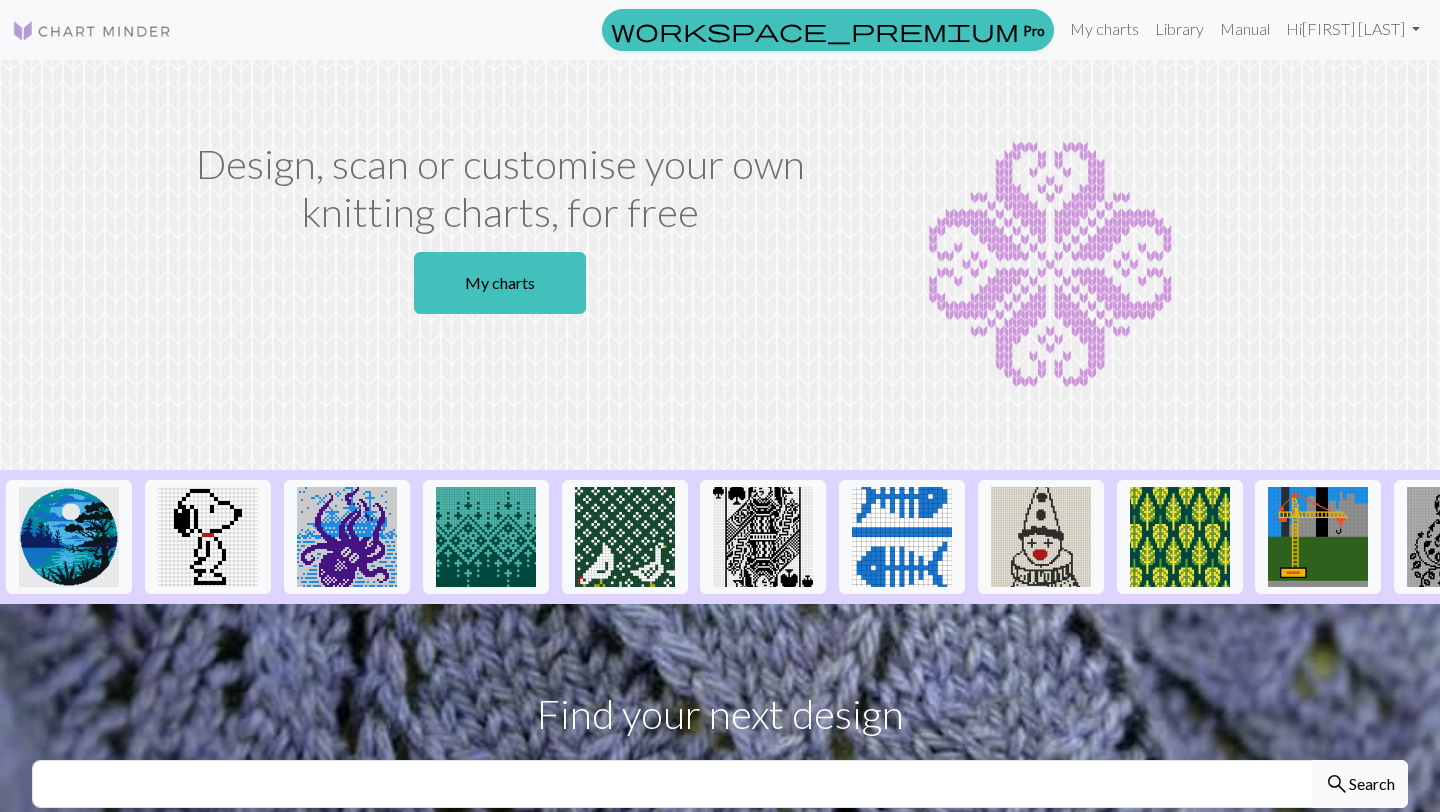 scroll, scrollTop: 0, scrollLeft: 0, axis: both 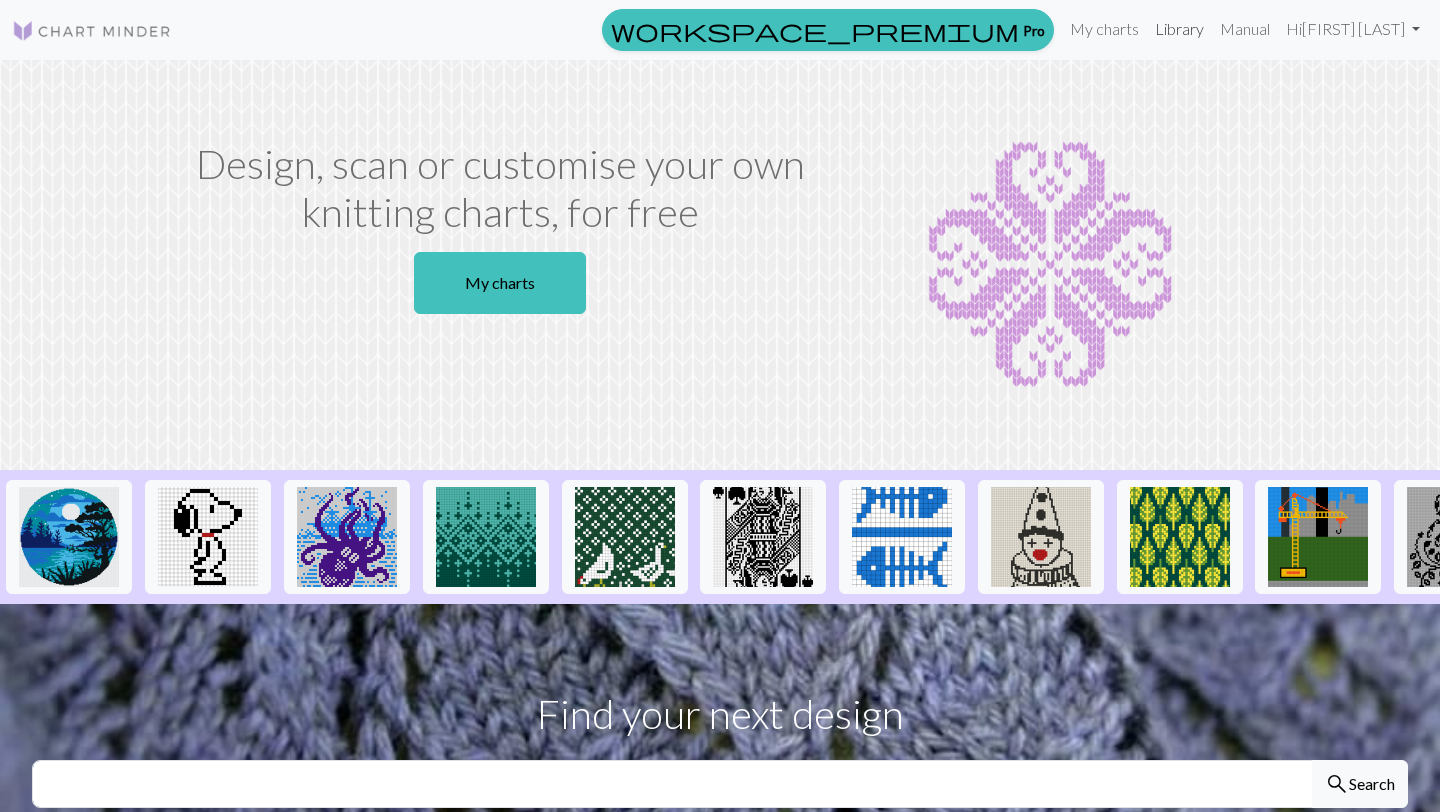 click on "Library" at bounding box center (1179, 29) 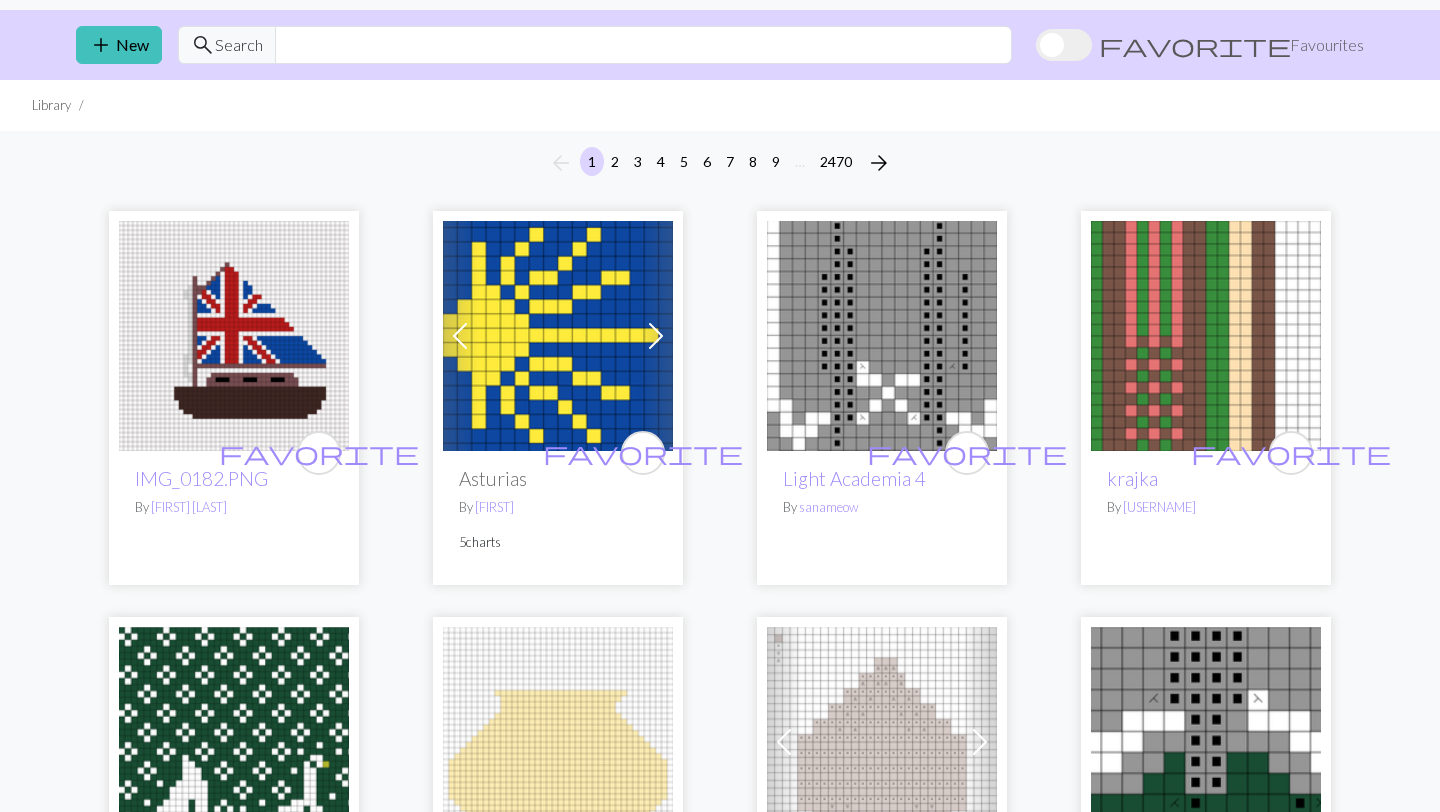 scroll, scrollTop: 0, scrollLeft: 0, axis: both 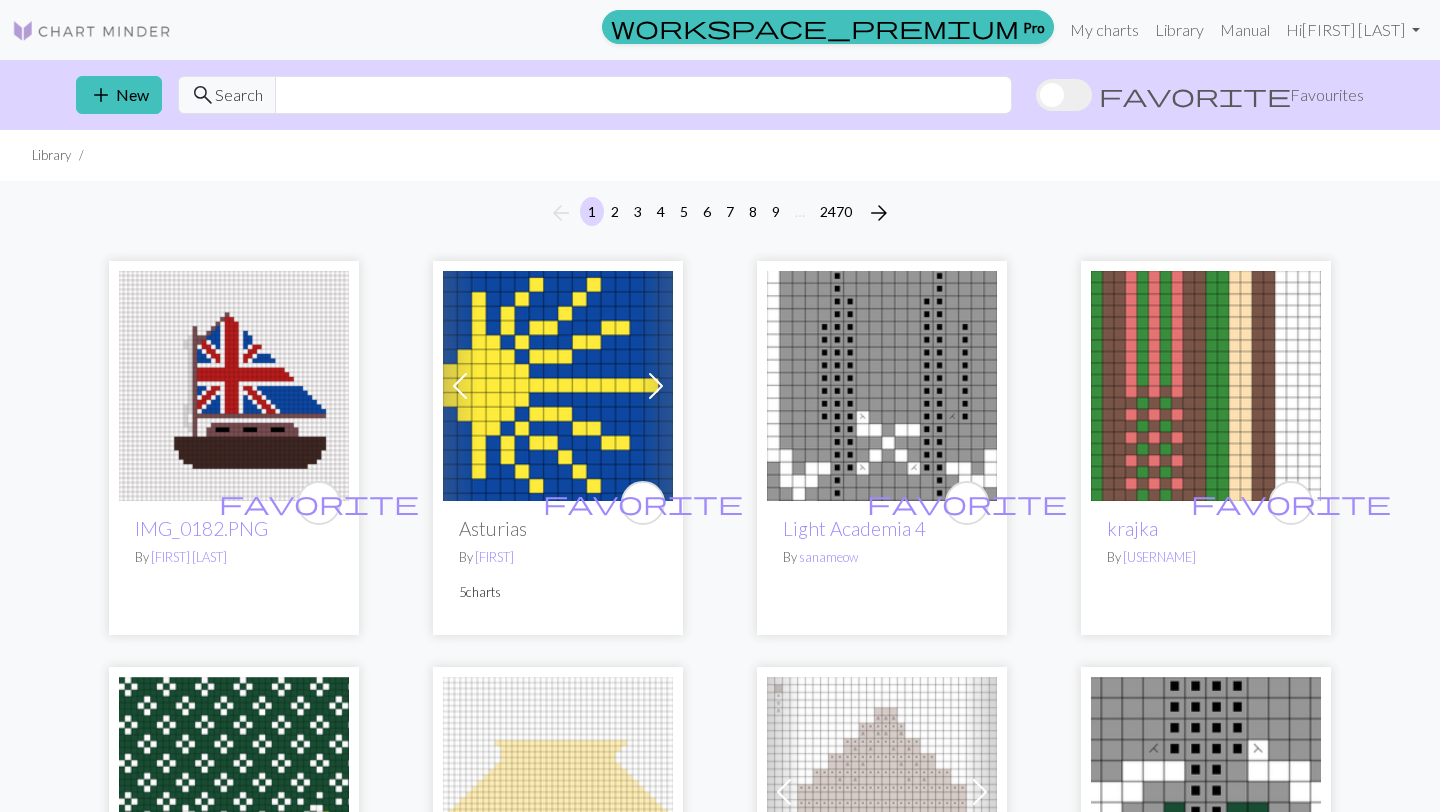 click at bounding box center [234, 386] 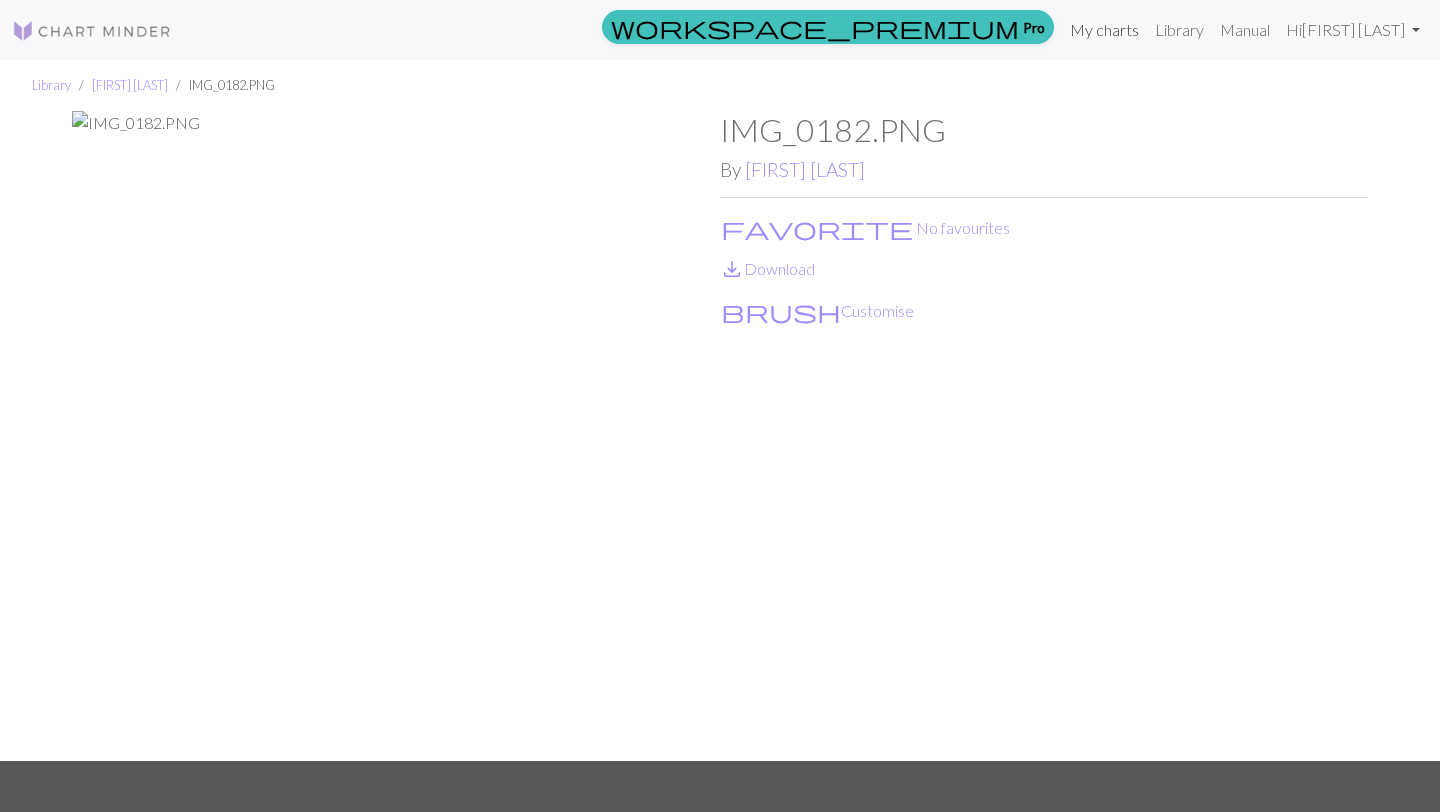 click on "My charts" at bounding box center [1104, 30] 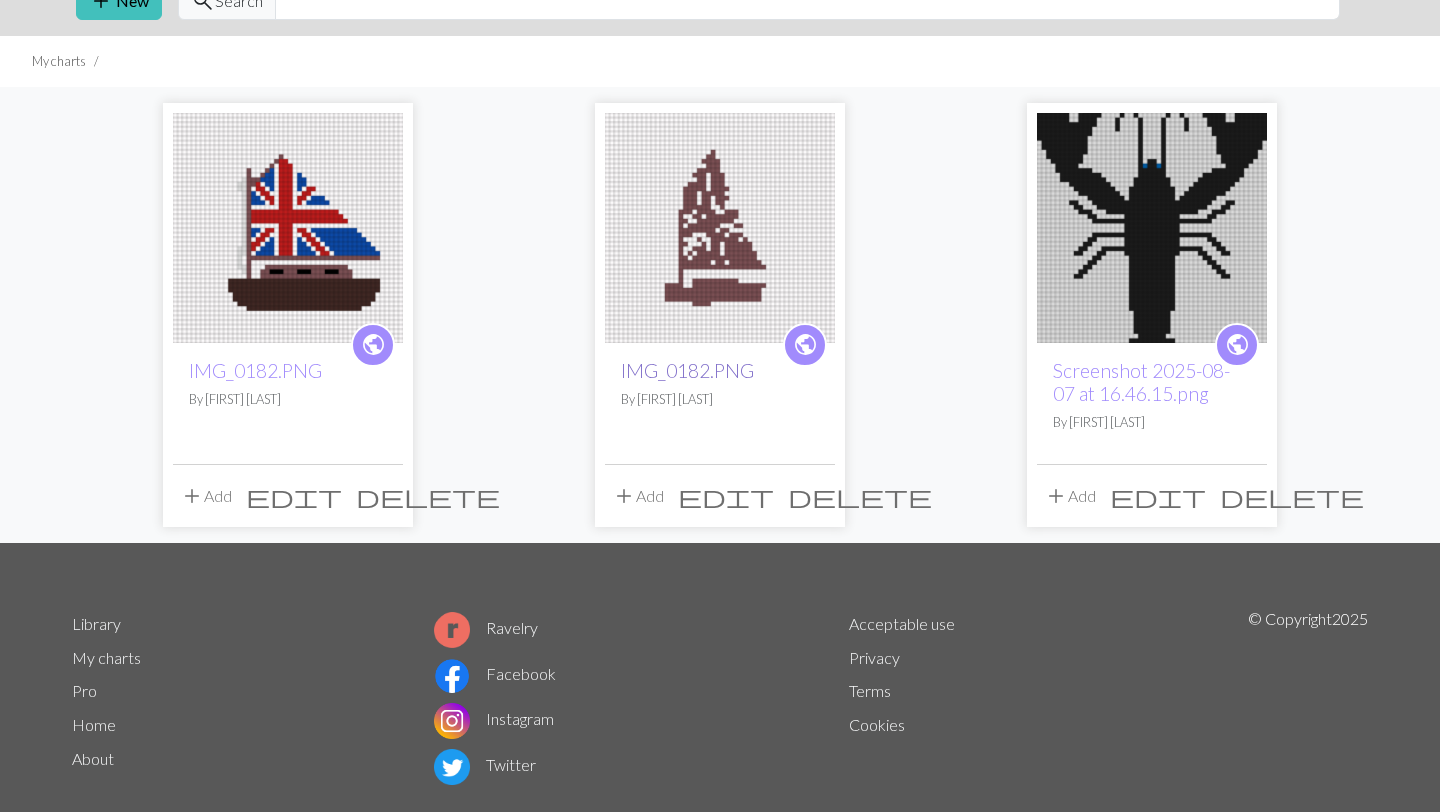 scroll, scrollTop: 97, scrollLeft: 0, axis: vertical 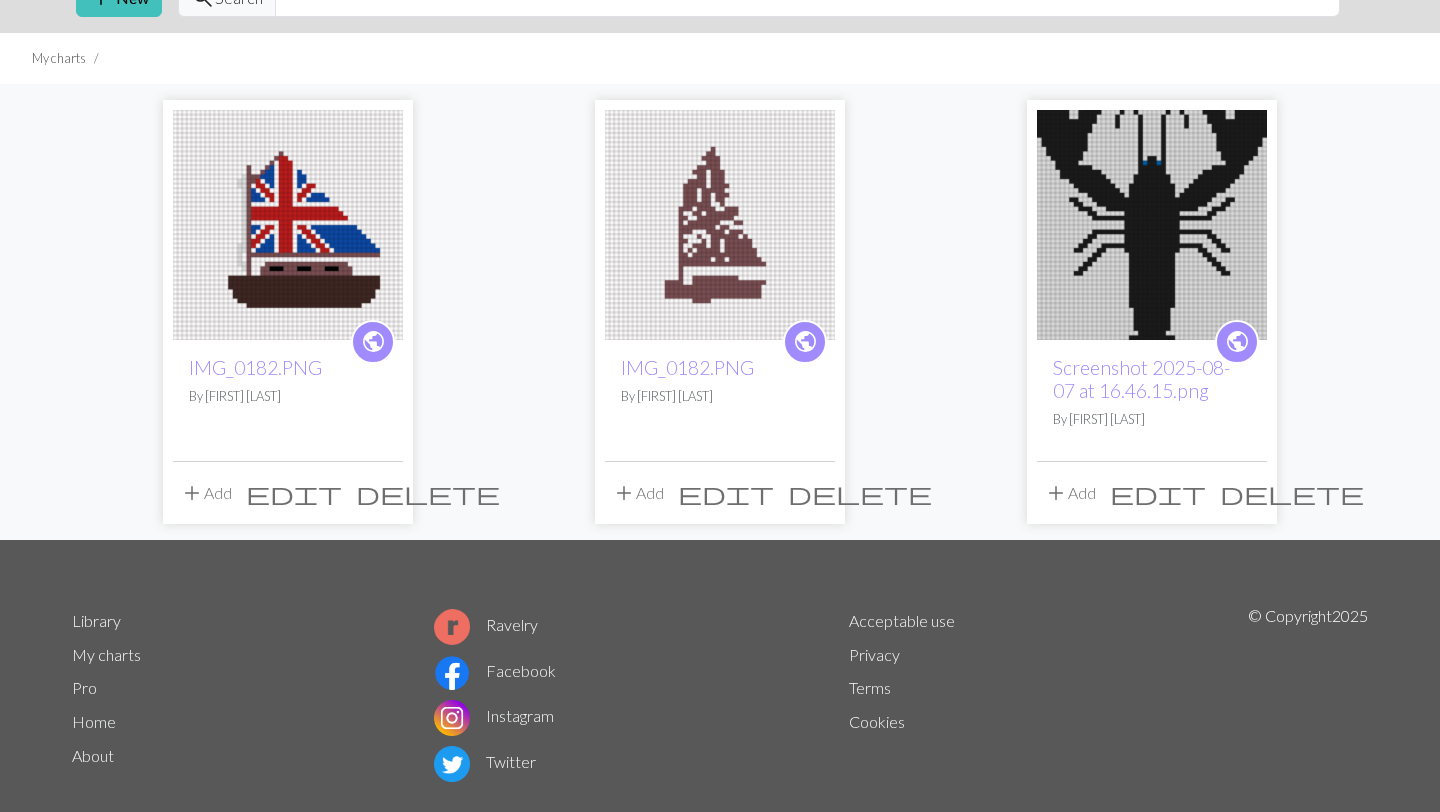 click on "delete" at bounding box center [860, 493] 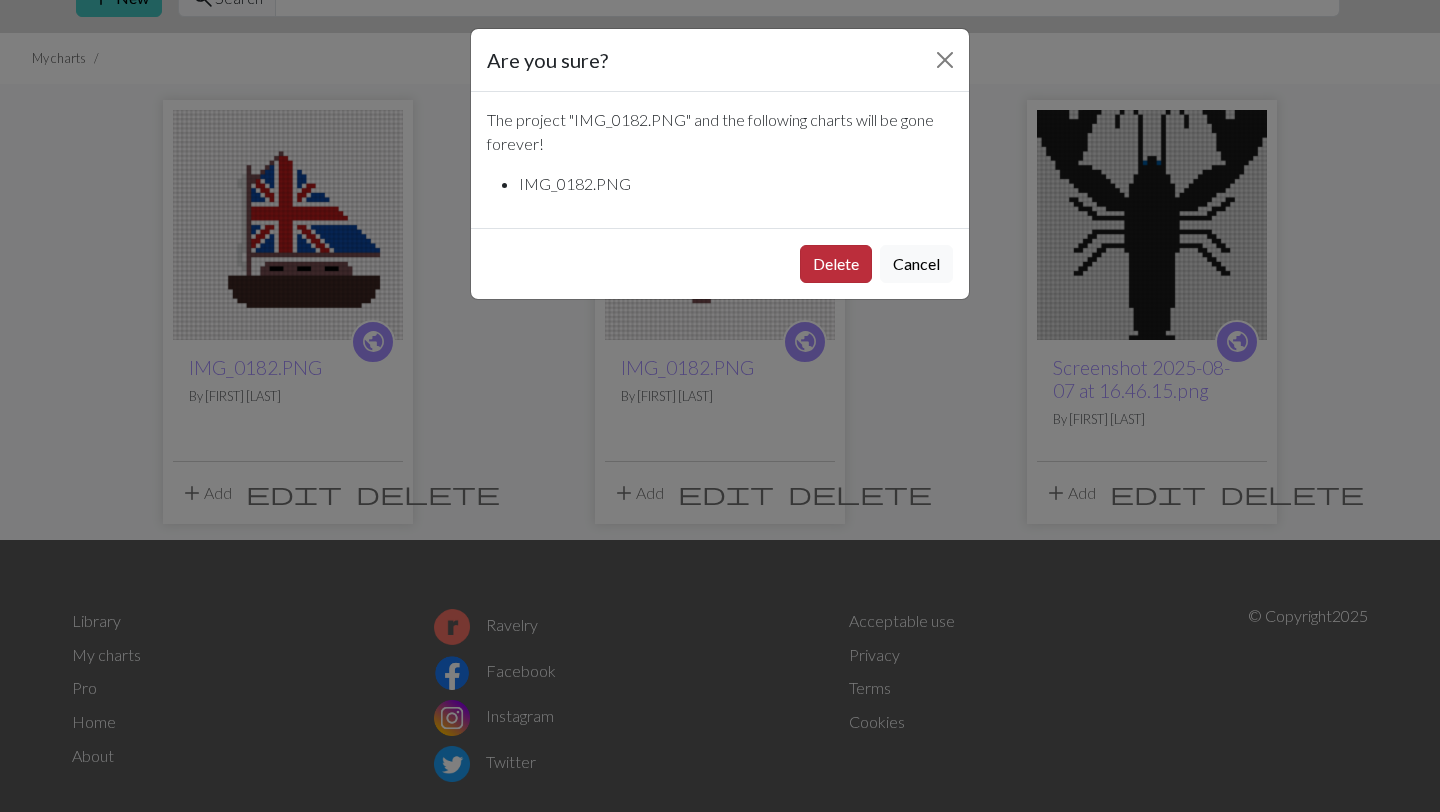 click on "Delete" at bounding box center [836, 264] 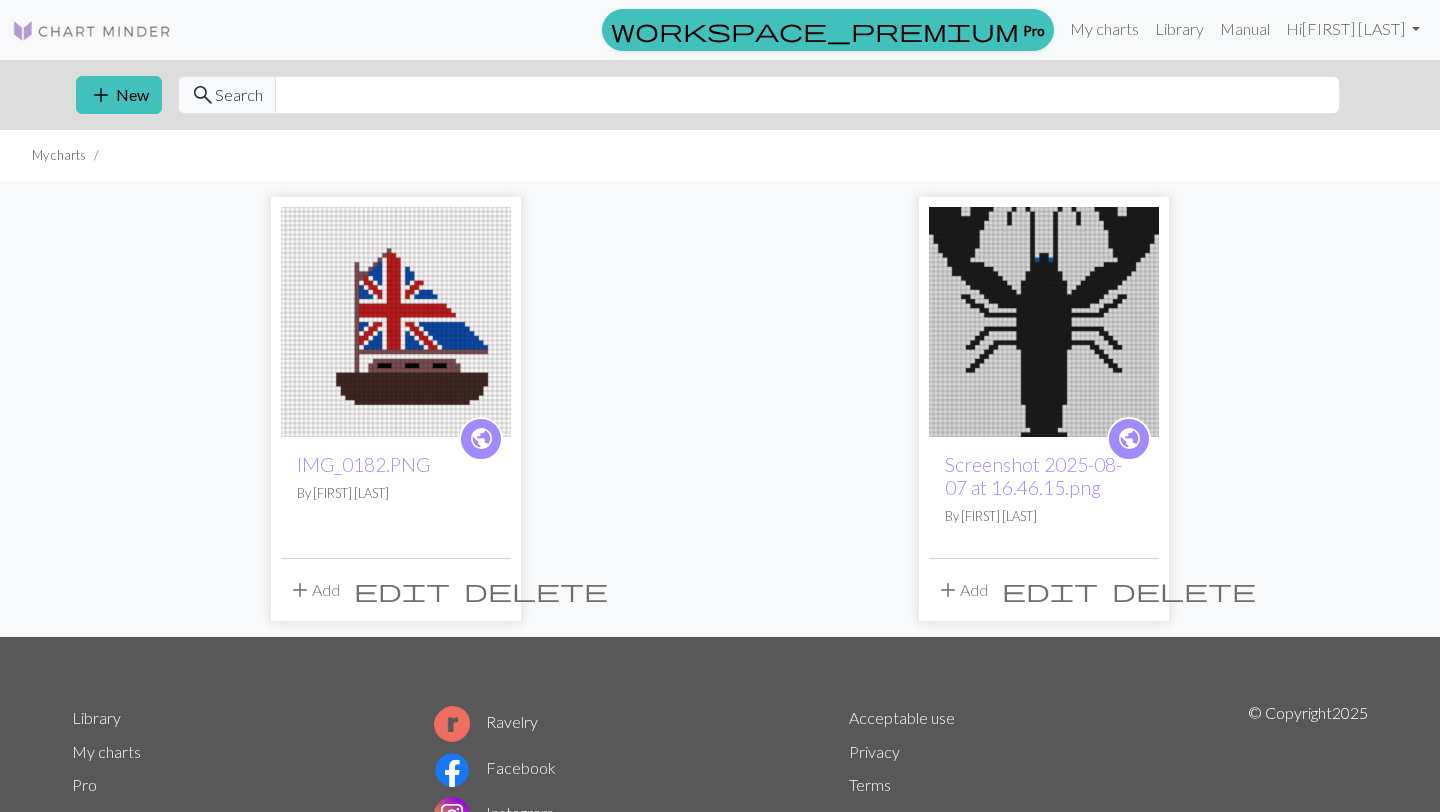 scroll, scrollTop: 97, scrollLeft: 0, axis: vertical 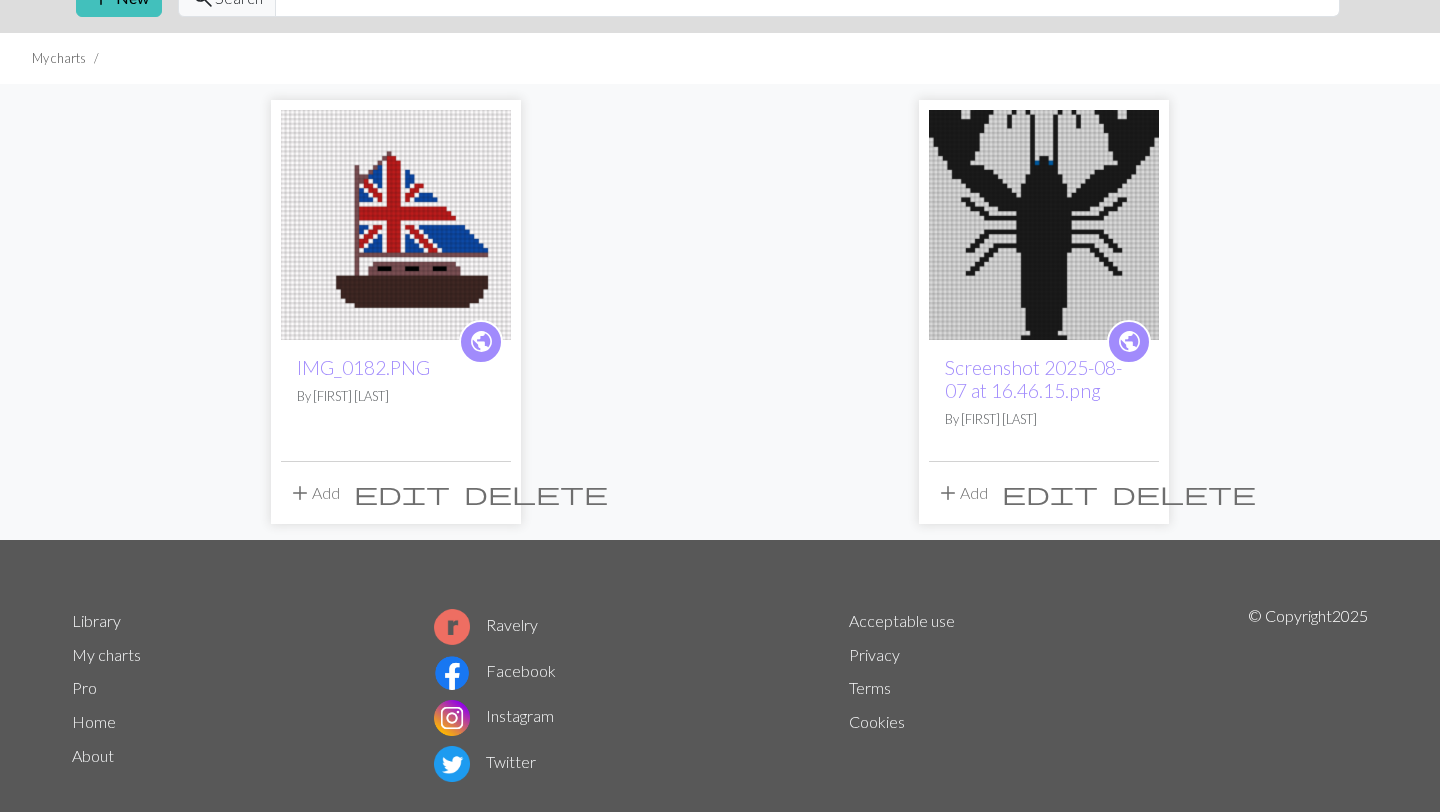 click on "public" at bounding box center (481, 341) 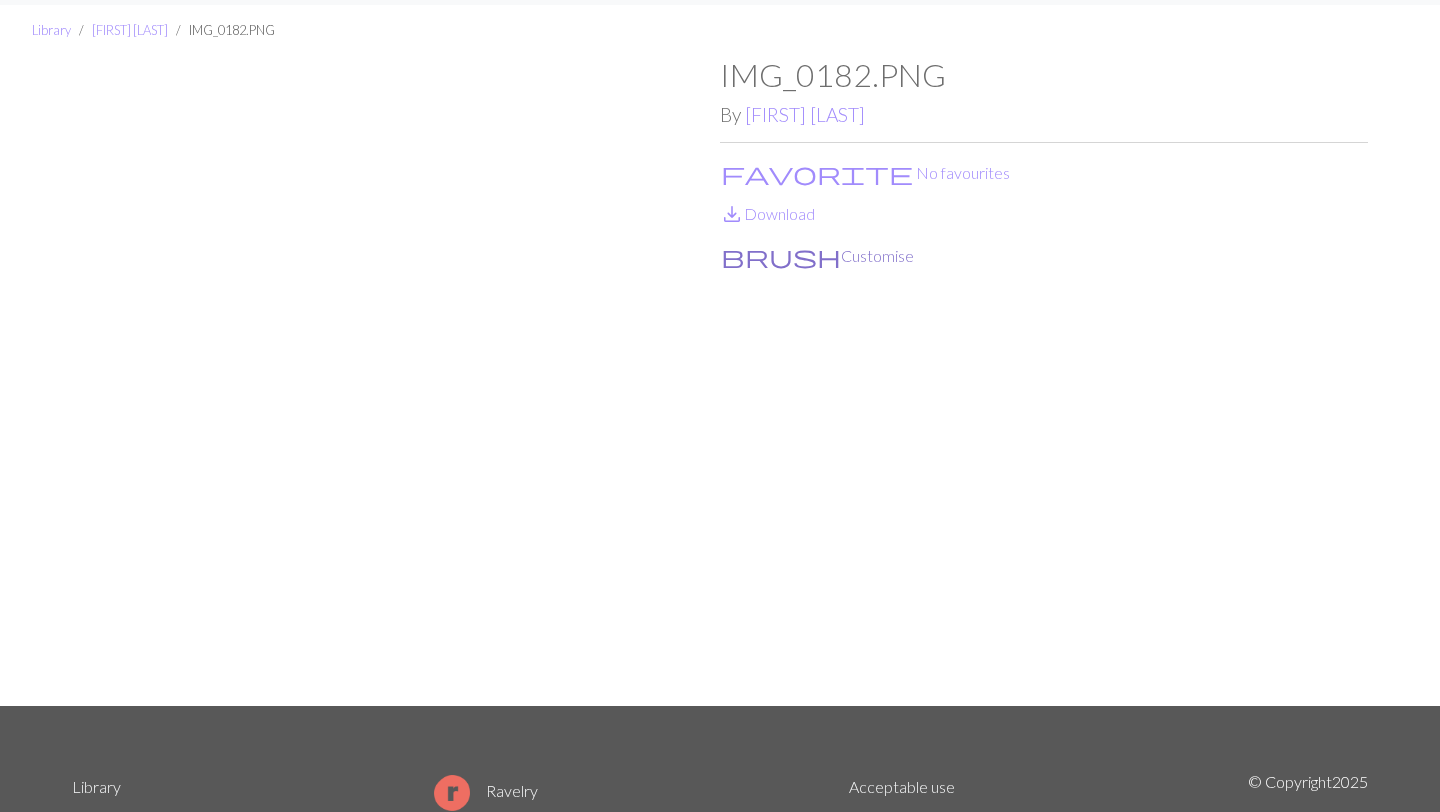 scroll, scrollTop: 0, scrollLeft: 0, axis: both 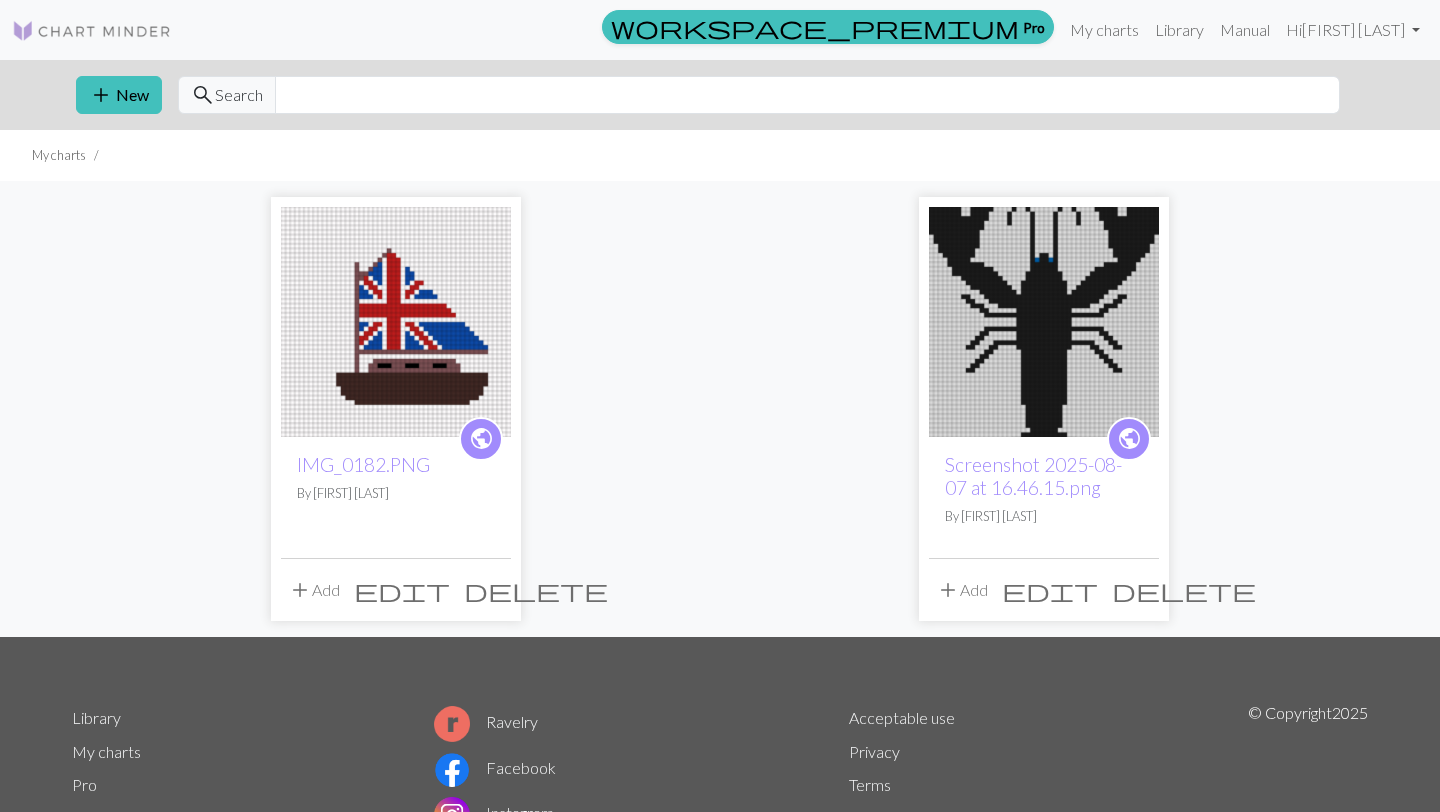drag, startPoint x: 454, startPoint y: 591, endPoint x: 419, endPoint y: 570, distance: 40.81666 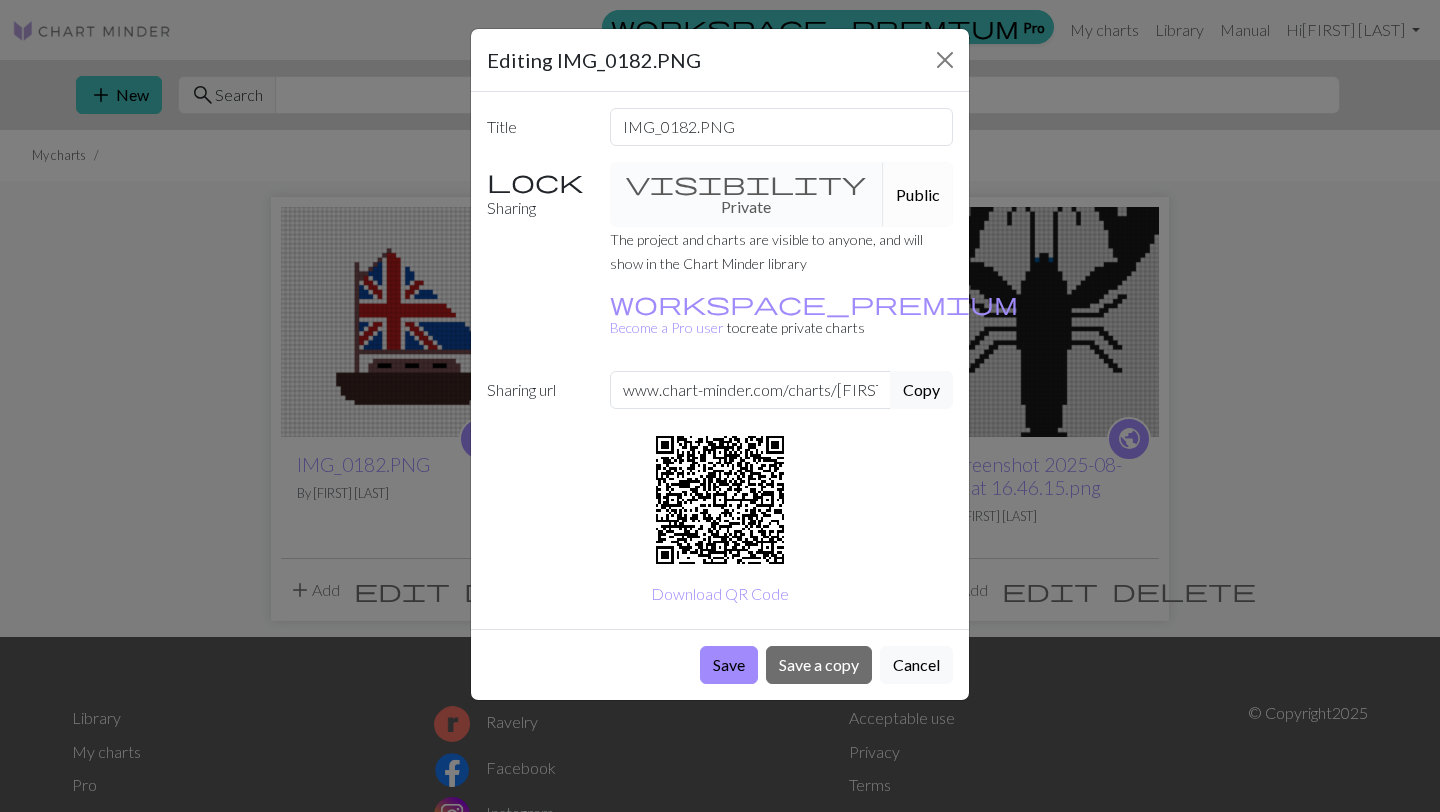 click on "visibility  Private Public" at bounding box center (782, 194) 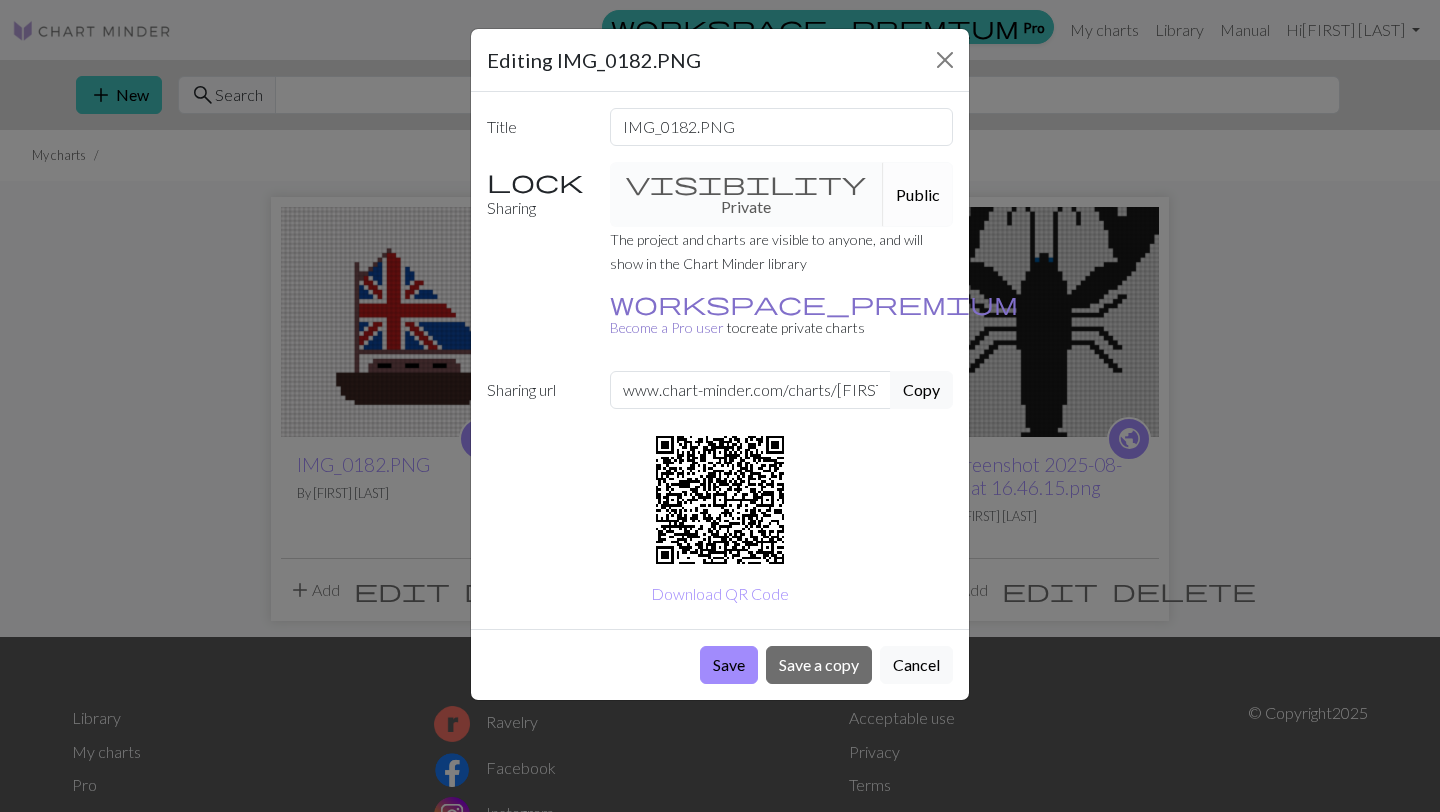 click on "workspace_premium Become a Pro user" at bounding box center [814, 315] 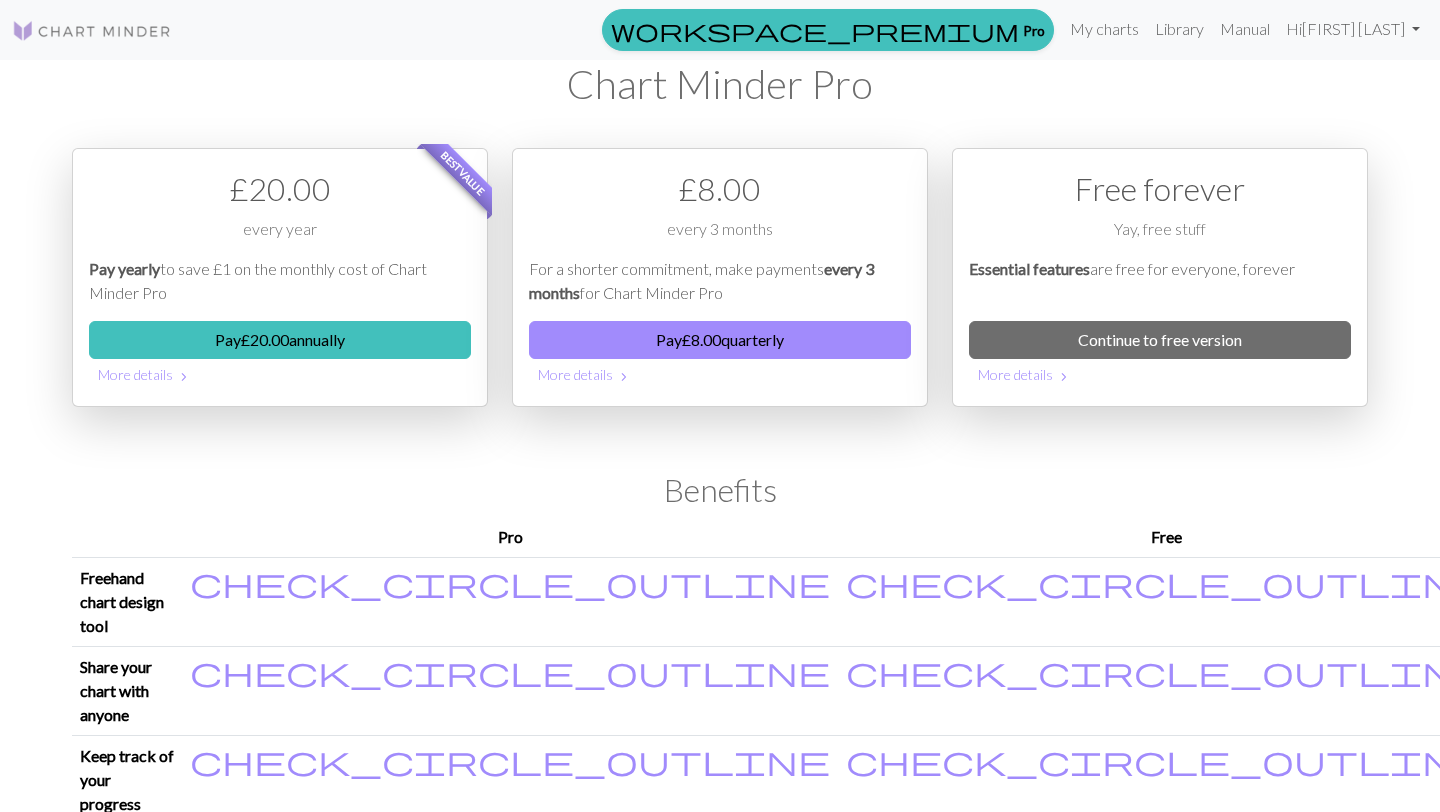scroll, scrollTop: 0, scrollLeft: 0, axis: both 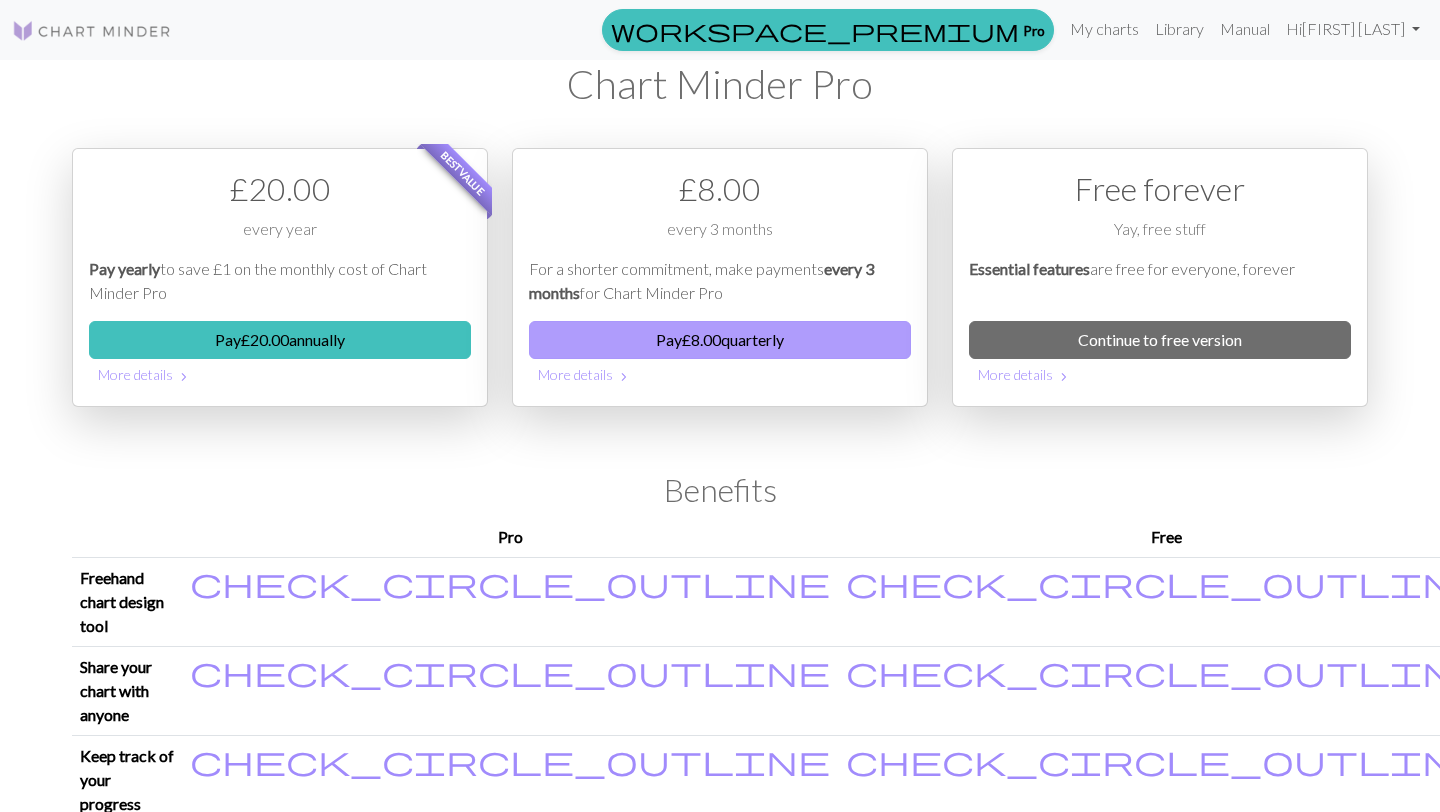 click on "Pay  £ 8.00  quarterly" at bounding box center [720, 340] 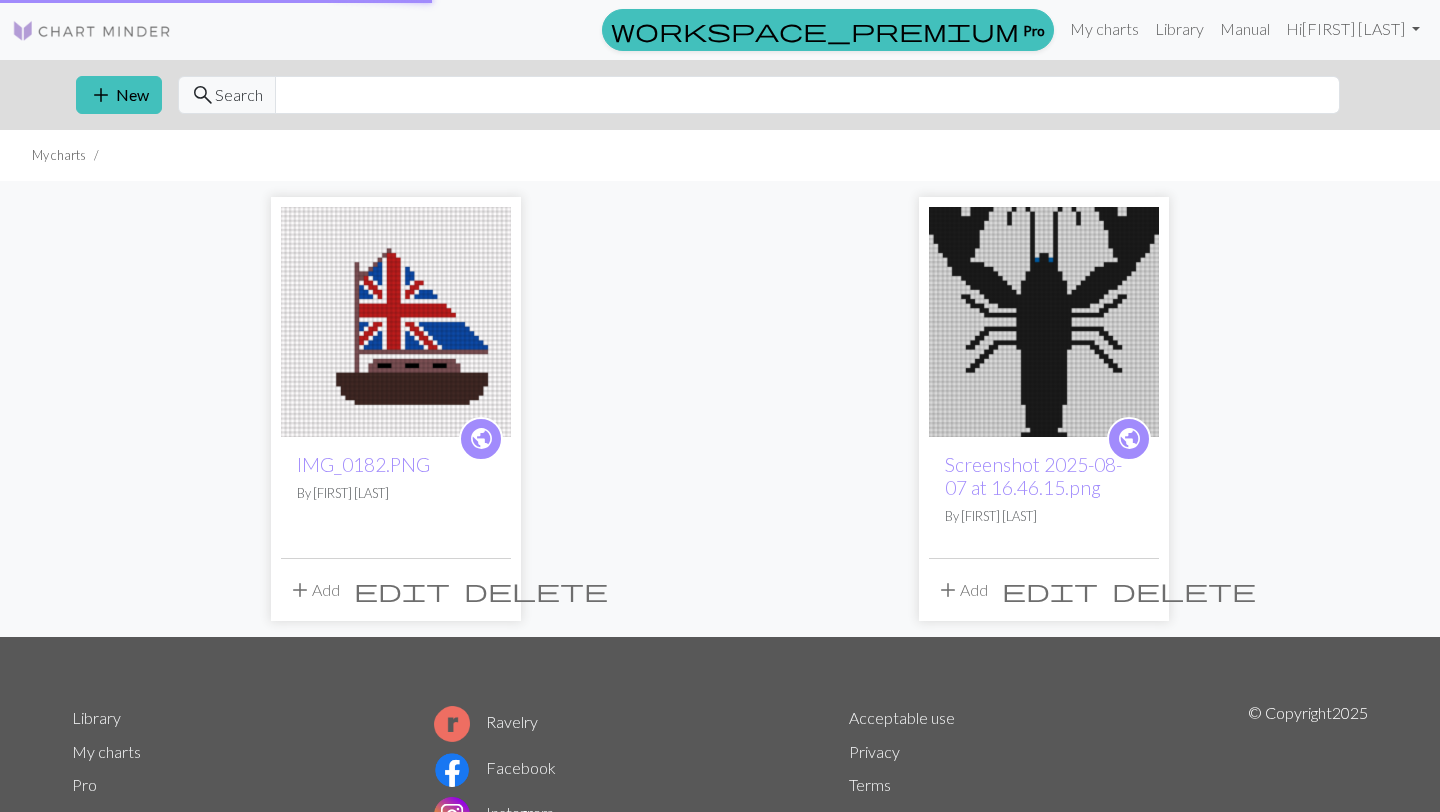 scroll, scrollTop: 0, scrollLeft: 0, axis: both 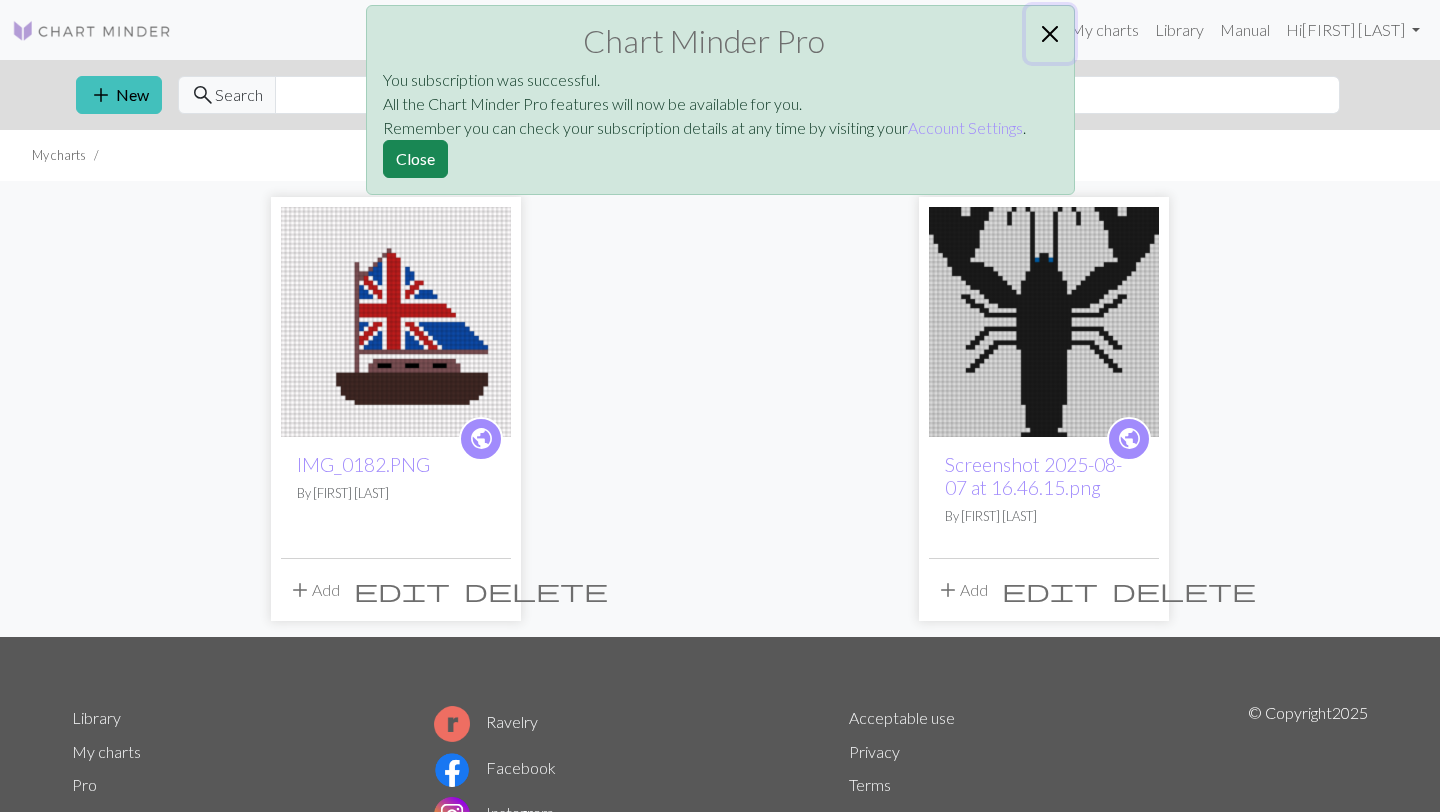 click at bounding box center [1050, 34] 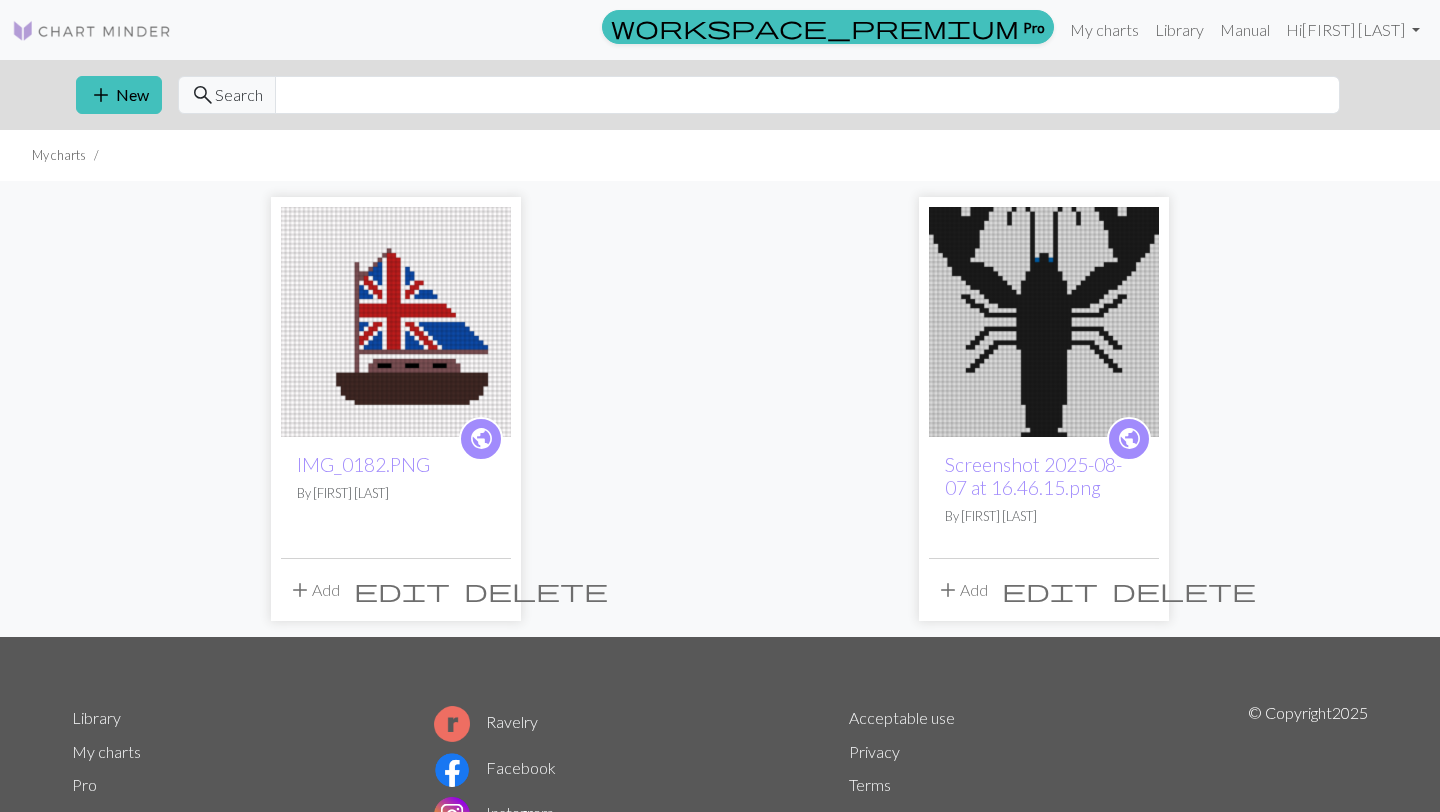 click on "public" at bounding box center (481, 438) 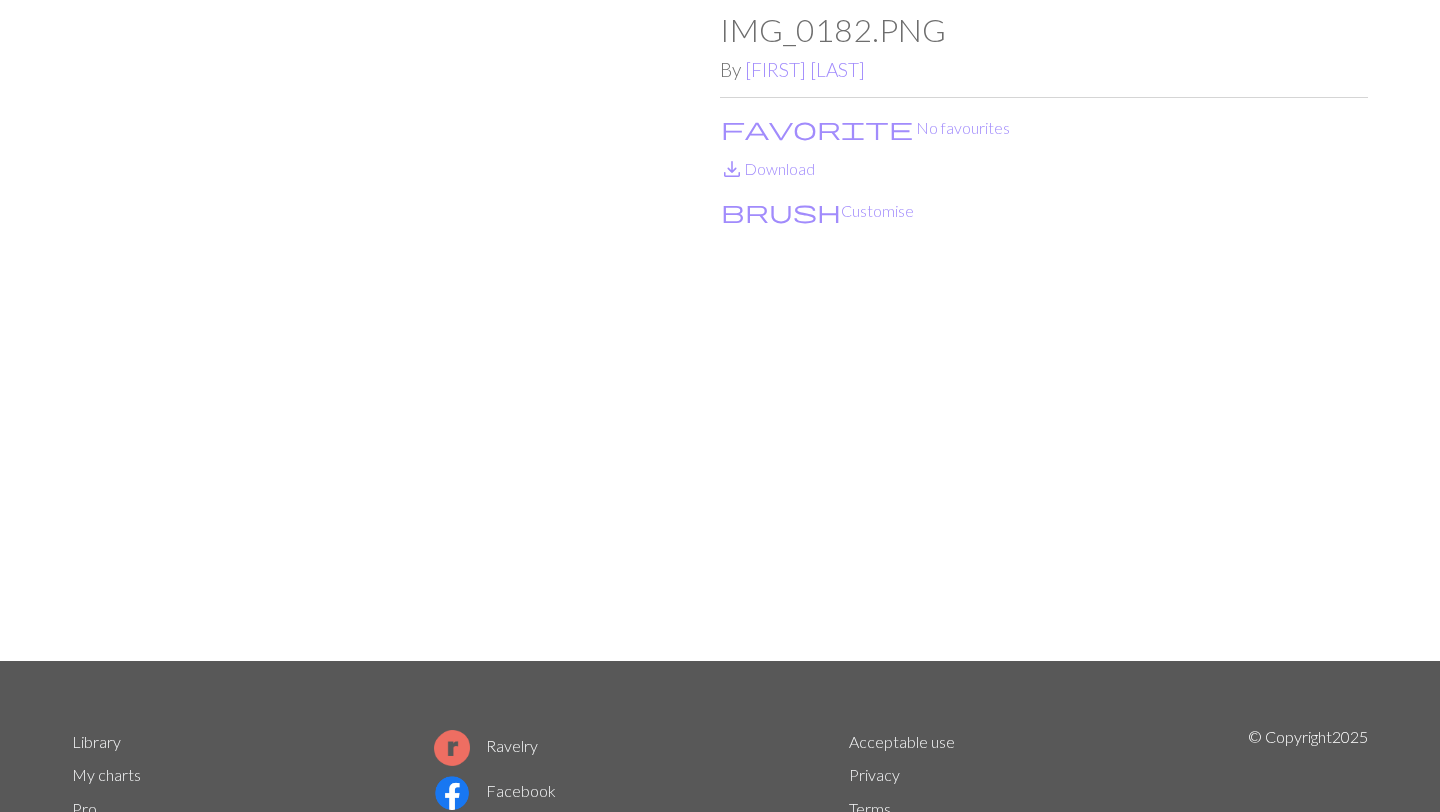 scroll, scrollTop: 0, scrollLeft: 0, axis: both 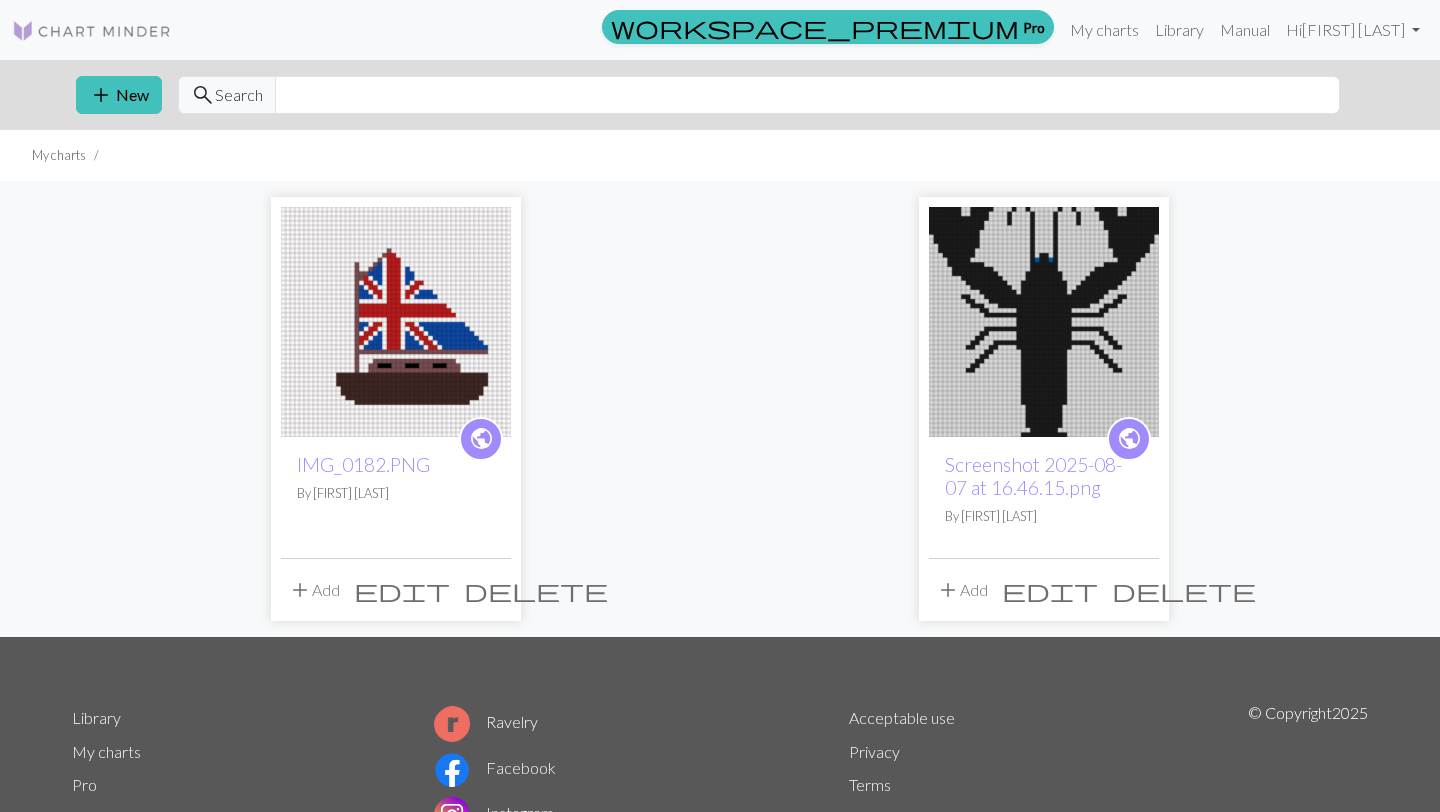 click on "edit" at bounding box center (402, 590) 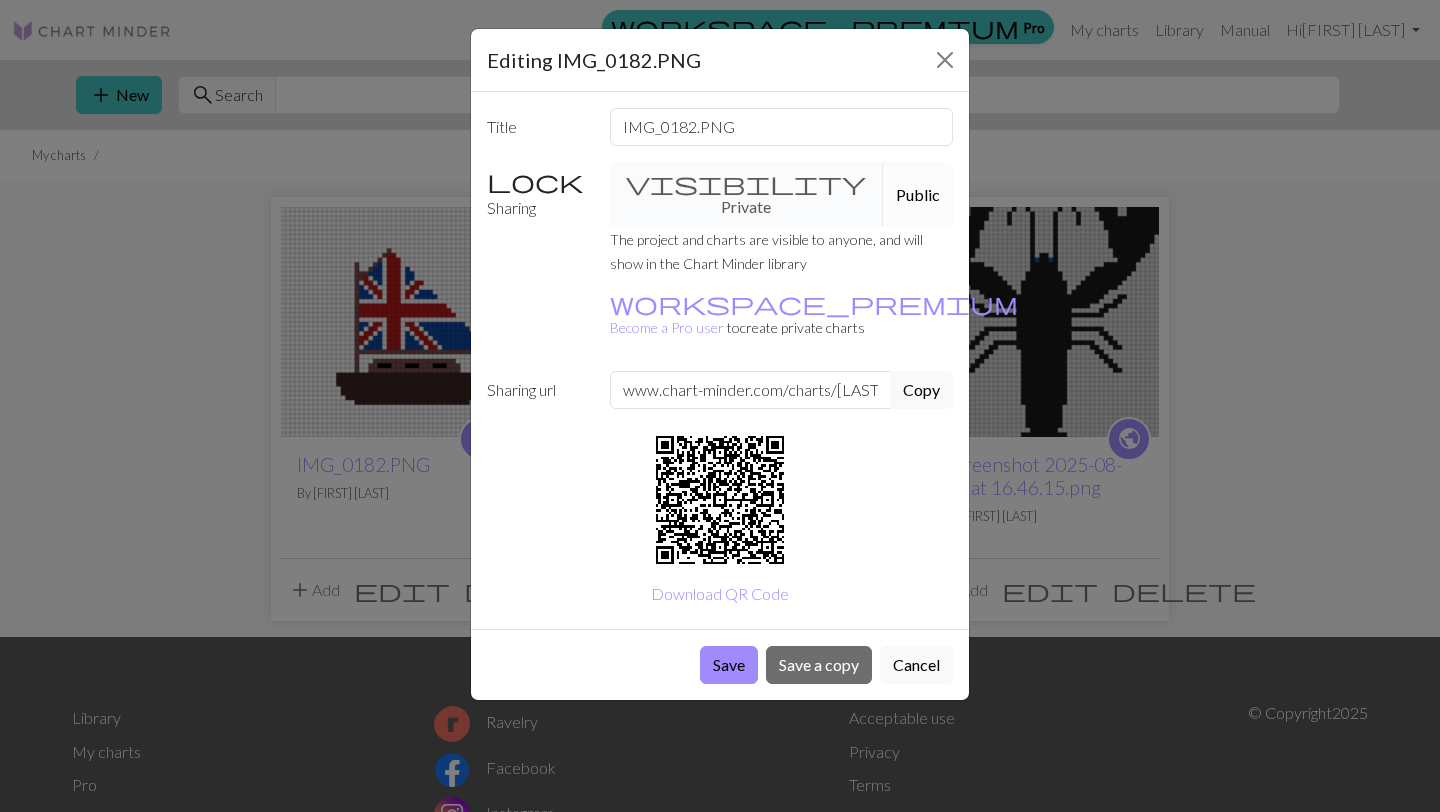 click on "visibility  Private Public" at bounding box center [782, 194] 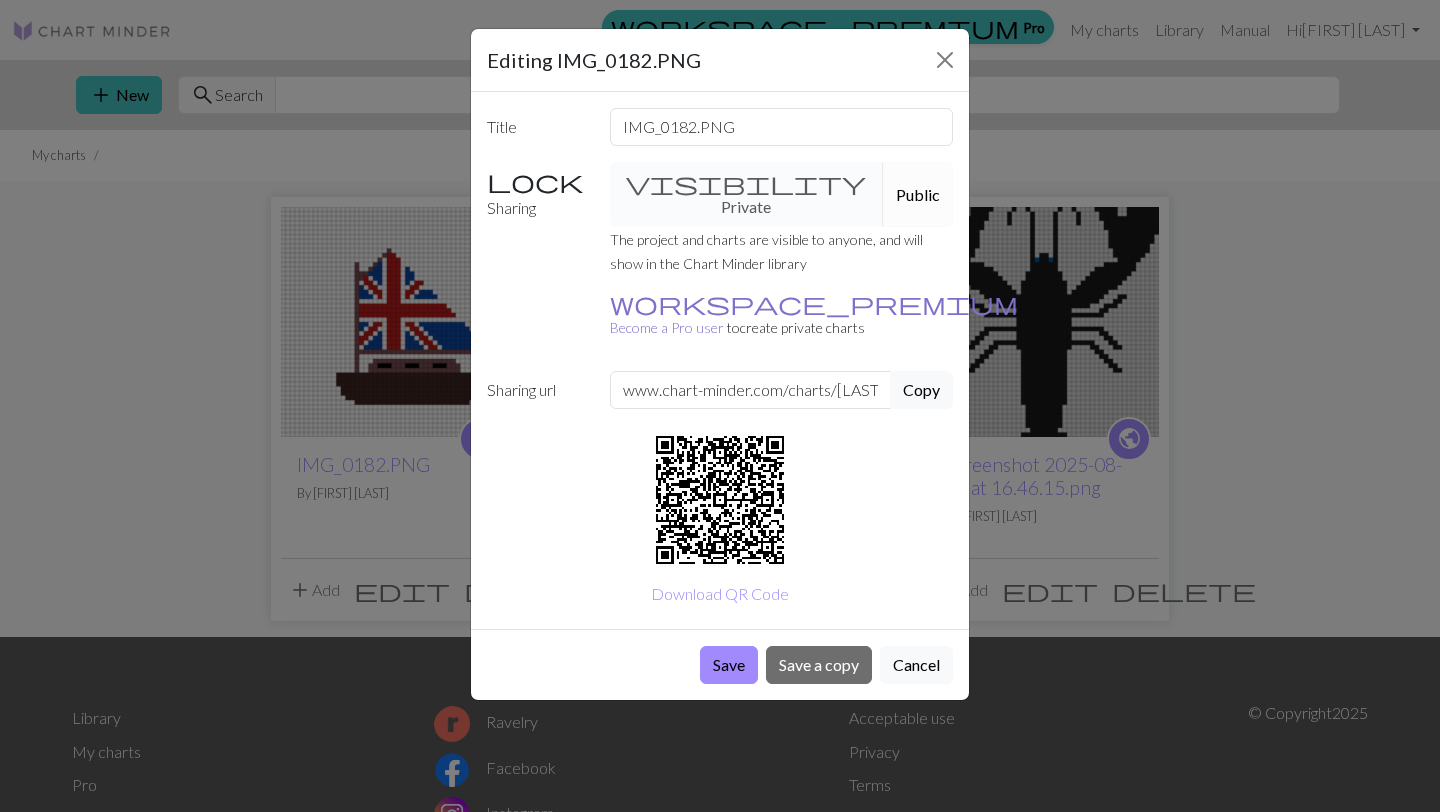 click on "workspace_premium Become a Pro user" at bounding box center [814, 315] 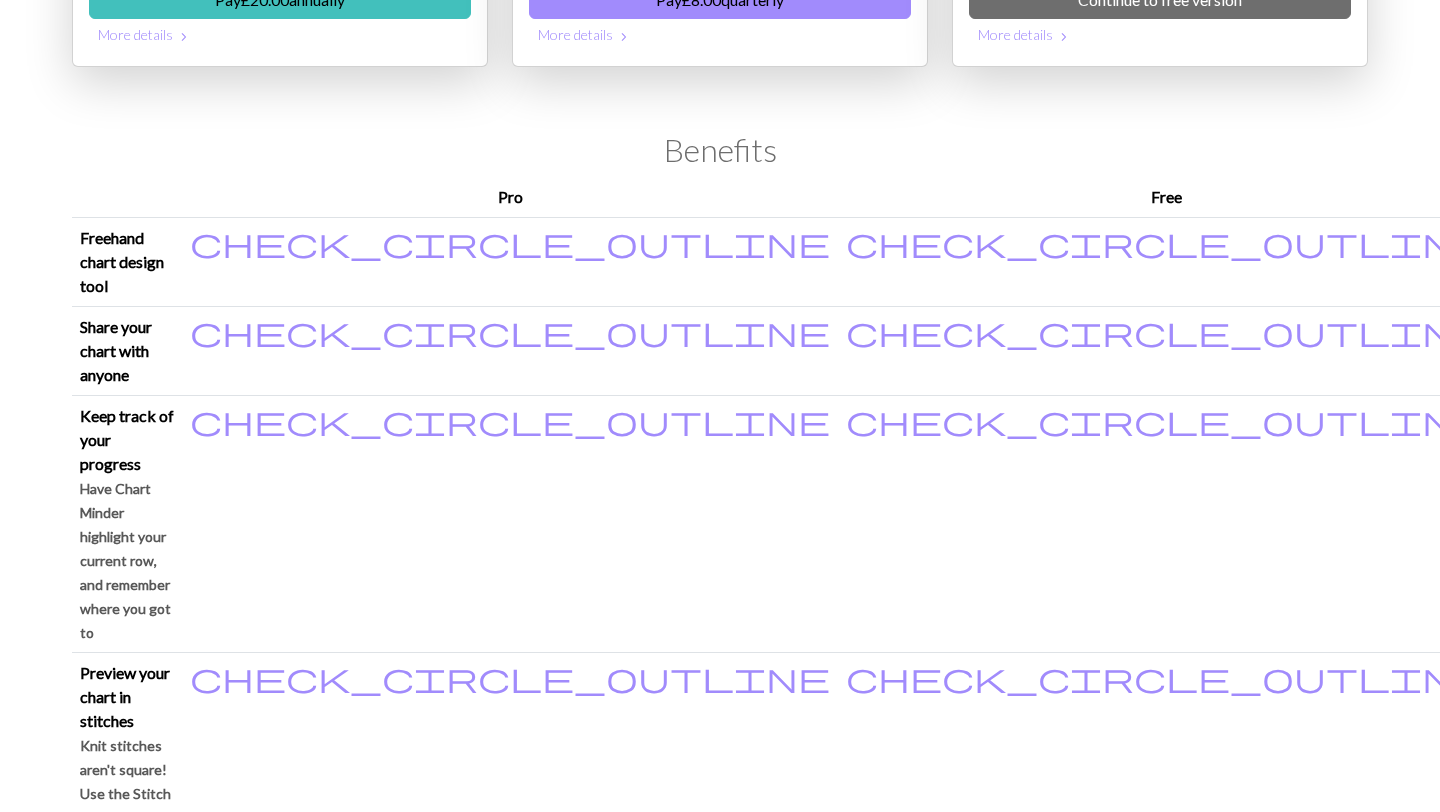 scroll, scrollTop: 0, scrollLeft: 0, axis: both 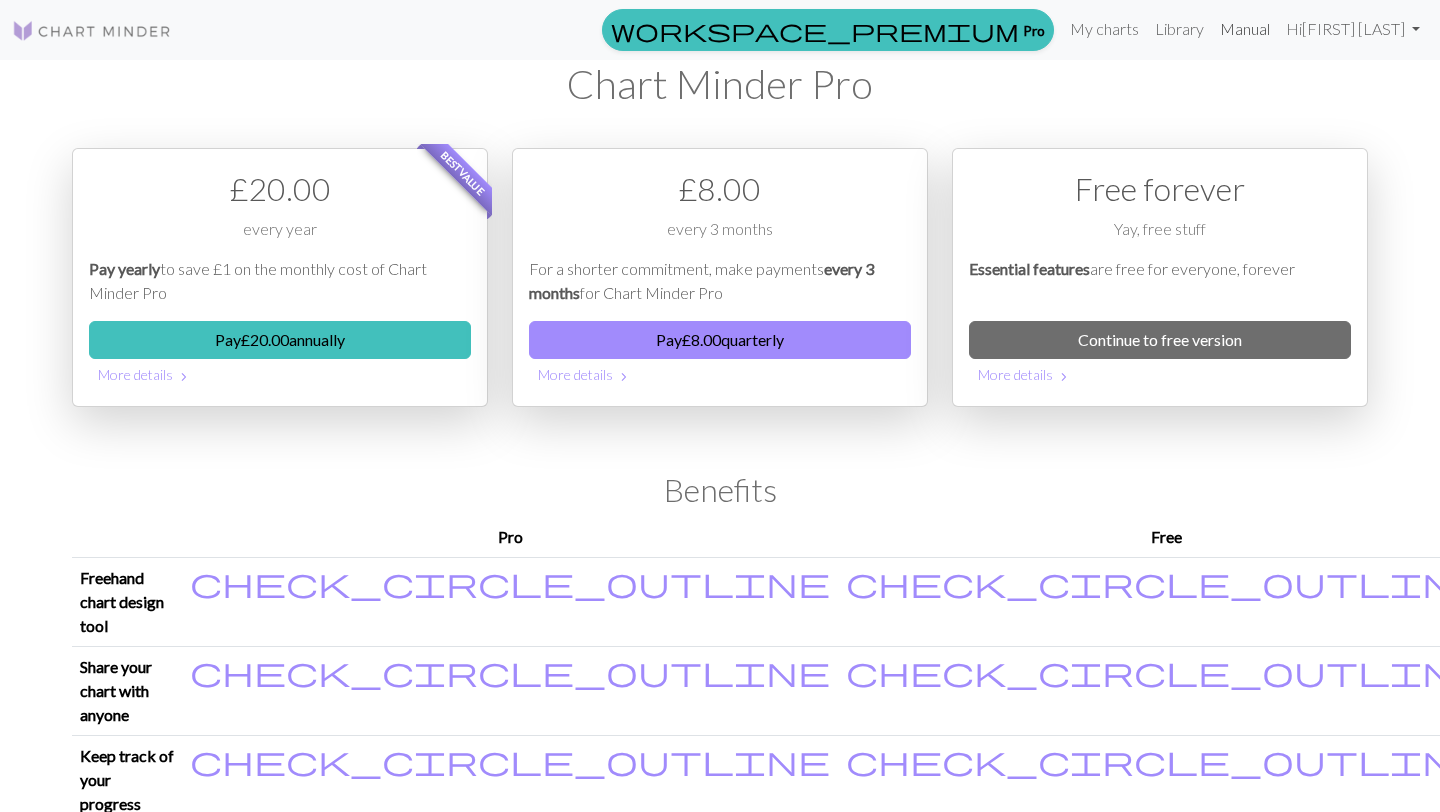 click on "Manual" at bounding box center [1245, 29] 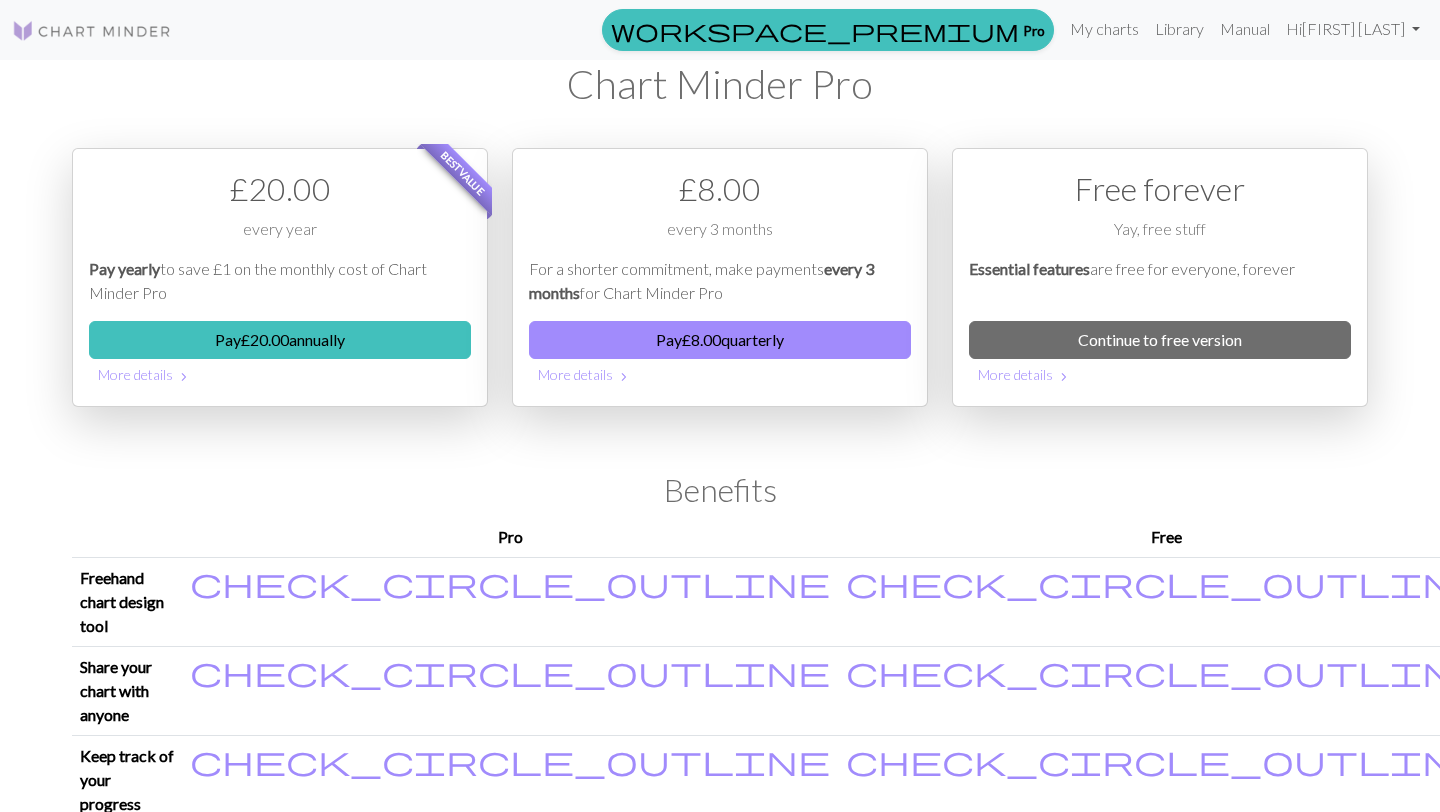scroll, scrollTop: 0, scrollLeft: 0, axis: both 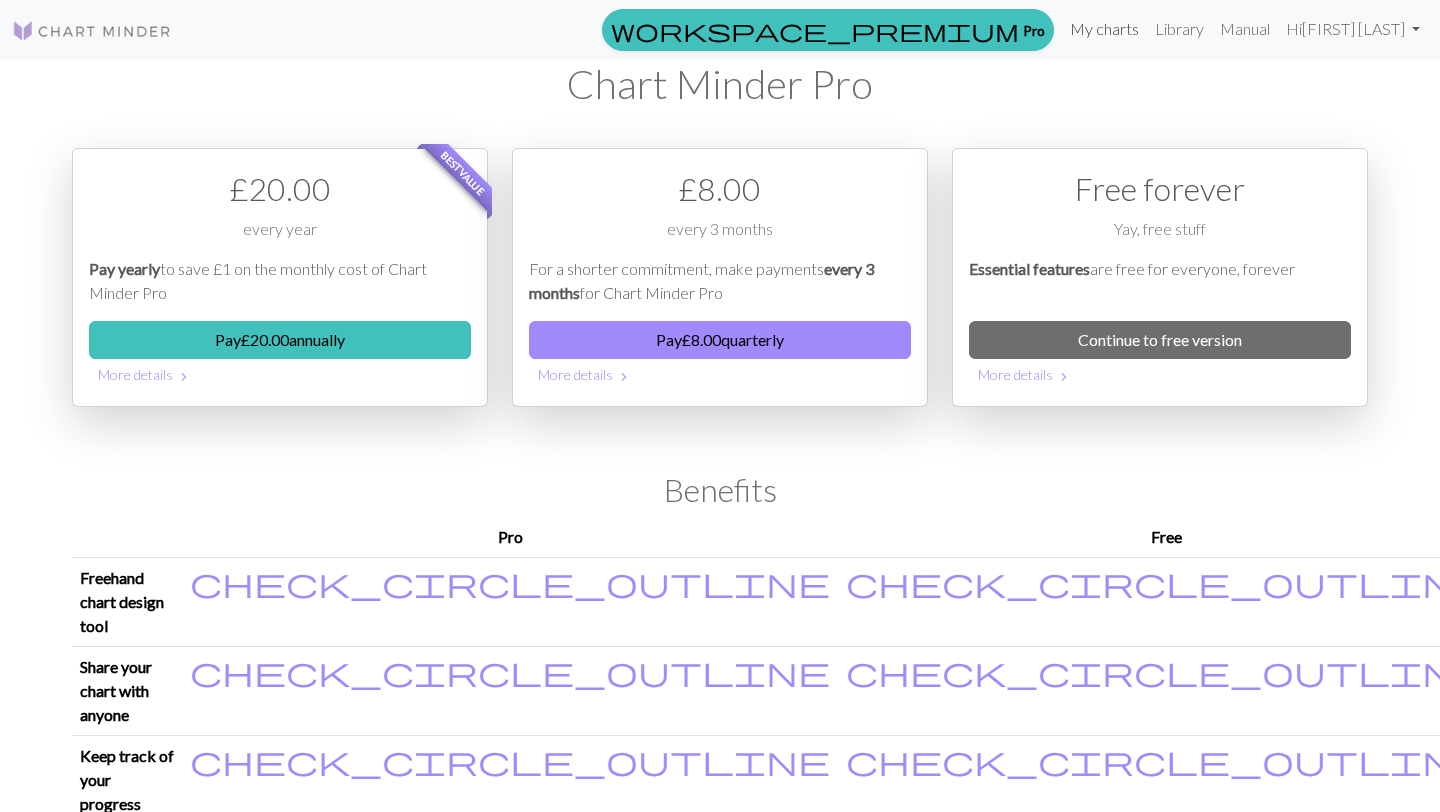 click on "My charts" at bounding box center [1104, 29] 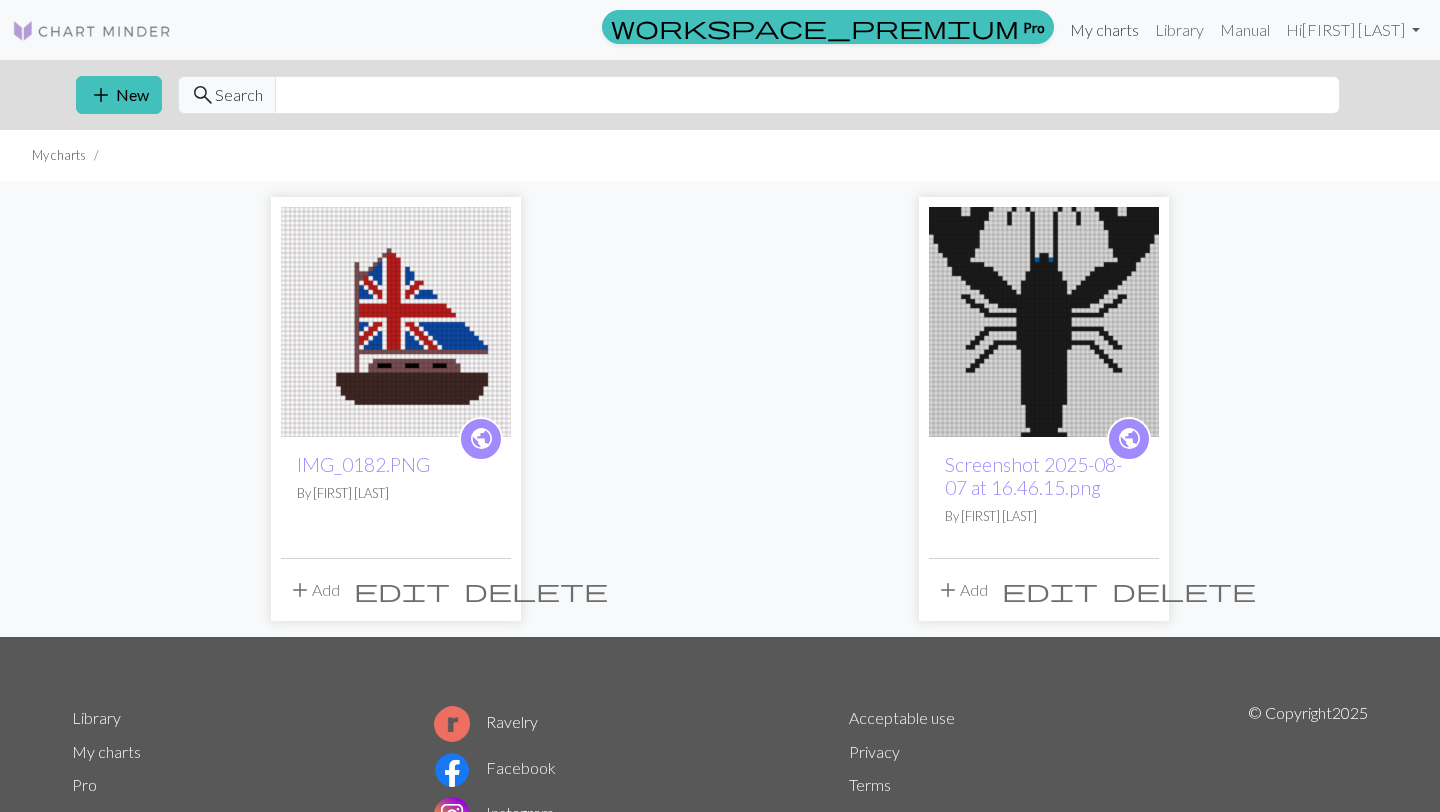 scroll, scrollTop: 9, scrollLeft: 0, axis: vertical 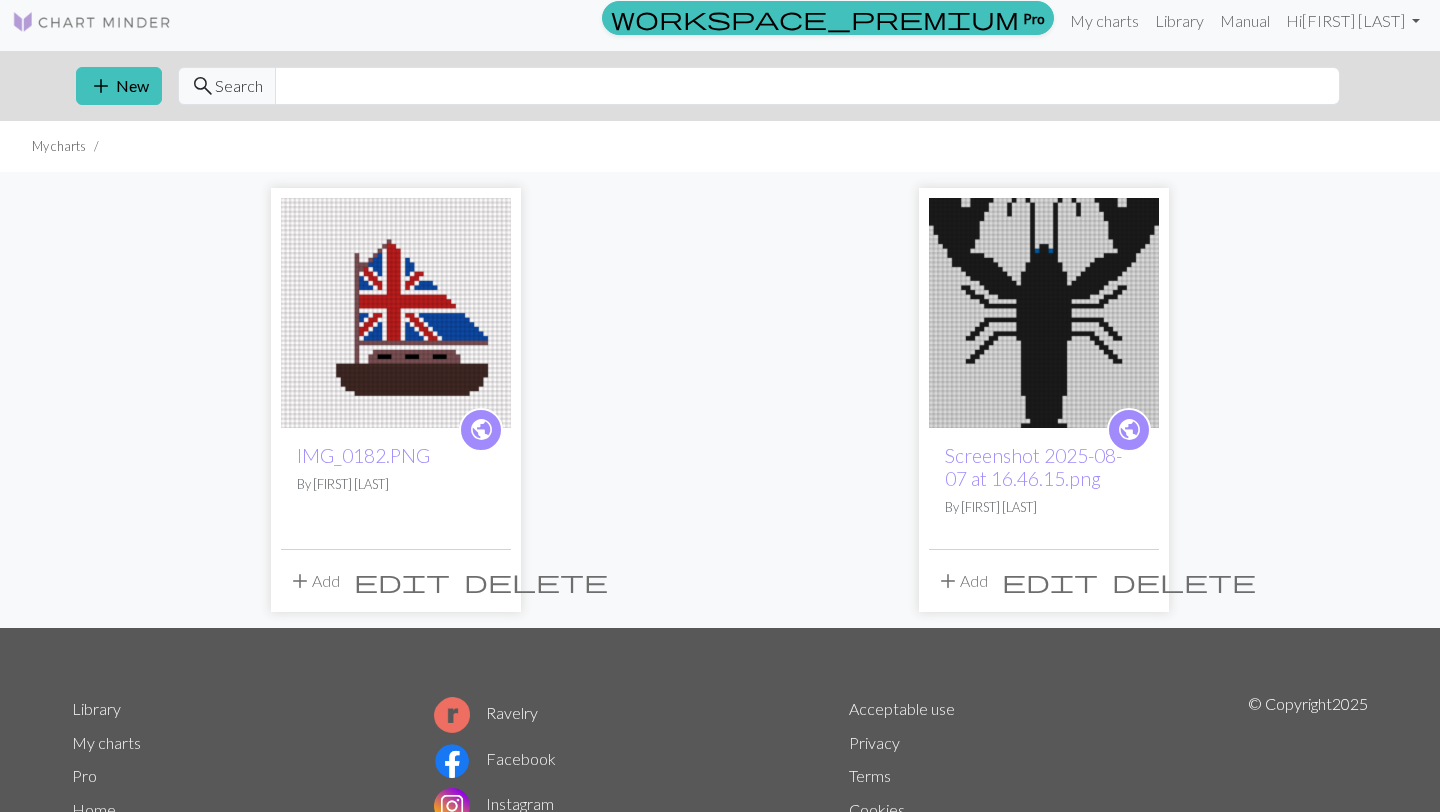 click on "edit" at bounding box center (402, 581) 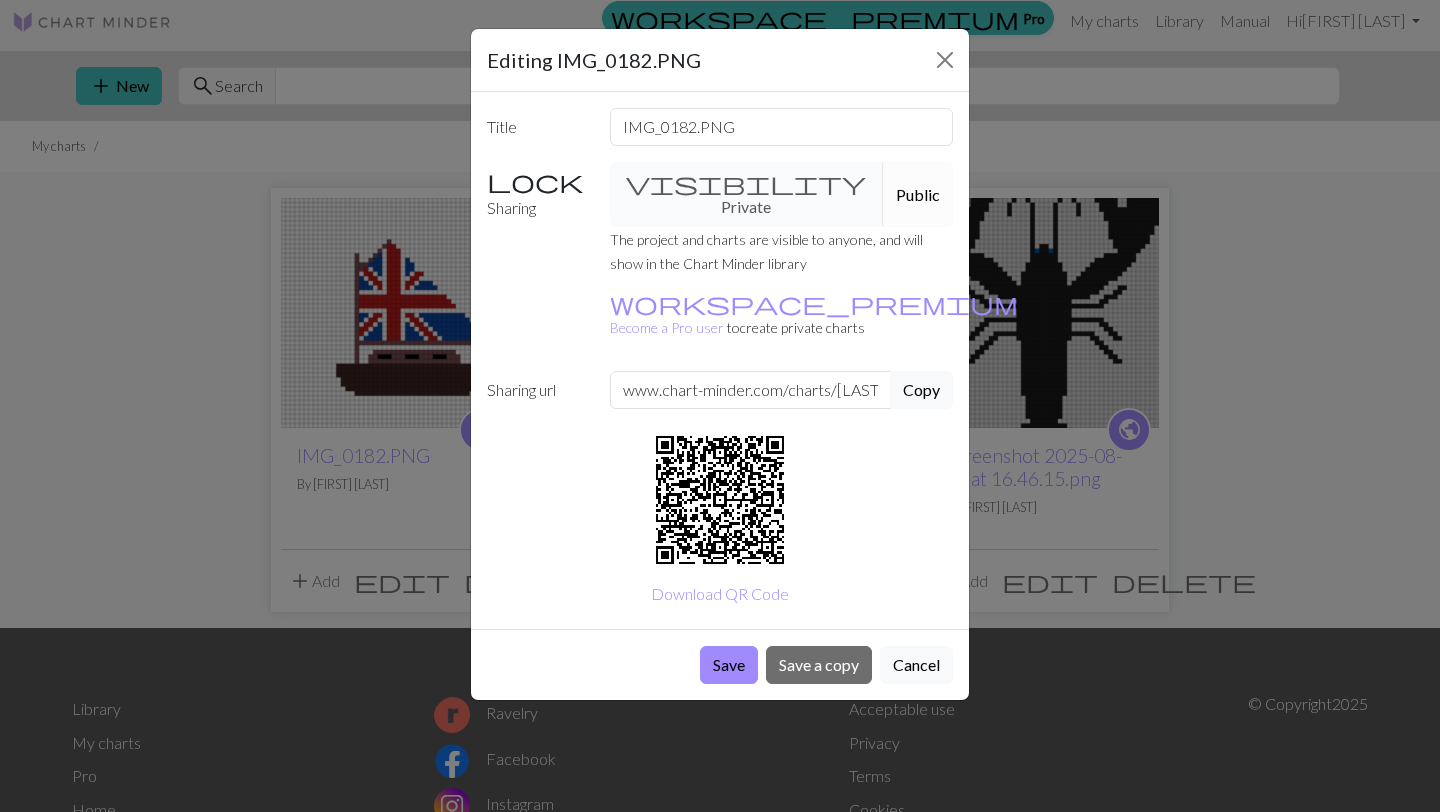 click on "visibility  Private Public" at bounding box center (782, 194) 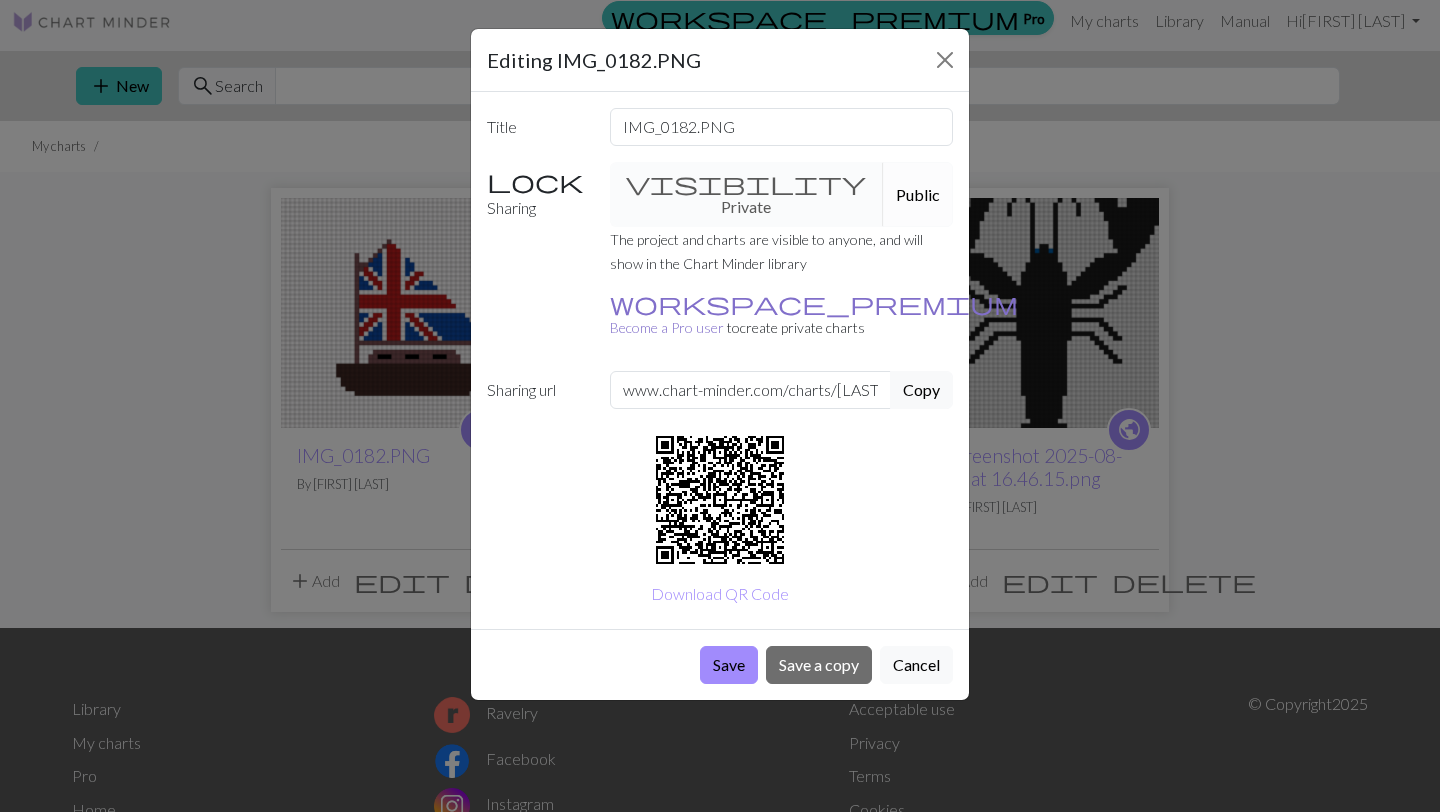 click on "workspace_premium Become a Pro user" at bounding box center [814, 315] 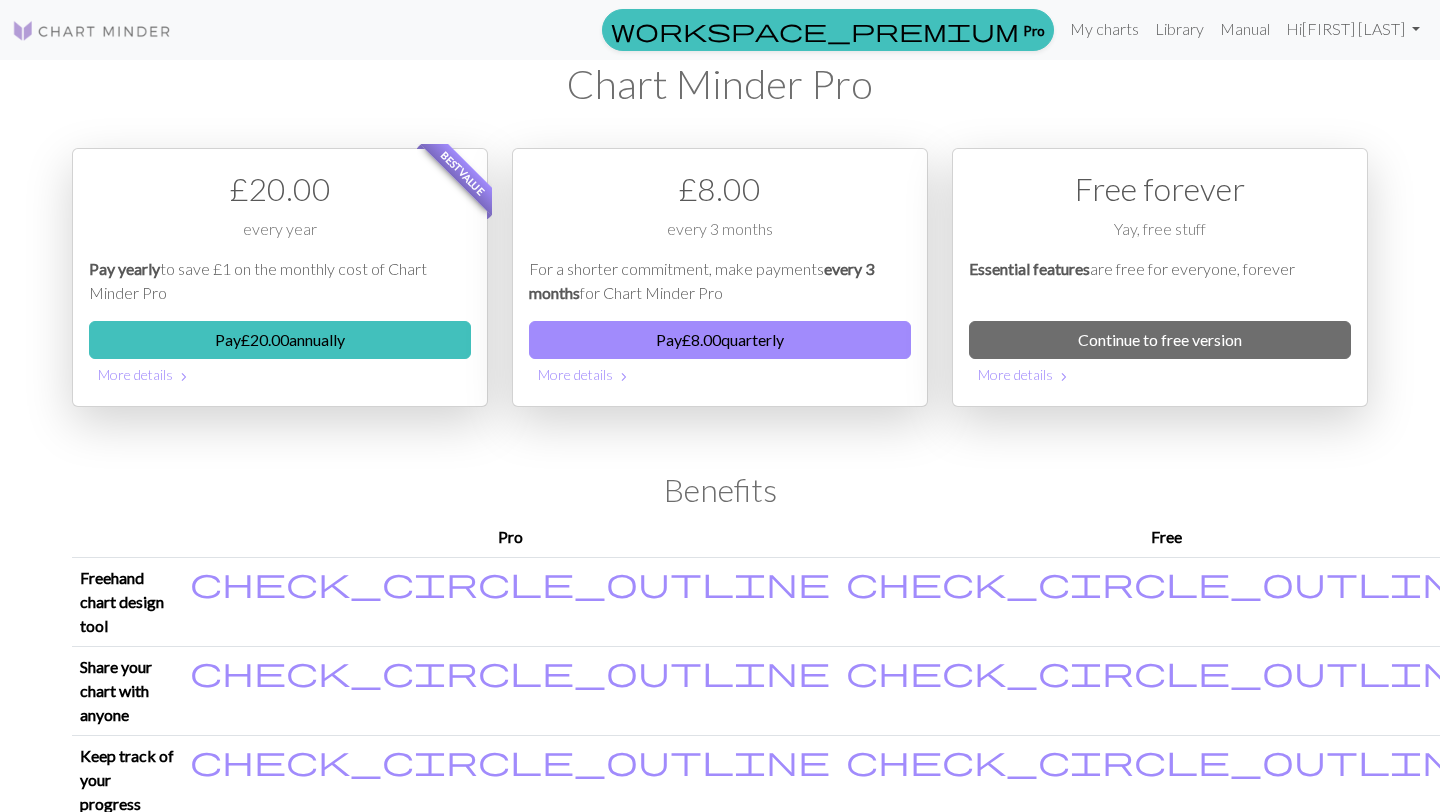 scroll, scrollTop: 0, scrollLeft: 0, axis: both 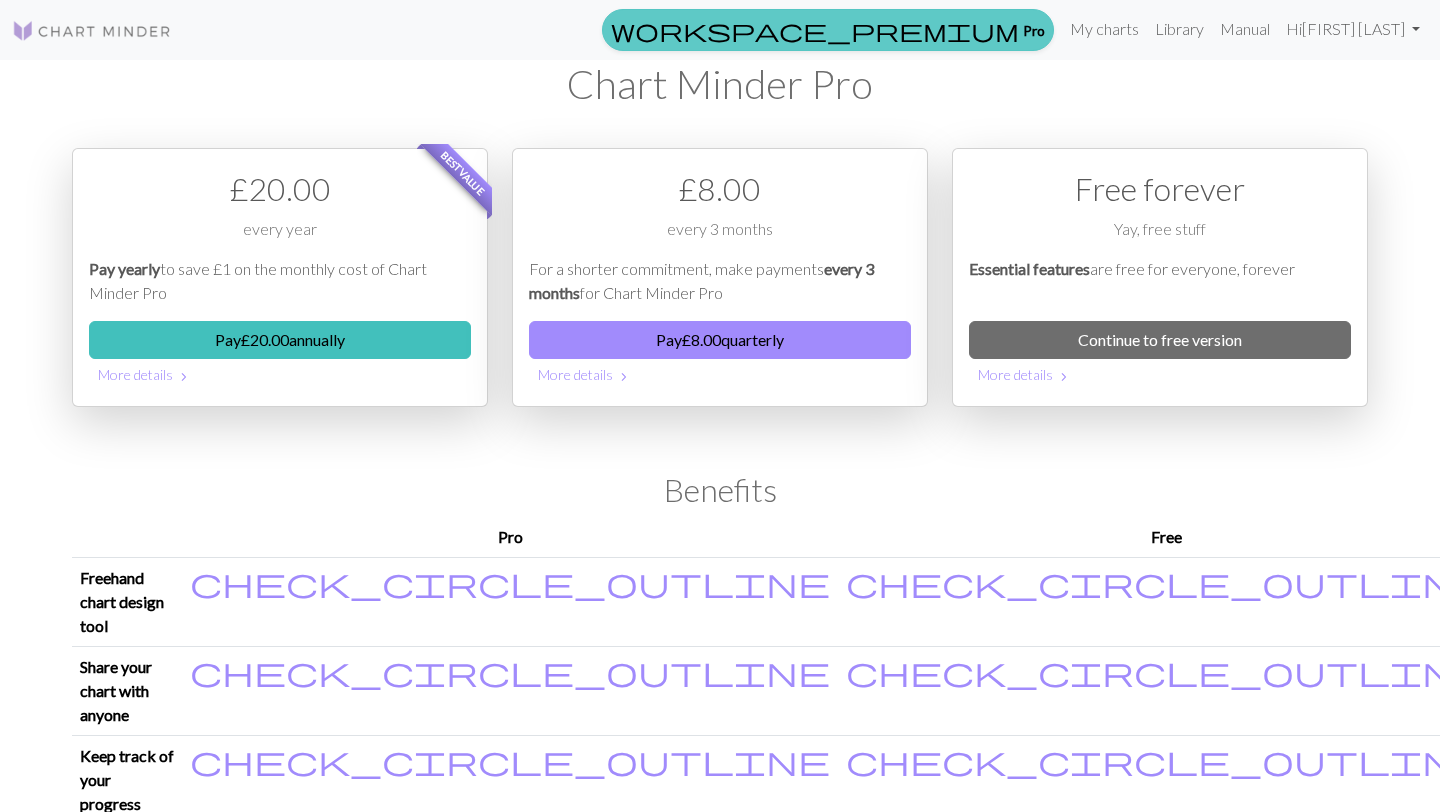 click on "workspace_premium" at bounding box center (815, 30) 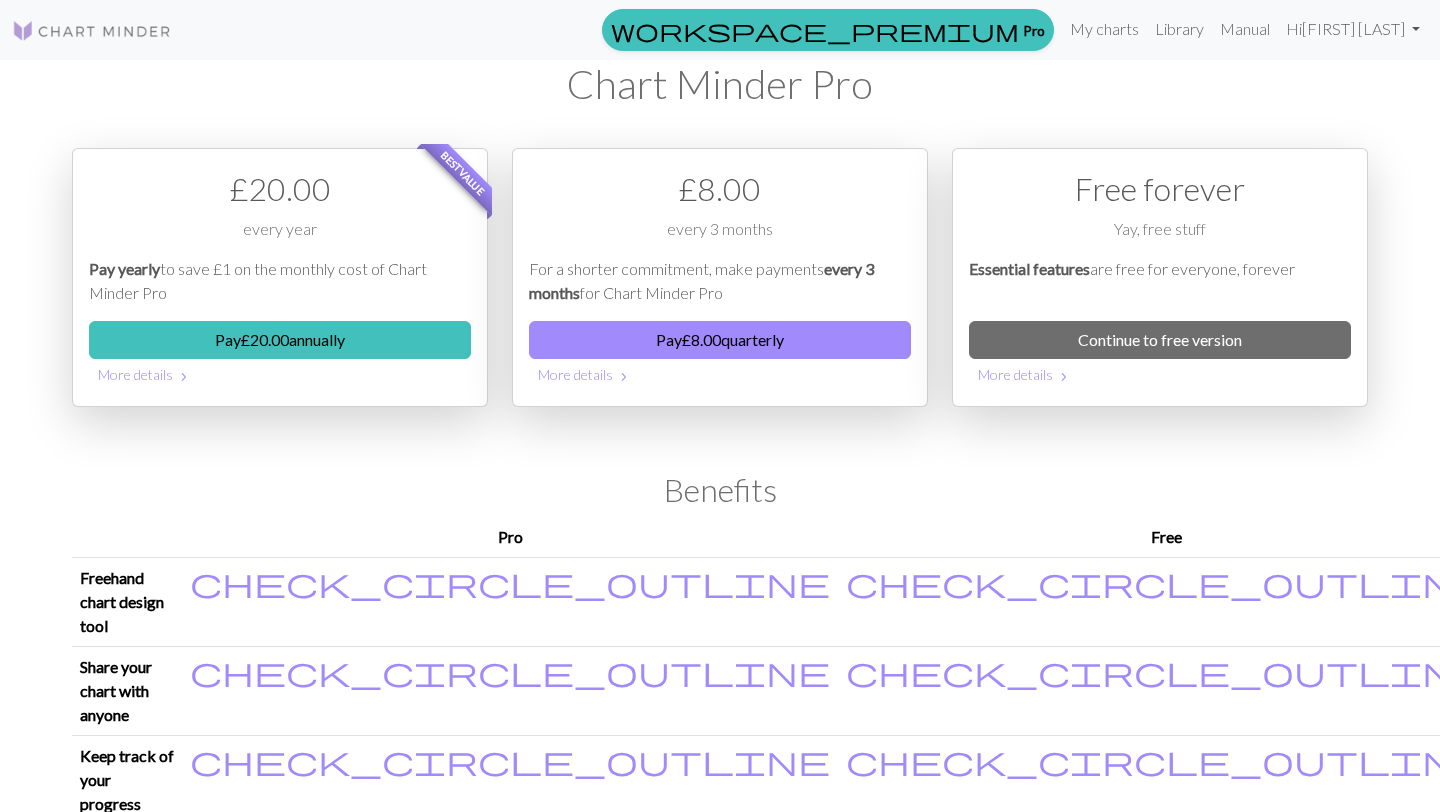 scroll, scrollTop: 0, scrollLeft: 0, axis: both 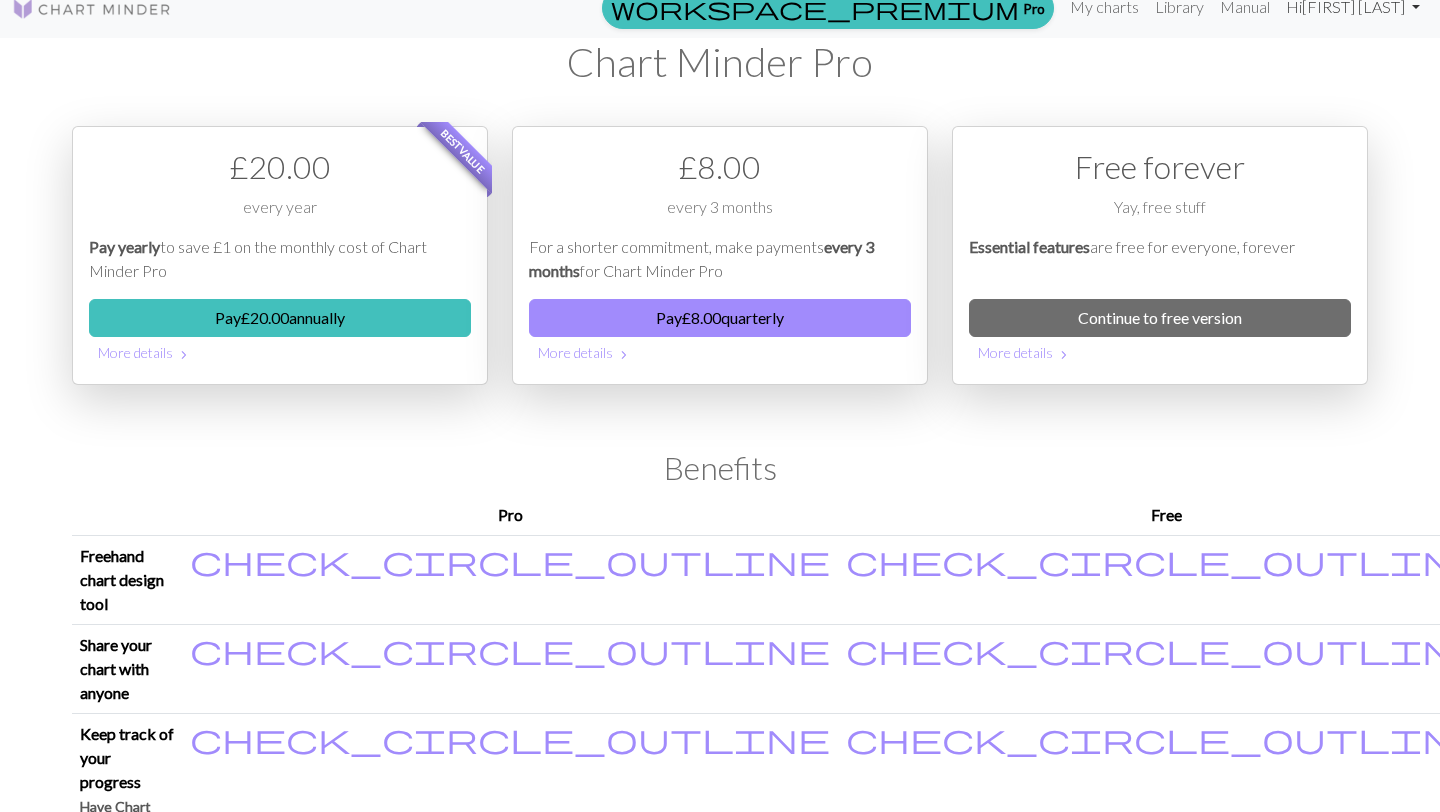 click on "Hi  [FIRST] [LAST]" at bounding box center (1353, 7) 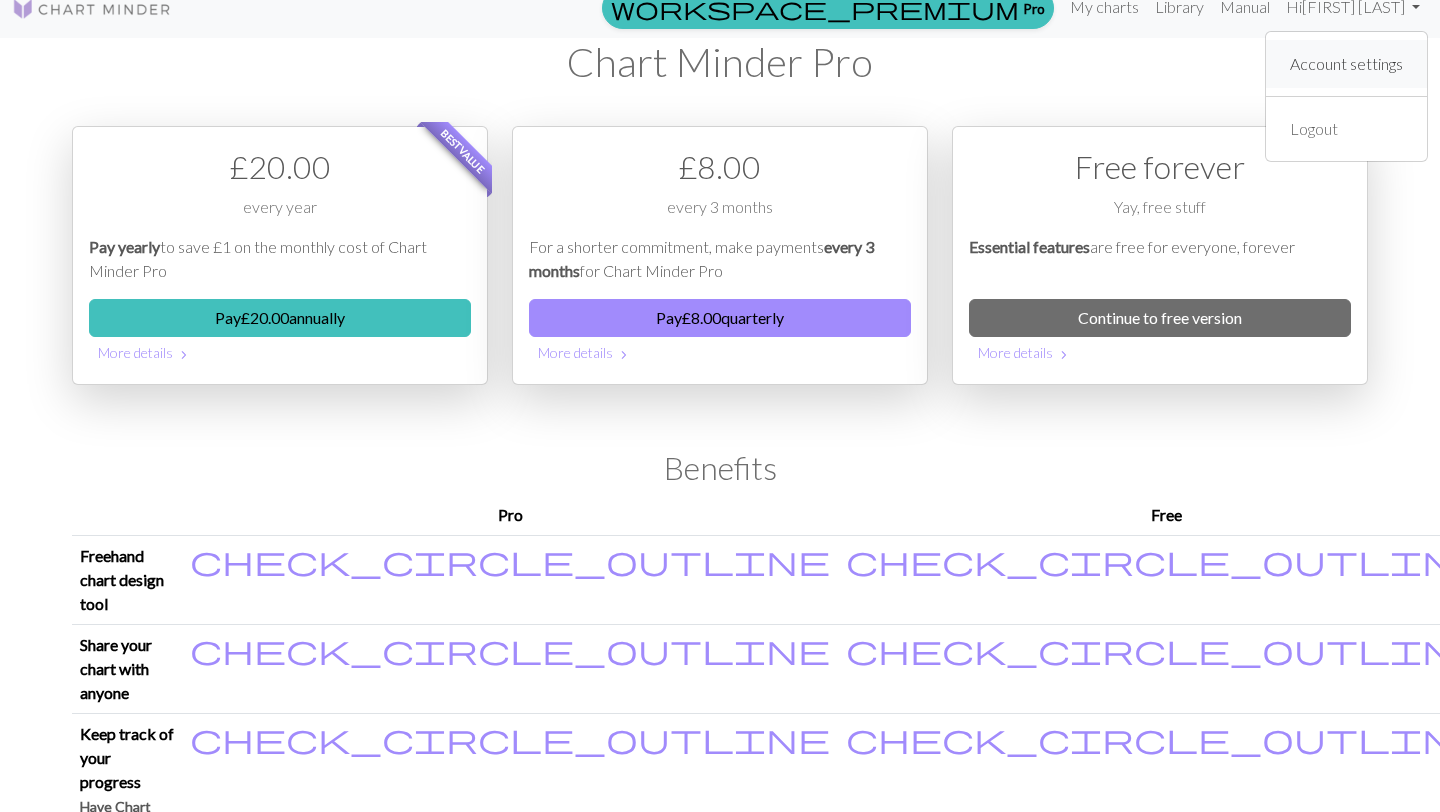 click on "Account settings" at bounding box center (1346, 64) 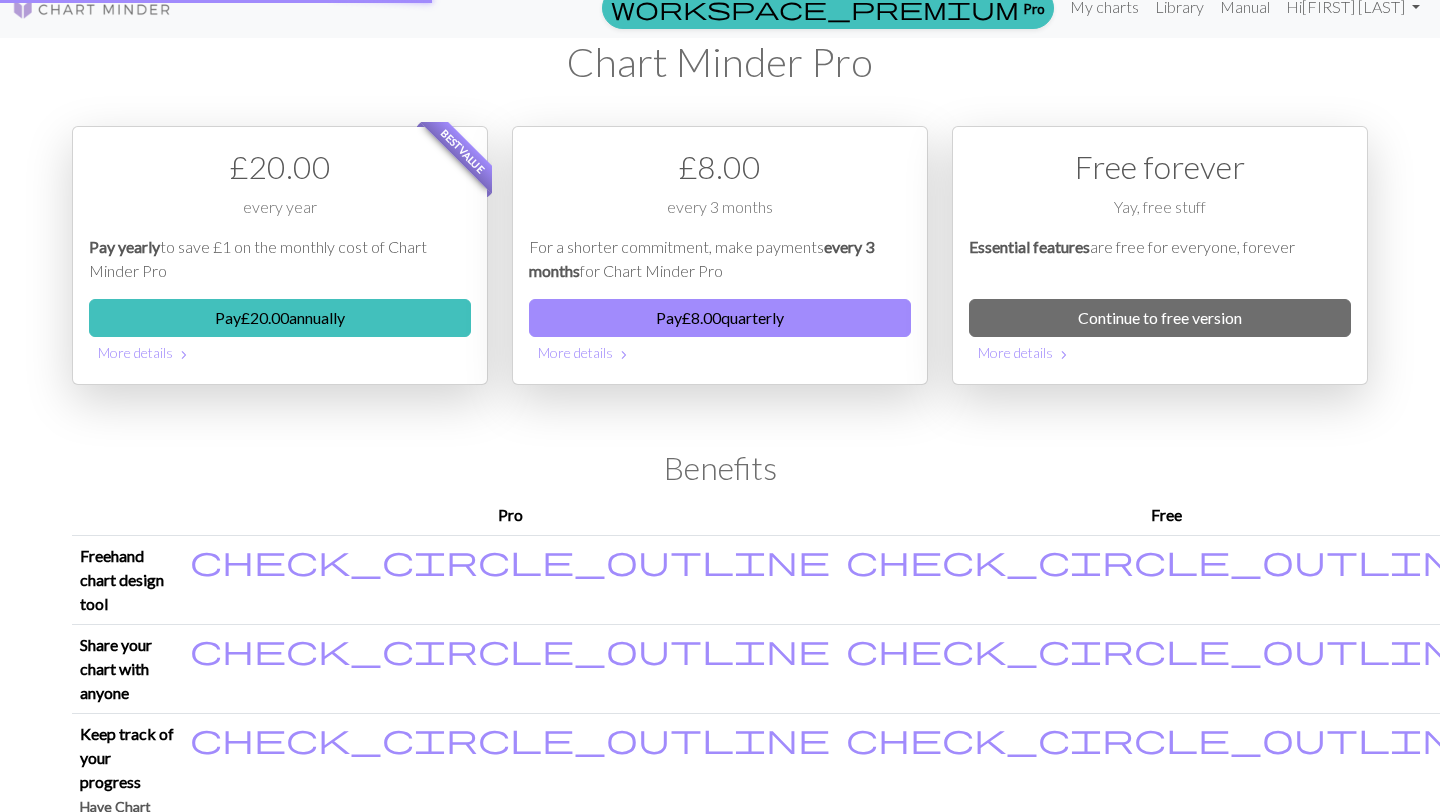 scroll, scrollTop: 0, scrollLeft: 0, axis: both 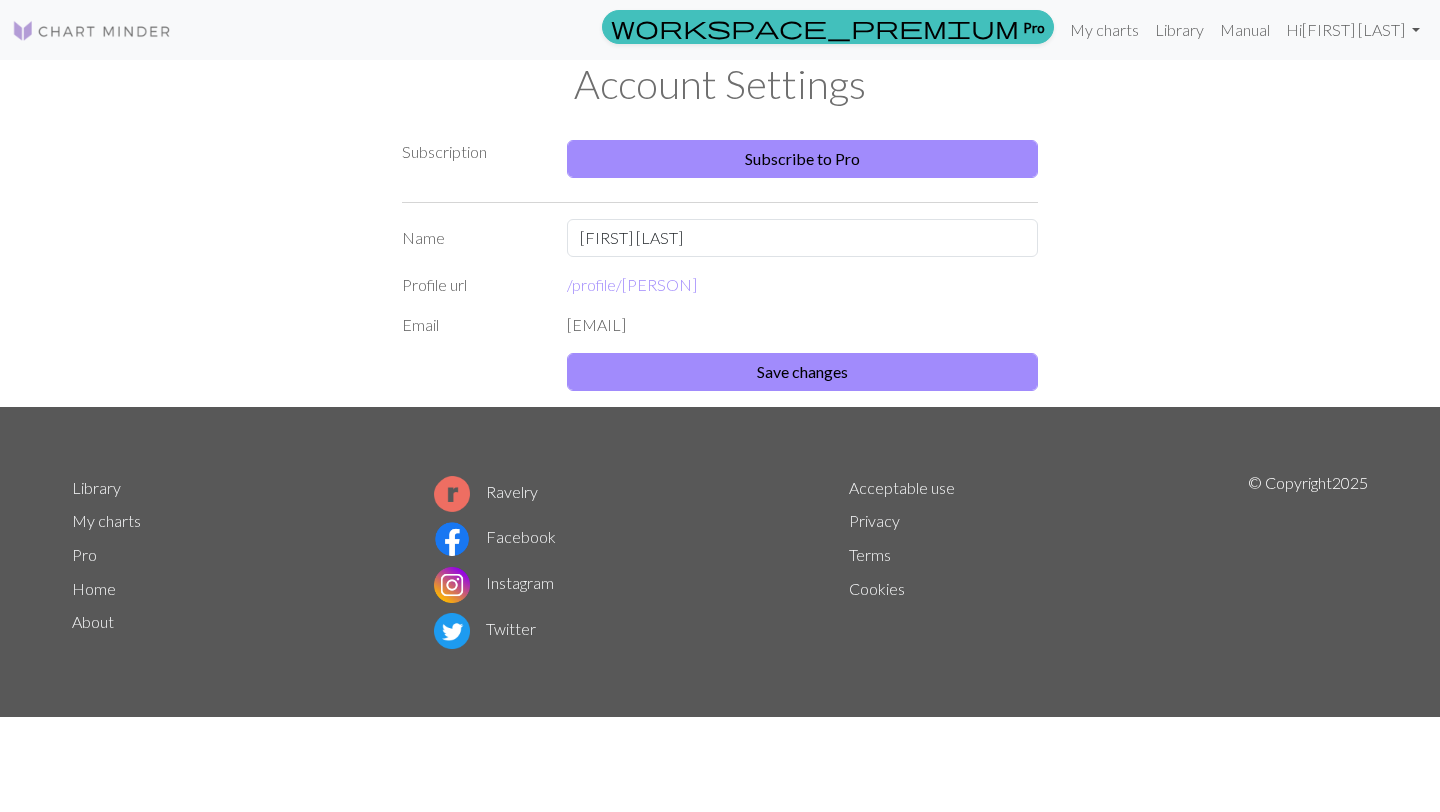 drag, startPoint x: 776, startPoint y: 326, endPoint x: 768, endPoint y: 283, distance: 43.737854 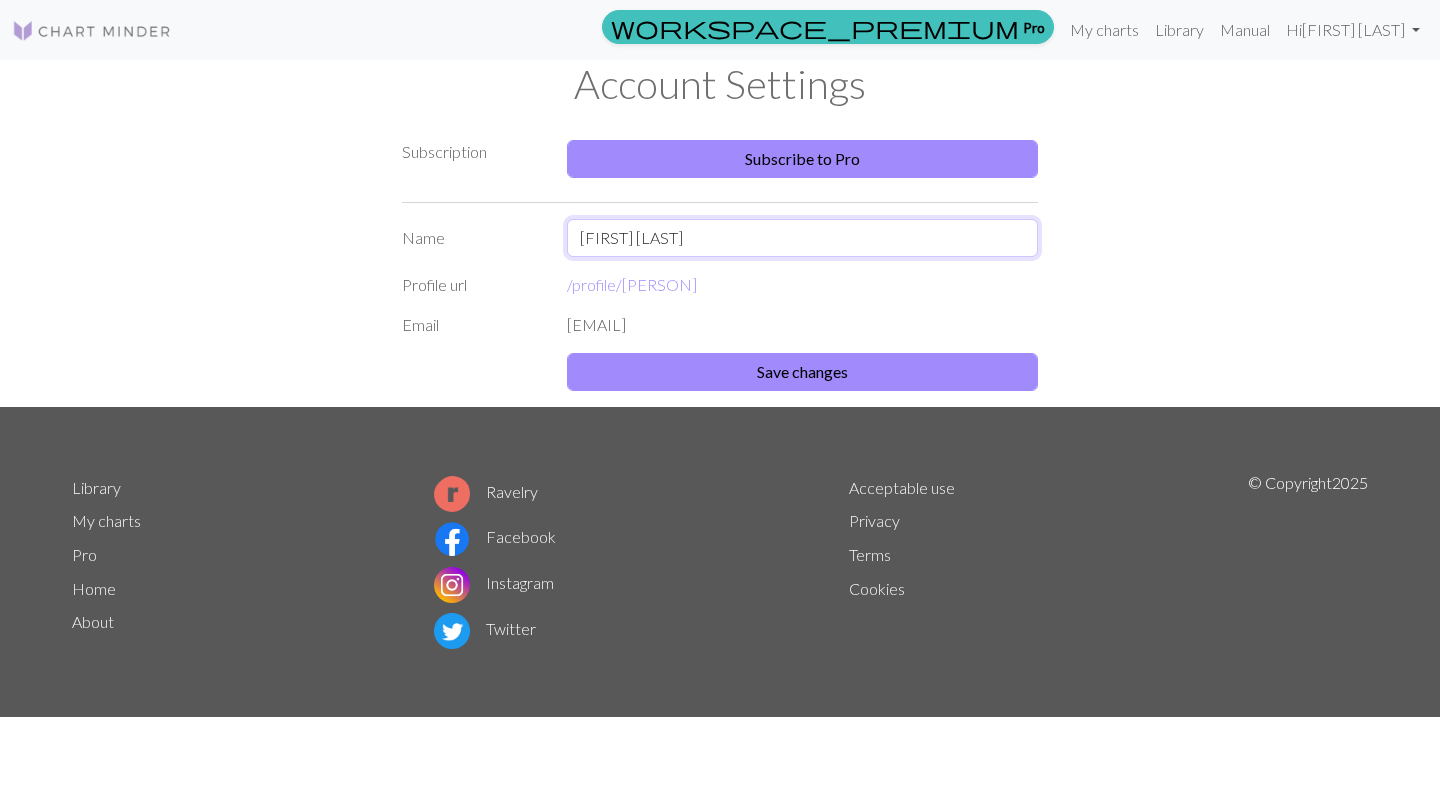 click on "[FIRST] [LAST]" at bounding box center [802, 238] 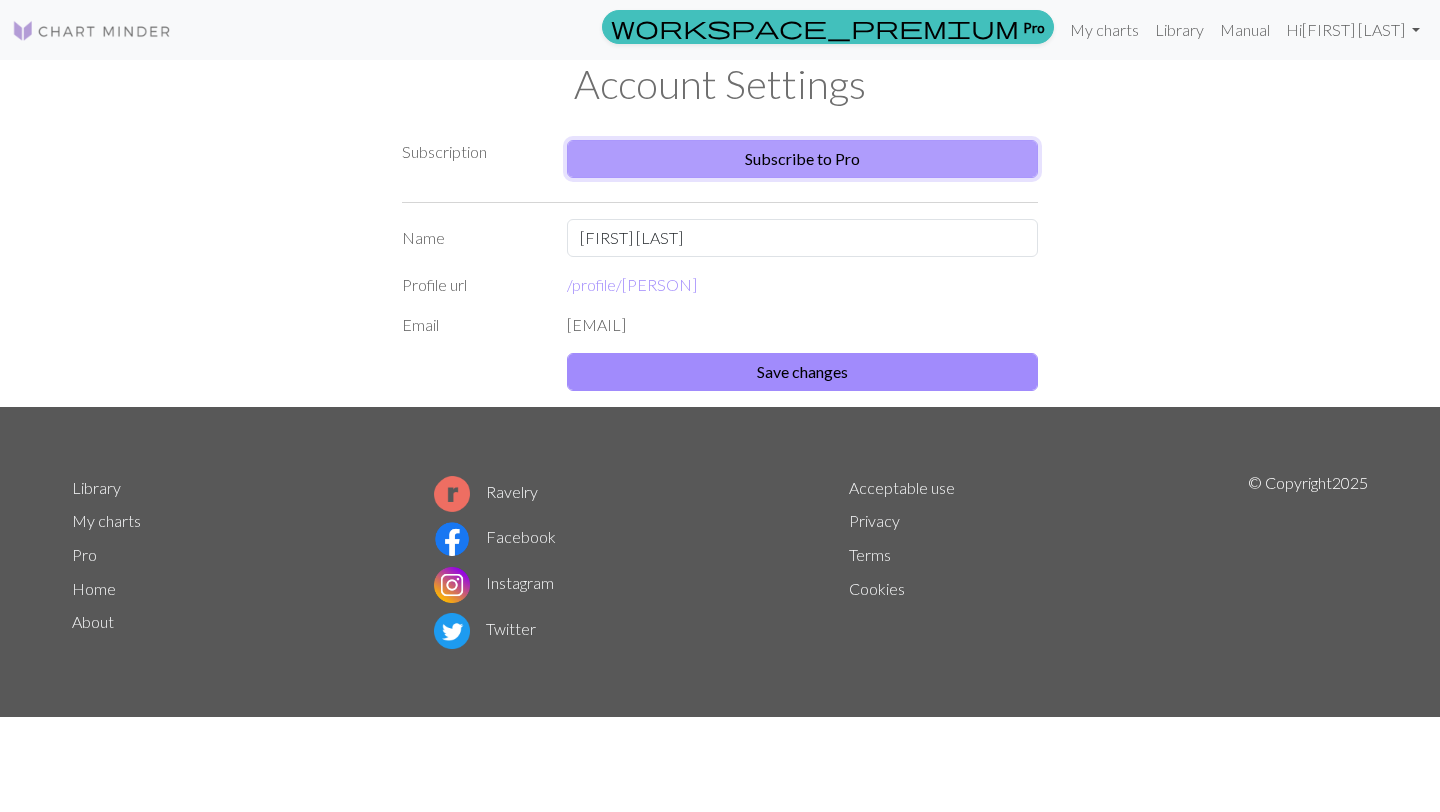 click on "Subscribe to Pro" at bounding box center (802, 159) 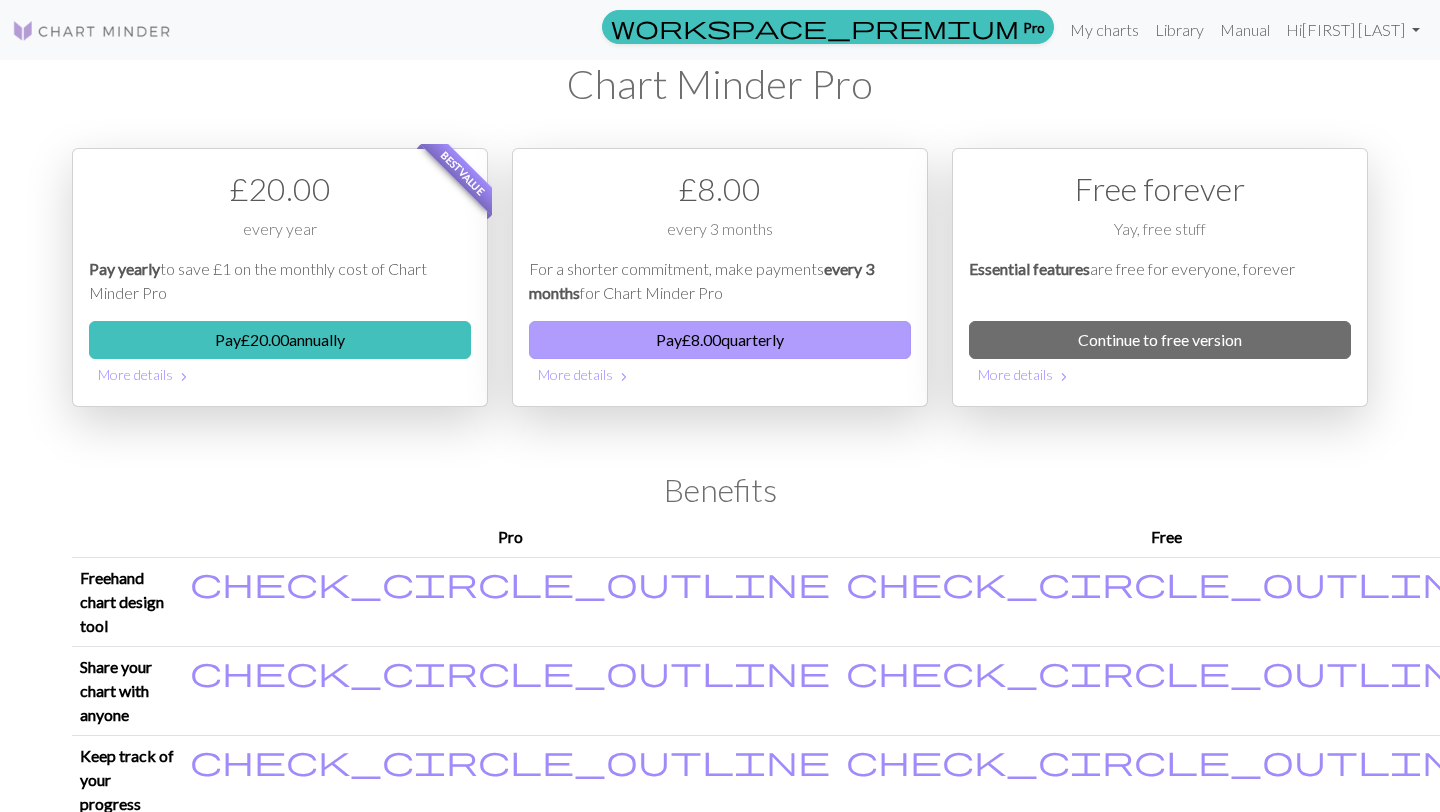 click on "Pay  £ 8.00  quarterly" at bounding box center [720, 340] 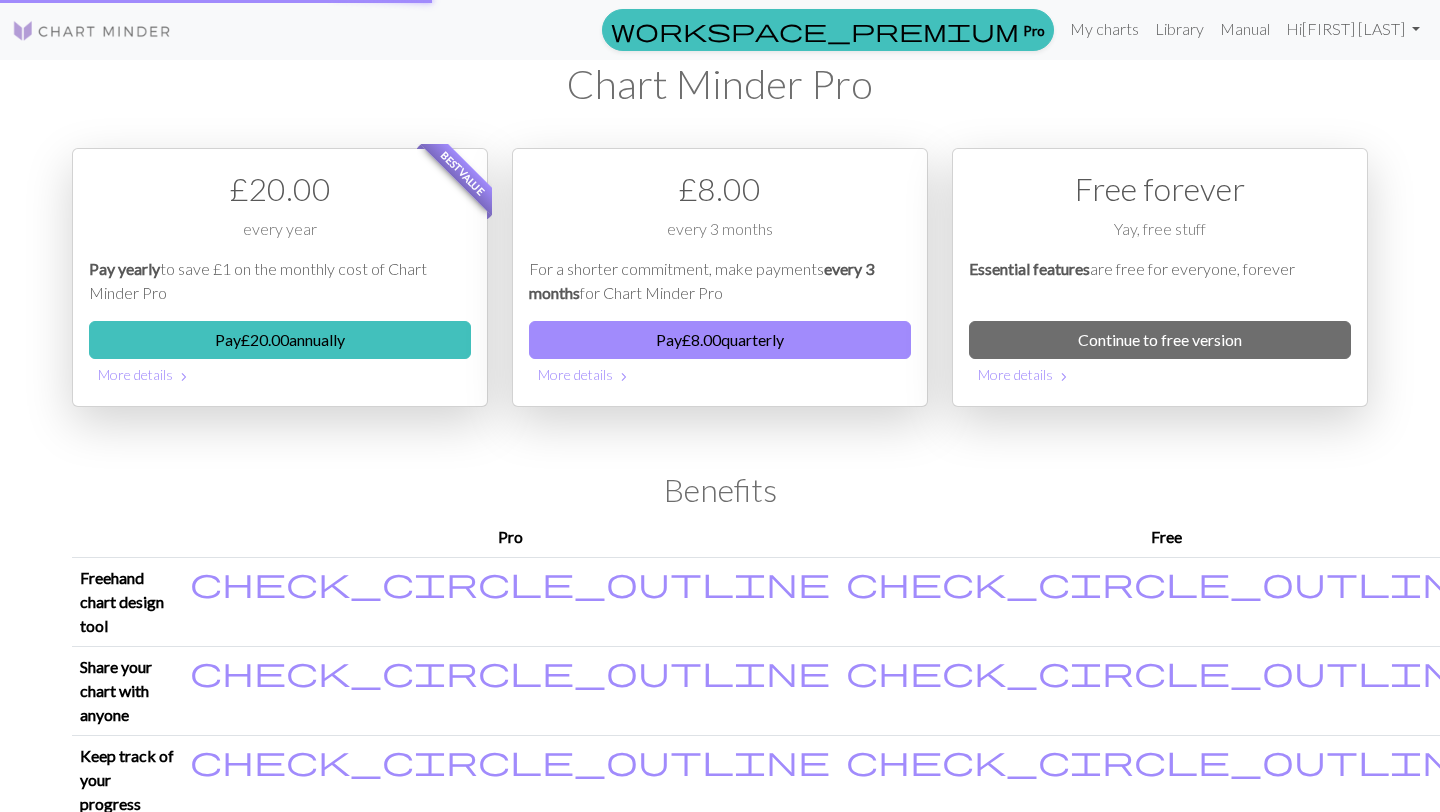 scroll, scrollTop: 0, scrollLeft: 0, axis: both 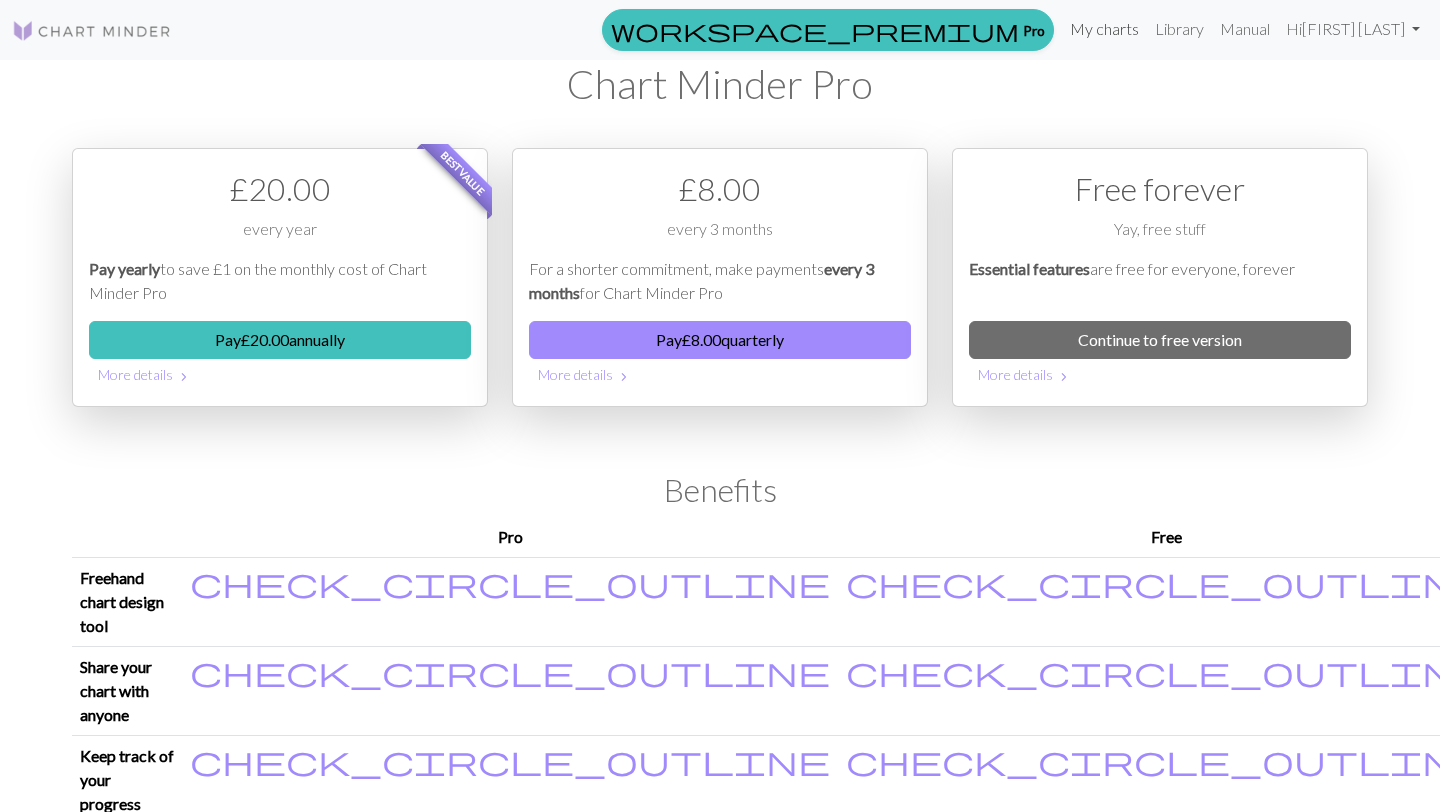 click on "My charts" at bounding box center [1104, 29] 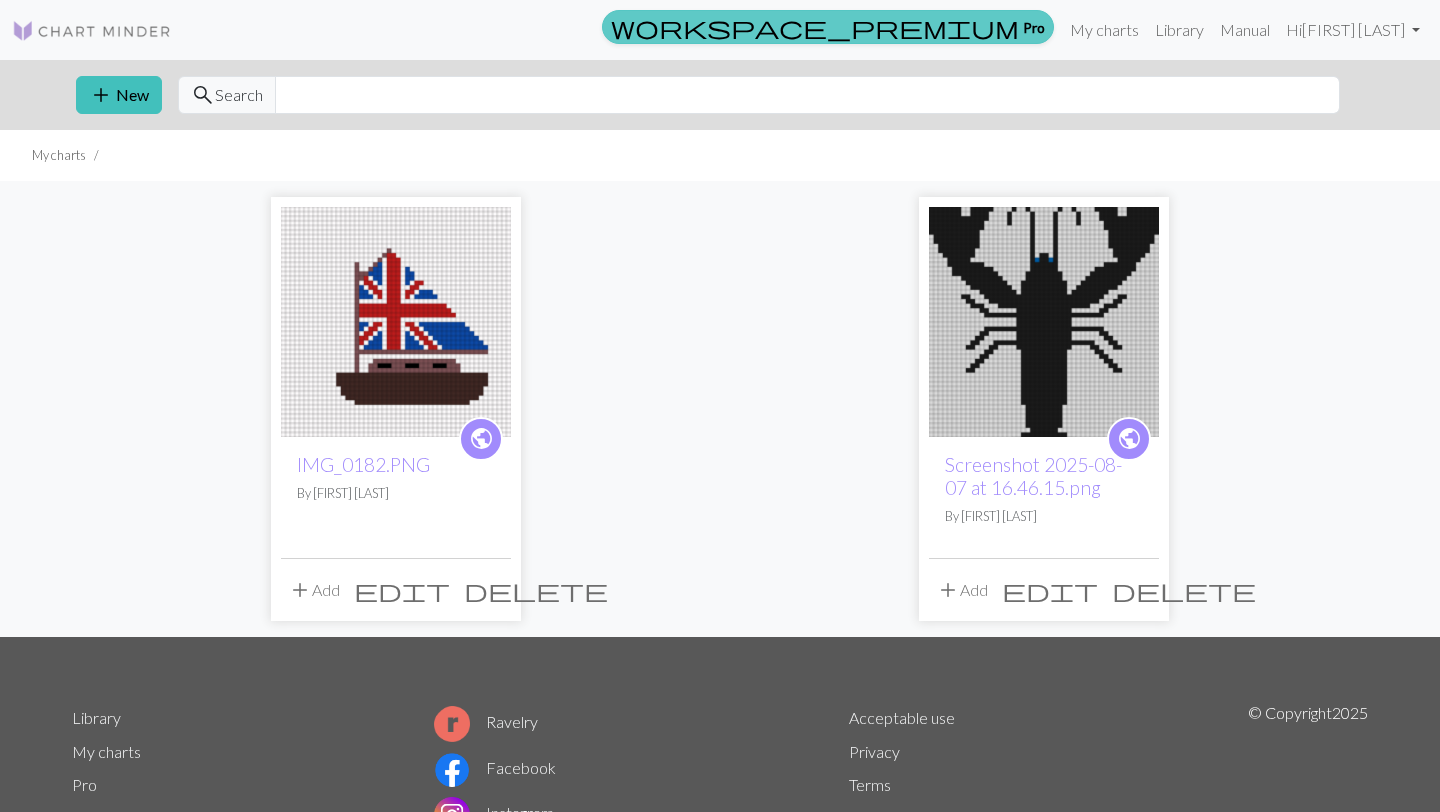 click on "workspace_premium" at bounding box center [815, 27] 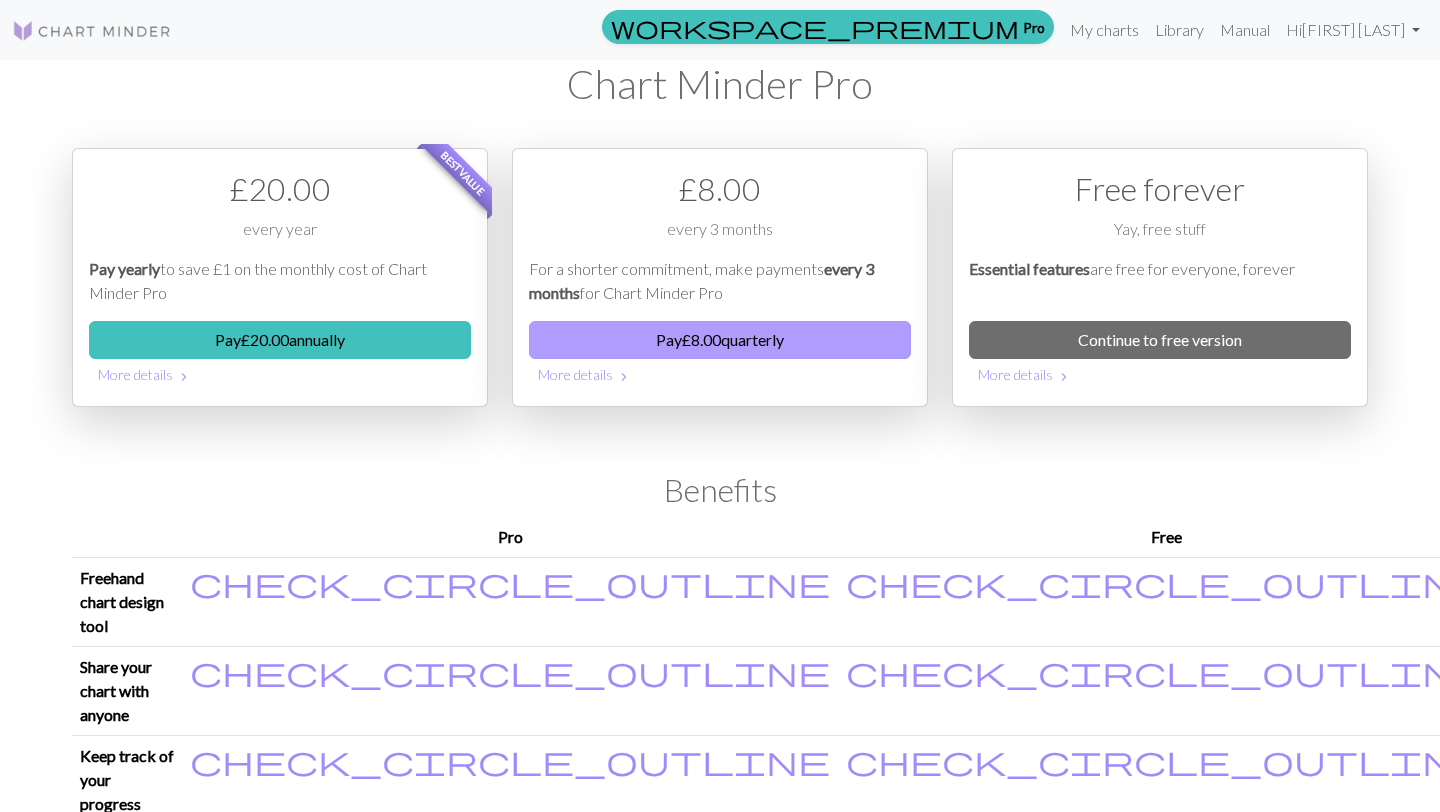 click on "Pay  £ 8.00  quarterly" at bounding box center [720, 340] 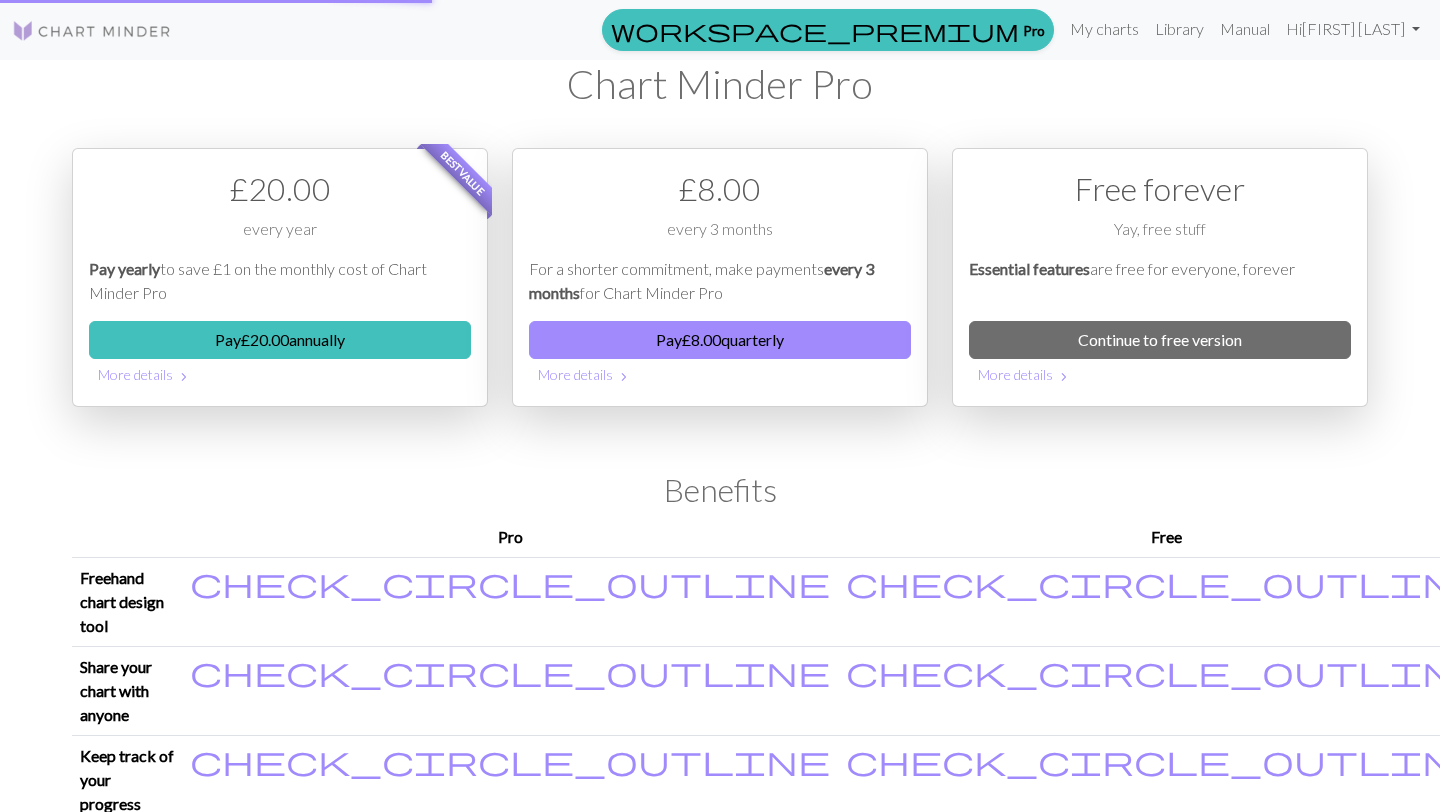 scroll, scrollTop: 0, scrollLeft: 0, axis: both 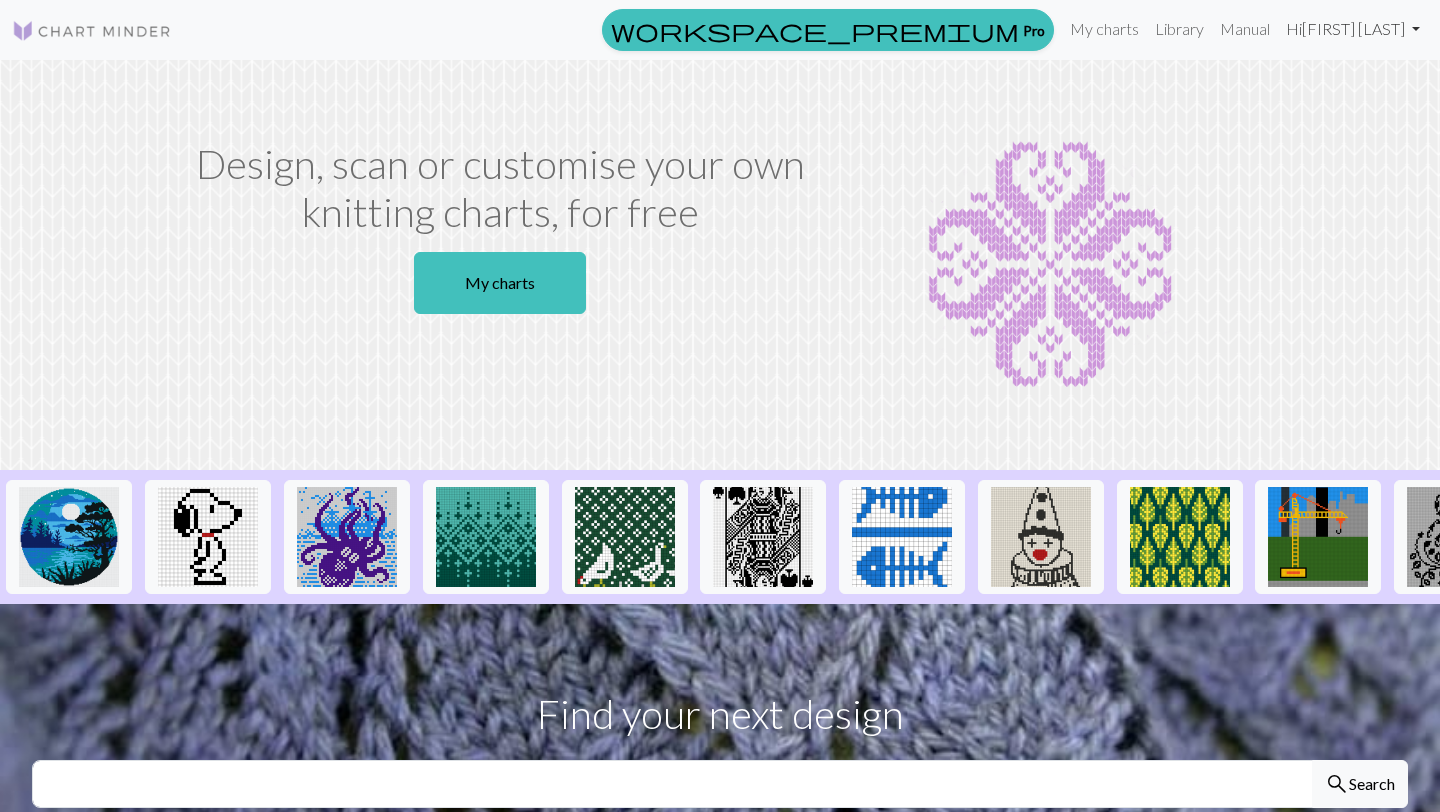 click on "Hi  [FIRST] [LAST]" at bounding box center [1353, 29] 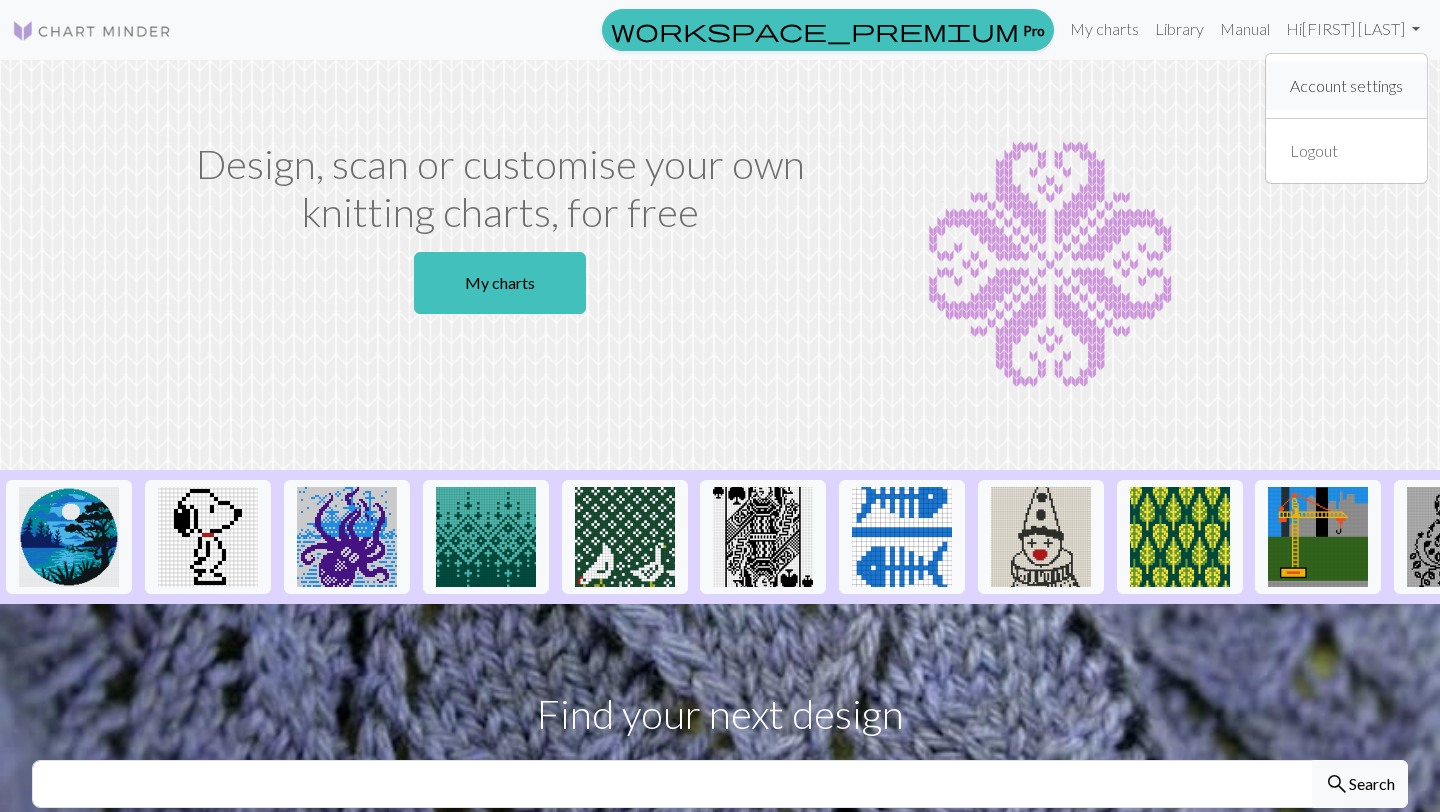 click on "Account settings" at bounding box center [1346, 86] 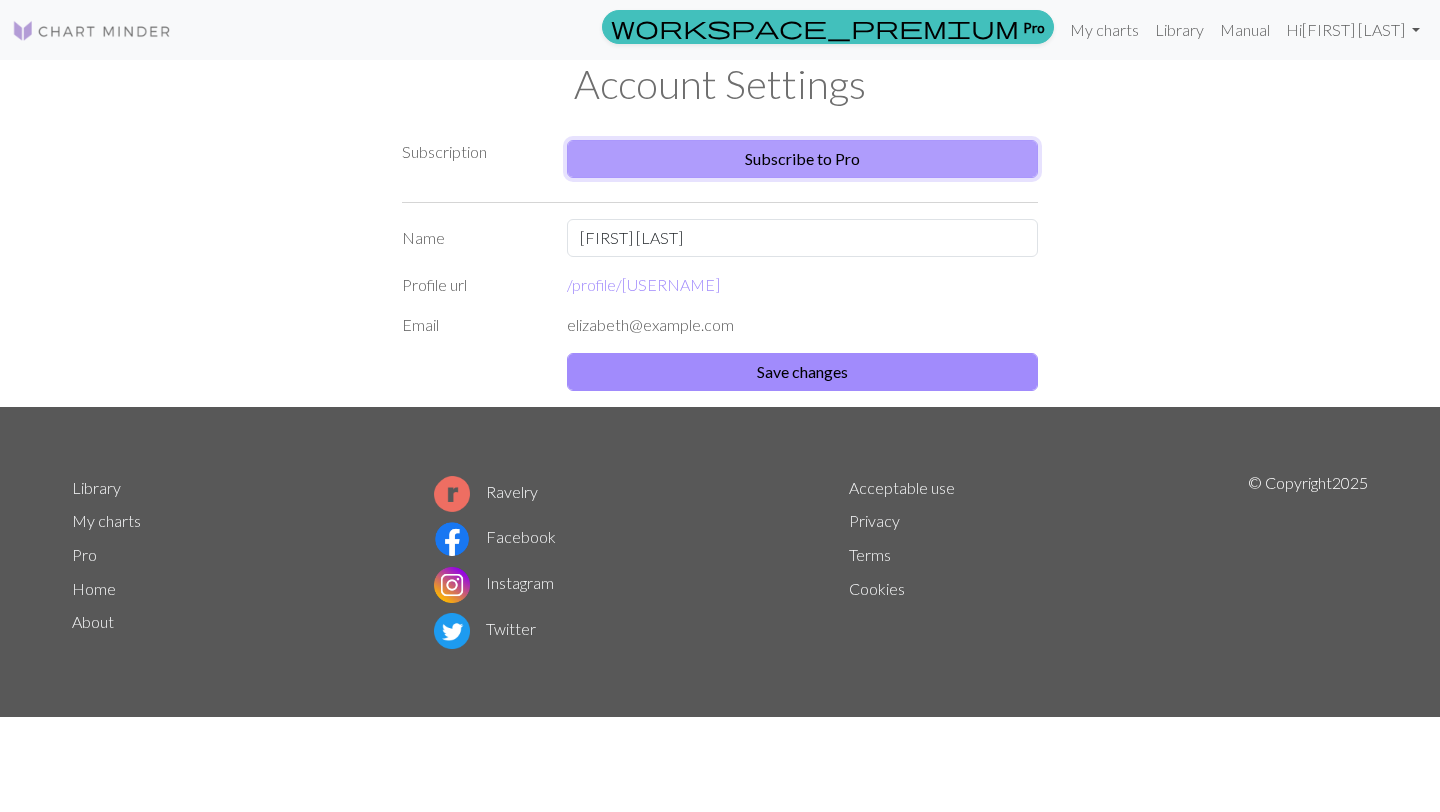 click on "Subscribe to Pro" at bounding box center (802, 159) 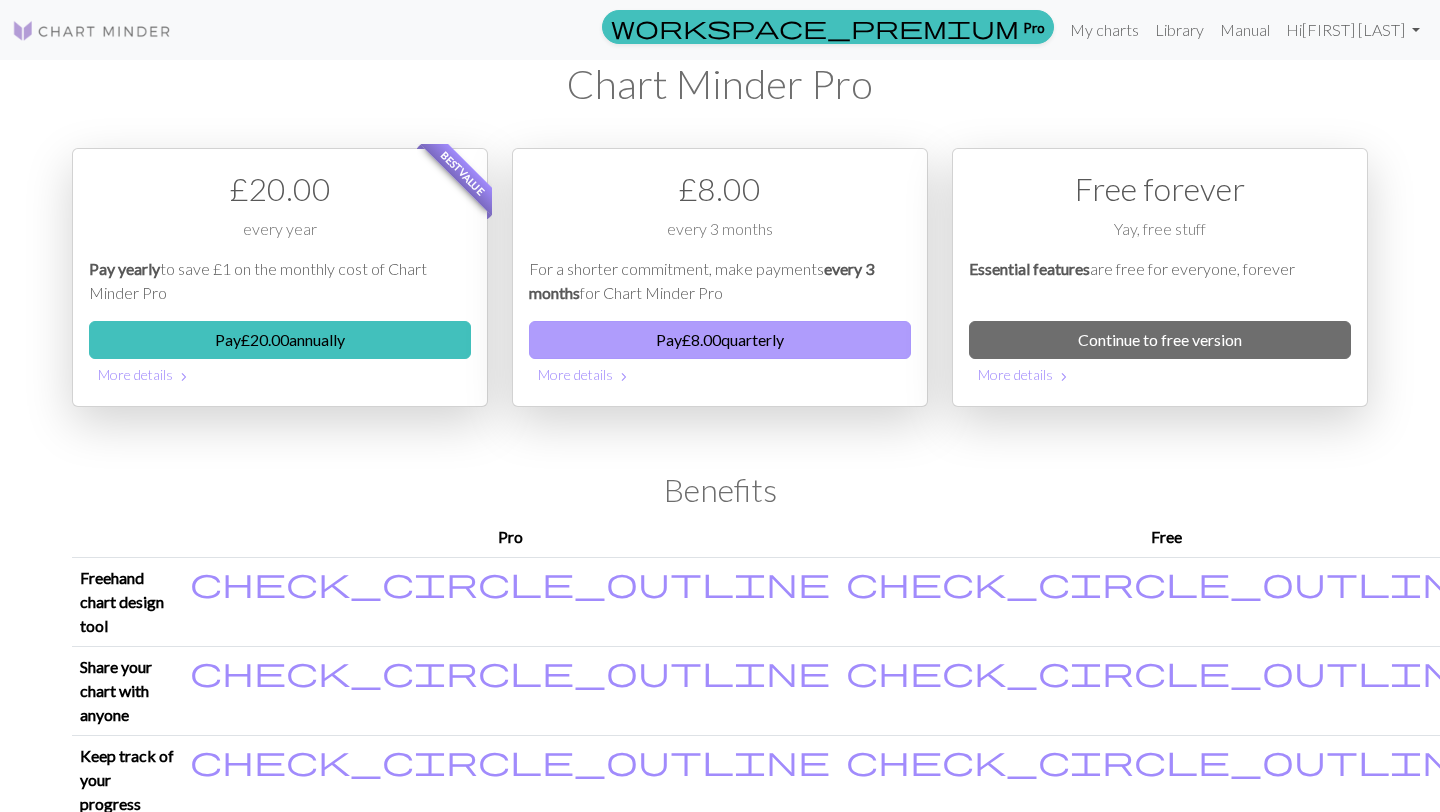 click on "Pay  £ 8.00  quarterly" at bounding box center [720, 340] 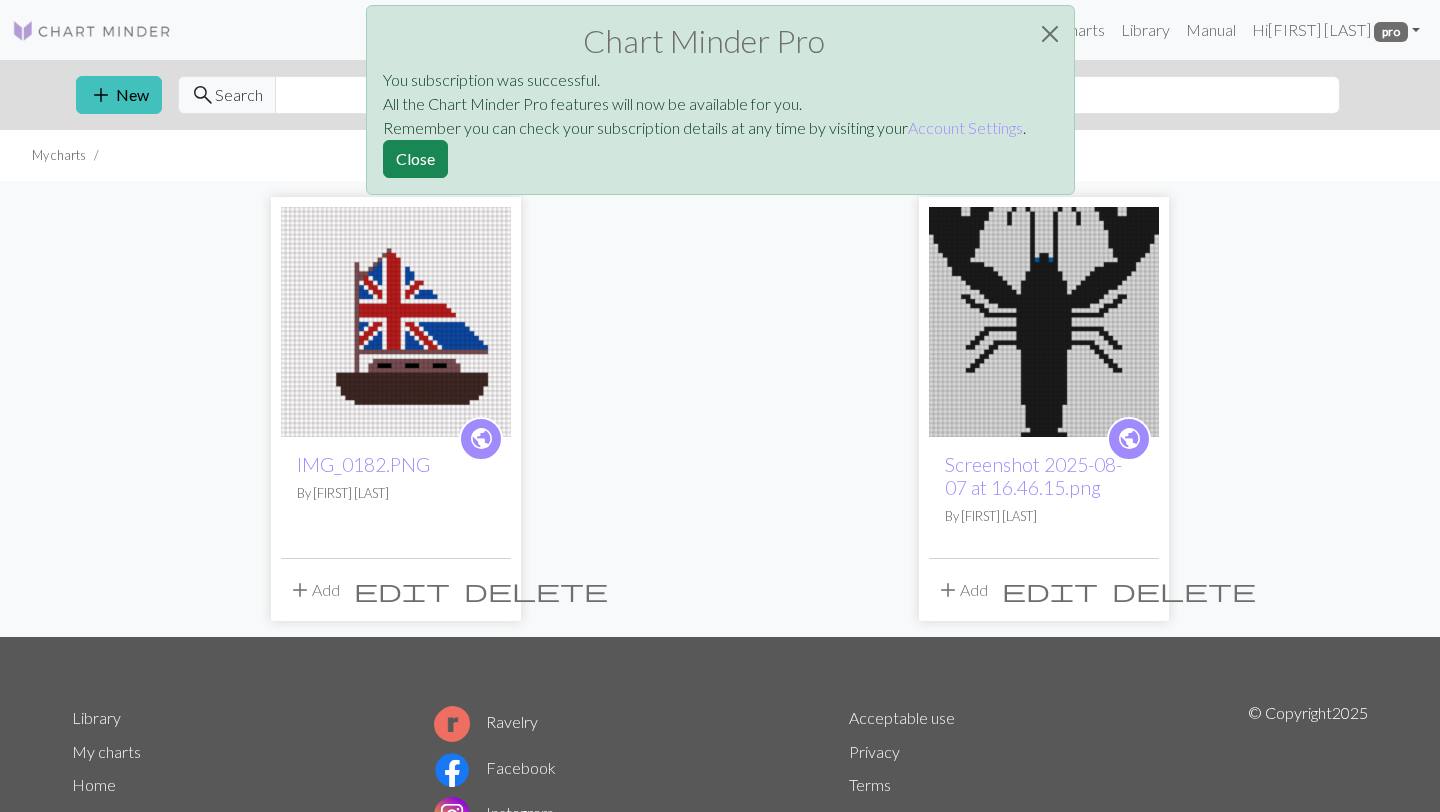 scroll, scrollTop: 0, scrollLeft: 0, axis: both 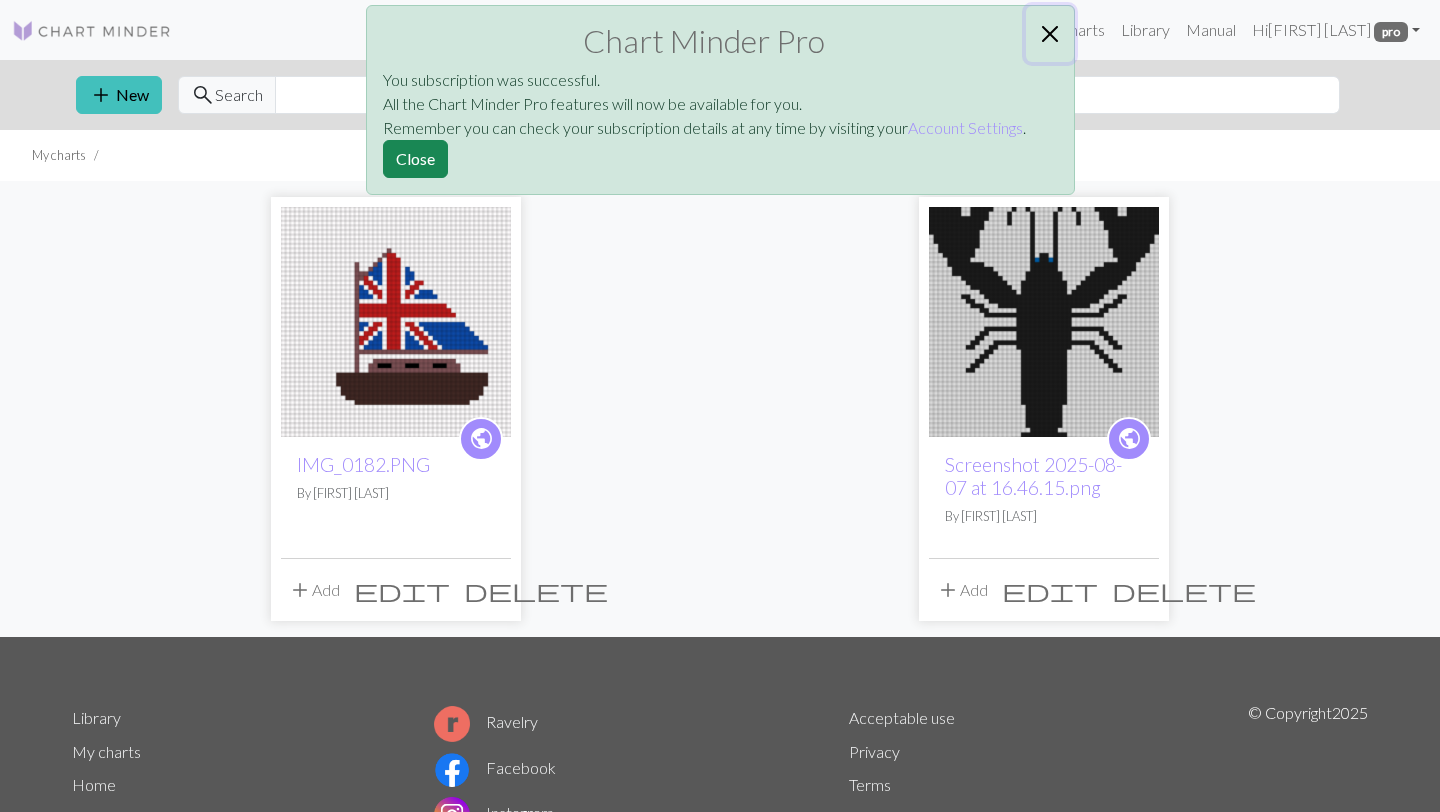 click at bounding box center [1050, 34] 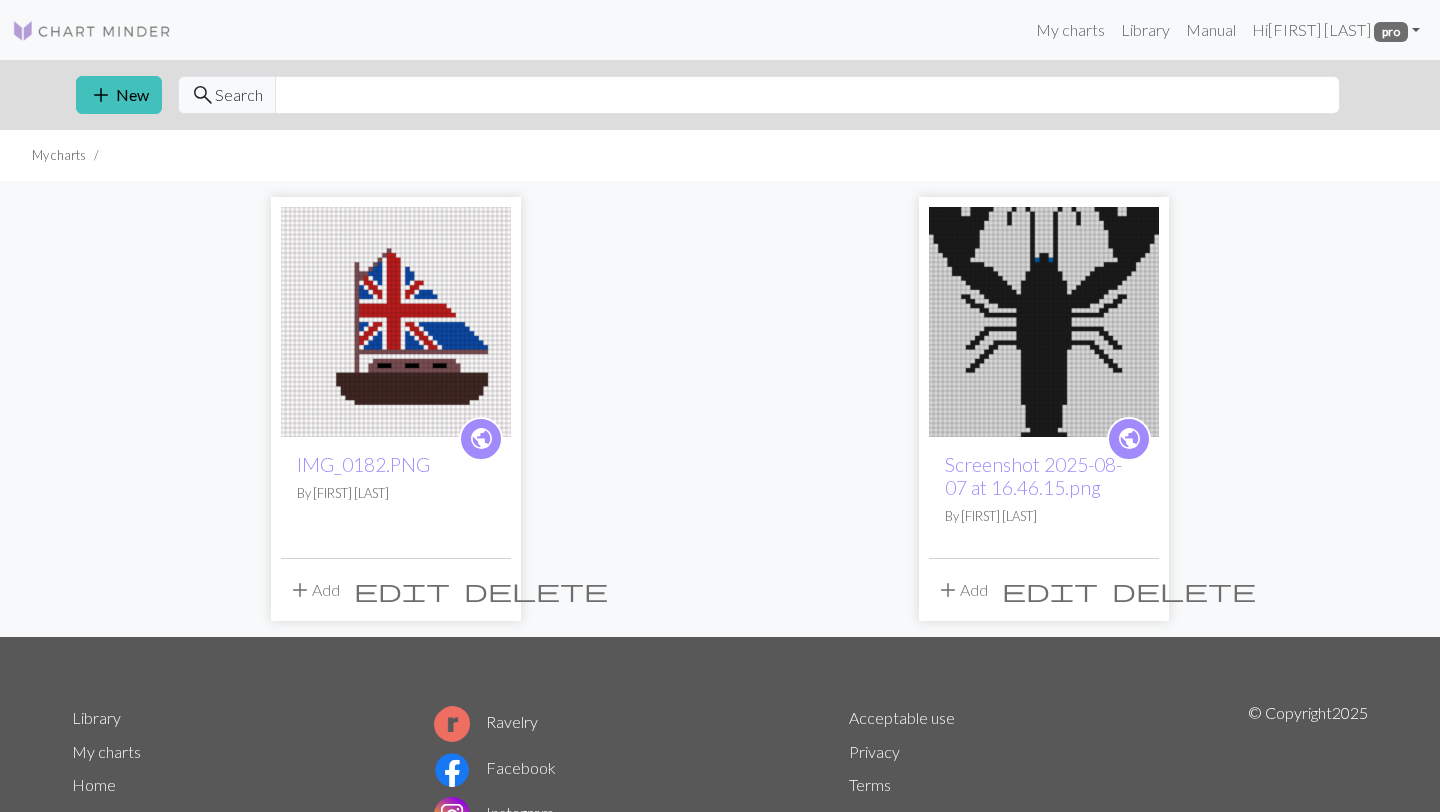 click on "public" at bounding box center (481, 438) 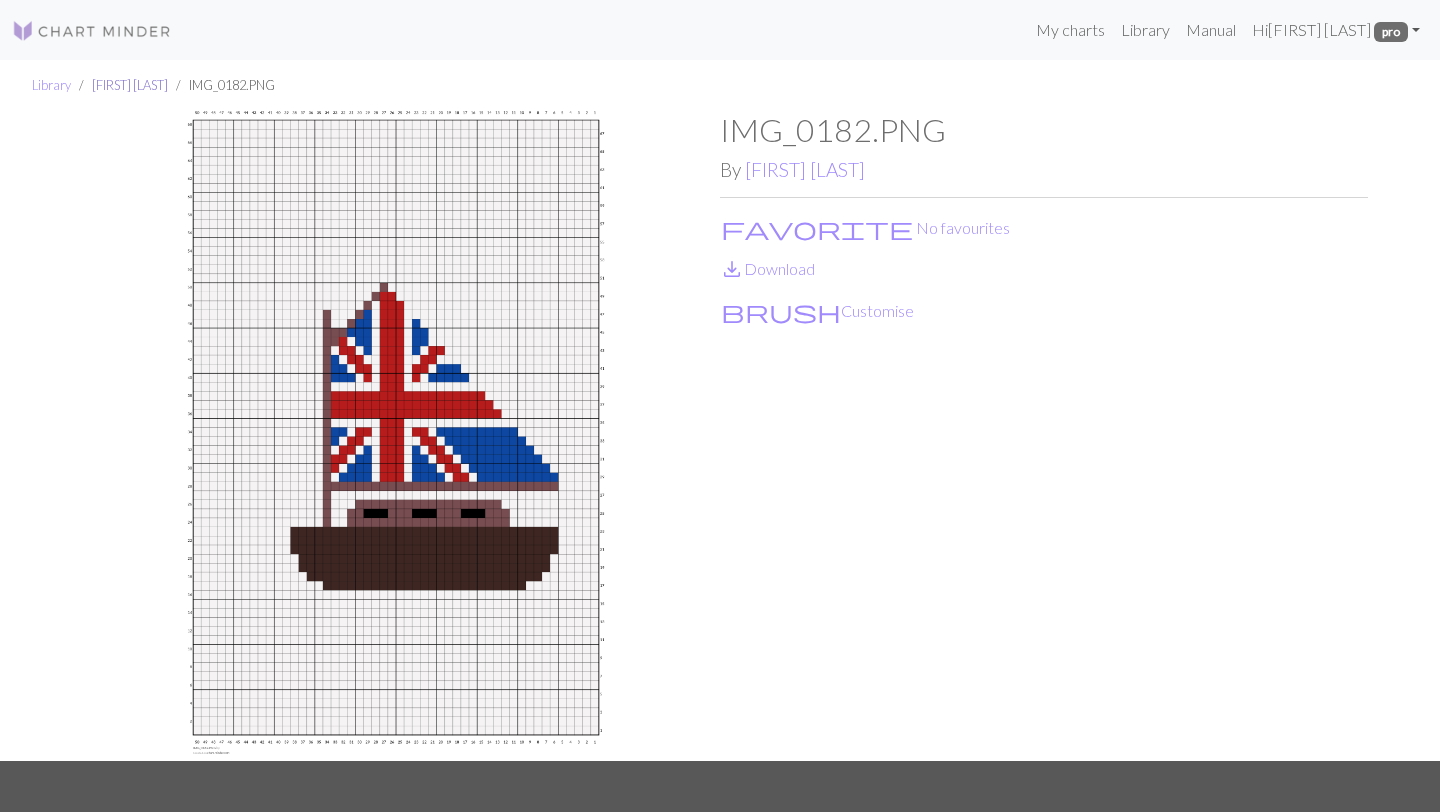click on "[FIRST] [LAST]" at bounding box center (130, 85) 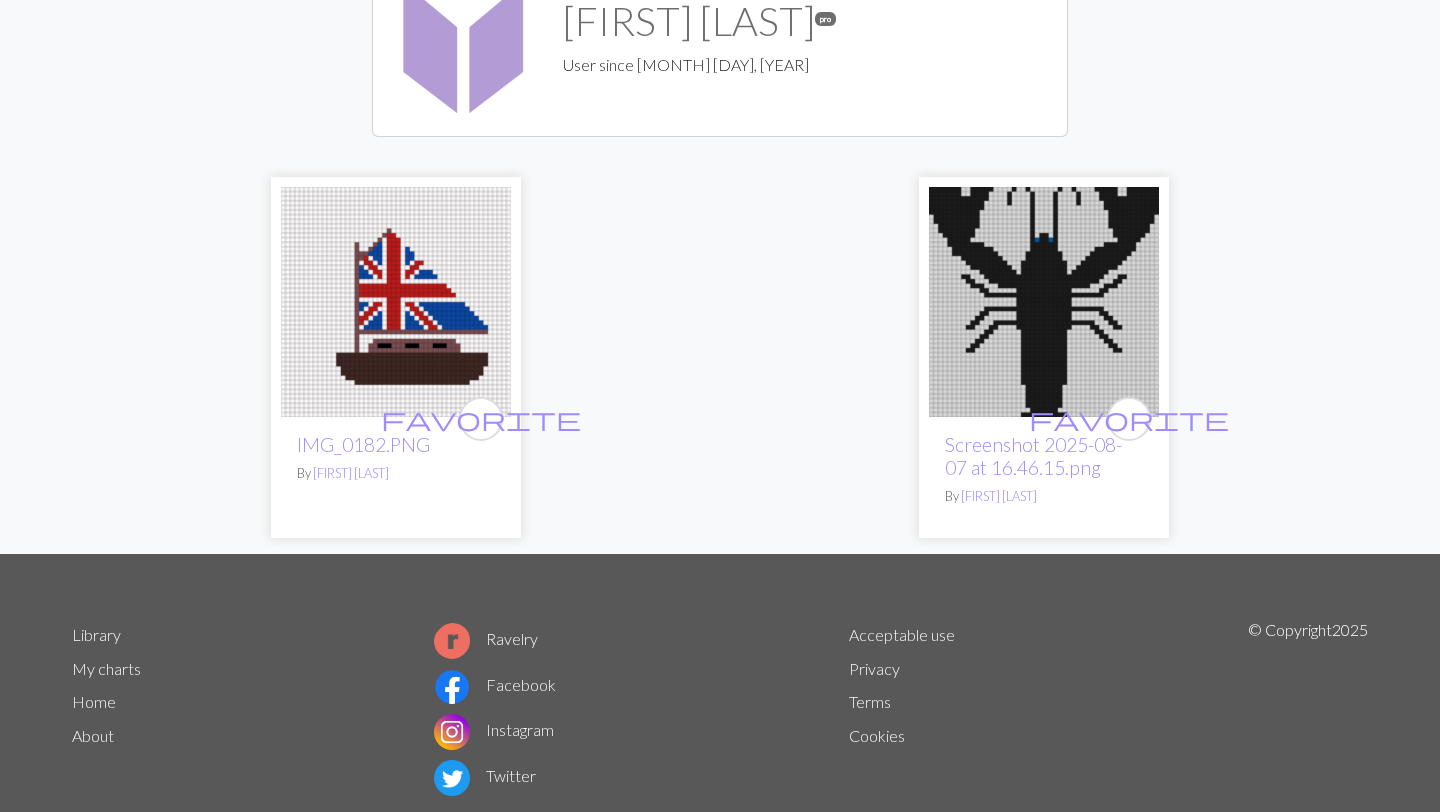 scroll, scrollTop: 181, scrollLeft: 0, axis: vertical 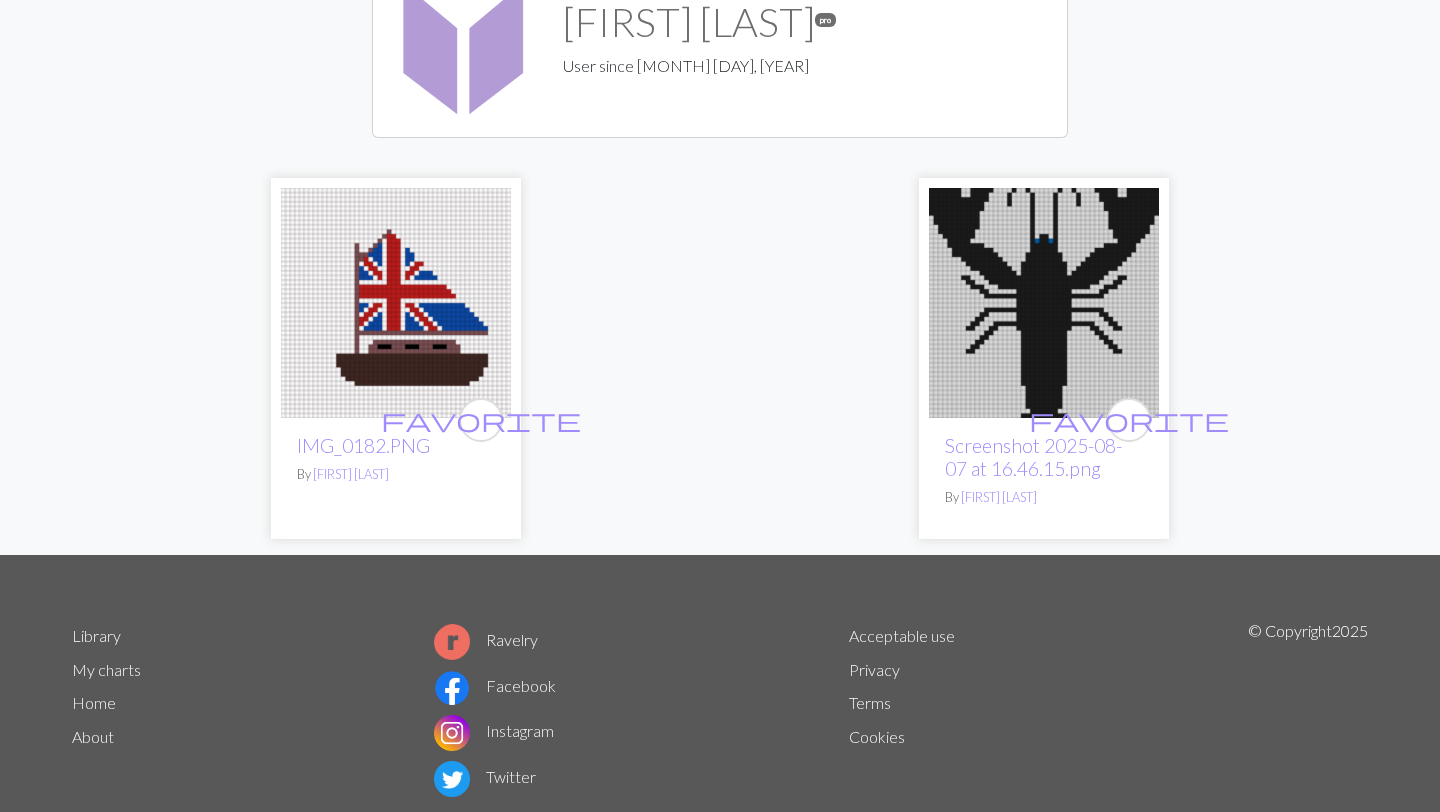 click at bounding box center (396, 303) 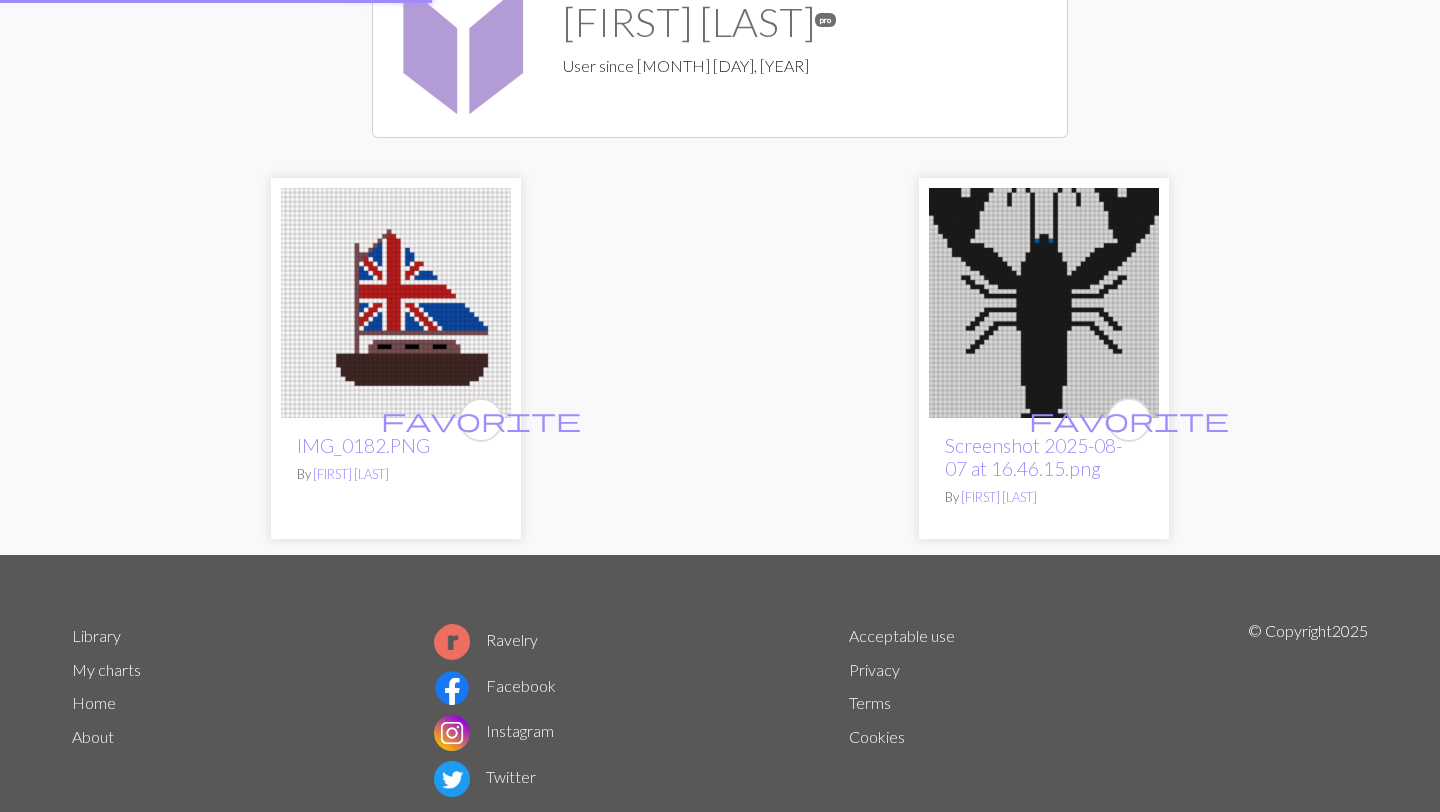 scroll, scrollTop: 0, scrollLeft: 0, axis: both 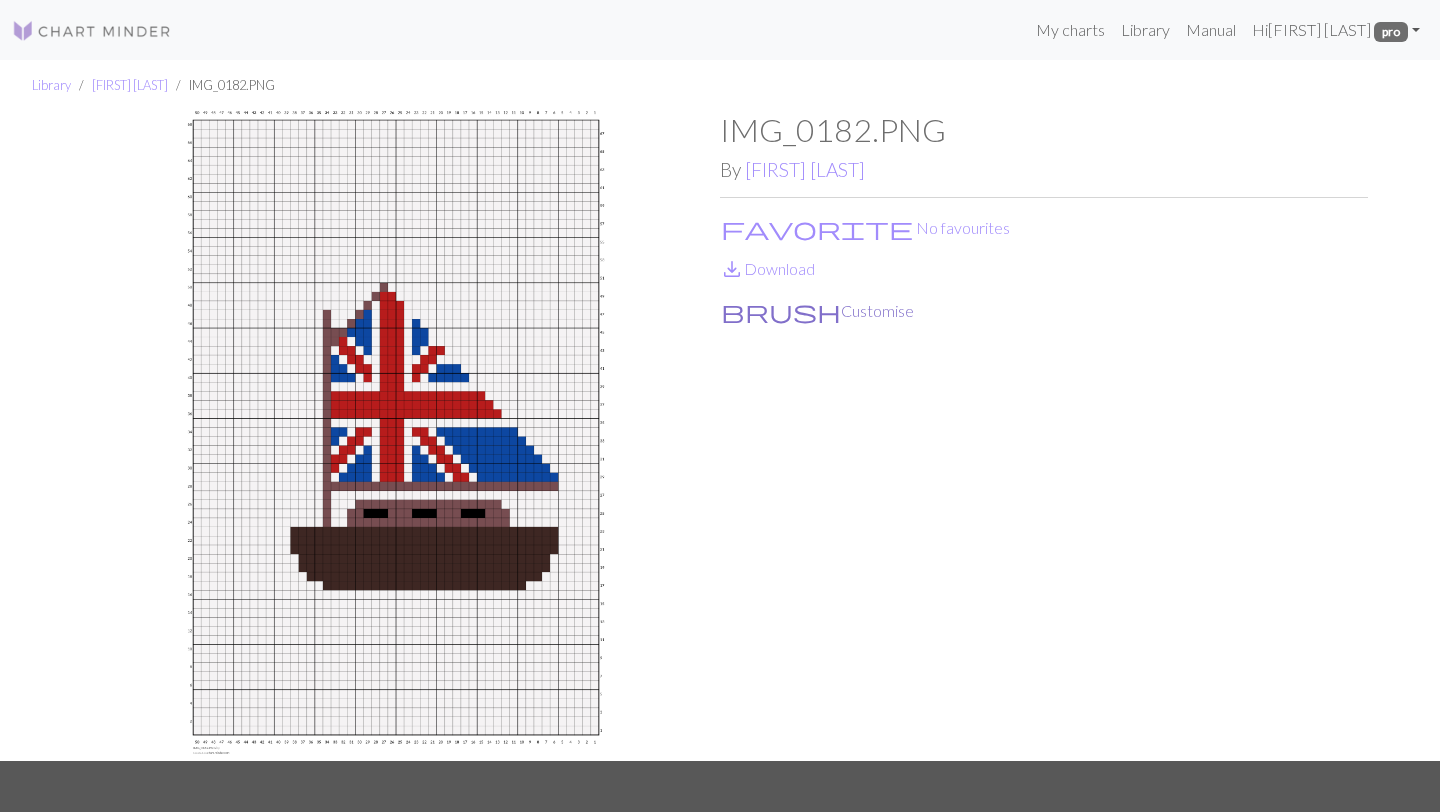 click on "brush Customise" at bounding box center [817, 311] 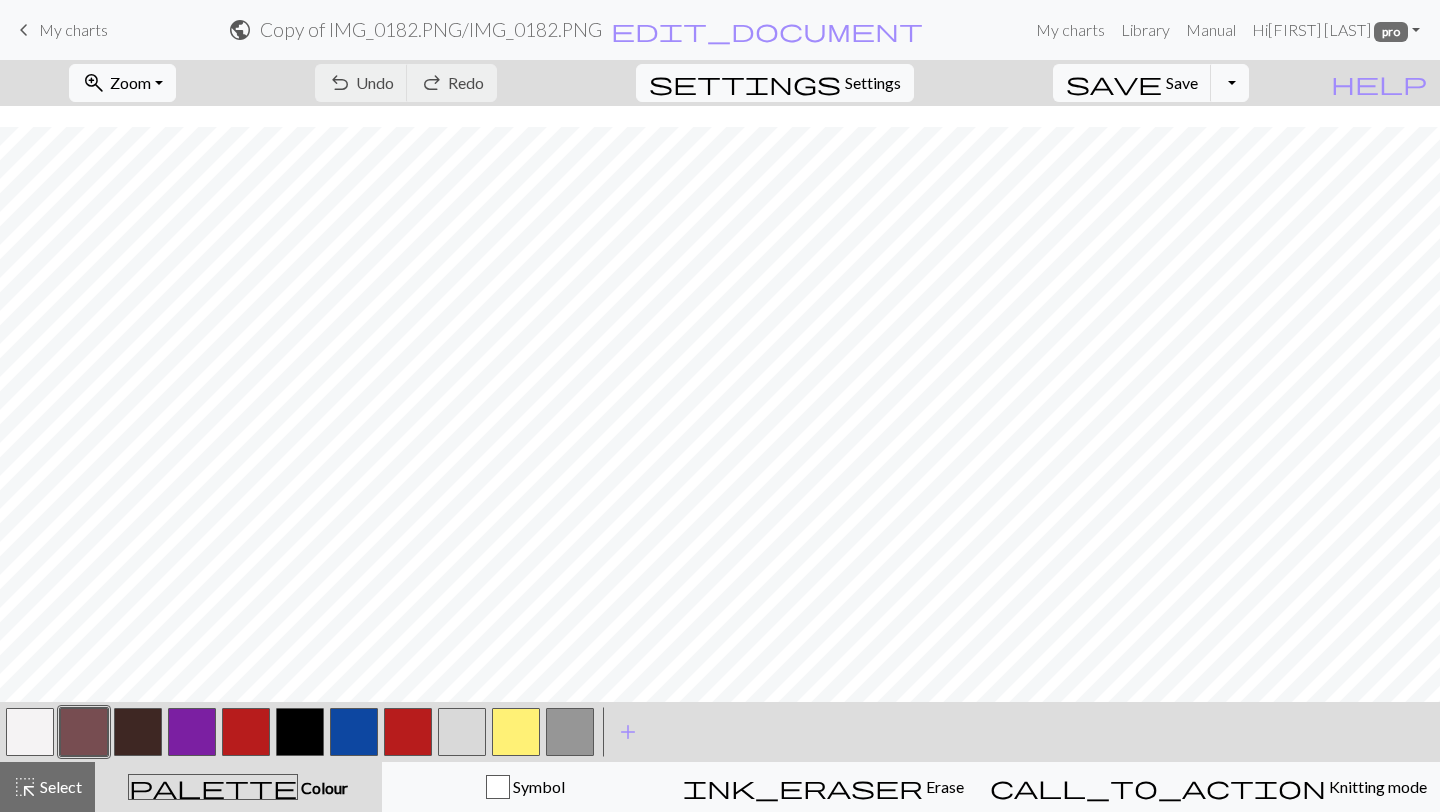 scroll, scrollTop: 114, scrollLeft: 0, axis: vertical 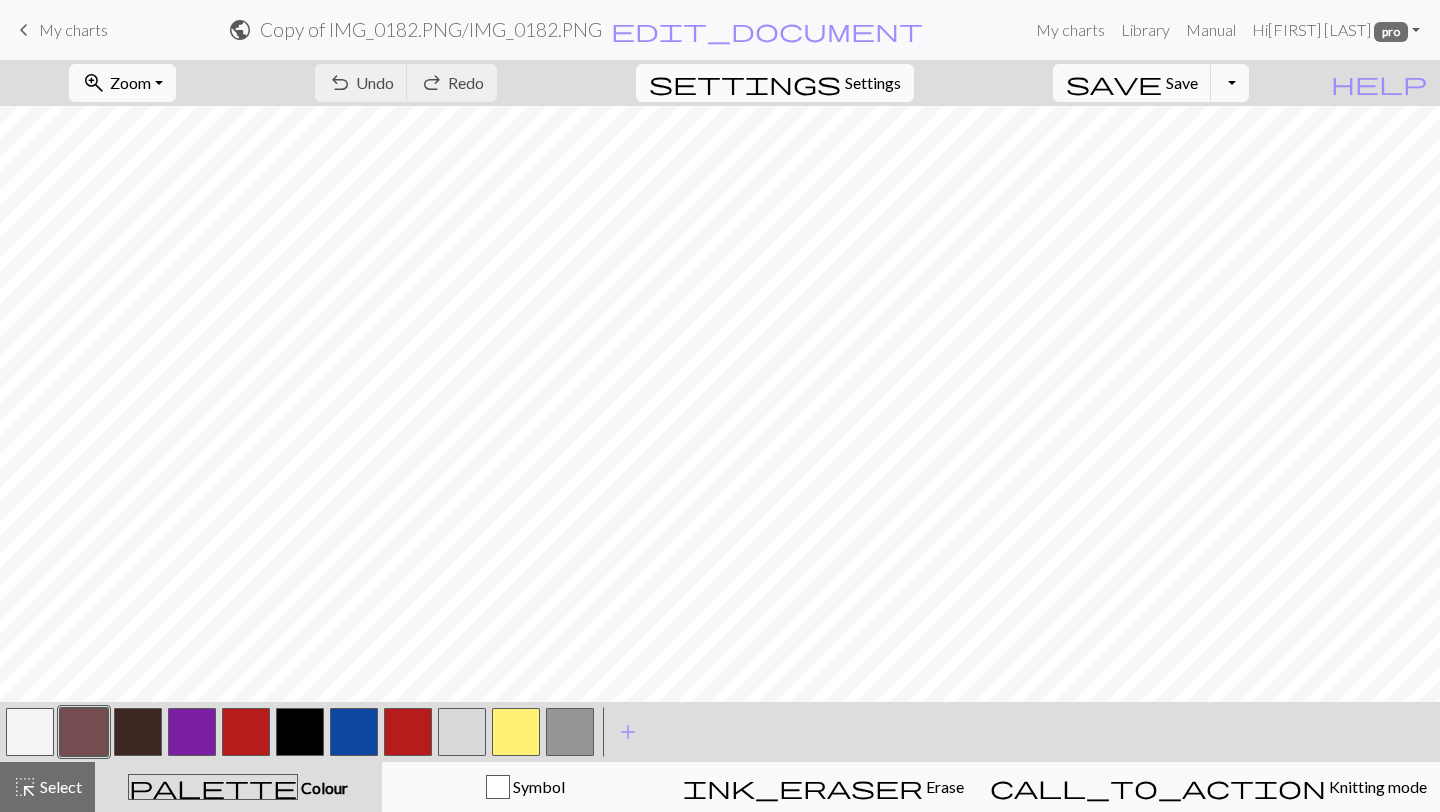 click on "Settings" at bounding box center [873, 83] 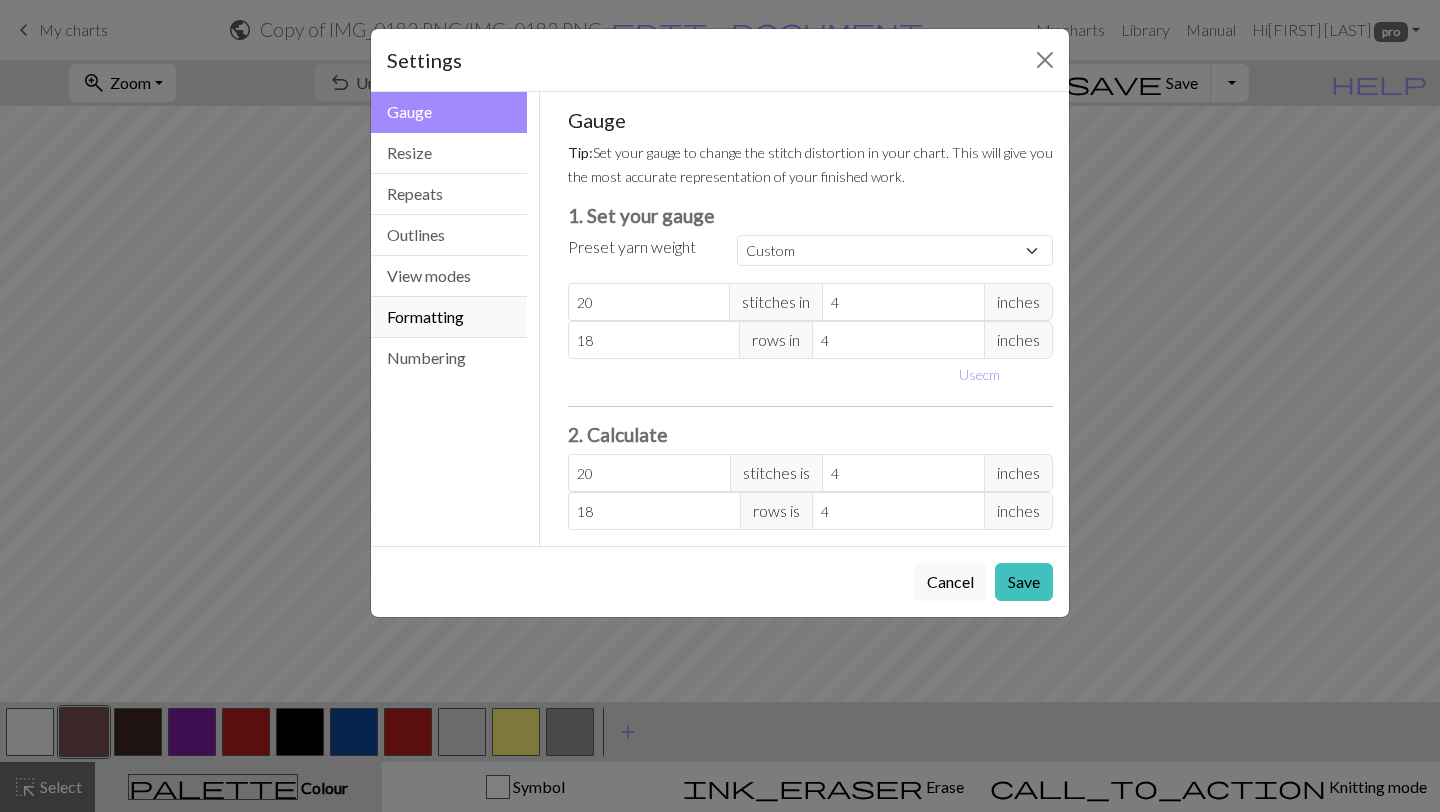 click on "Formatting" at bounding box center [449, 317] 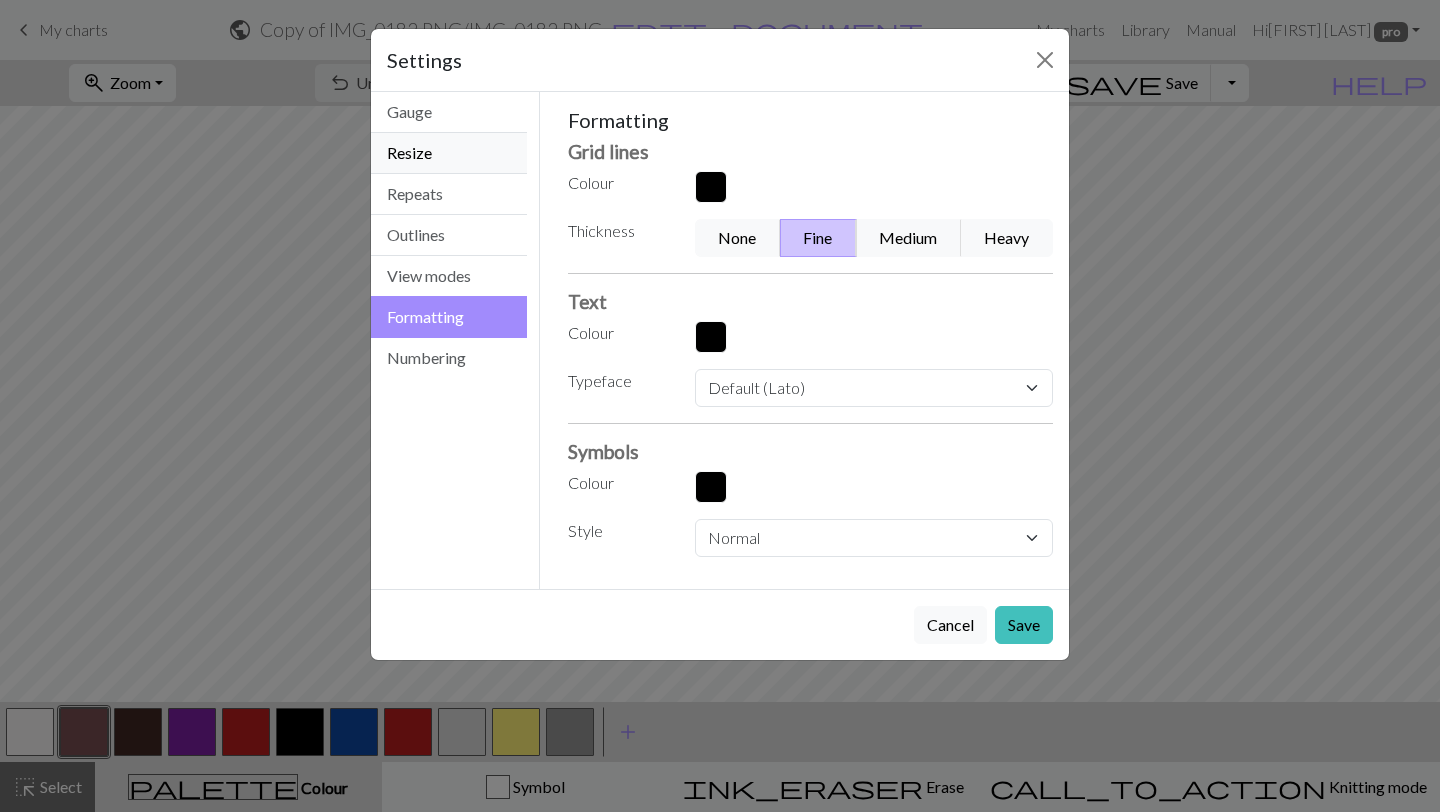 click on "Resize" at bounding box center [449, 153] 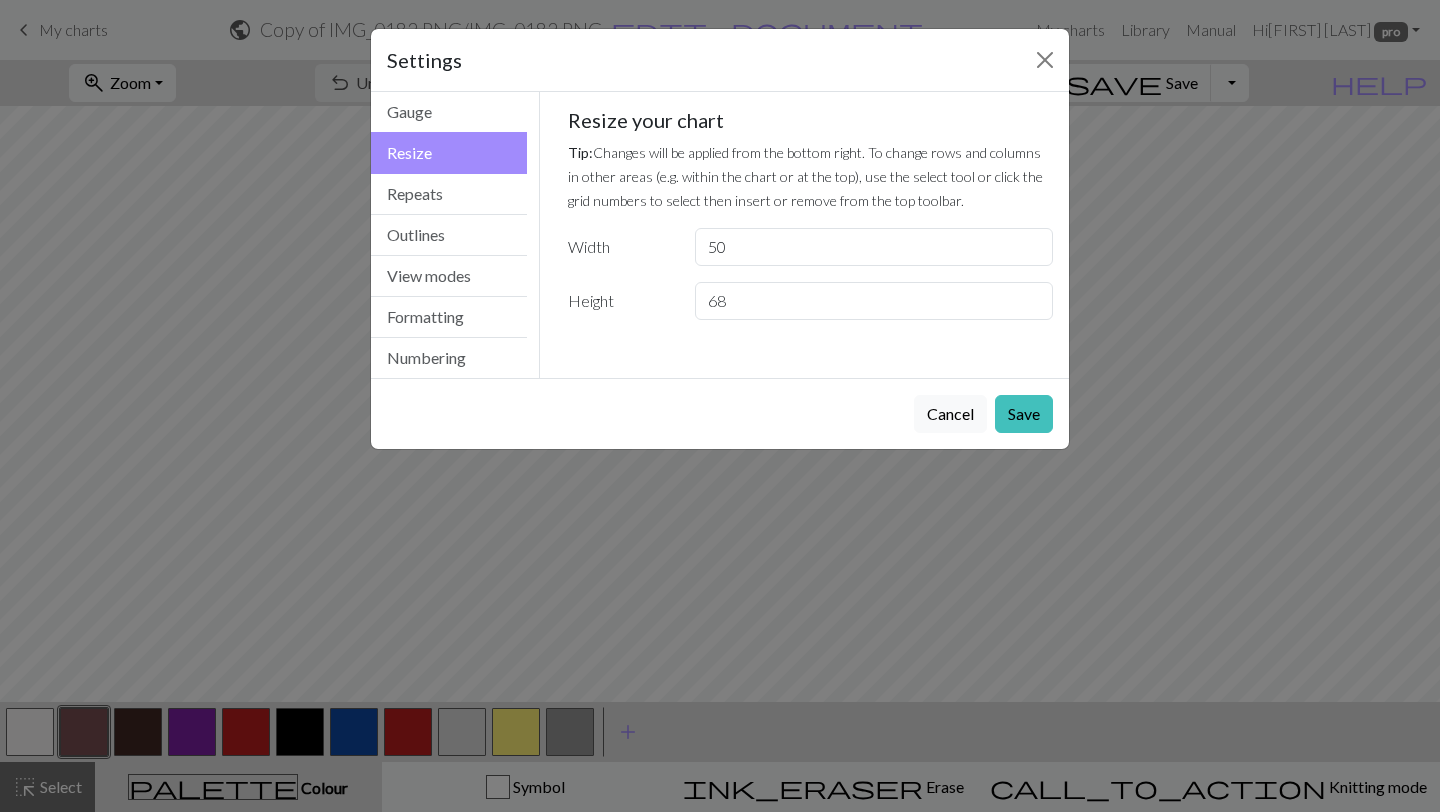 click on "Resize" at bounding box center (449, 153) 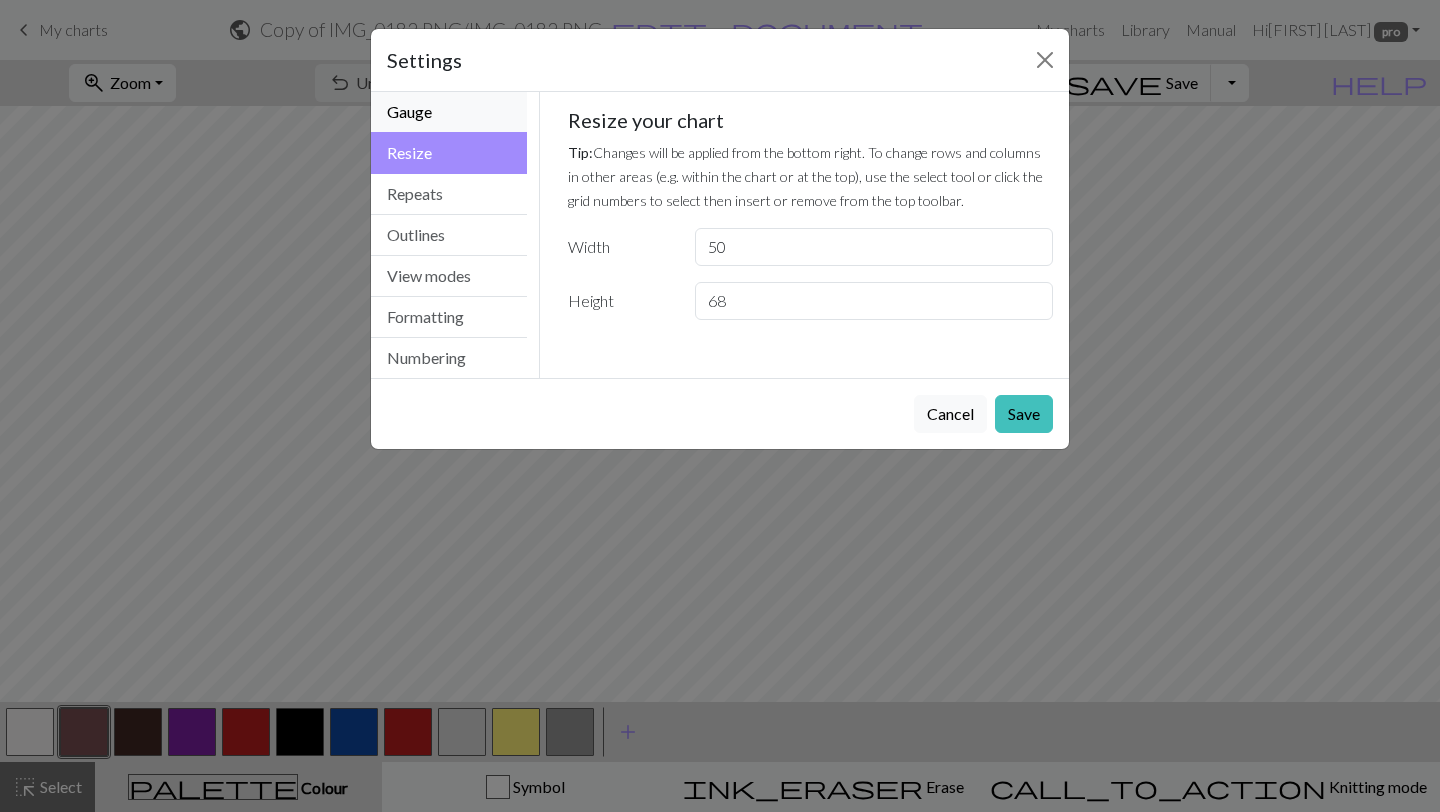 click on "Gauge" at bounding box center [449, 112] 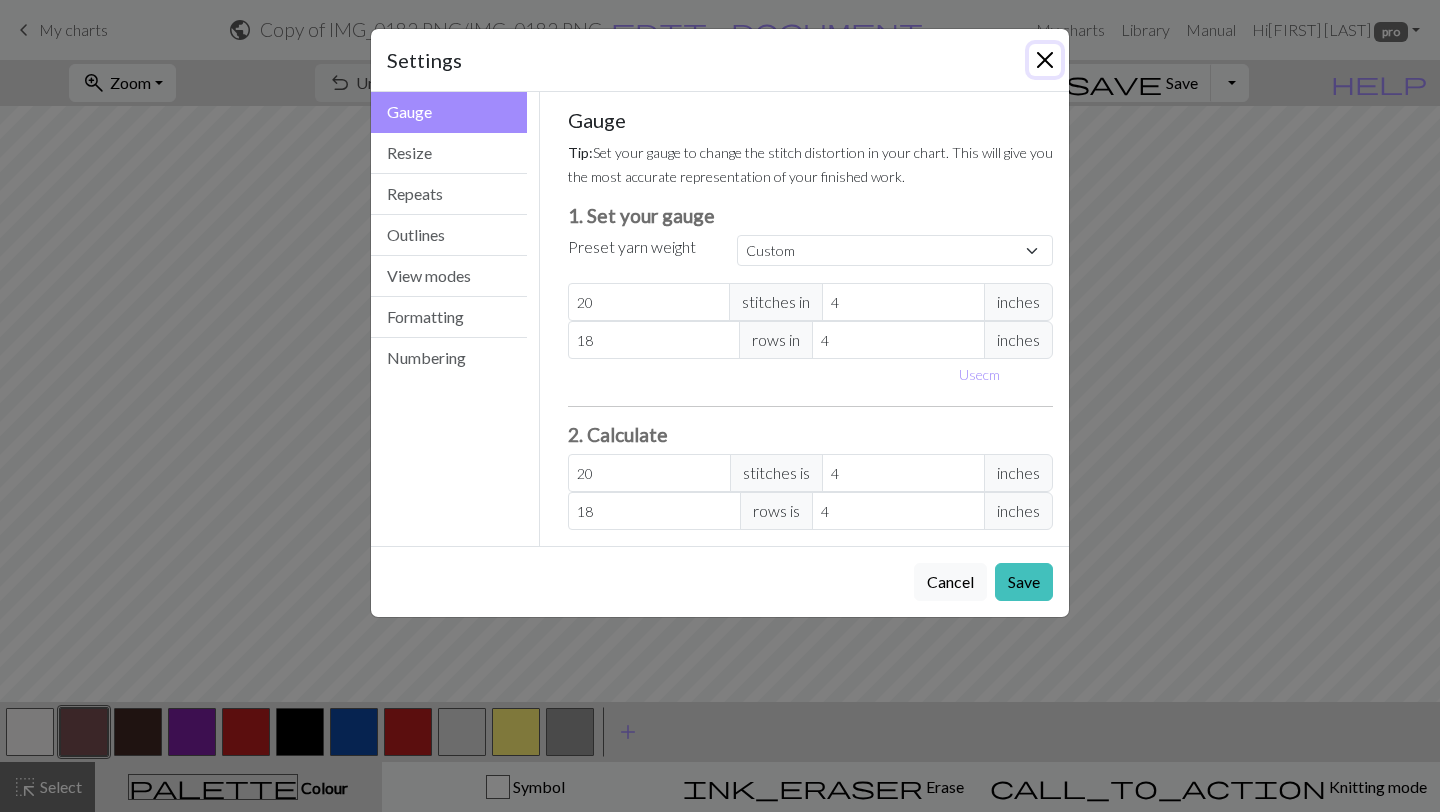 click at bounding box center [1045, 60] 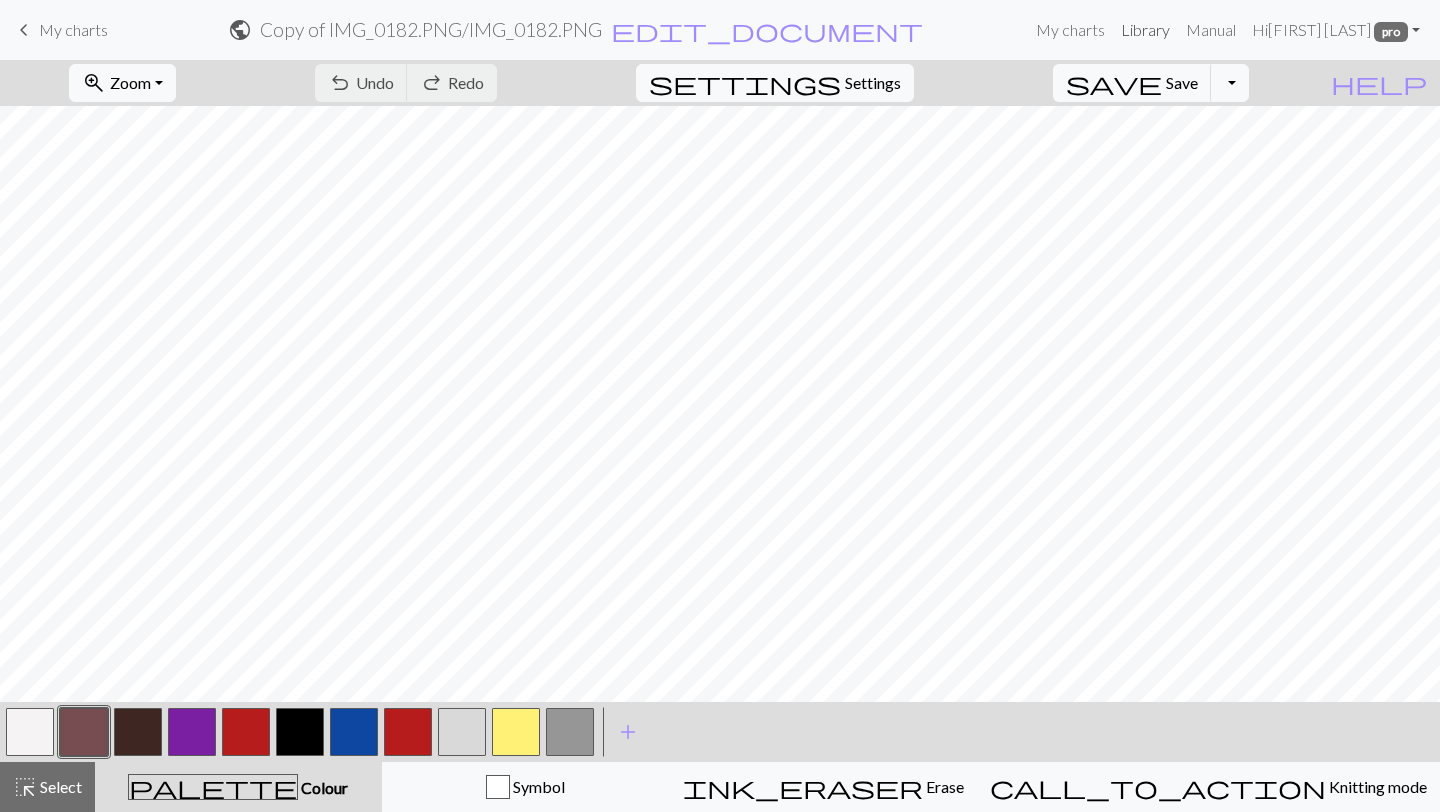 click on "Library" at bounding box center (1145, 30) 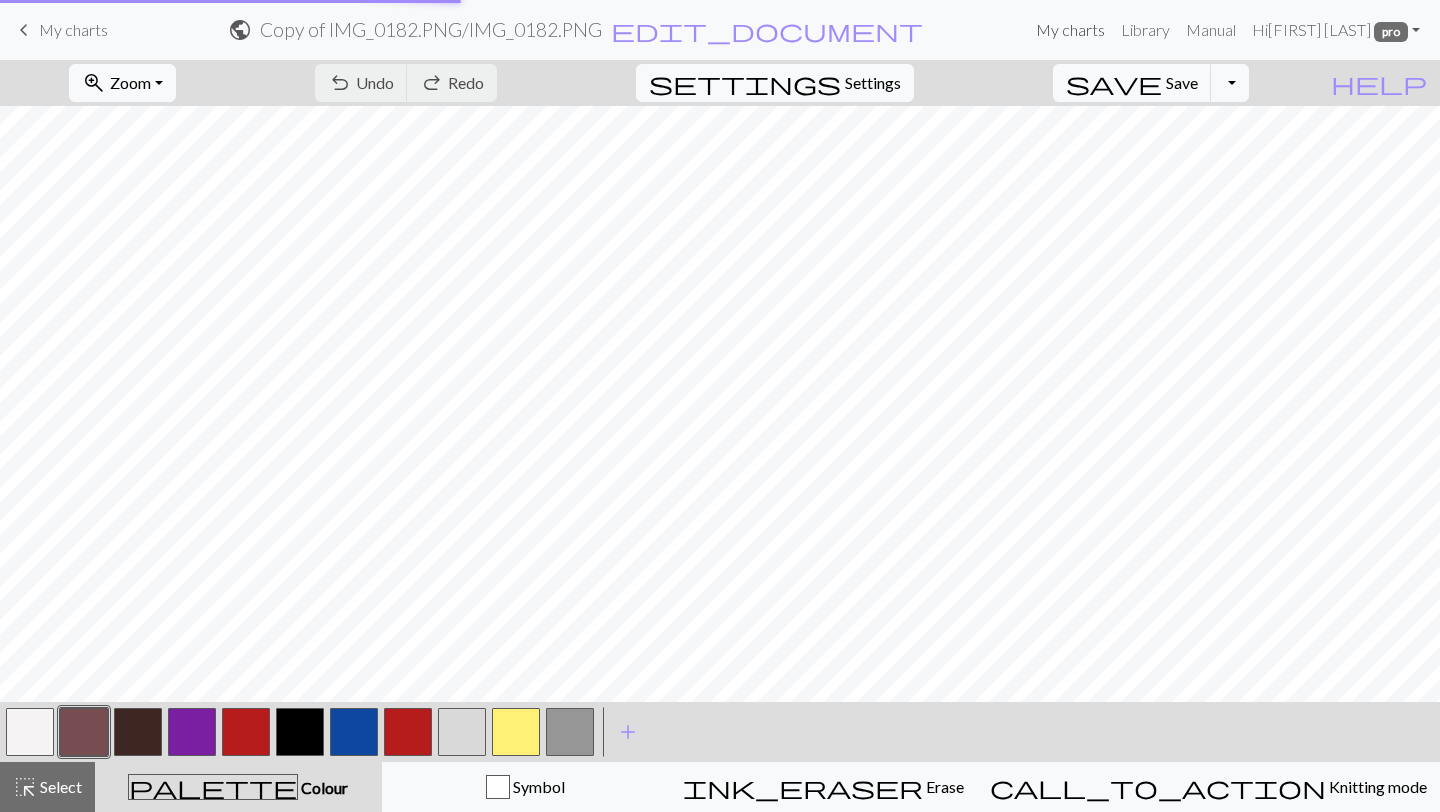 click on "My charts" at bounding box center (1070, 30) 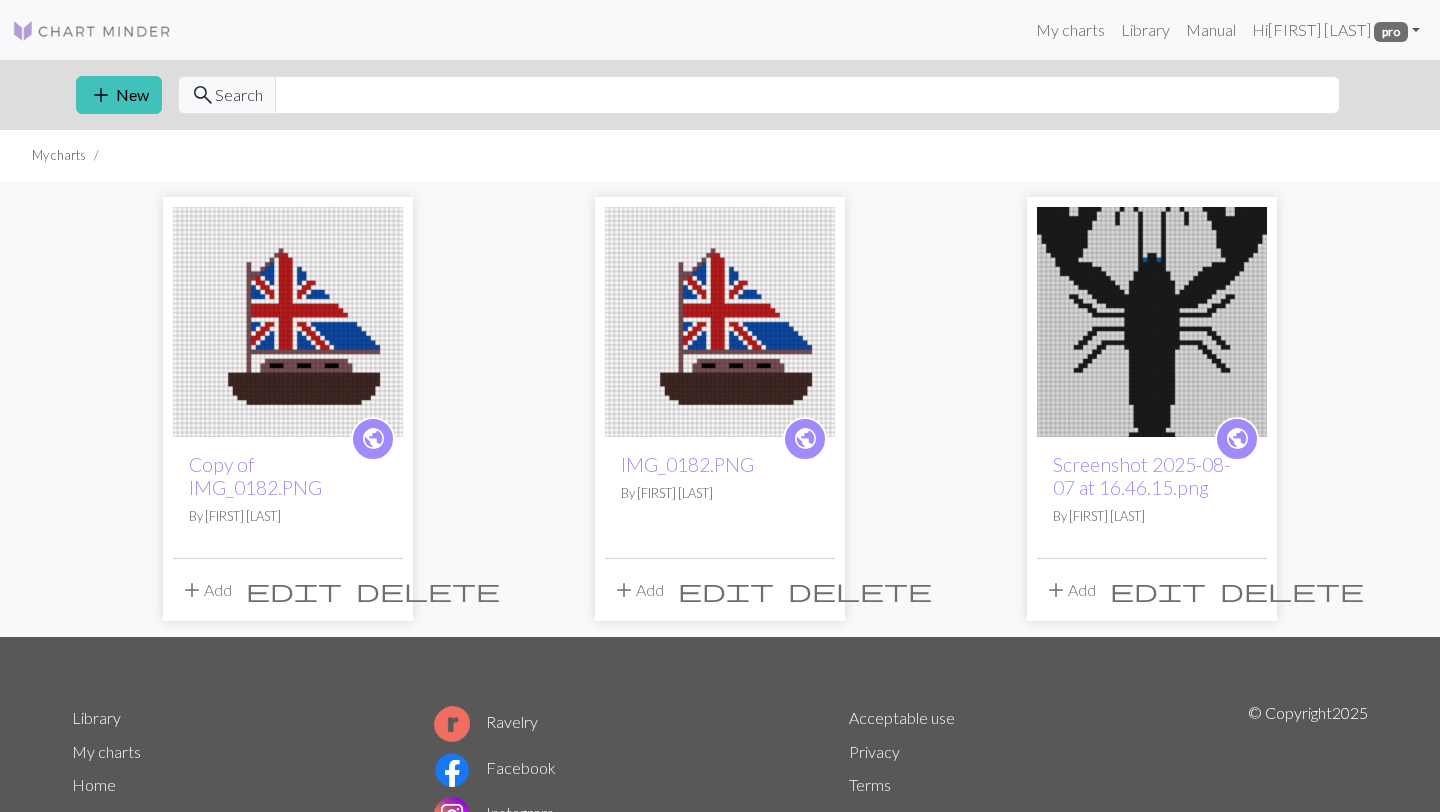 click on "delete" at bounding box center (428, 590) 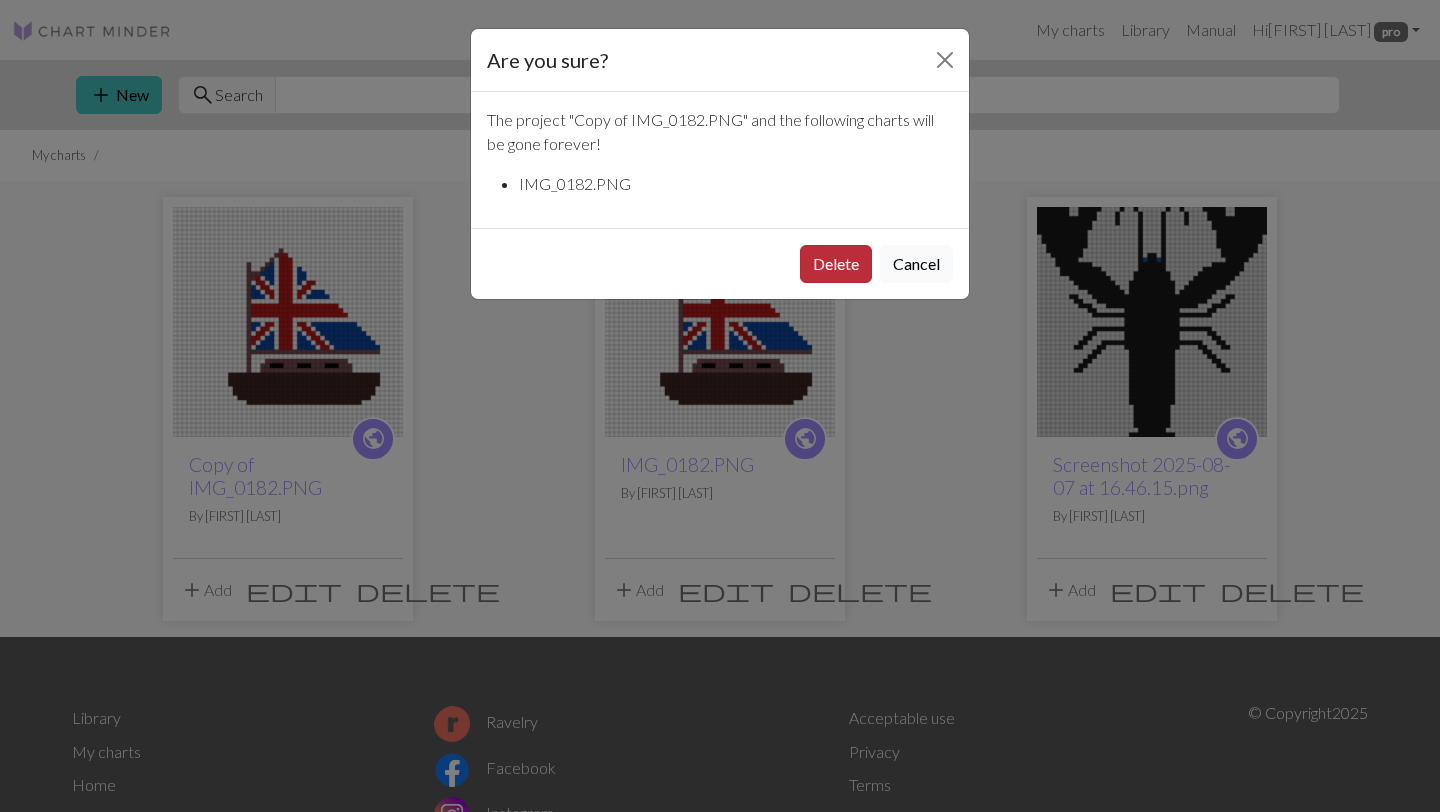 click on "Delete" at bounding box center (836, 264) 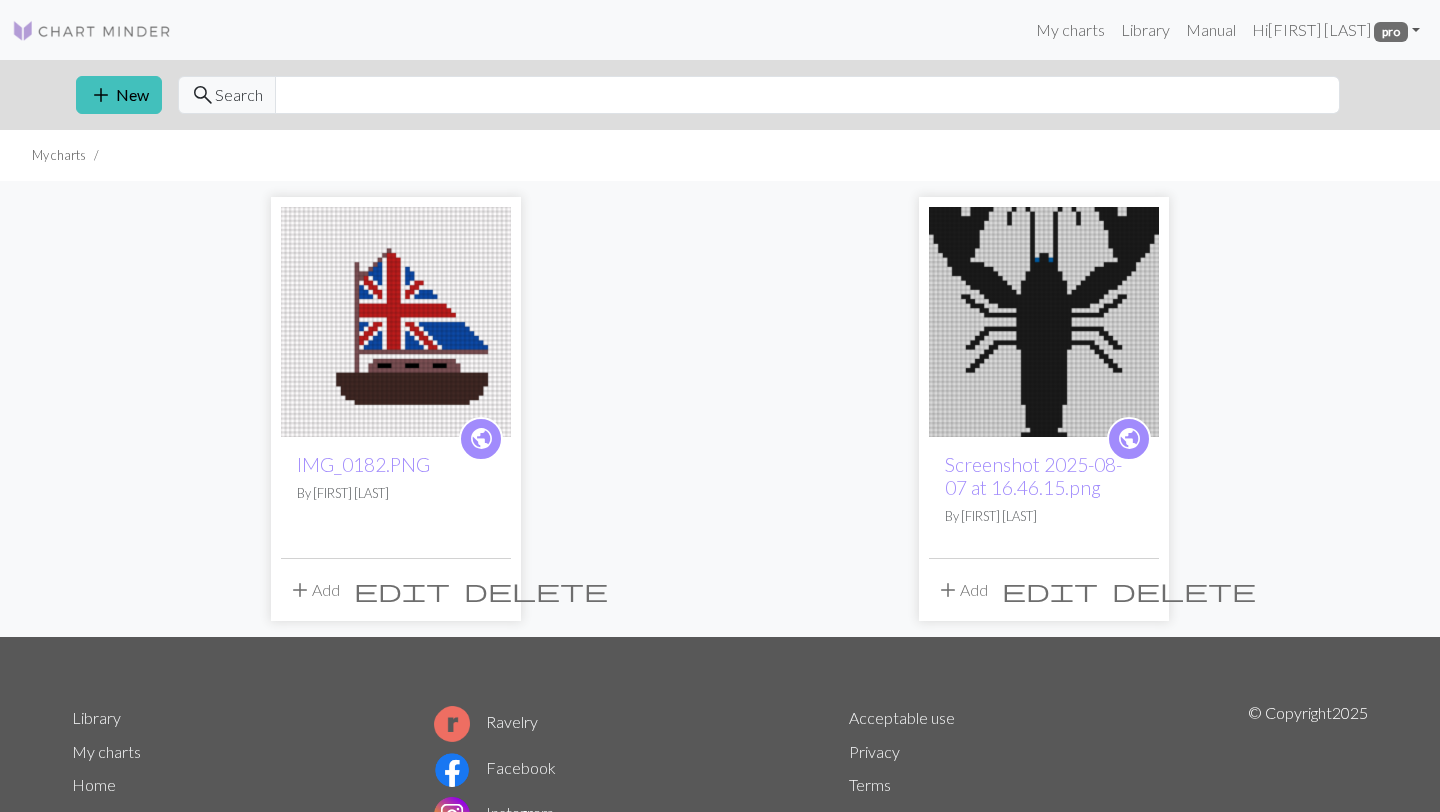 scroll, scrollTop: 0, scrollLeft: 0, axis: both 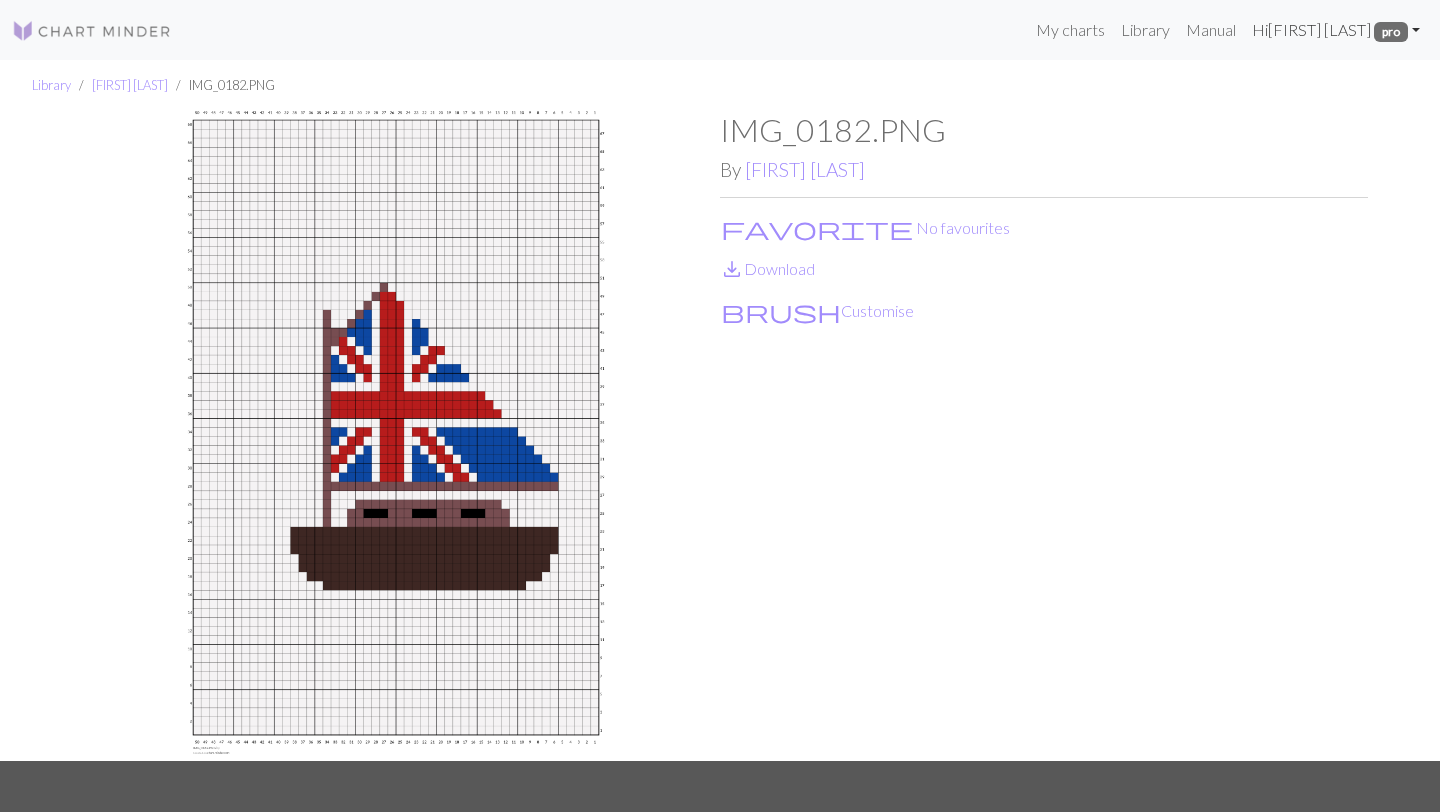 click on "Hi  [FIRST] [LAST]   pro" at bounding box center (1336, 30) 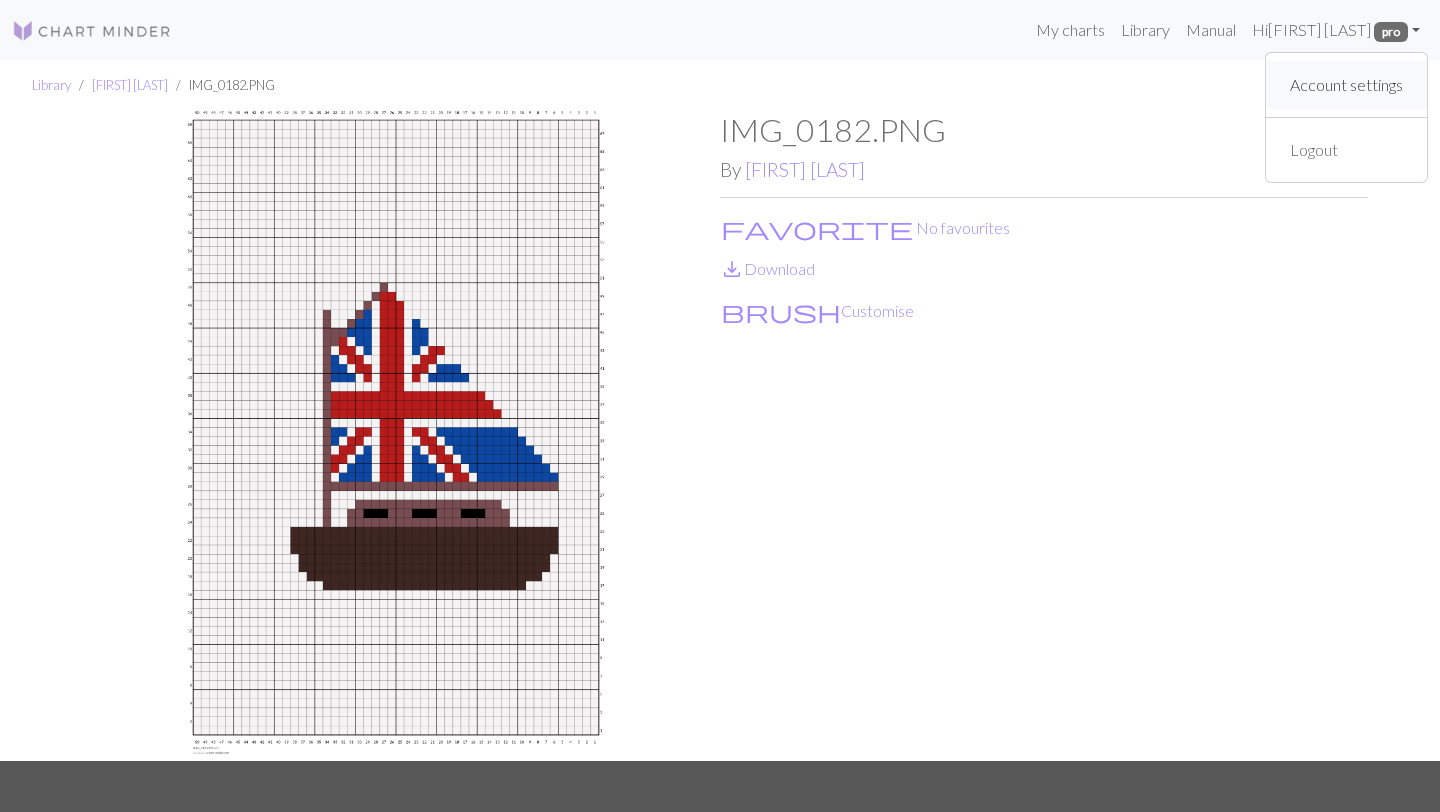 click on "Account settings" at bounding box center (1346, 85) 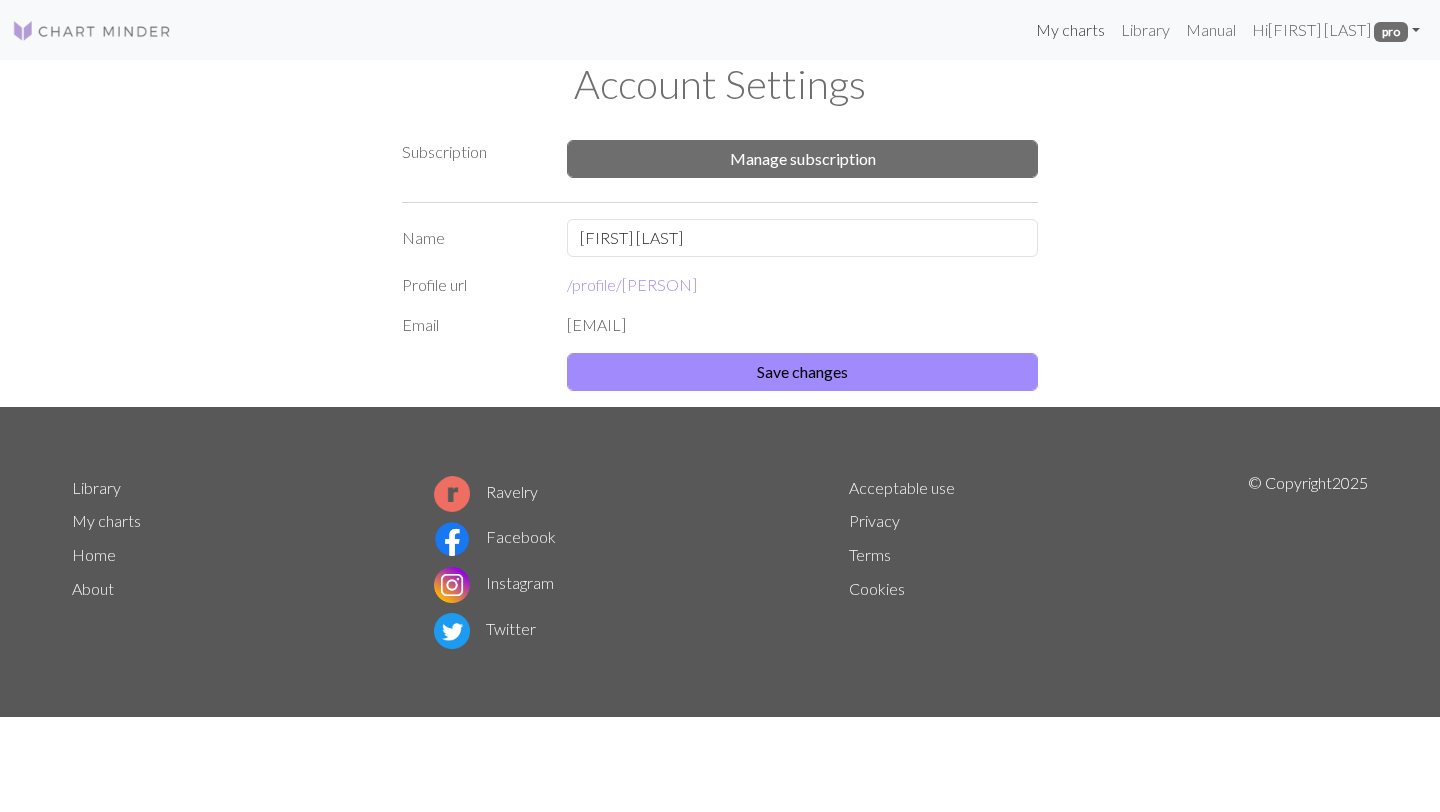 click on "My charts" at bounding box center [1070, 30] 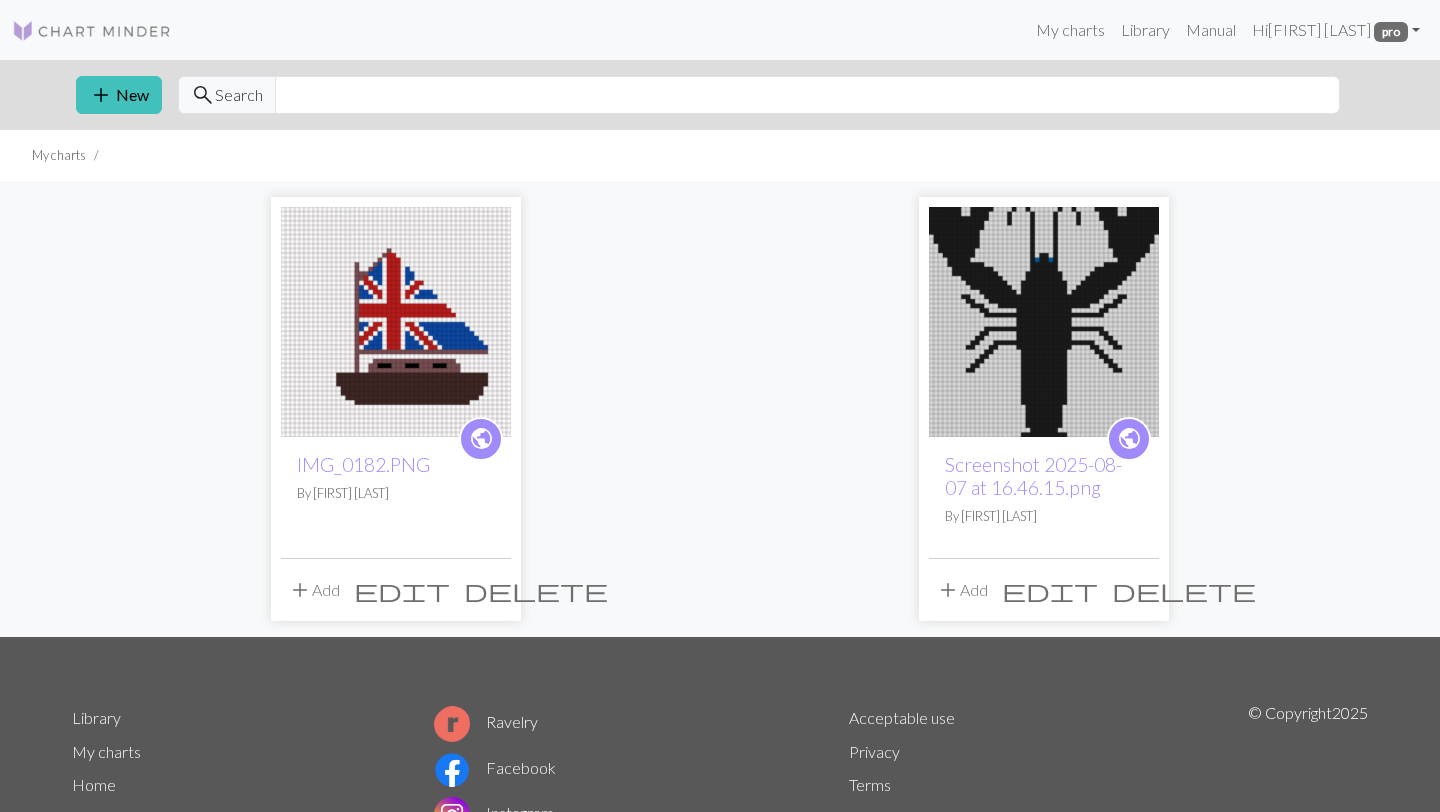 click on "edit" at bounding box center [1050, 590] 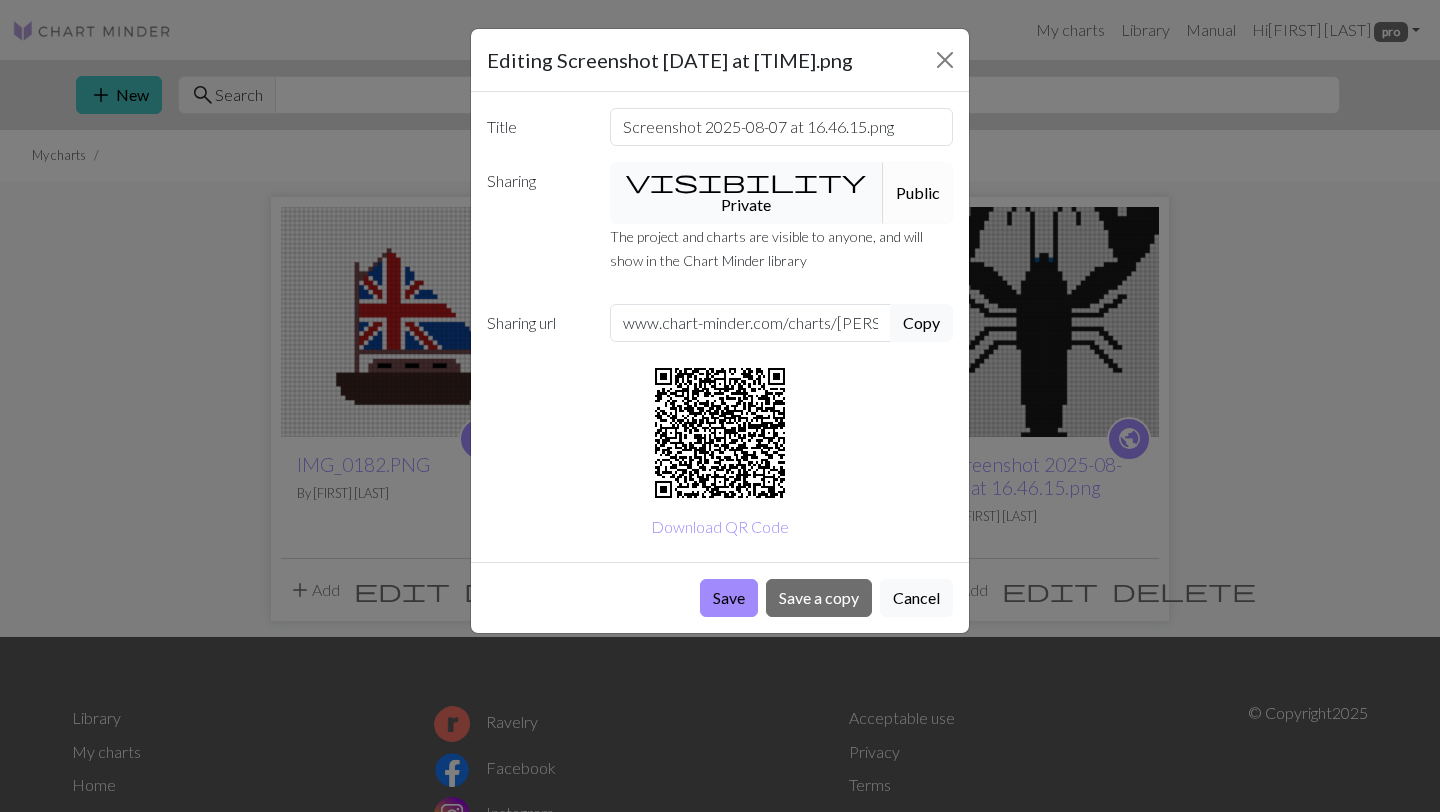 click on "visibility  Private" at bounding box center [747, 193] 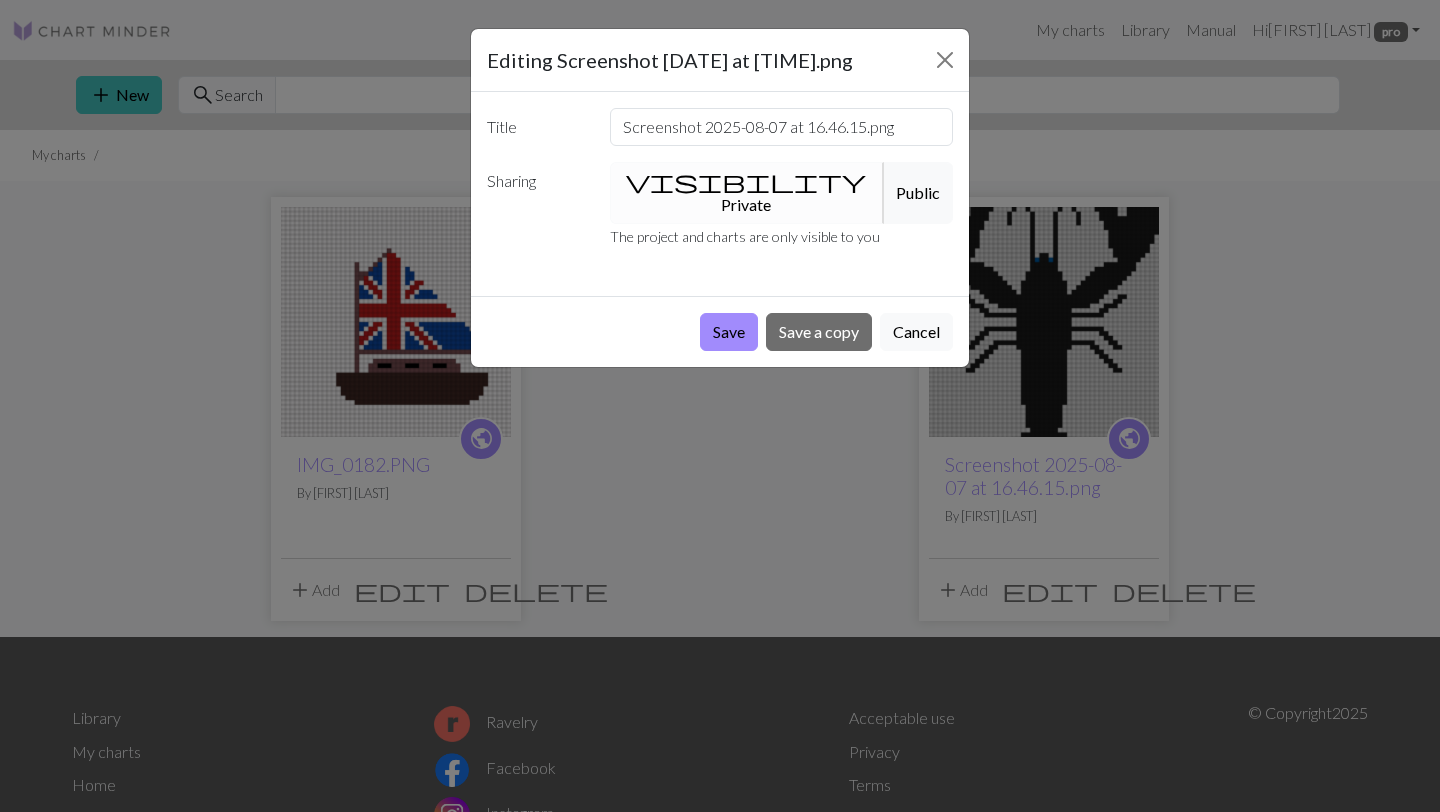 click on "visibility  Private" at bounding box center [747, 193] 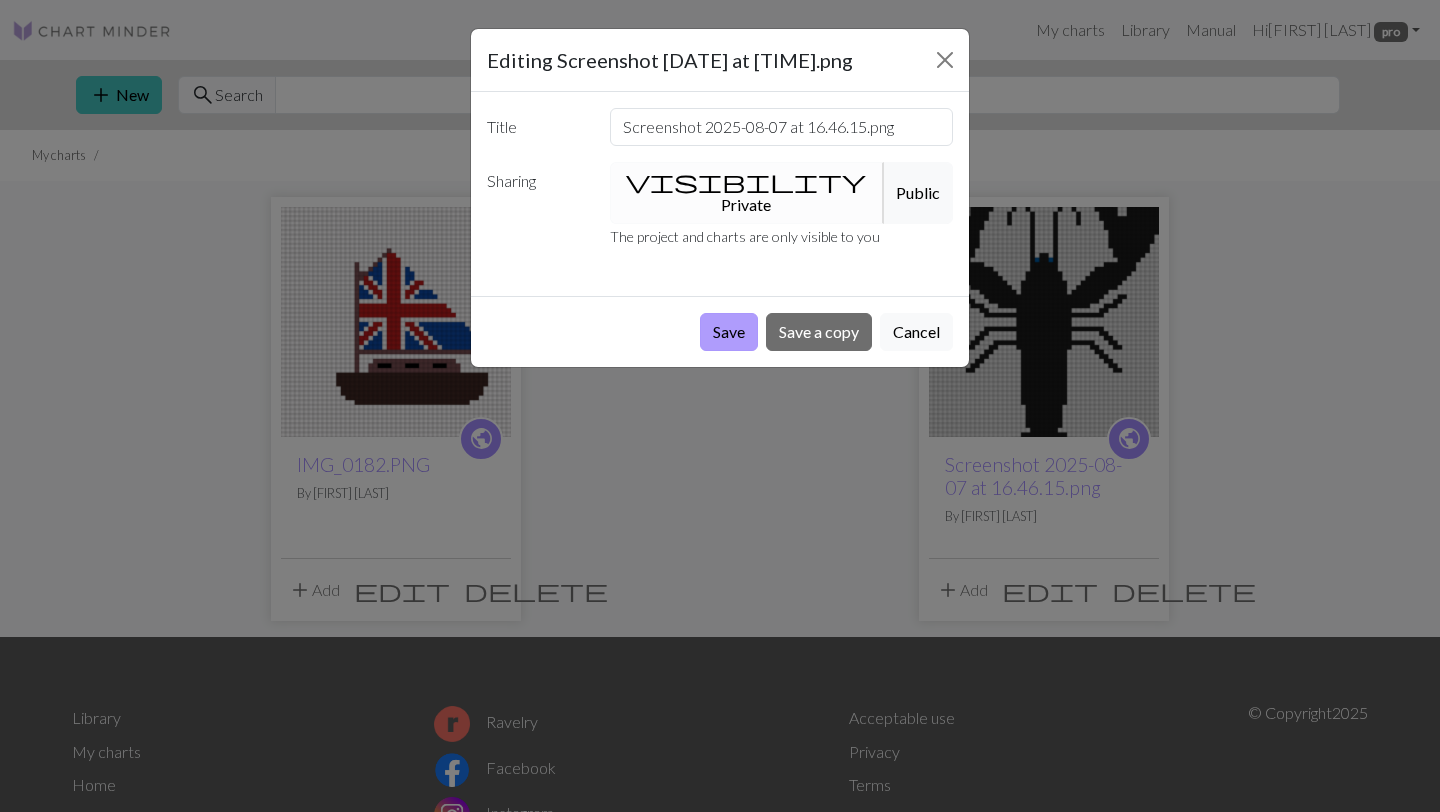 click on "Save" at bounding box center [729, 332] 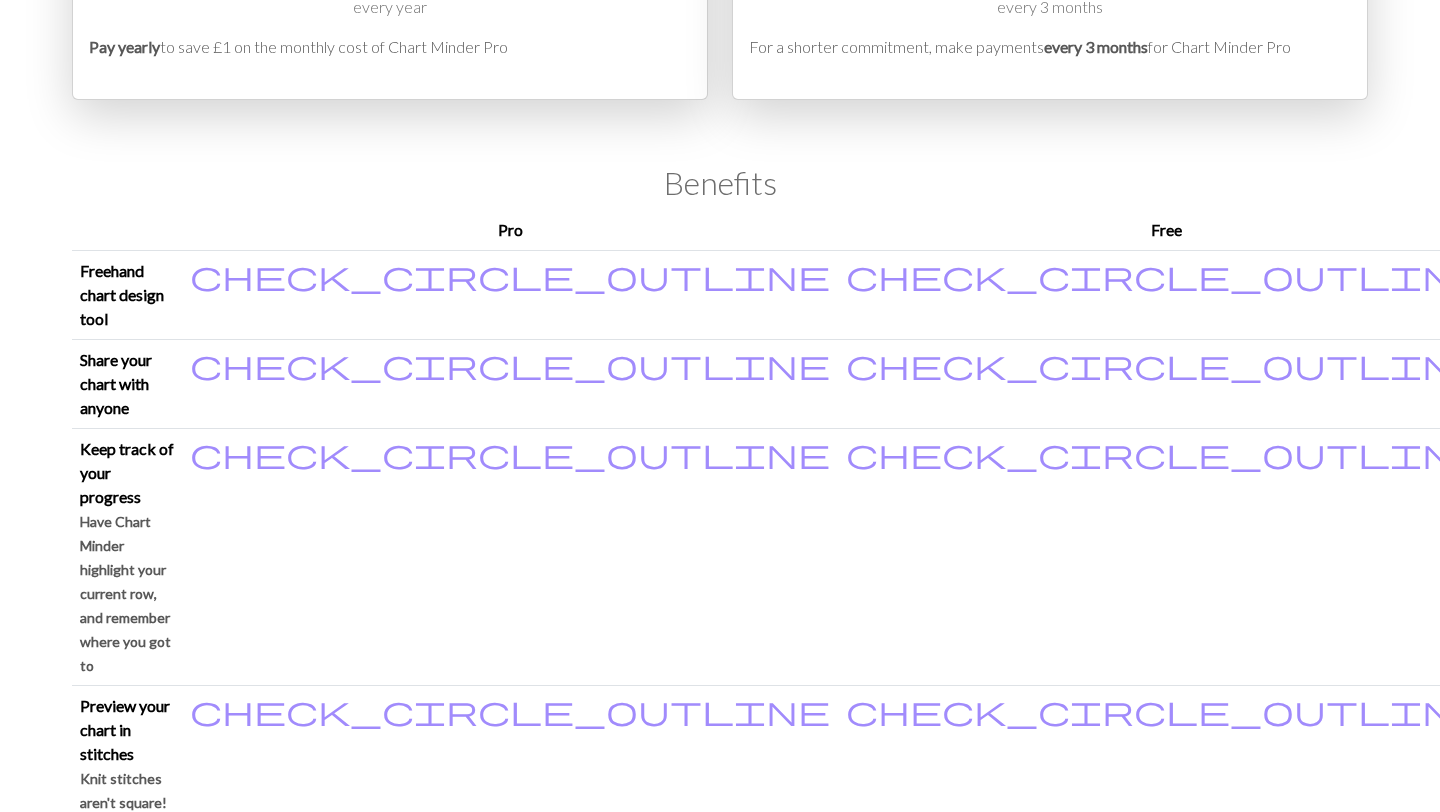 scroll, scrollTop: 249, scrollLeft: 0, axis: vertical 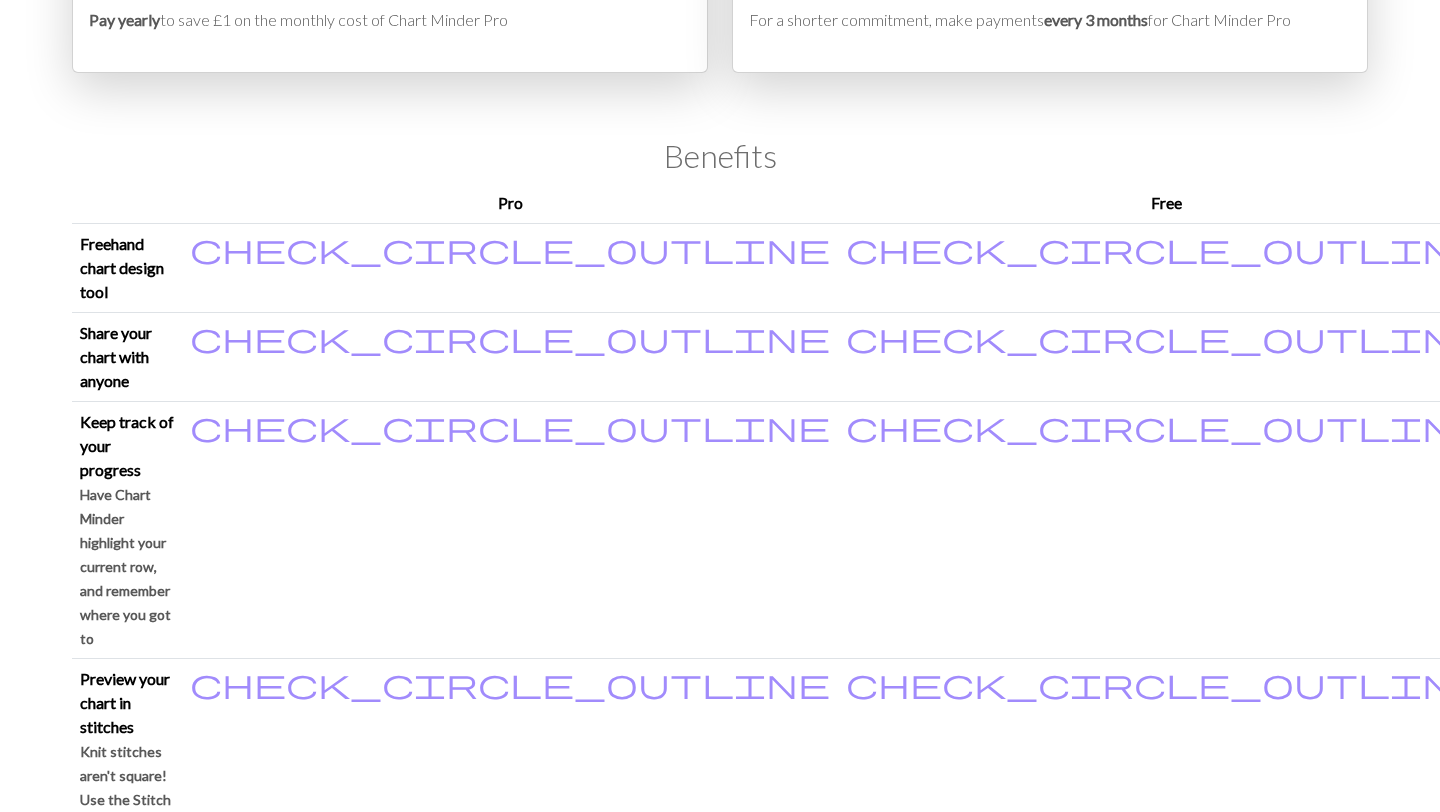 drag, startPoint x: 823, startPoint y: 302, endPoint x: 1026, endPoint y: 302, distance: 203 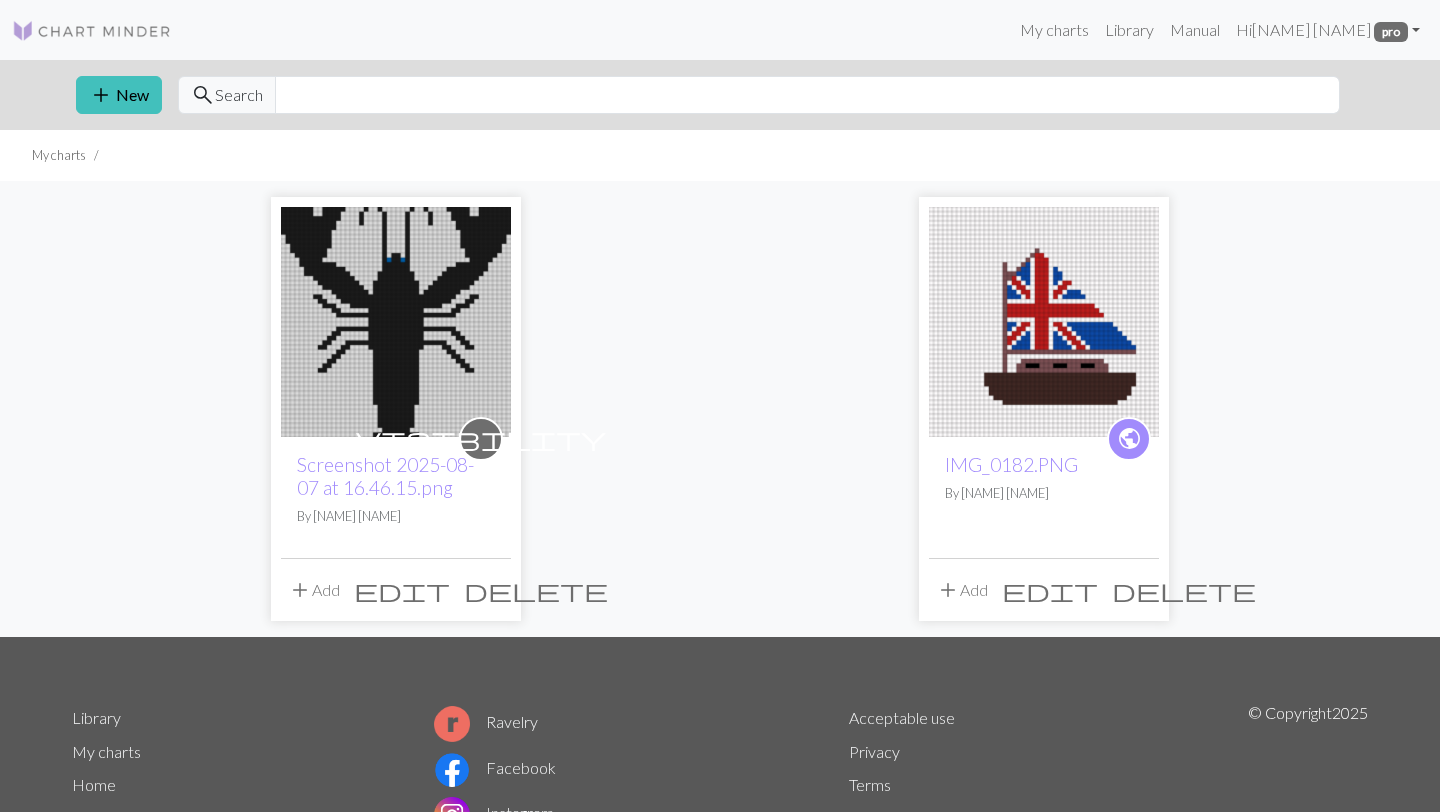 scroll, scrollTop: 0, scrollLeft: 0, axis: both 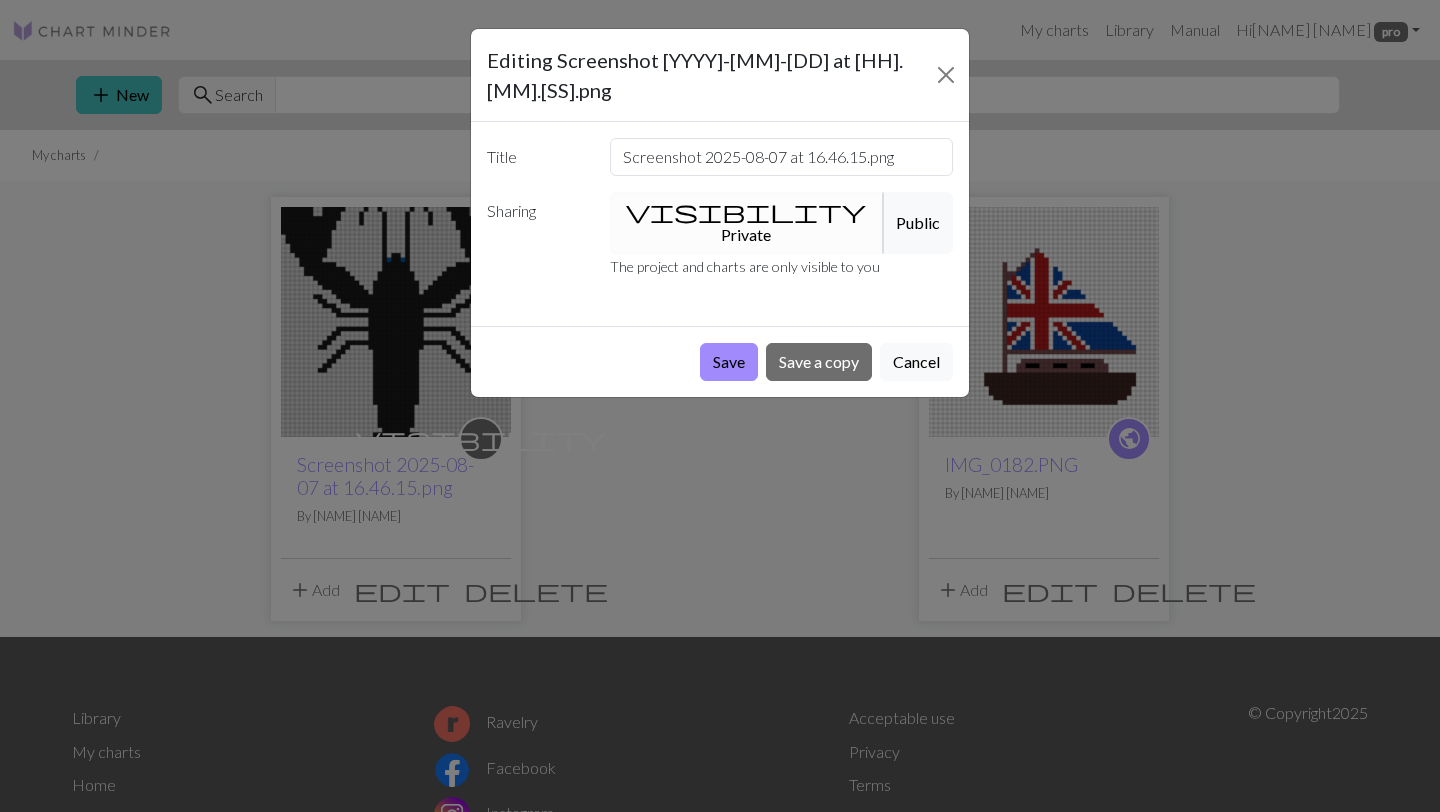 click on "visibility  Private" at bounding box center (747, 223) 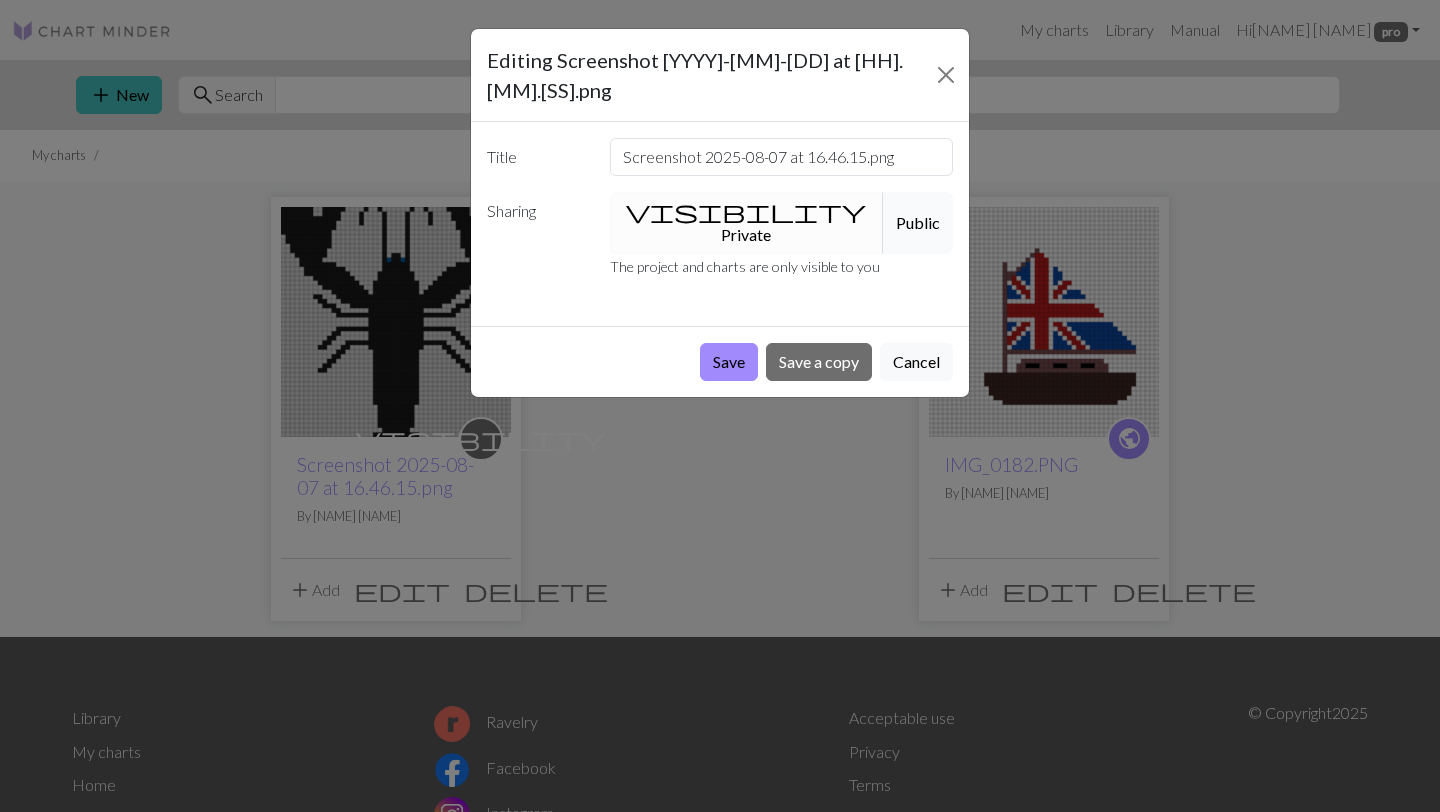 click on "Public" at bounding box center (918, 223) 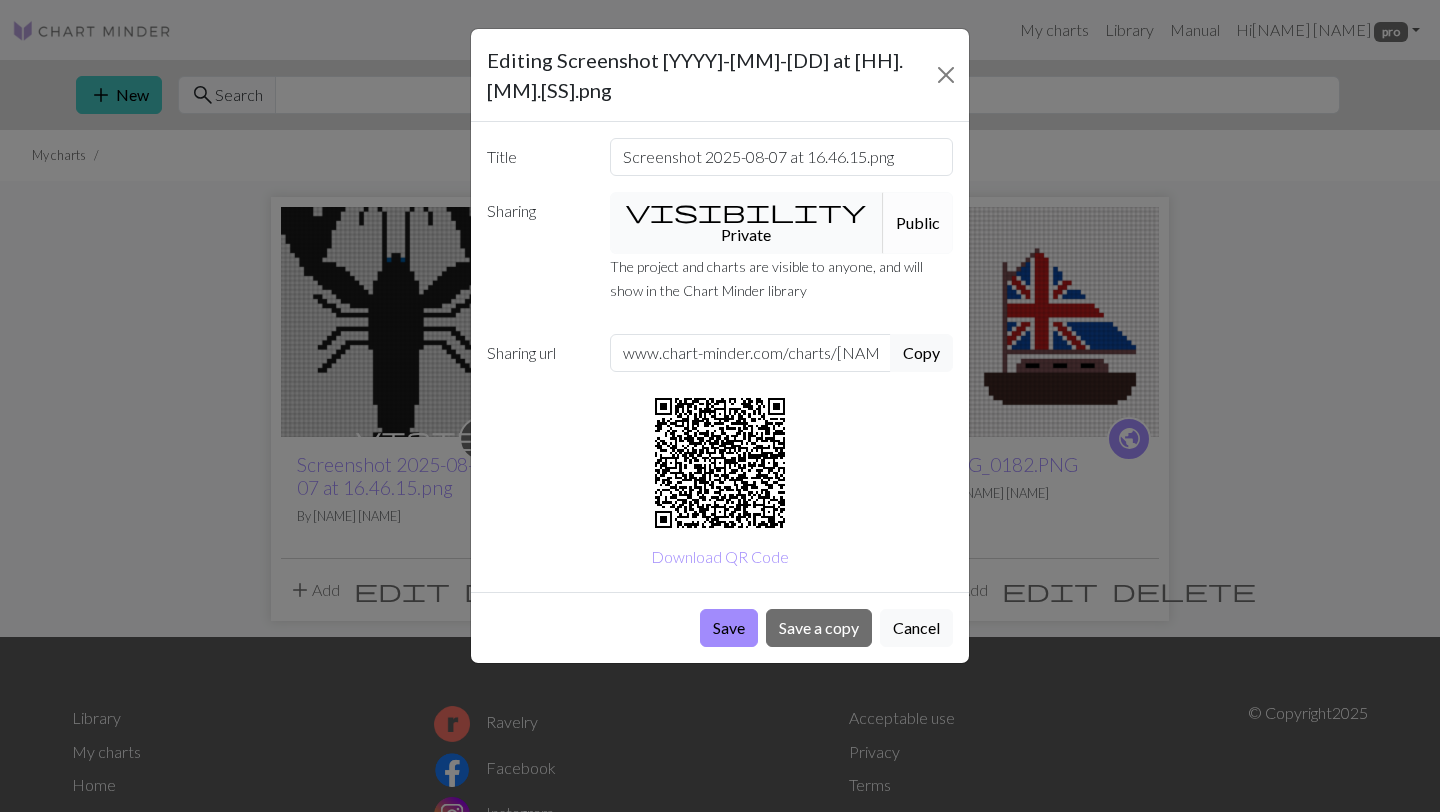 click on "visibility  Private" at bounding box center (747, 223) 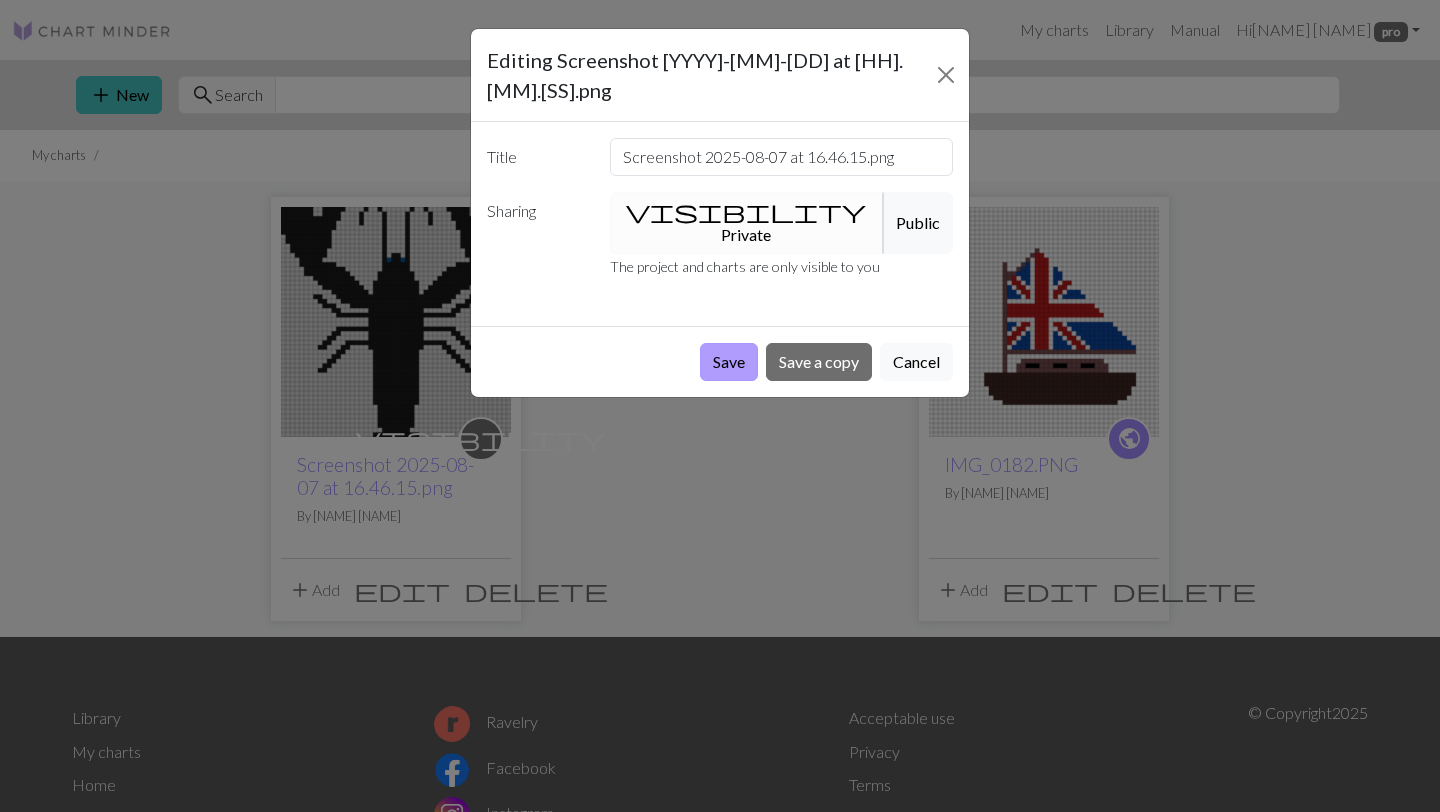 click on "Save" at bounding box center [729, 362] 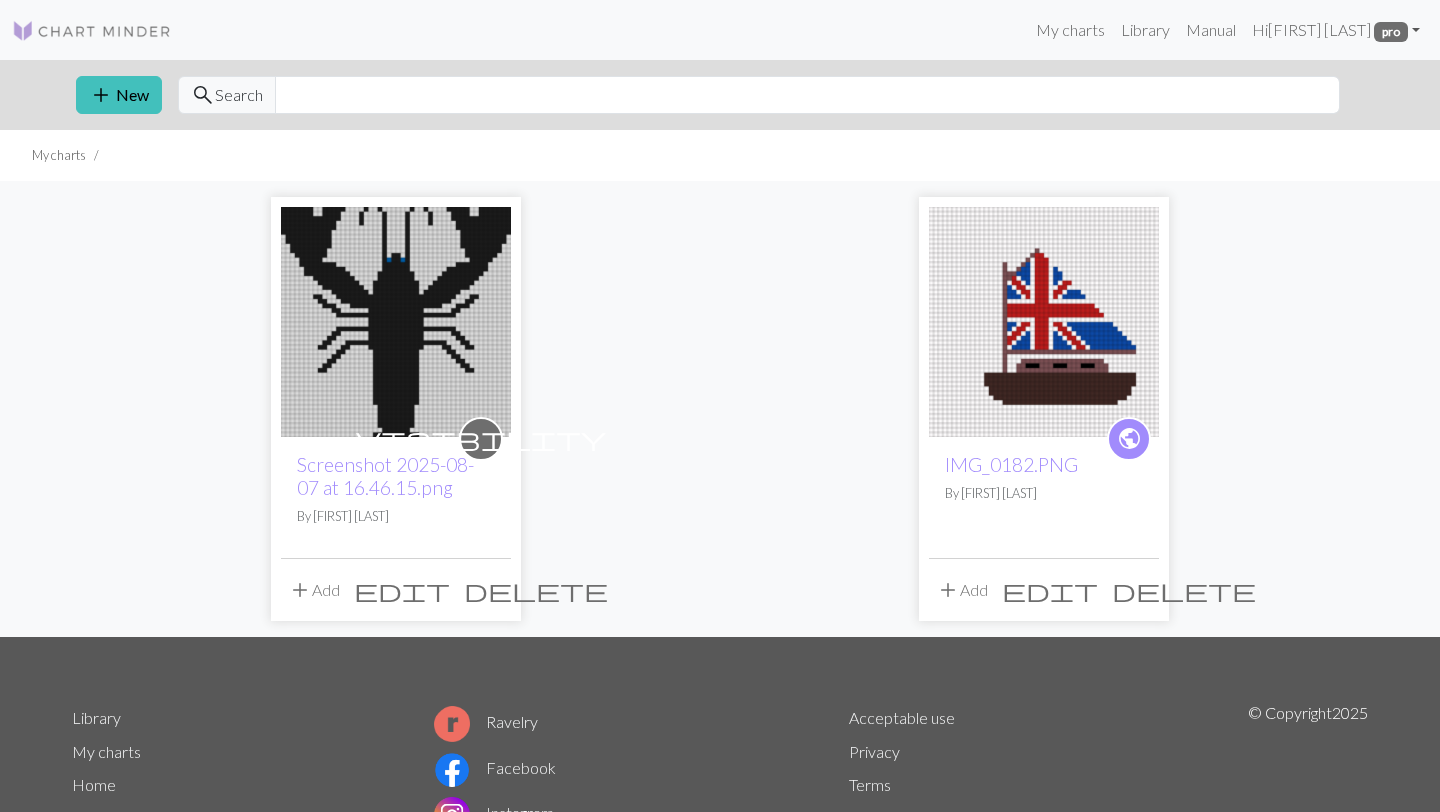 scroll, scrollTop: 0, scrollLeft: 0, axis: both 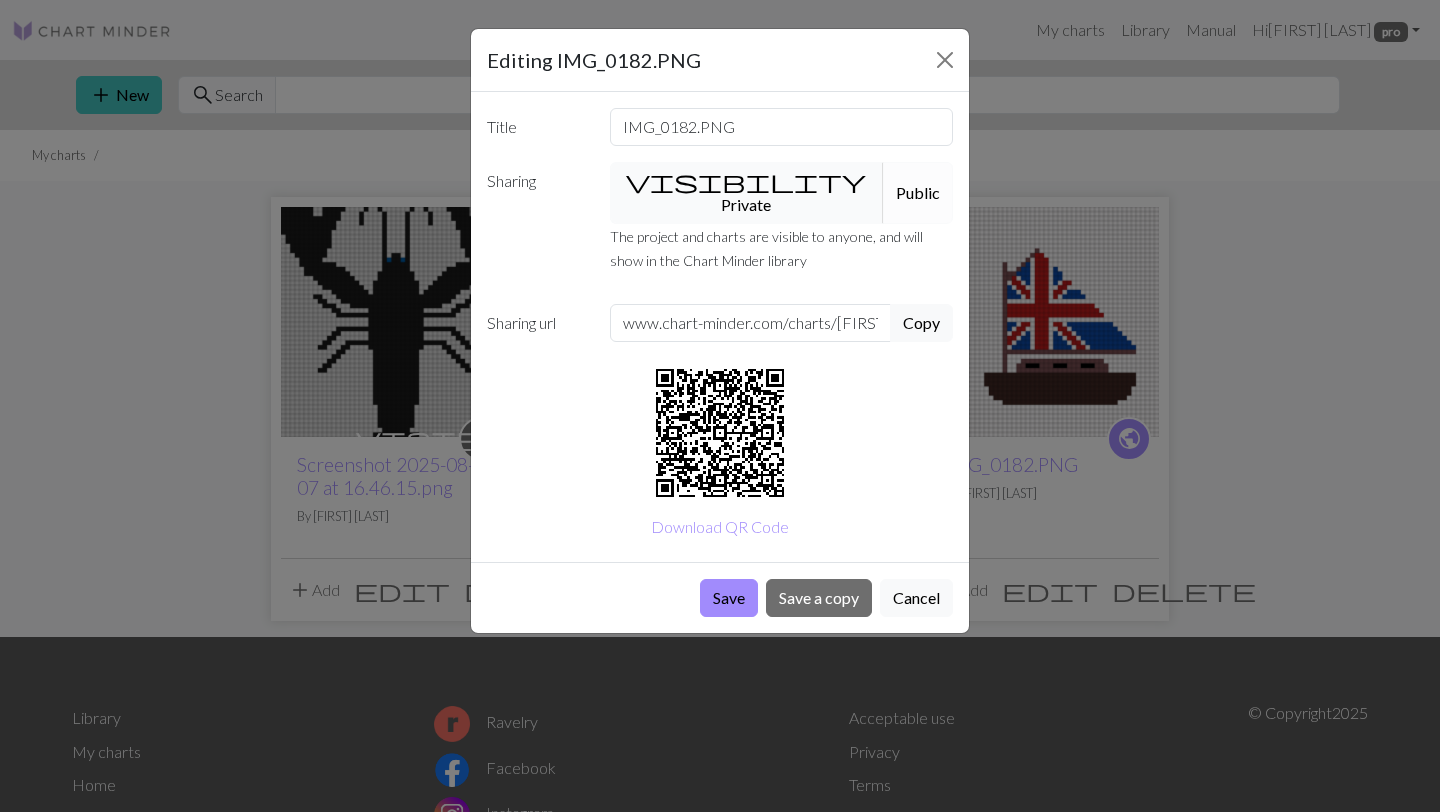 click on "visibility  Private" at bounding box center (747, 193) 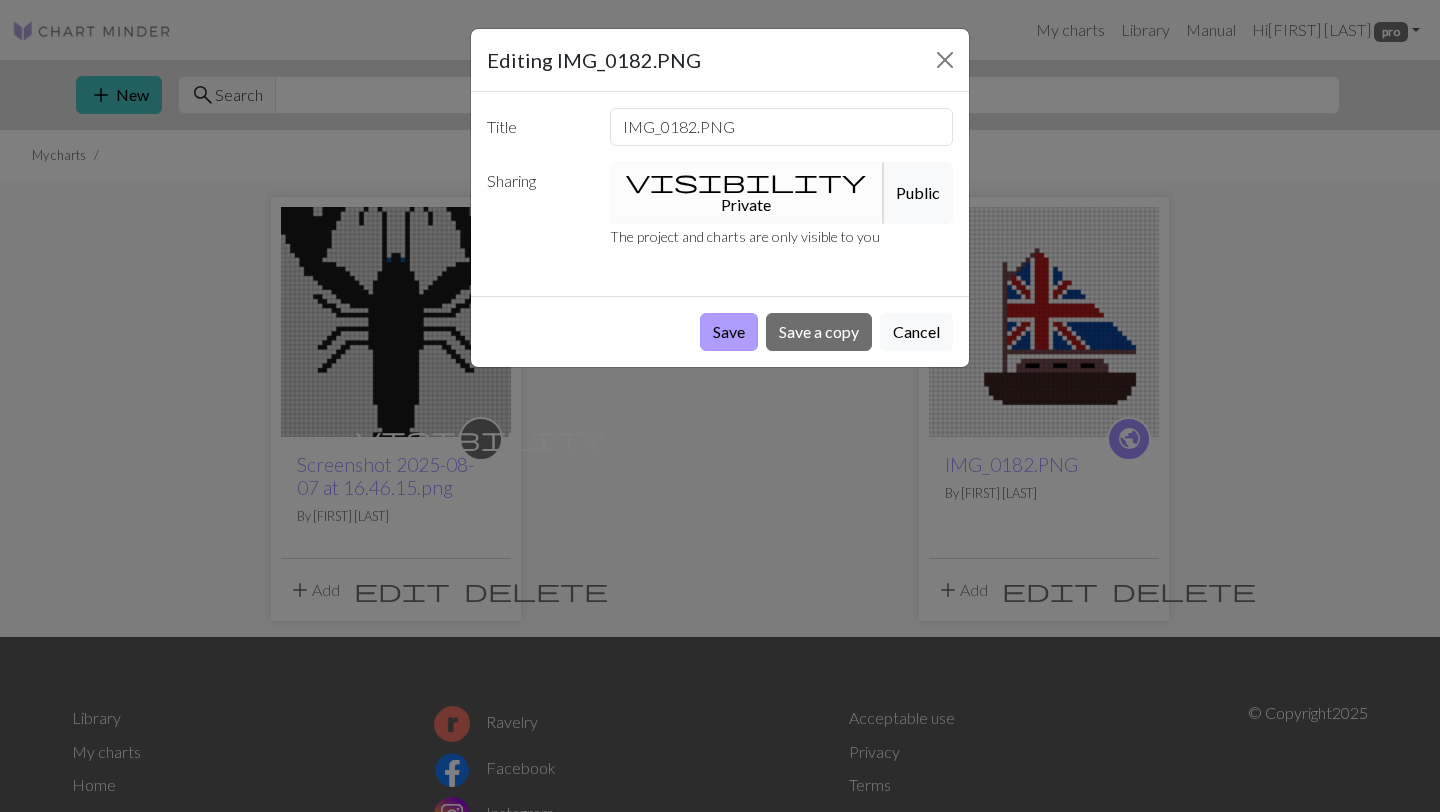 click on "Save" at bounding box center (729, 332) 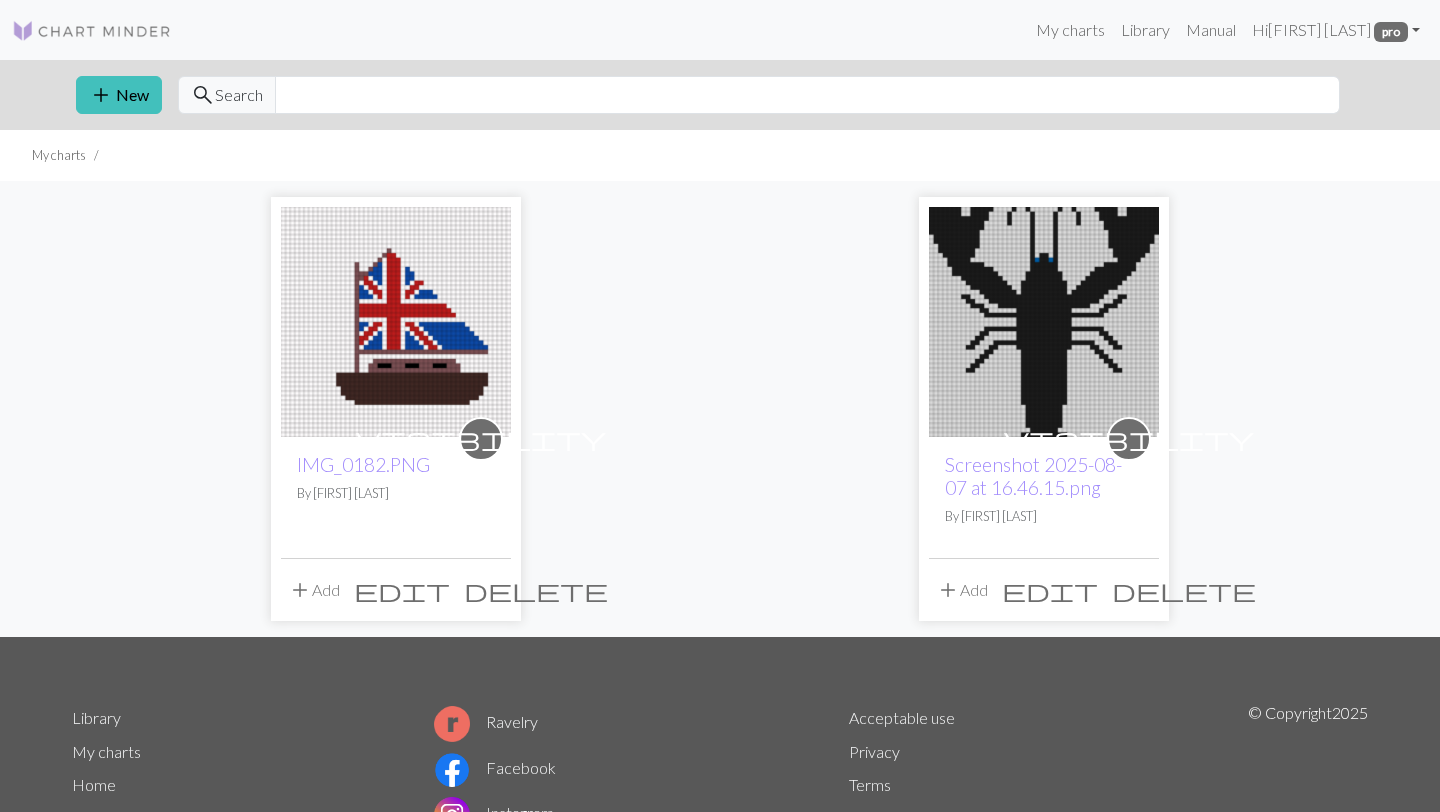 scroll, scrollTop: 0, scrollLeft: 0, axis: both 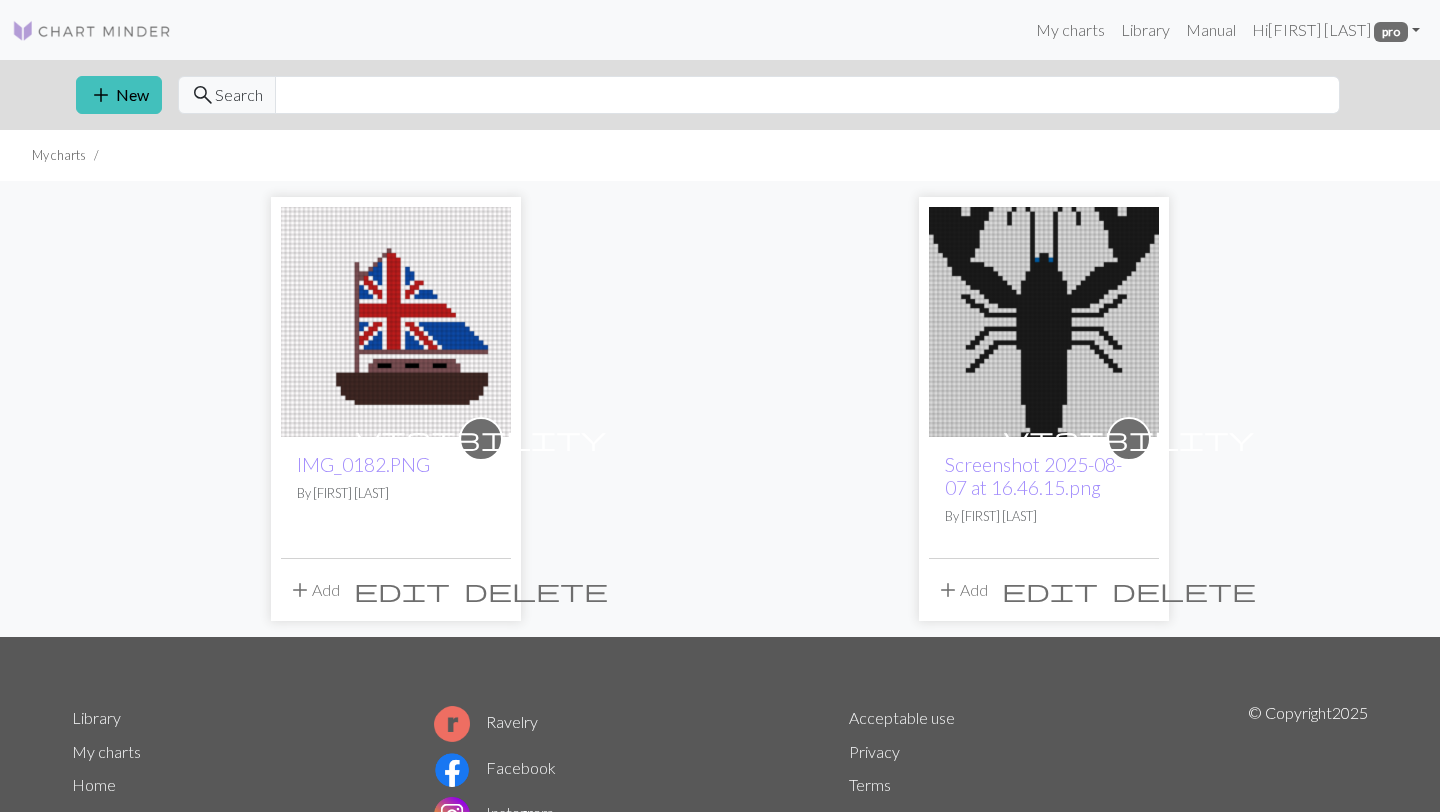 click on "visibility" at bounding box center (1129, 438) 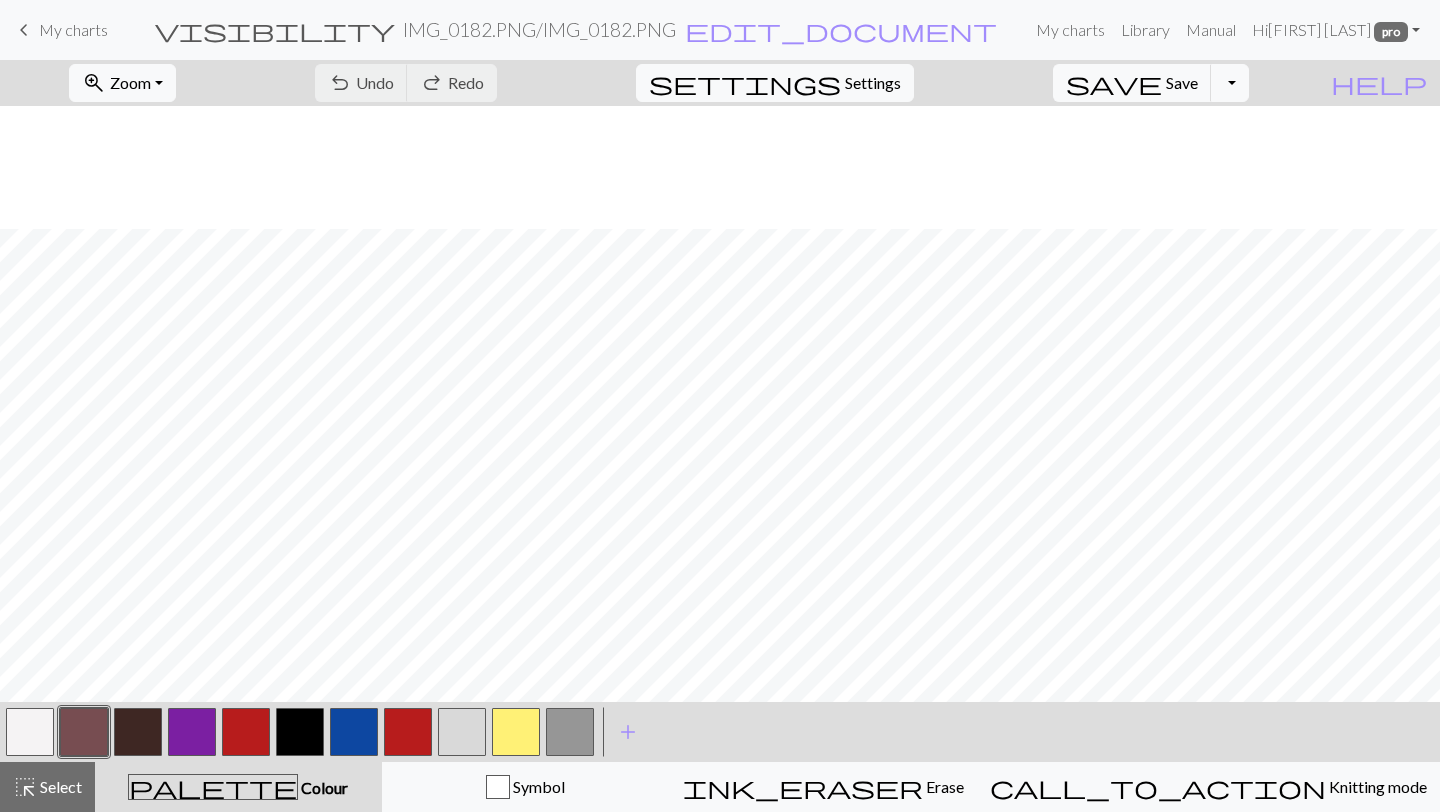 scroll, scrollTop: 511, scrollLeft: 0, axis: vertical 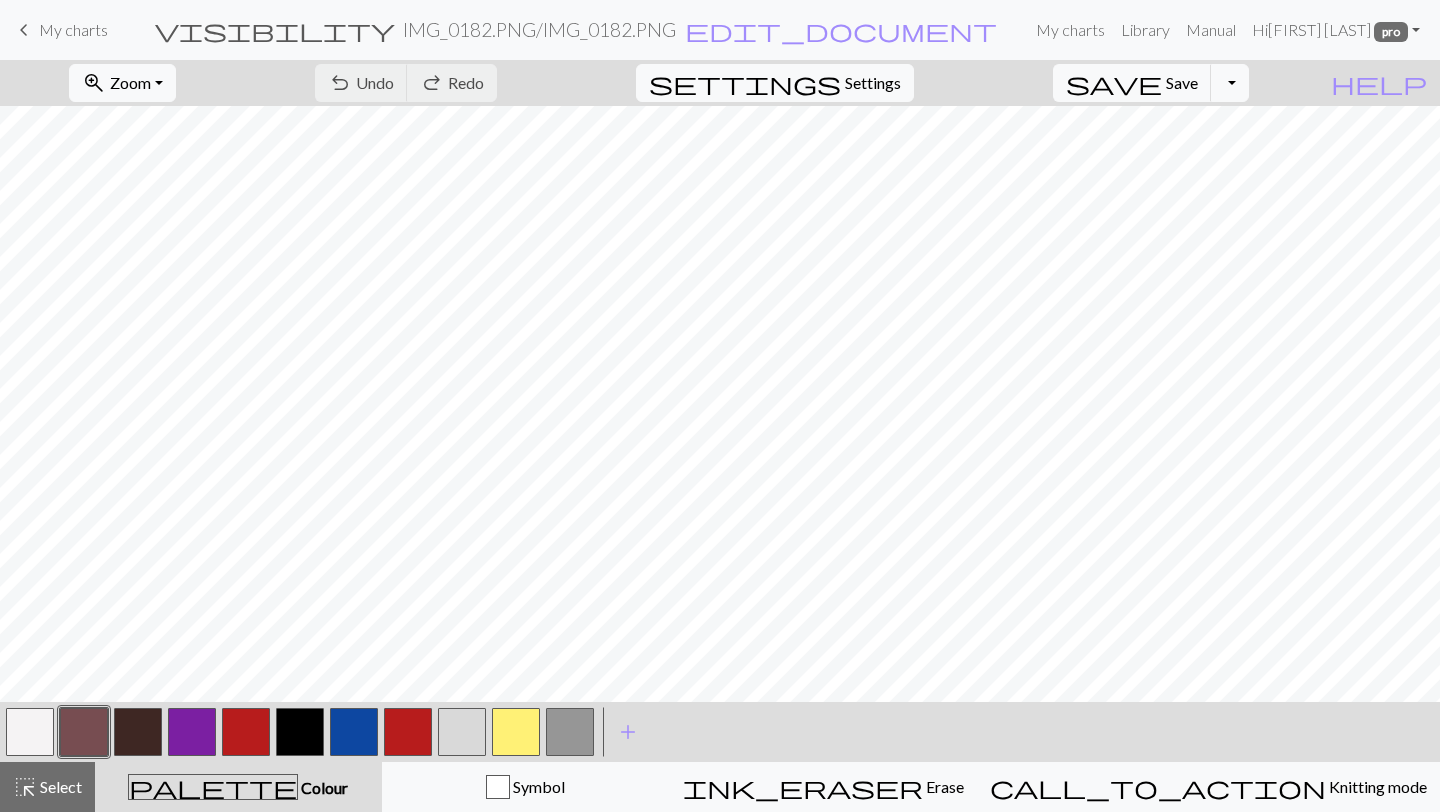 click on "keyboard_arrow_left   My charts" at bounding box center [60, 30] 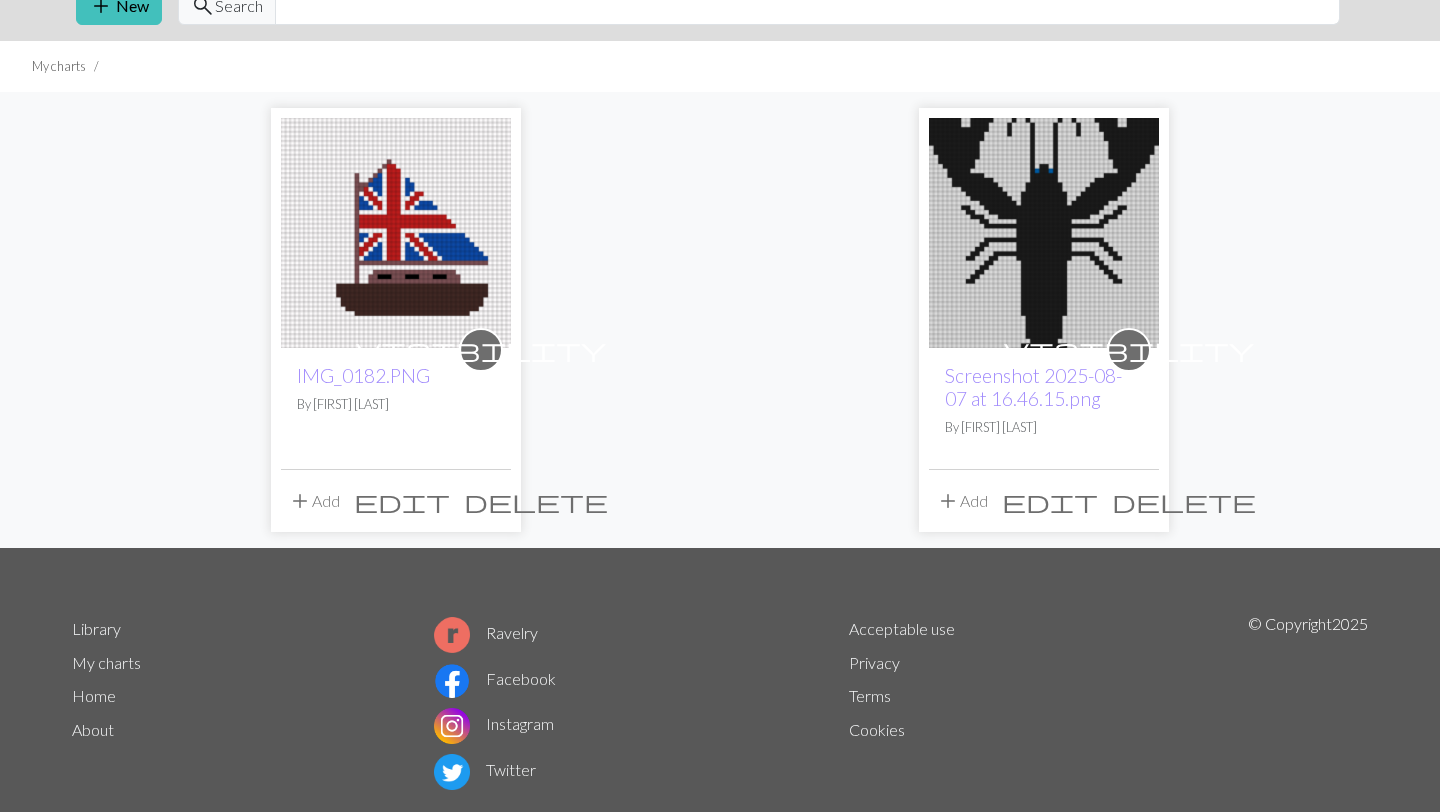 scroll, scrollTop: 0, scrollLeft: 0, axis: both 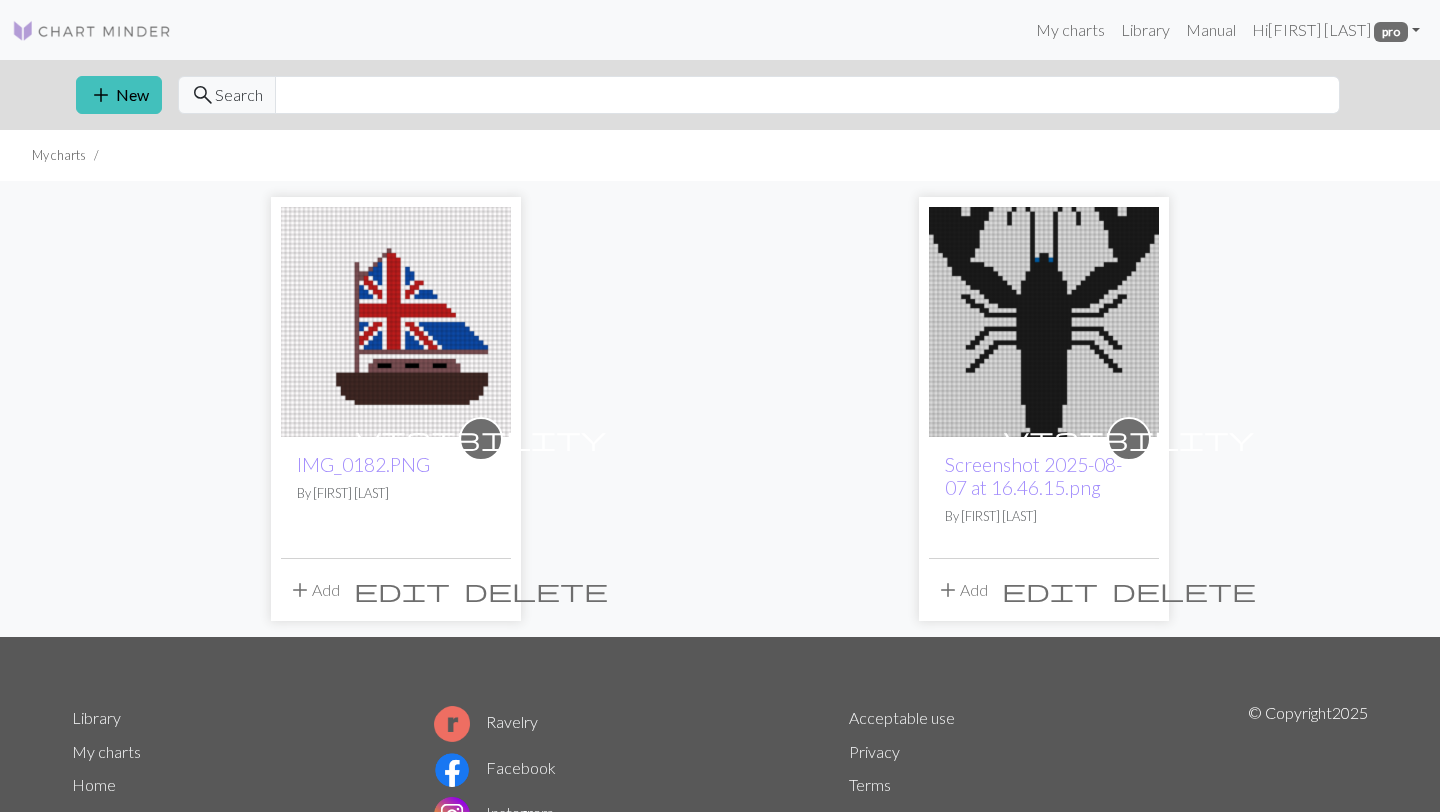 click at bounding box center [1044, 322] 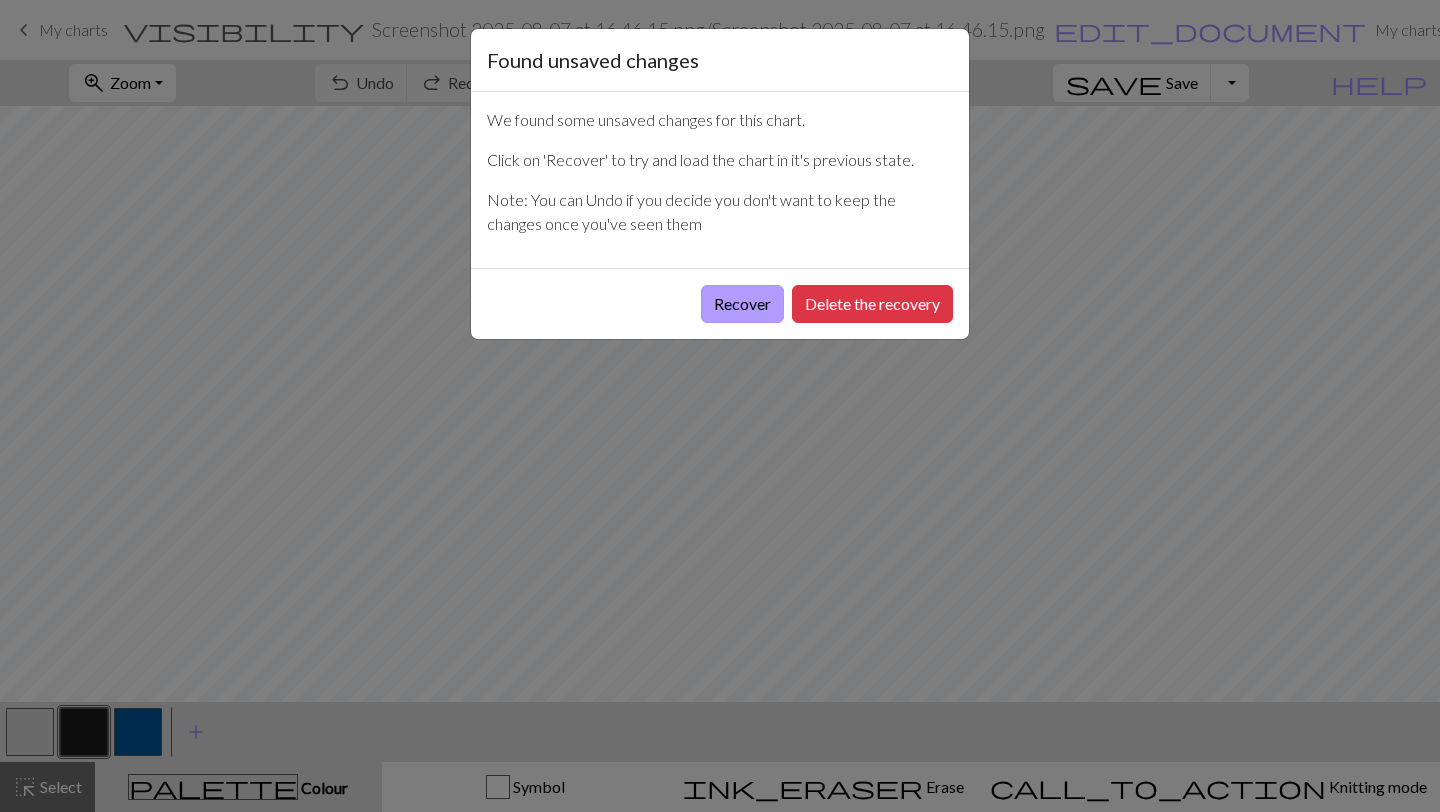 click on "Recover" at bounding box center [742, 304] 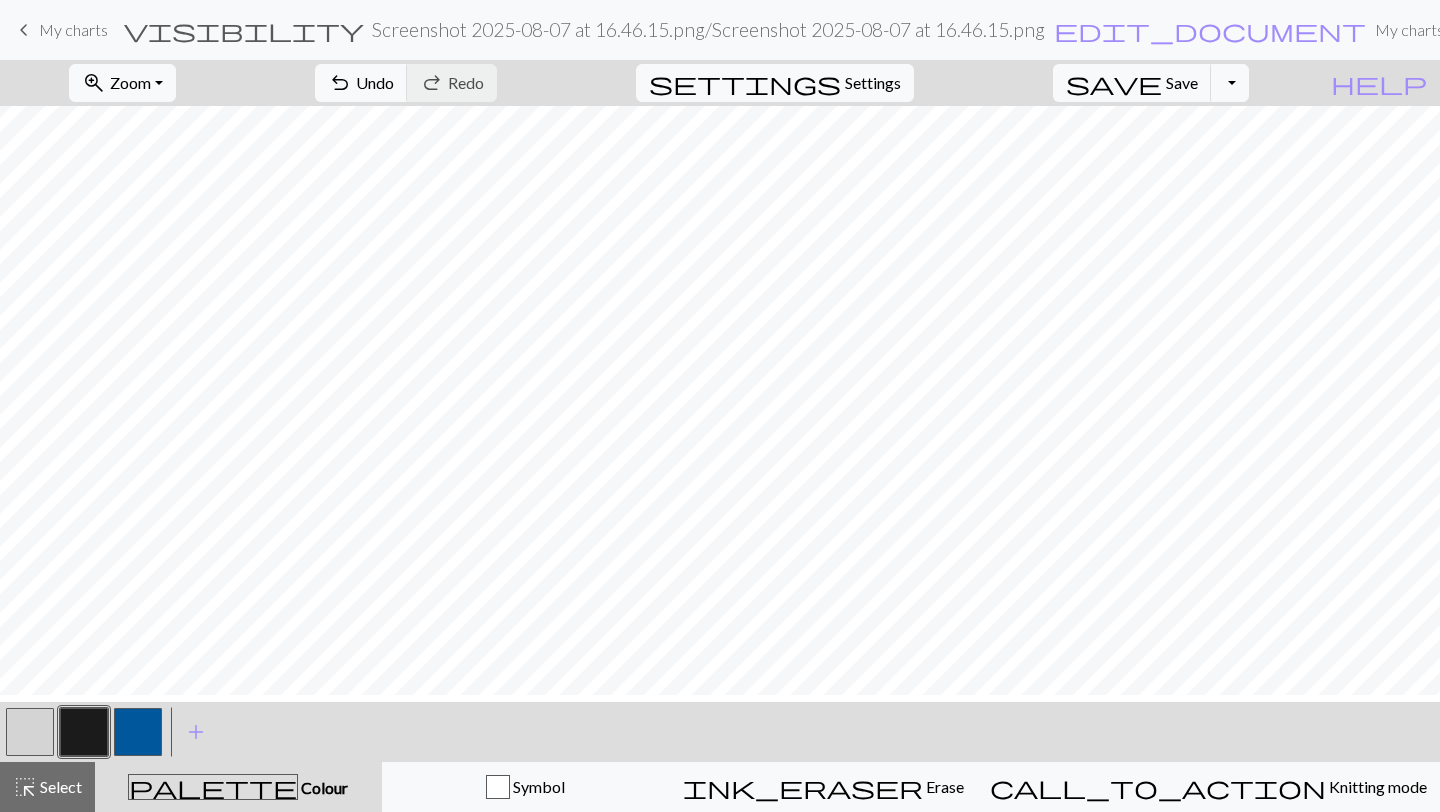 scroll, scrollTop: 0, scrollLeft: 0, axis: both 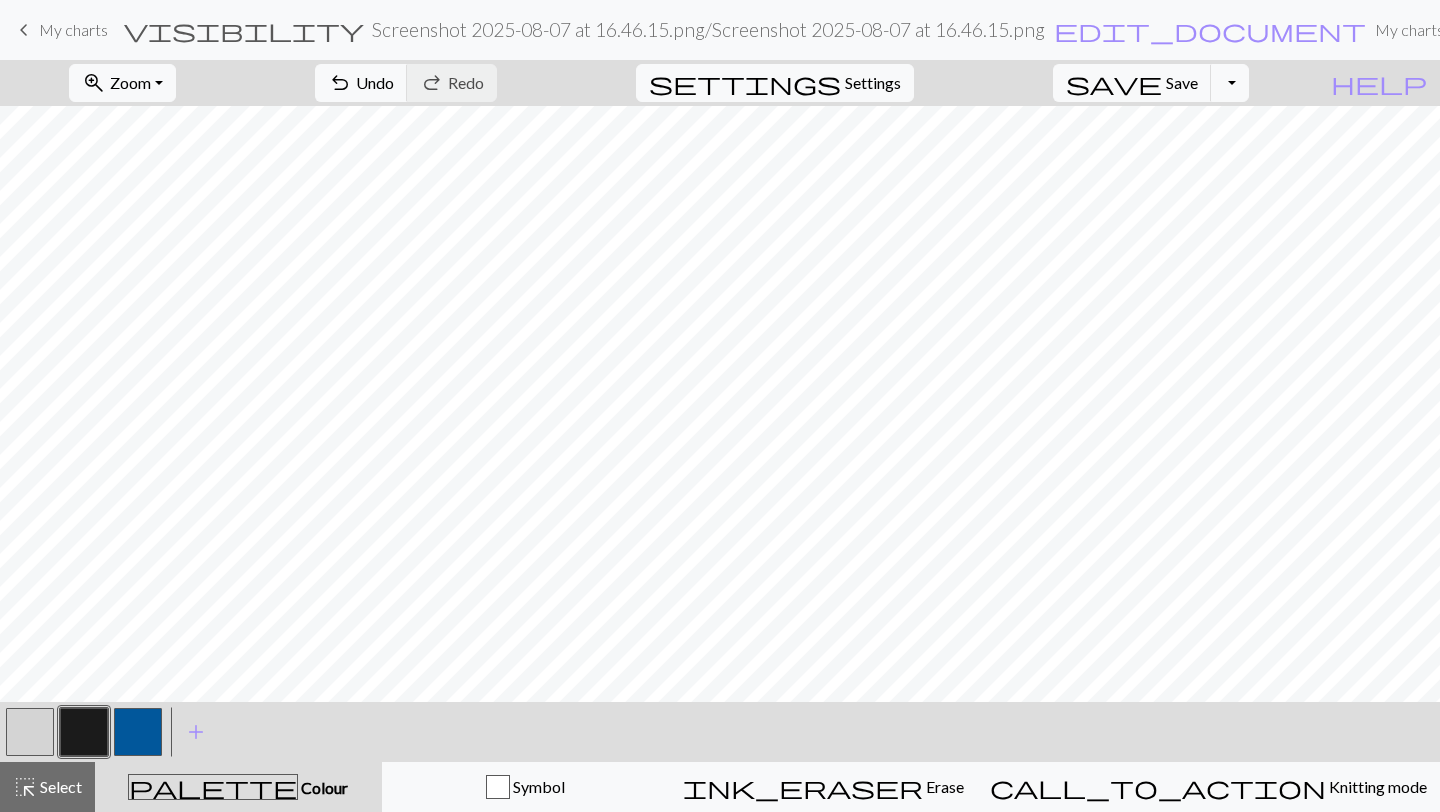 click on "keyboard_arrow_left" at bounding box center (24, 30) 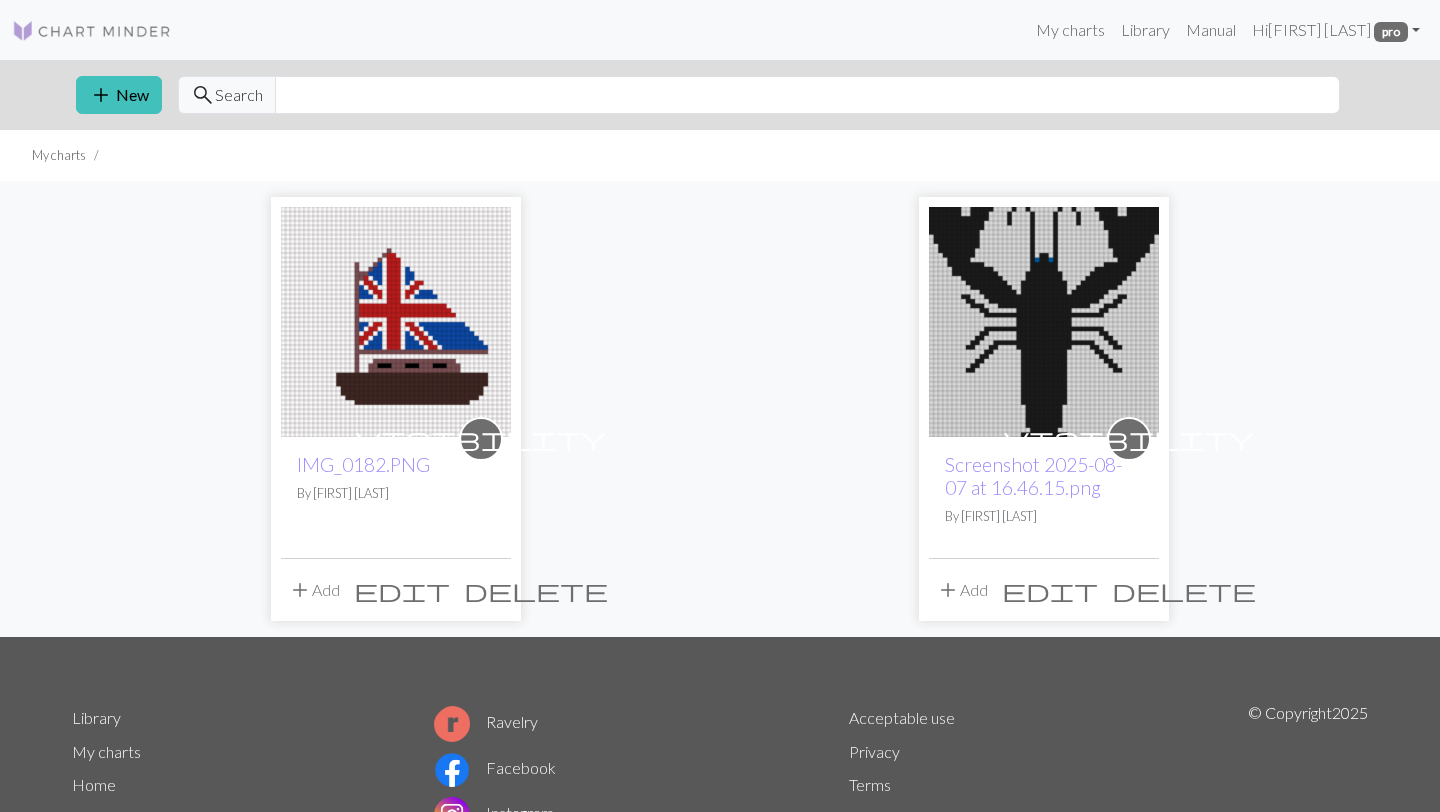 click at bounding box center [396, 322] 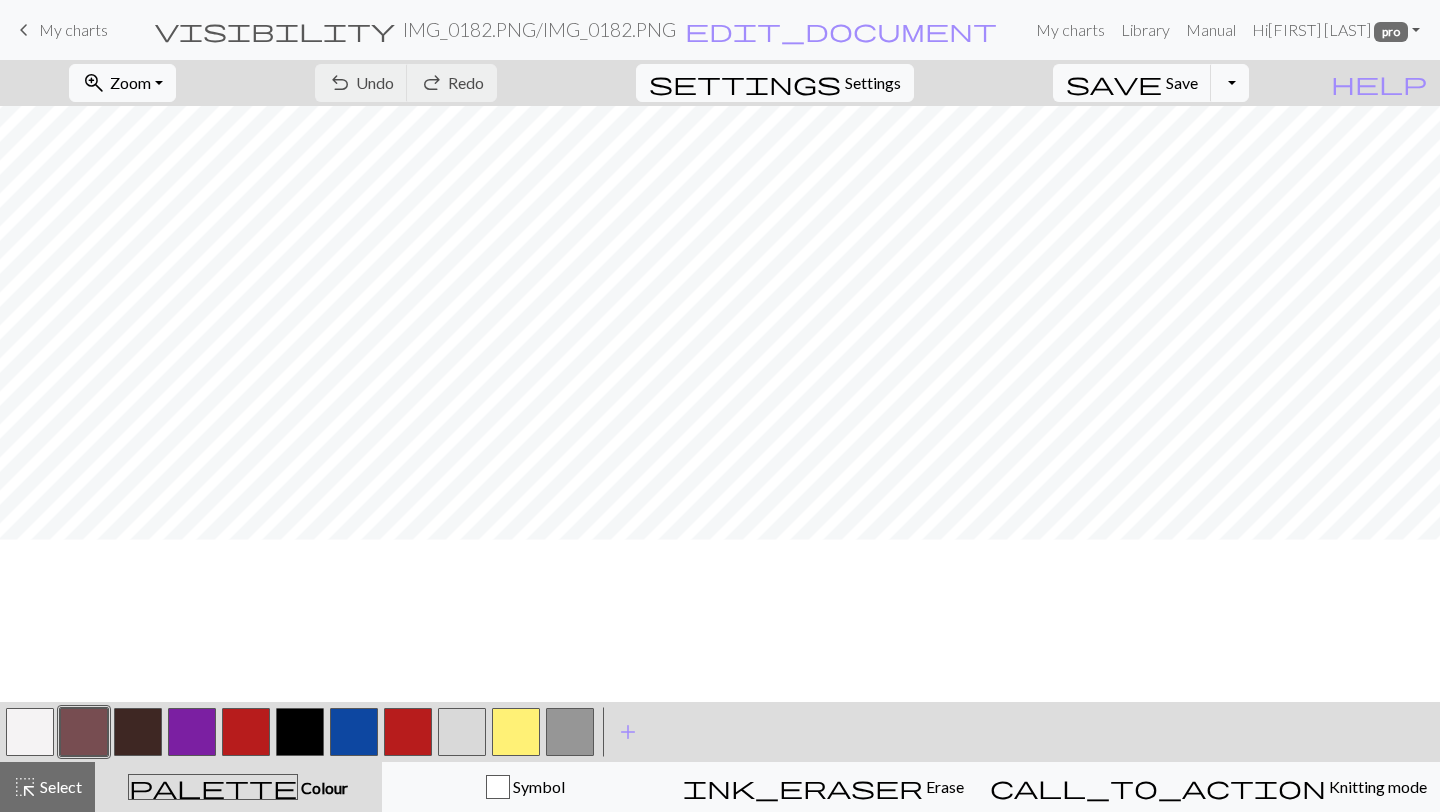 scroll, scrollTop: 0, scrollLeft: 0, axis: both 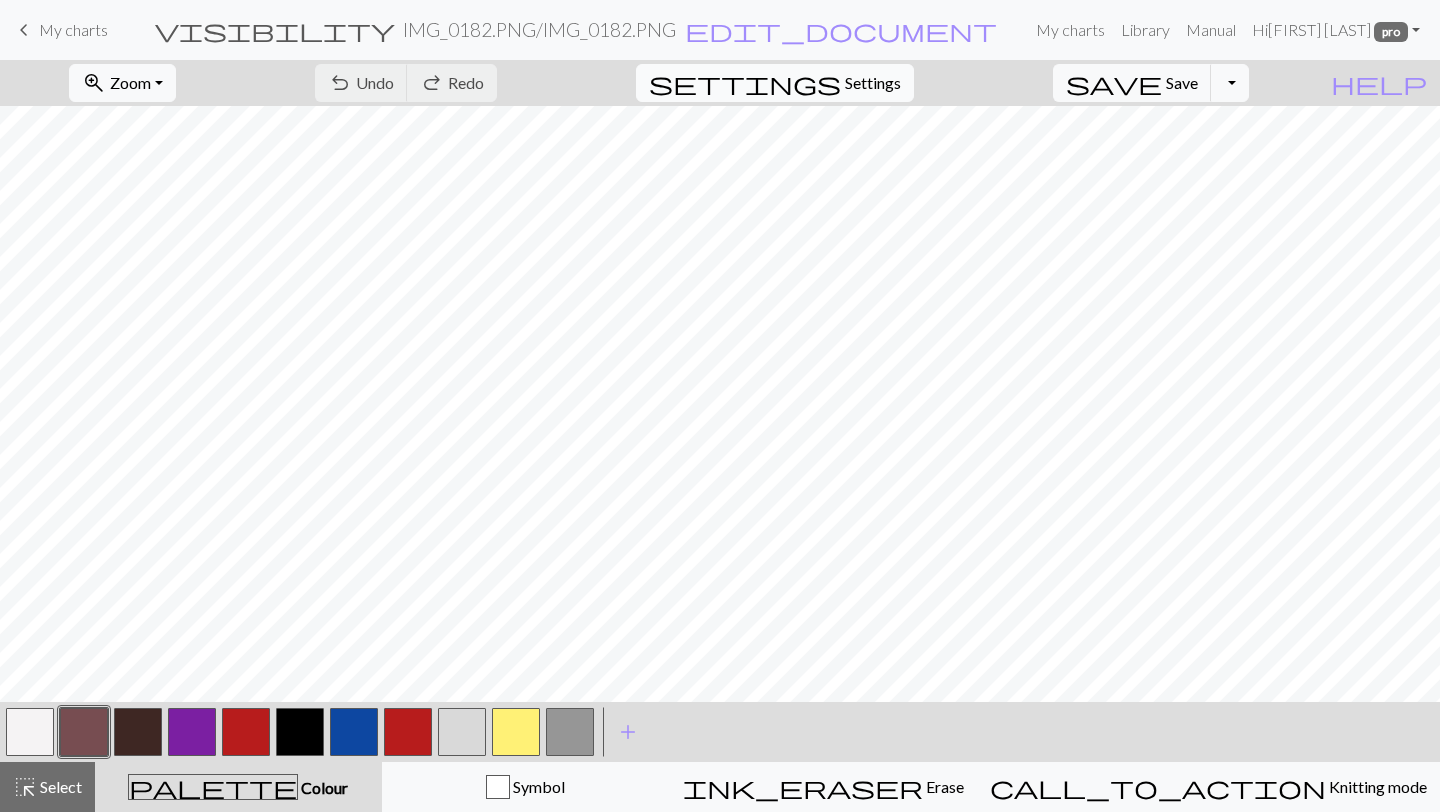 click on "Settings" at bounding box center [873, 83] 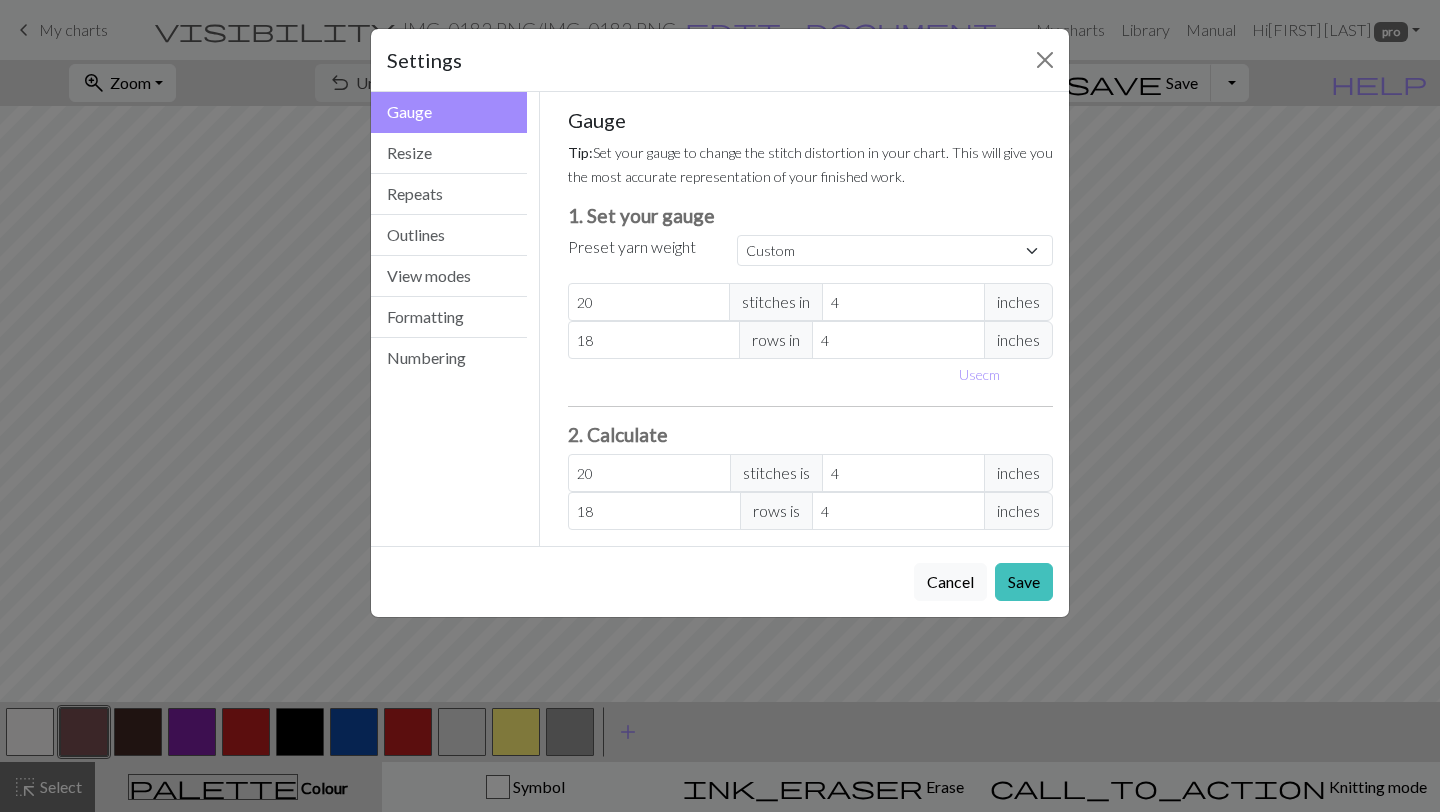 click on "Settings" at bounding box center [720, 60] 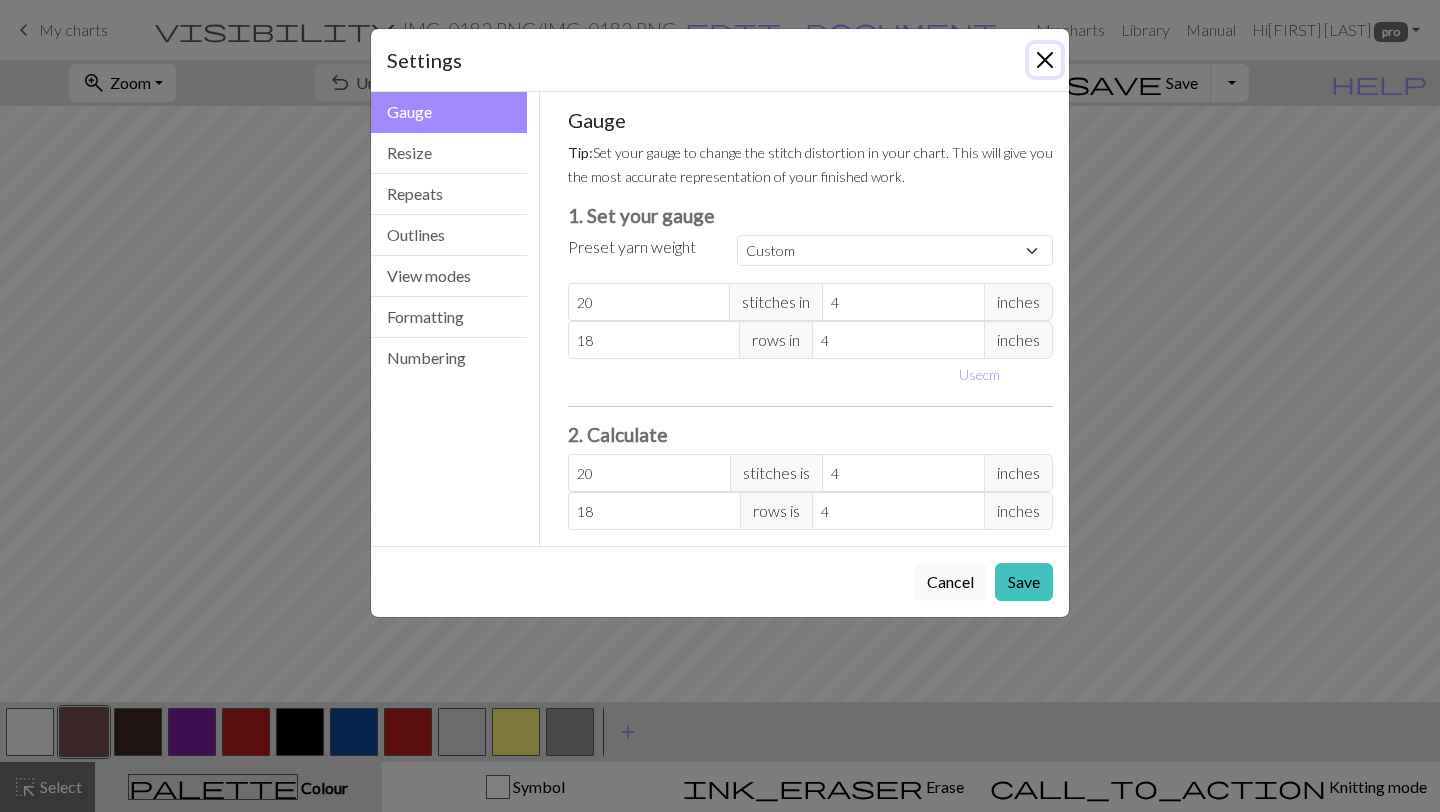 click at bounding box center (1045, 60) 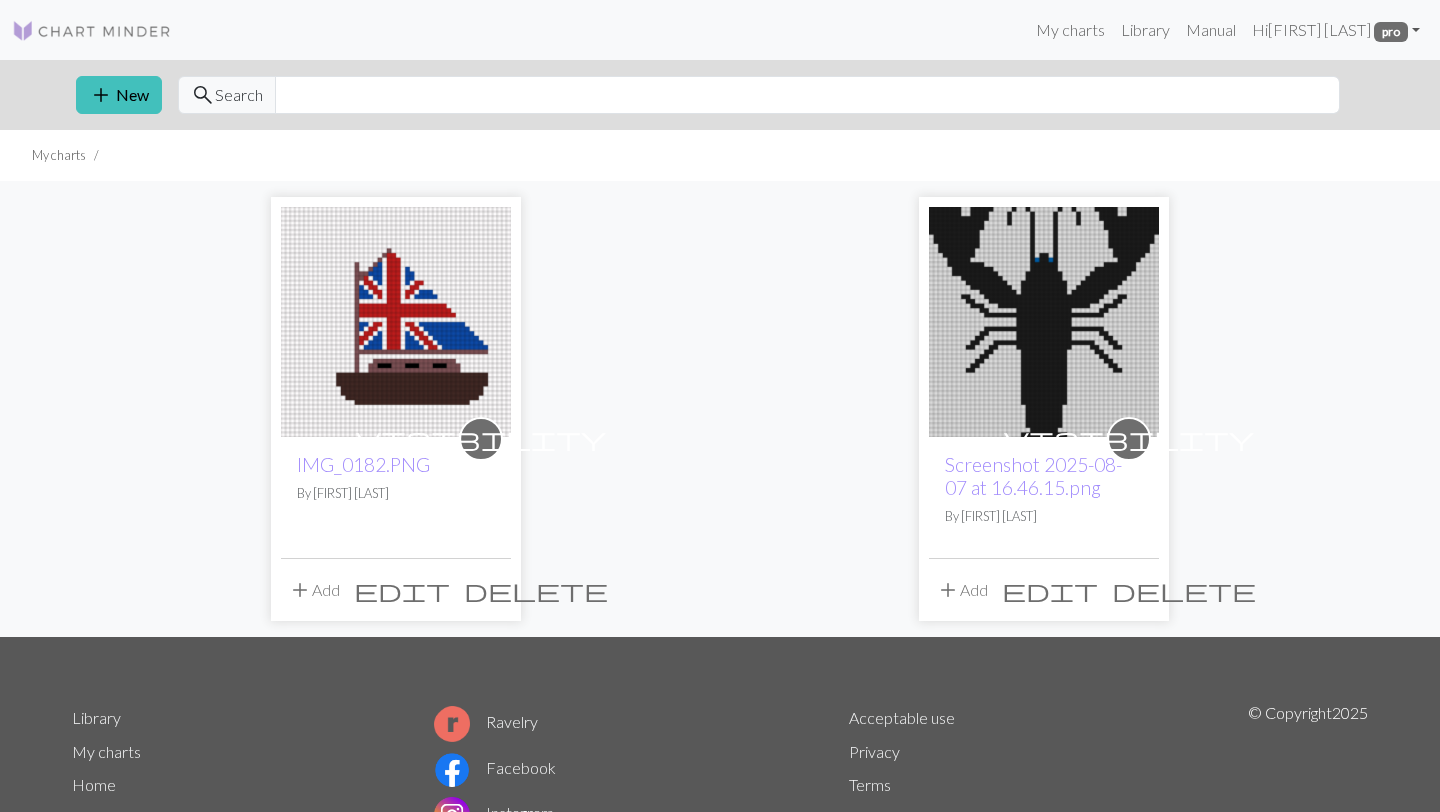 click on "visibility" at bounding box center [481, 438] 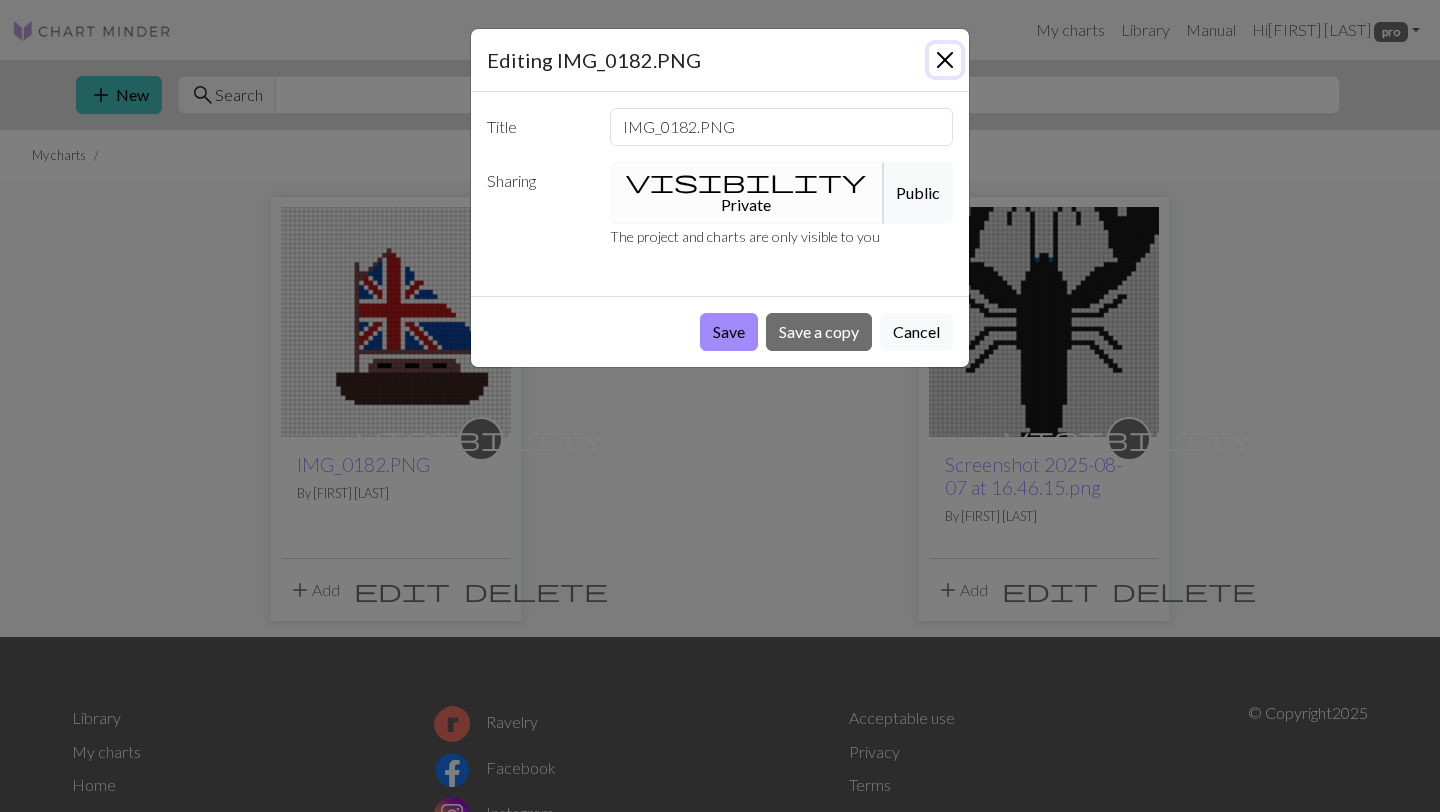 click at bounding box center (945, 60) 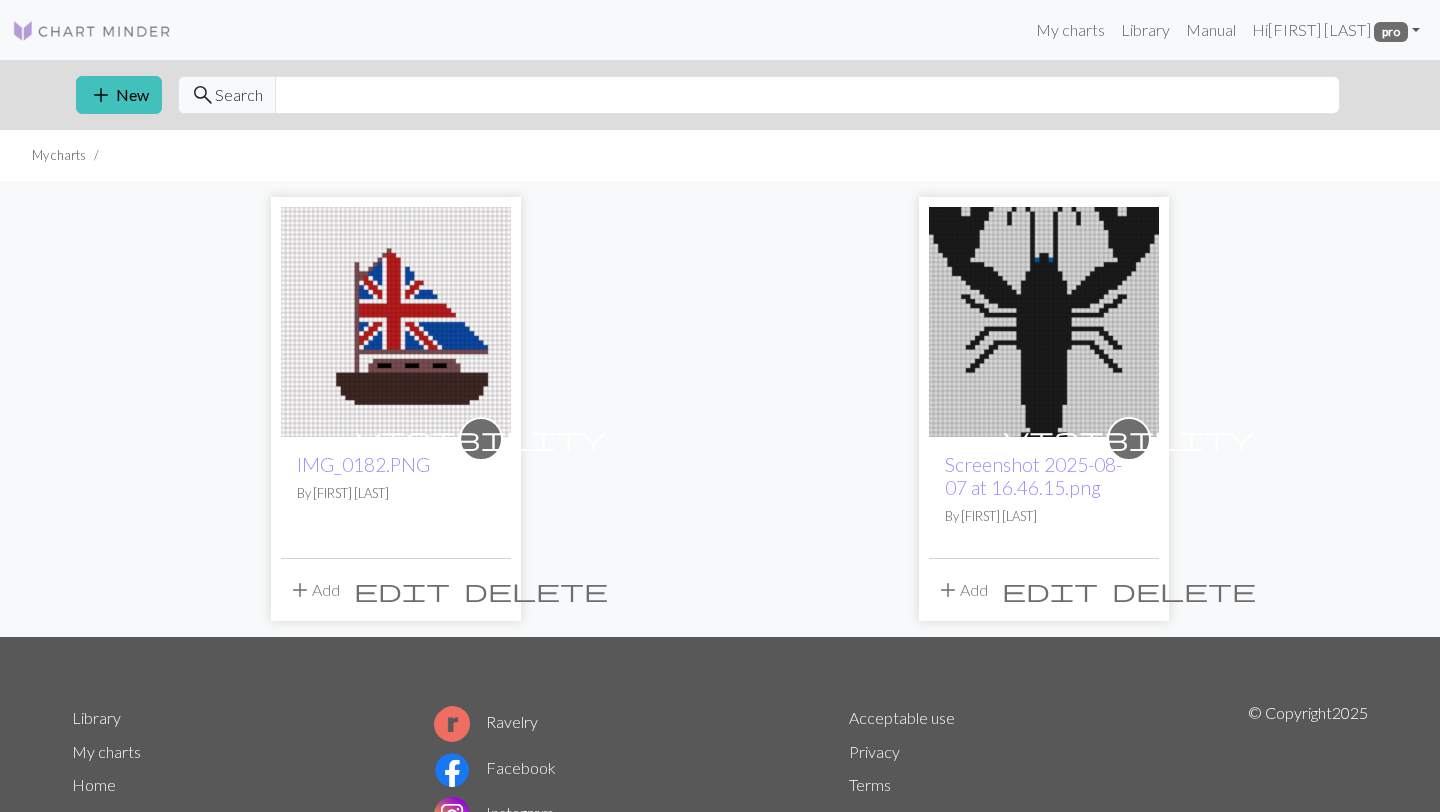 click on "edit" at bounding box center (402, 590) 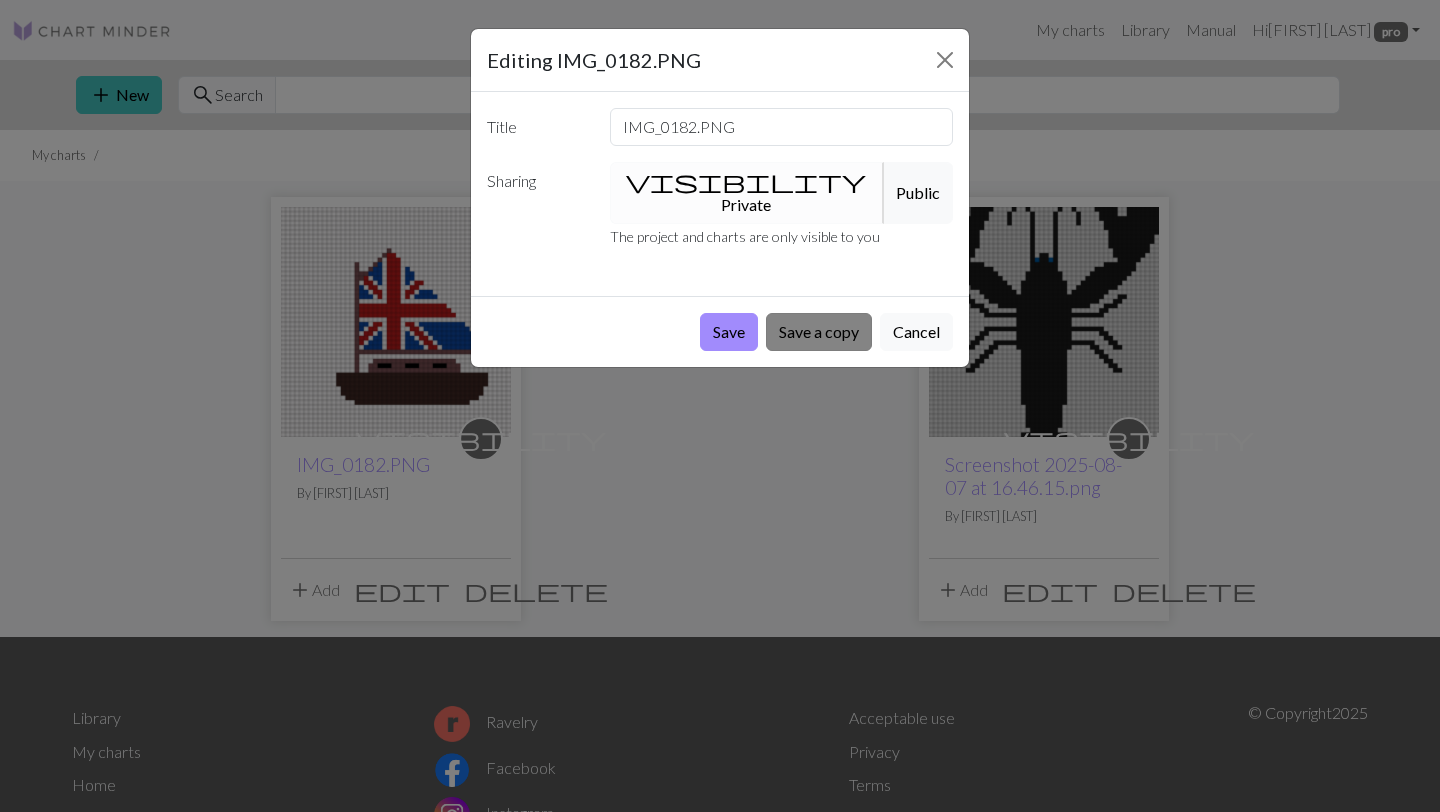 click on "Save a copy" at bounding box center [819, 332] 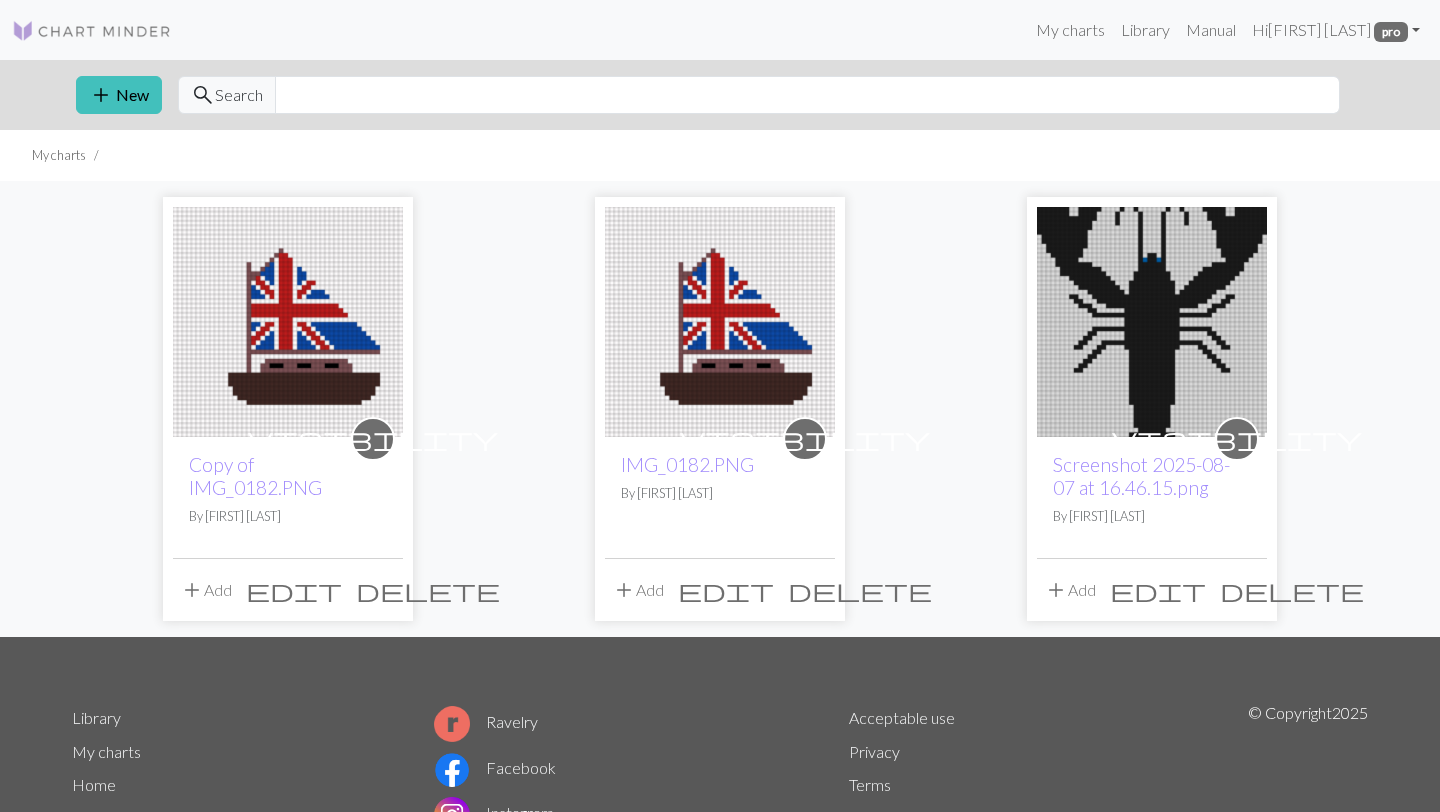 scroll, scrollTop: 0, scrollLeft: 0, axis: both 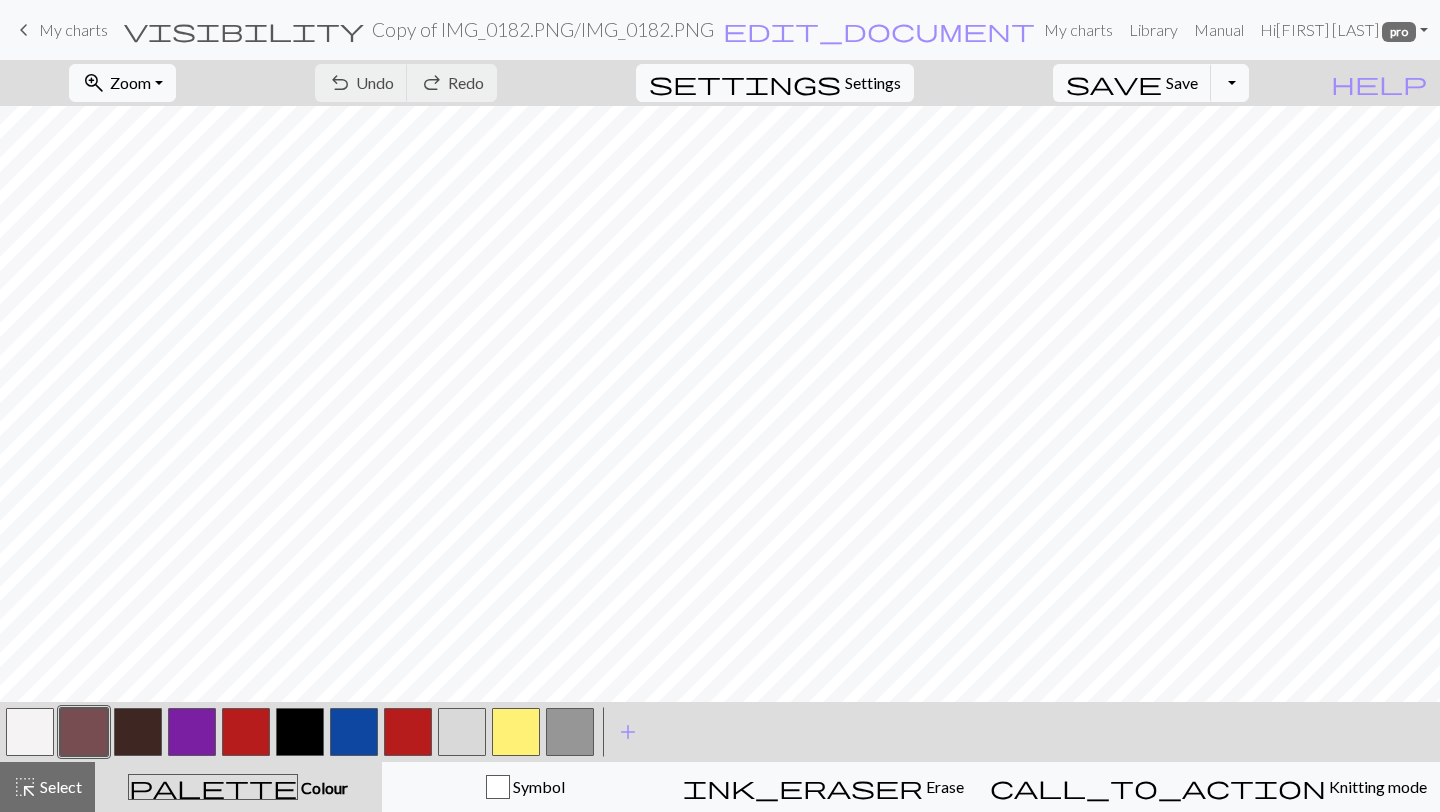 click at bounding box center [570, 732] 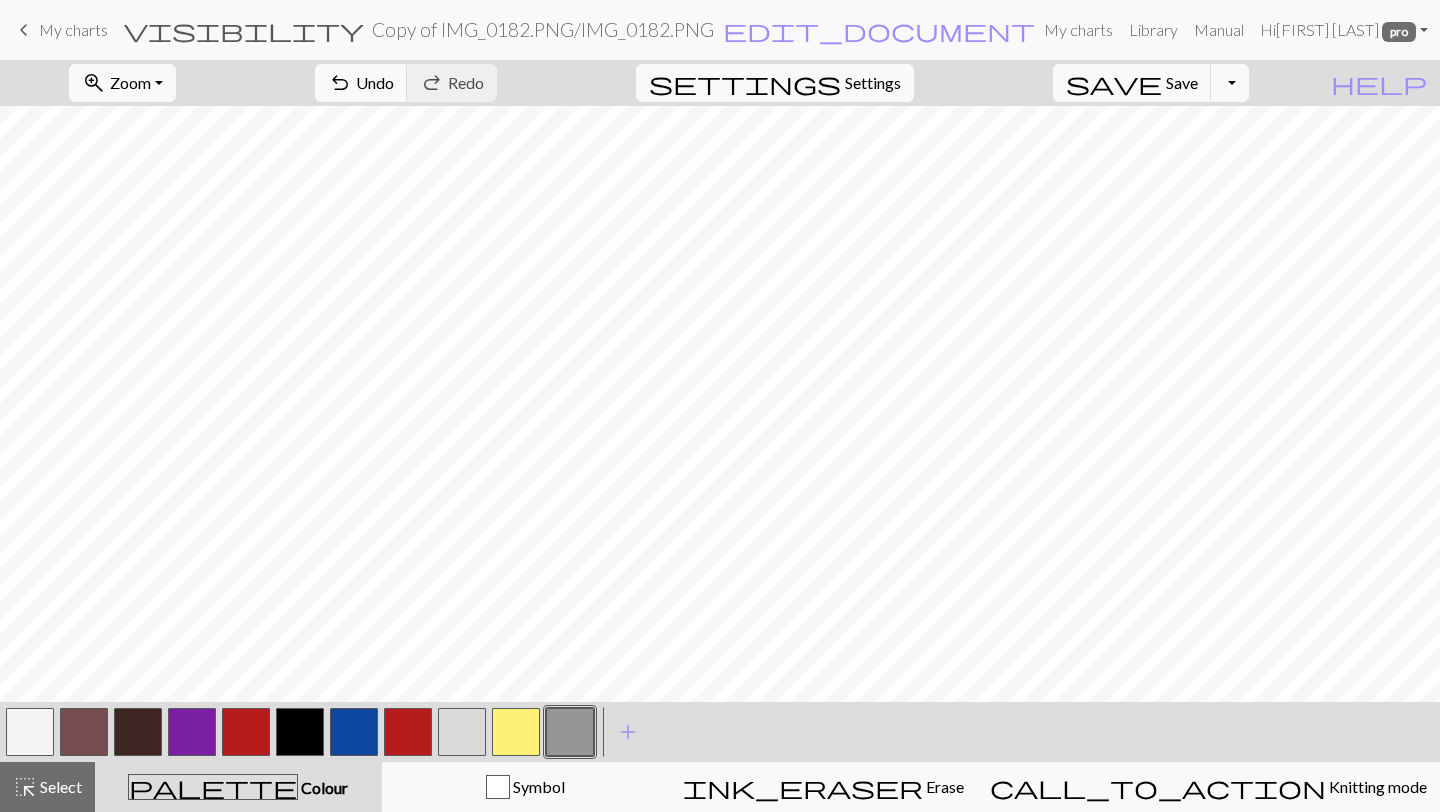 click at bounding box center [30, 732] 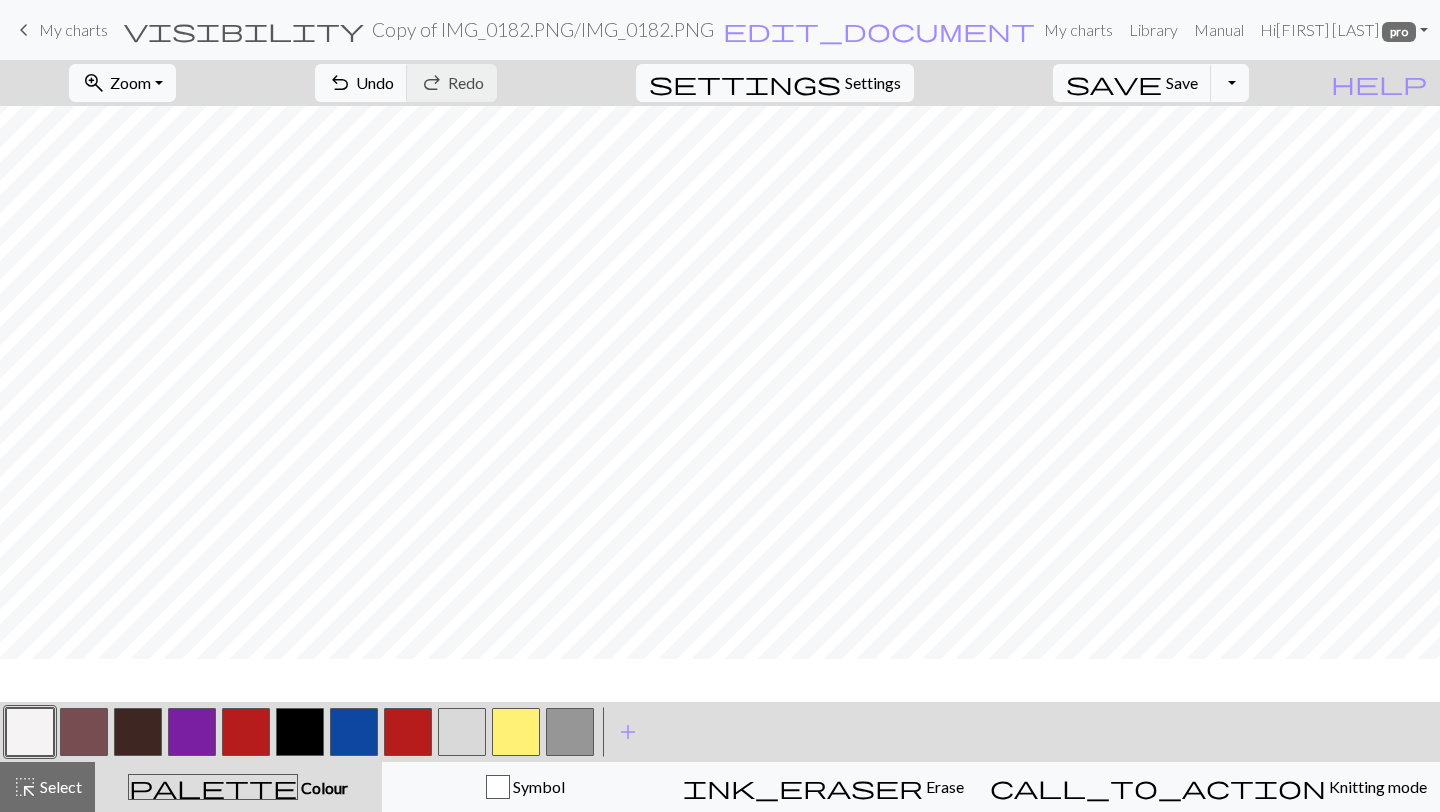 scroll, scrollTop: 0, scrollLeft: 0, axis: both 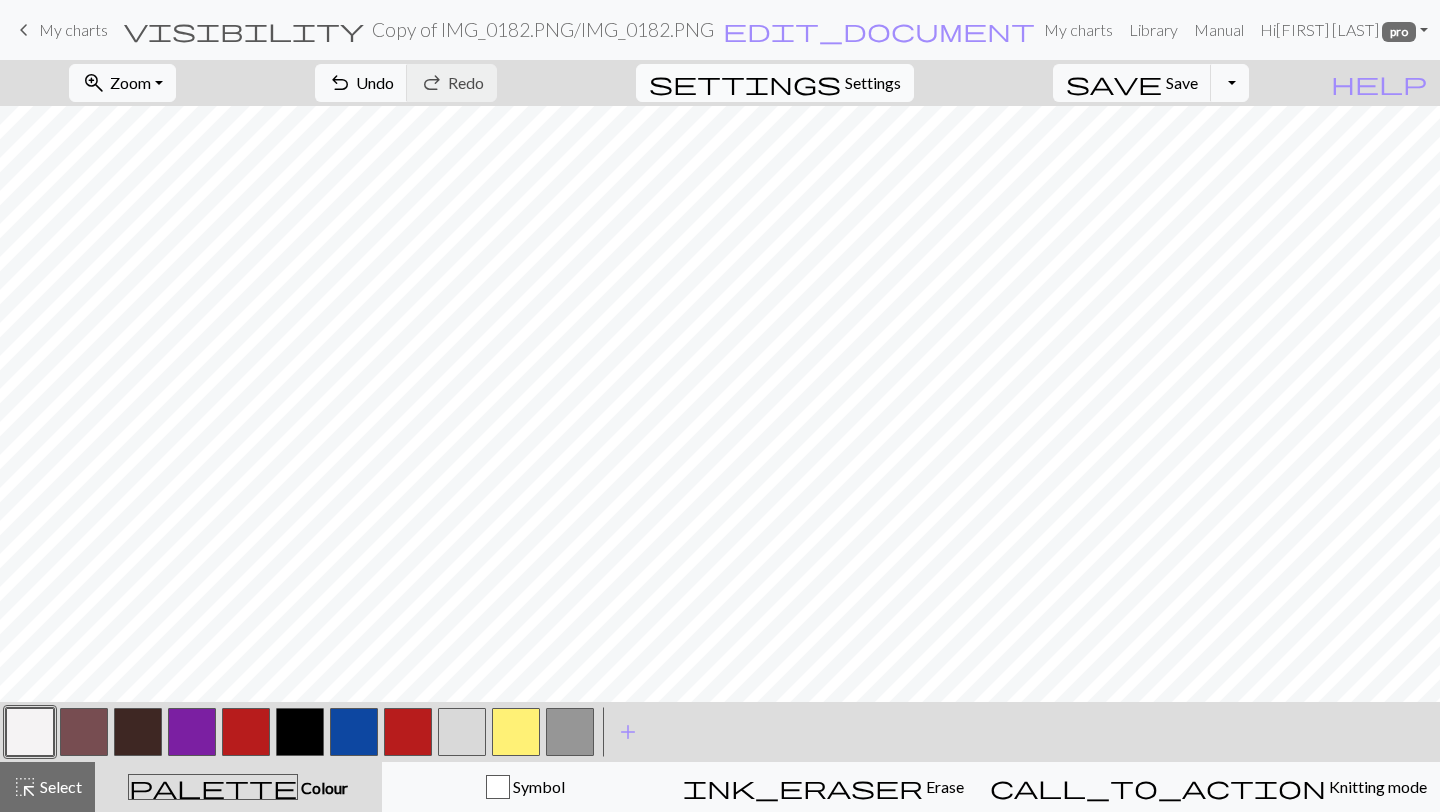 click on "Settings" at bounding box center [873, 83] 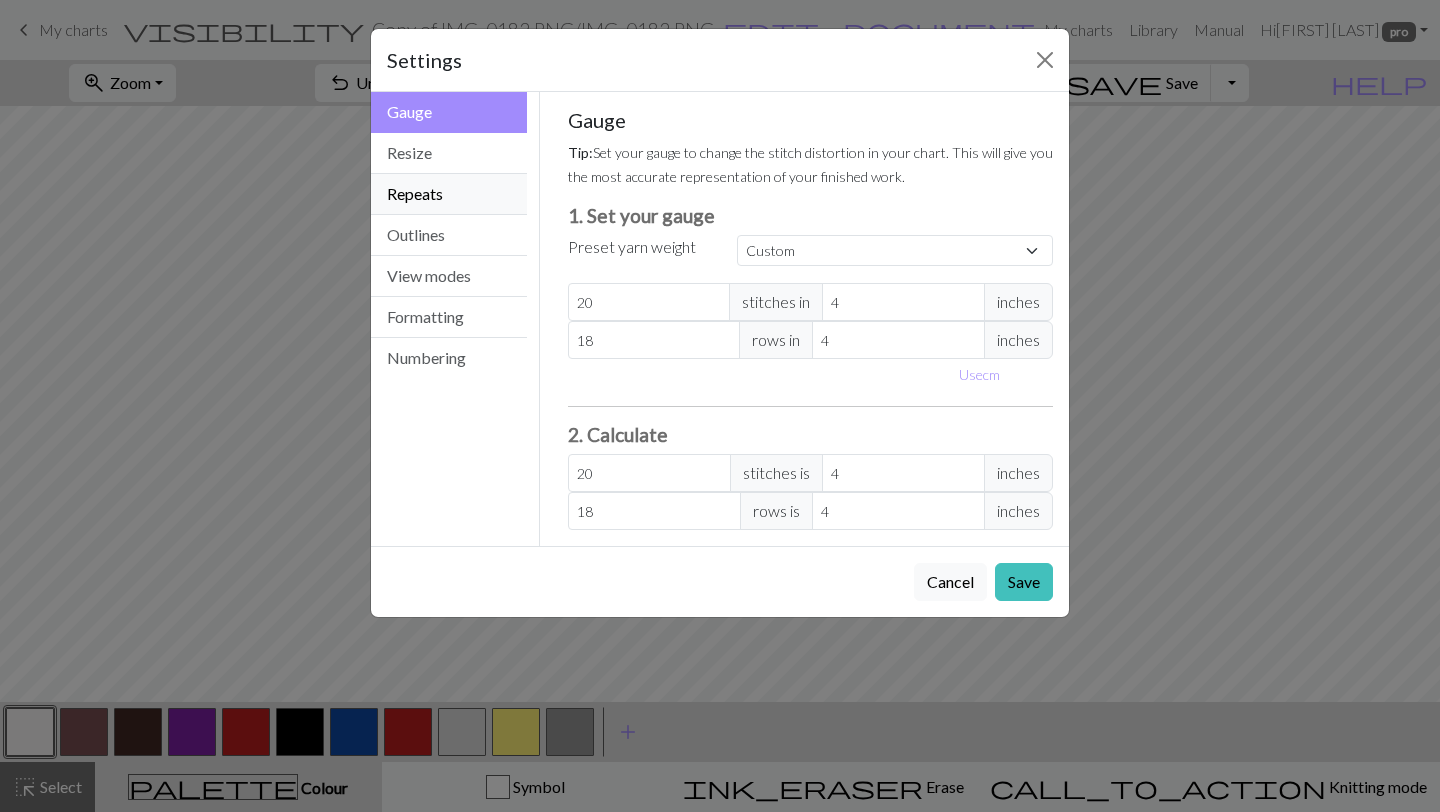 click on "Repeats" at bounding box center (449, 194) 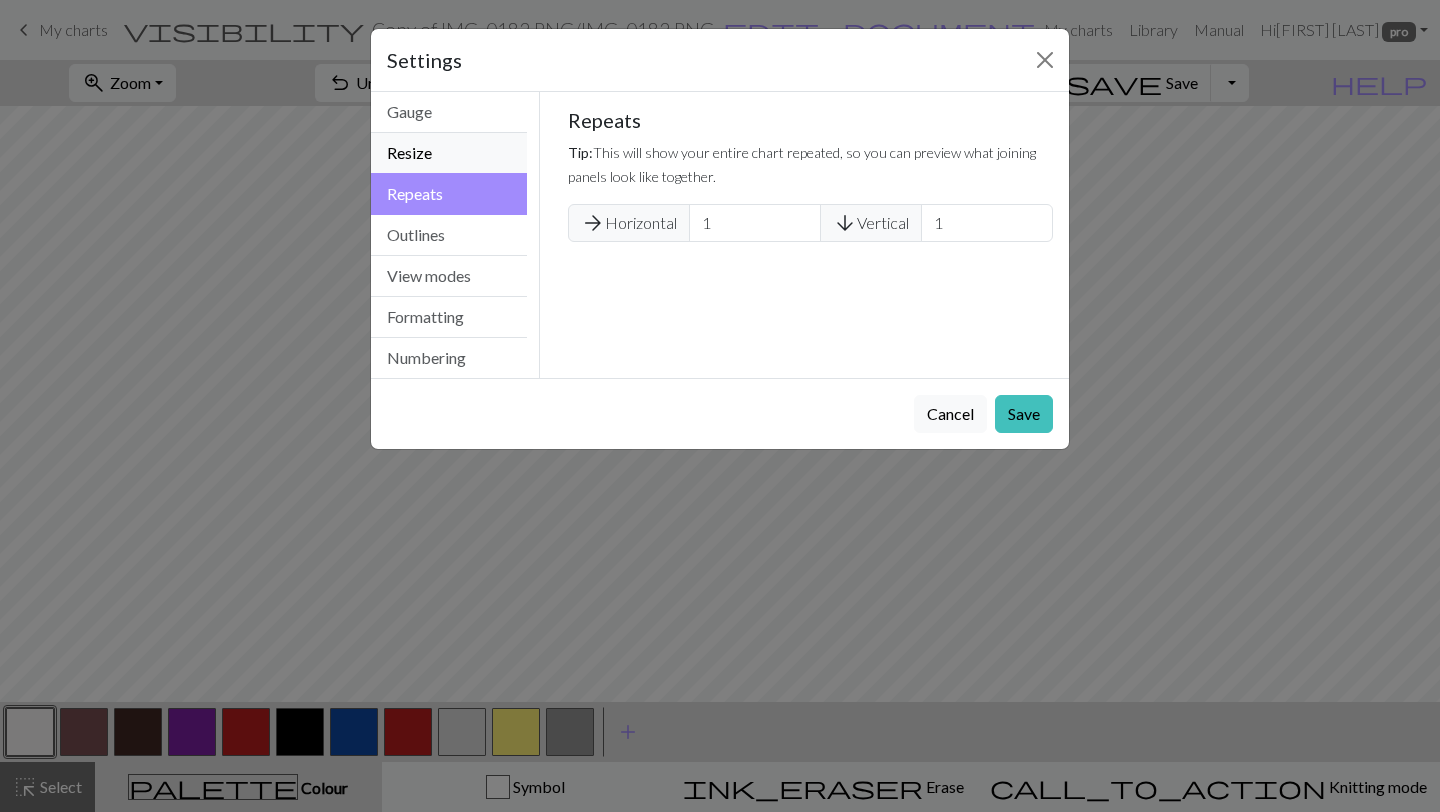 click on "Resize" at bounding box center [449, 153] 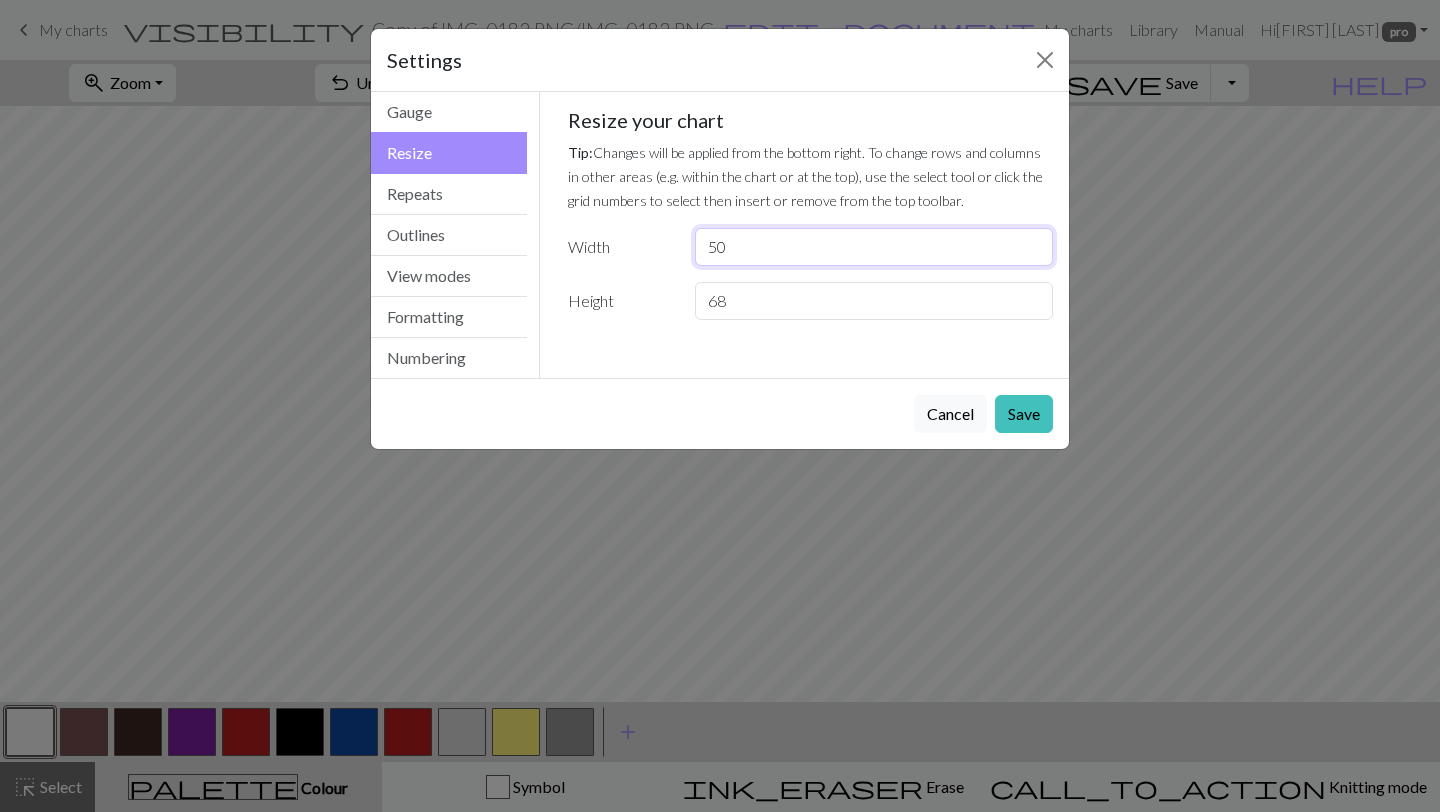 click on "50" at bounding box center (874, 247) 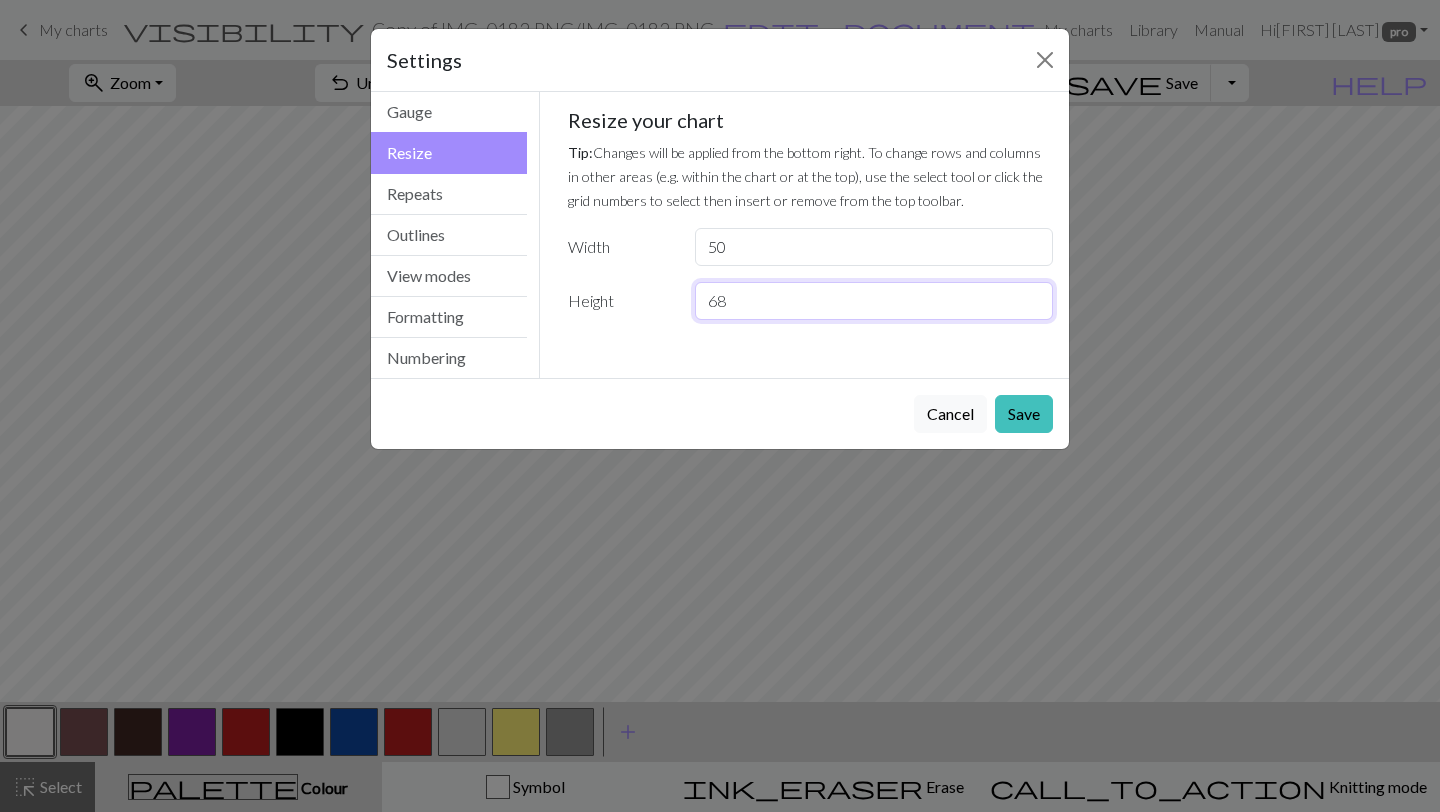 click on "68" at bounding box center [874, 301] 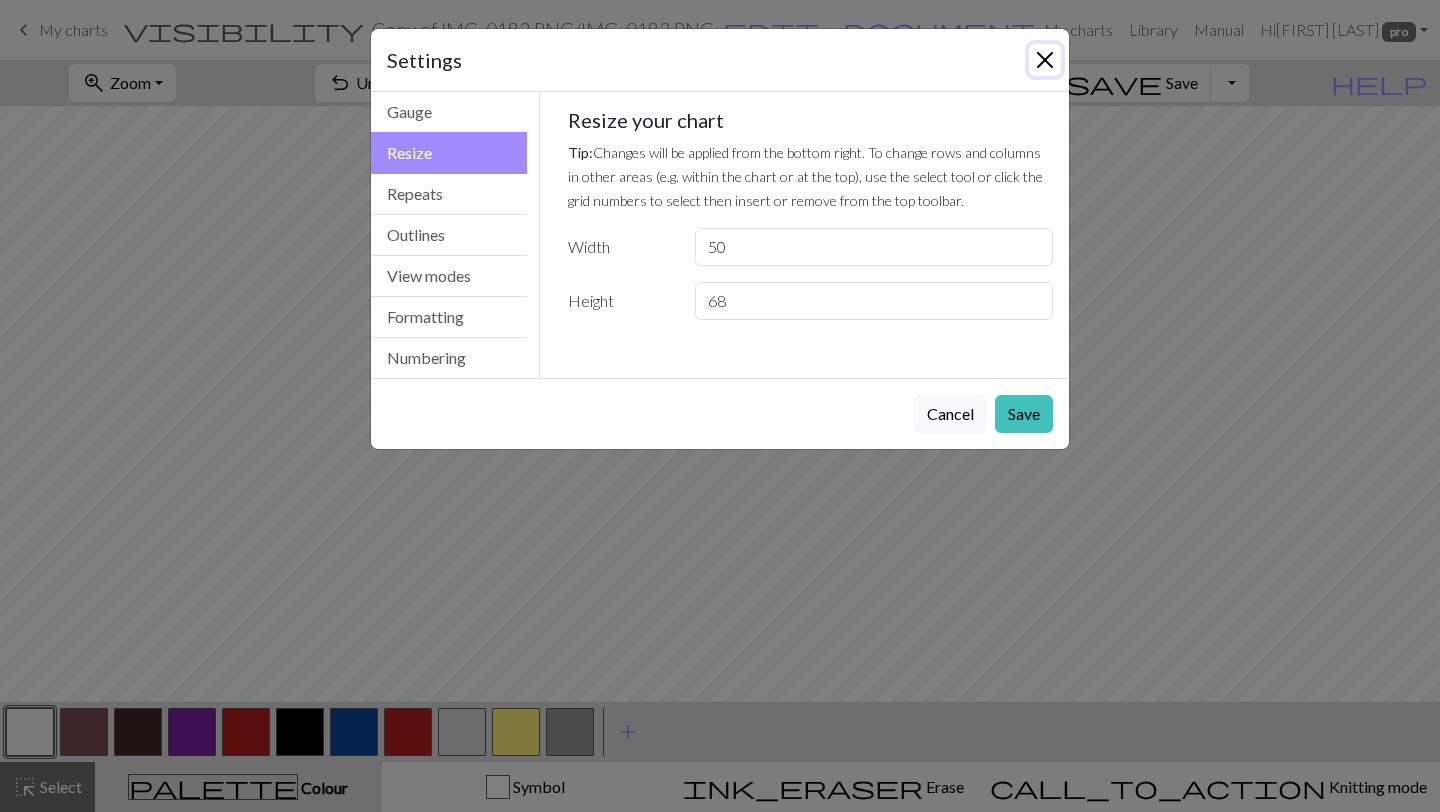 click at bounding box center (1045, 60) 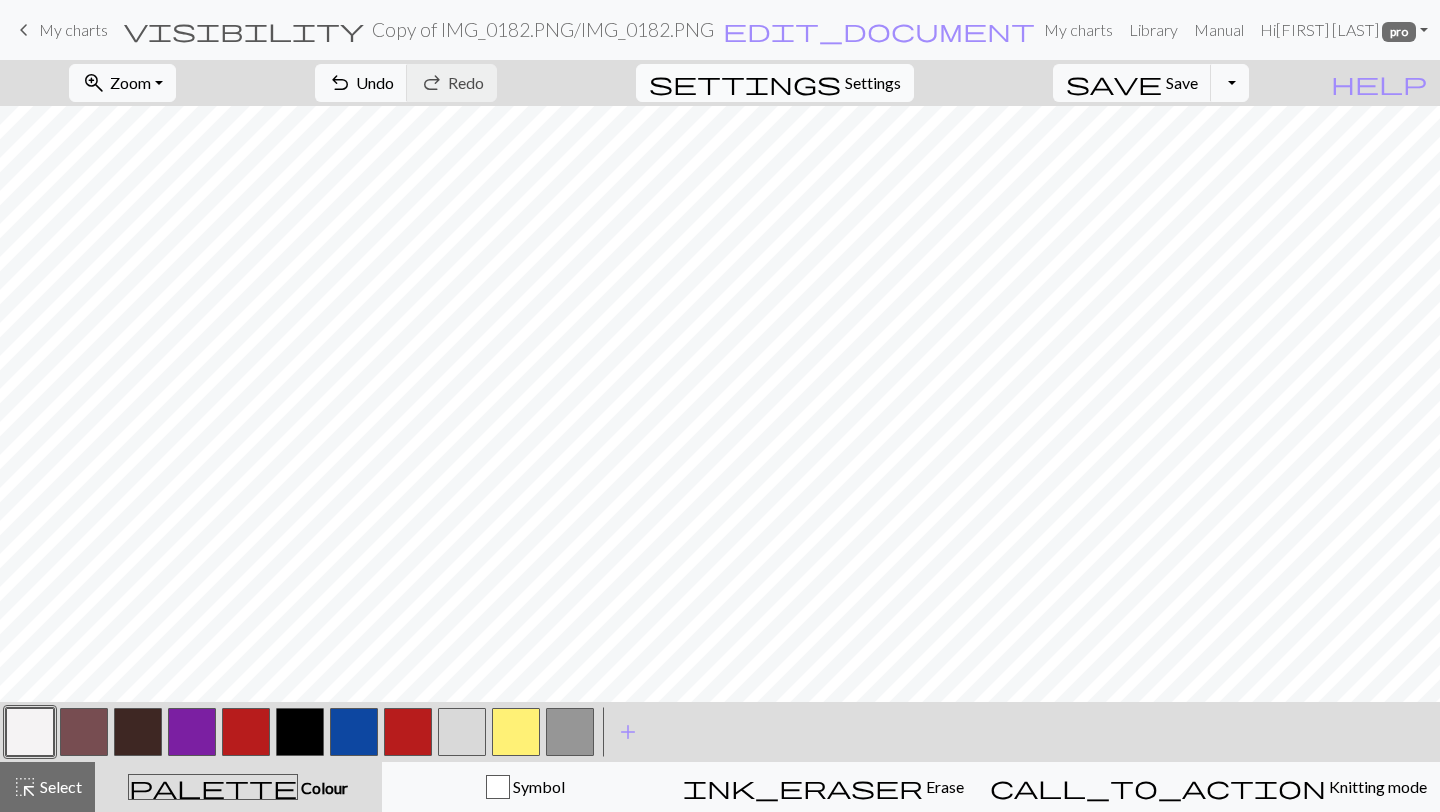 scroll, scrollTop: 205, scrollLeft: 0, axis: vertical 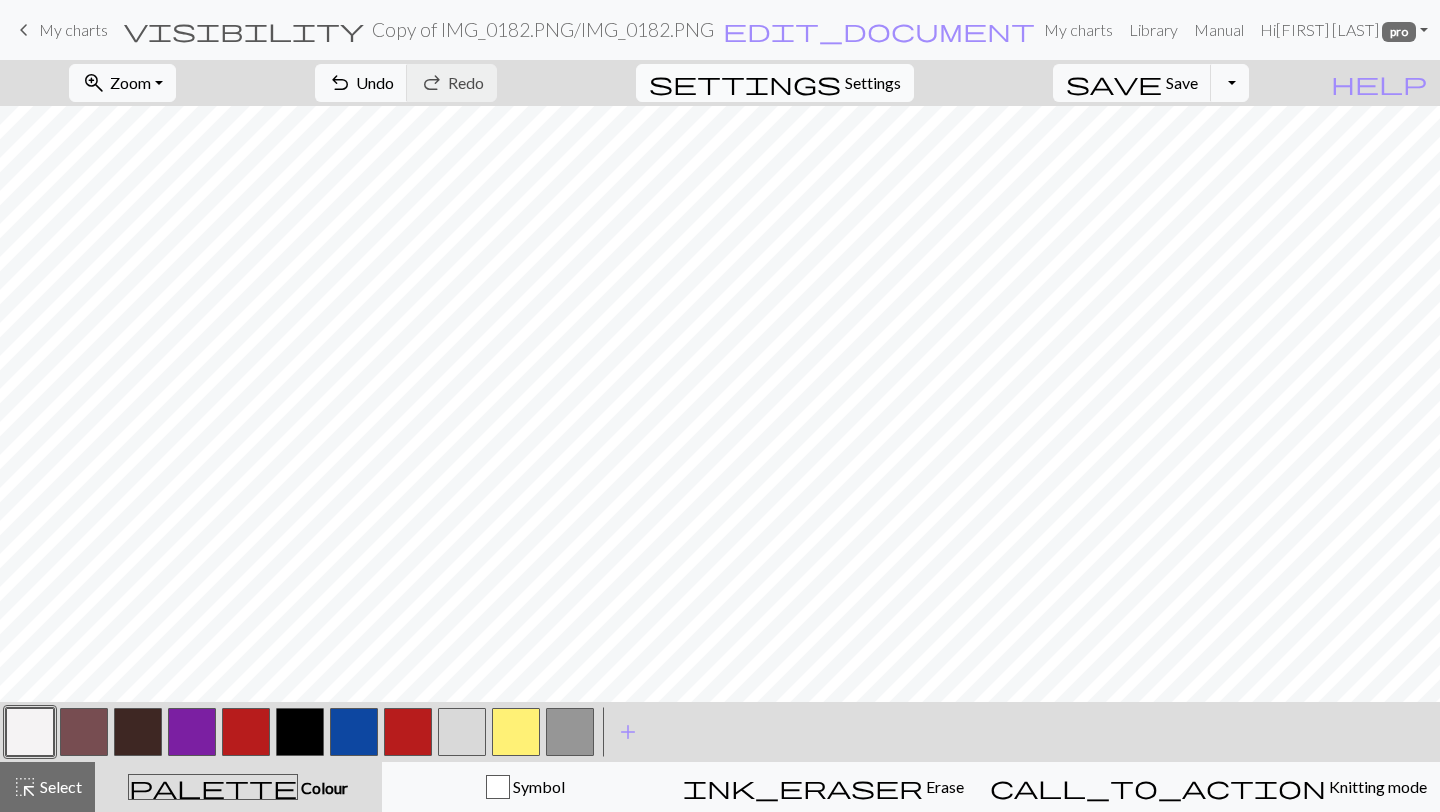 click on "settings  Settings" at bounding box center (775, 83) 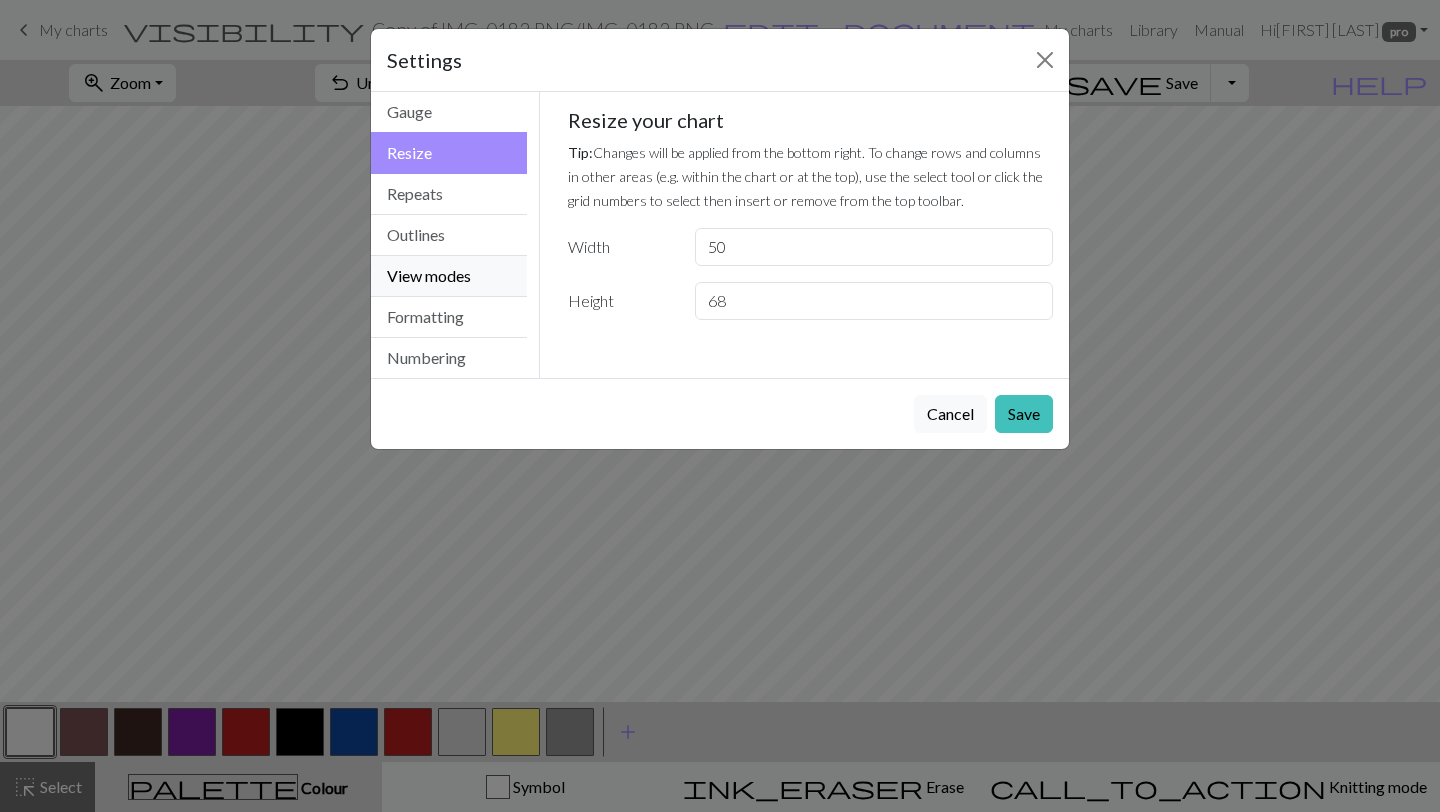 click on "View modes" at bounding box center (449, 276) 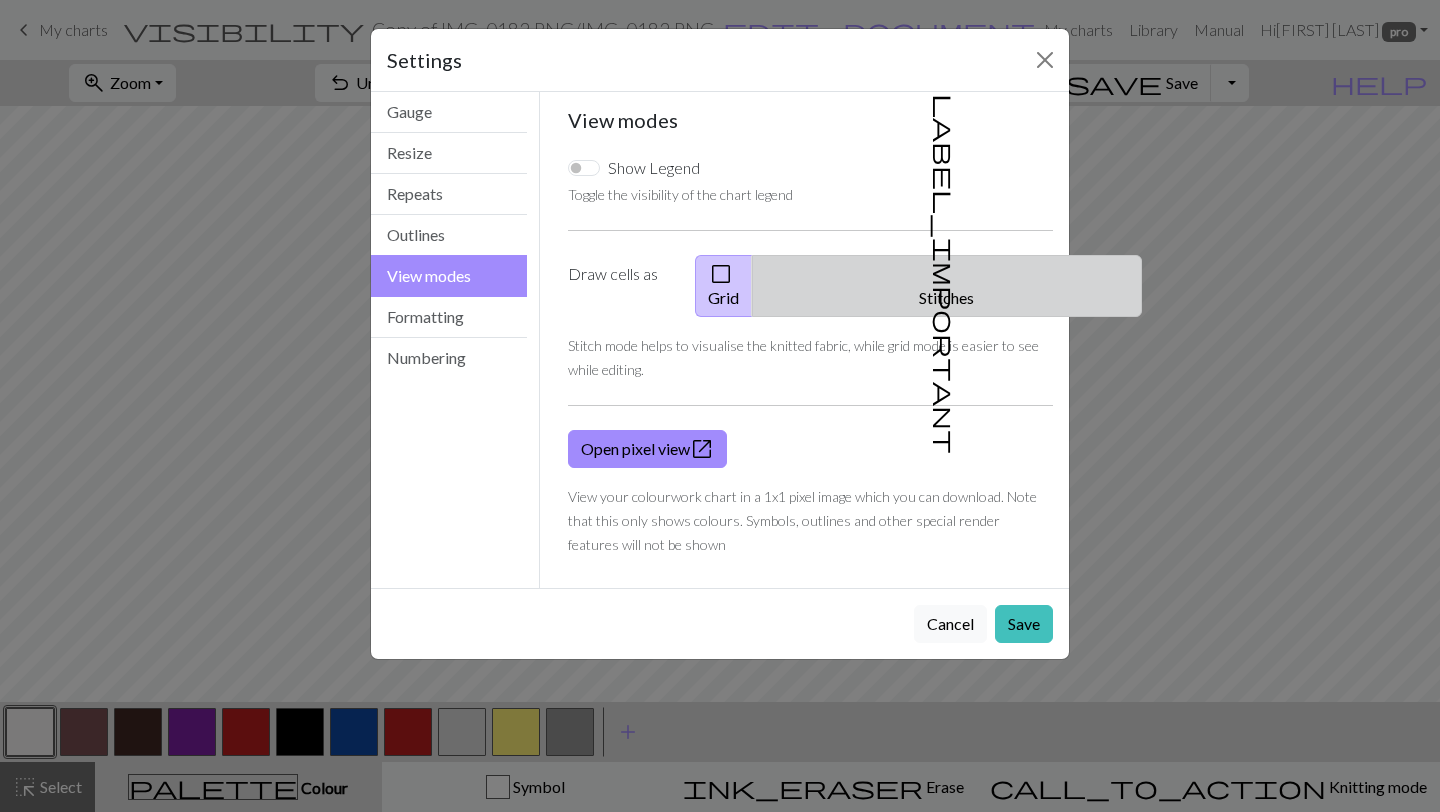 click on "label_important" at bounding box center (945, 274) 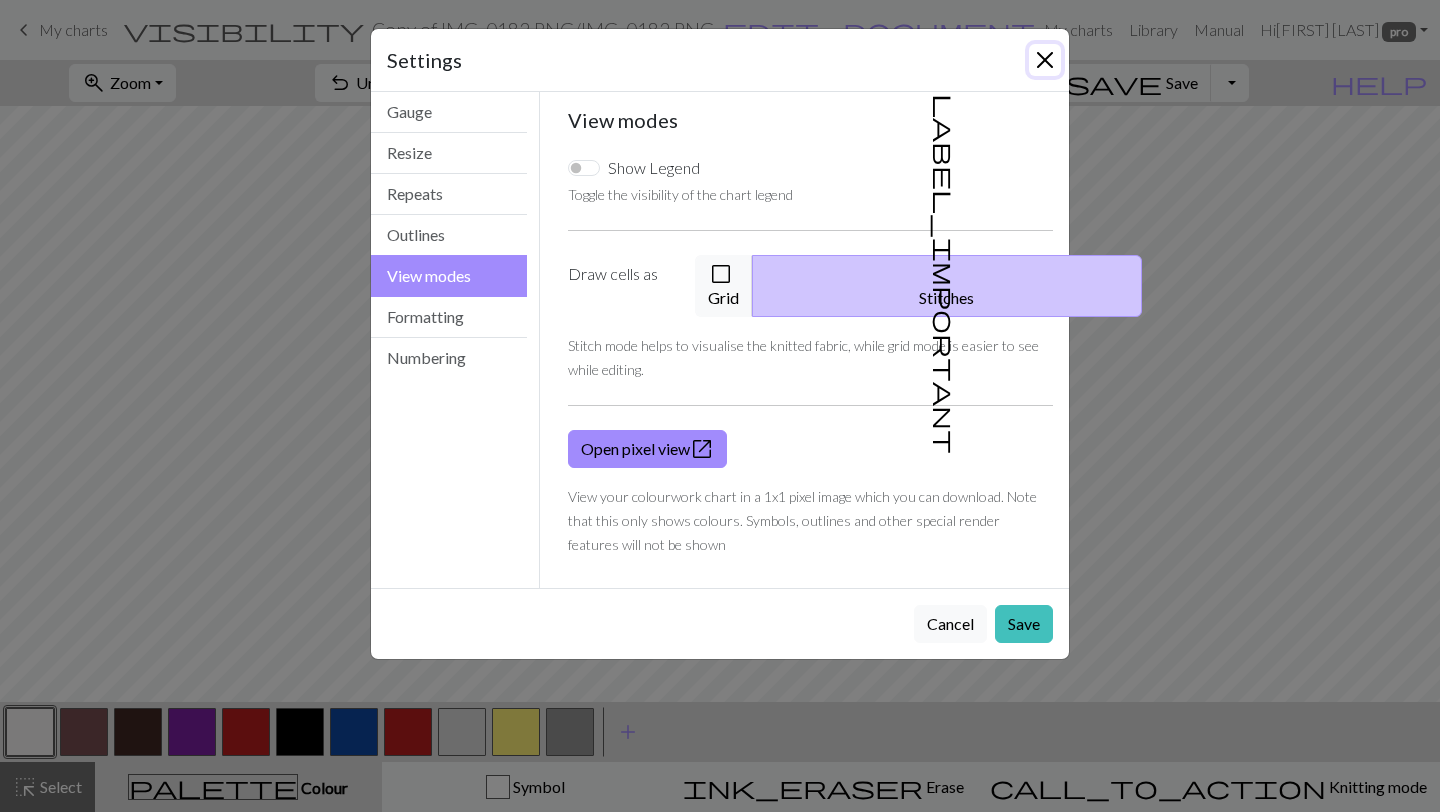 click at bounding box center [1045, 60] 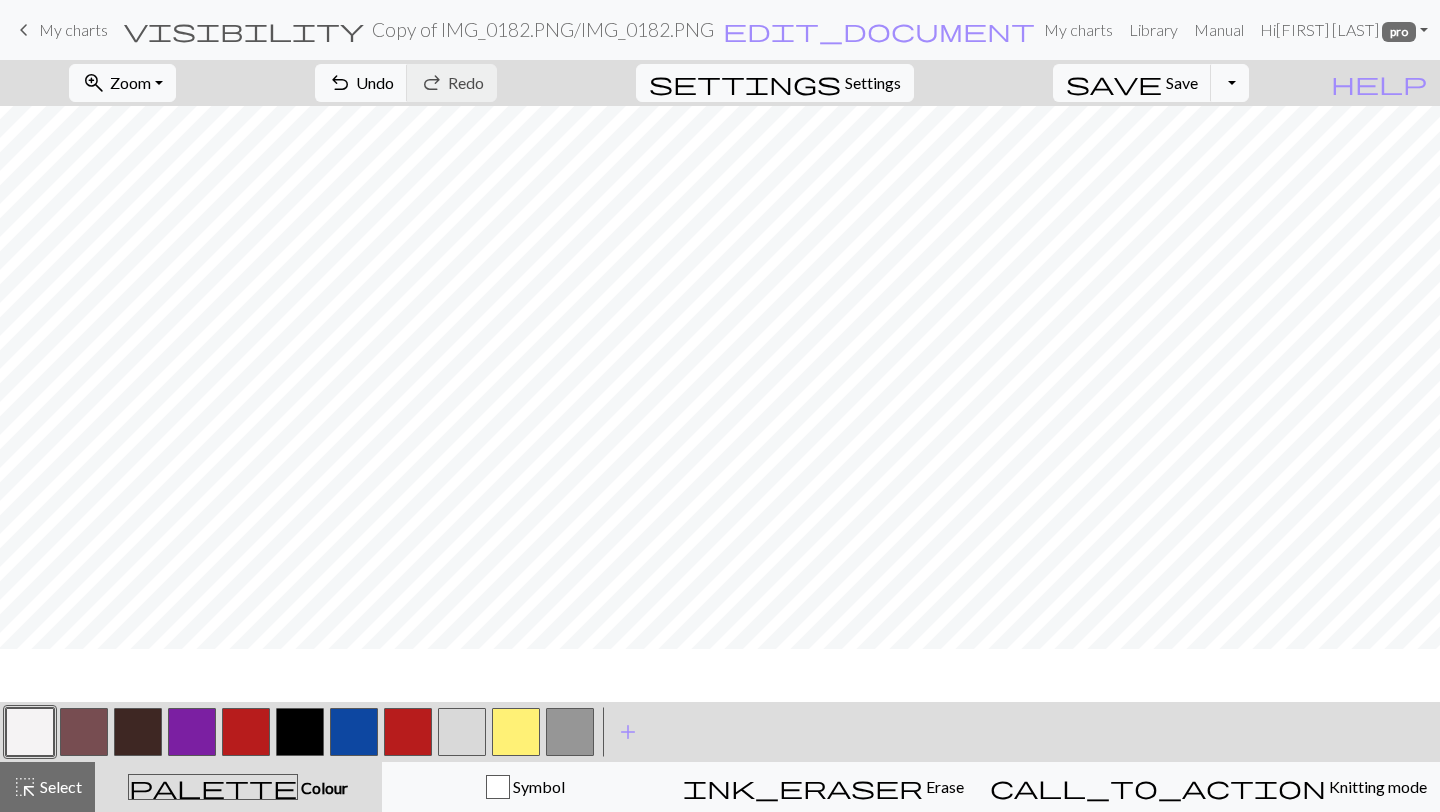 scroll, scrollTop: 237, scrollLeft: 0, axis: vertical 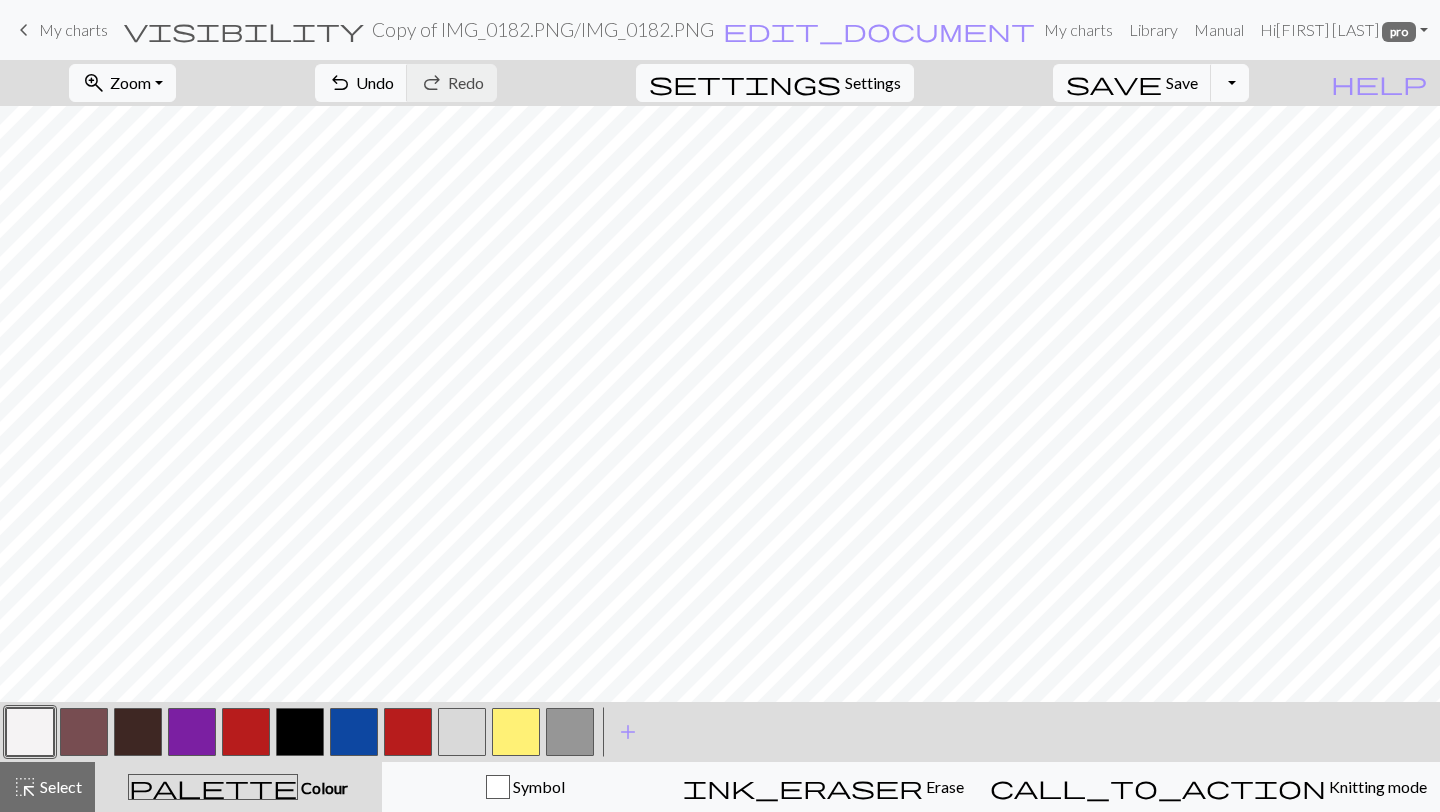 click at bounding box center (138, 732) 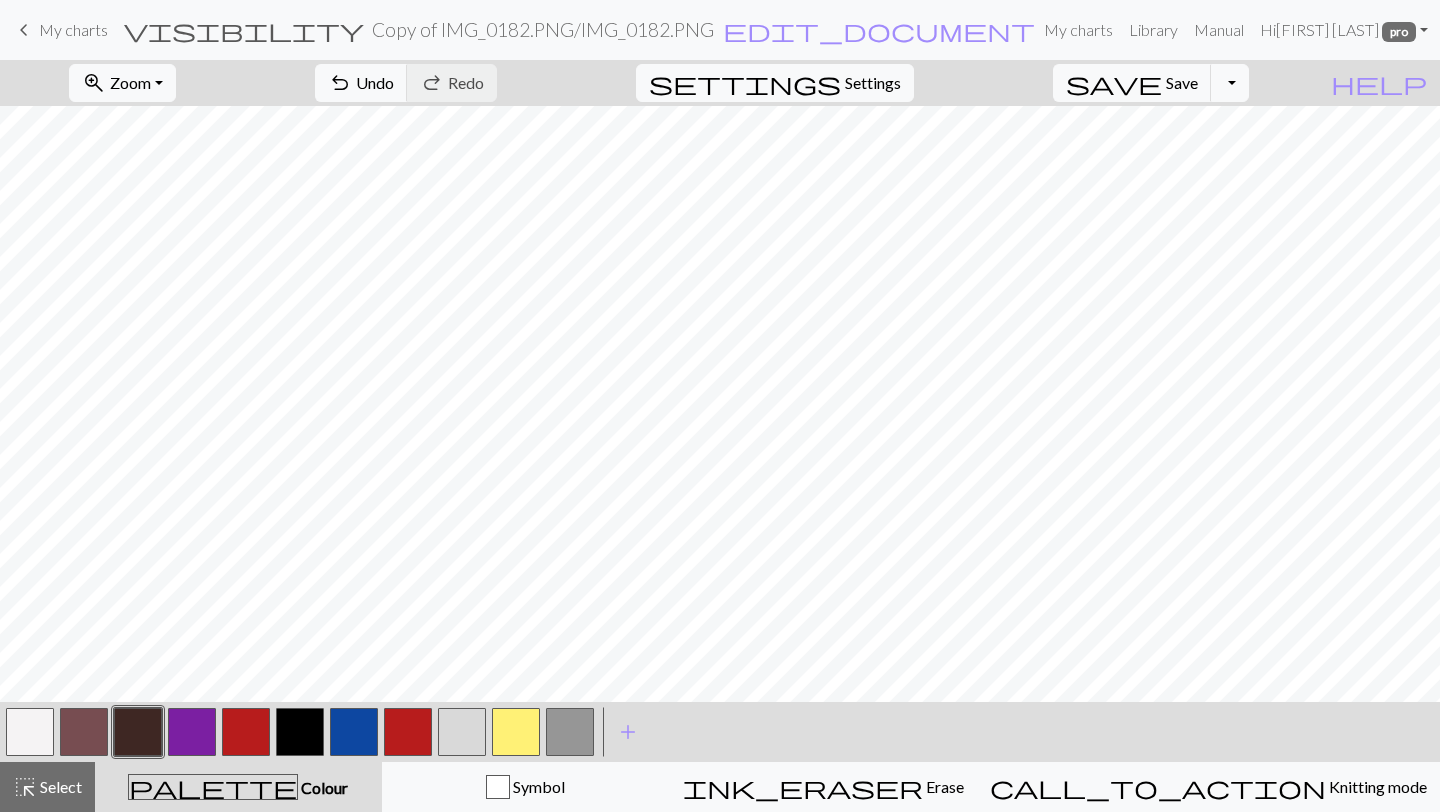click at bounding box center (84, 732) 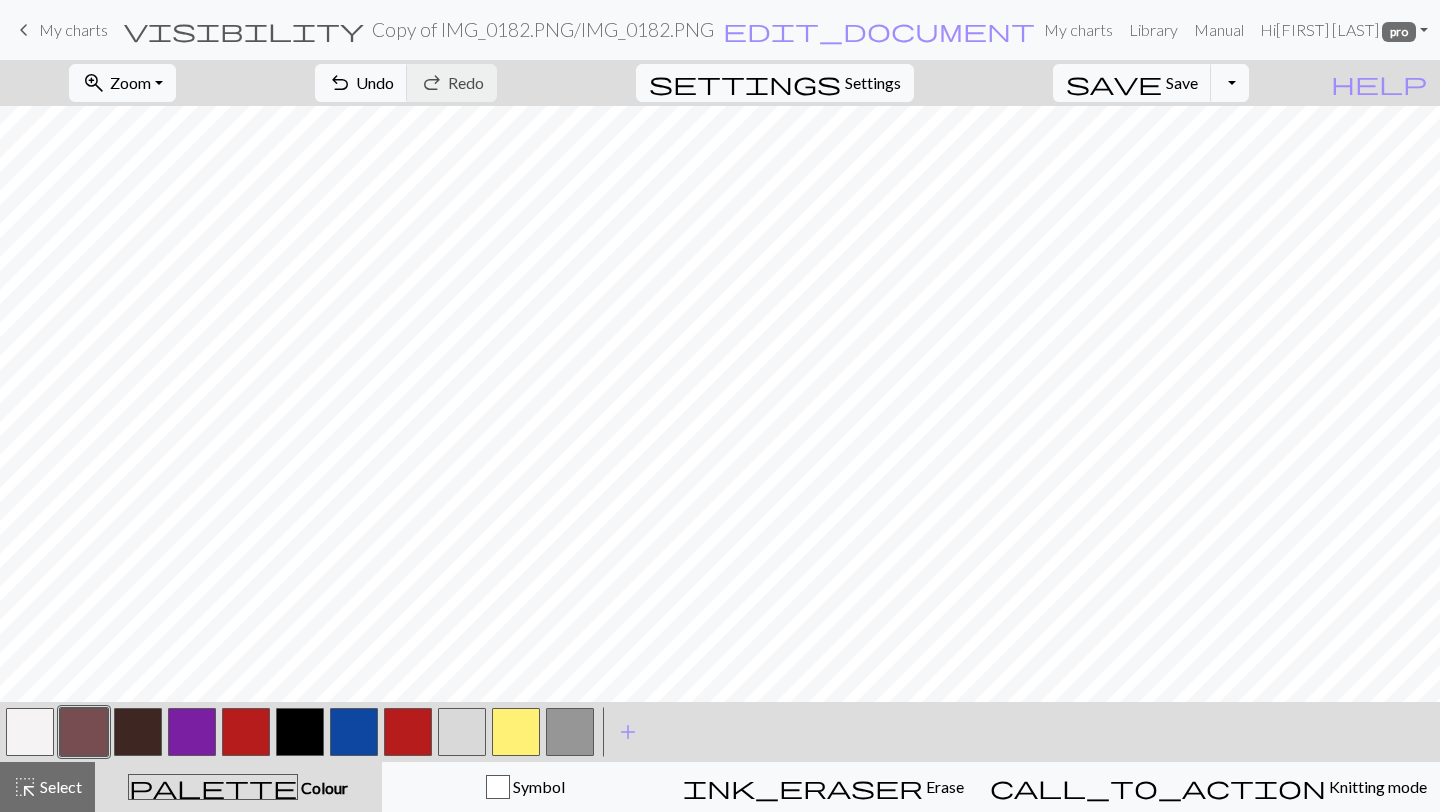 click at bounding box center [84, 732] 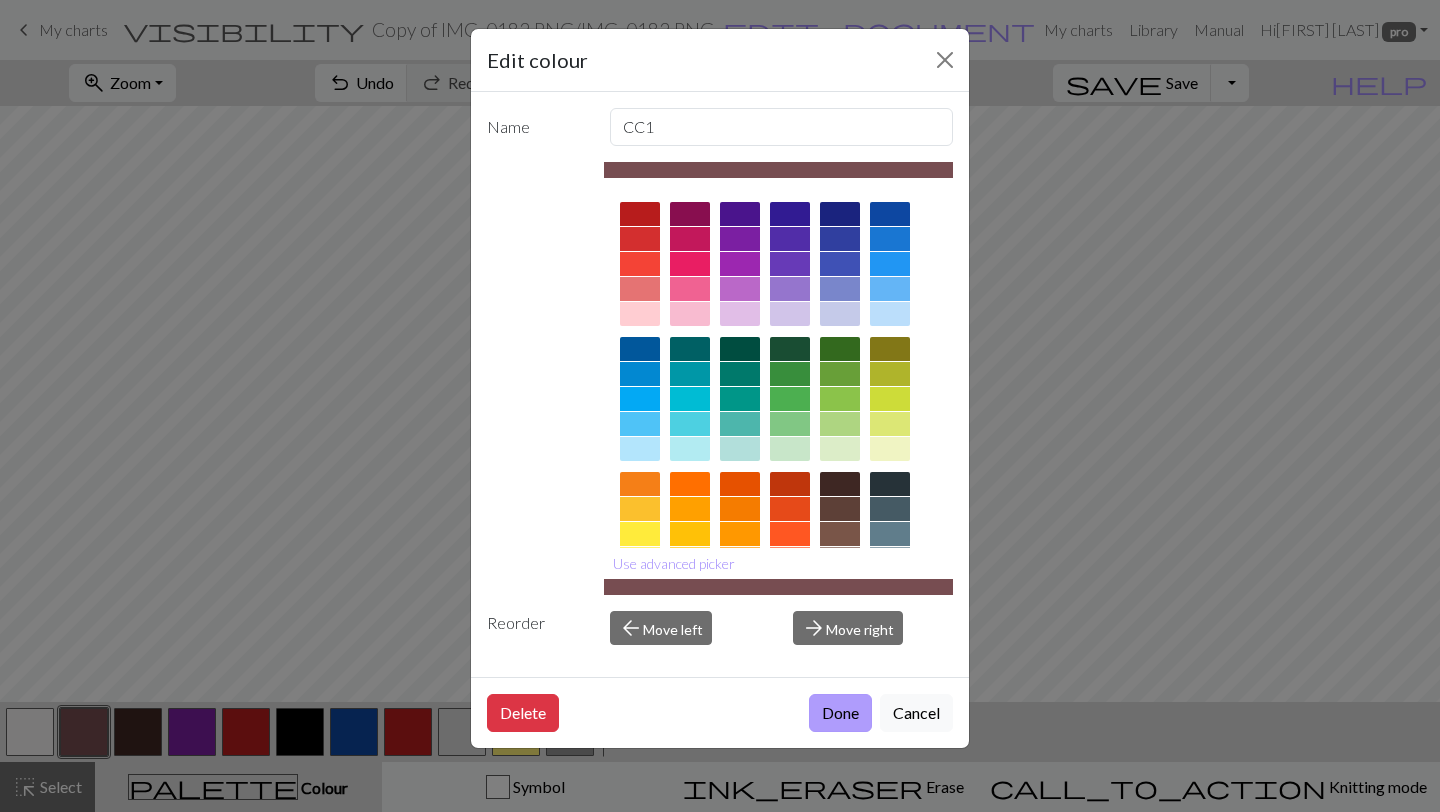 click on "Done" at bounding box center (840, 713) 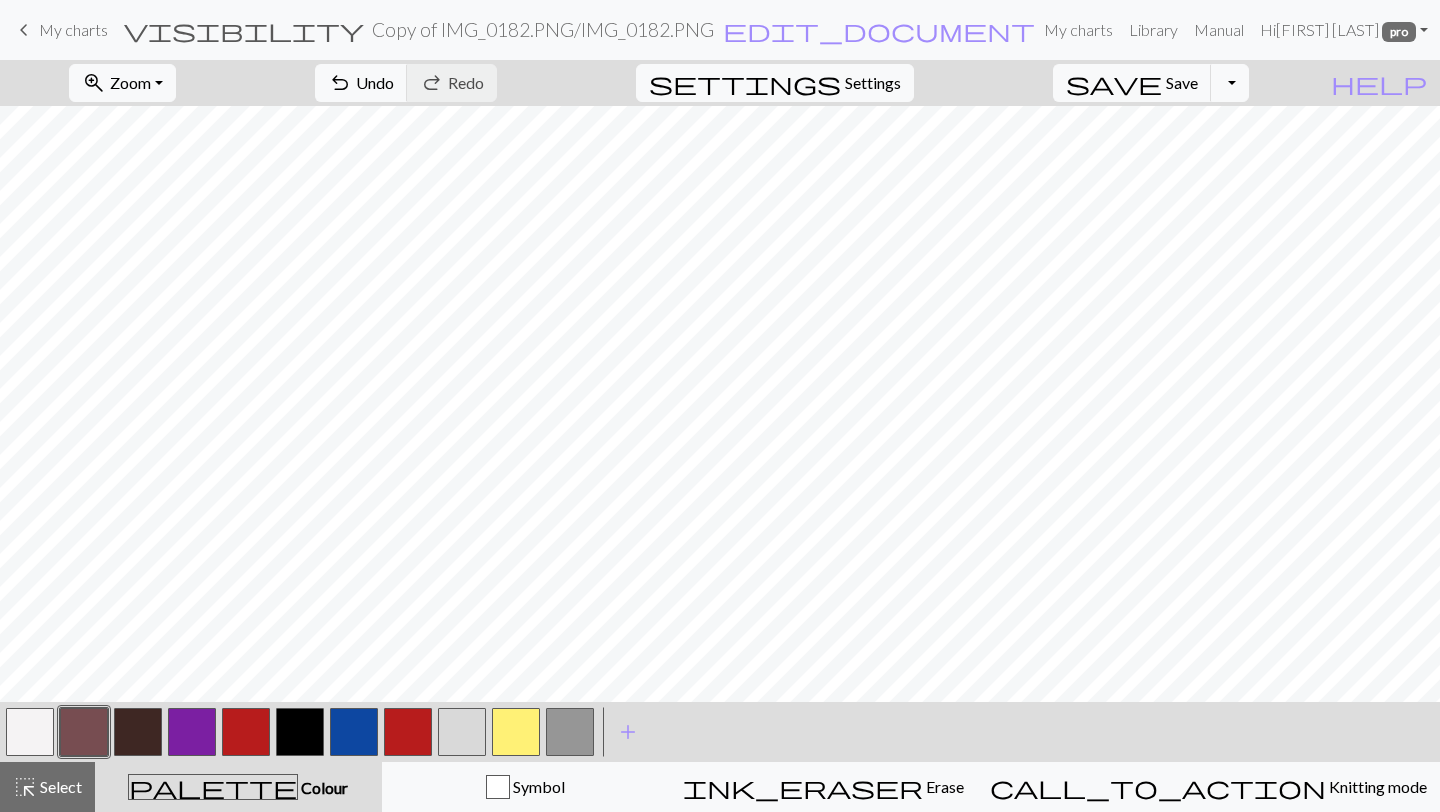 click at bounding box center [30, 732] 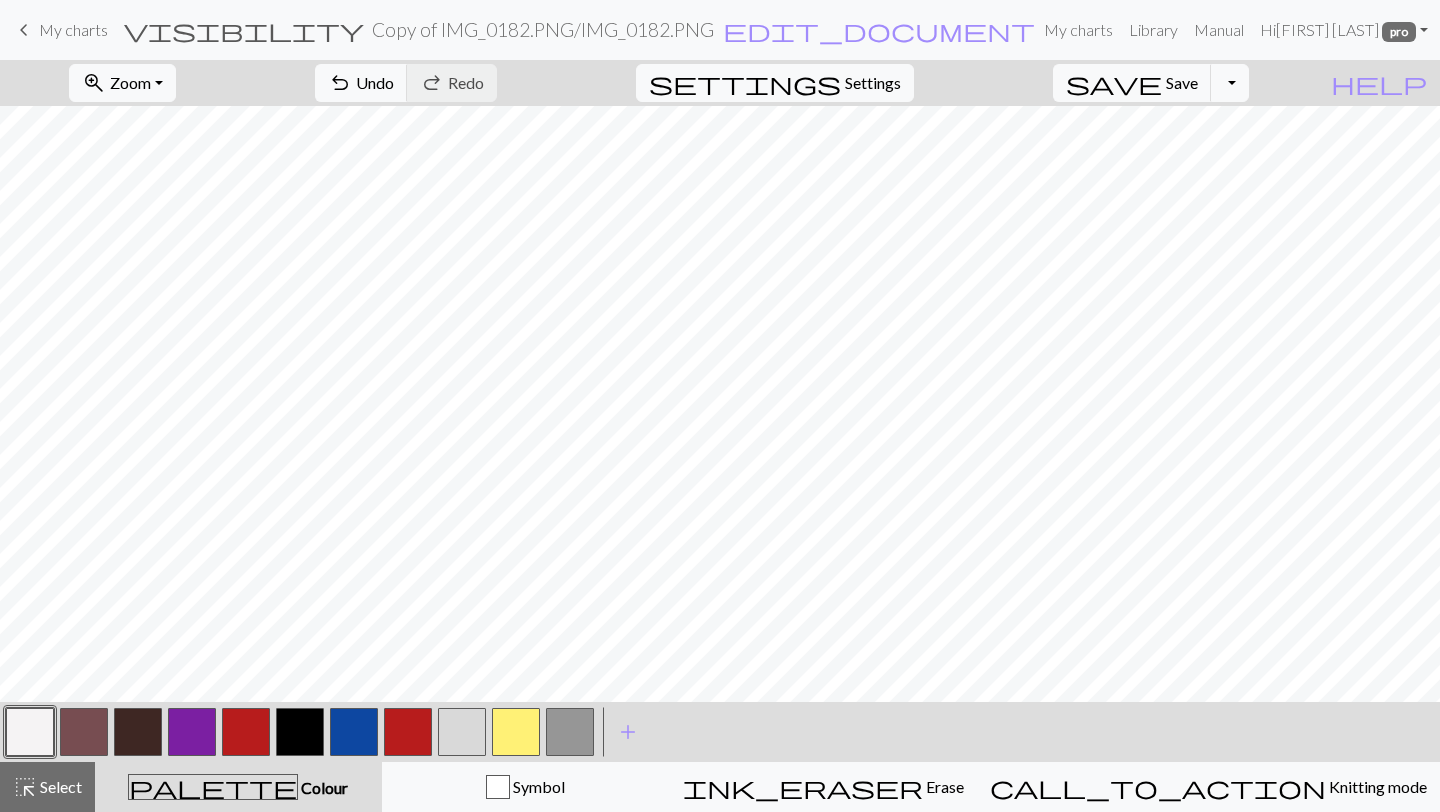 click at bounding box center (84, 732) 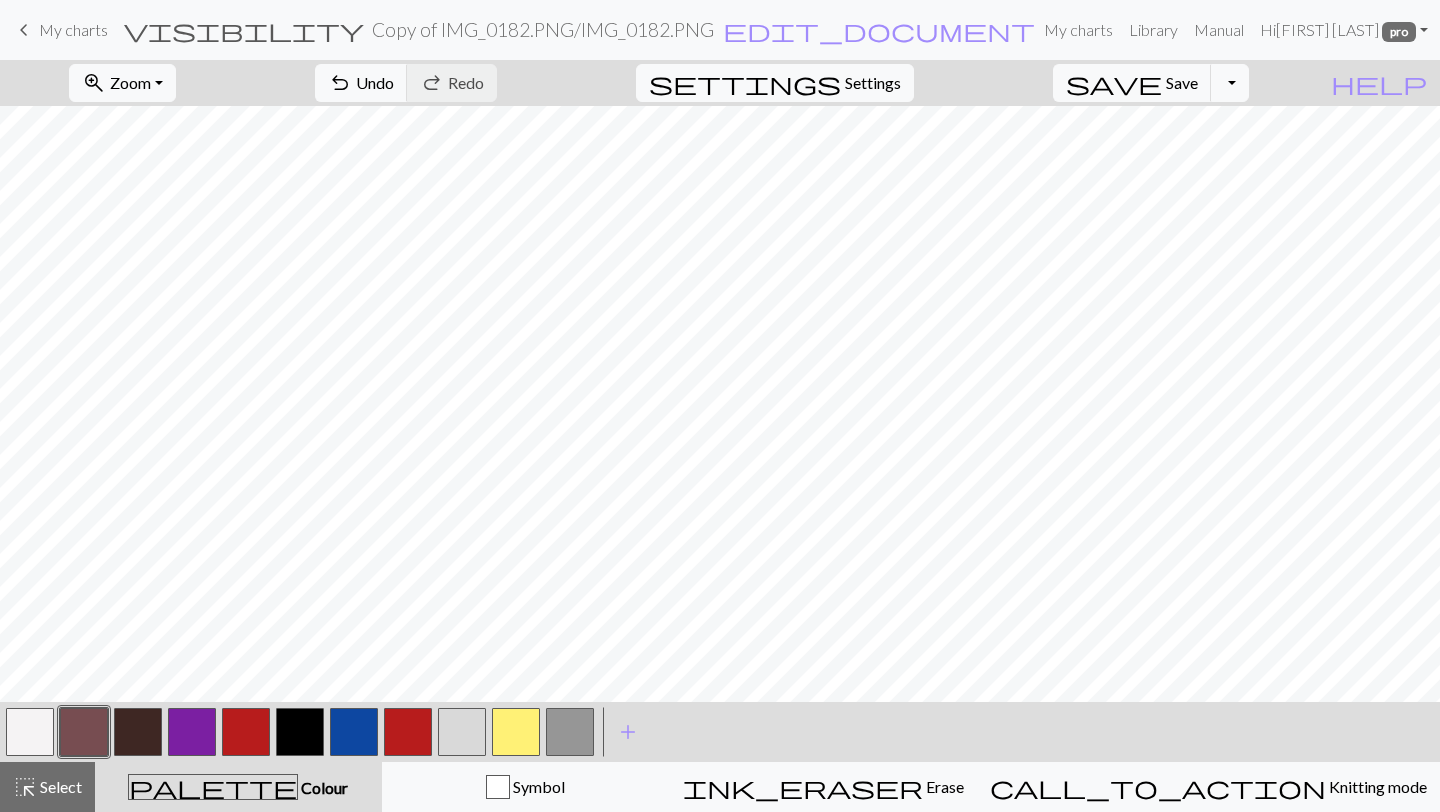 click at bounding box center (300, 732) 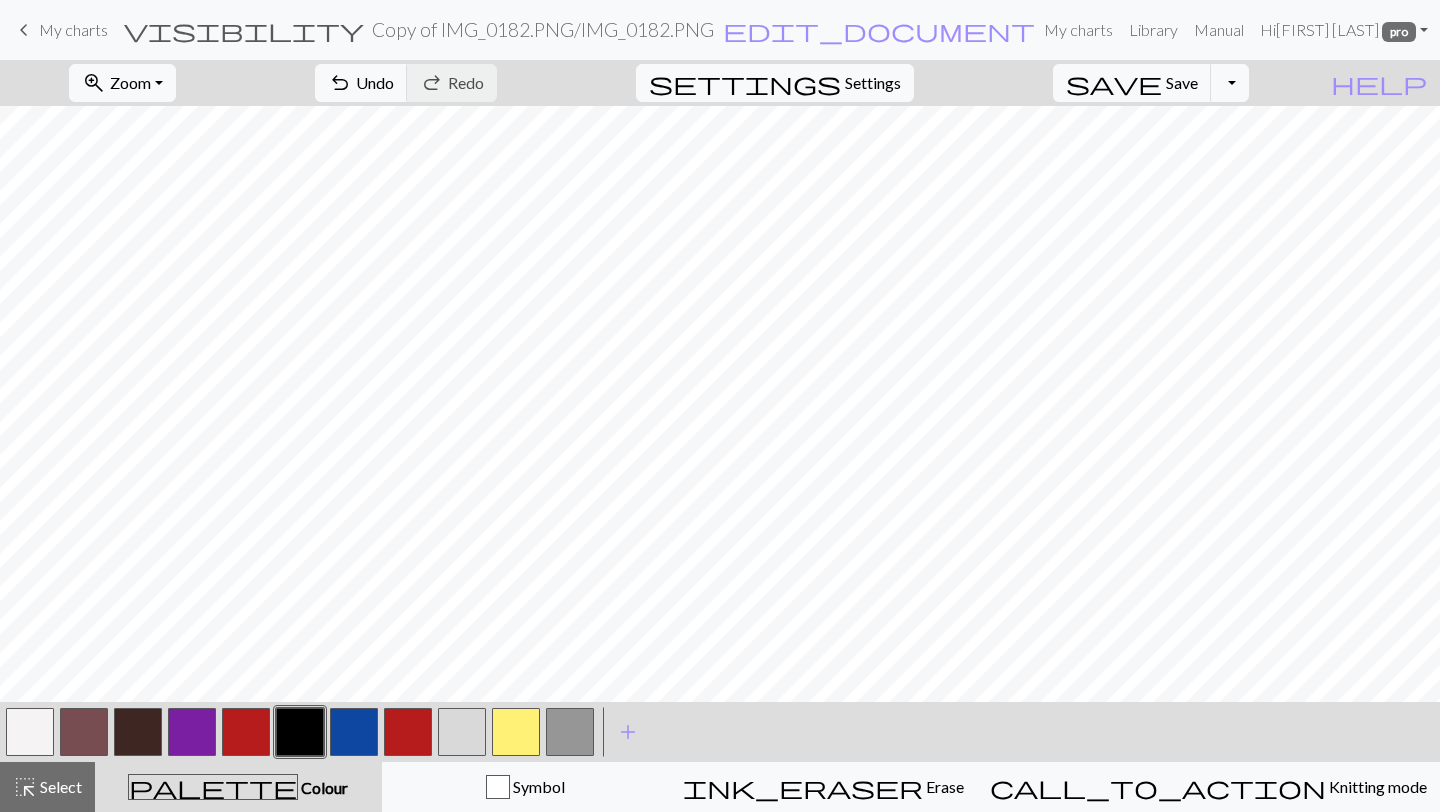 click at bounding box center [84, 732] 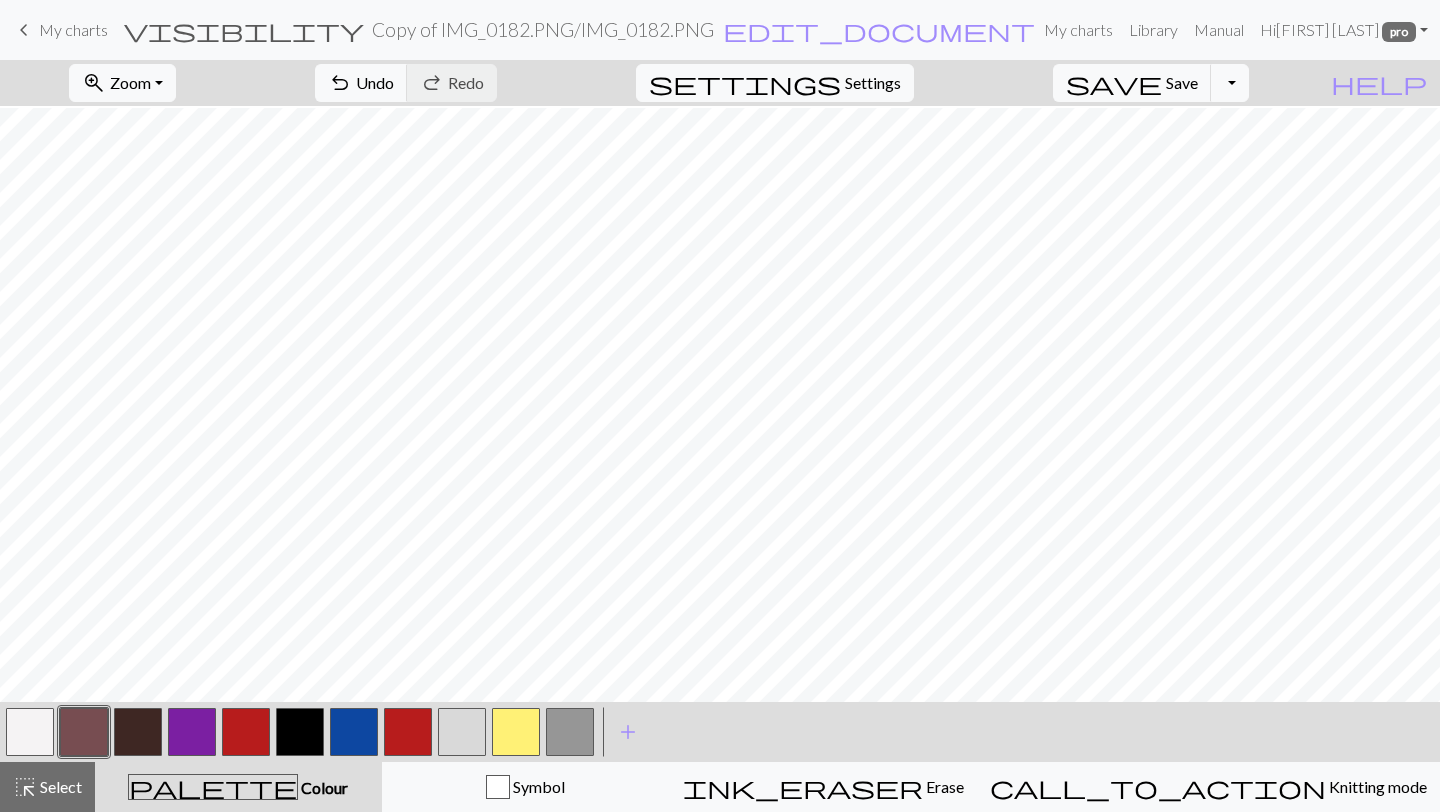 scroll, scrollTop: 247, scrollLeft: 0, axis: vertical 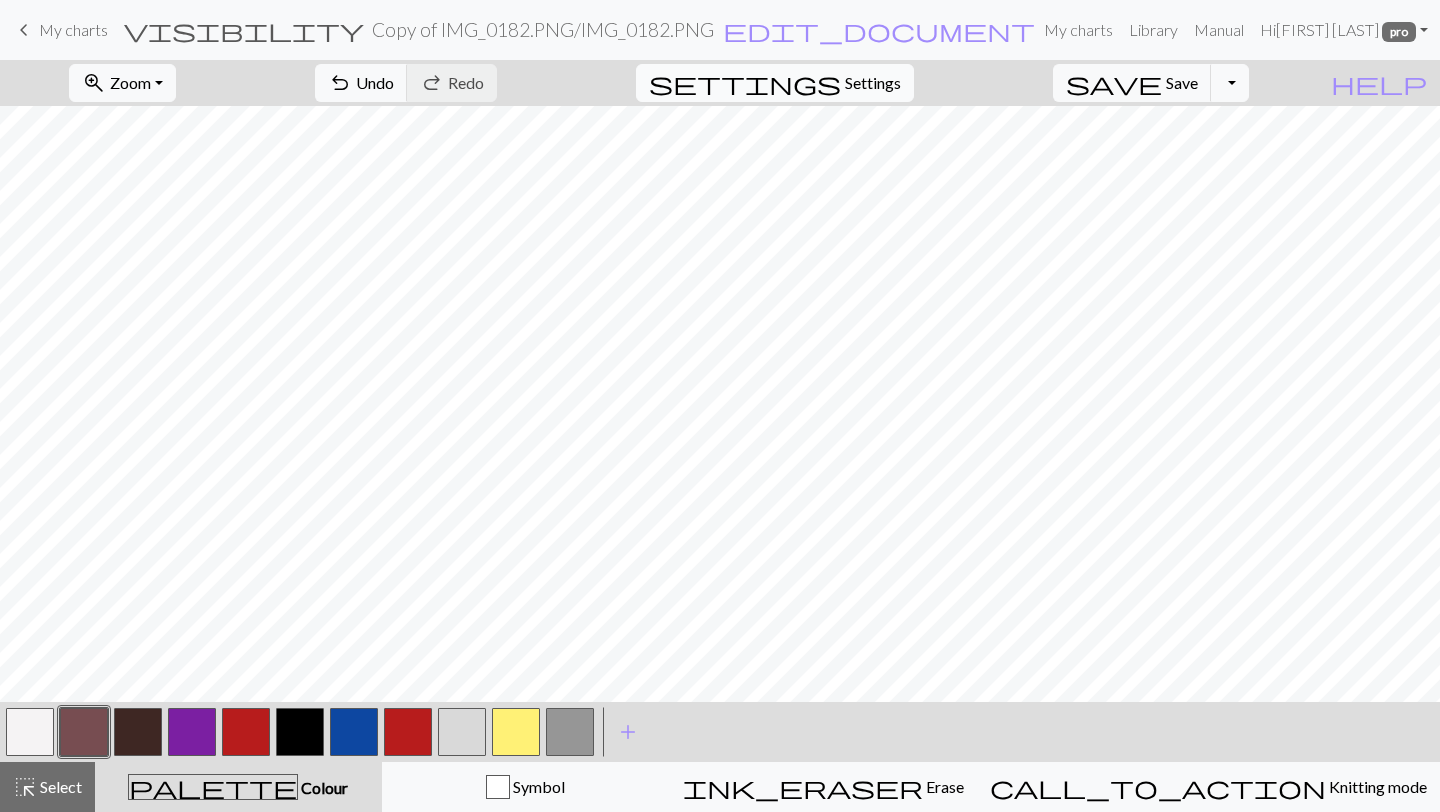click on "Settings" at bounding box center (873, 83) 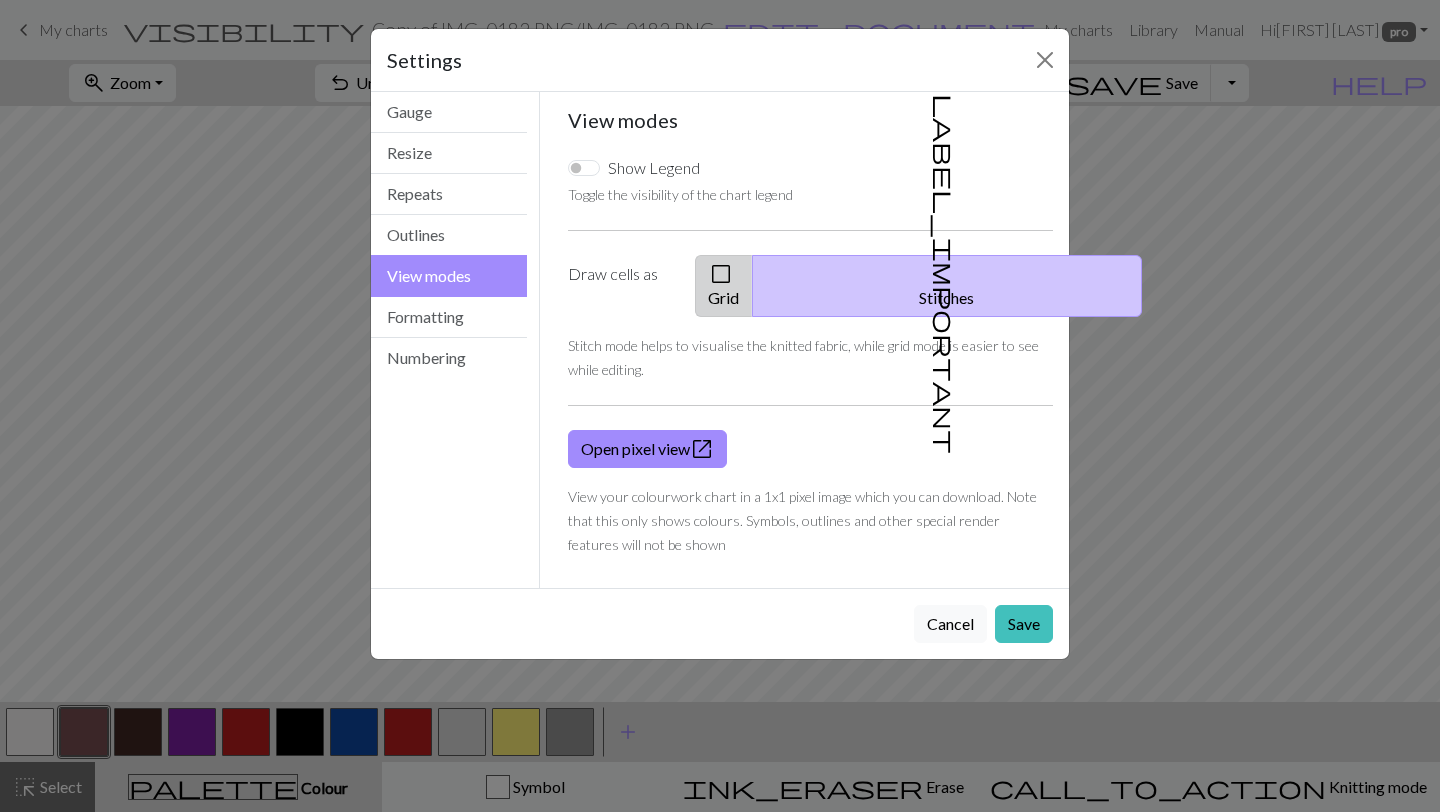 click on "check_box_outline_blank Grid" at bounding box center (724, 286) 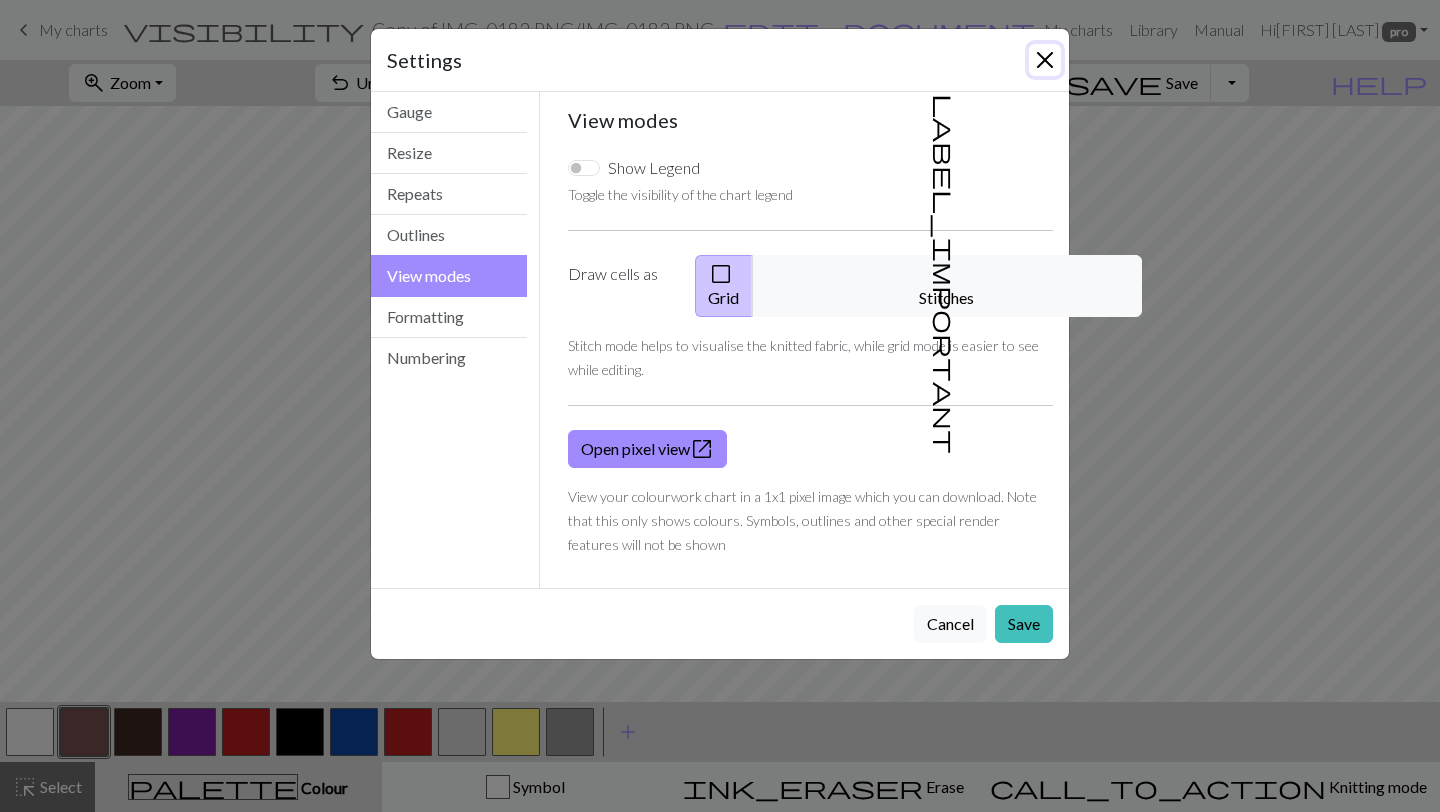 click at bounding box center (1045, 60) 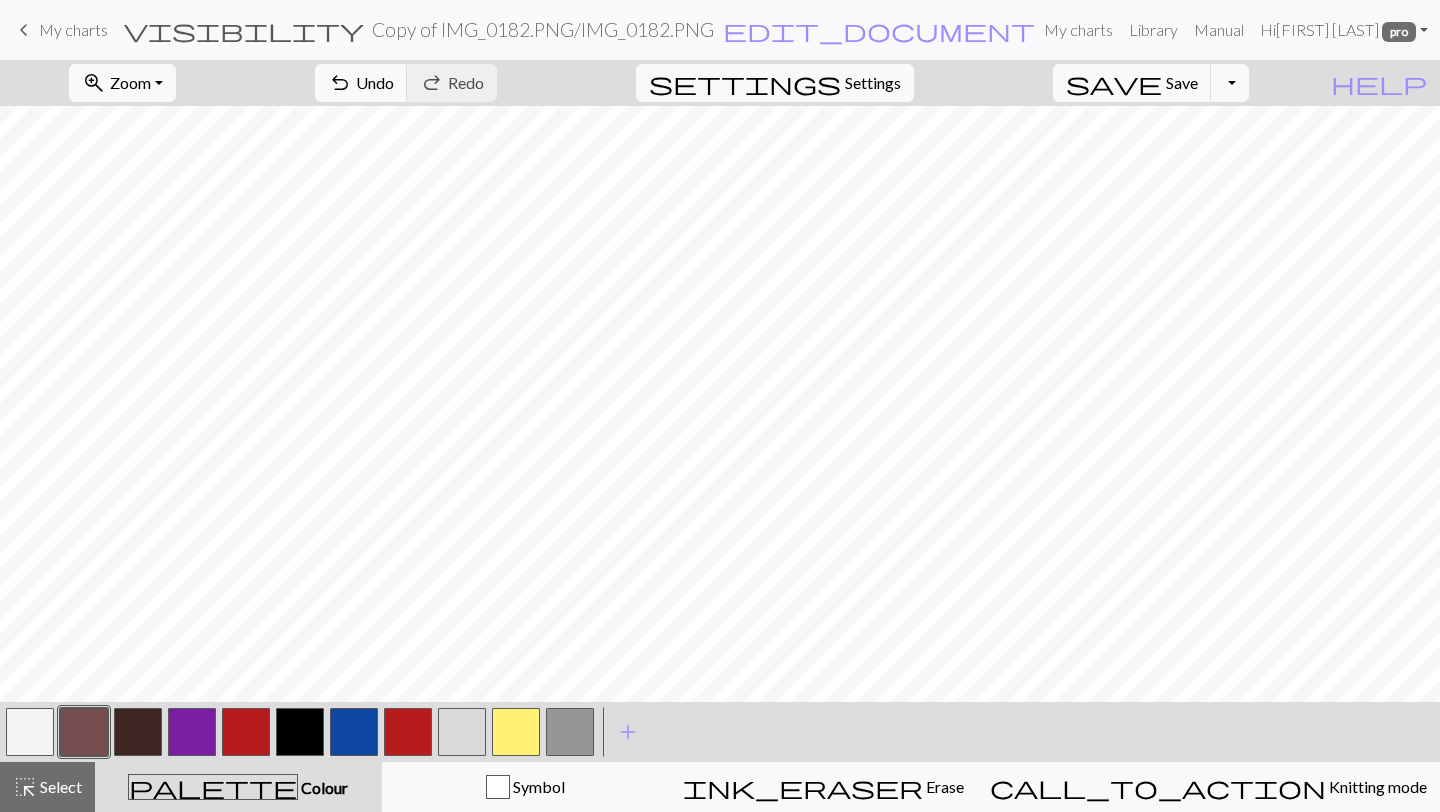 click on "My charts" at bounding box center [73, 29] 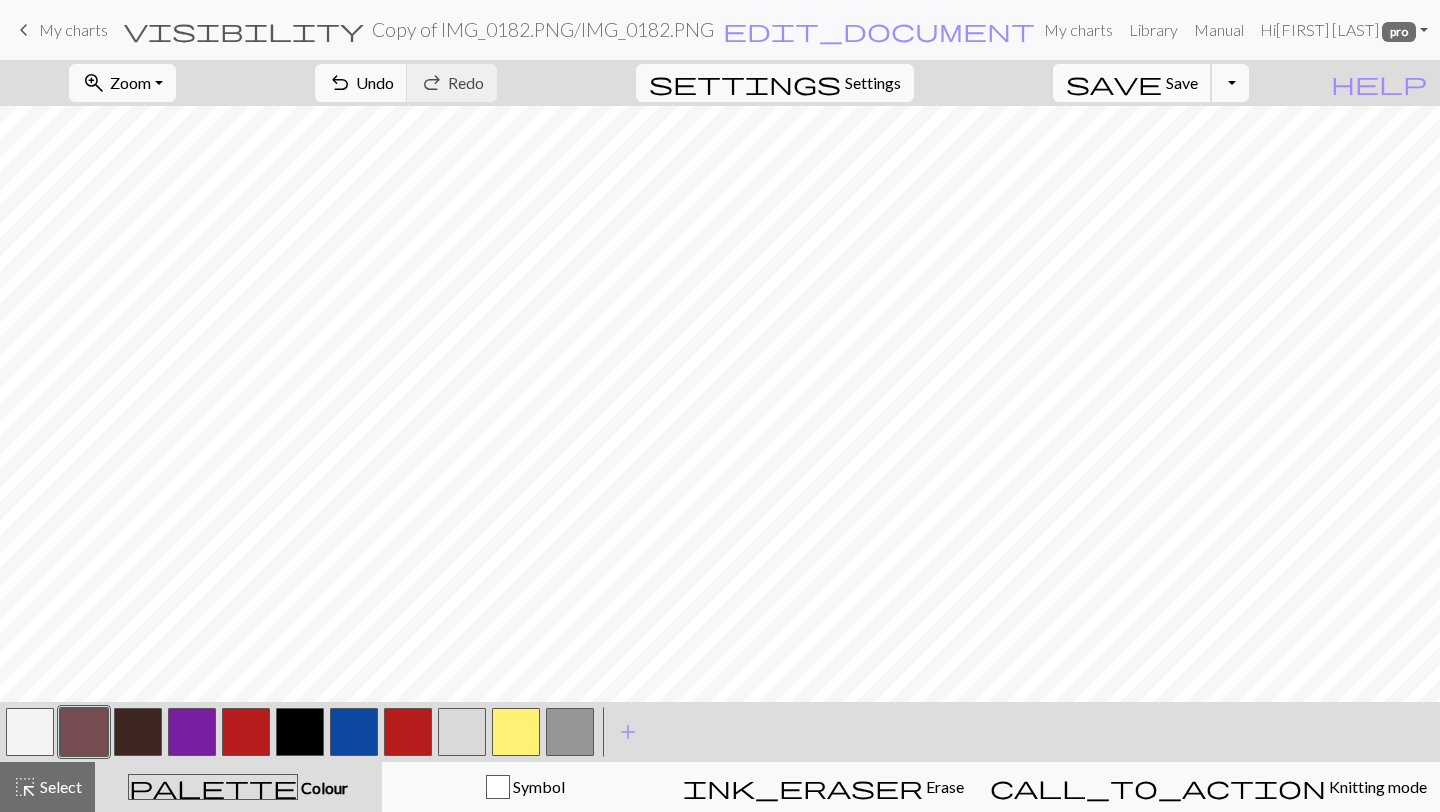 click on "Save" at bounding box center [1182, 82] 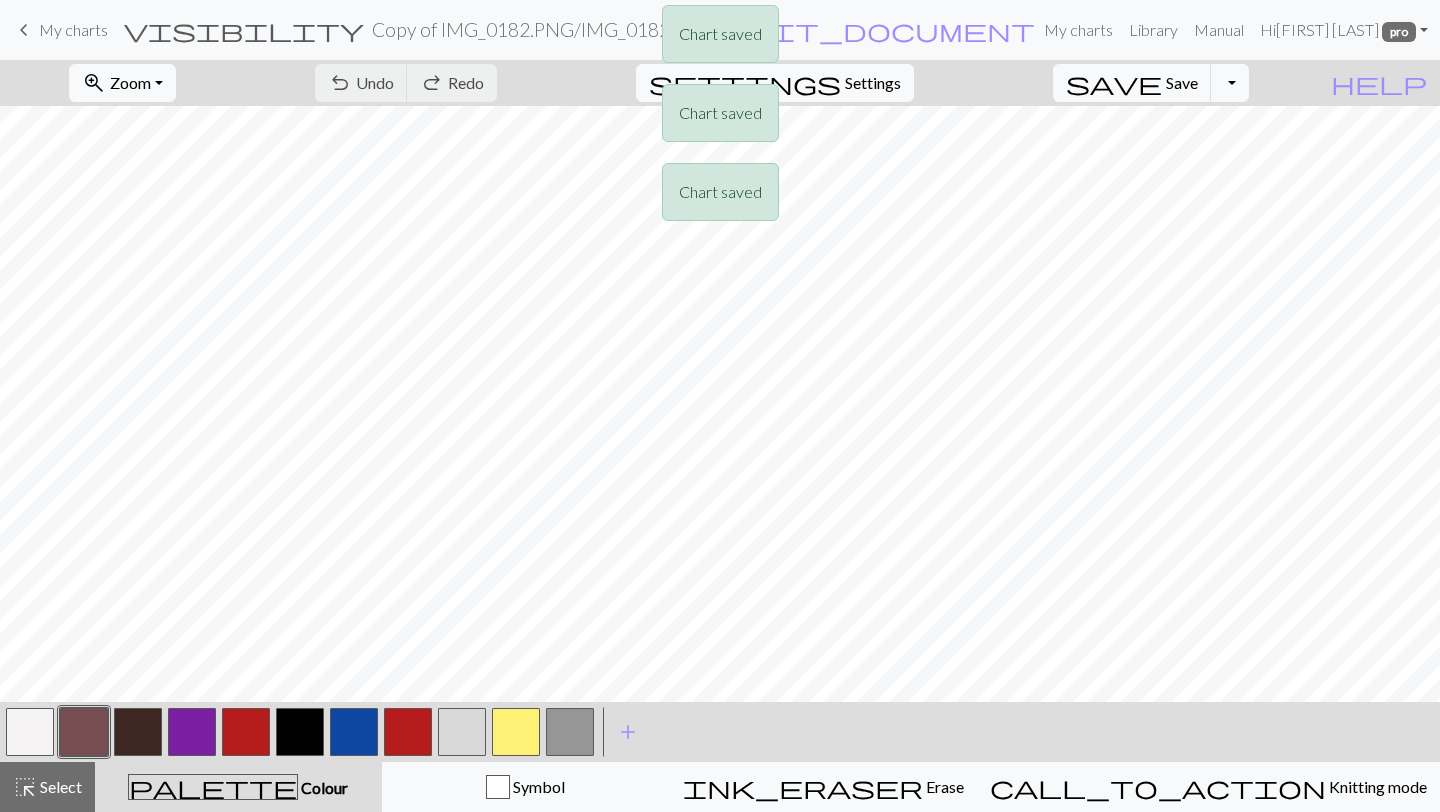 click on "Chart saved Chart saved Chart saved" at bounding box center (720, 118) 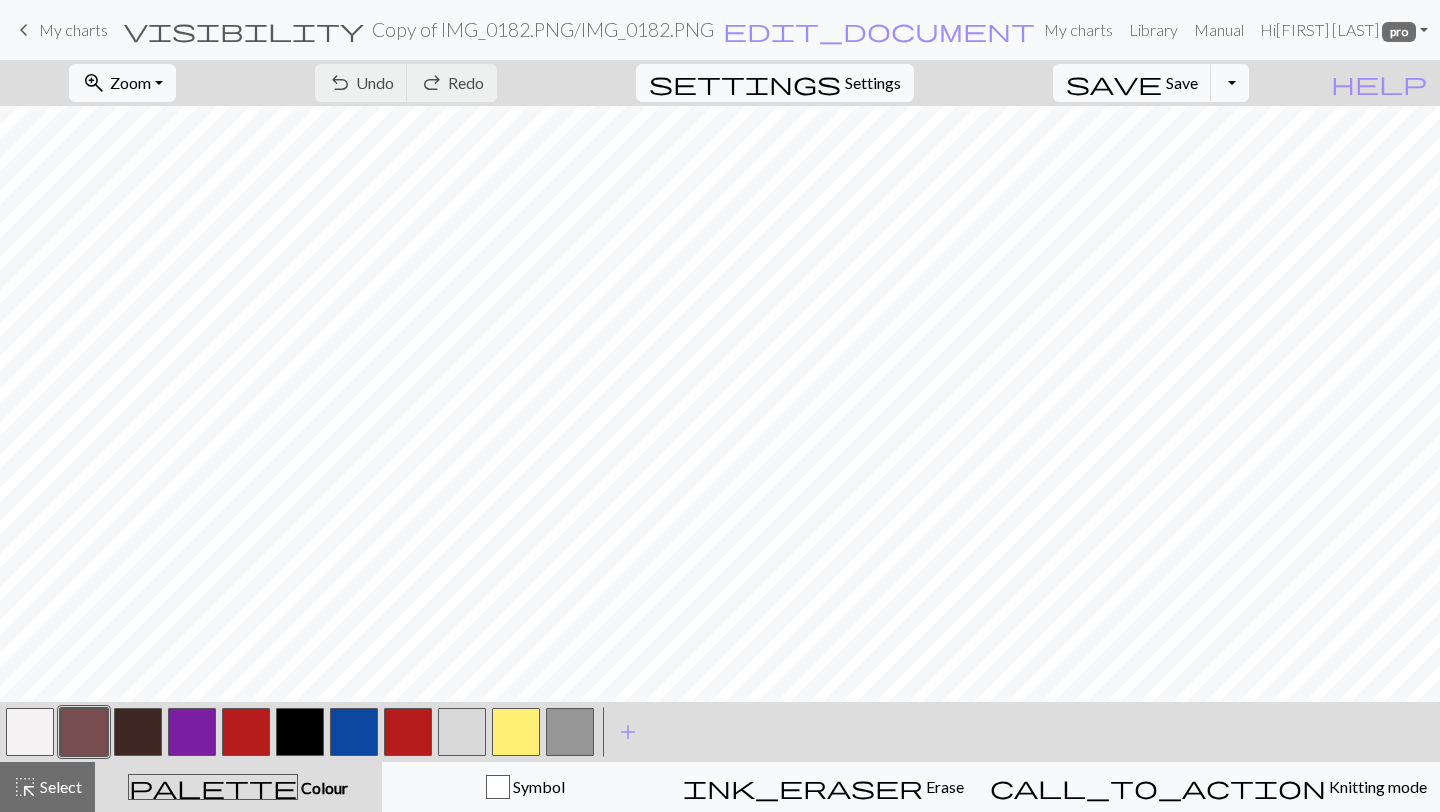 click on "keyboard_arrow_left" at bounding box center (24, 30) 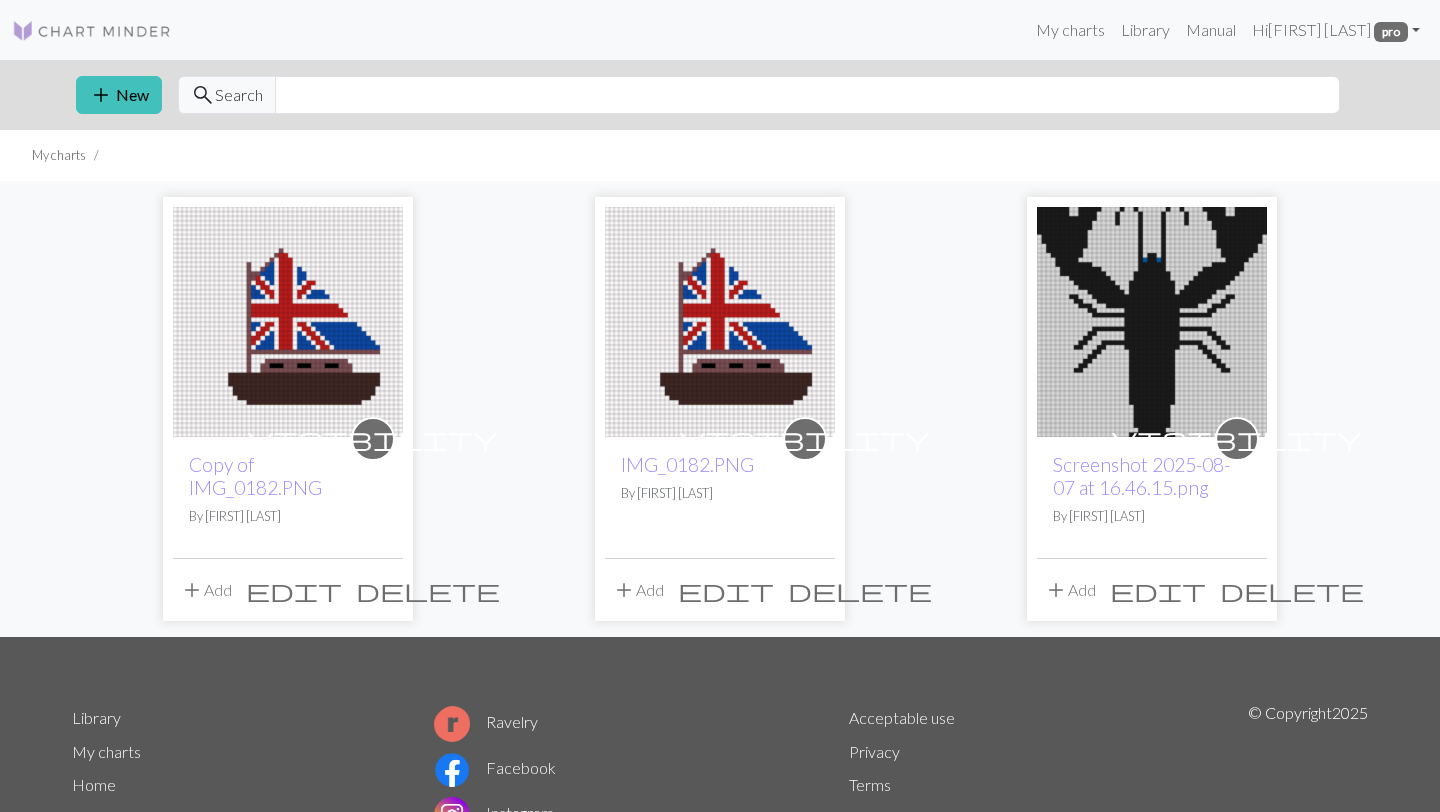click on "edit" at bounding box center (294, 590) 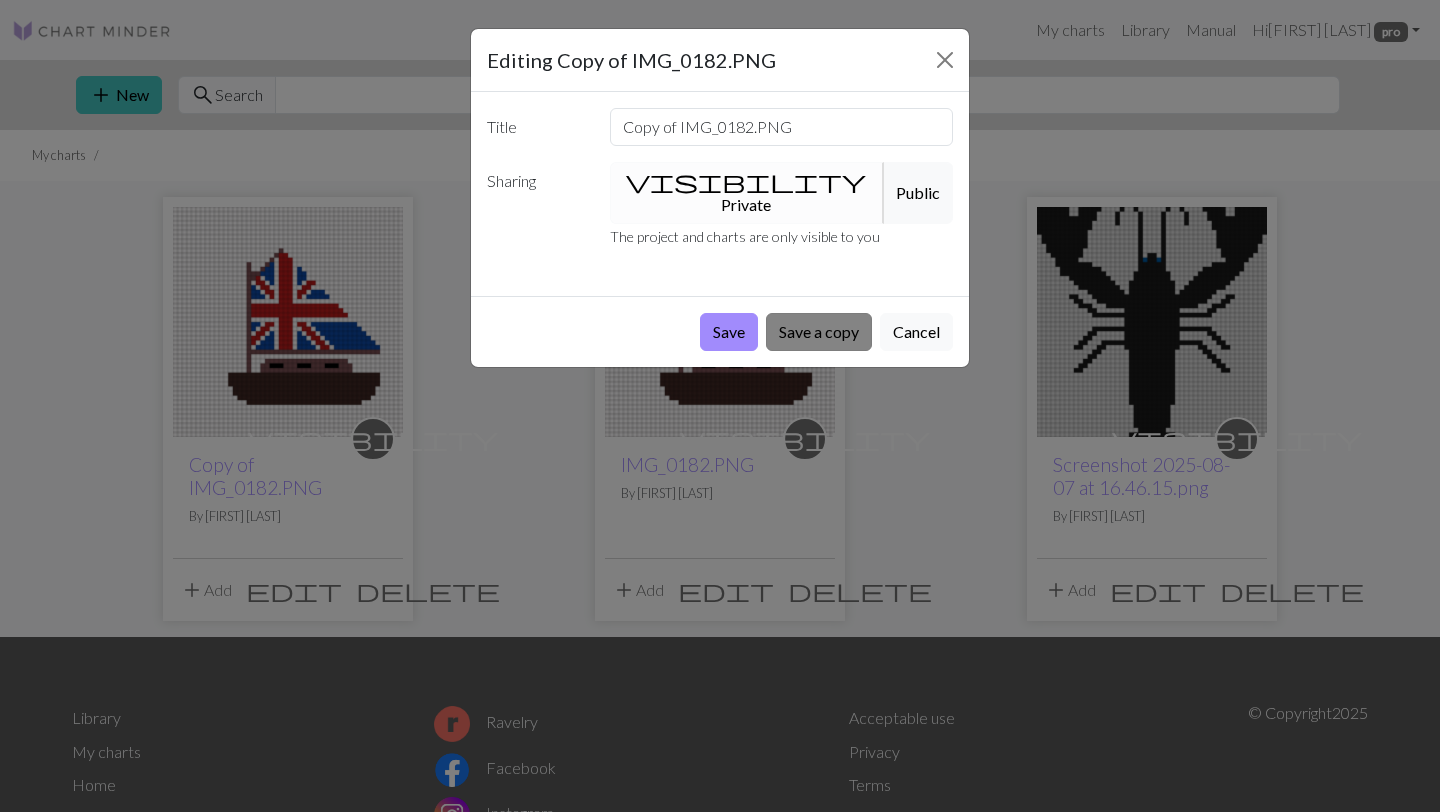 click on "Save a copy" at bounding box center [819, 332] 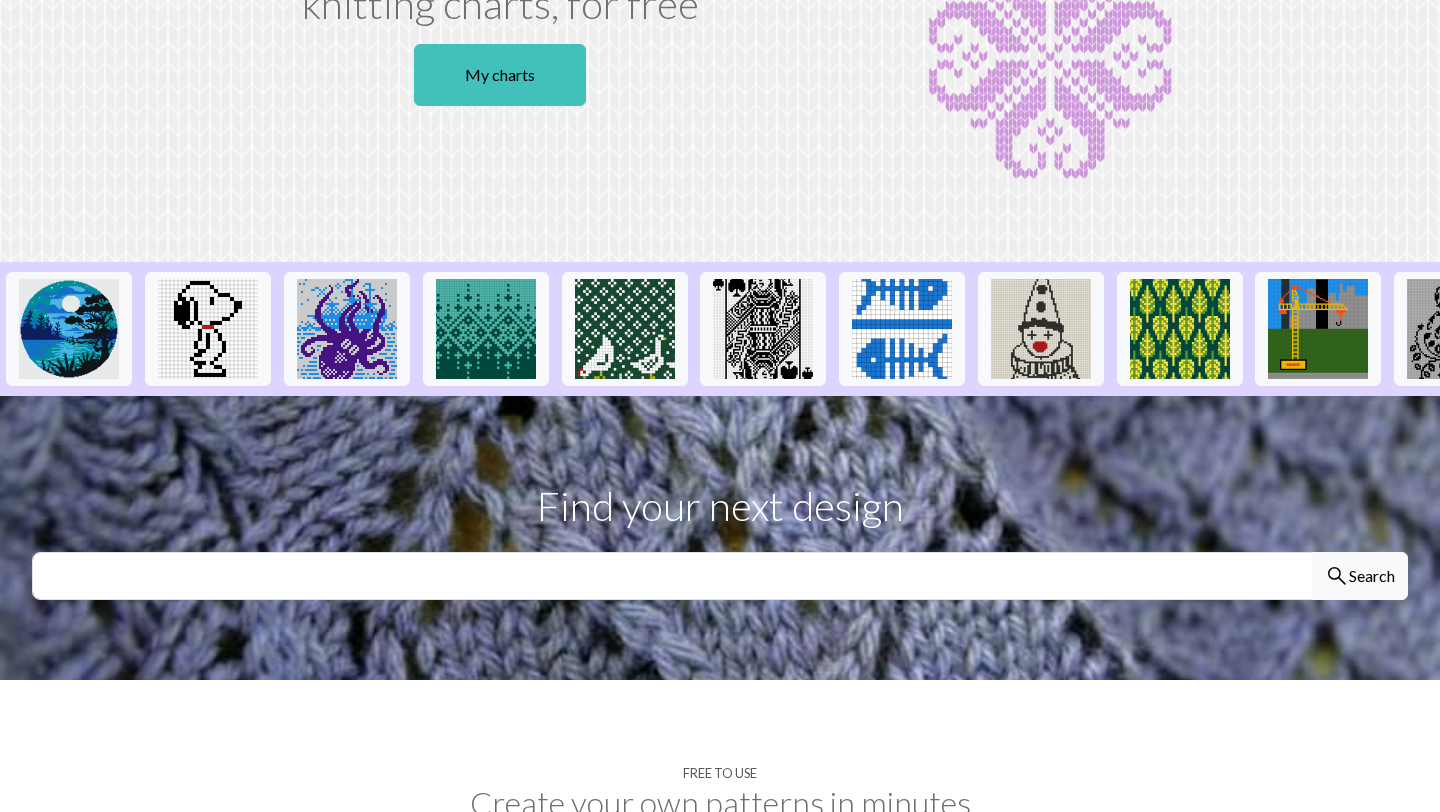 scroll, scrollTop: 0, scrollLeft: 0, axis: both 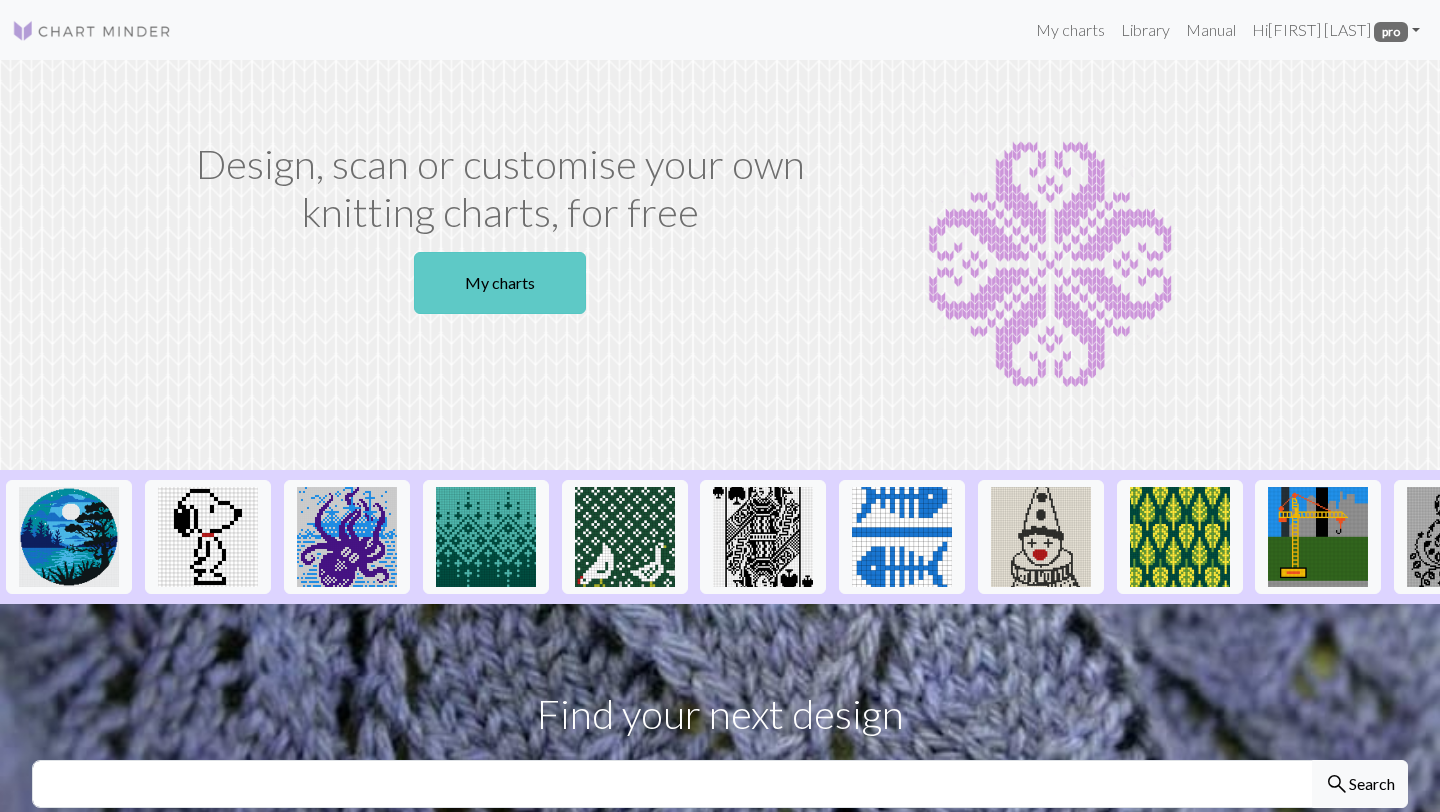 click on "My charts" at bounding box center [500, 283] 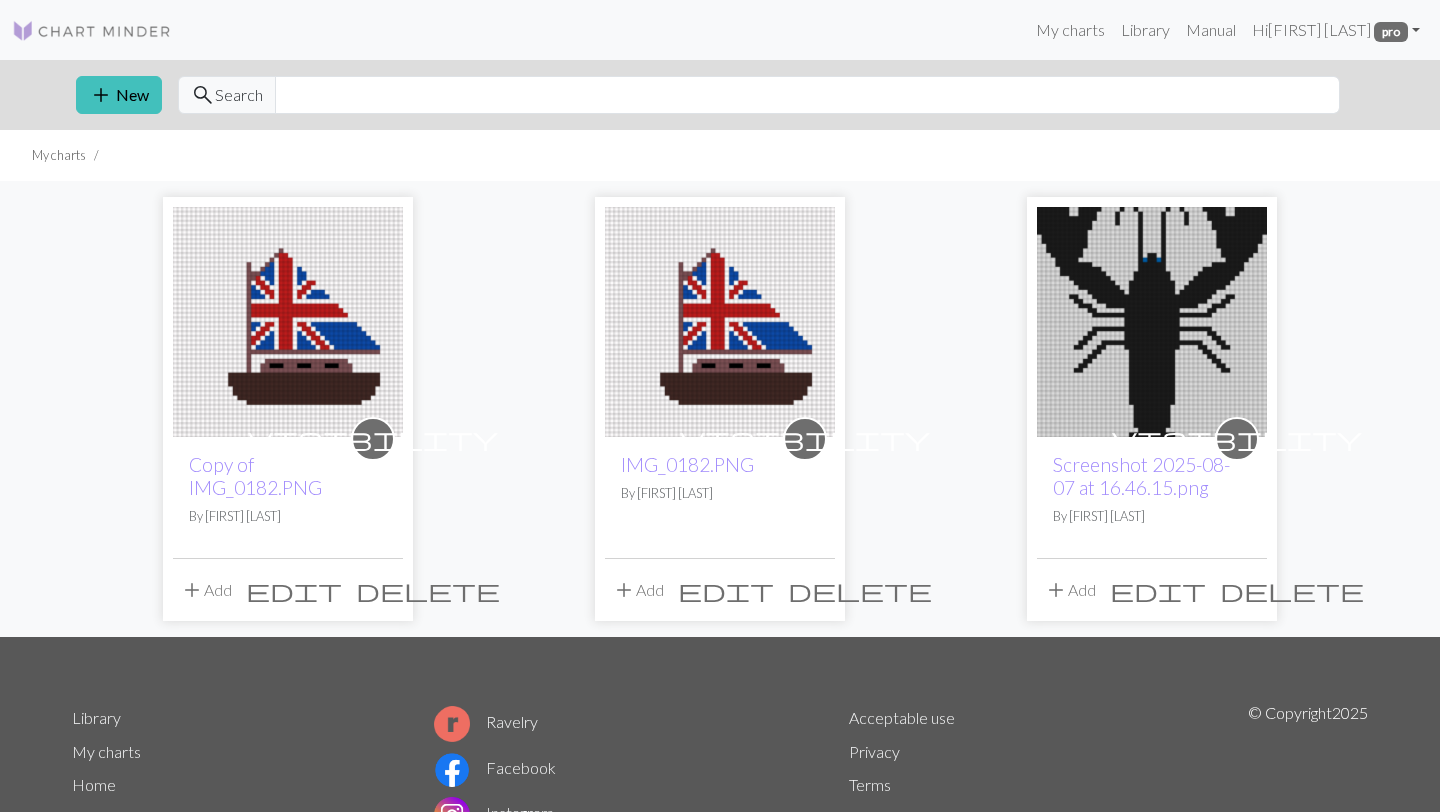scroll, scrollTop: 133, scrollLeft: 0, axis: vertical 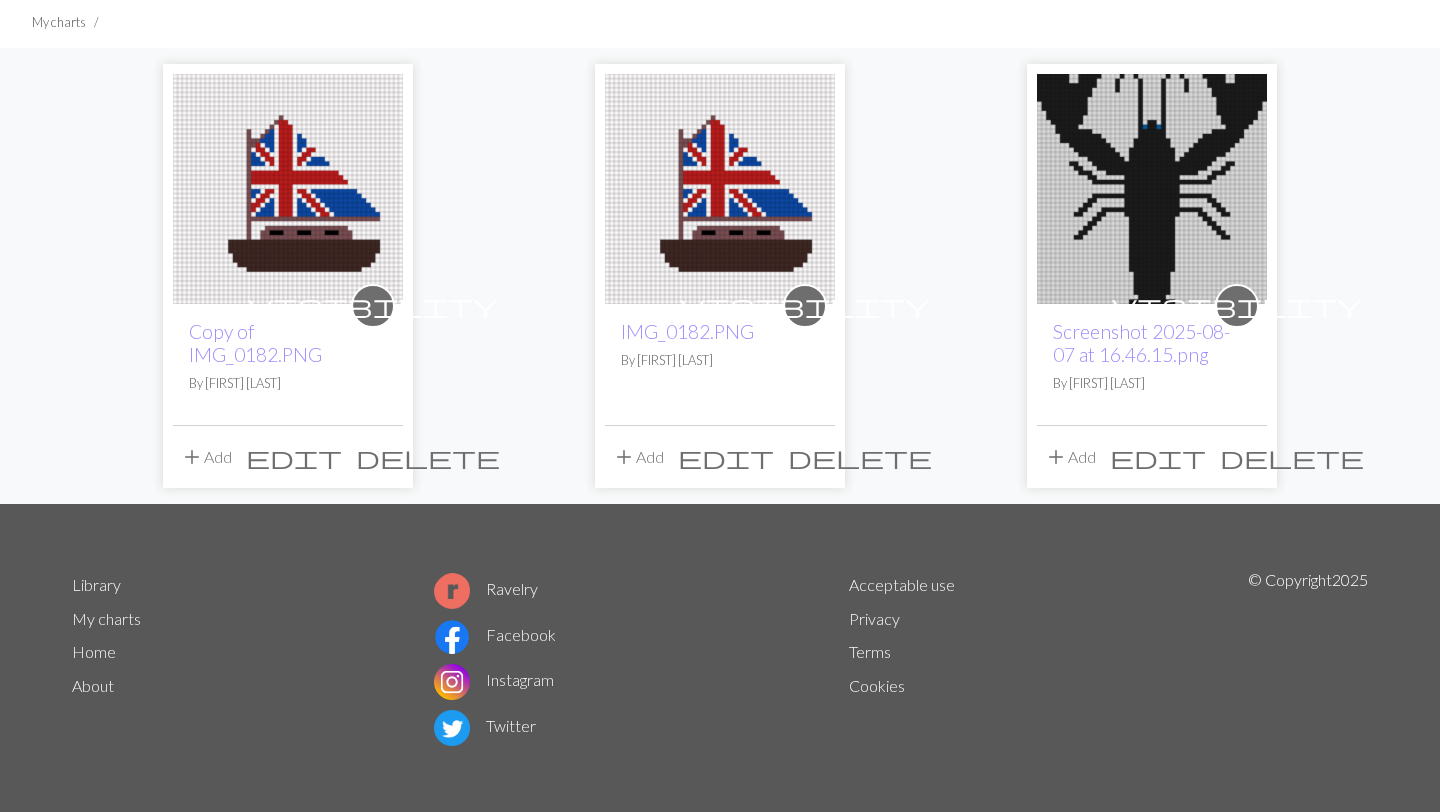 click at bounding box center [1152, 189] 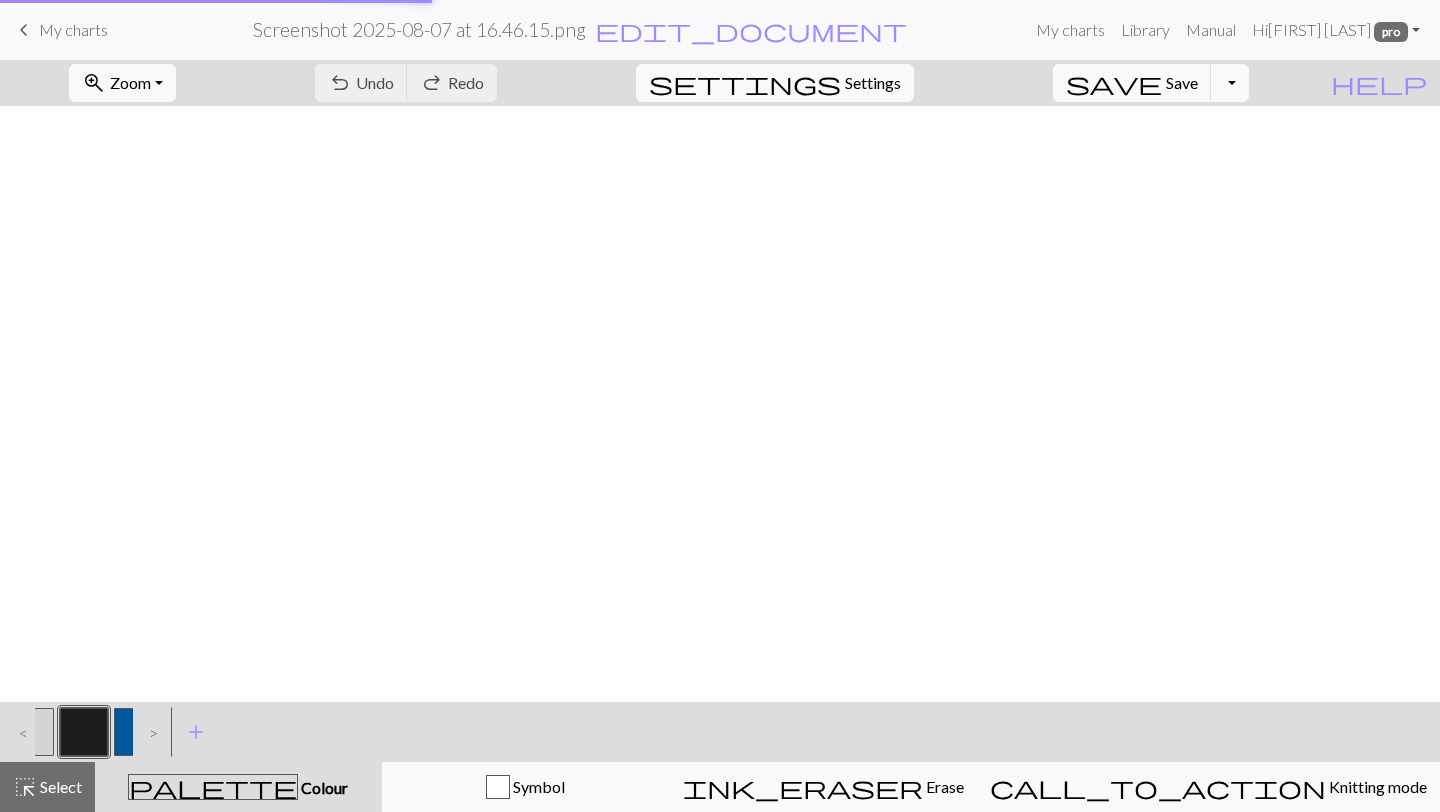scroll, scrollTop: 0, scrollLeft: 0, axis: both 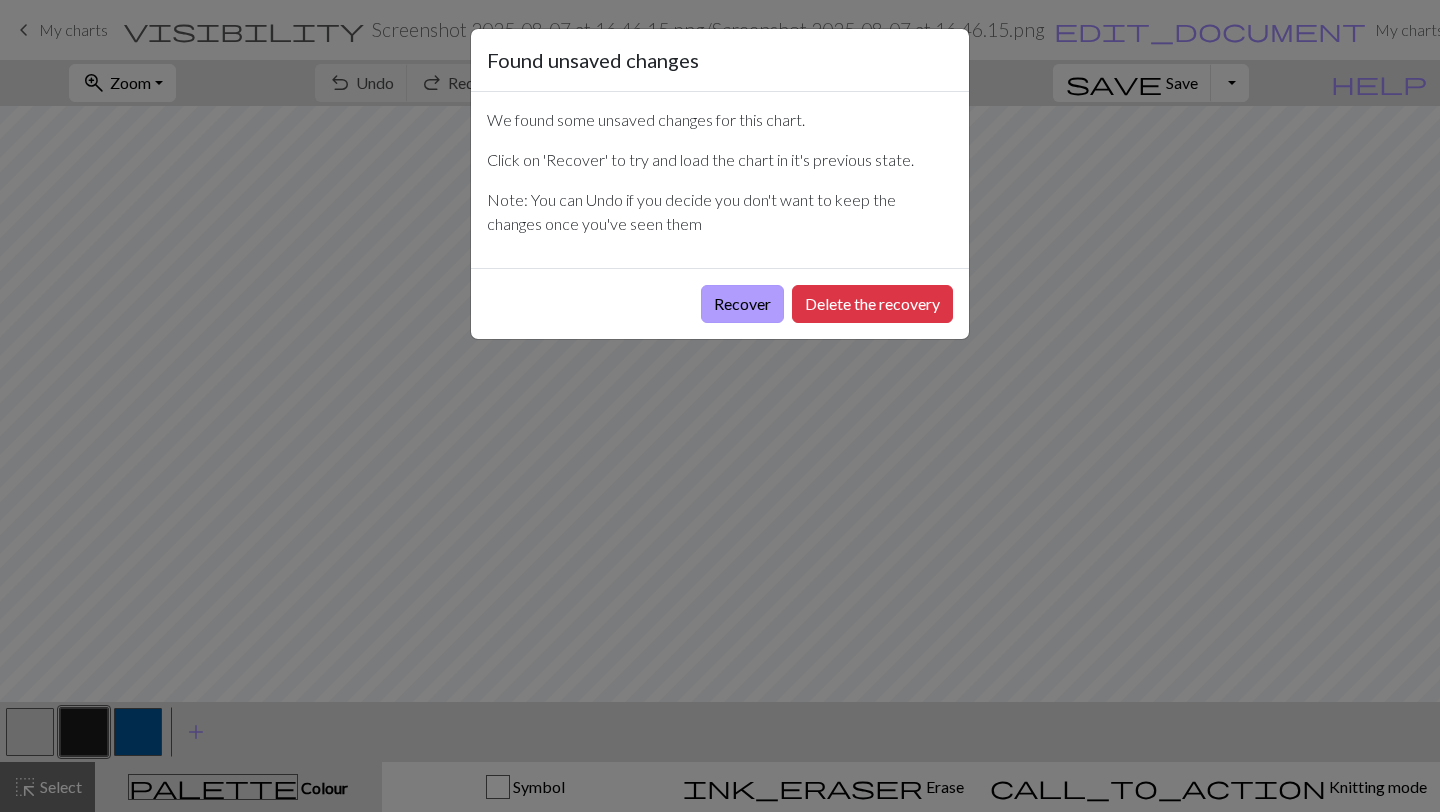 click on "Recover" at bounding box center (742, 304) 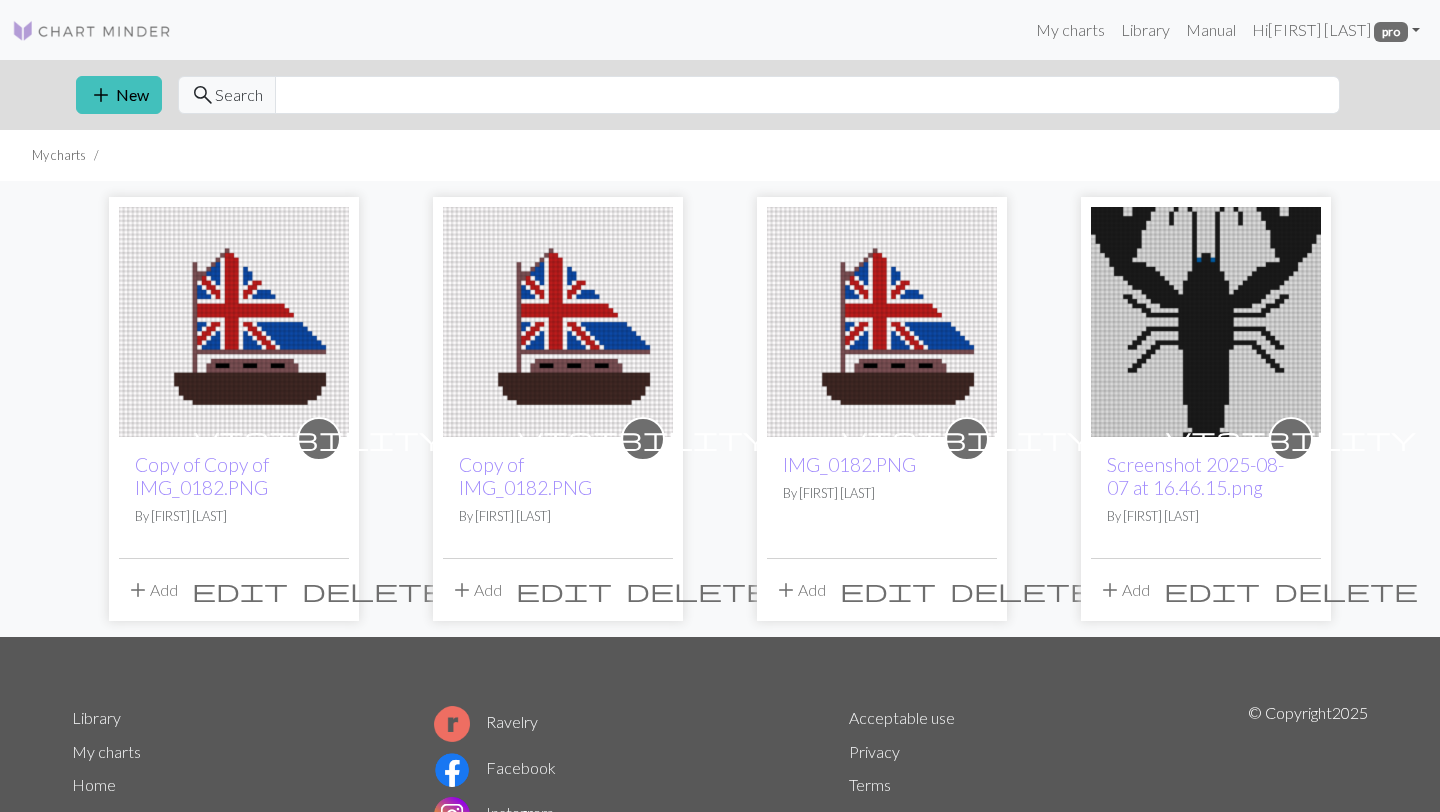 scroll, scrollTop: 0, scrollLeft: 0, axis: both 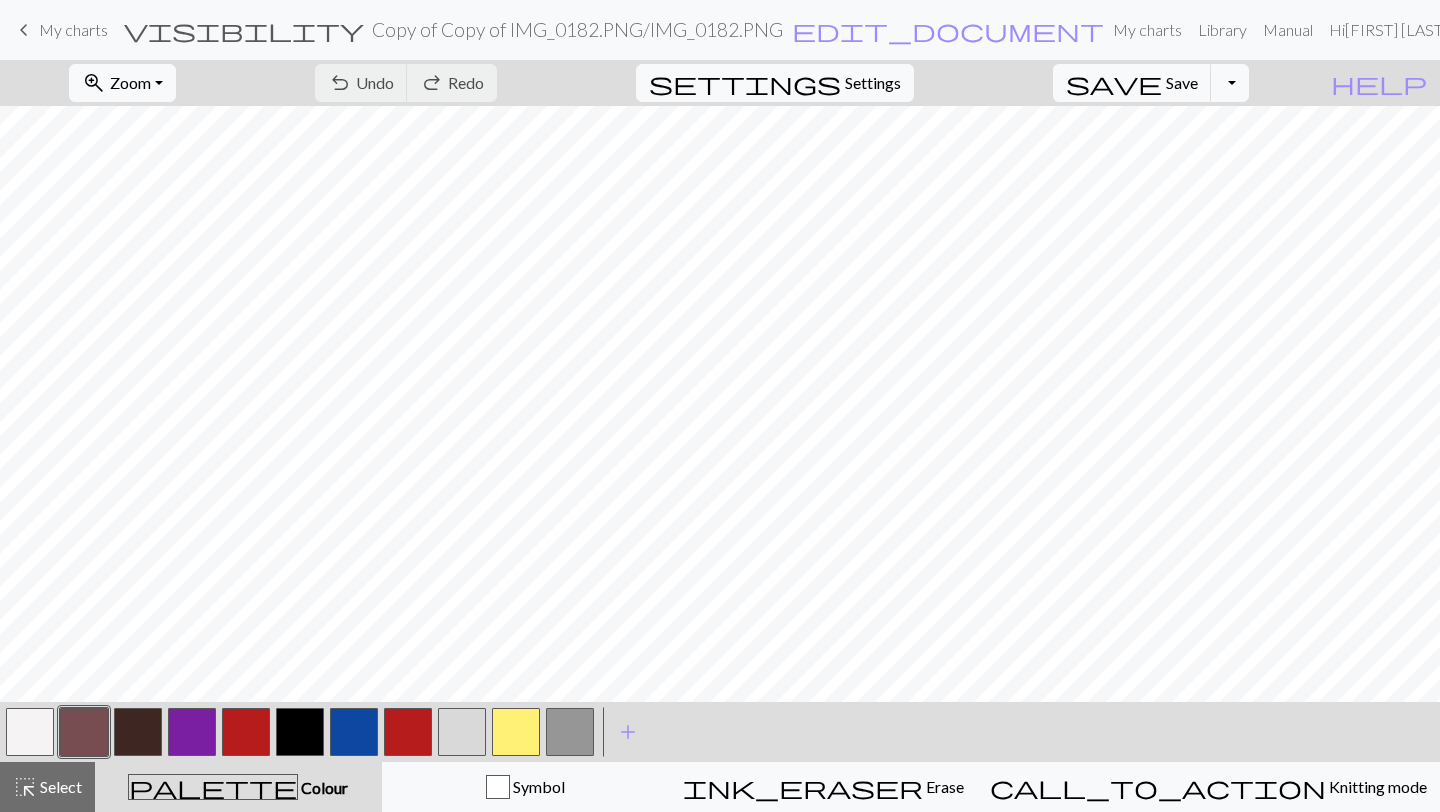 click at bounding box center [138, 732] 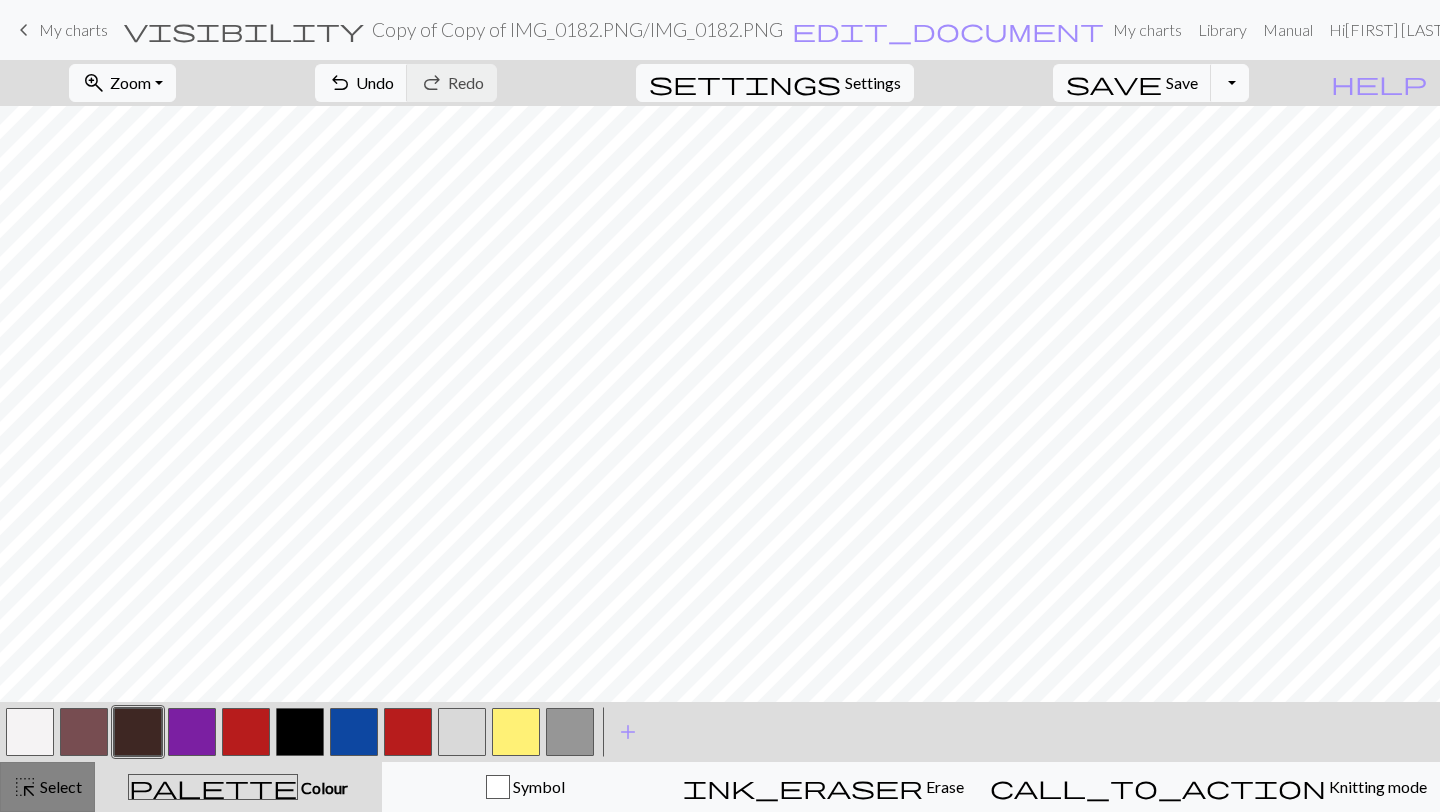 click on "Select" at bounding box center [59, 786] 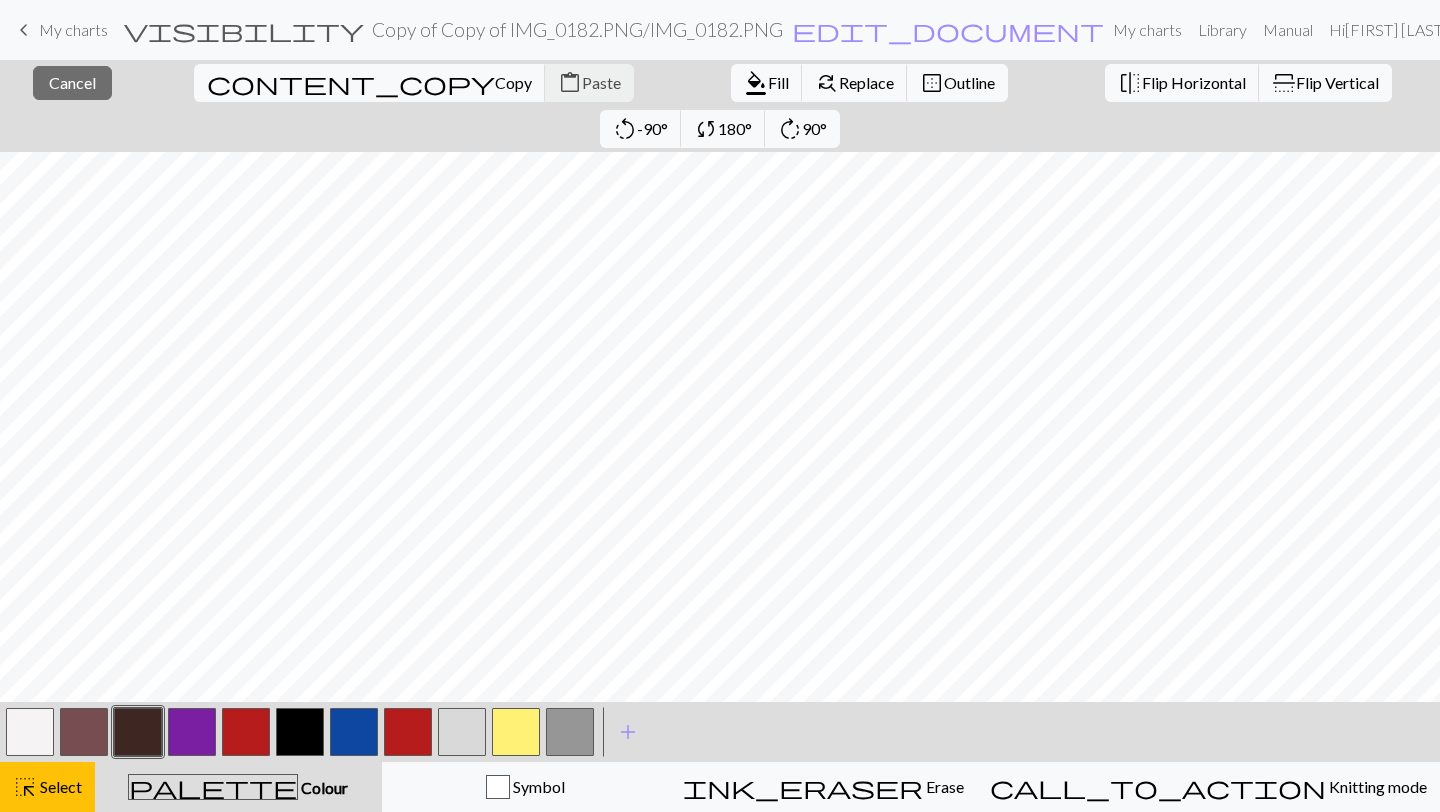 click at bounding box center (138, 732) 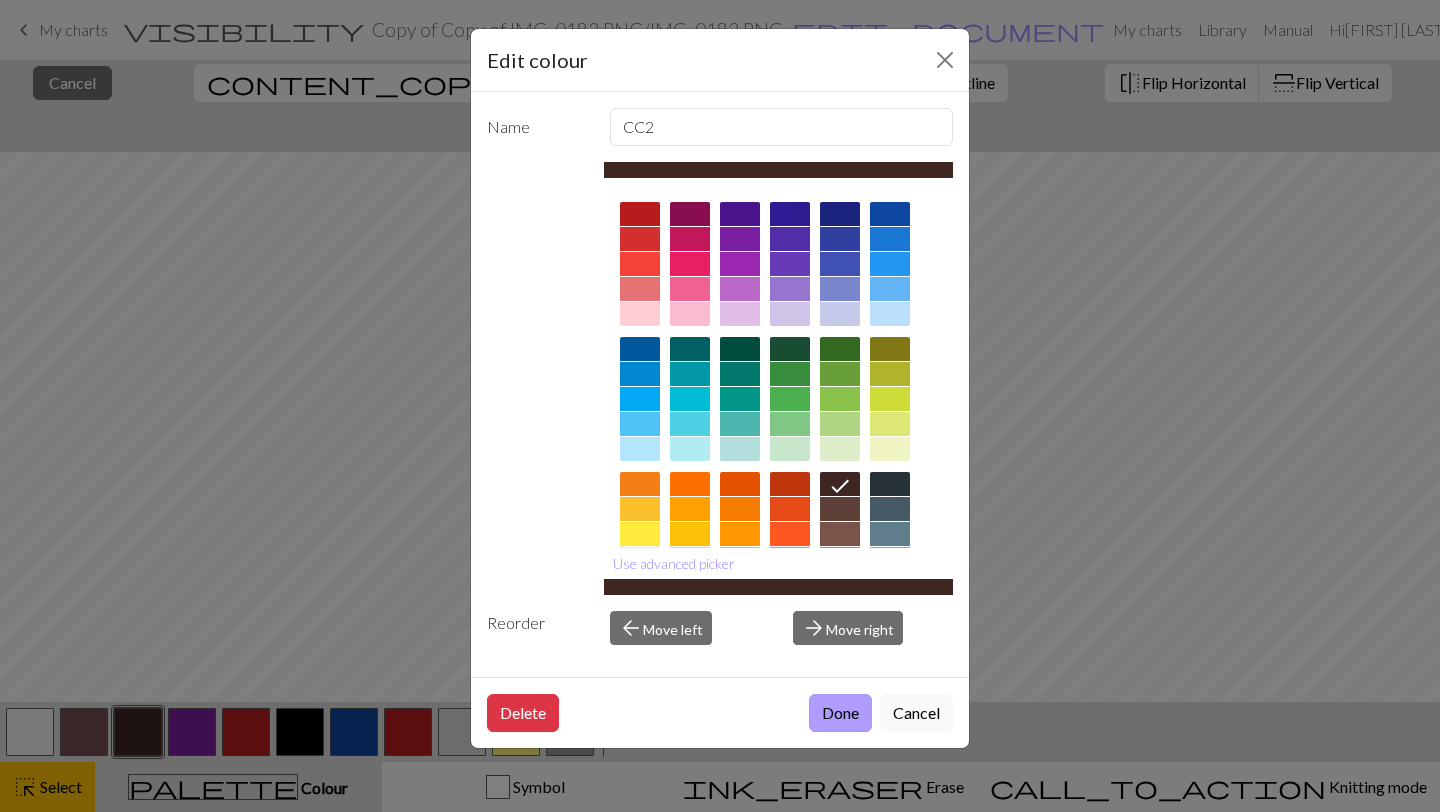 click on "Done" at bounding box center [840, 713] 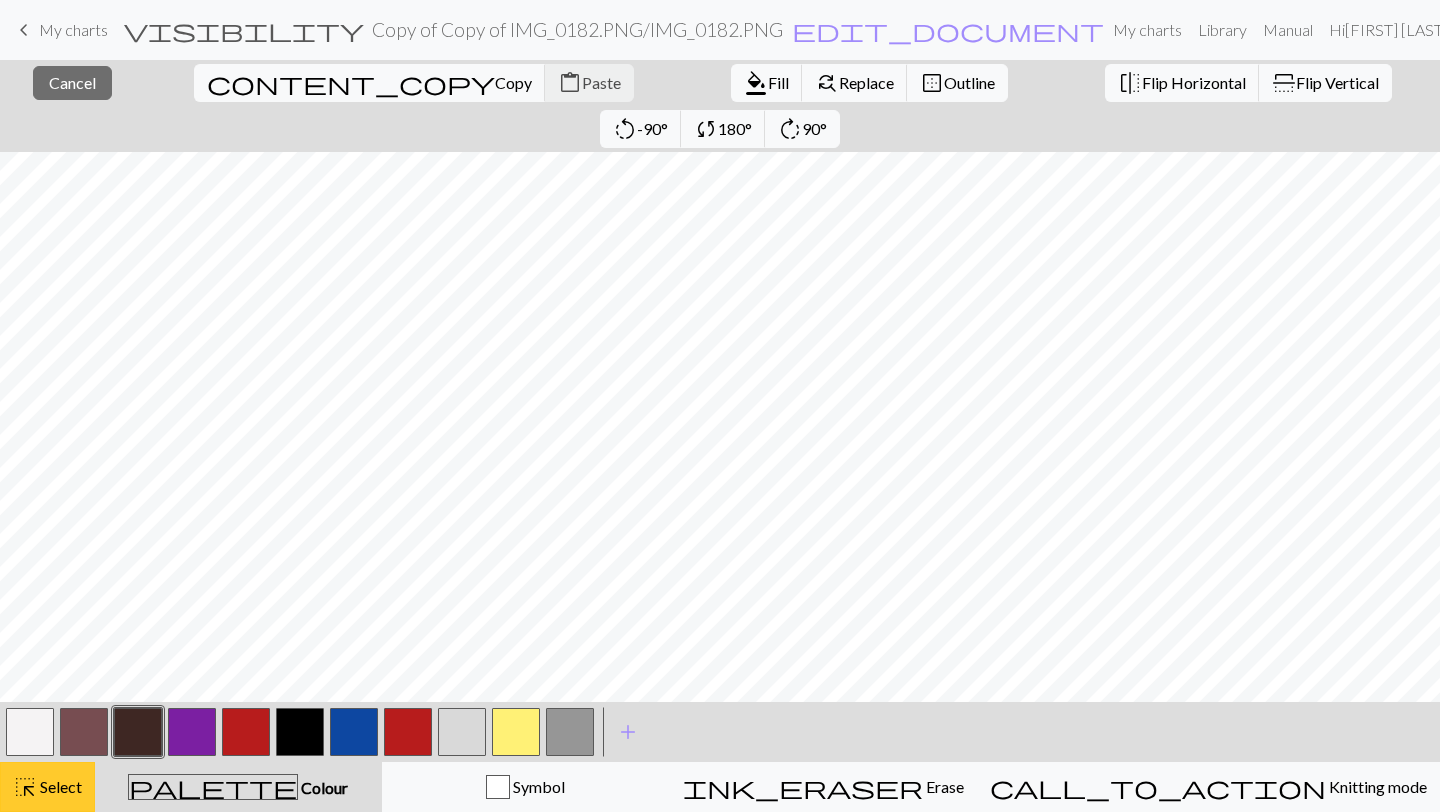 click on "Select" at bounding box center (59, 786) 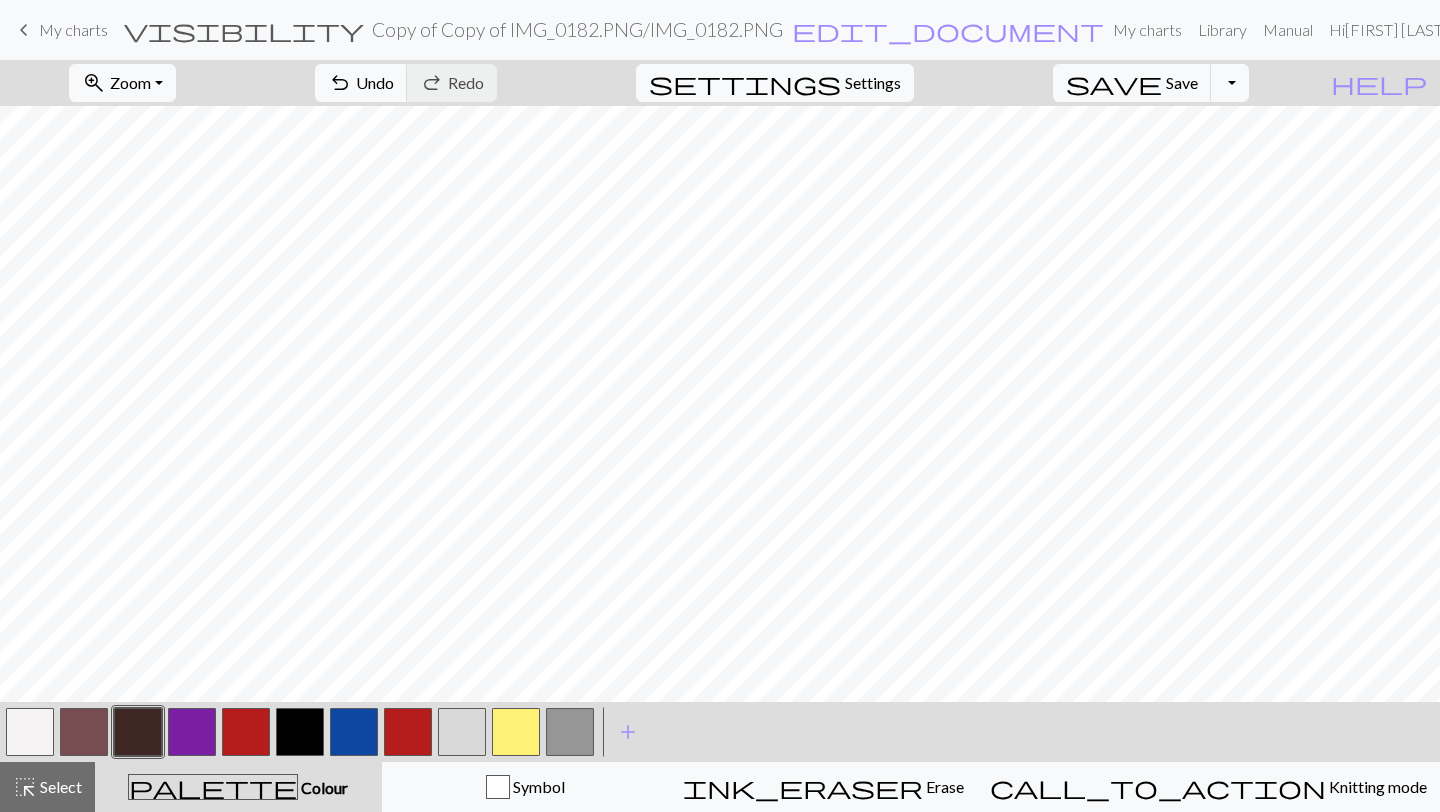 click on "palette   Colour   Colour" at bounding box center [238, 787] 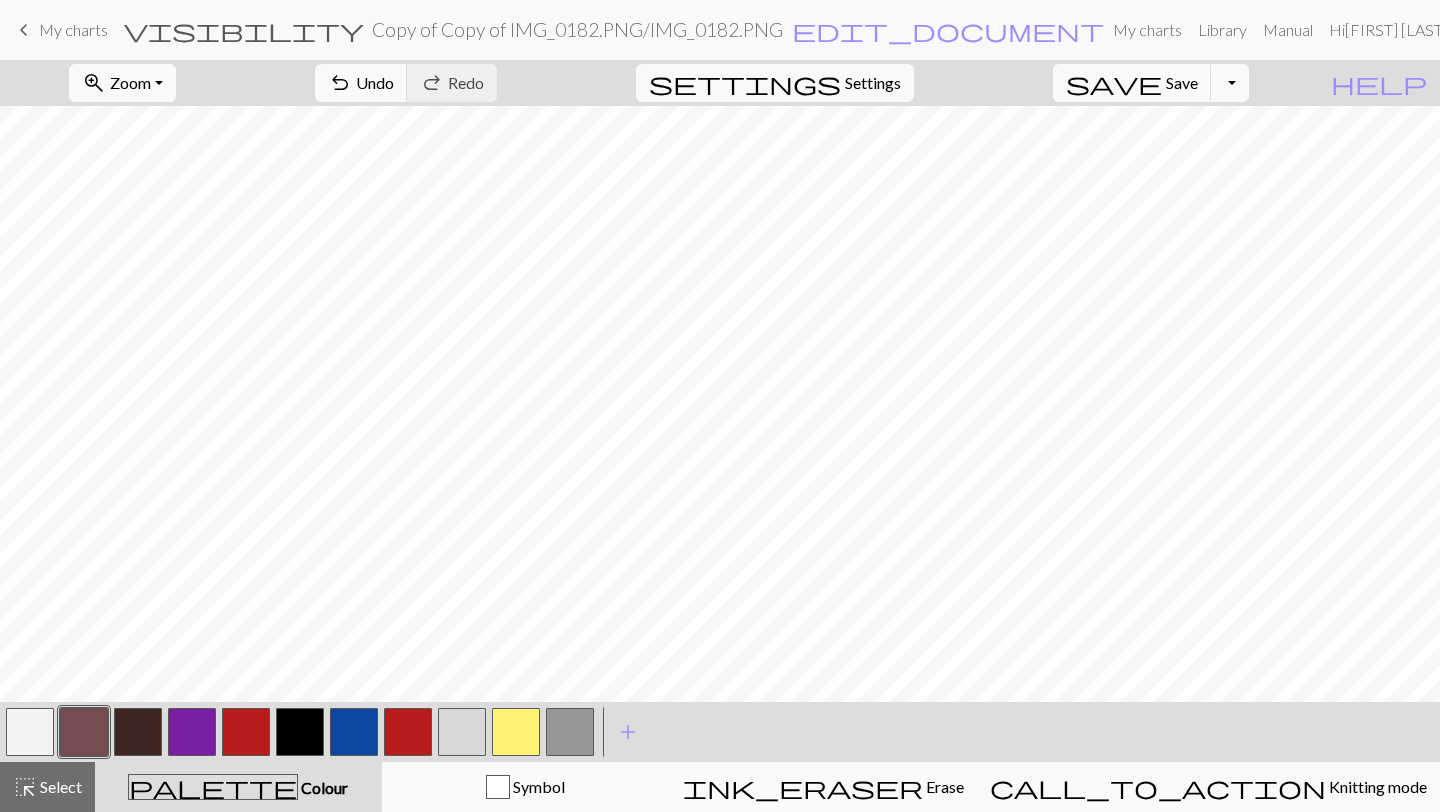 click at bounding box center [84, 732] 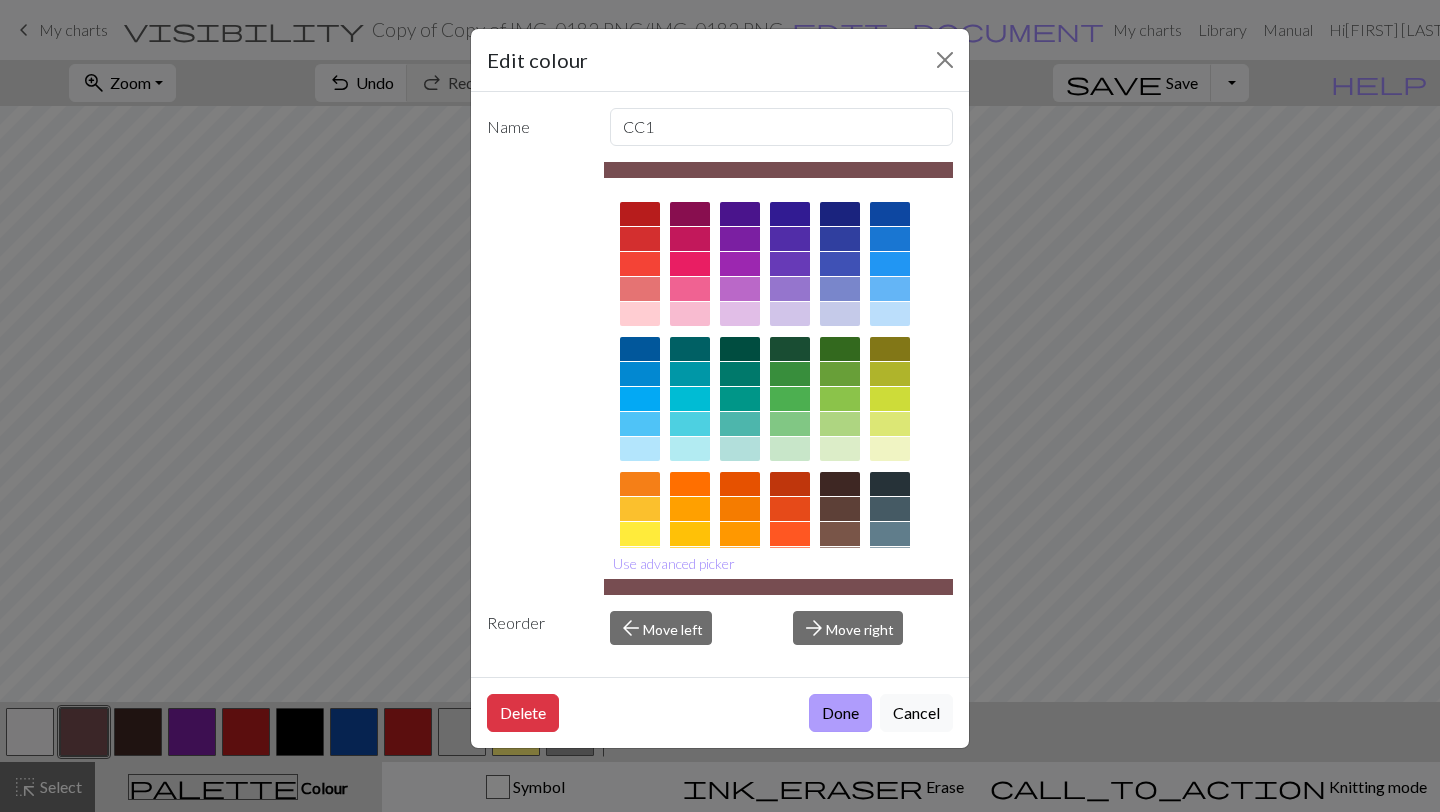 click on "Done" at bounding box center [840, 713] 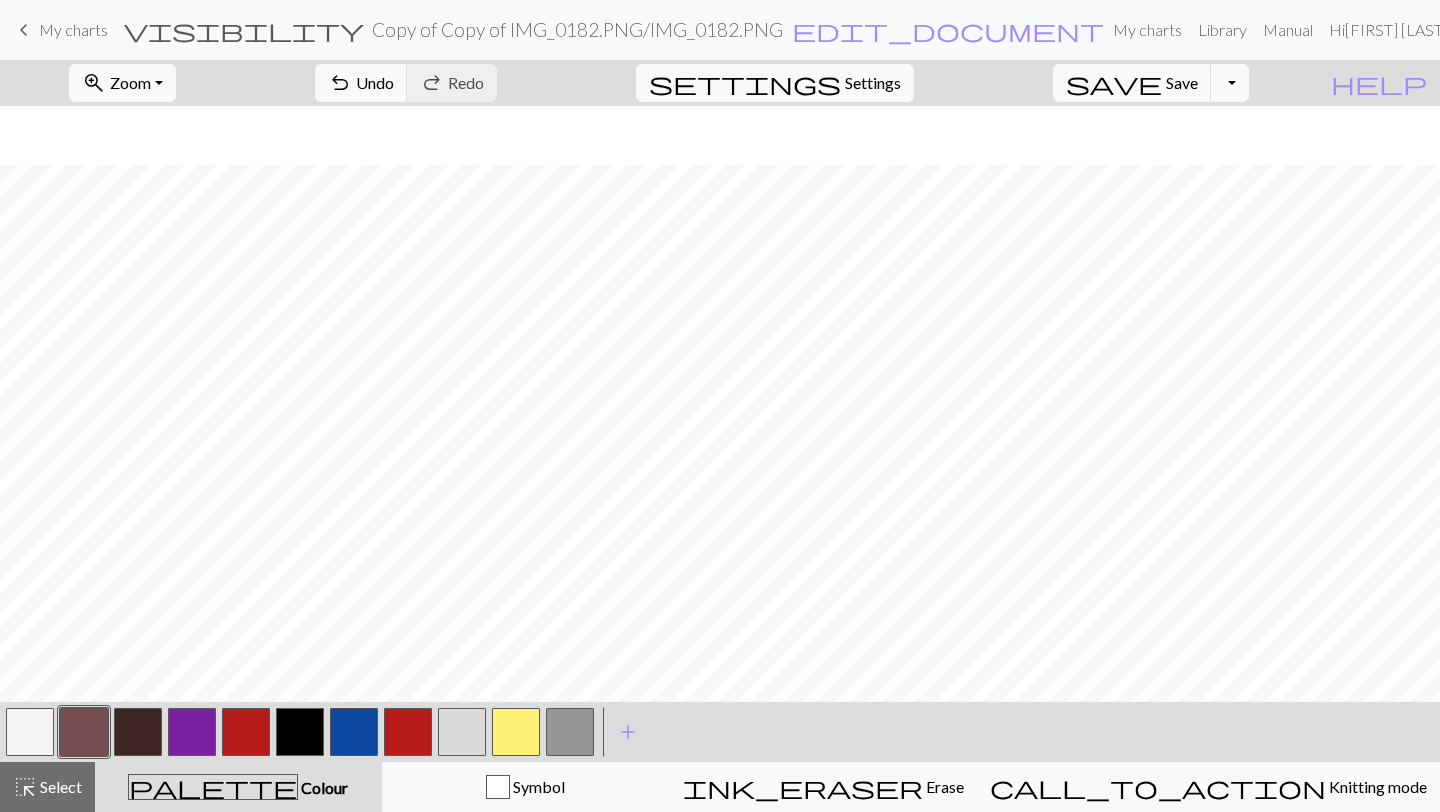 scroll, scrollTop: 263, scrollLeft: 0, axis: vertical 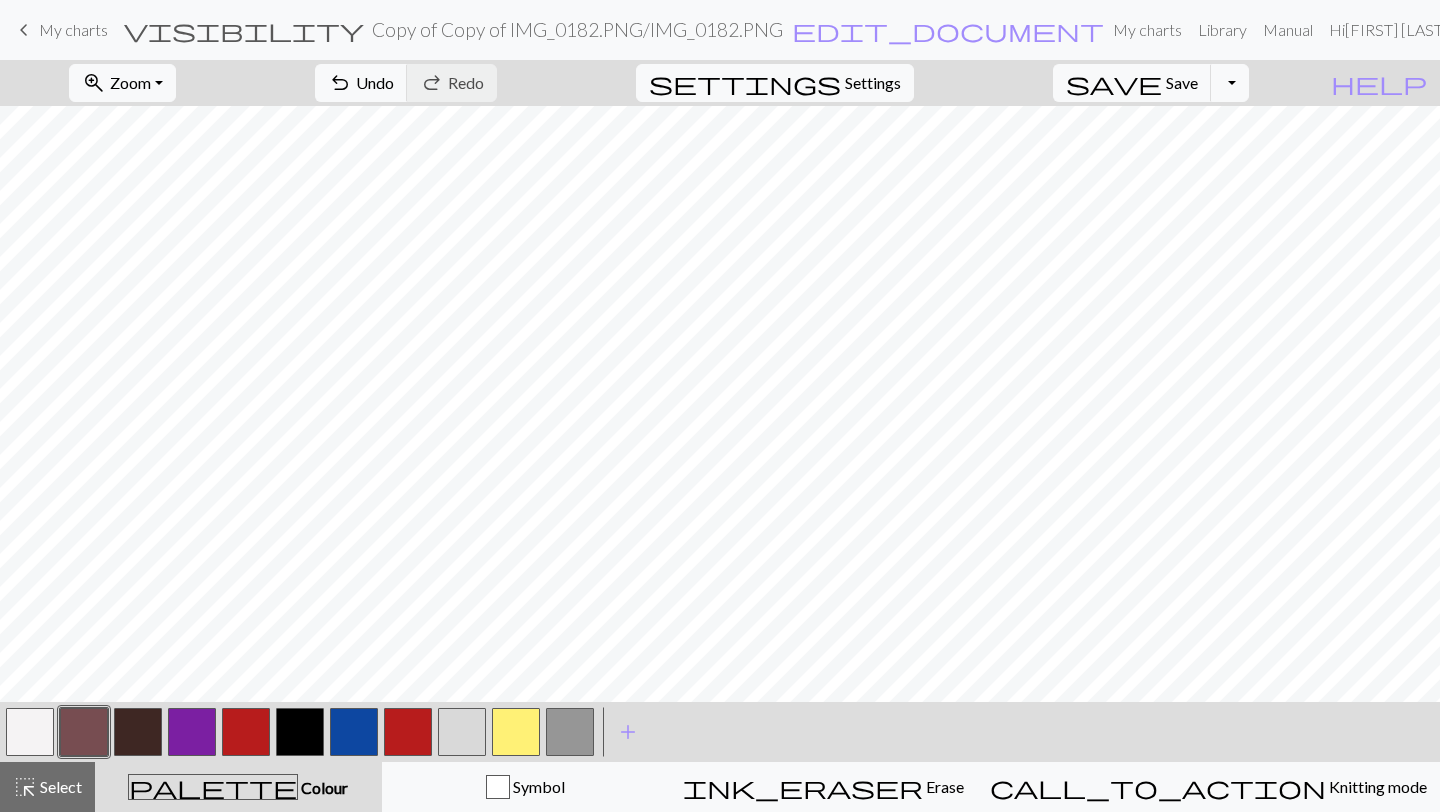 click at bounding box center [30, 732] 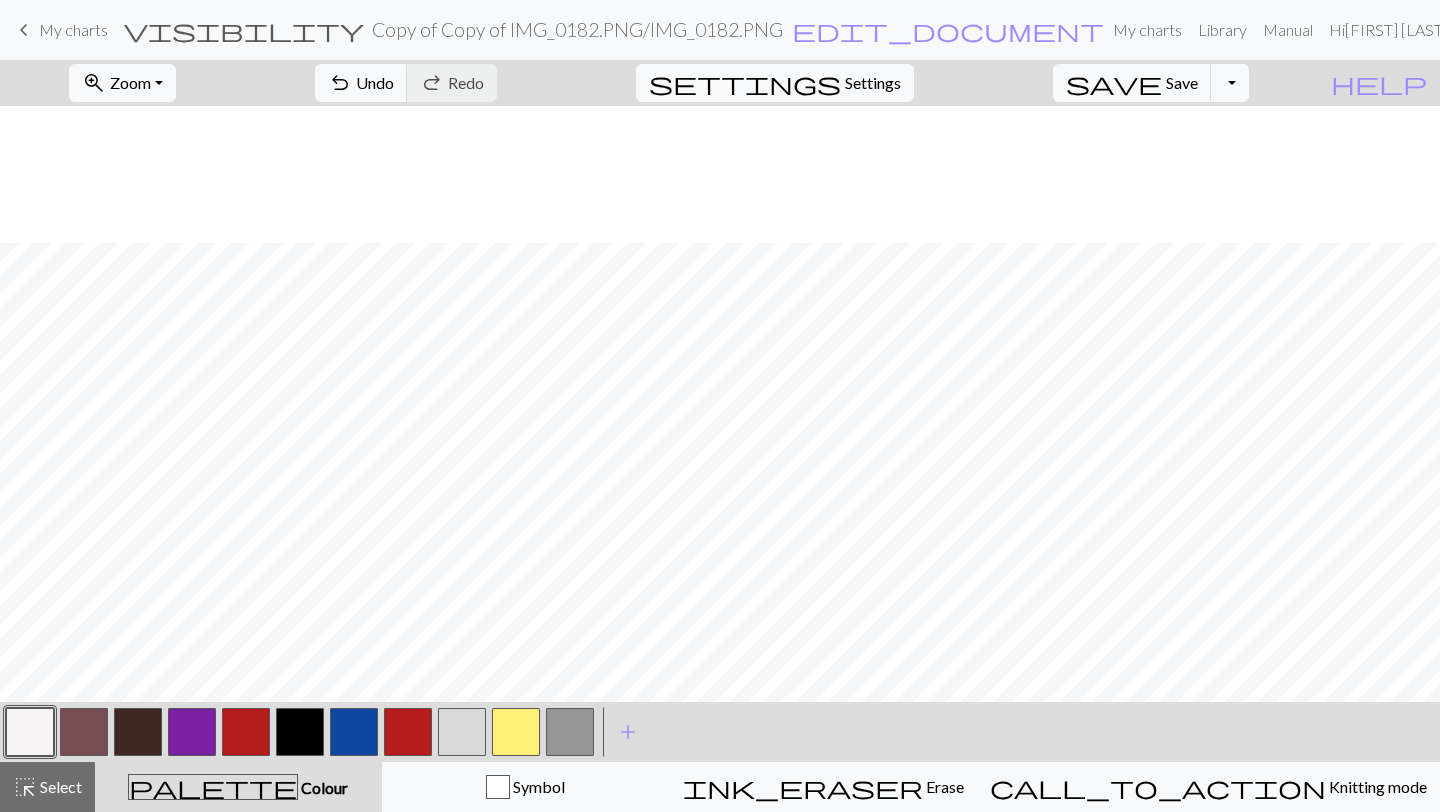 scroll, scrollTop: 263, scrollLeft: 0, axis: vertical 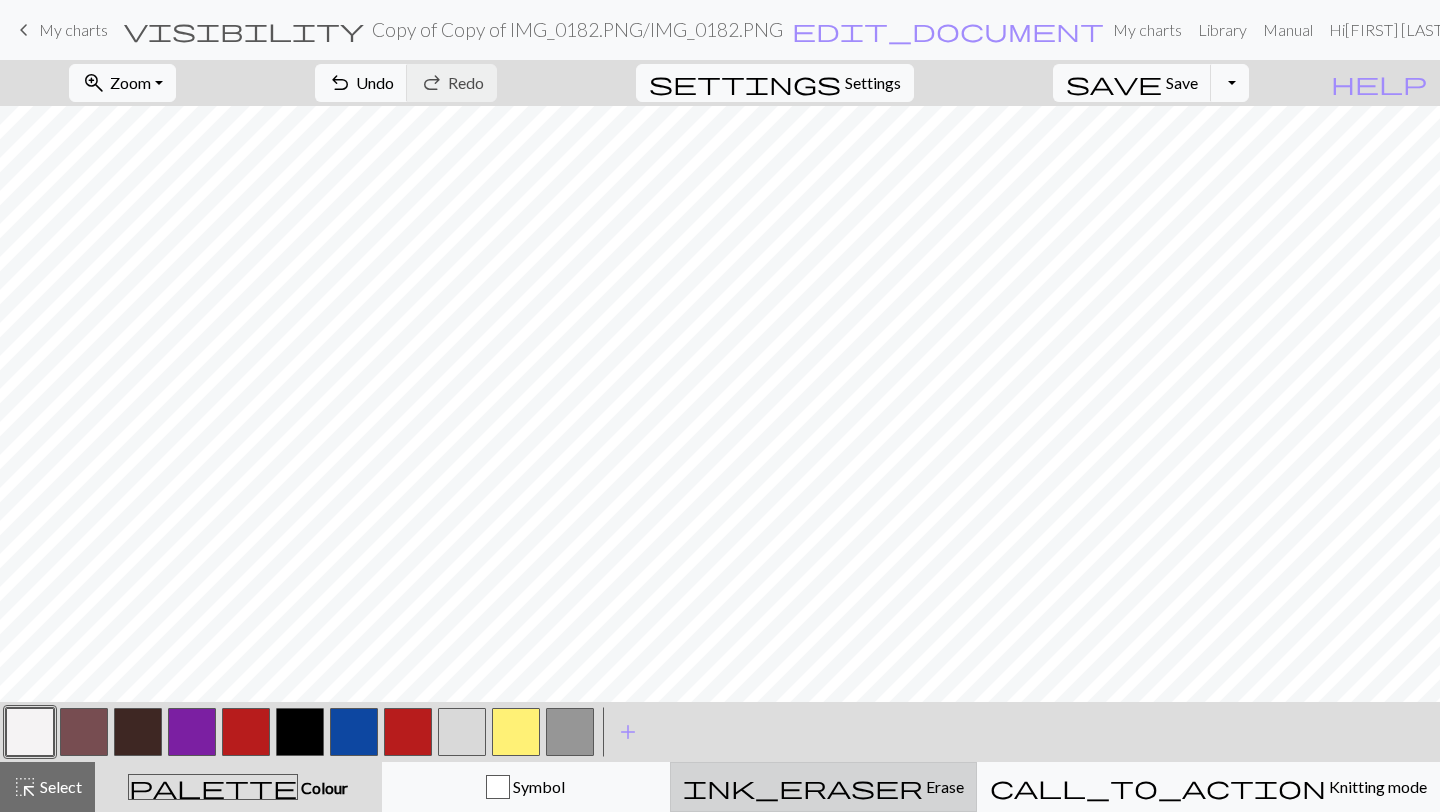 click on "ink_eraser   Erase   Erase" at bounding box center (823, 787) 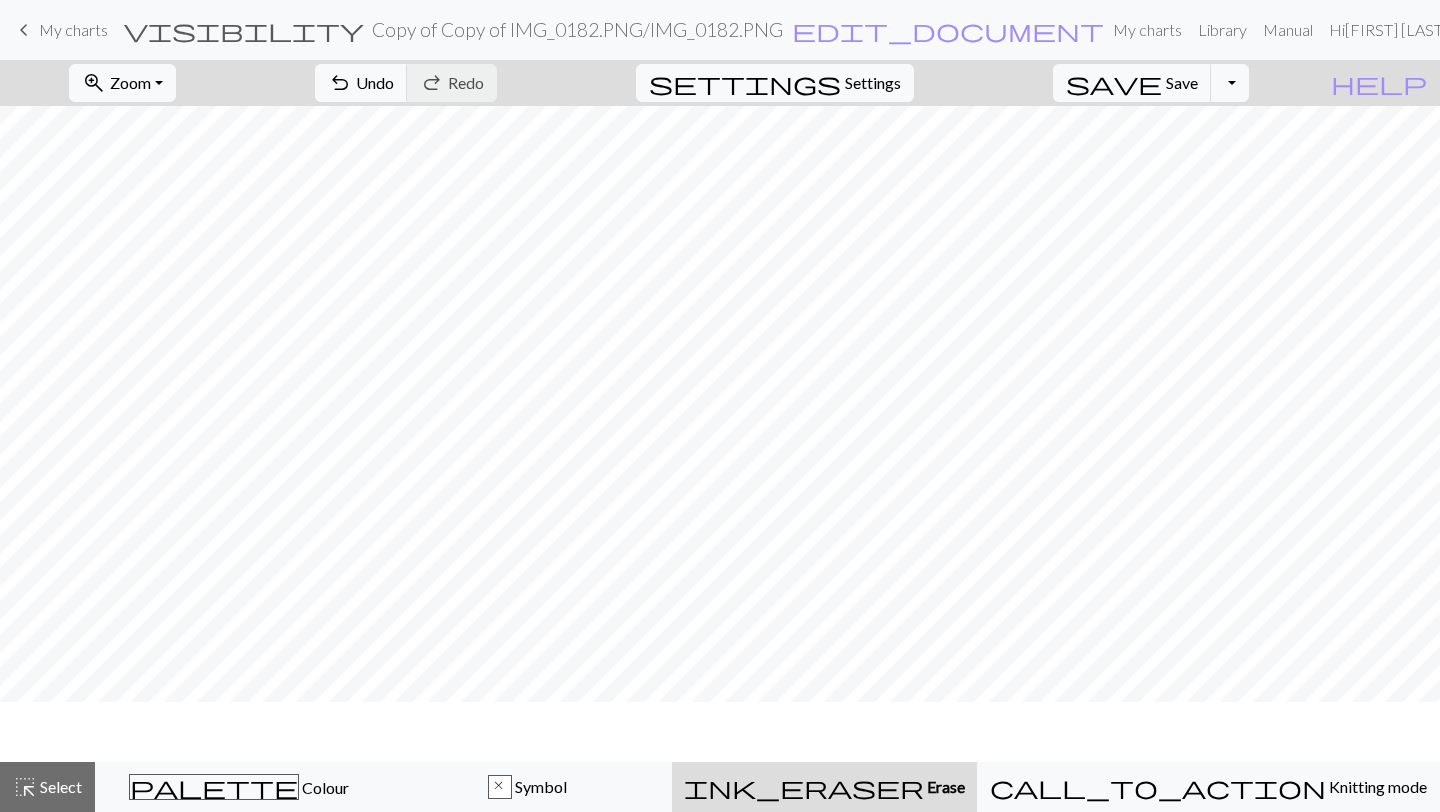 scroll, scrollTop: 203, scrollLeft: 0, axis: vertical 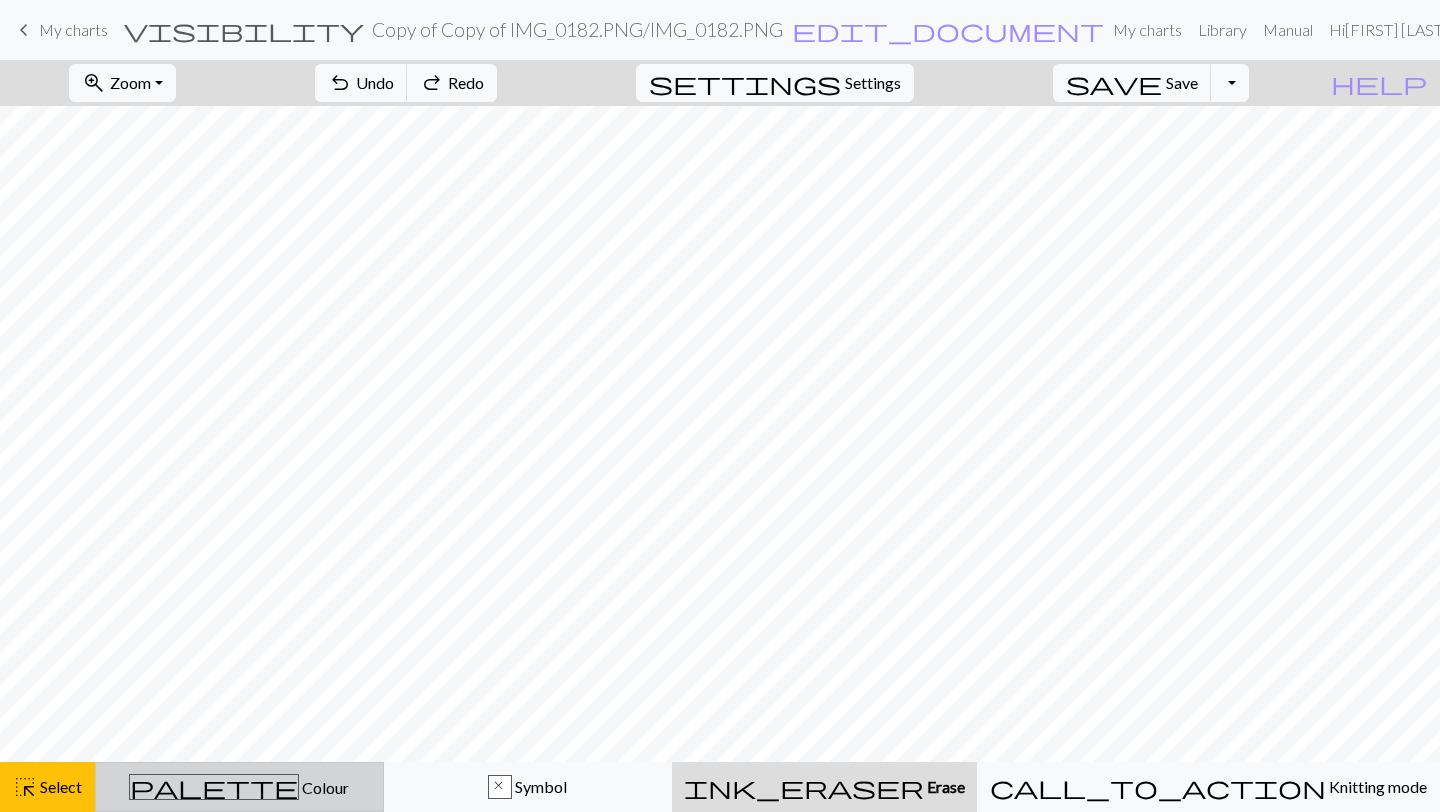 click on "Colour" at bounding box center [324, 787] 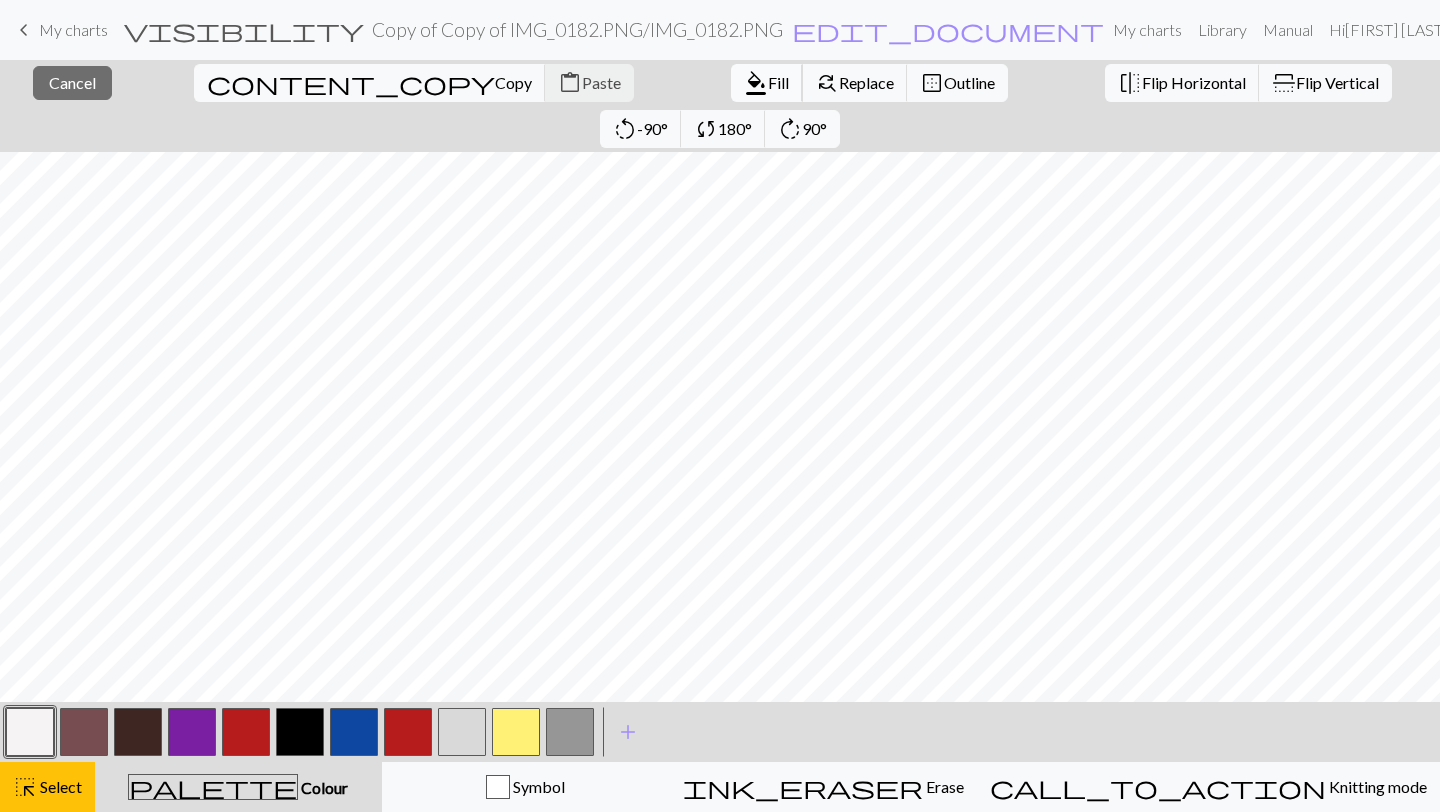 click on "format_color_fill" at bounding box center [756, 83] 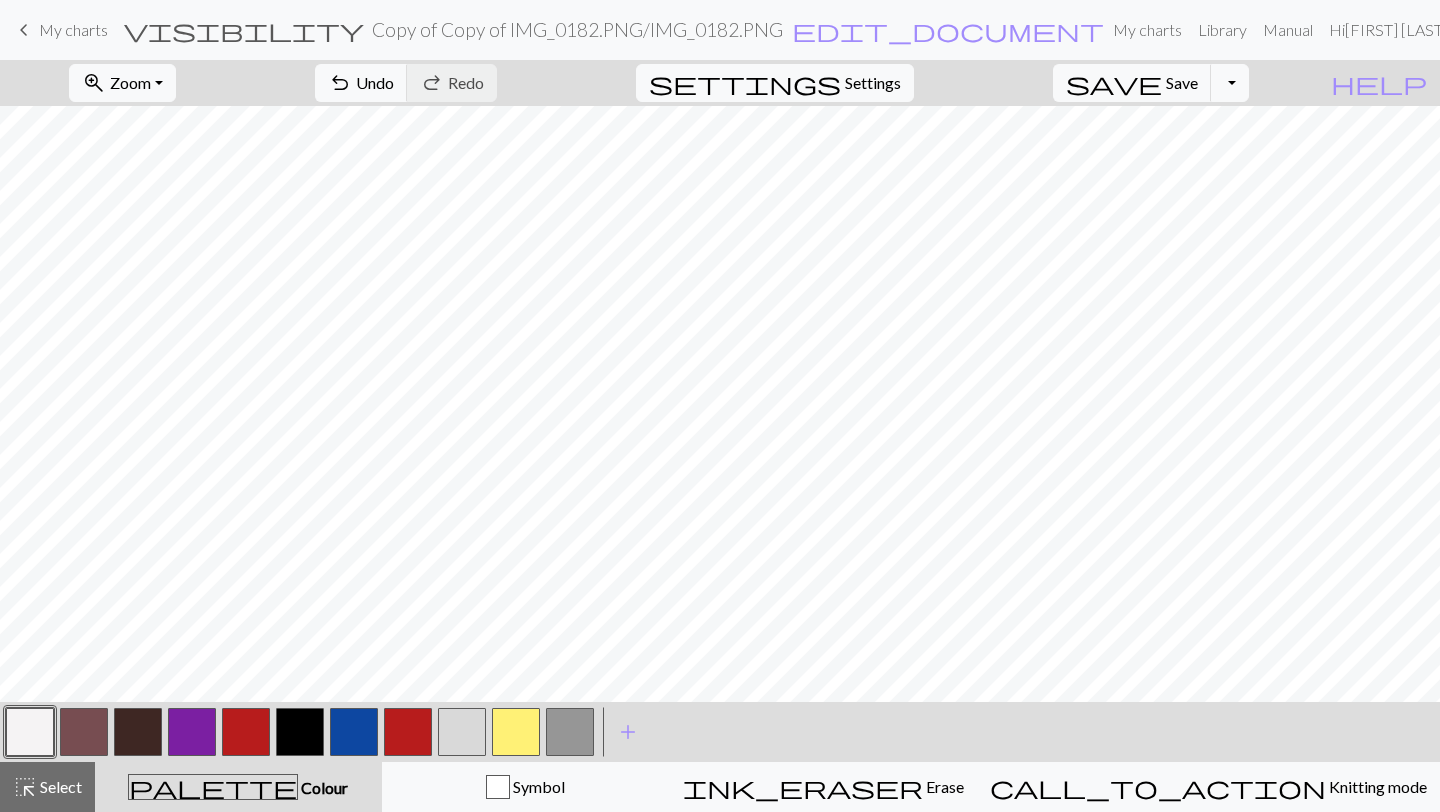 click at bounding box center [30, 732] 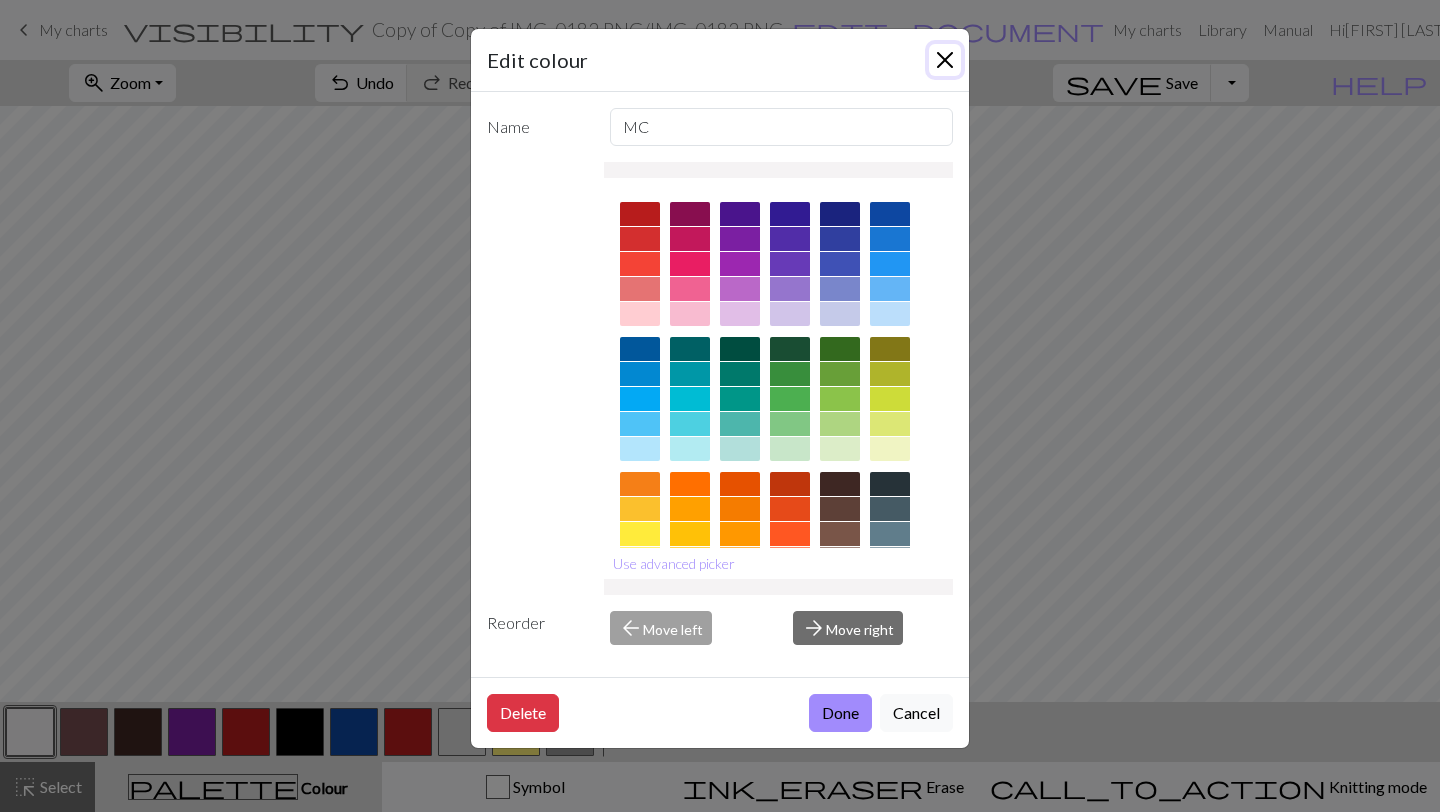 click at bounding box center (945, 60) 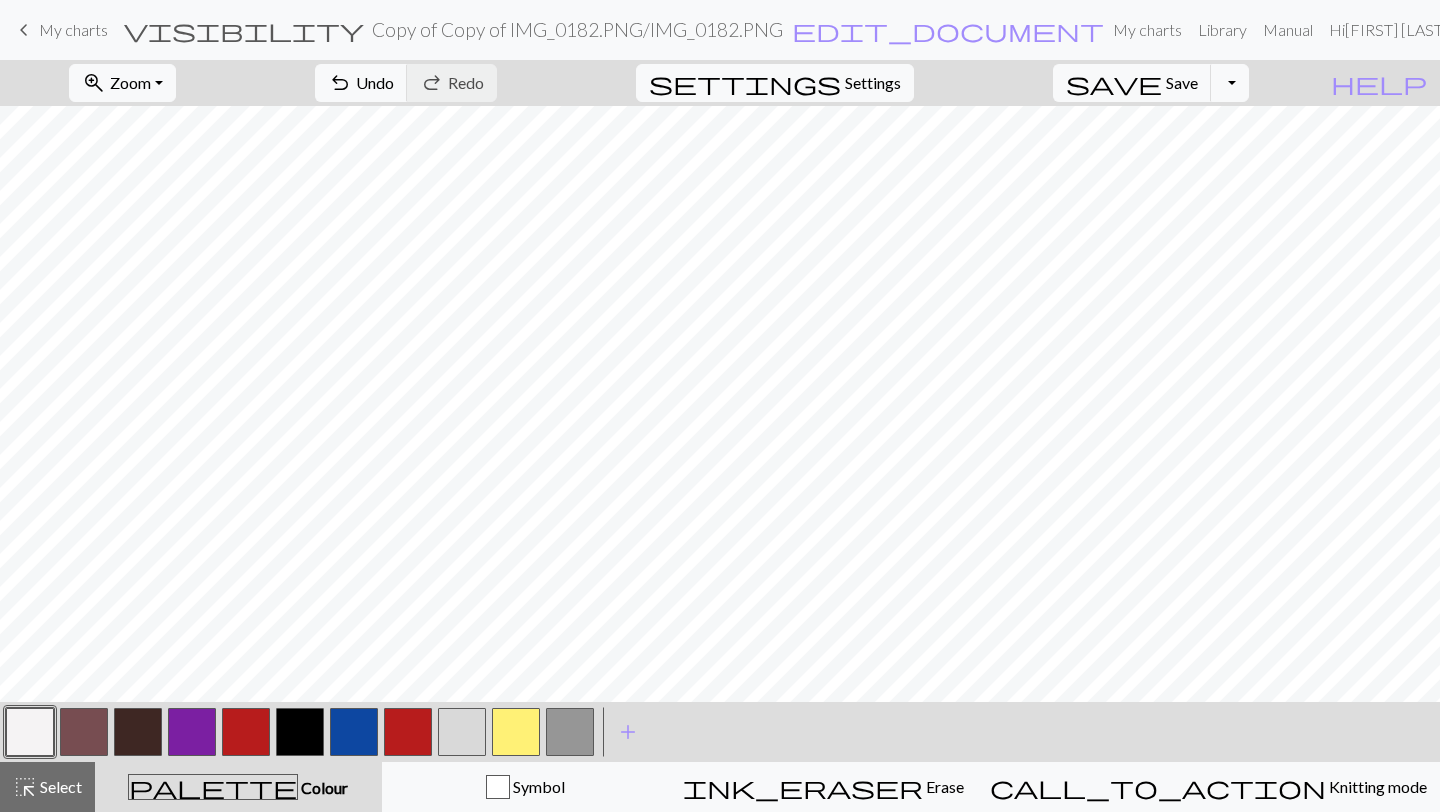 click at bounding box center [138, 732] 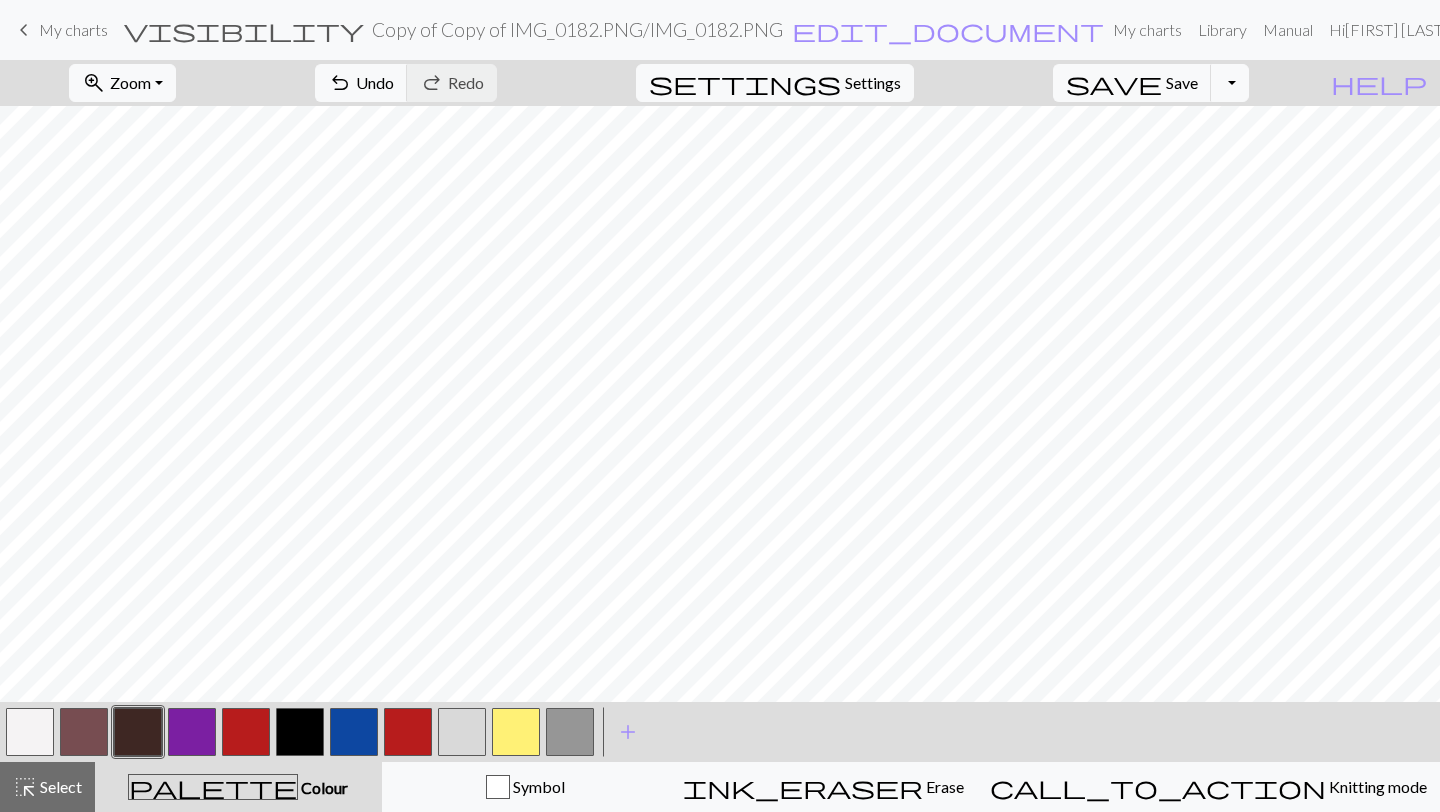 click at bounding box center [84, 732] 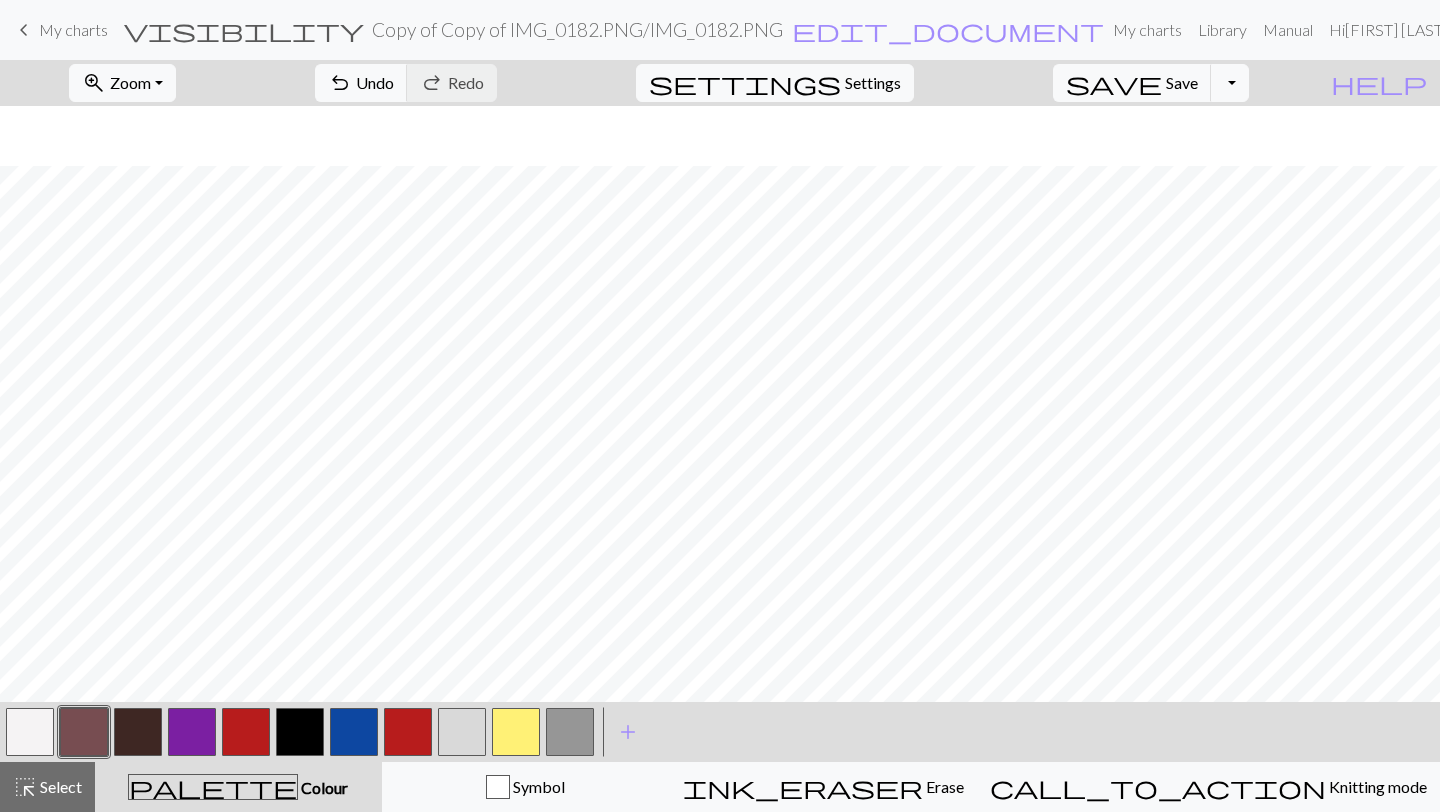 scroll, scrollTop: 263, scrollLeft: 0, axis: vertical 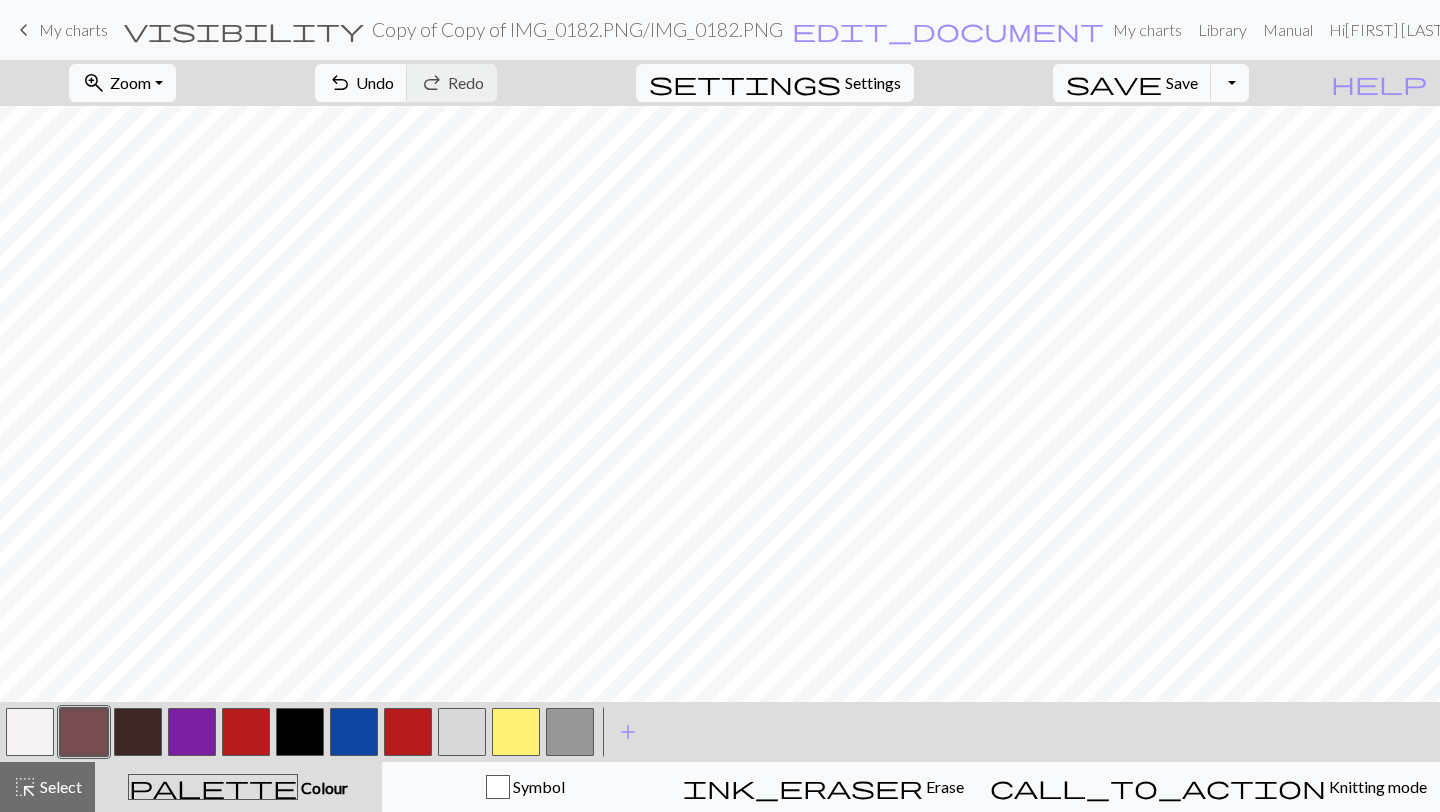 click at bounding box center [30, 732] 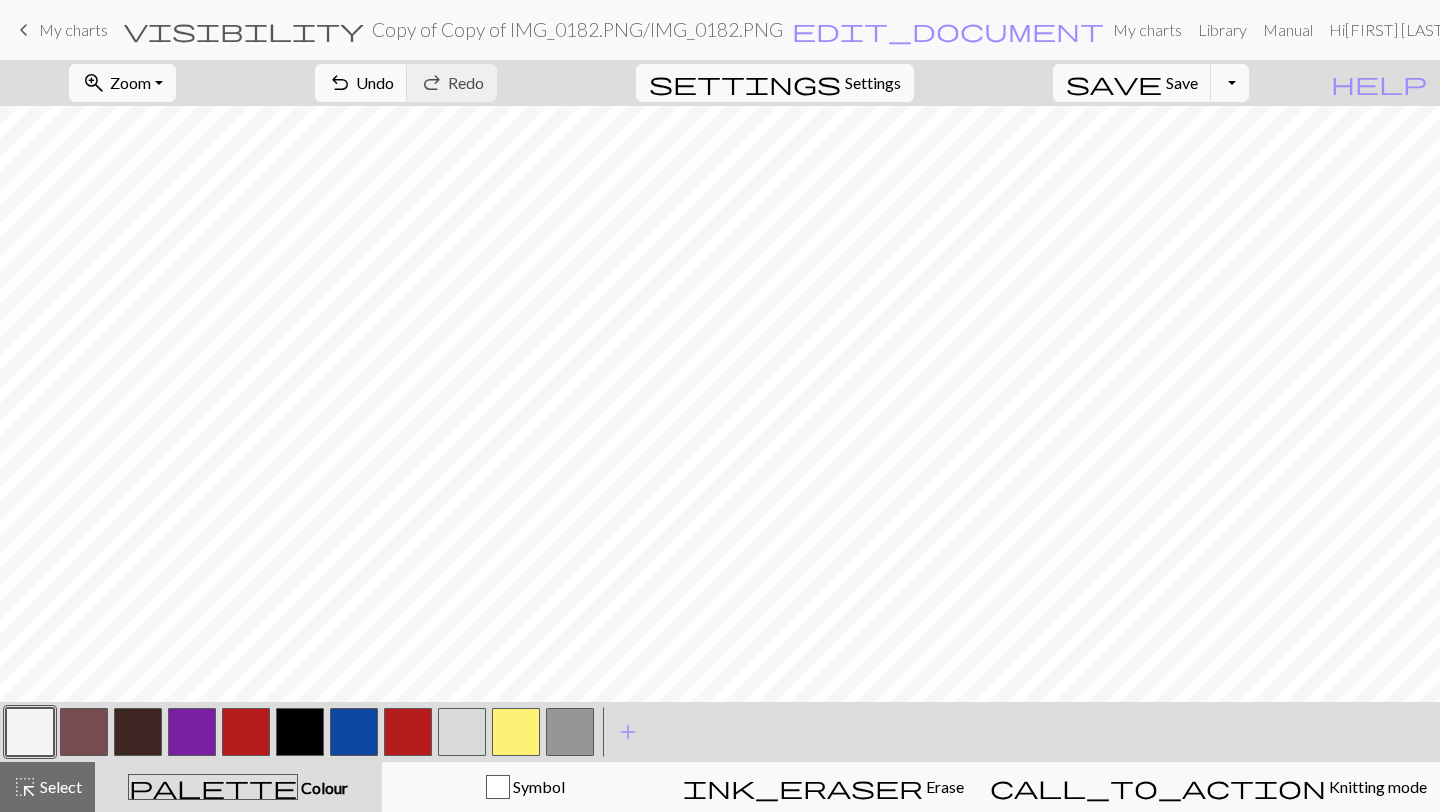 click at bounding box center [84, 732] 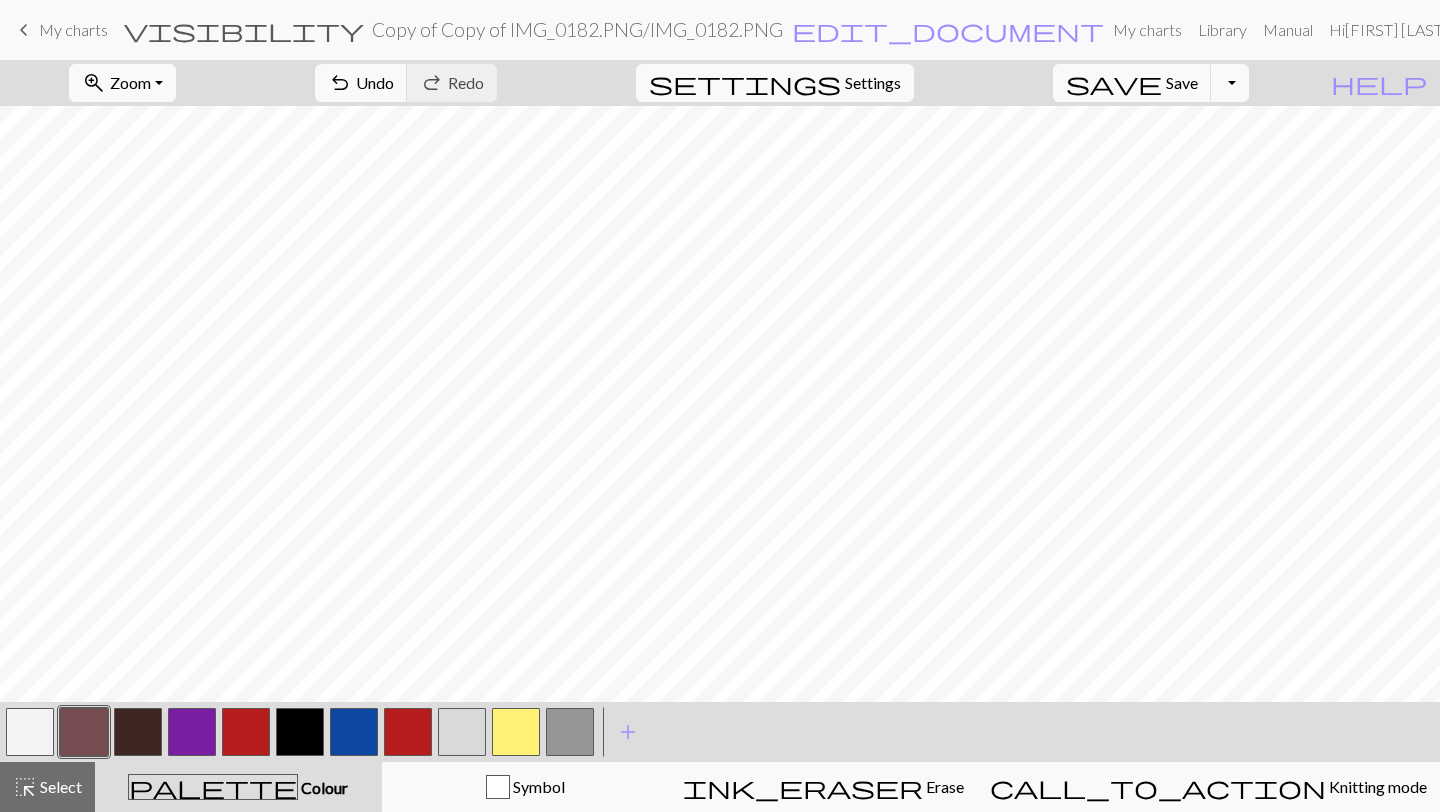 click at bounding box center (30, 732) 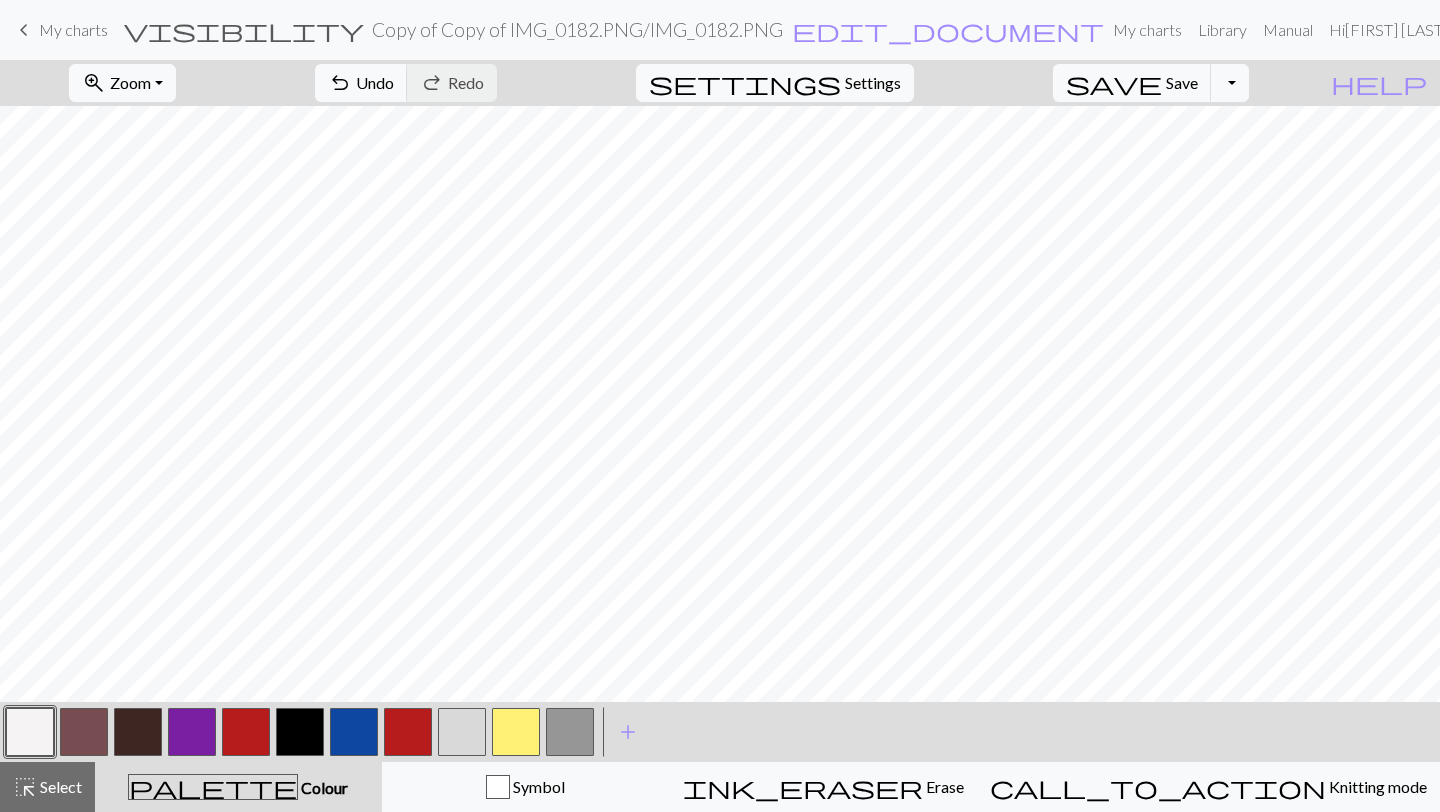 click at bounding box center [84, 732] 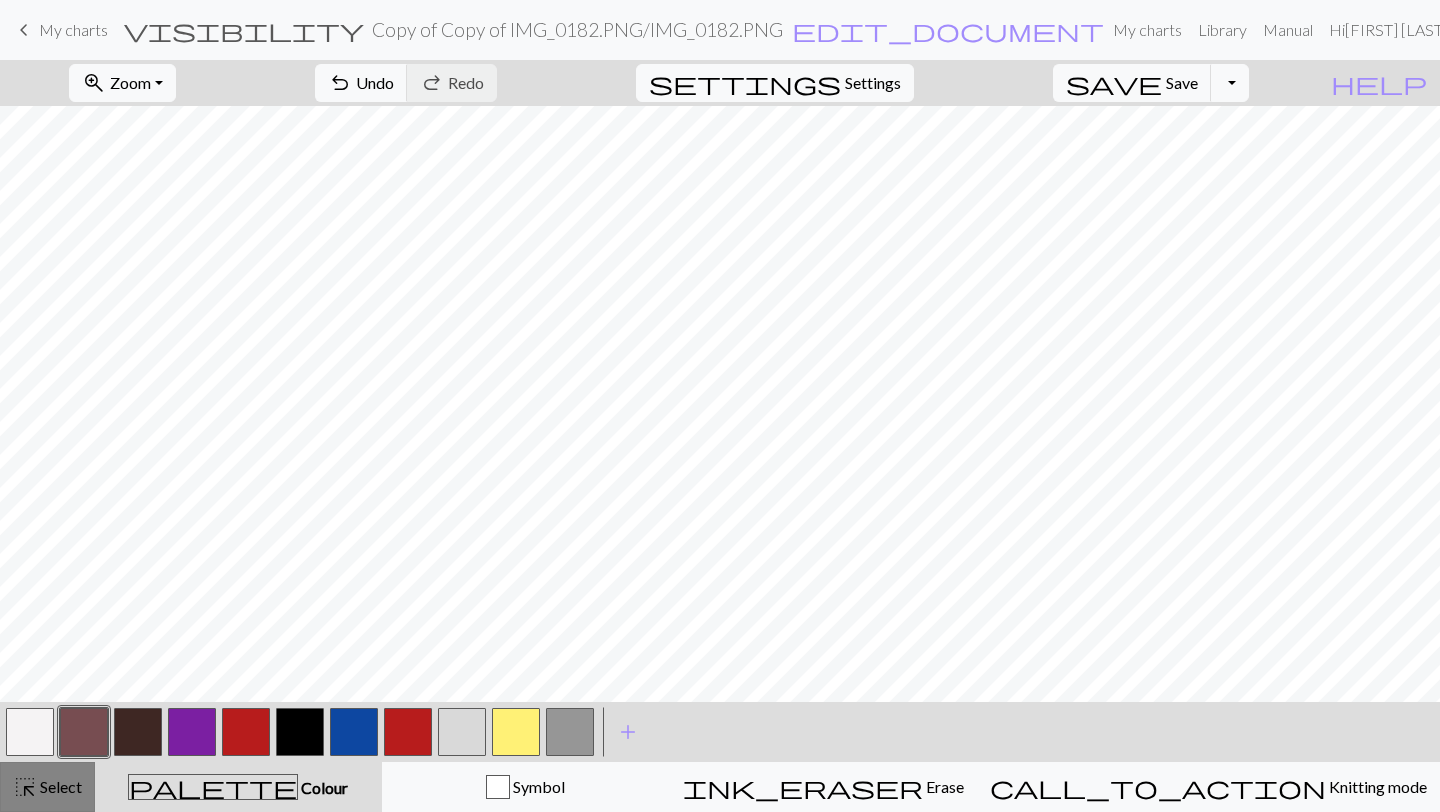 click on "highlight_alt   Select   Select" at bounding box center (47, 787) 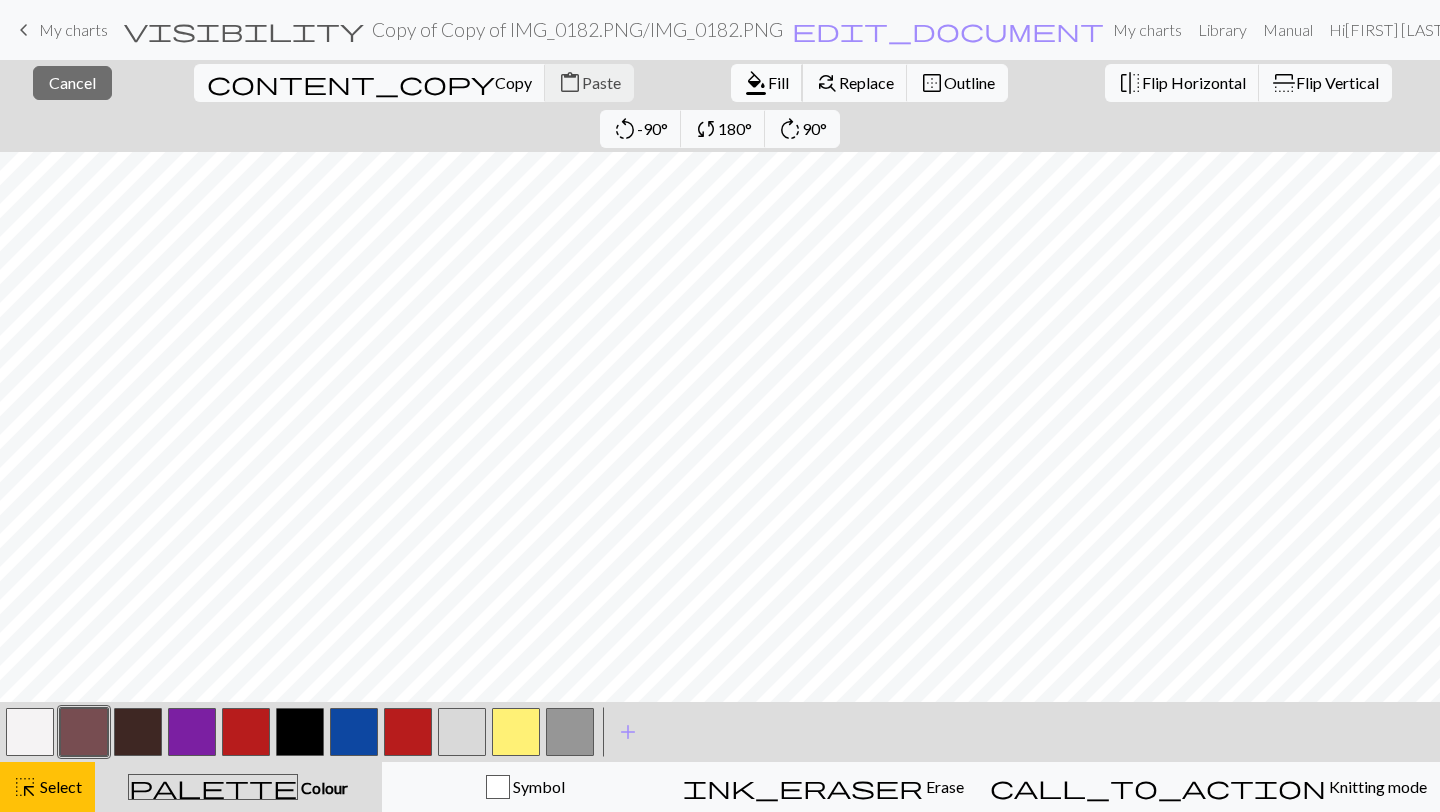 click on "Fill" at bounding box center [778, 82] 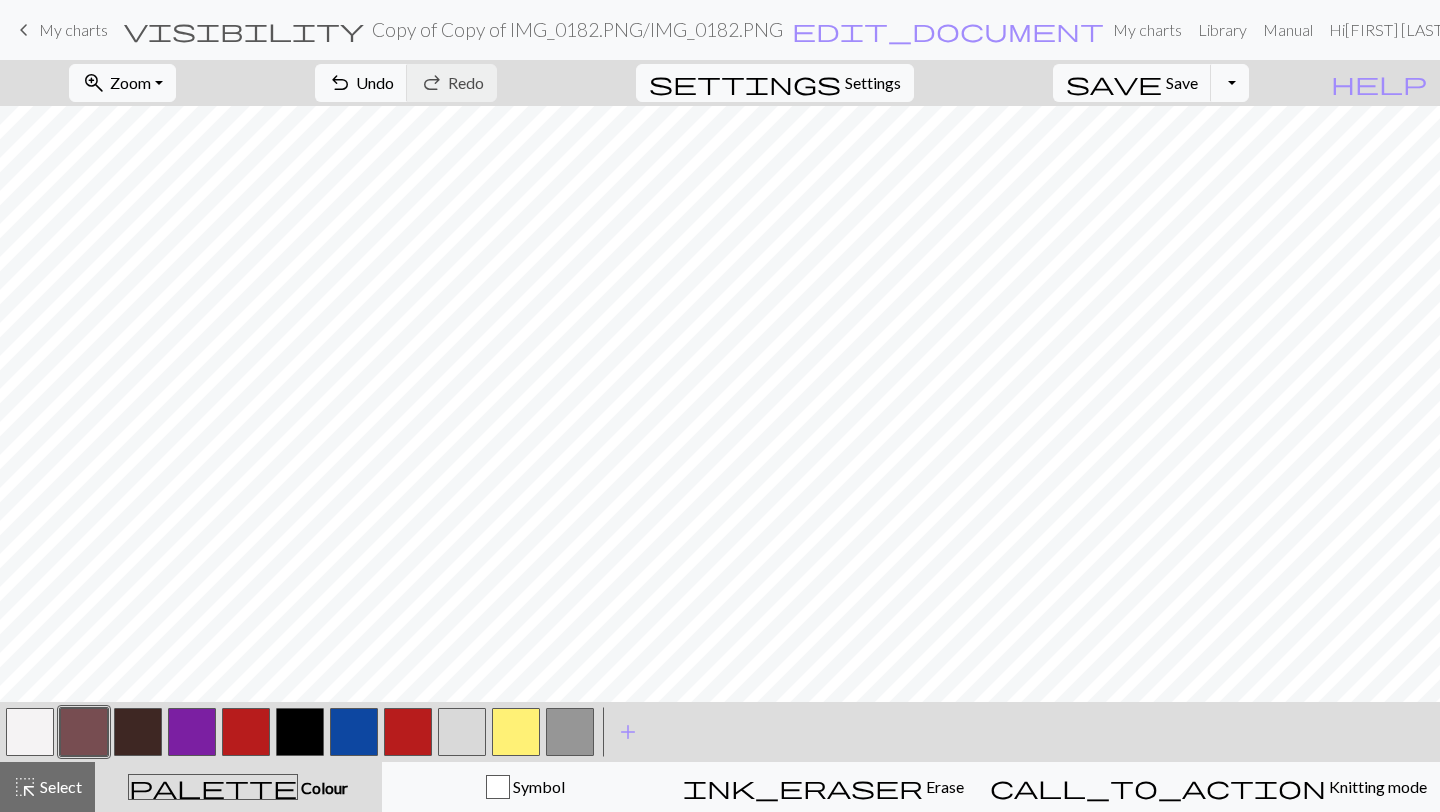 click at bounding box center (138, 732) 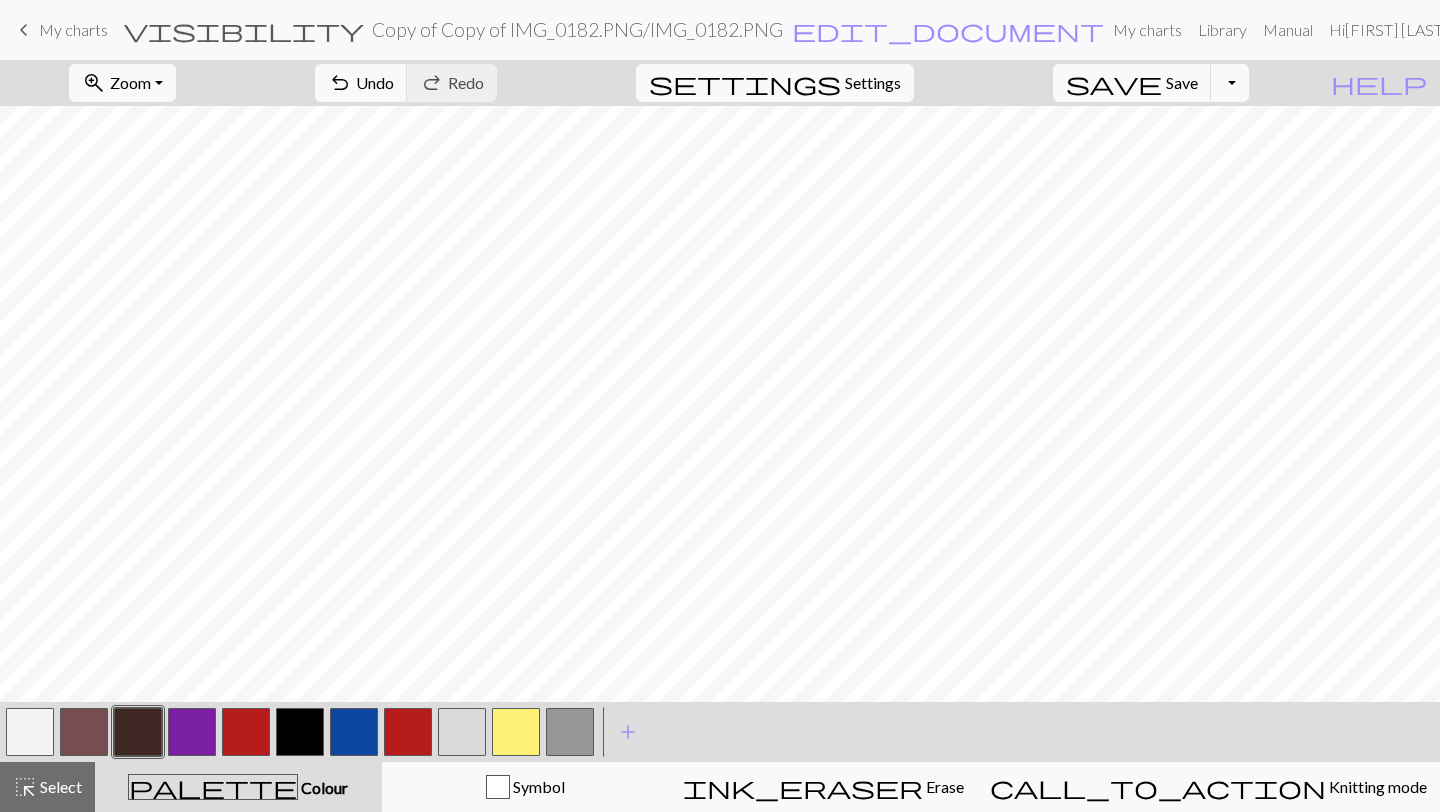 scroll, scrollTop: 263, scrollLeft: 0, axis: vertical 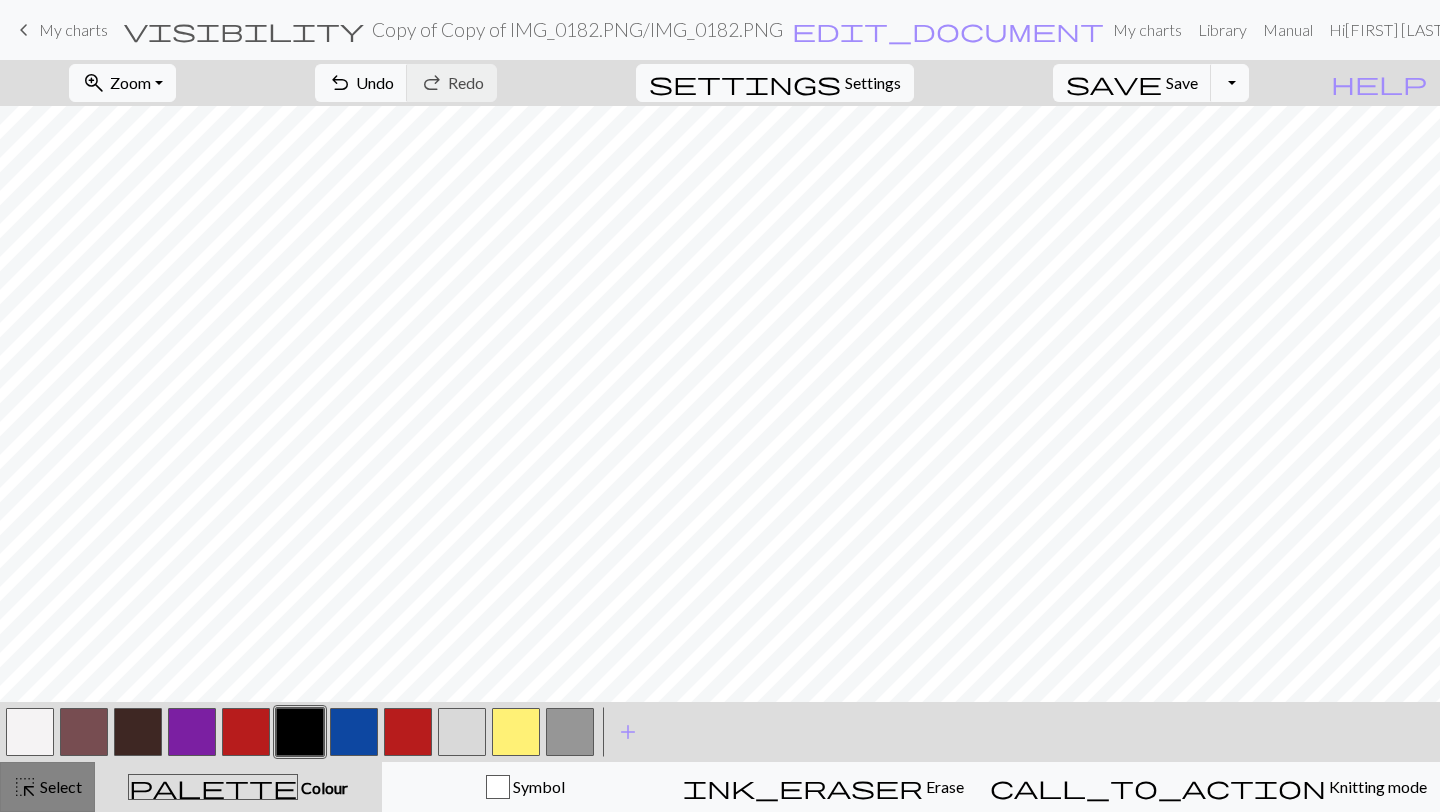 click on "Select" at bounding box center [59, 786] 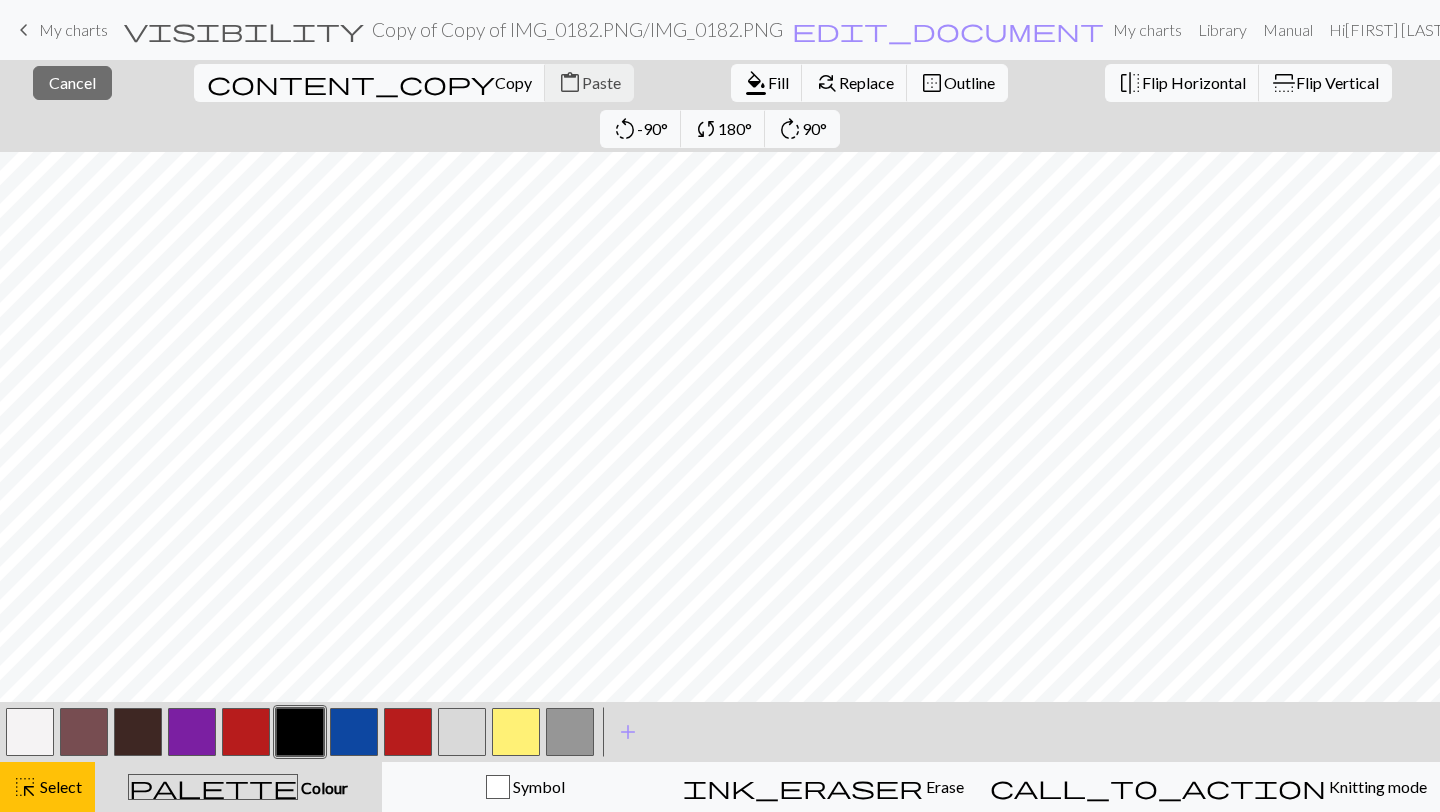 click at bounding box center [30, 732] 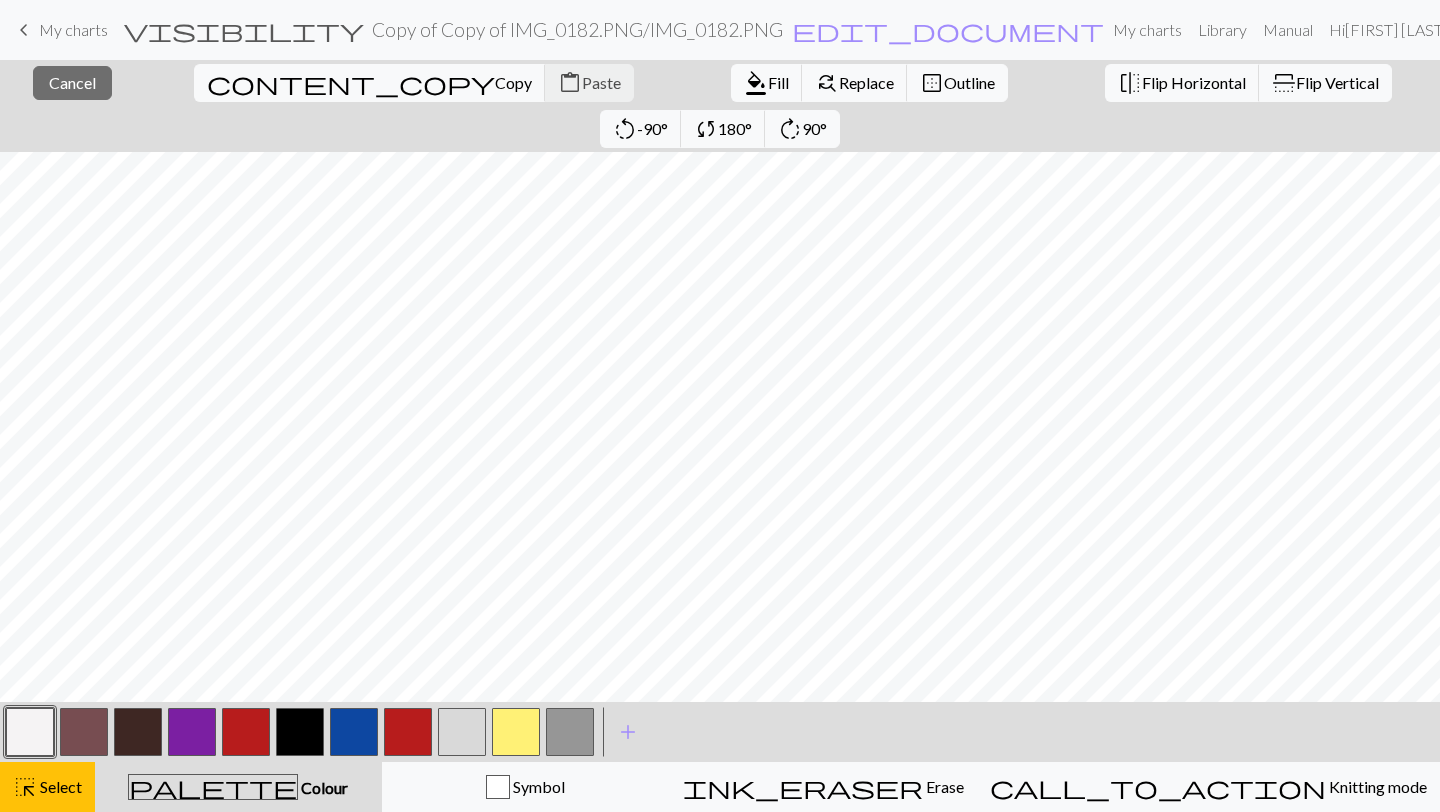click at bounding box center [30, 732] 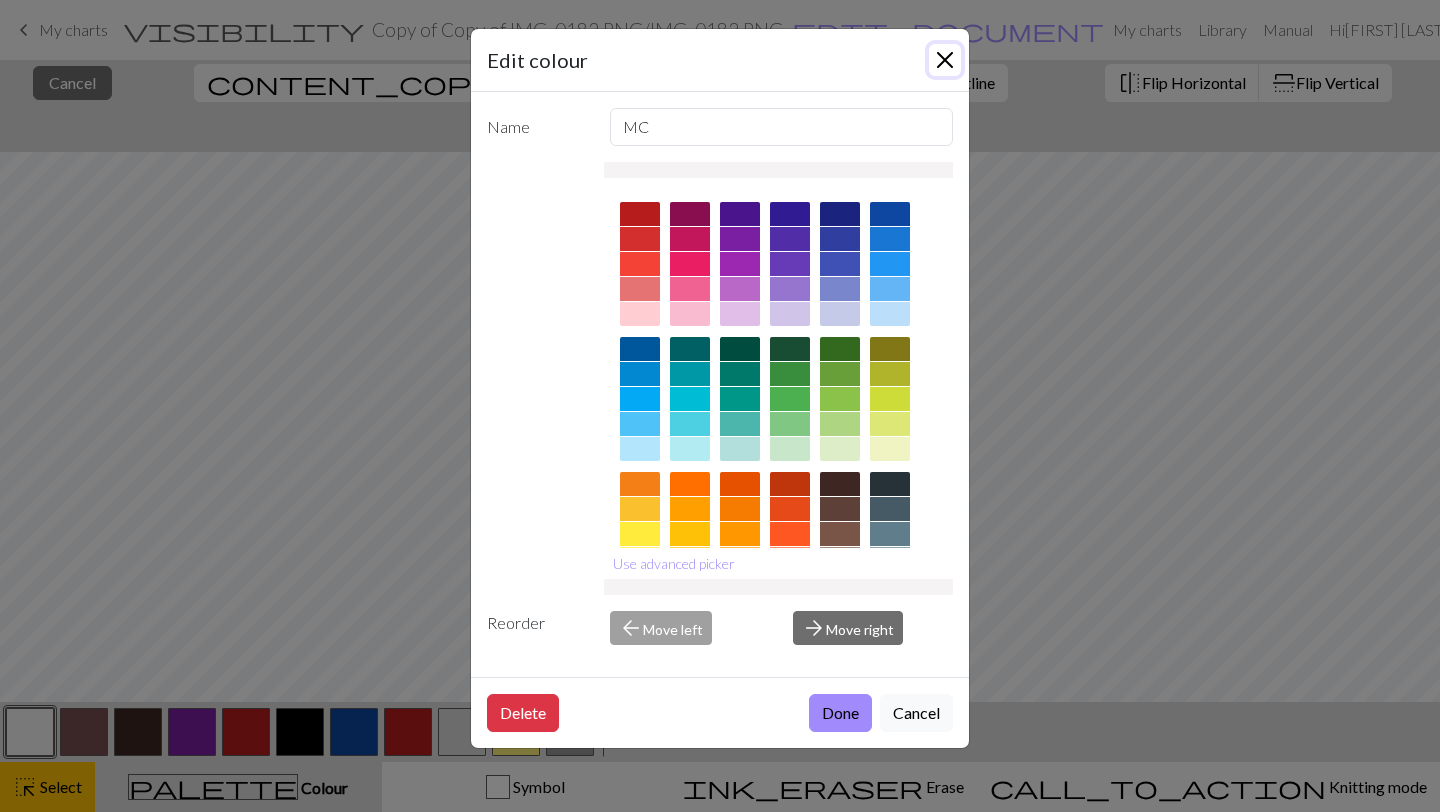 click at bounding box center (945, 60) 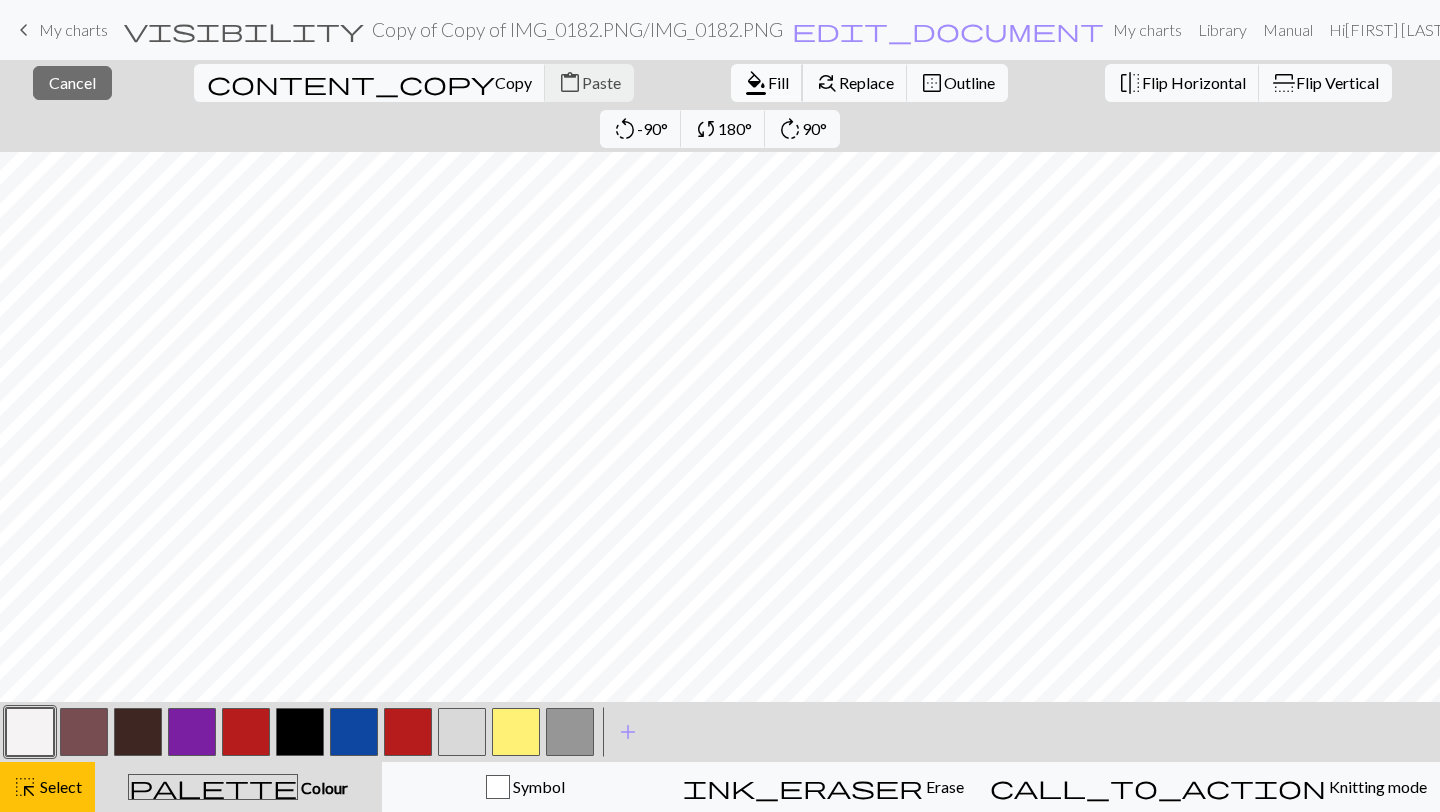 click on "Fill" at bounding box center [778, 82] 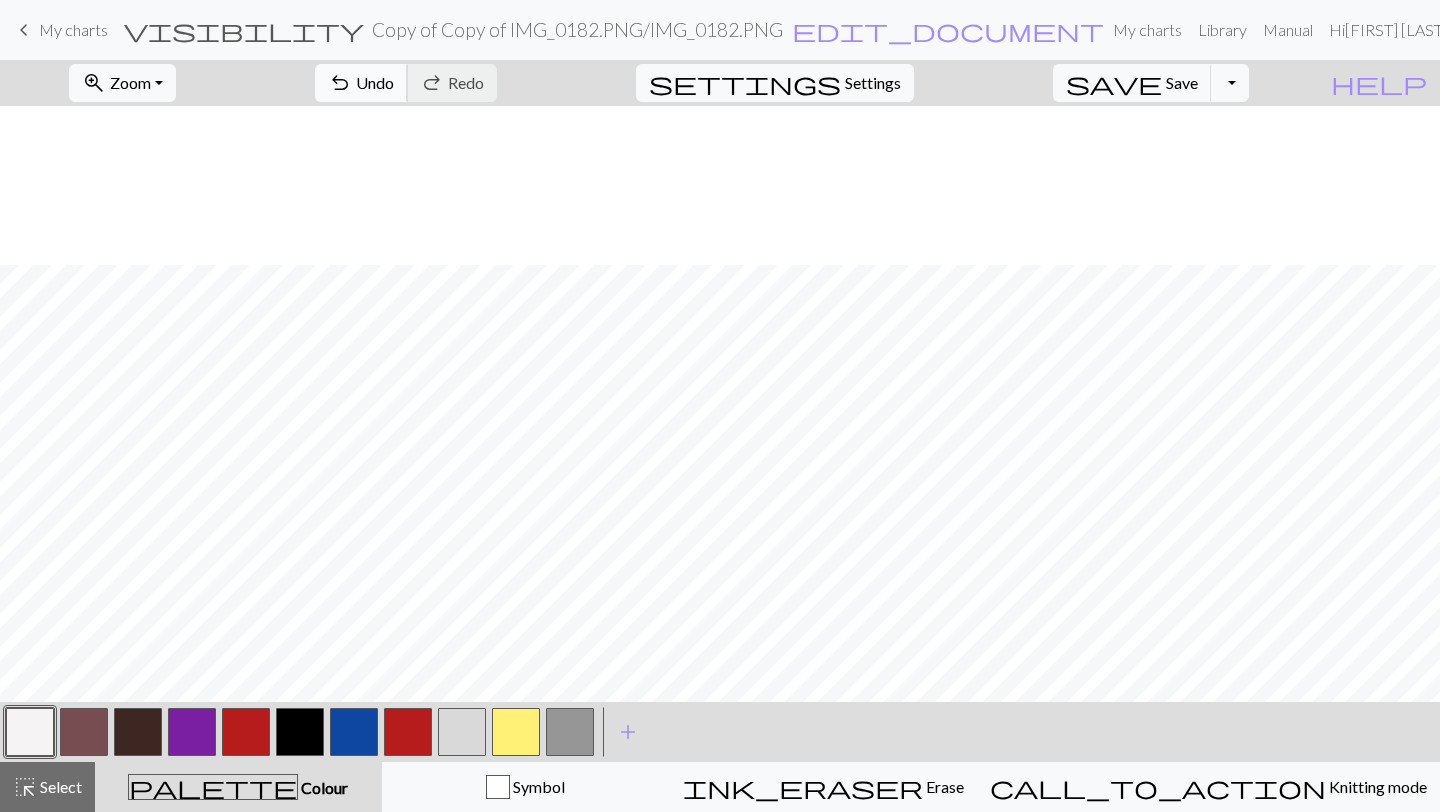 scroll, scrollTop: 263, scrollLeft: 0, axis: vertical 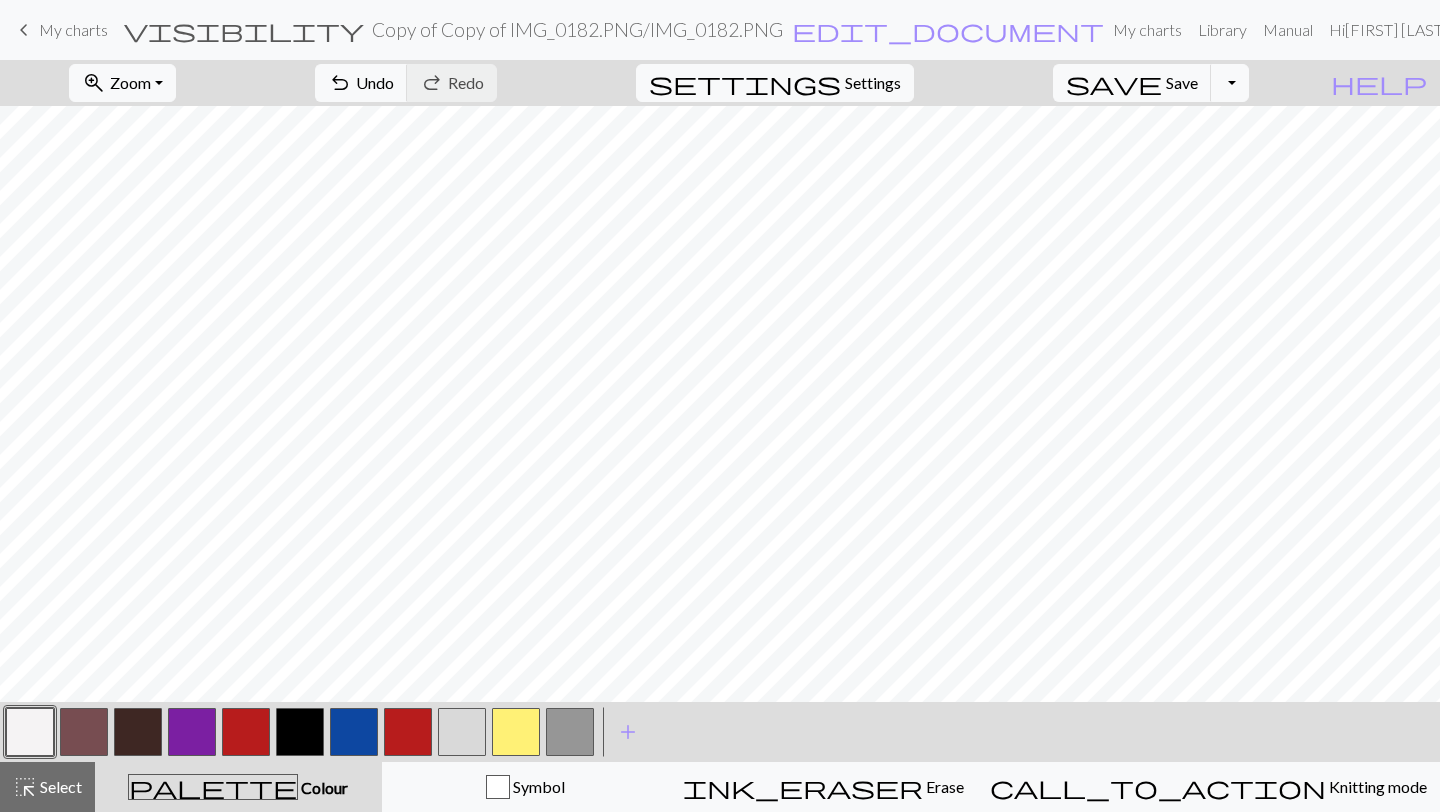 click at bounding box center (84, 732) 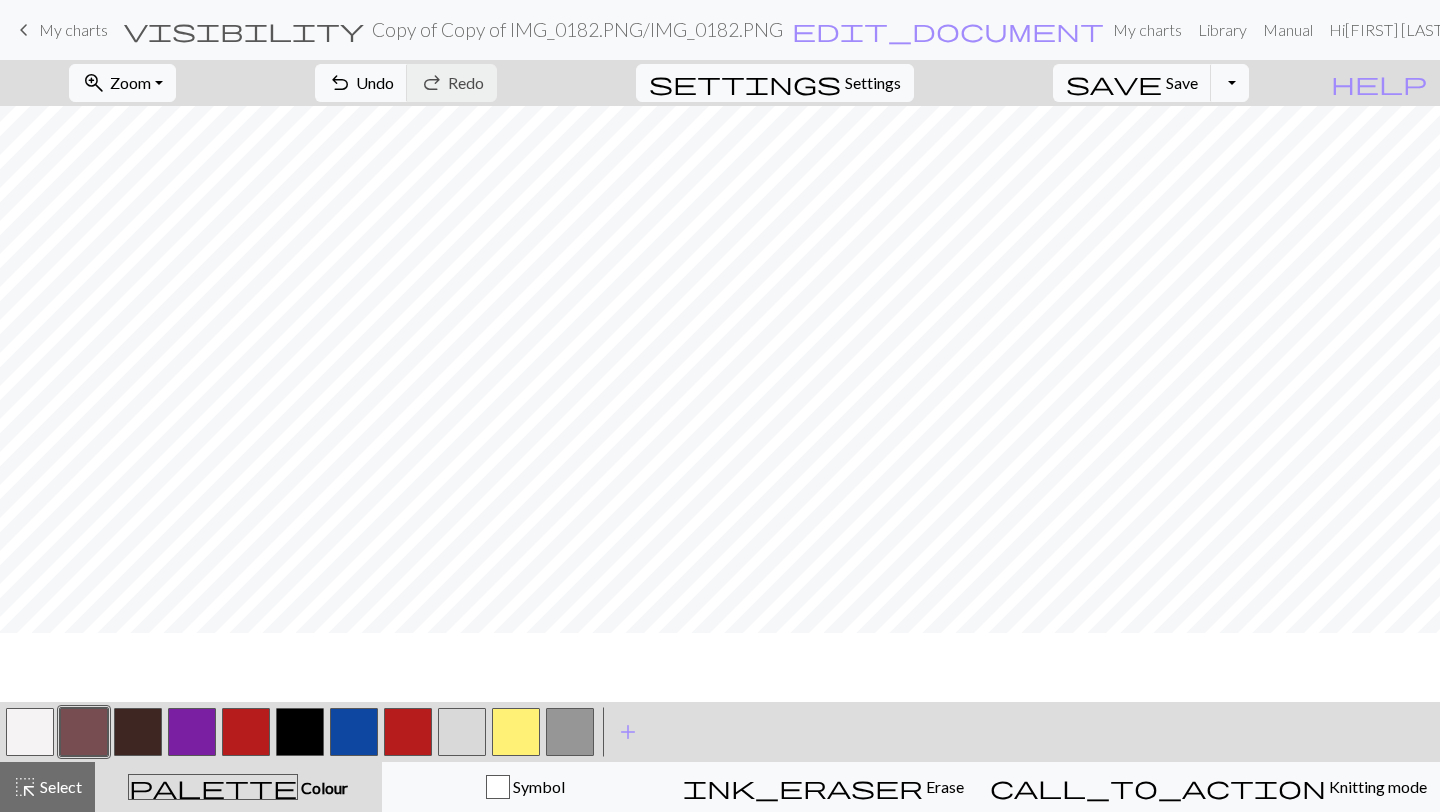 scroll, scrollTop: 0, scrollLeft: 0, axis: both 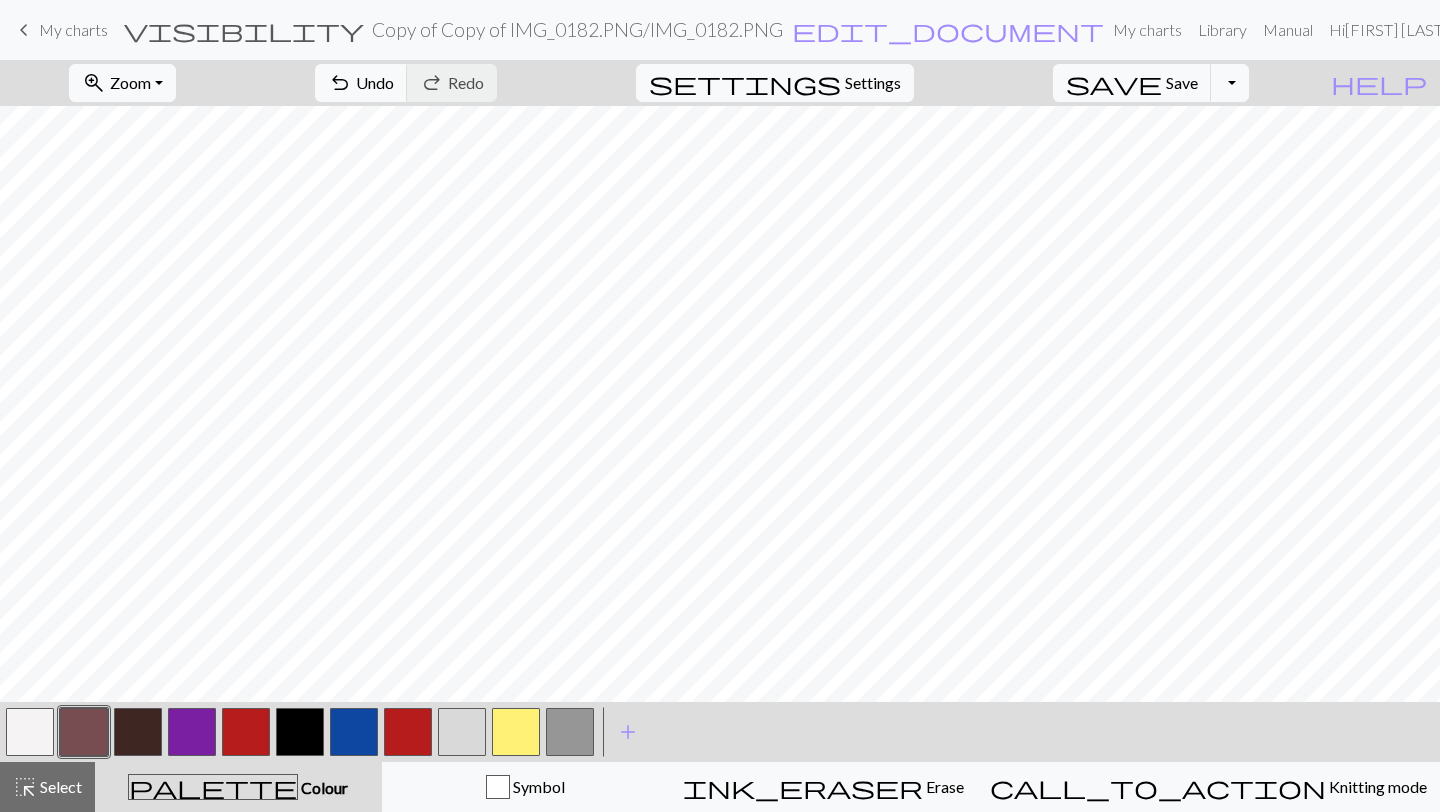 click at bounding box center [30, 732] 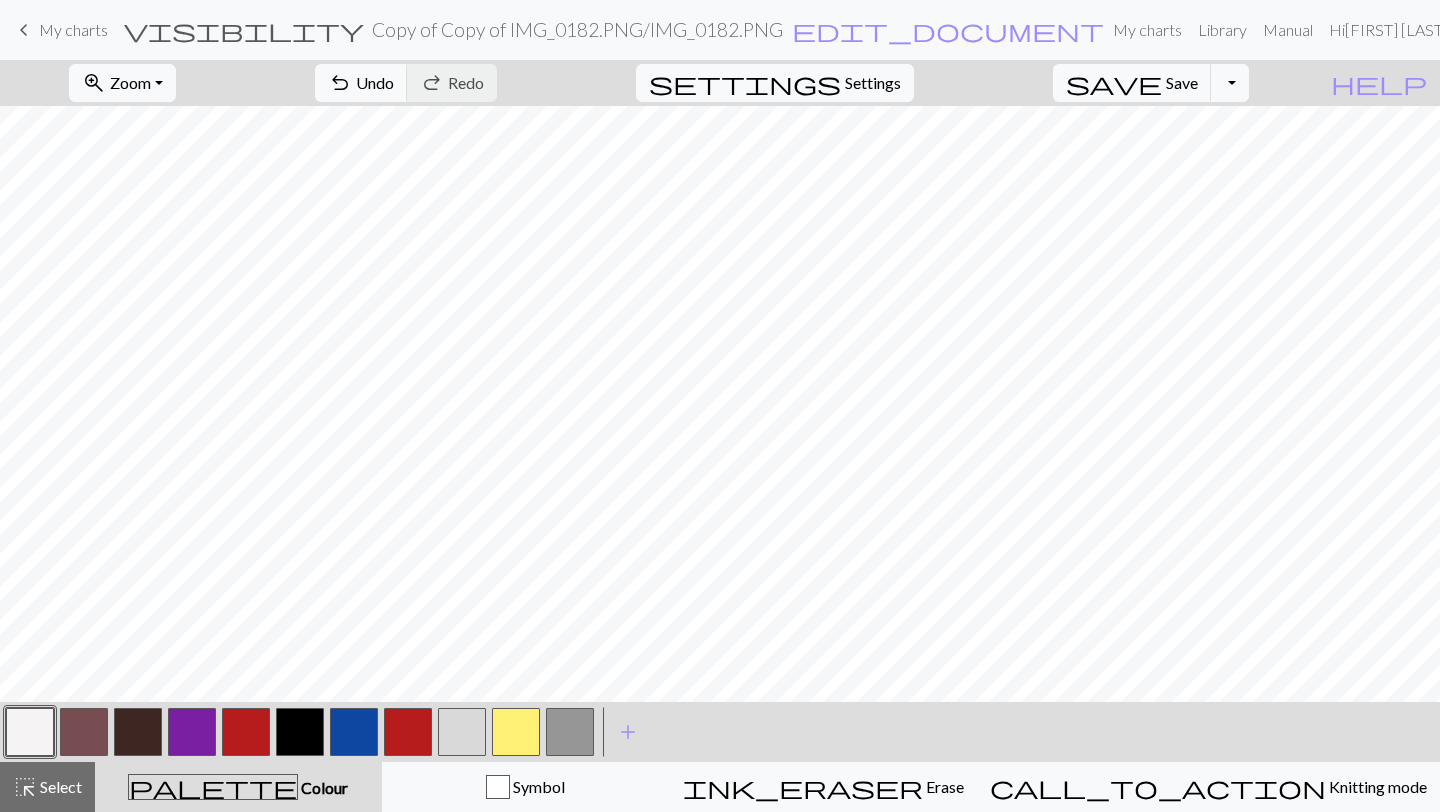 click at bounding box center [84, 732] 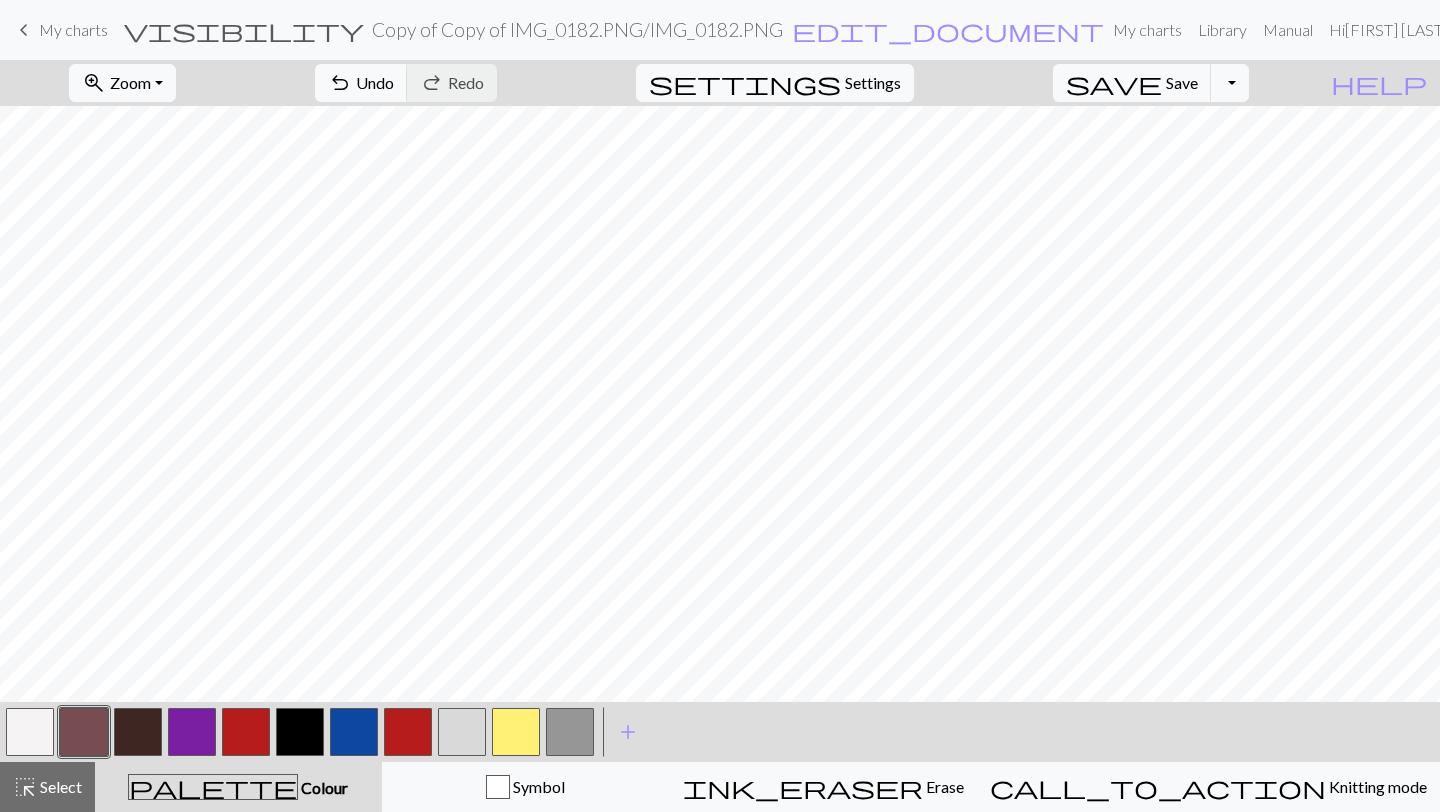 click at bounding box center (30, 732) 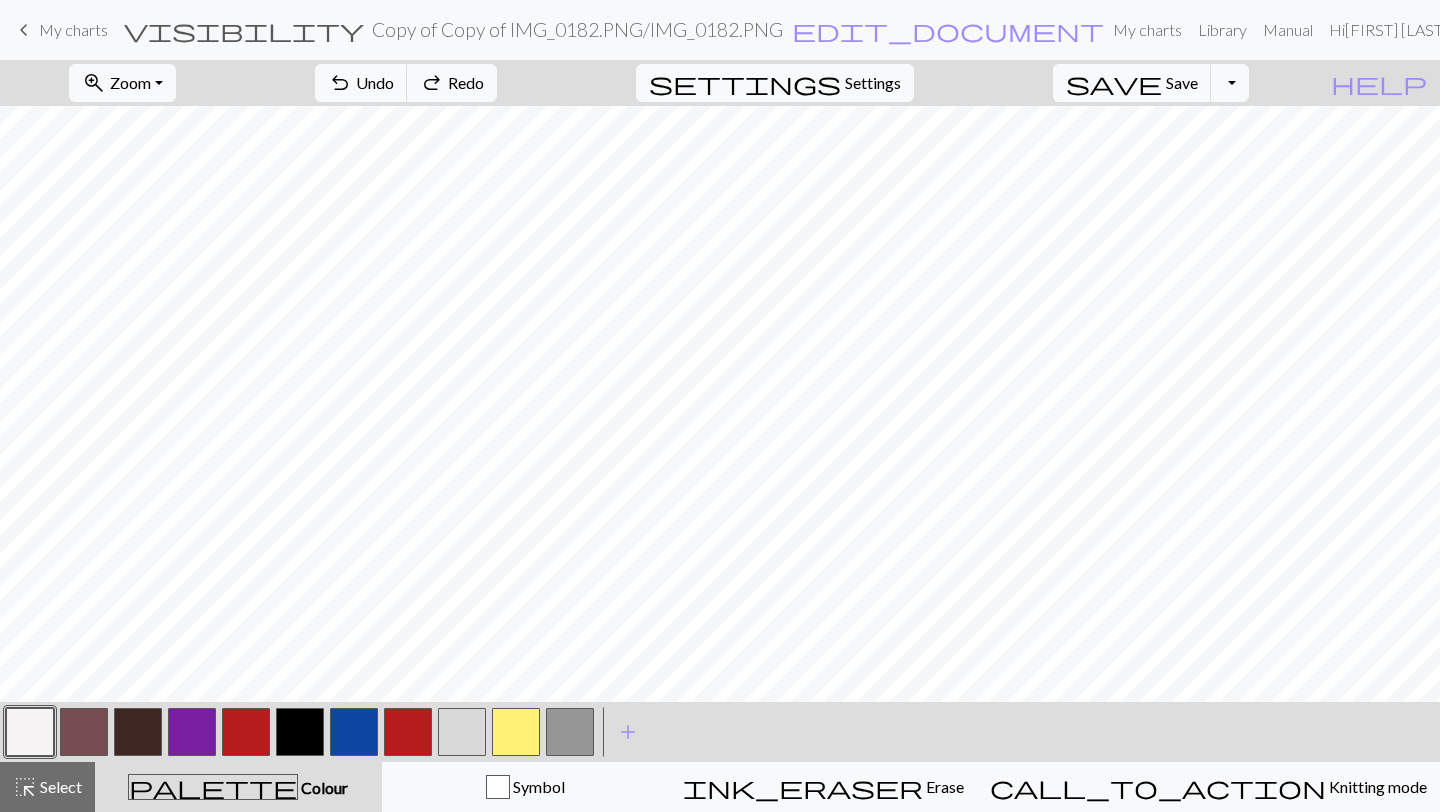 click at bounding box center (84, 732) 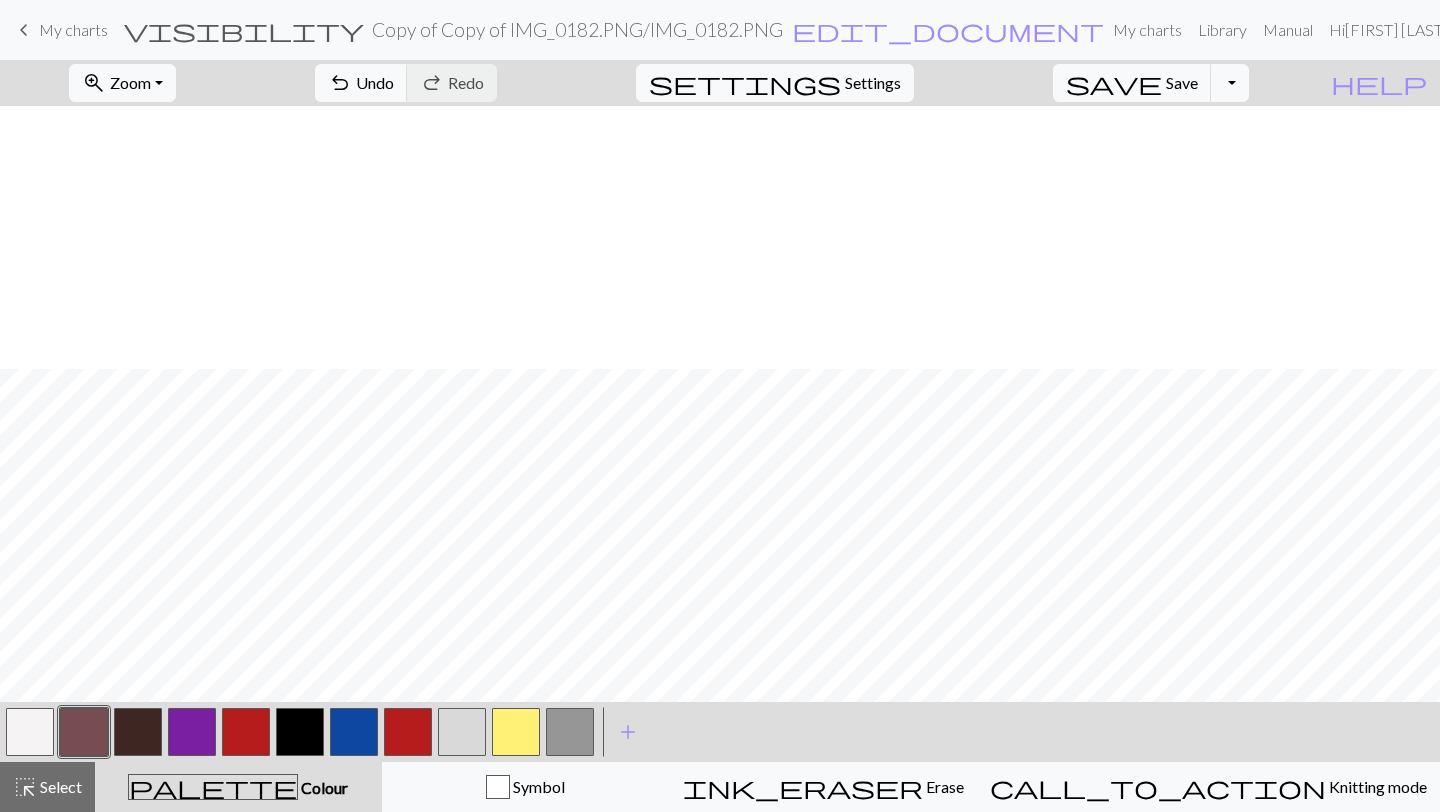 scroll, scrollTop: 263, scrollLeft: 0, axis: vertical 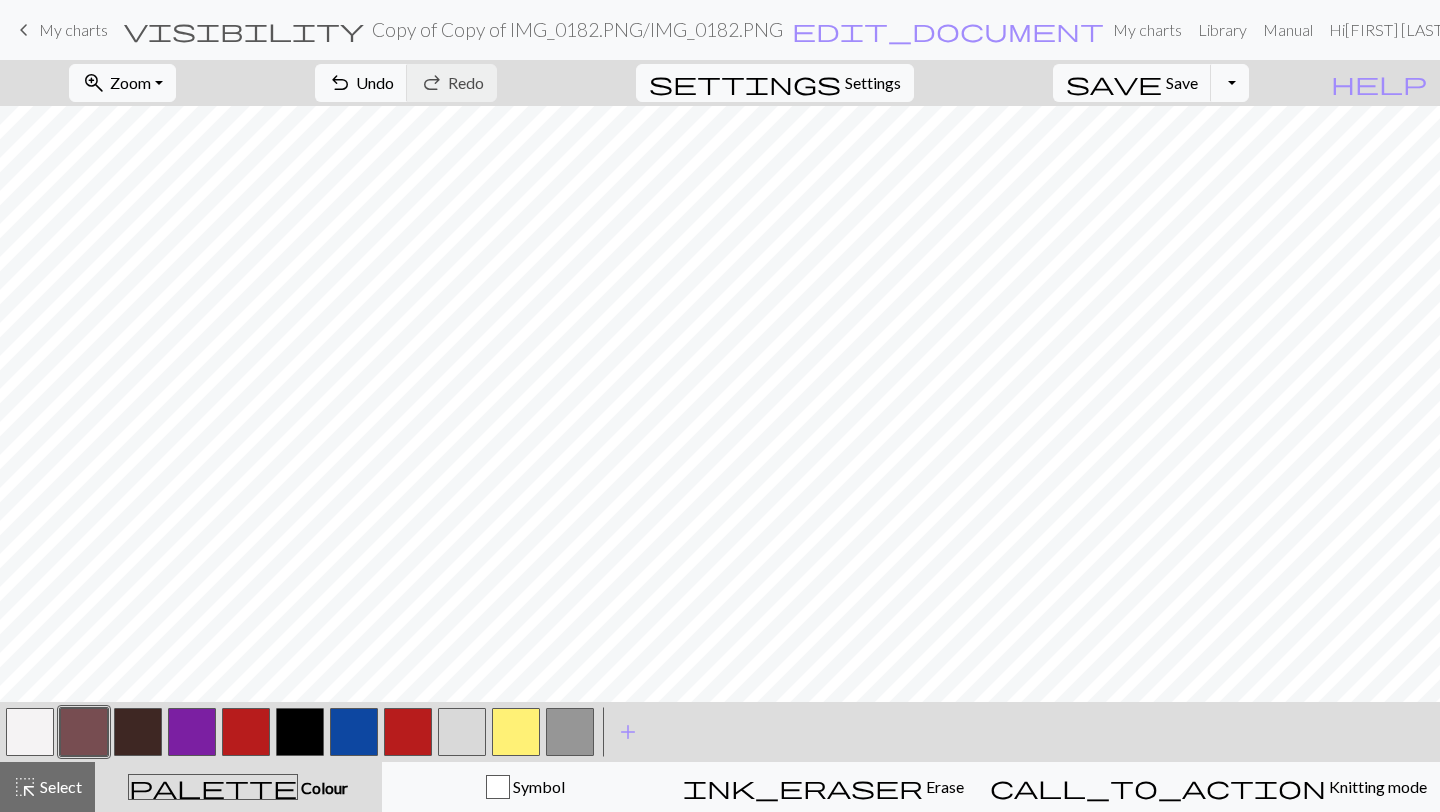 click at bounding box center [30, 732] 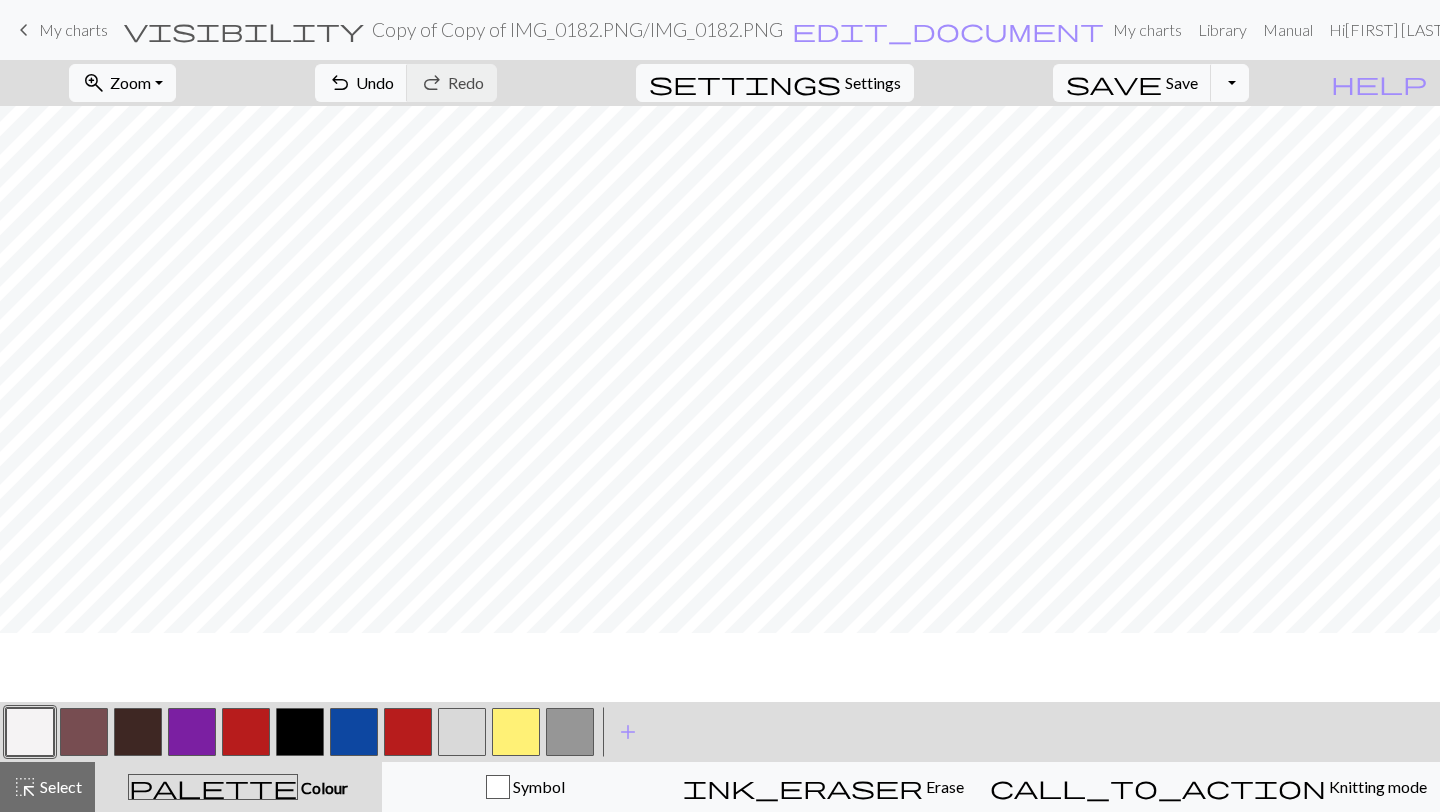 scroll, scrollTop: 0, scrollLeft: 0, axis: both 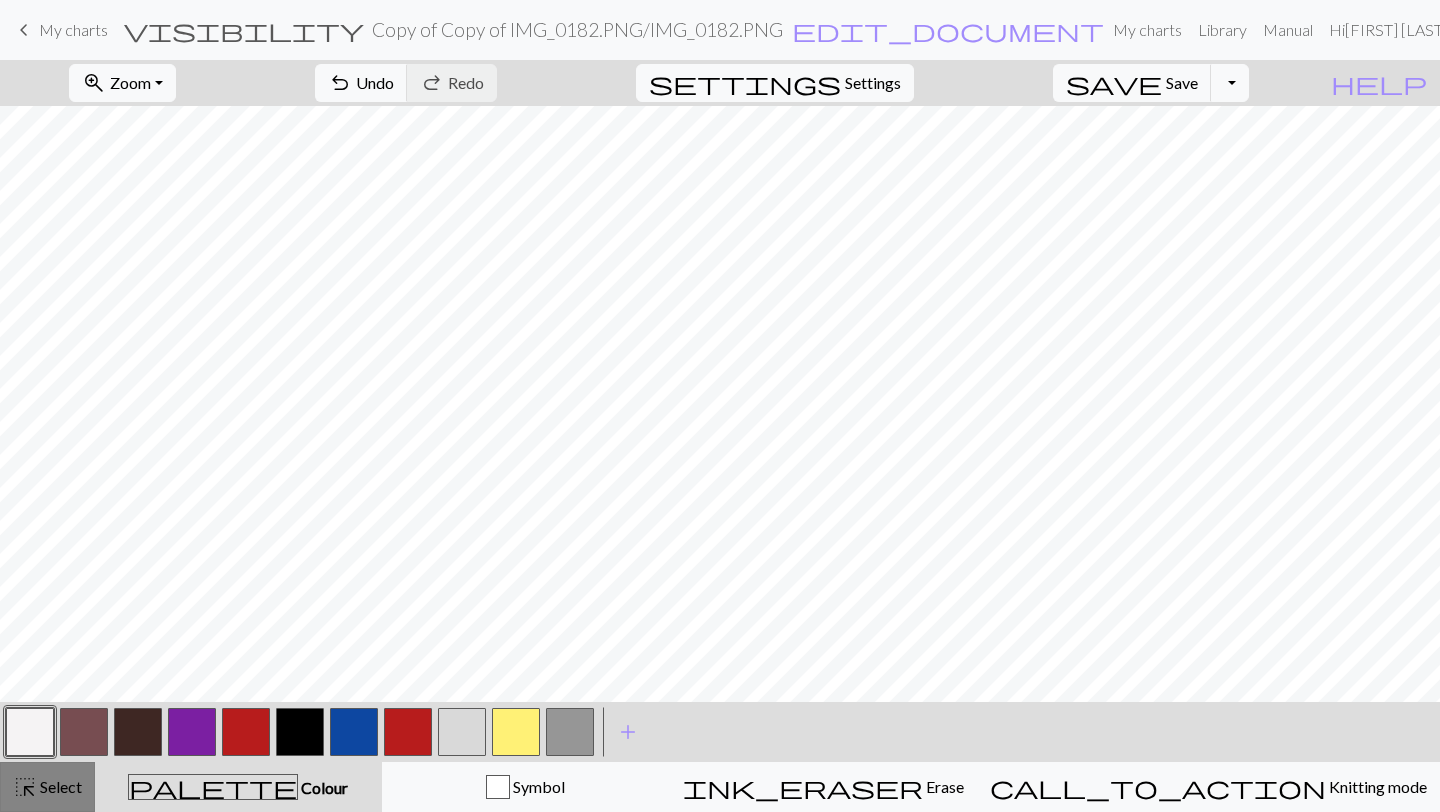 click on "Select" at bounding box center [59, 786] 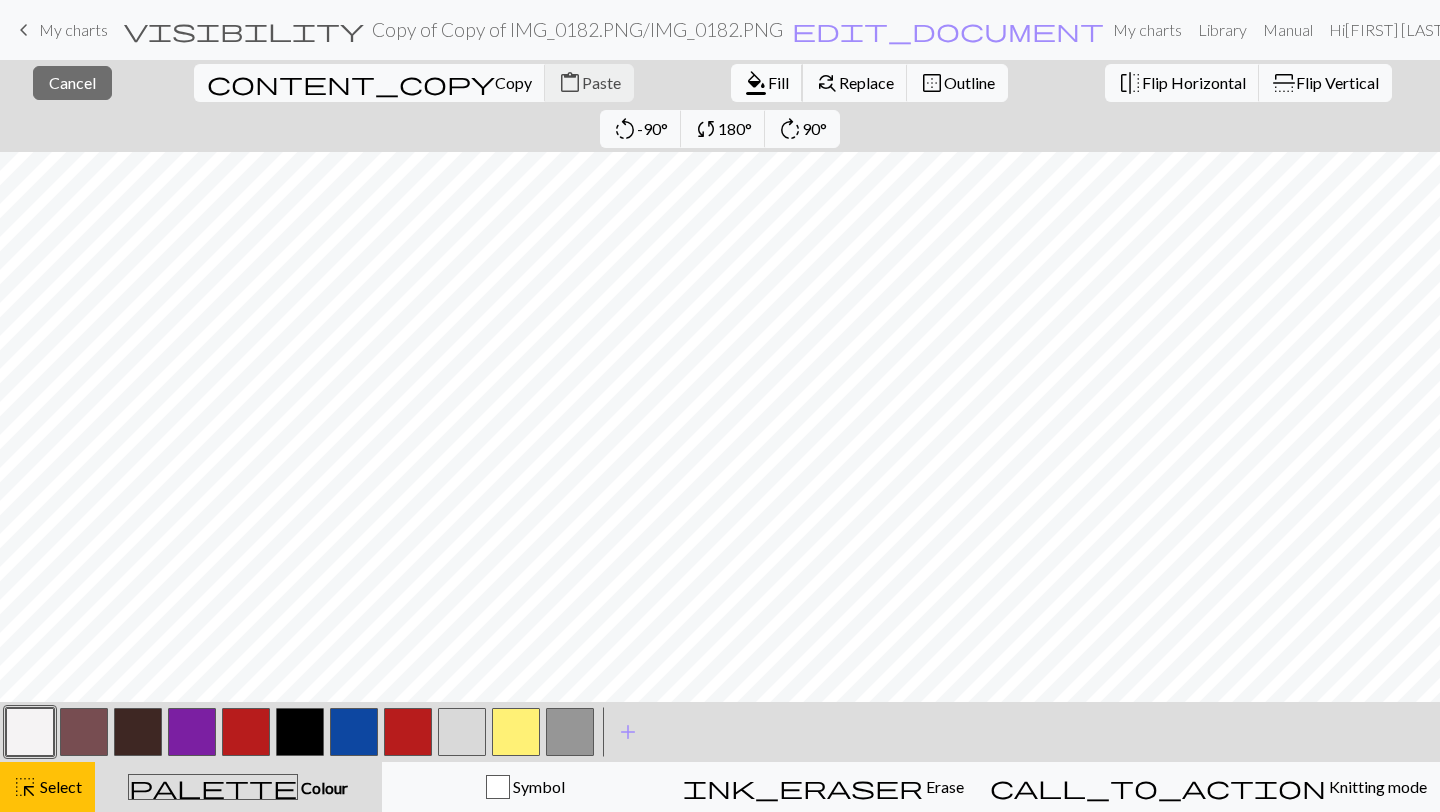 click on "Fill" at bounding box center [778, 82] 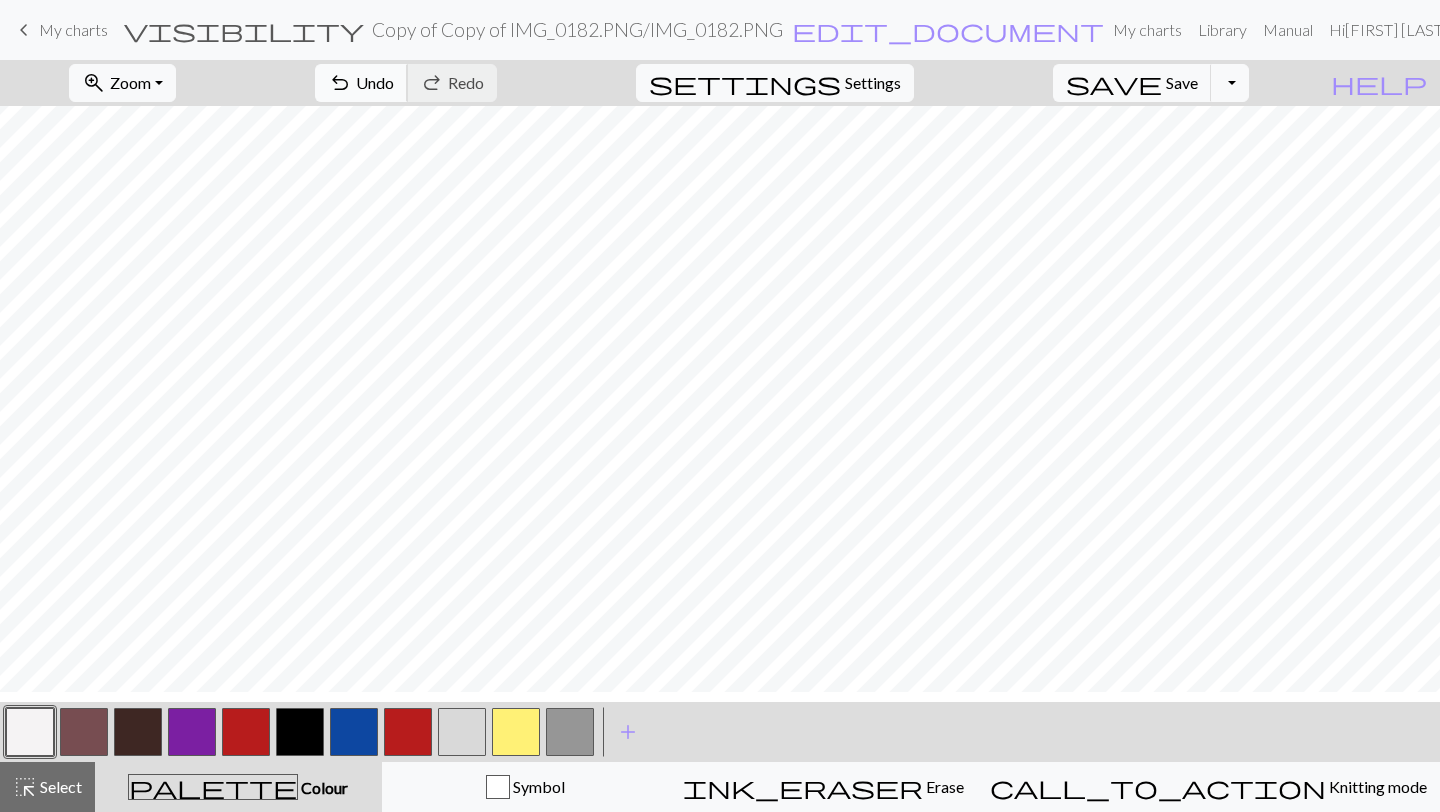 scroll, scrollTop: 0, scrollLeft: 0, axis: both 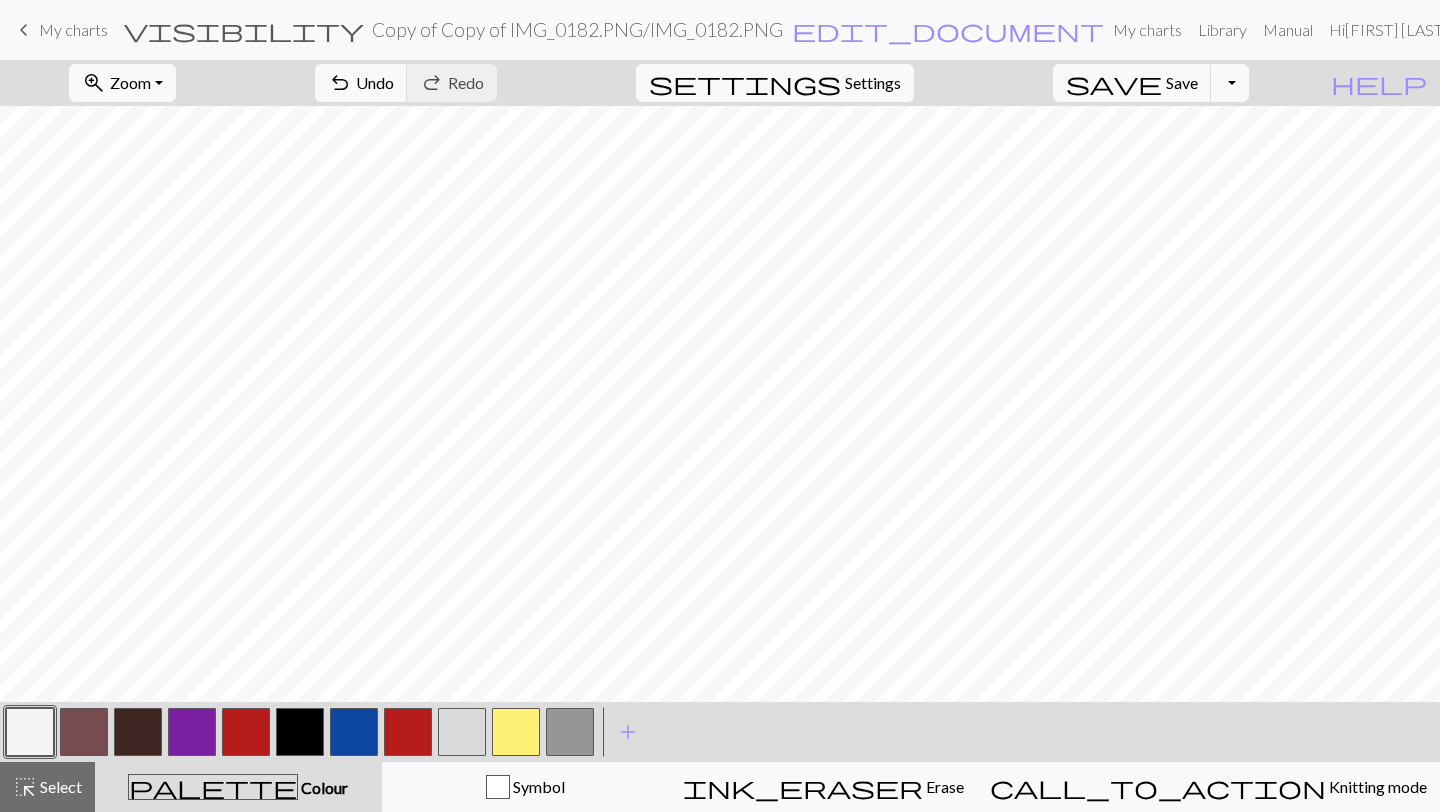 click at bounding box center (84, 732) 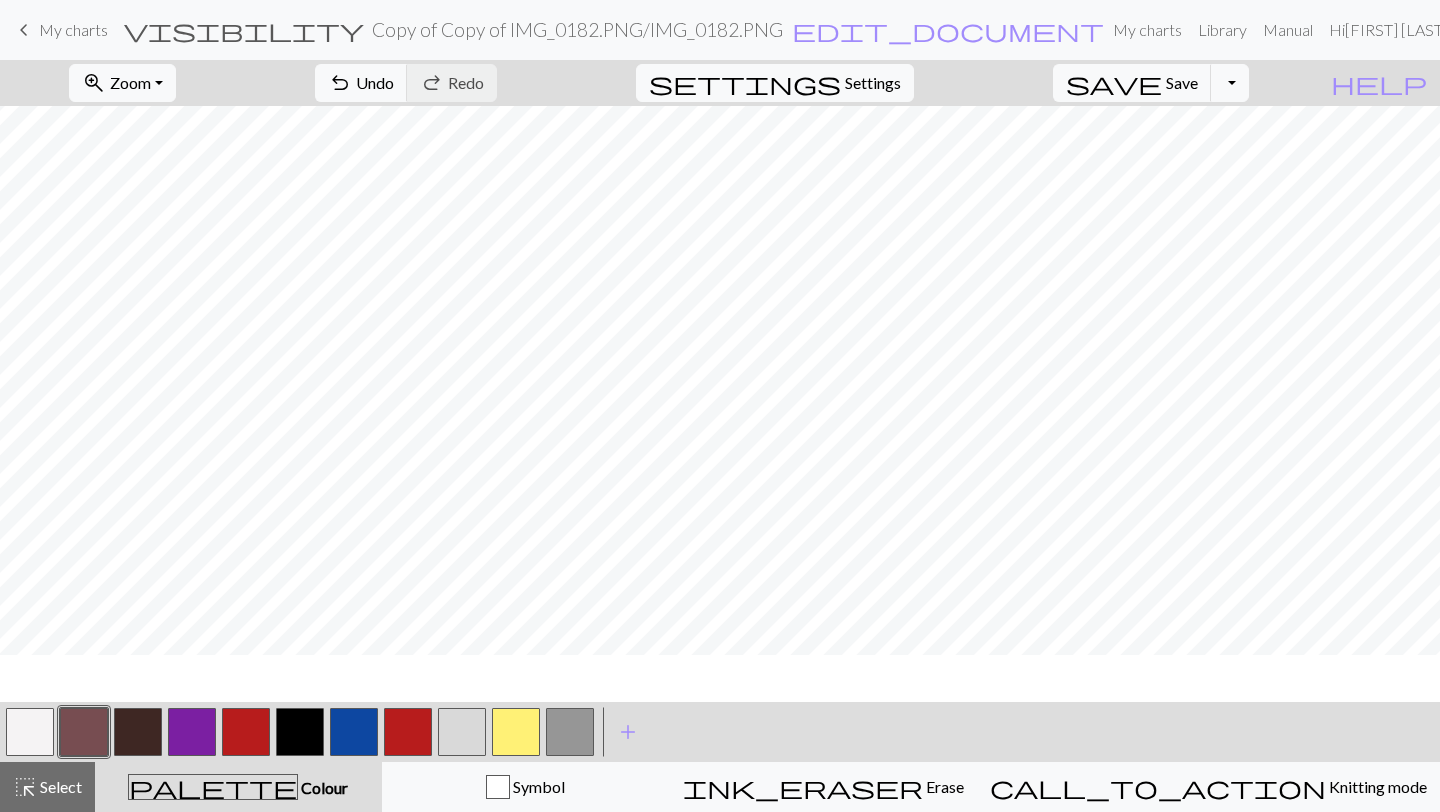 scroll, scrollTop: 0, scrollLeft: 0, axis: both 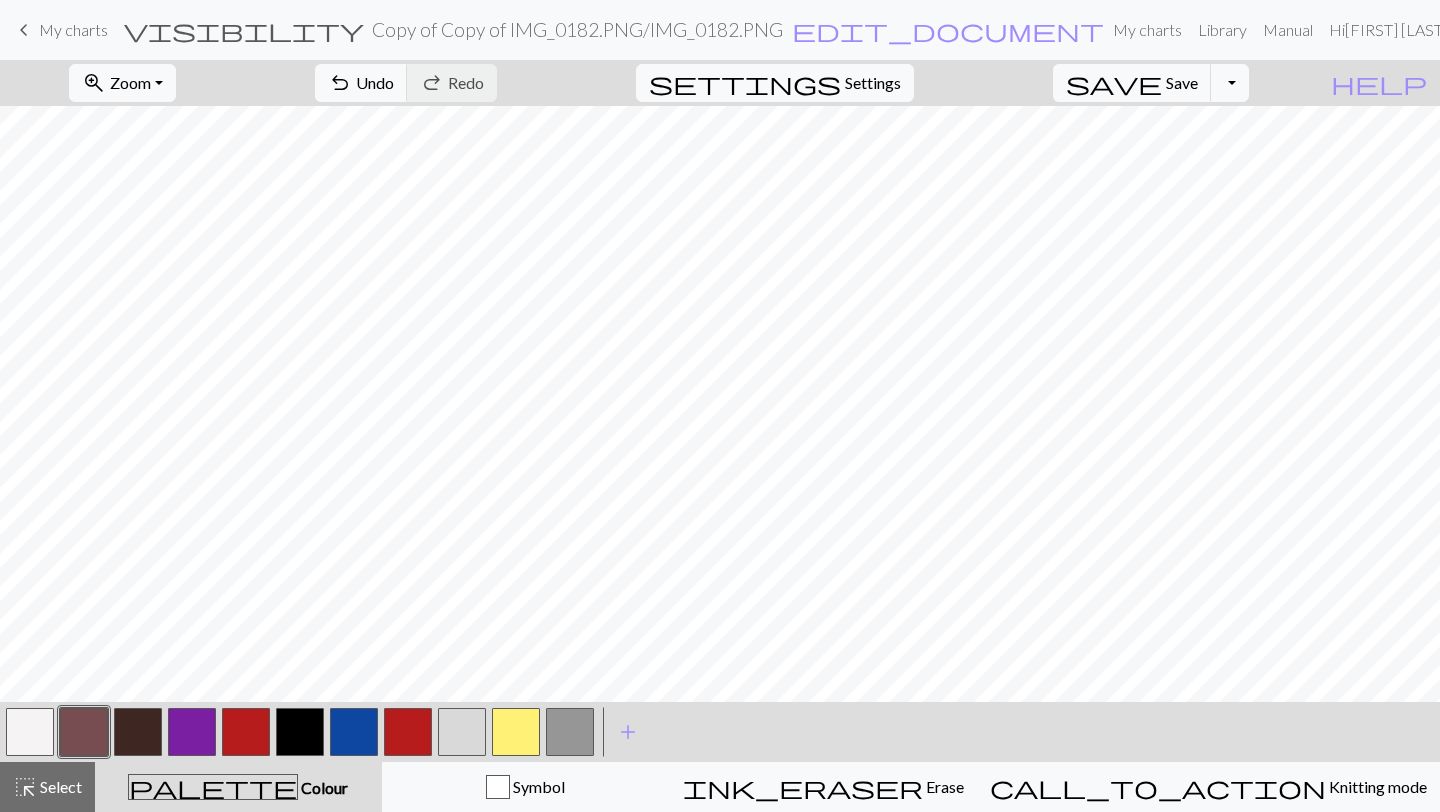 click at bounding box center [30, 732] 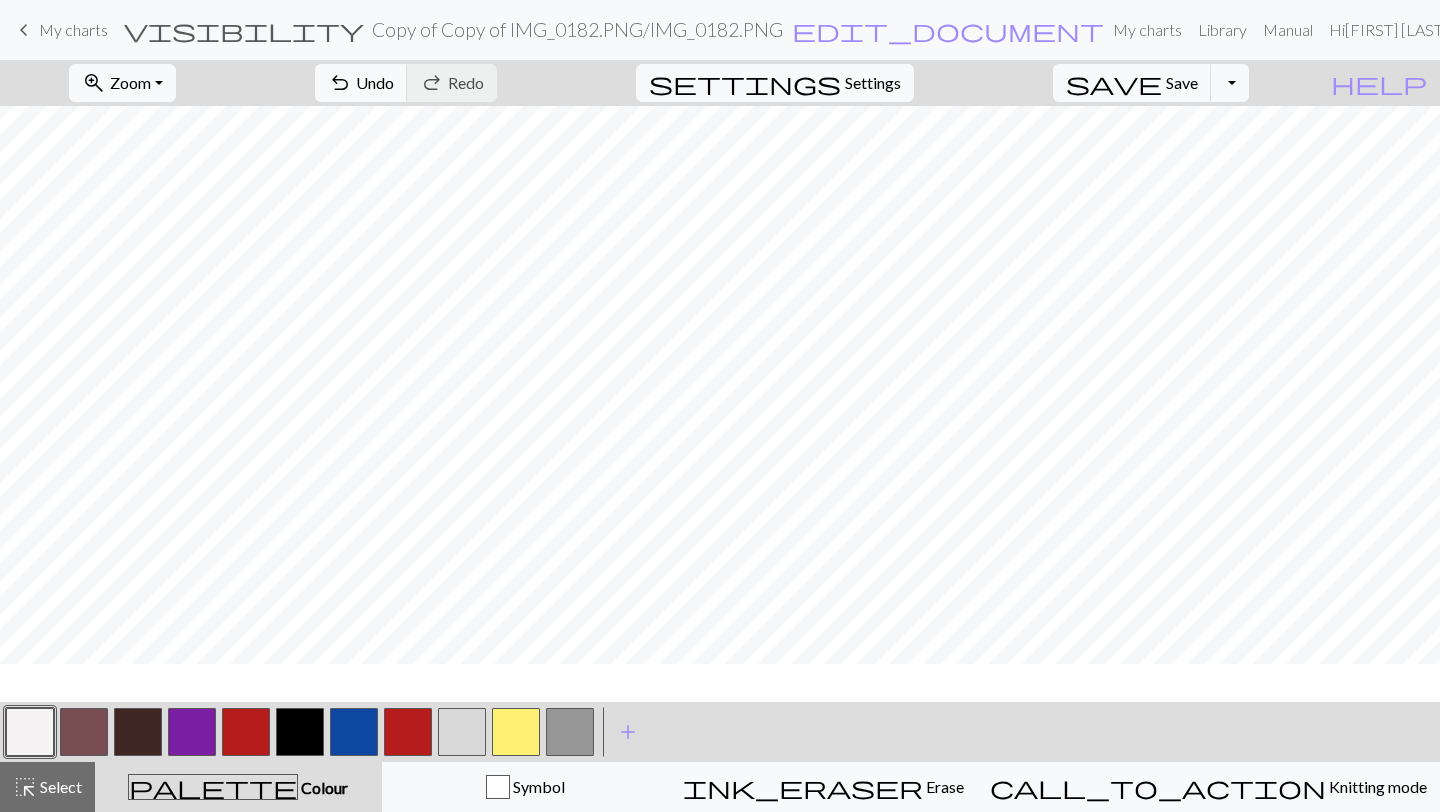 scroll, scrollTop: 0, scrollLeft: 0, axis: both 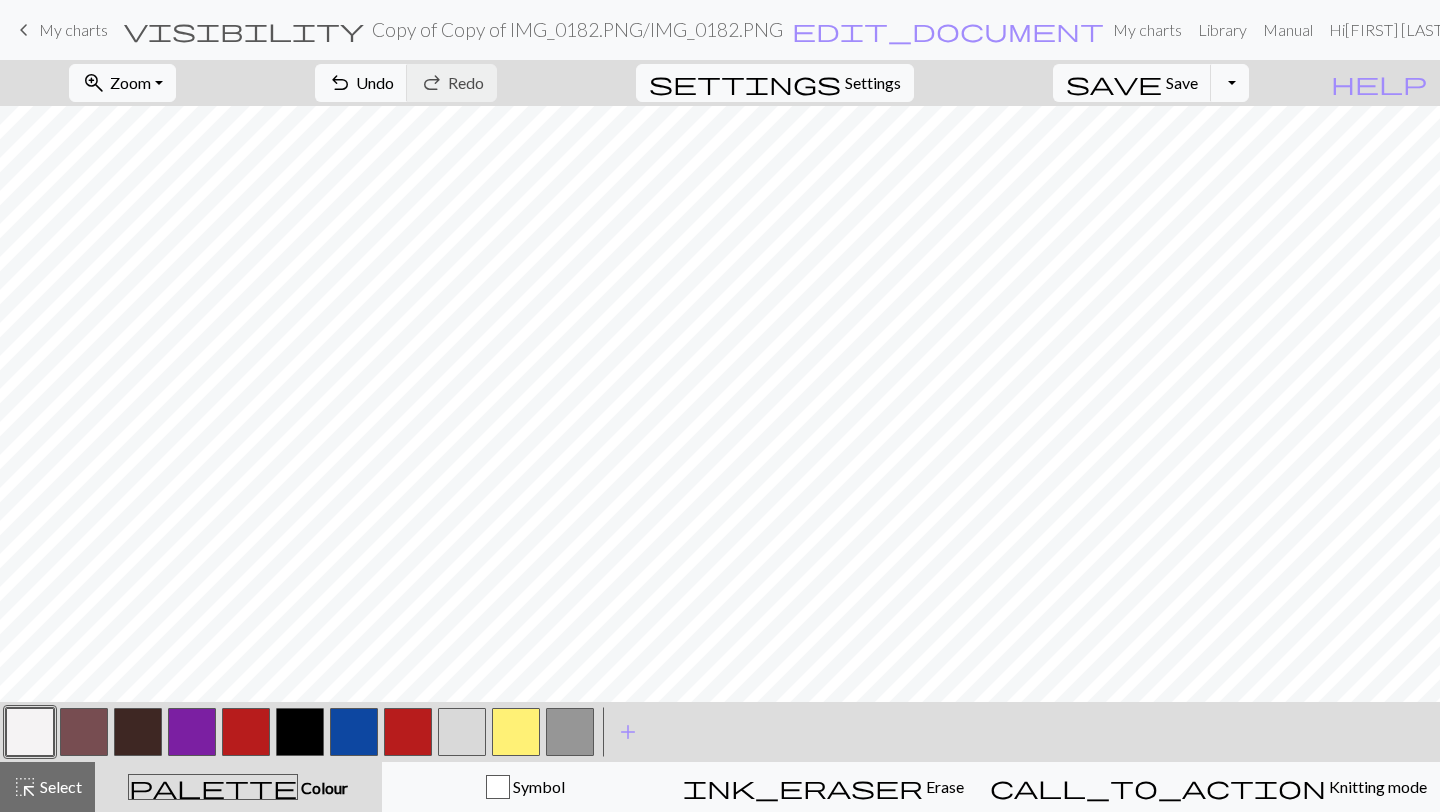click at bounding box center (408, 732) 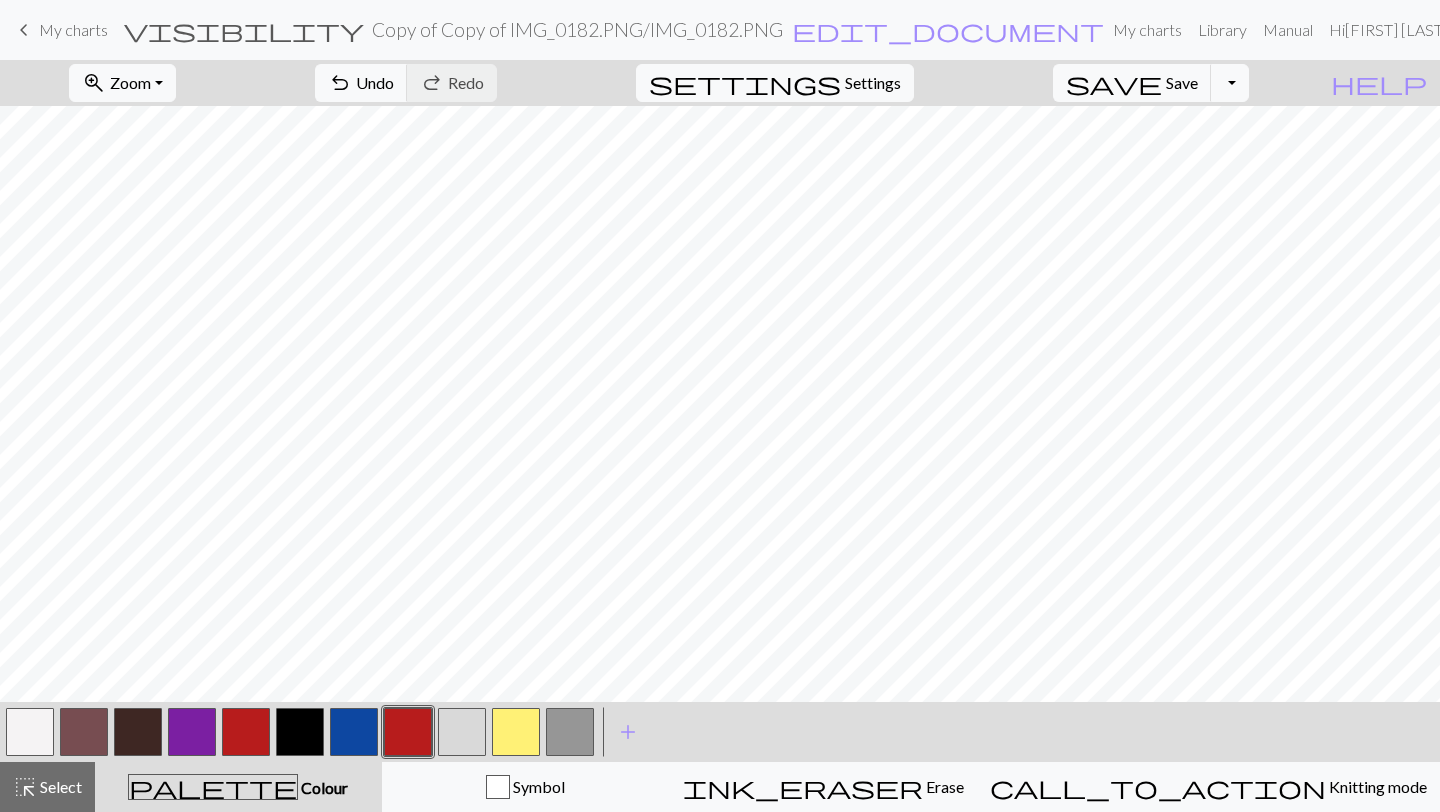 click at bounding box center (30, 732) 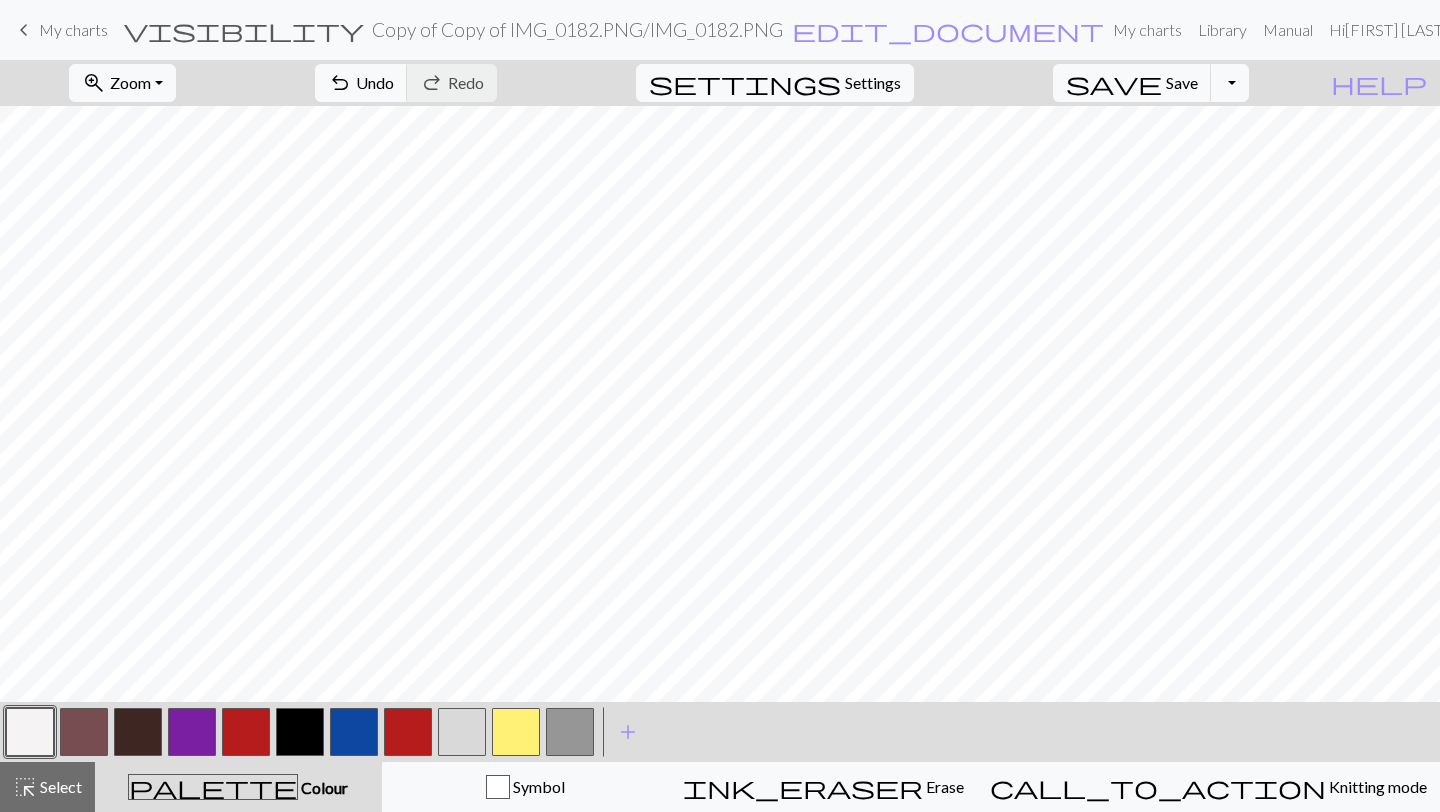 click at bounding box center (246, 732) 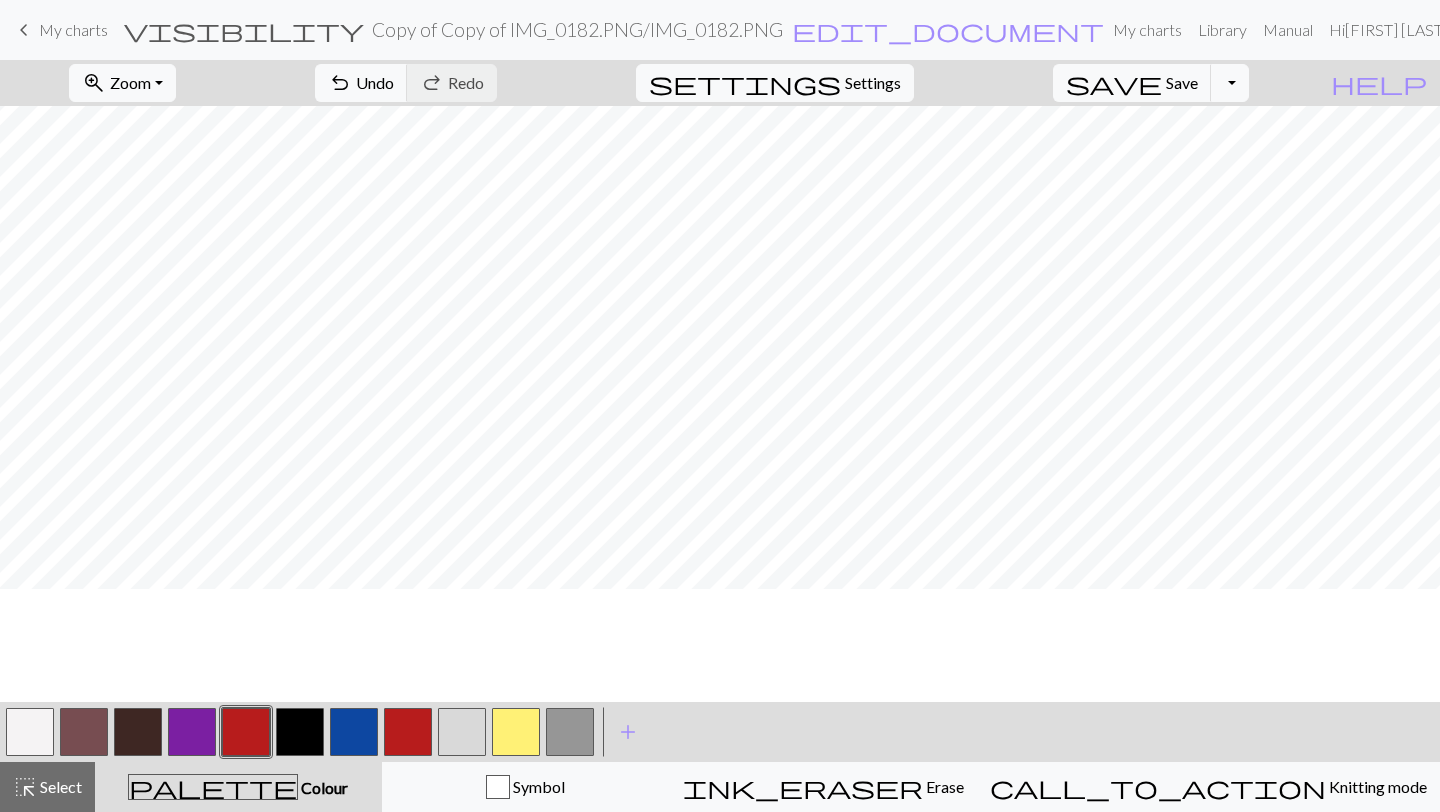 scroll, scrollTop: 0, scrollLeft: 0, axis: both 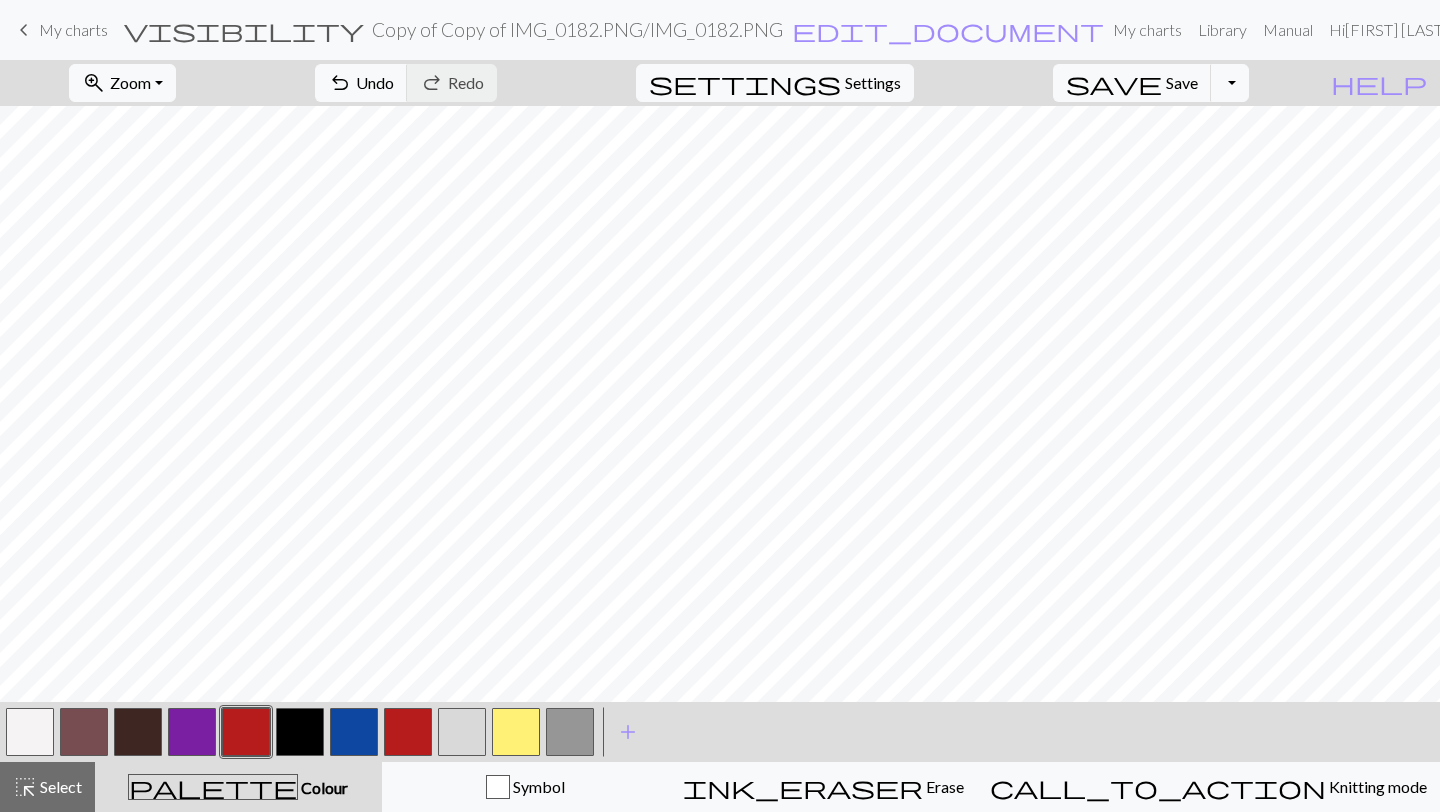 click at bounding box center [354, 732] 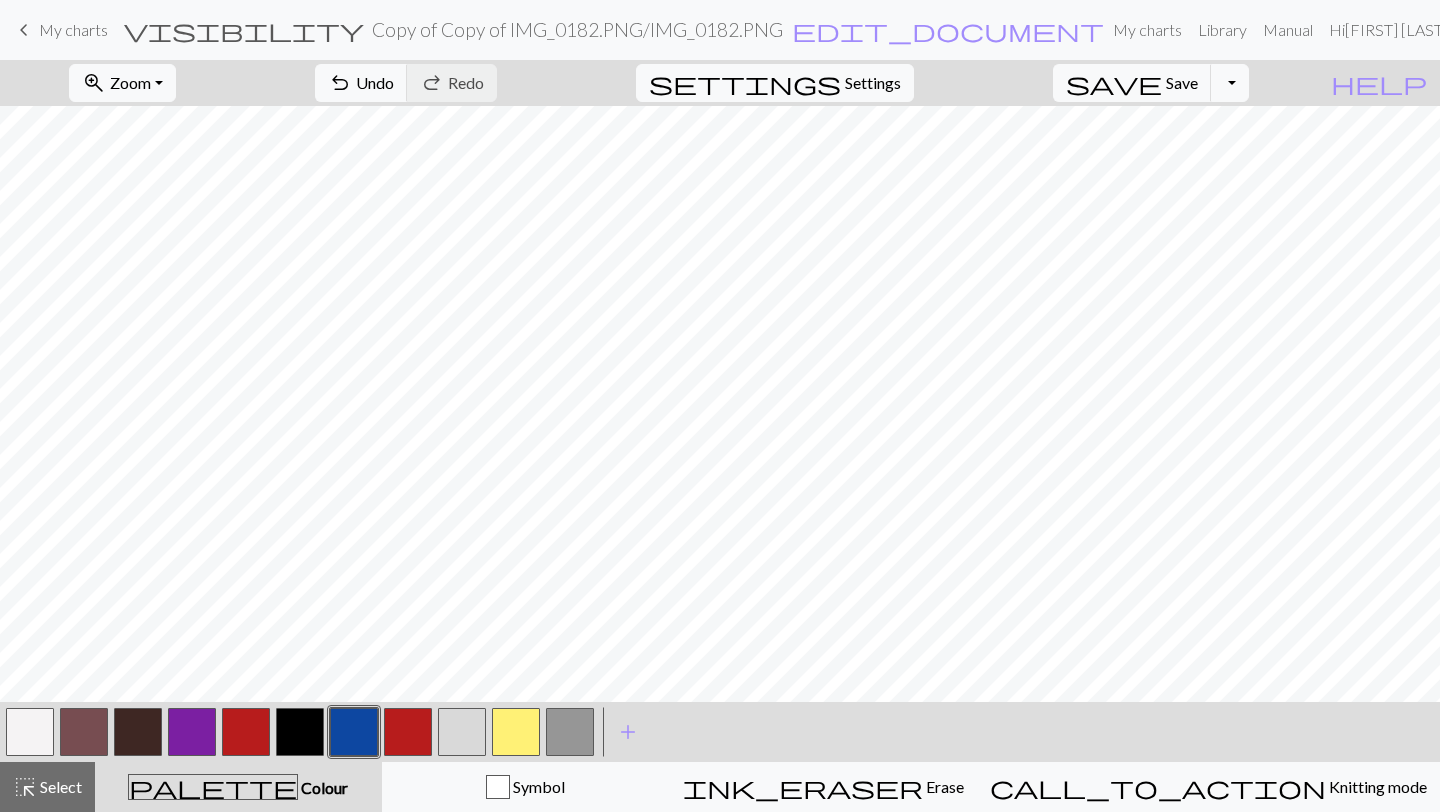 click at bounding box center [408, 732] 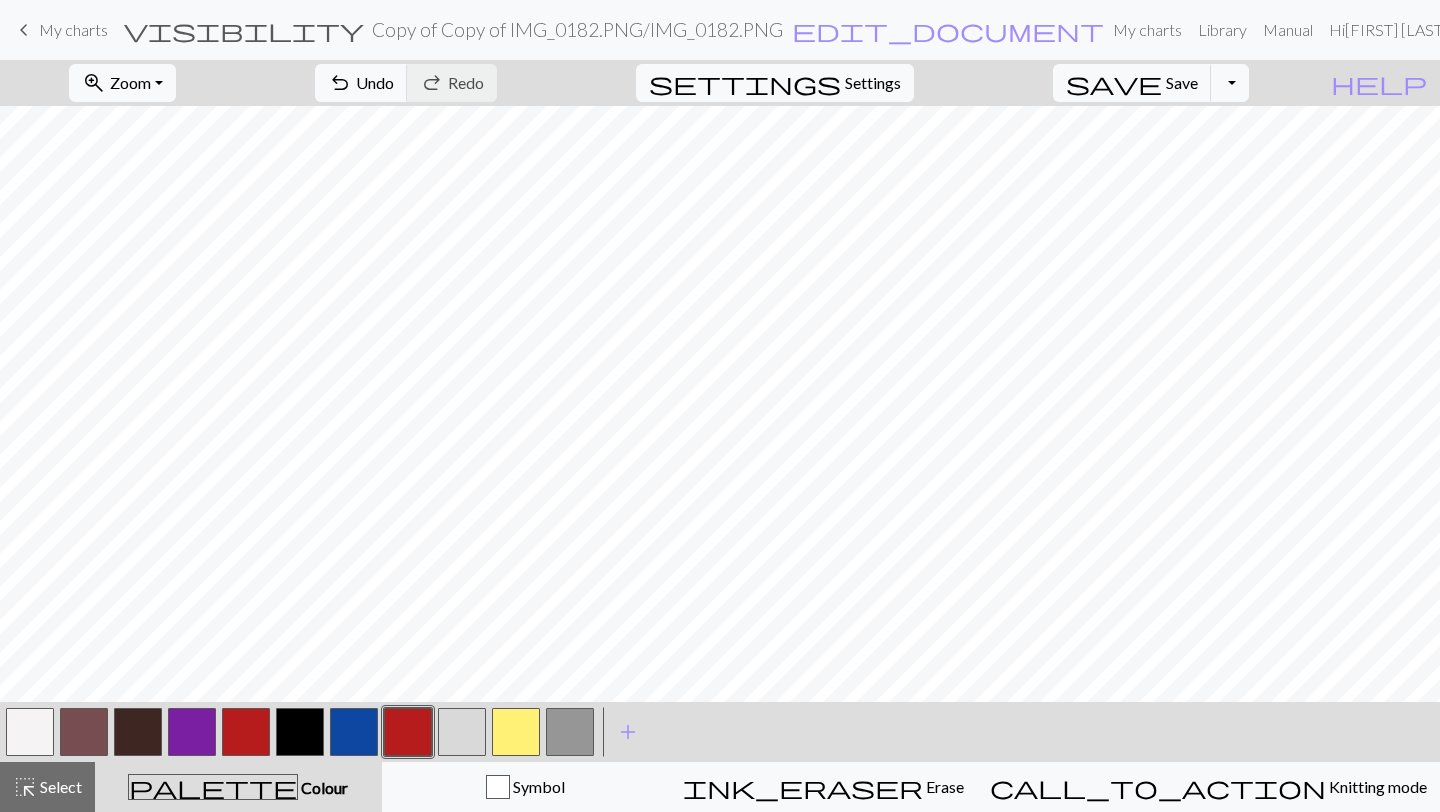 scroll, scrollTop: 263, scrollLeft: 0, axis: vertical 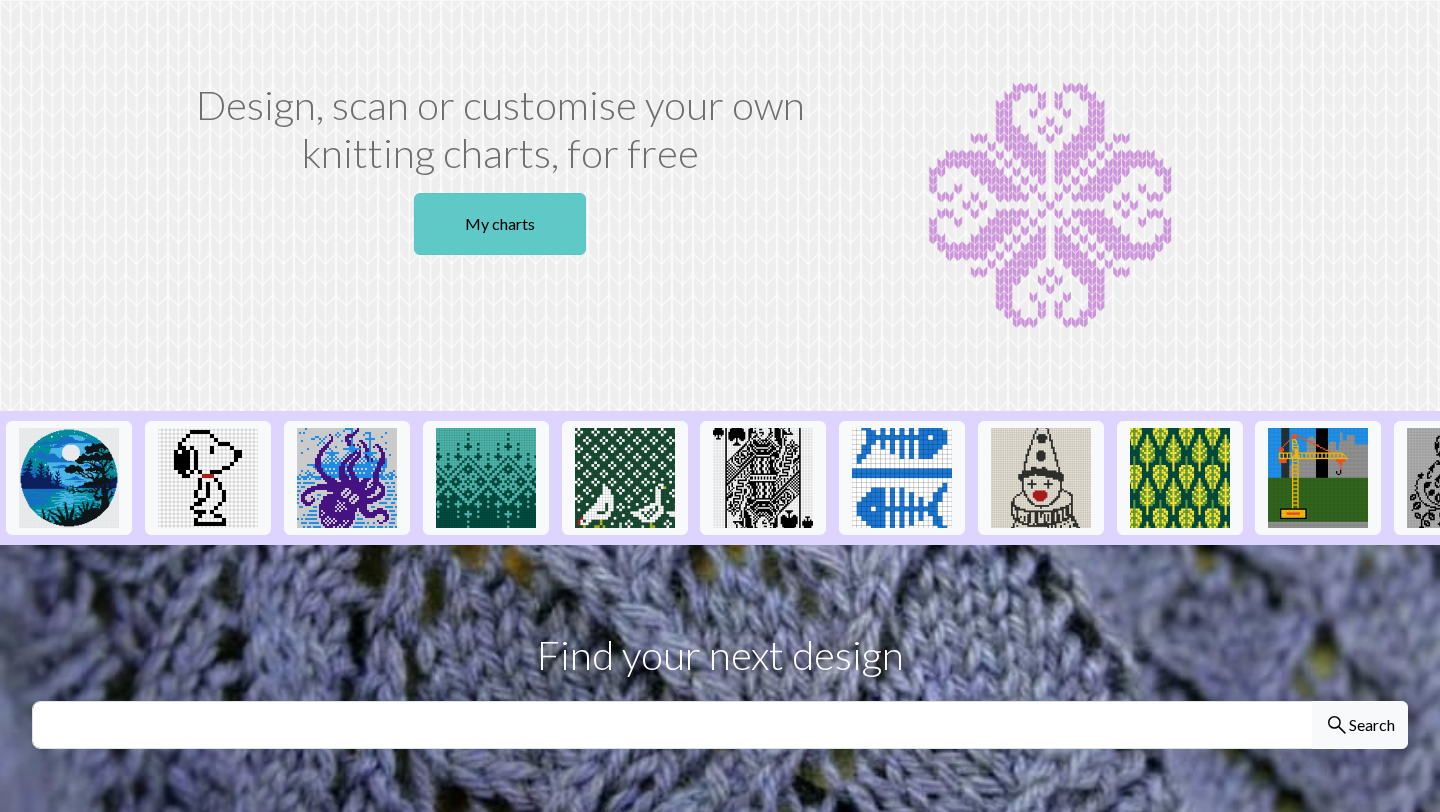 click on "My charts" at bounding box center (500, 224) 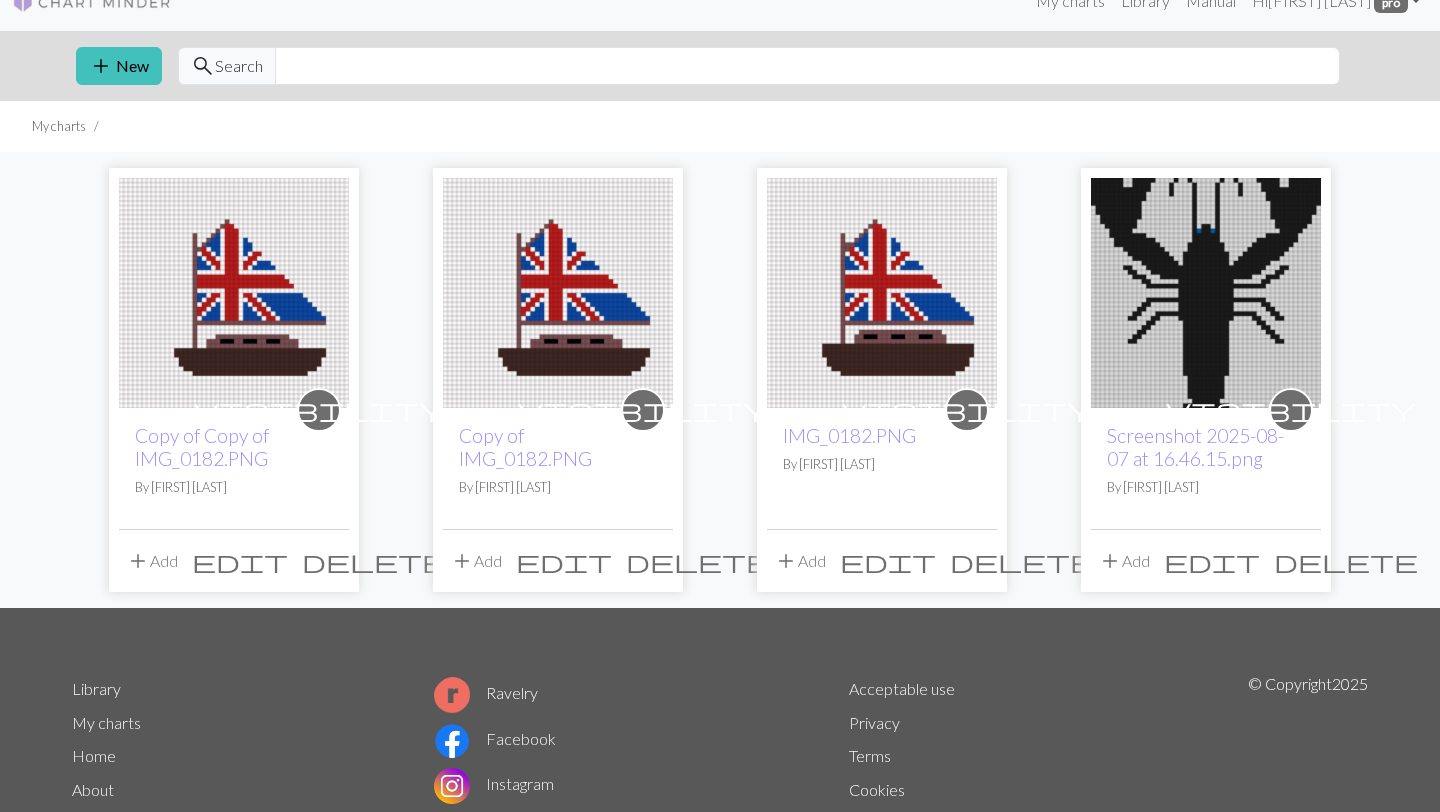 scroll, scrollTop: 30, scrollLeft: 0, axis: vertical 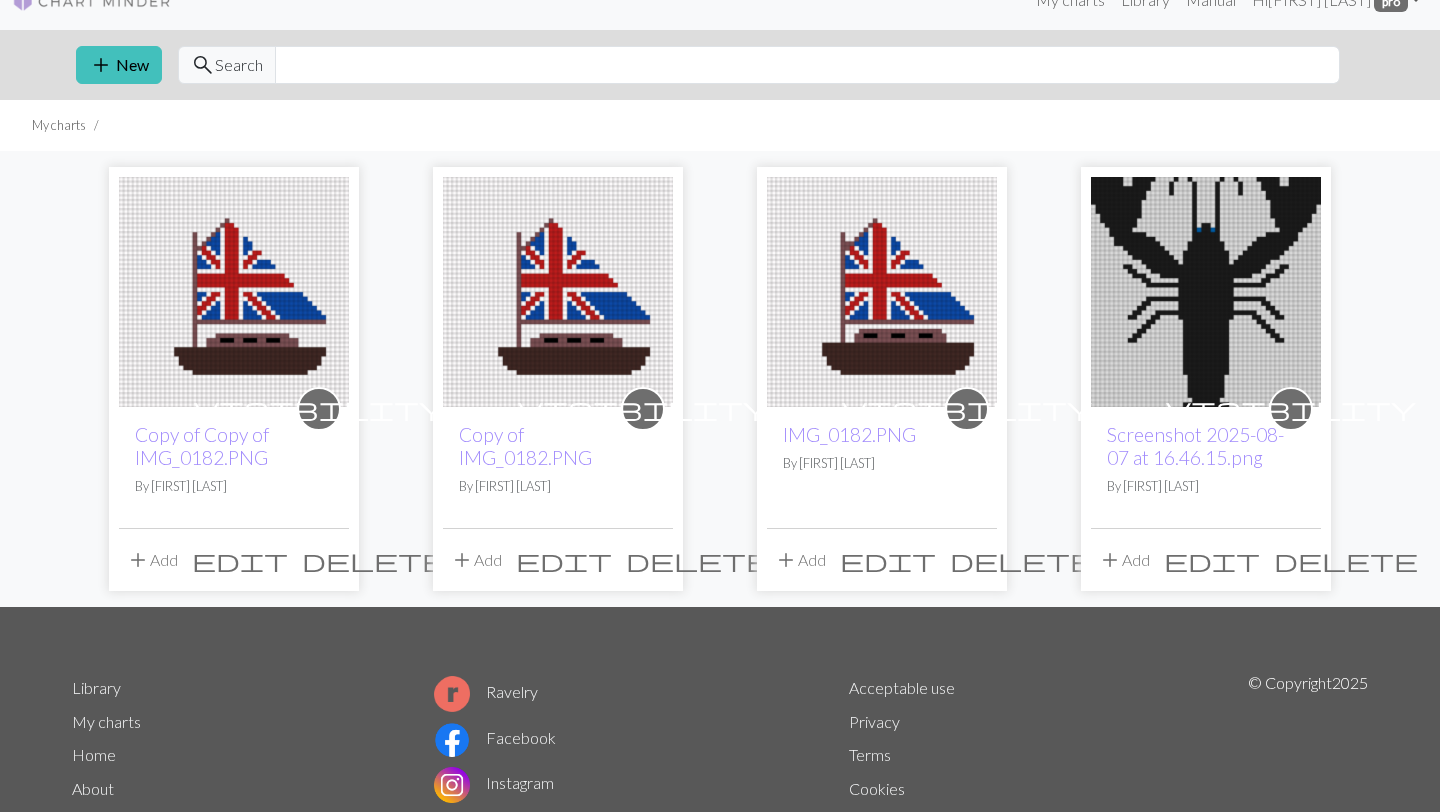 click on "delete" at bounding box center (1022, 560) 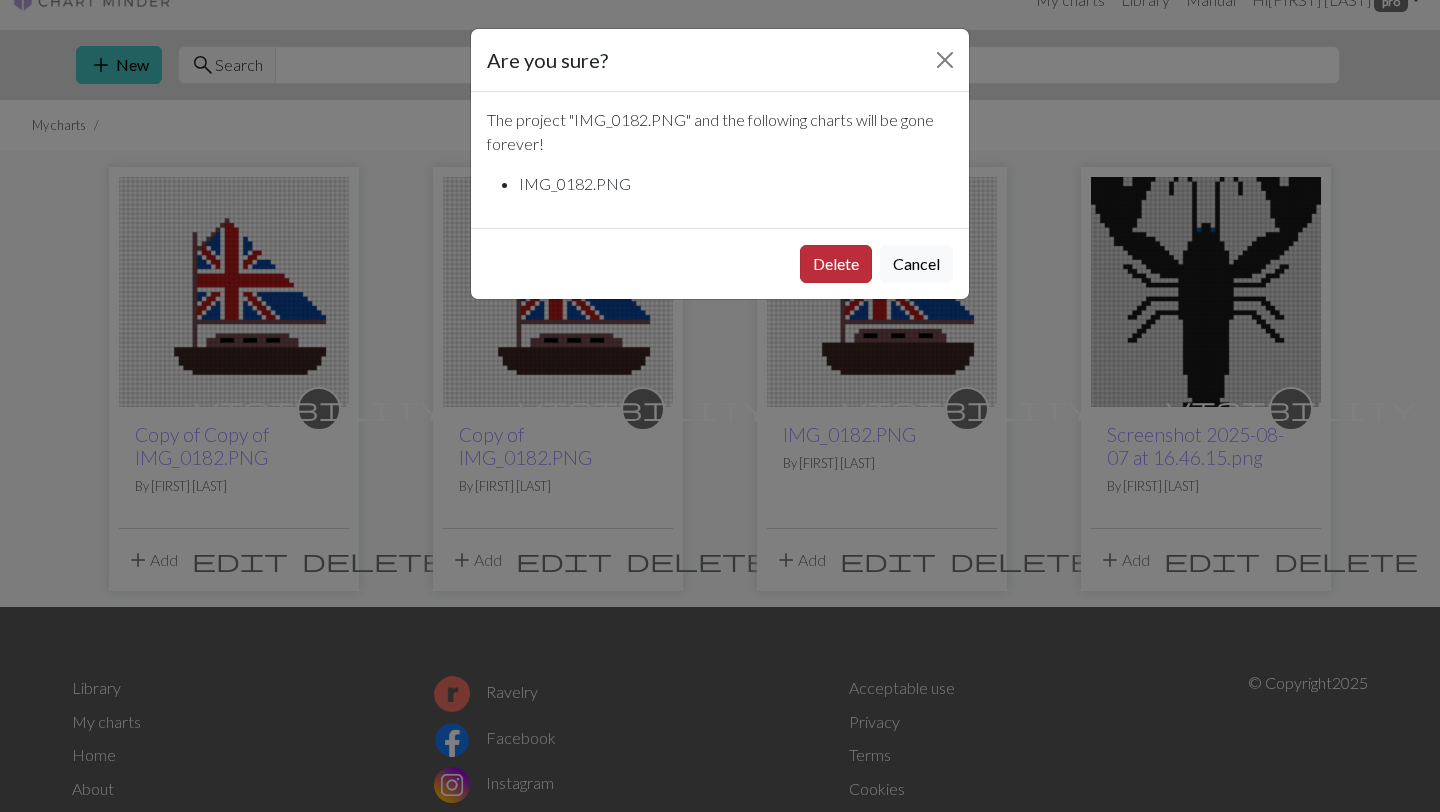 click on "Delete" at bounding box center (836, 264) 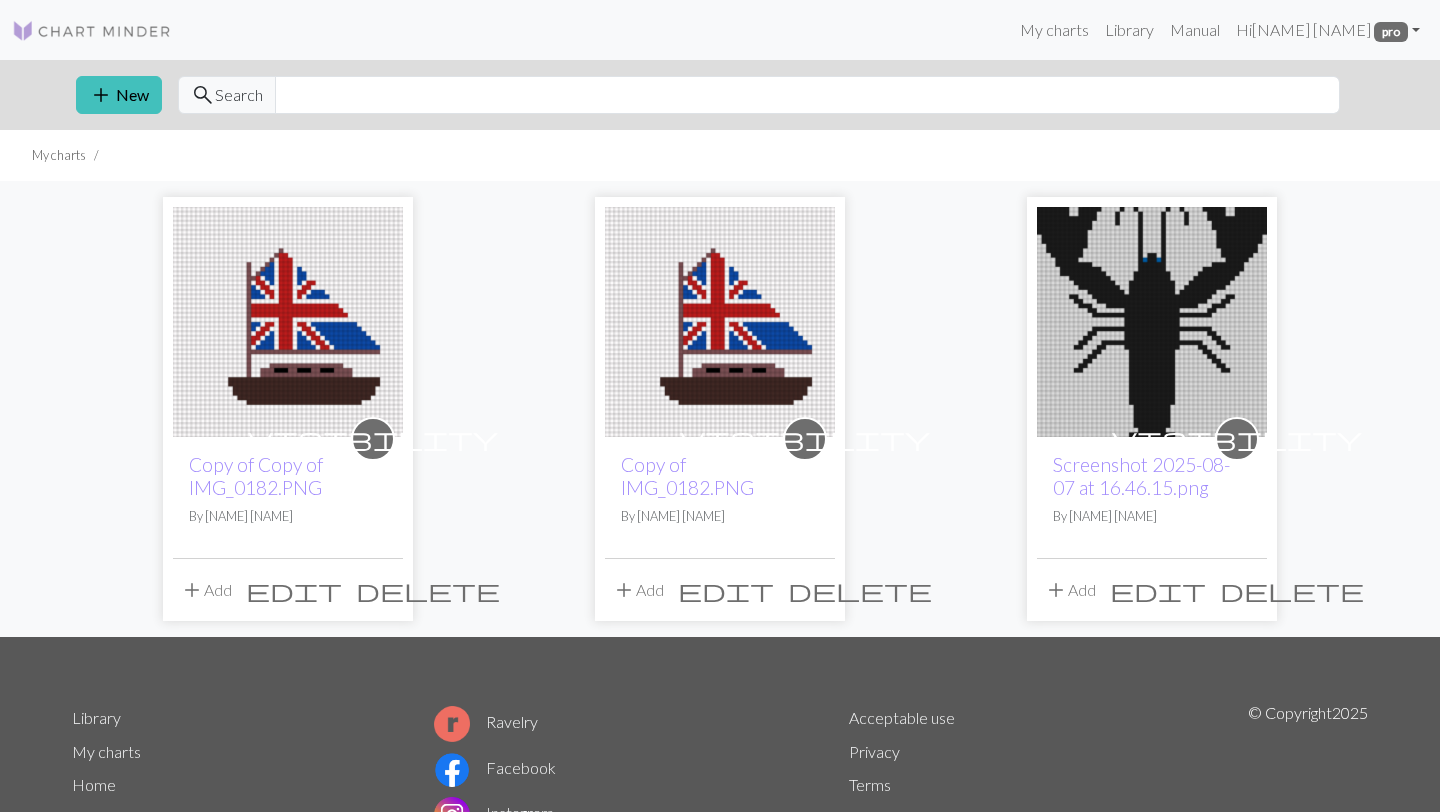 scroll, scrollTop: 30, scrollLeft: 0, axis: vertical 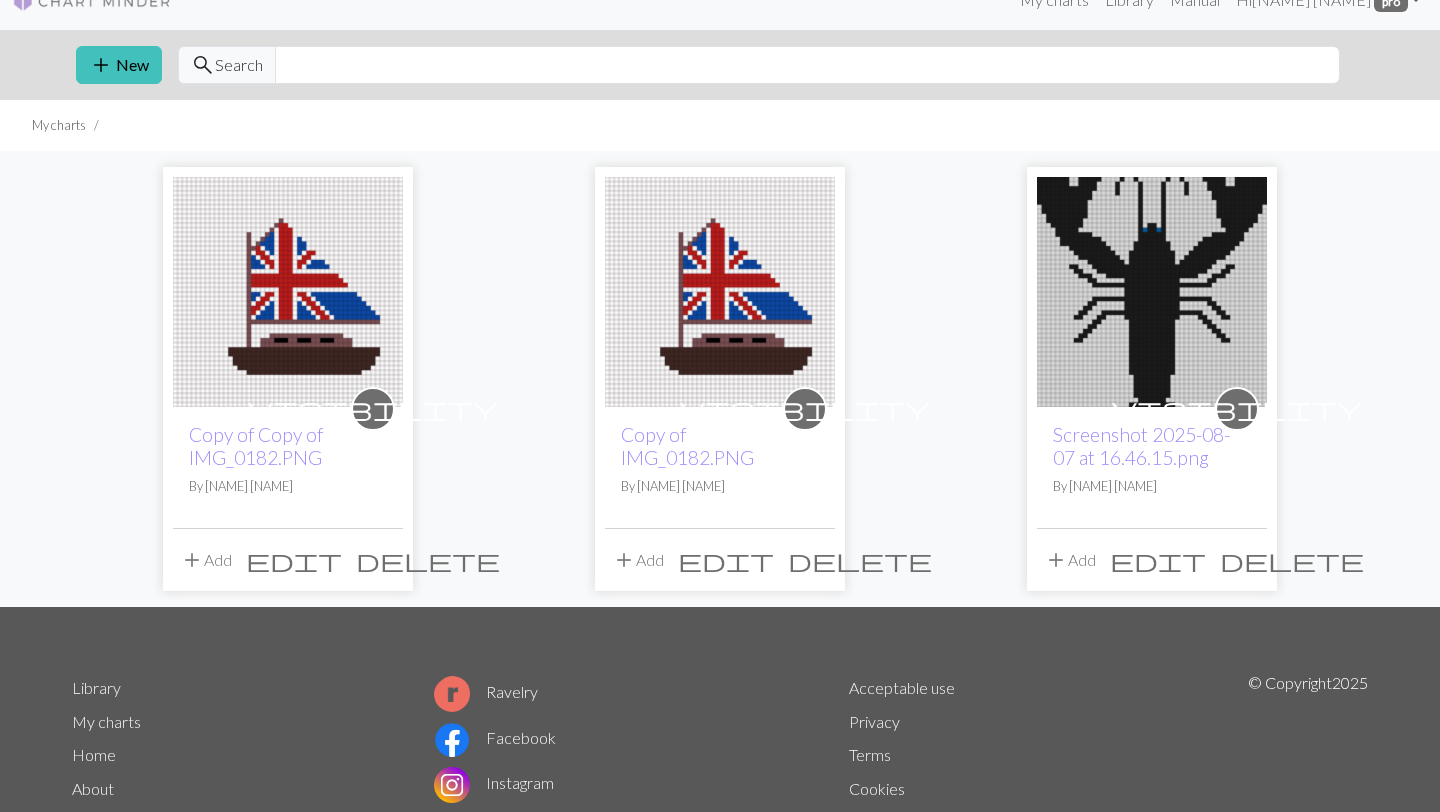 click at bounding box center [1152, 292] 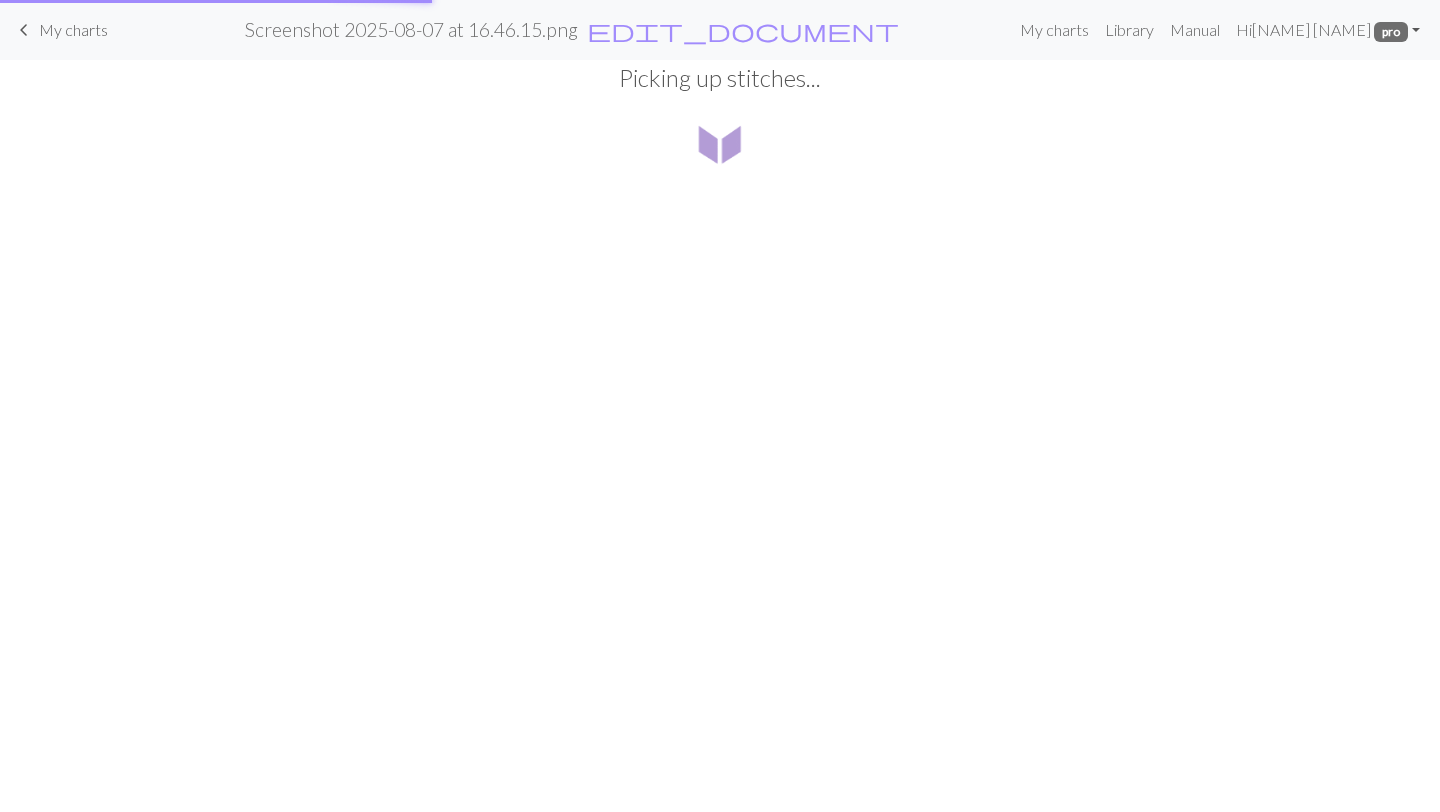 scroll, scrollTop: 0, scrollLeft: 0, axis: both 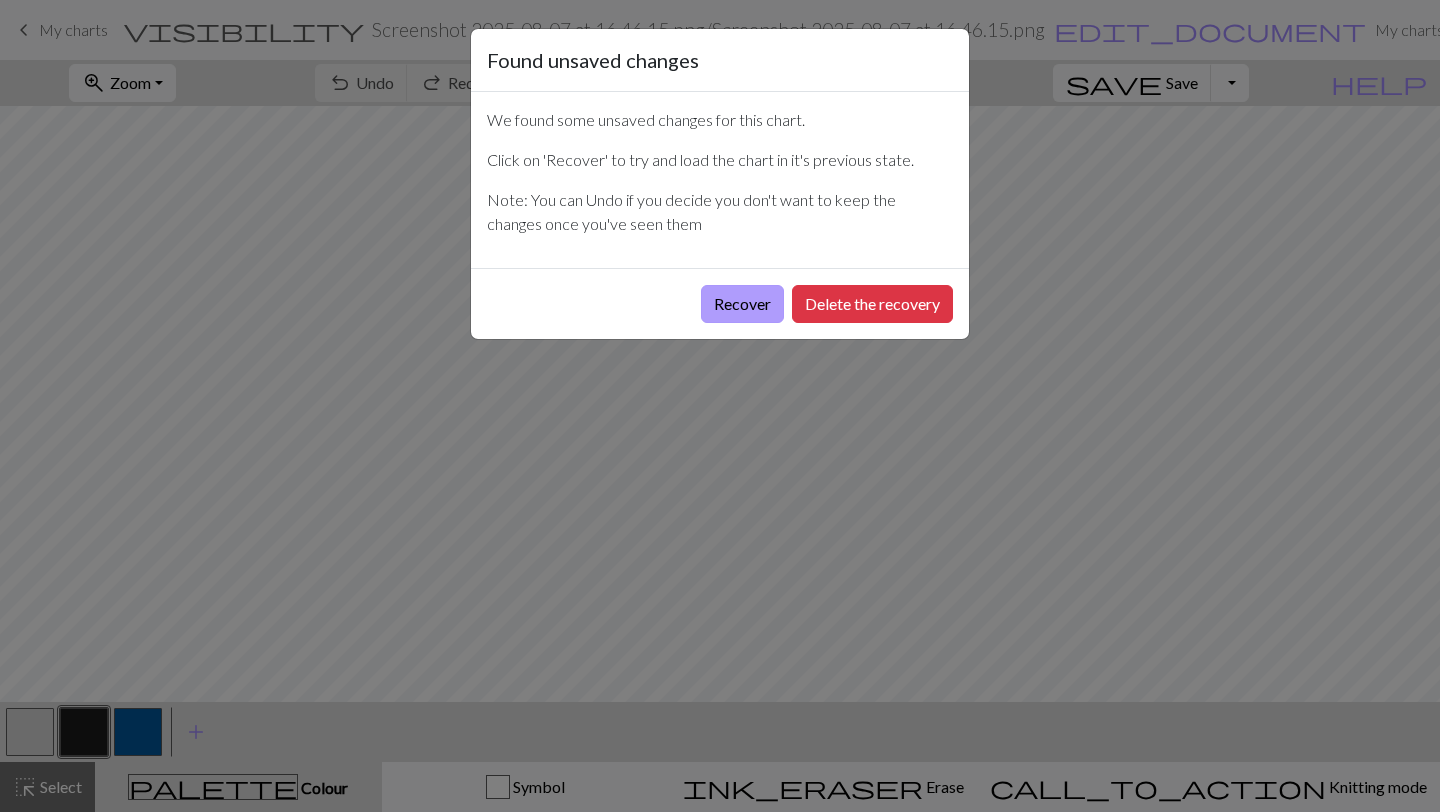 click on "Recover" at bounding box center (742, 304) 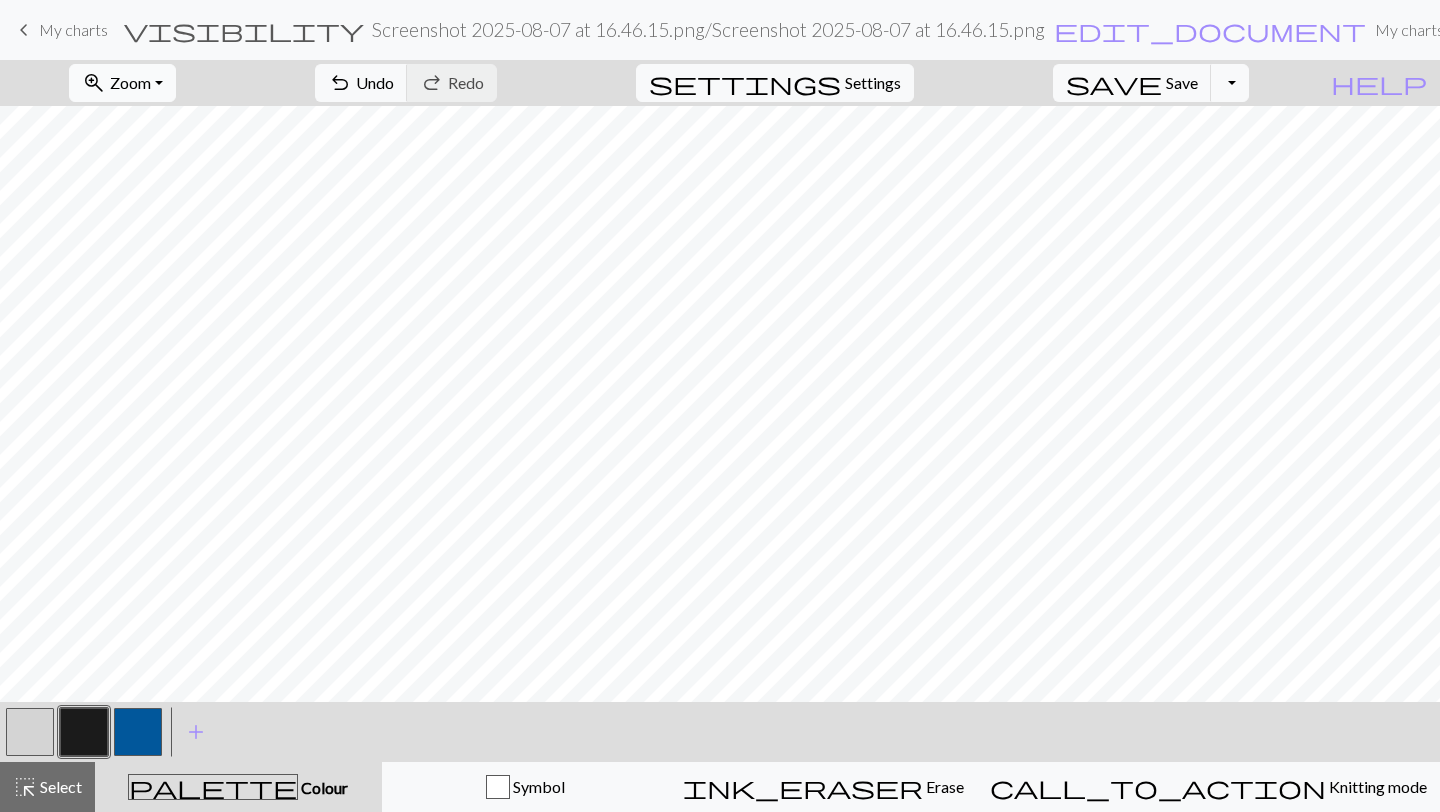 click on "zoom_in Zoom Zoom" at bounding box center [122, 83] 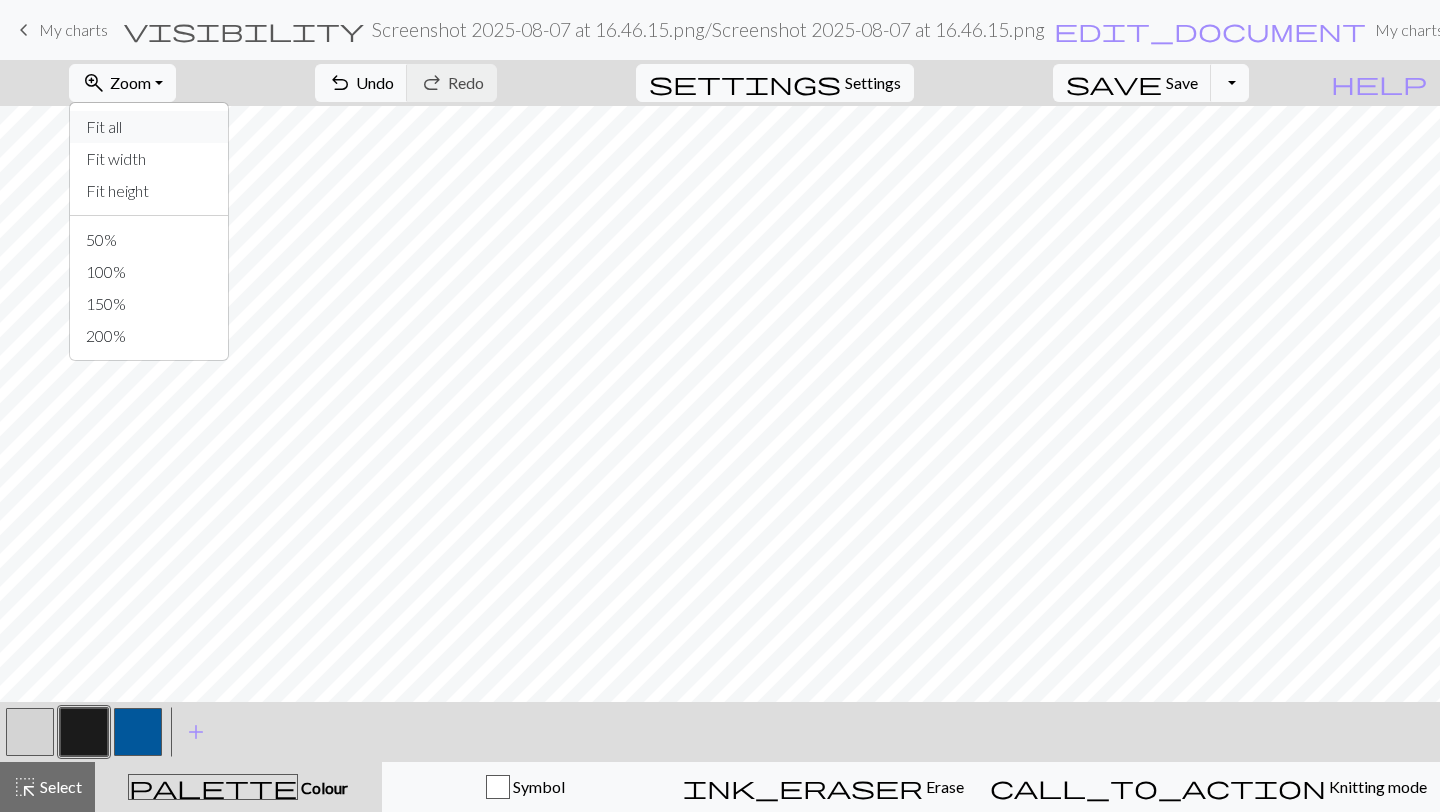 click on "Fit all" at bounding box center (149, 127) 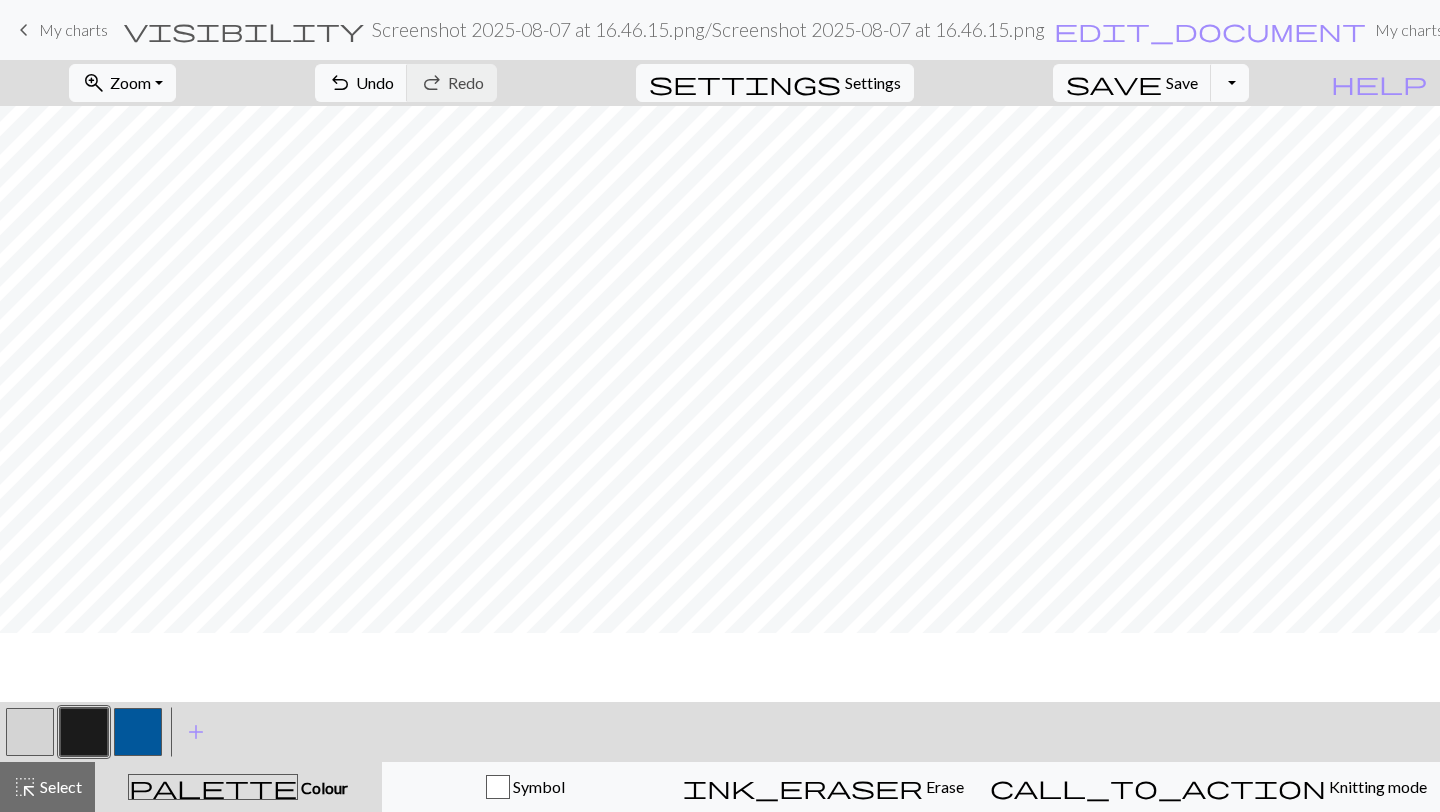 scroll, scrollTop: 0, scrollLeft: 0, axis: both 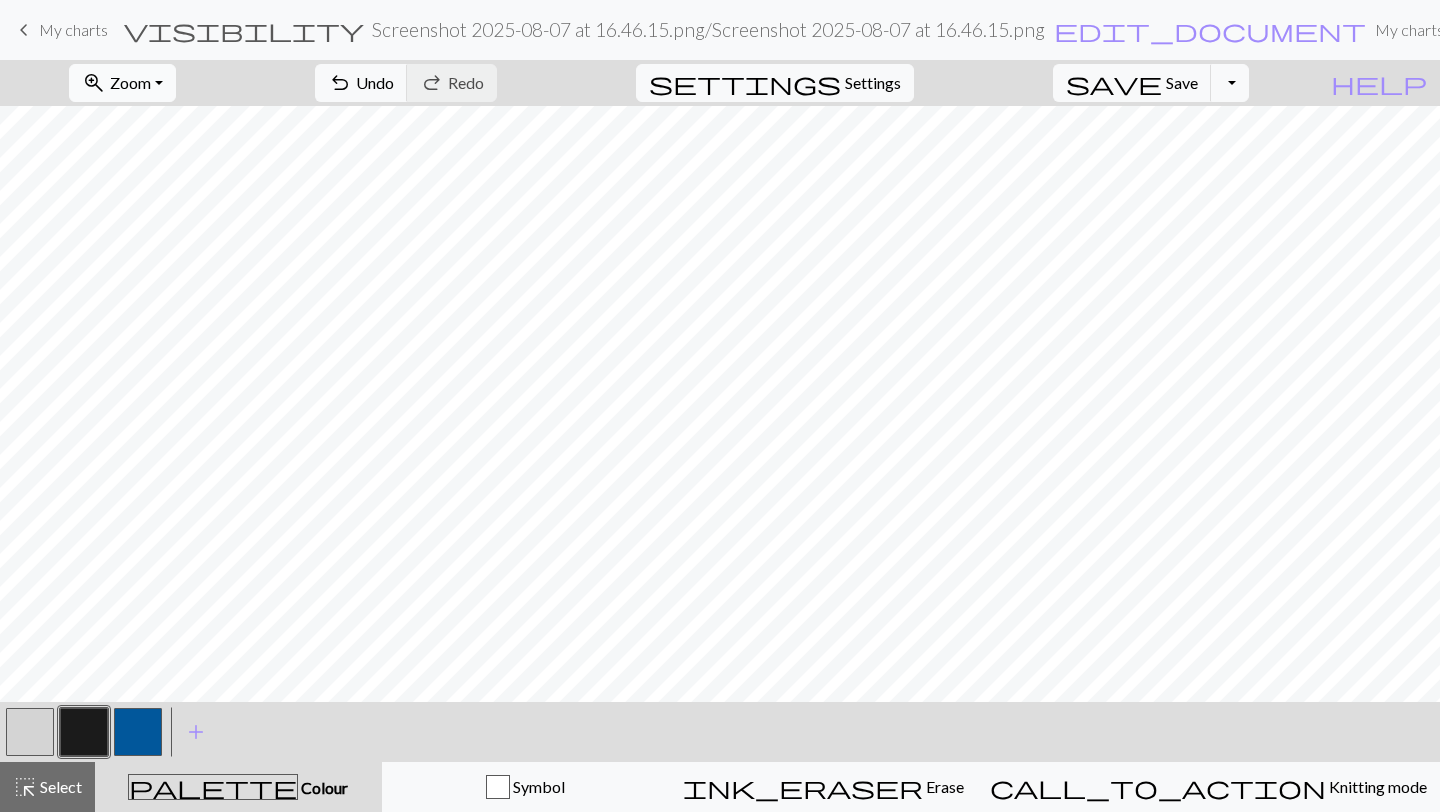 click on "Zoom" at bounding box center [130, 82] 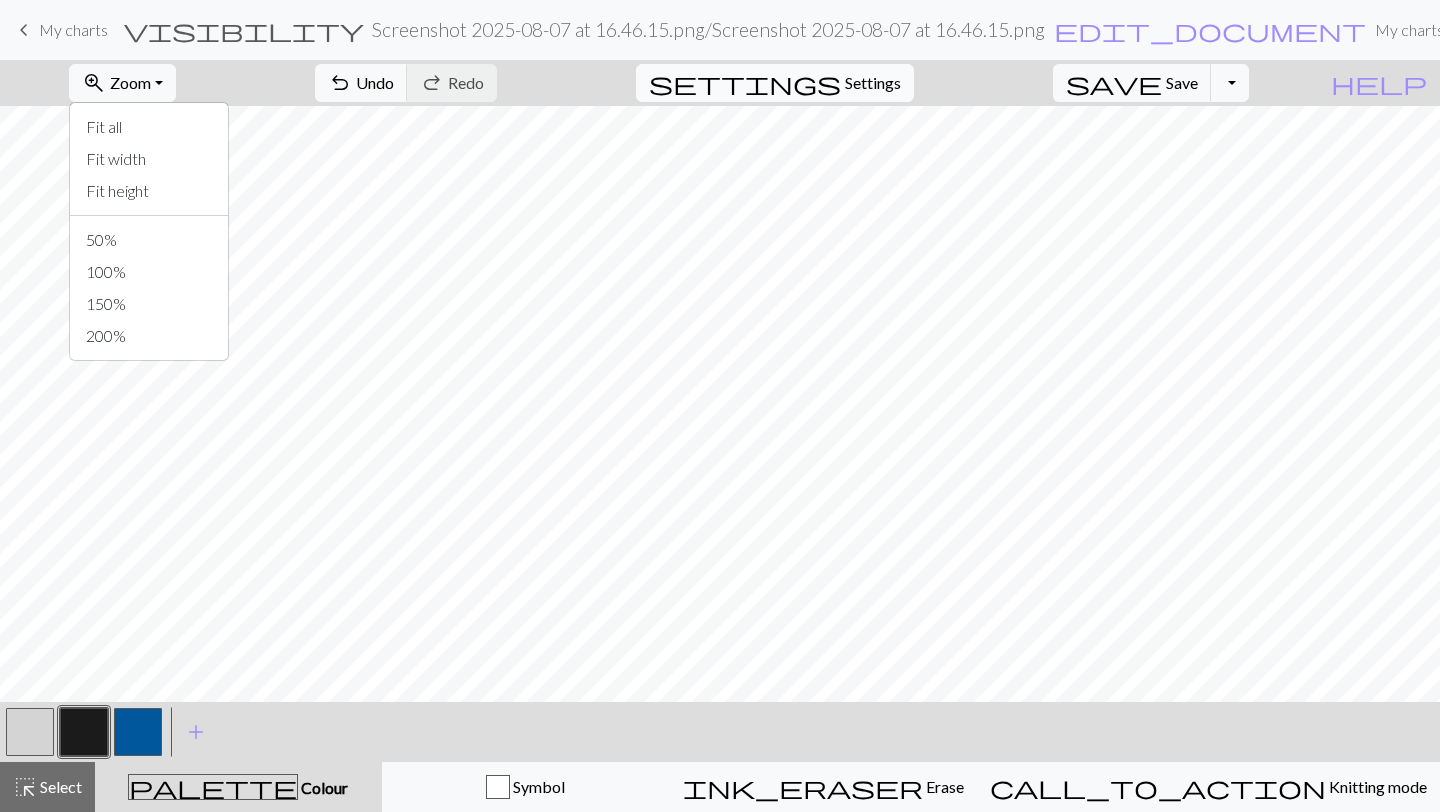 click on "settings  Settings" at bounding box center [775, 83] 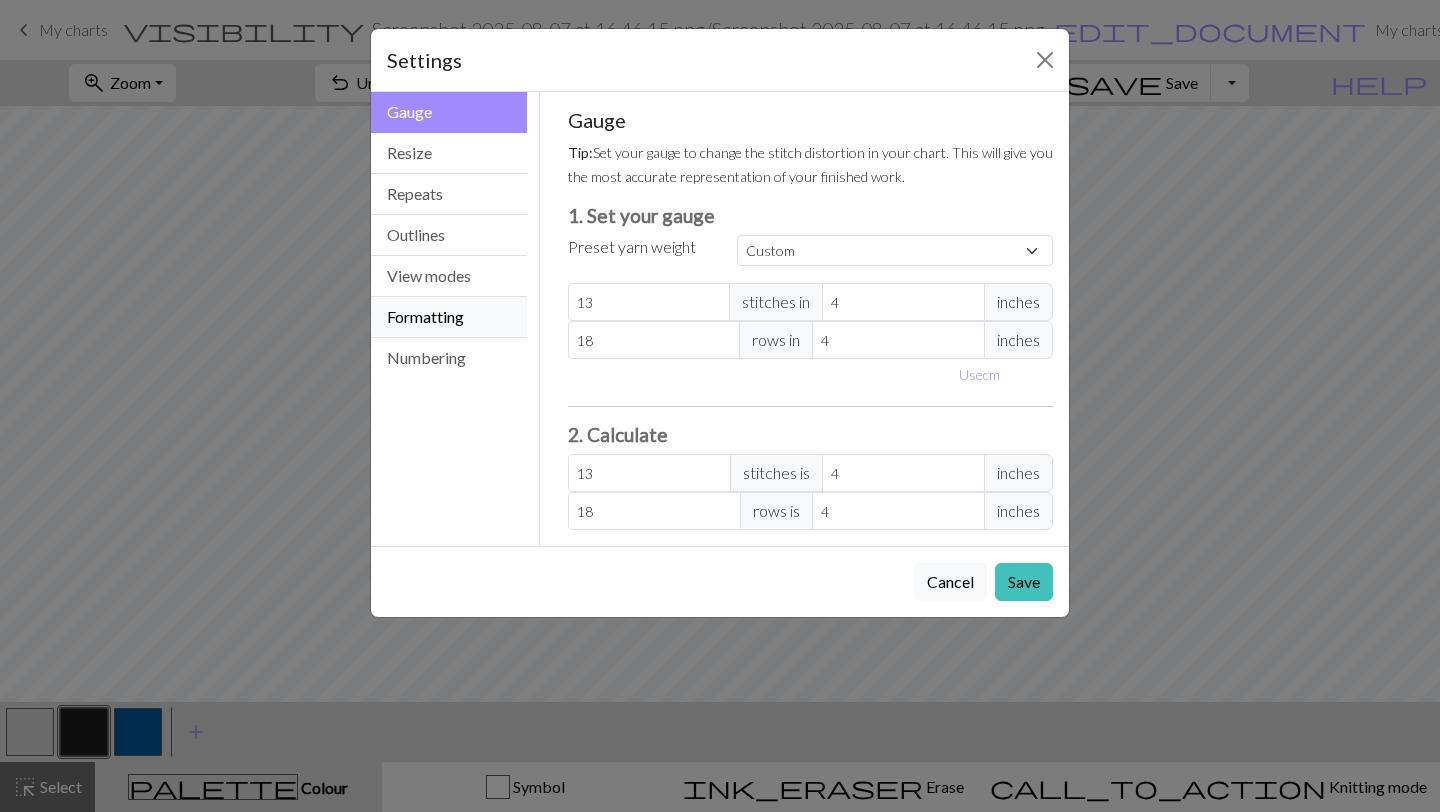 click on "Formatting" at bounding box center (449, 317) 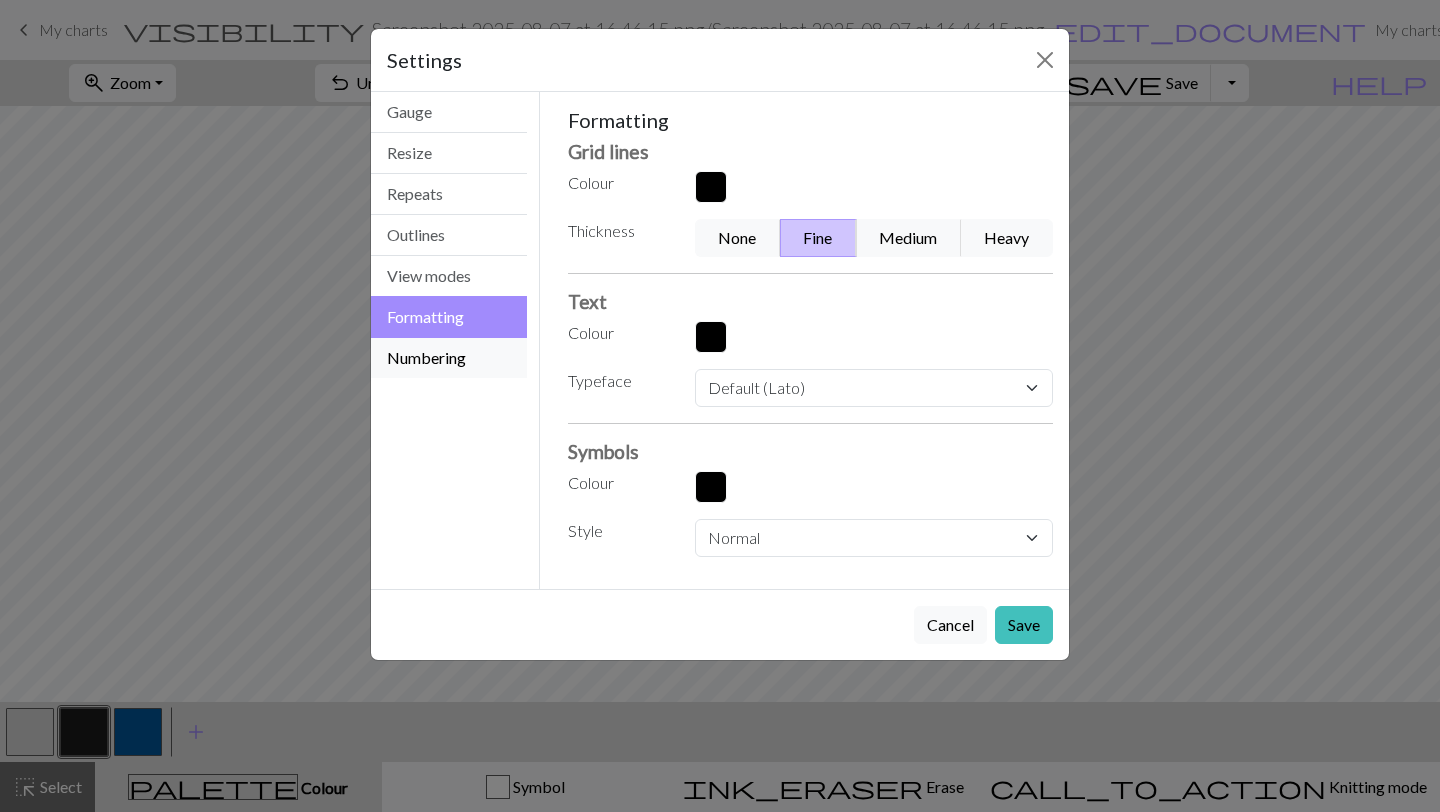 click on "Numbering" at bounding box center [449, 358] 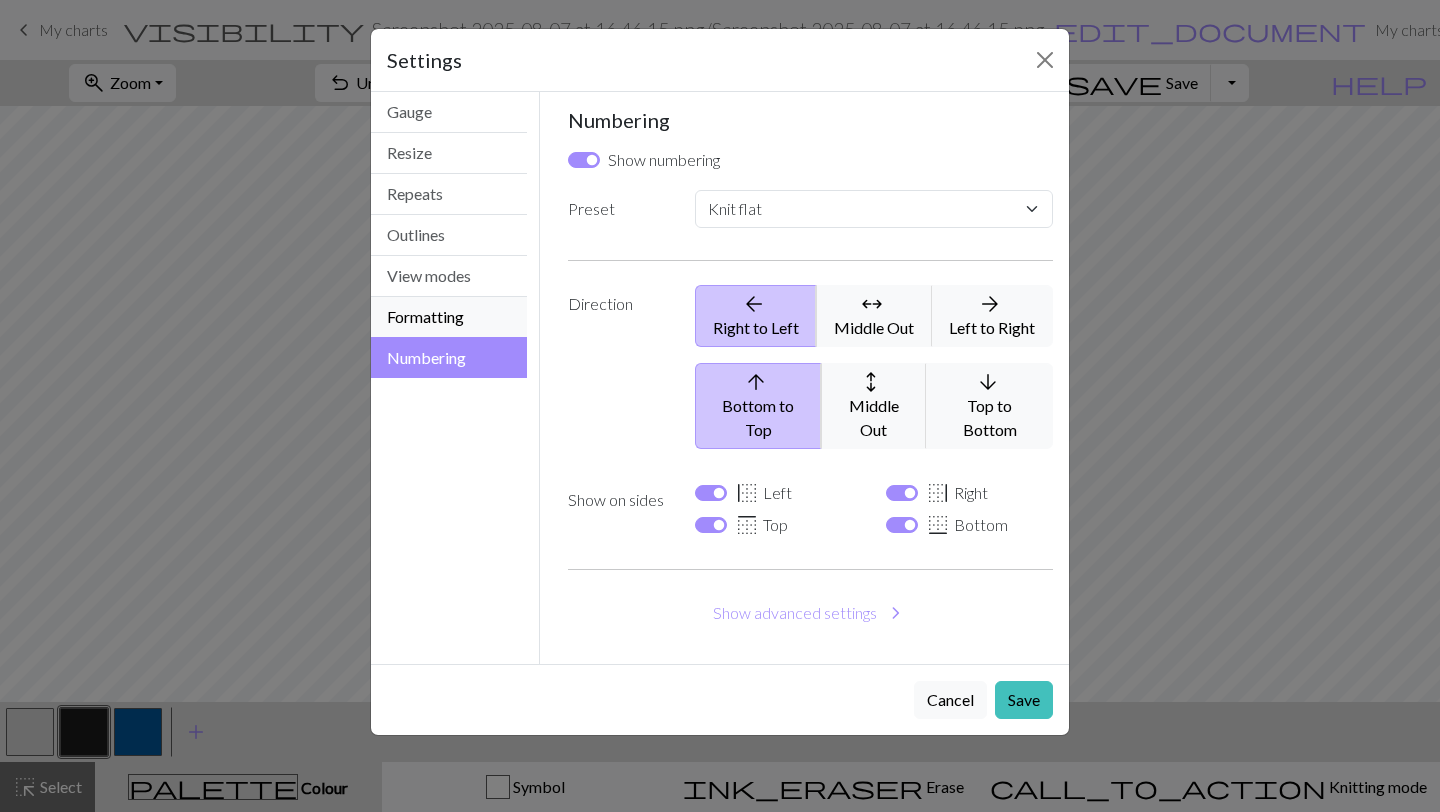 click on "Formatting" at bounding box center (449, 317) 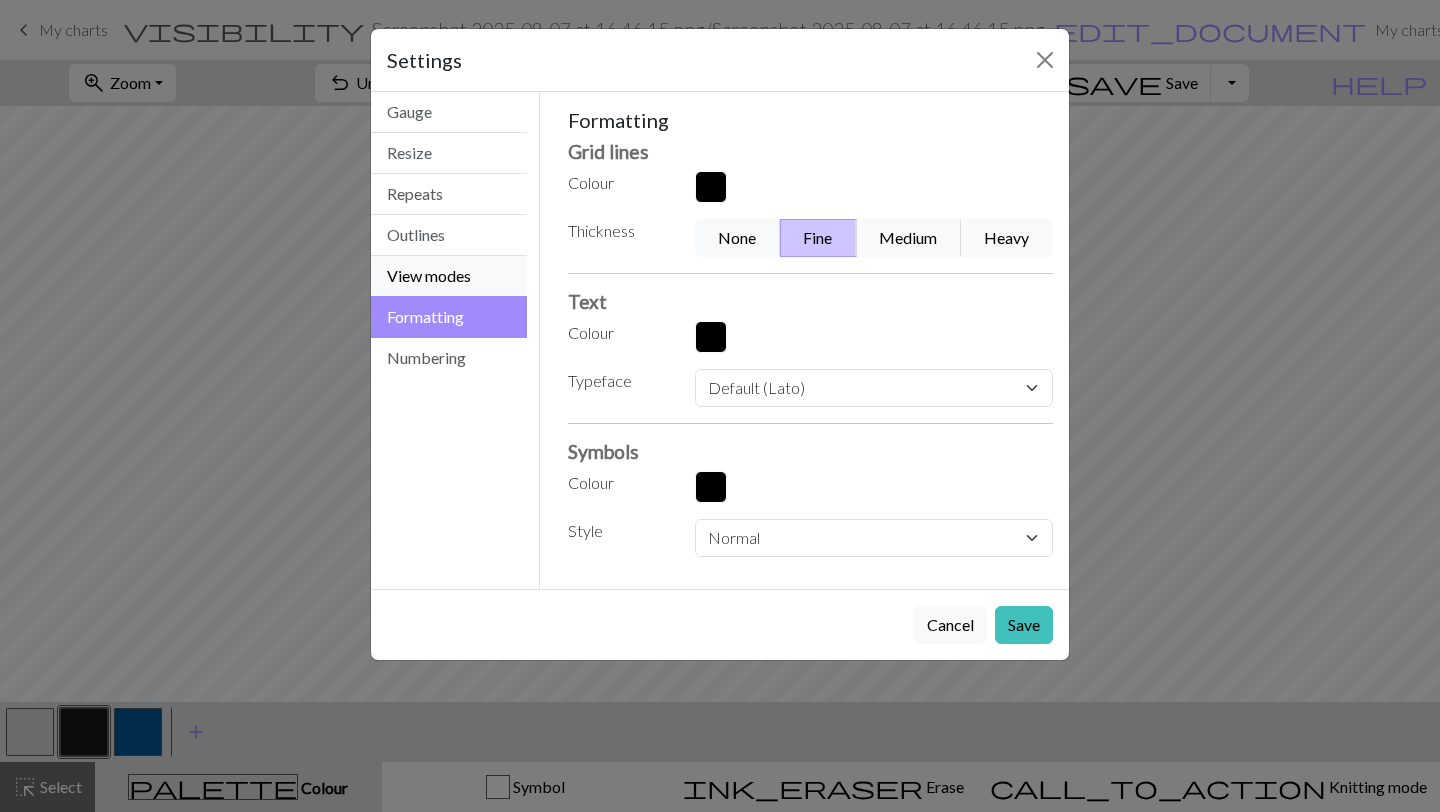 click on "View modes" at bounding box center (449, 276) 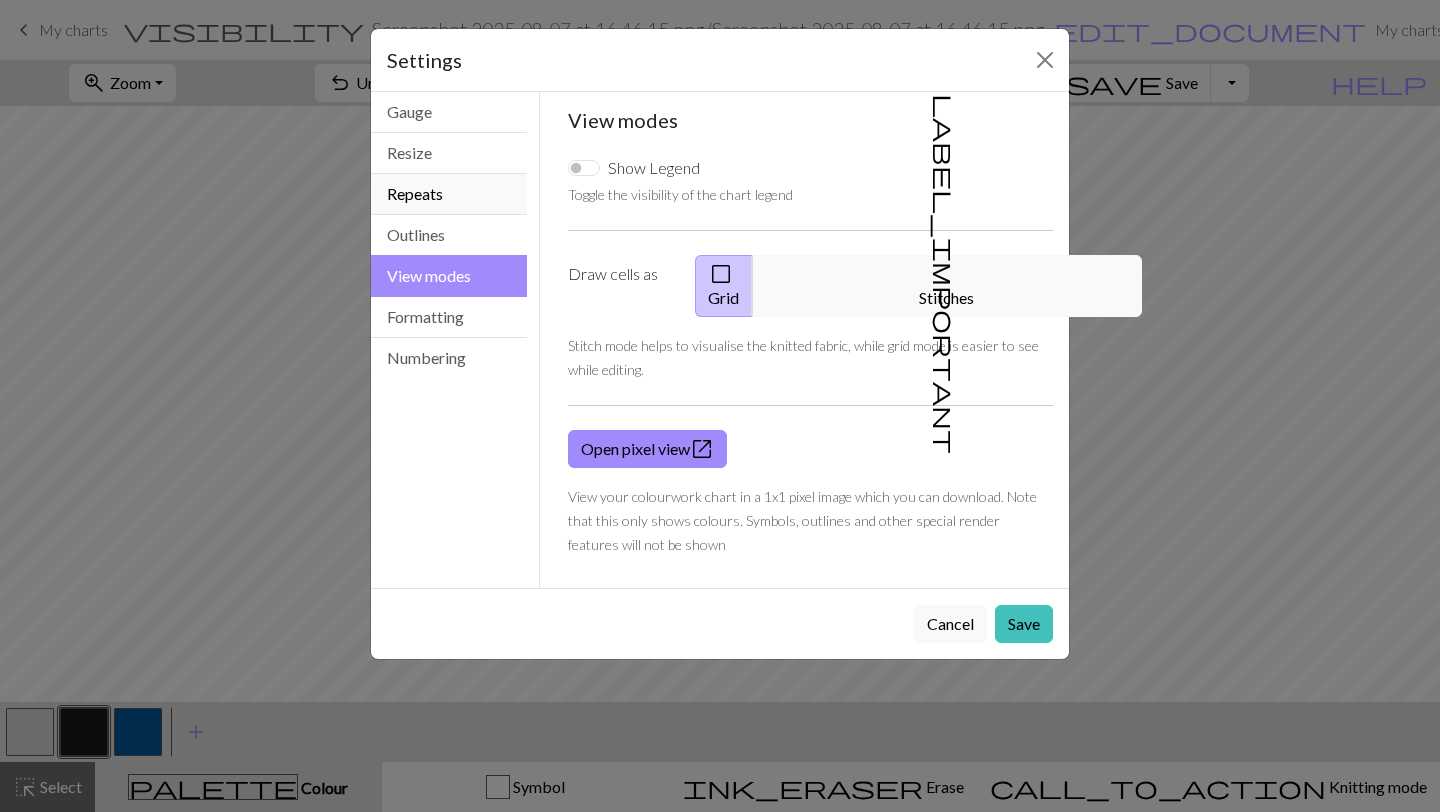 click on "Repeats" at bounding box center (449, 194) 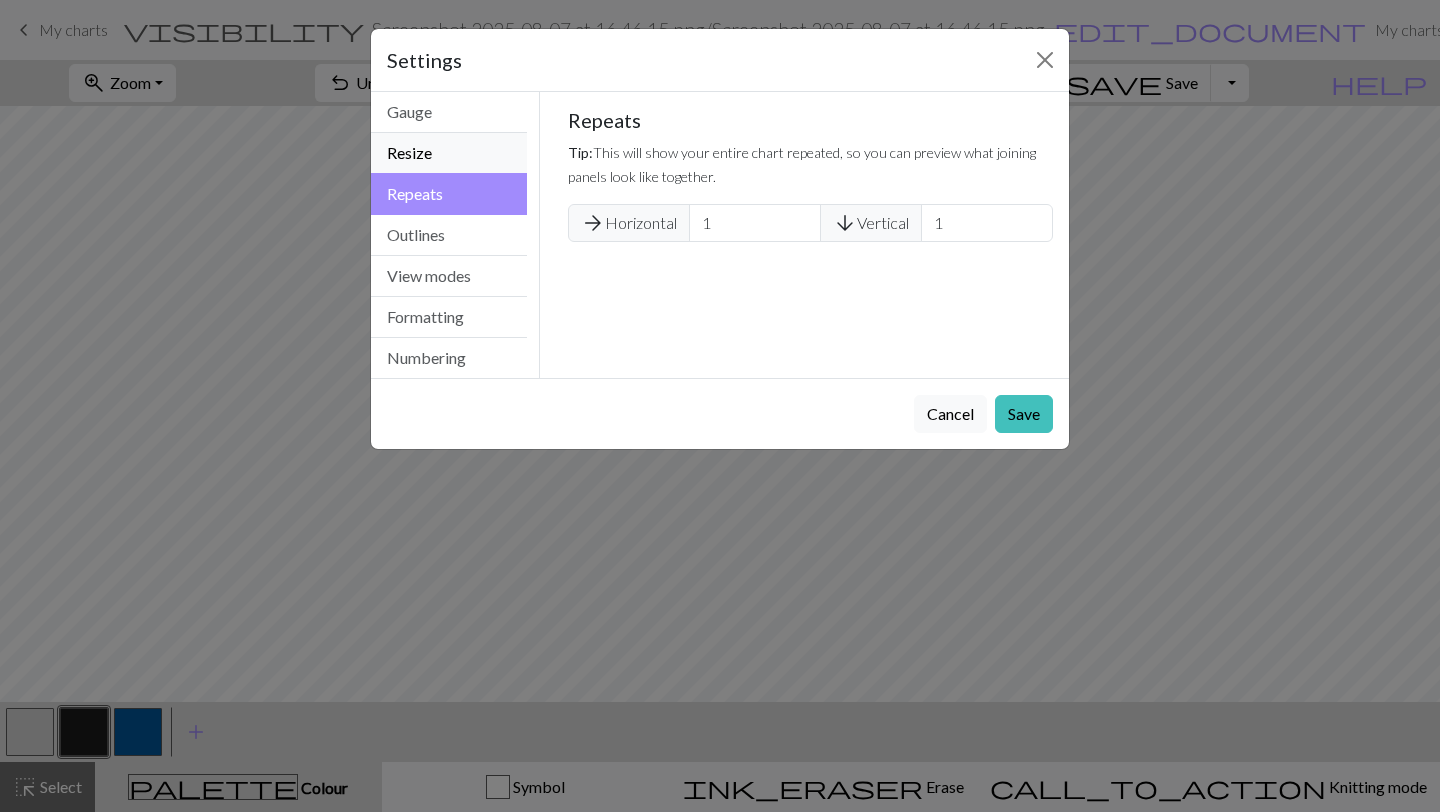click on "Resize" at bounding box center (449, 153) 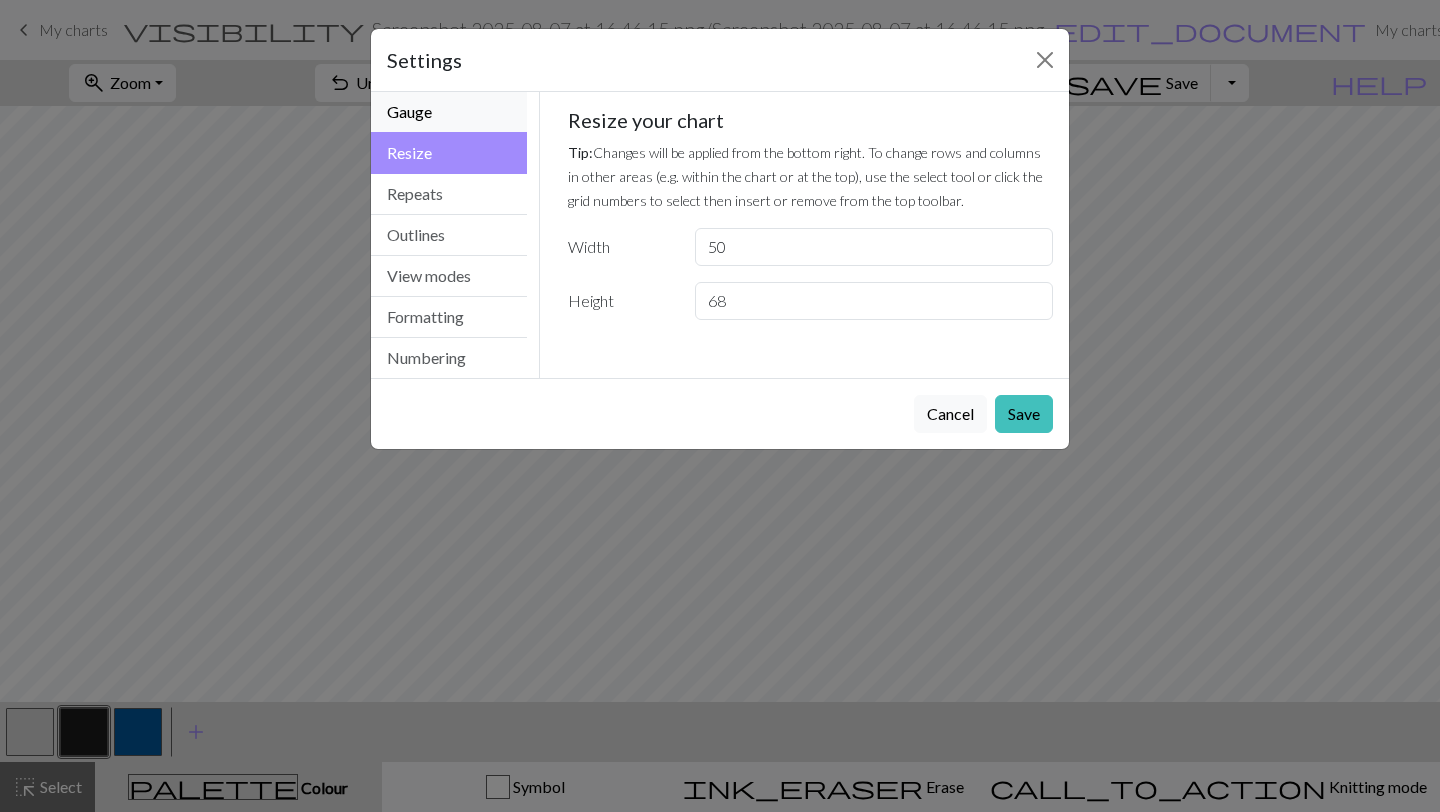 click on "Gauge" at bounding box center [449, 112] 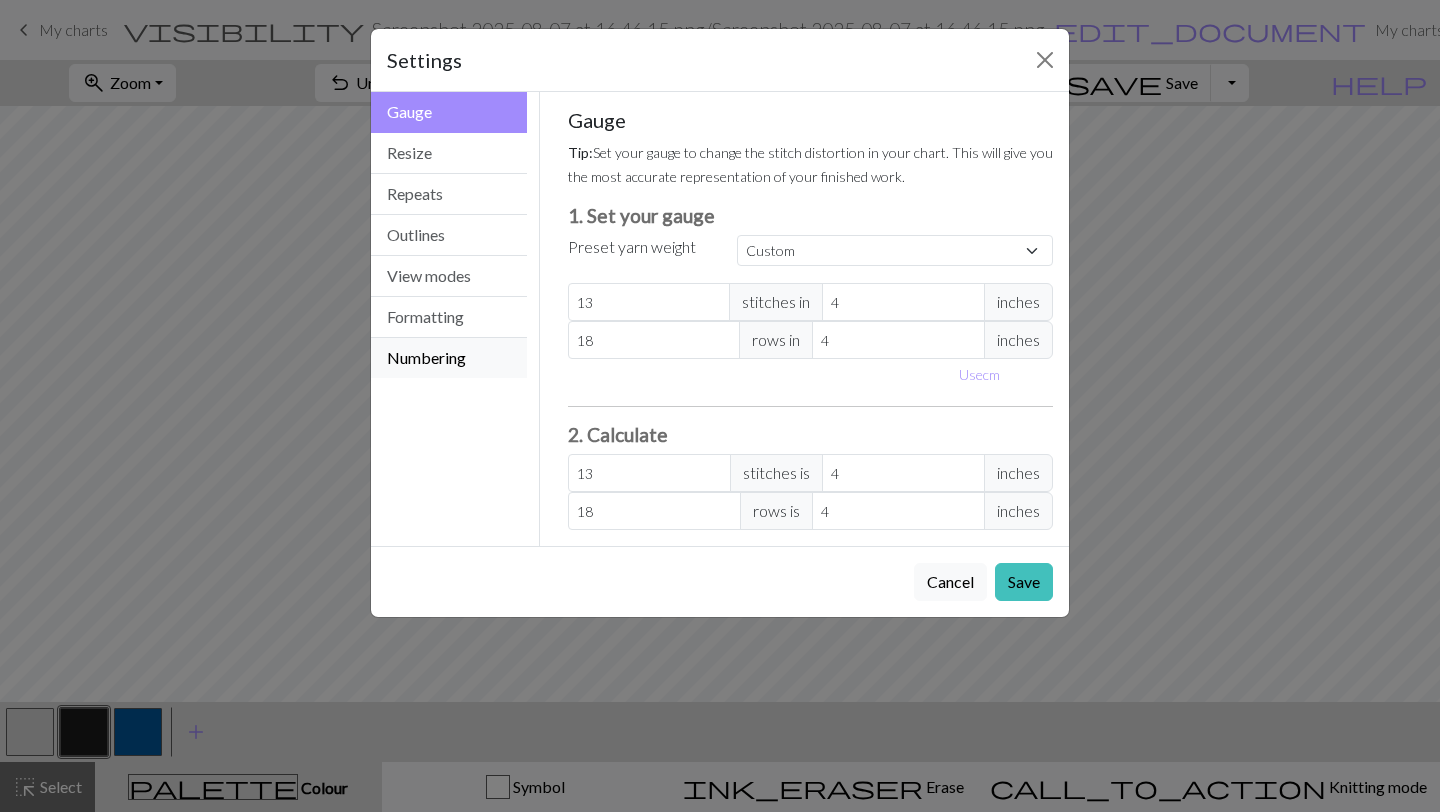 click on "Numbering" at bounding box center (449, 358) 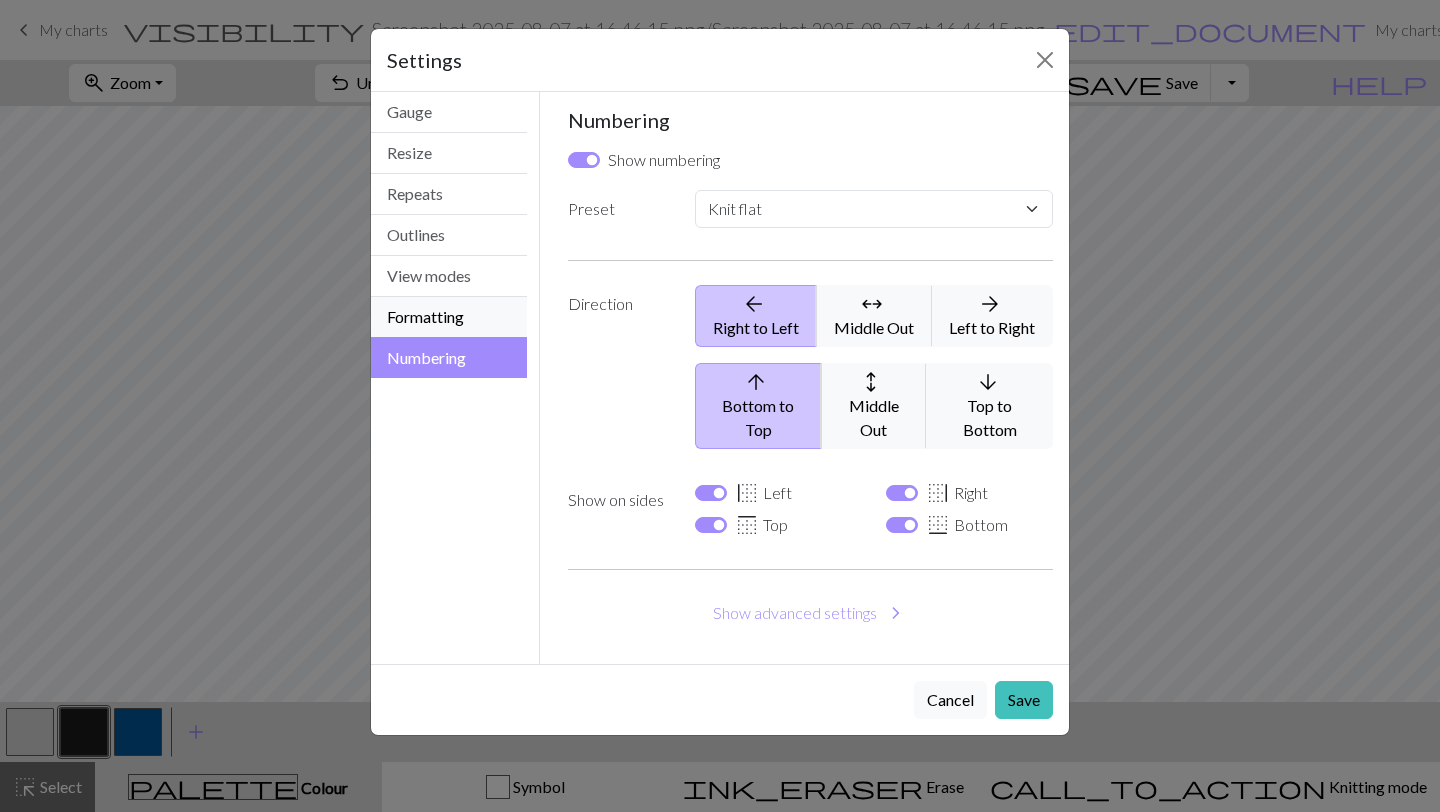 click on "Formatting" at bounding box center (449, 317) 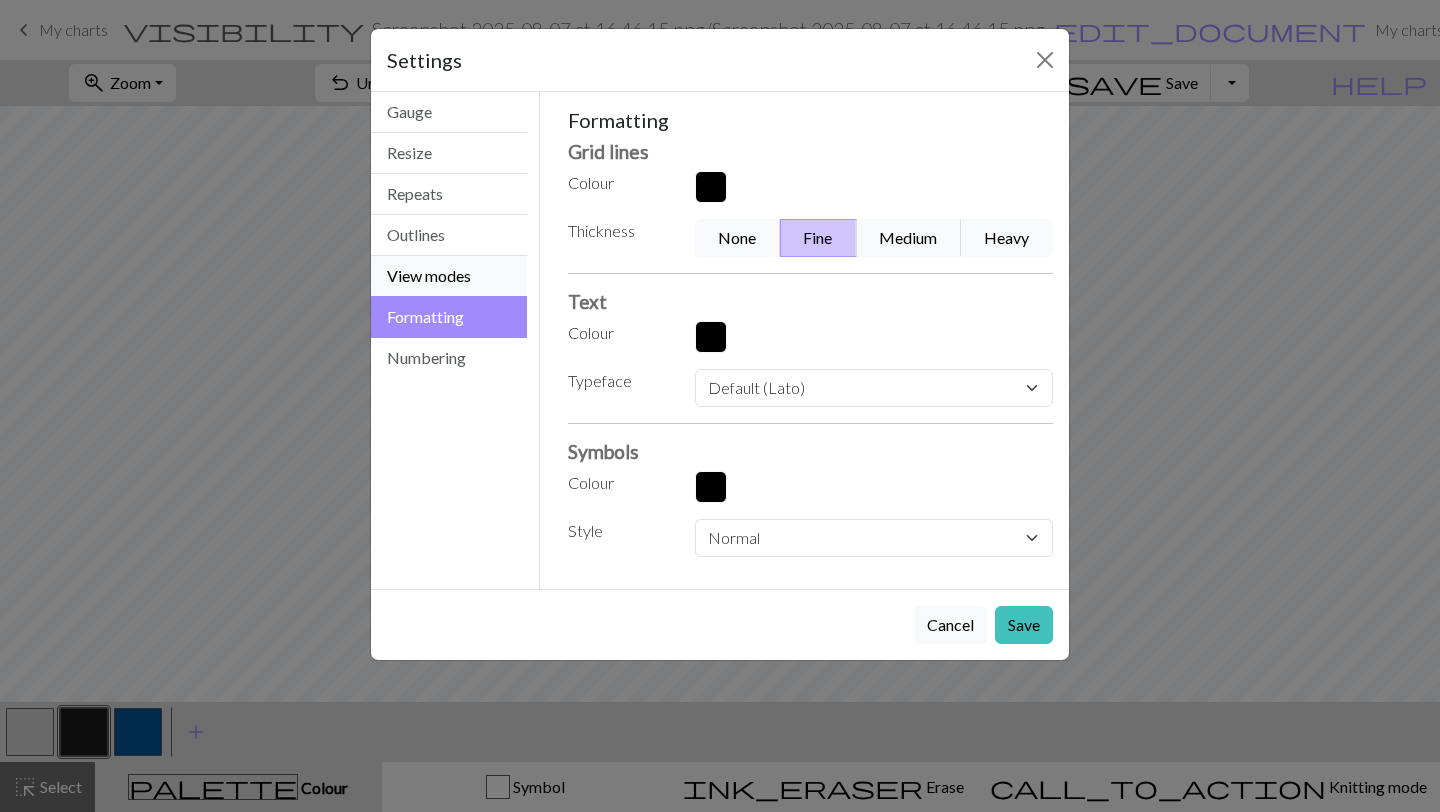 click on "View modes" at bounding box center (449, 276) 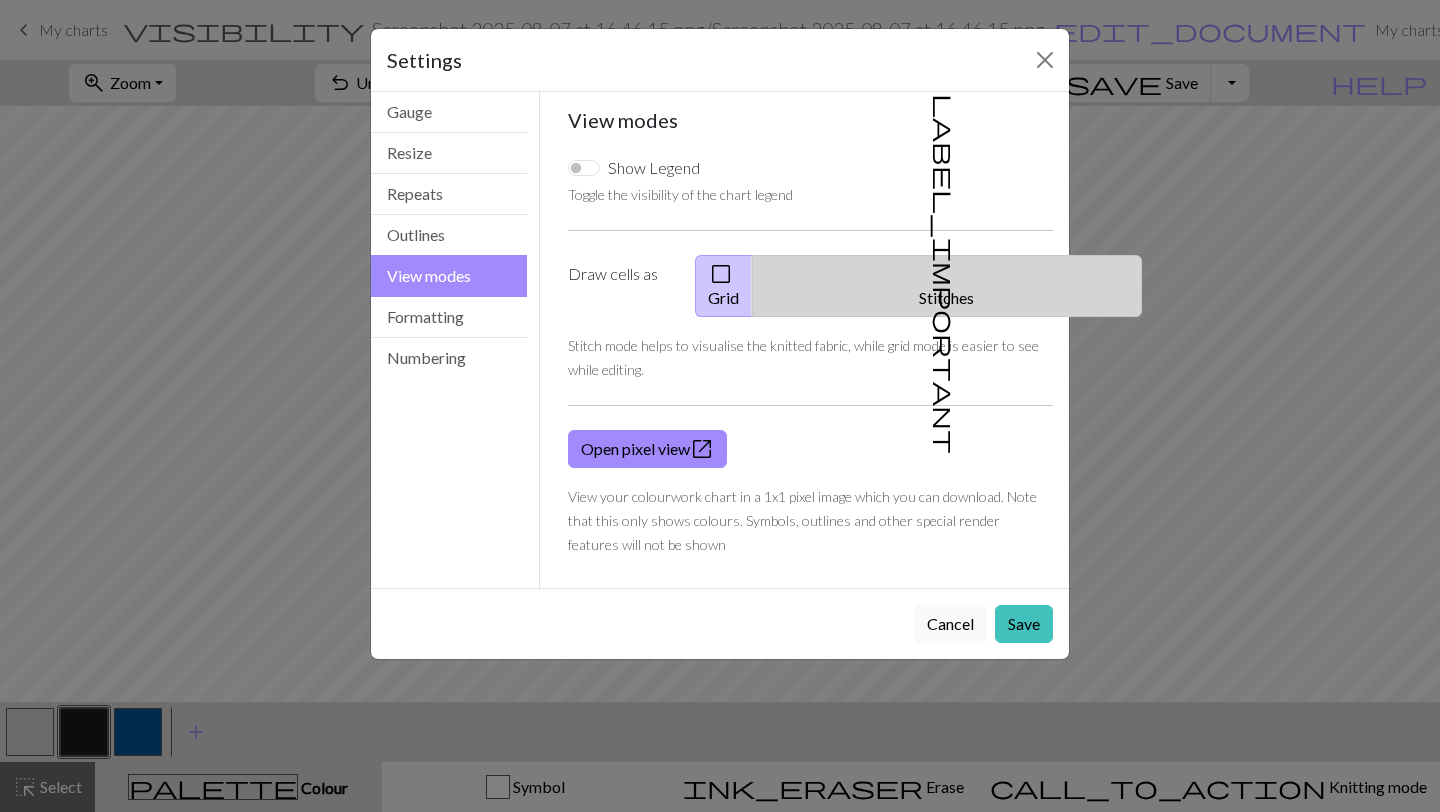 click on "label_important Stitches" at bounding box center (947, 286) 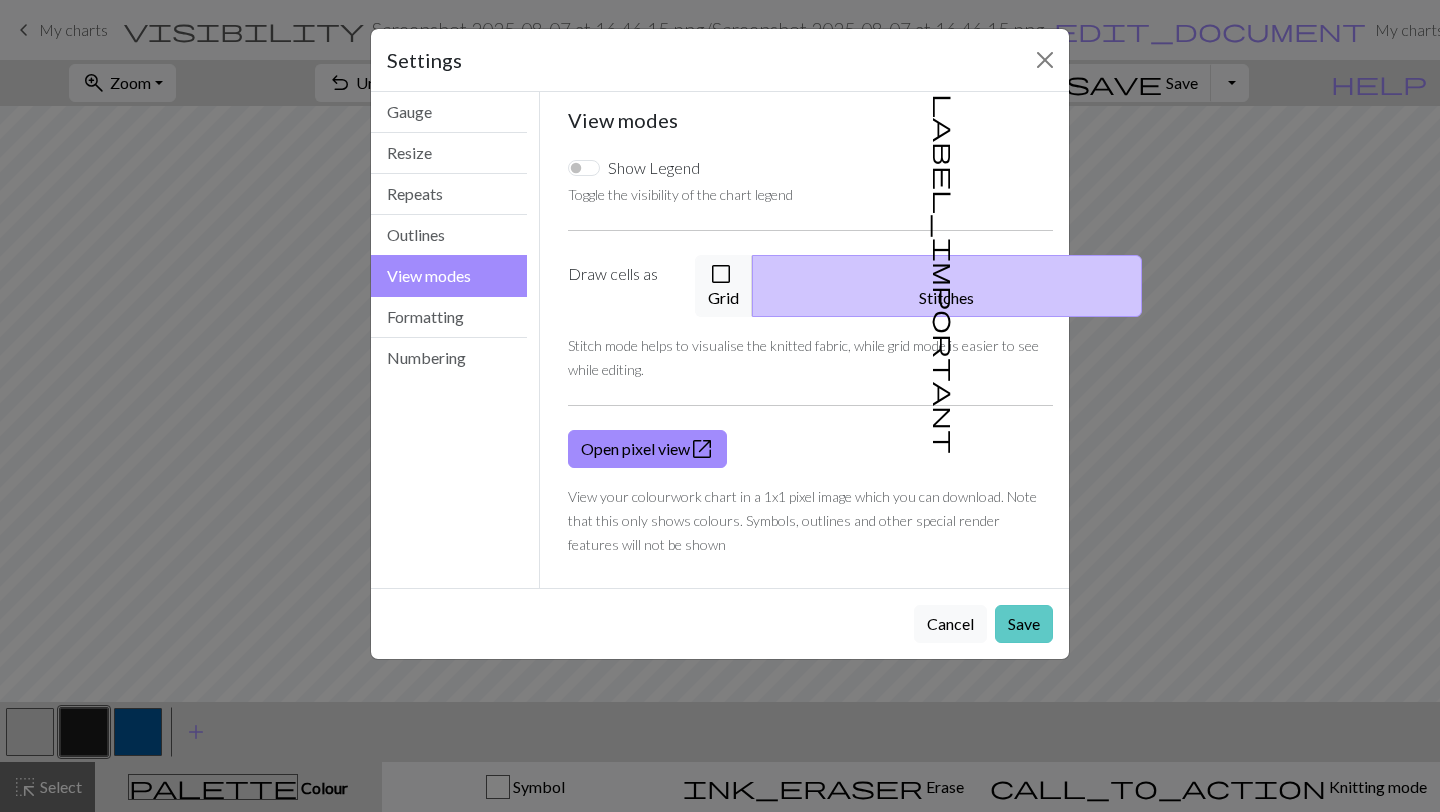 click on "Save" at bounding box center (1024, 624) 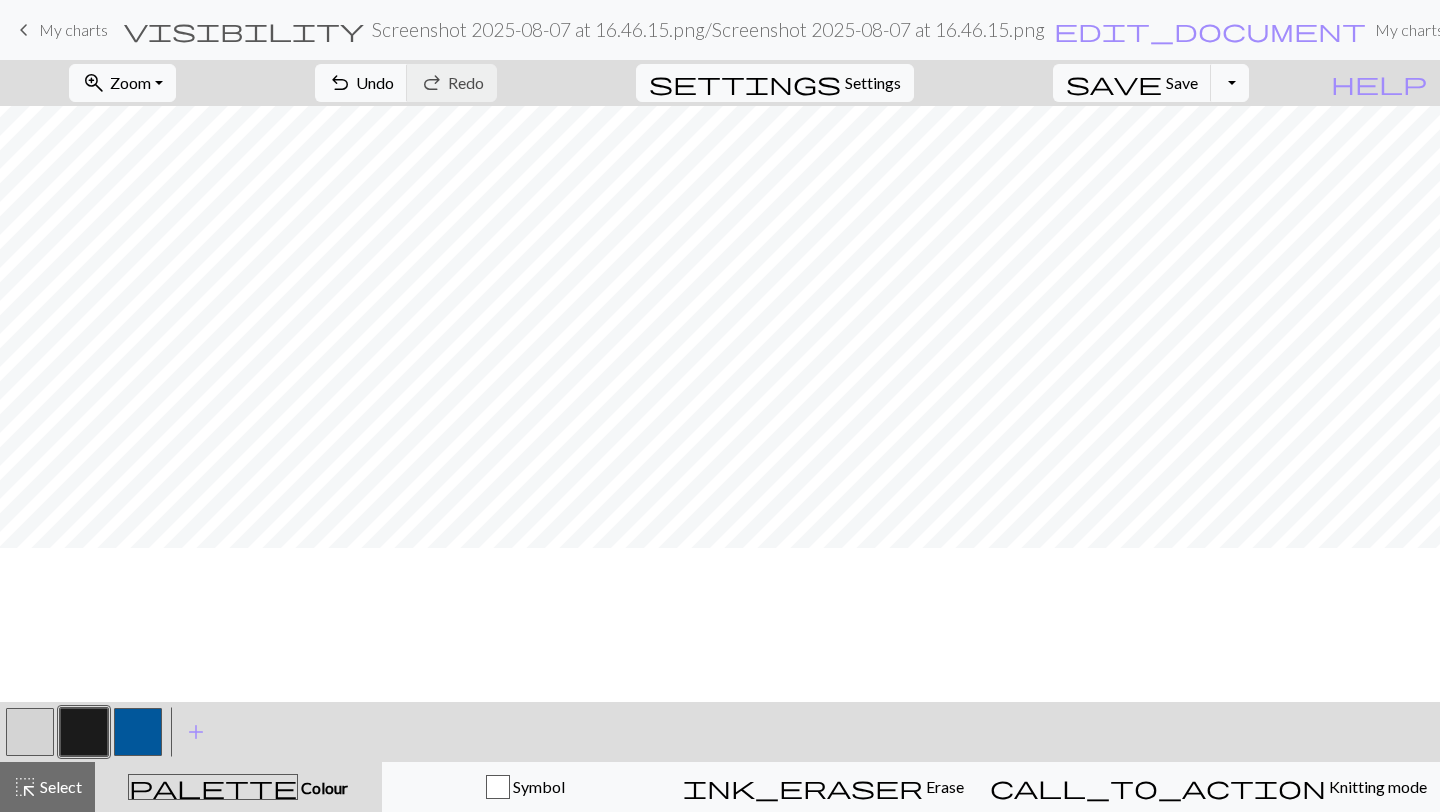 scroll, scrollTop: 0, scrollLeft: 0, axis: both 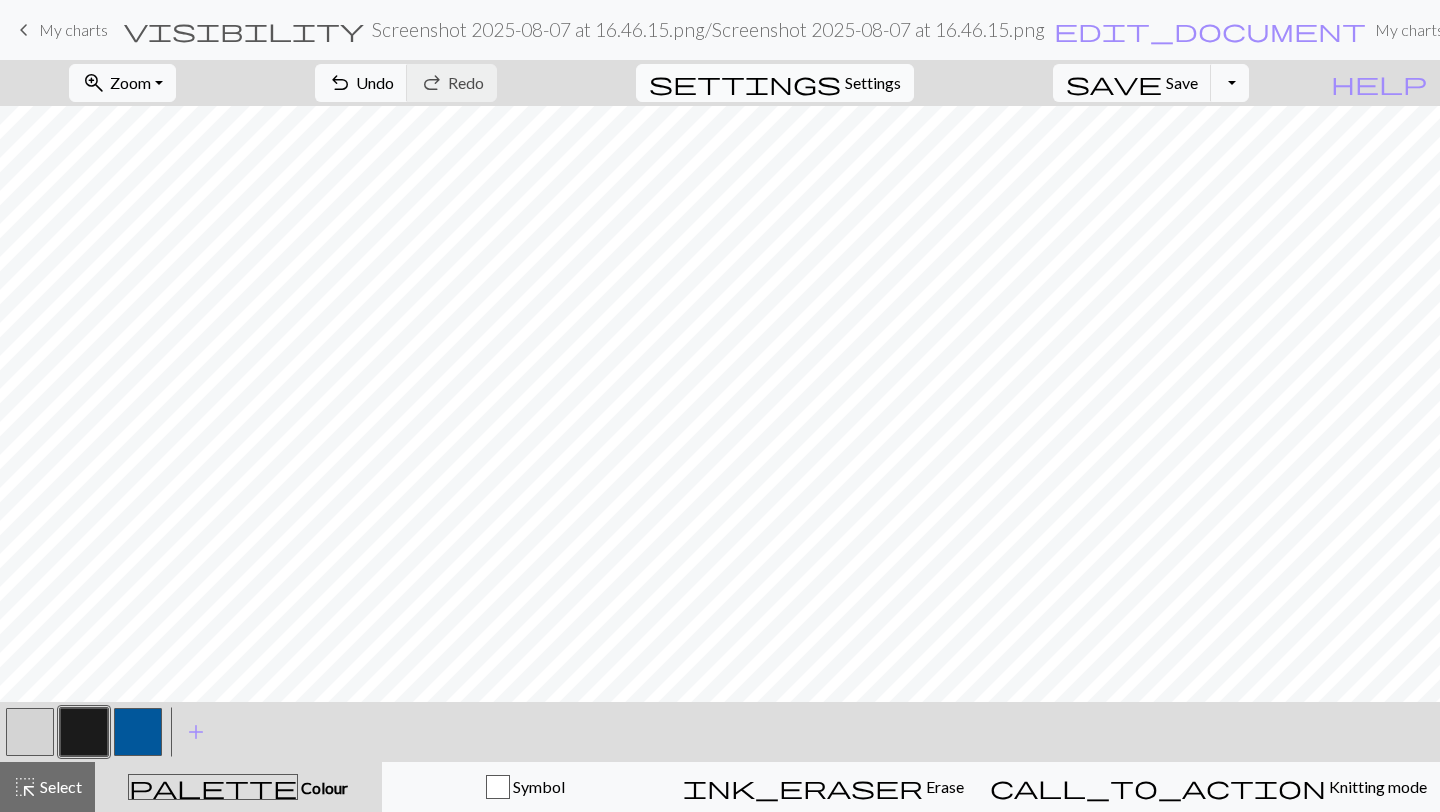 click on "Settings" at bounding box center (873, 83) 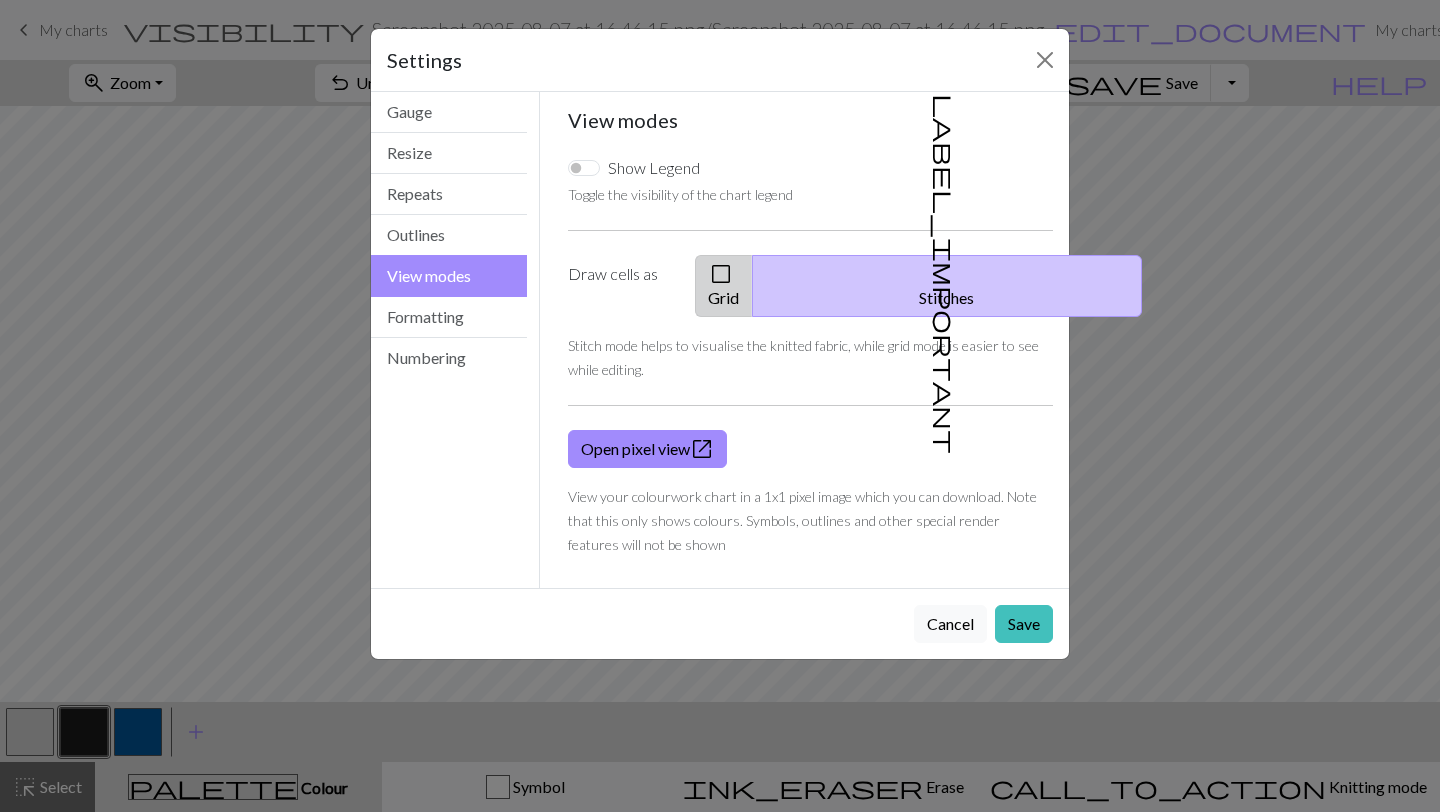 click on "check_box_outline_blank Grid" at bounding box center [724, 286] 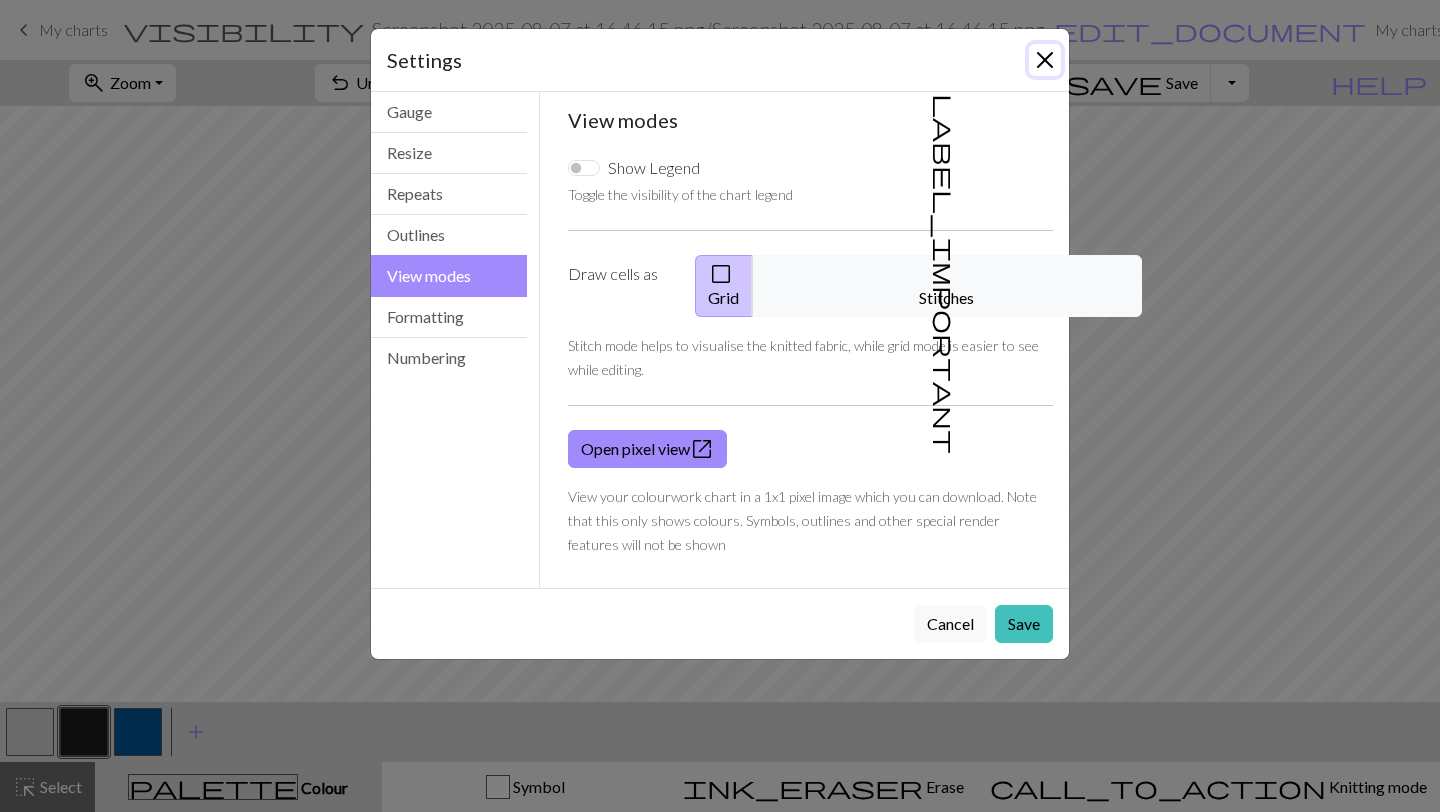 click at bounding box center (1045, 60) 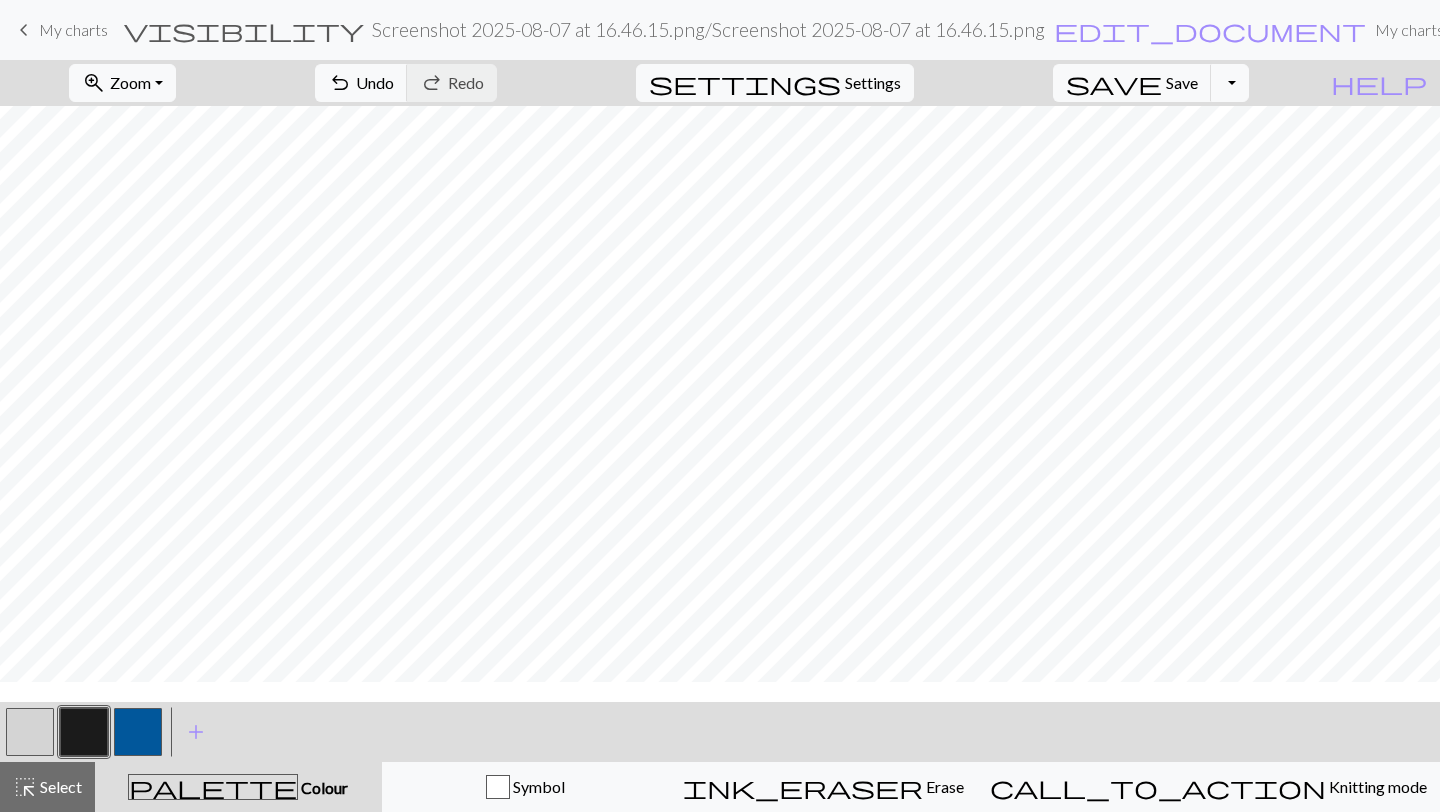 scroll, scrollTop: 0, scrollLeft: 0, axis: both 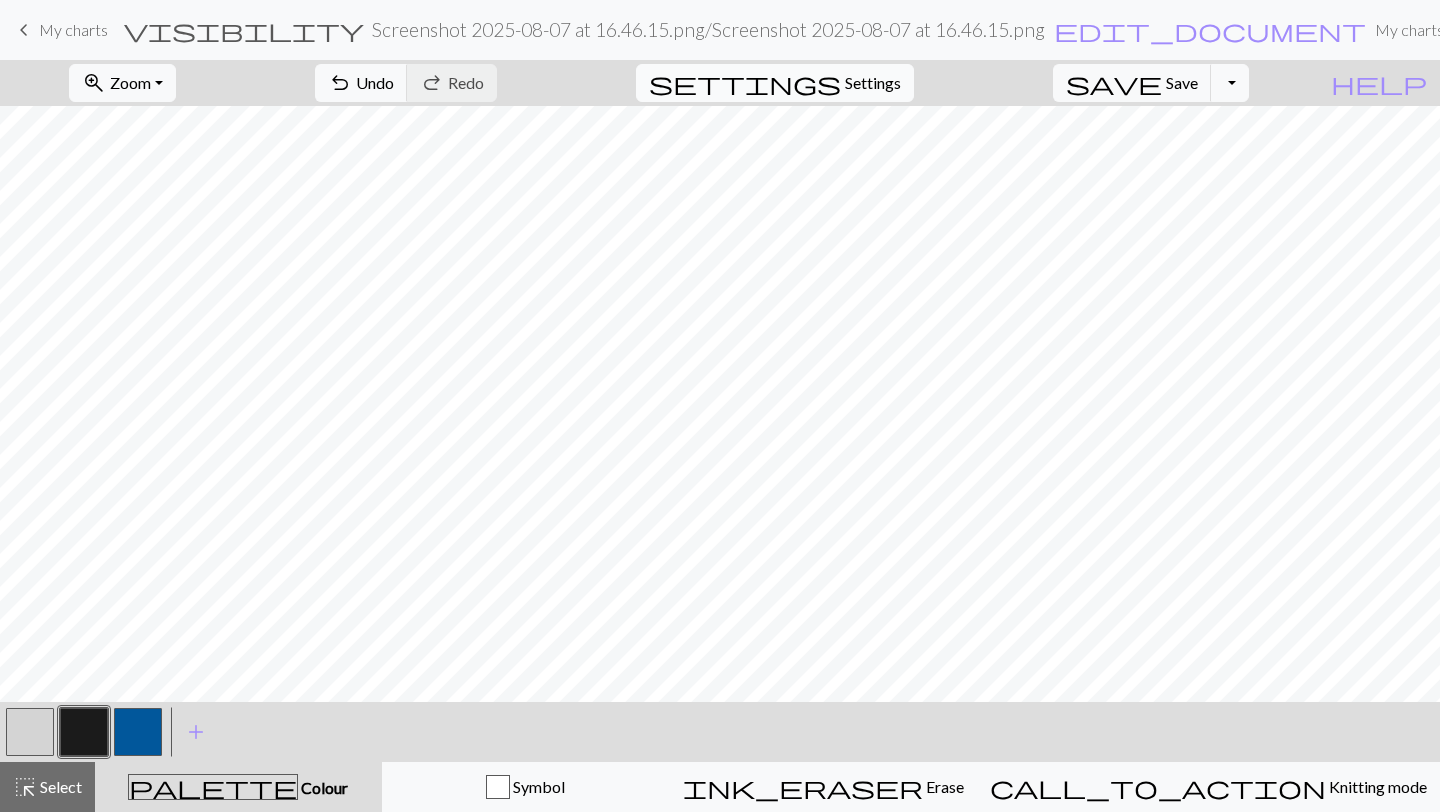 click on "settings" at bounding box center (745, 83) 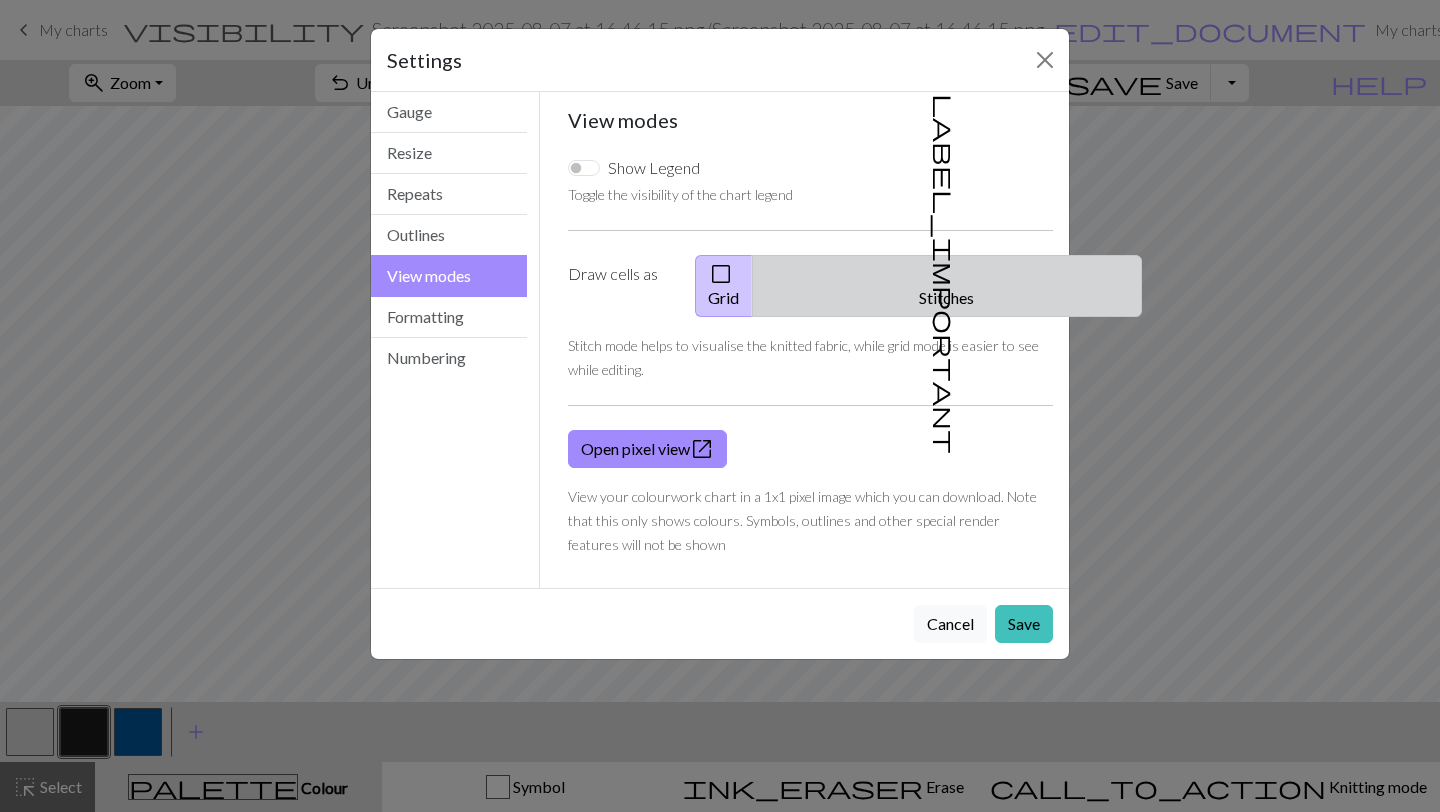 click on "label_important Stitches" at bounding box center (947, 286) 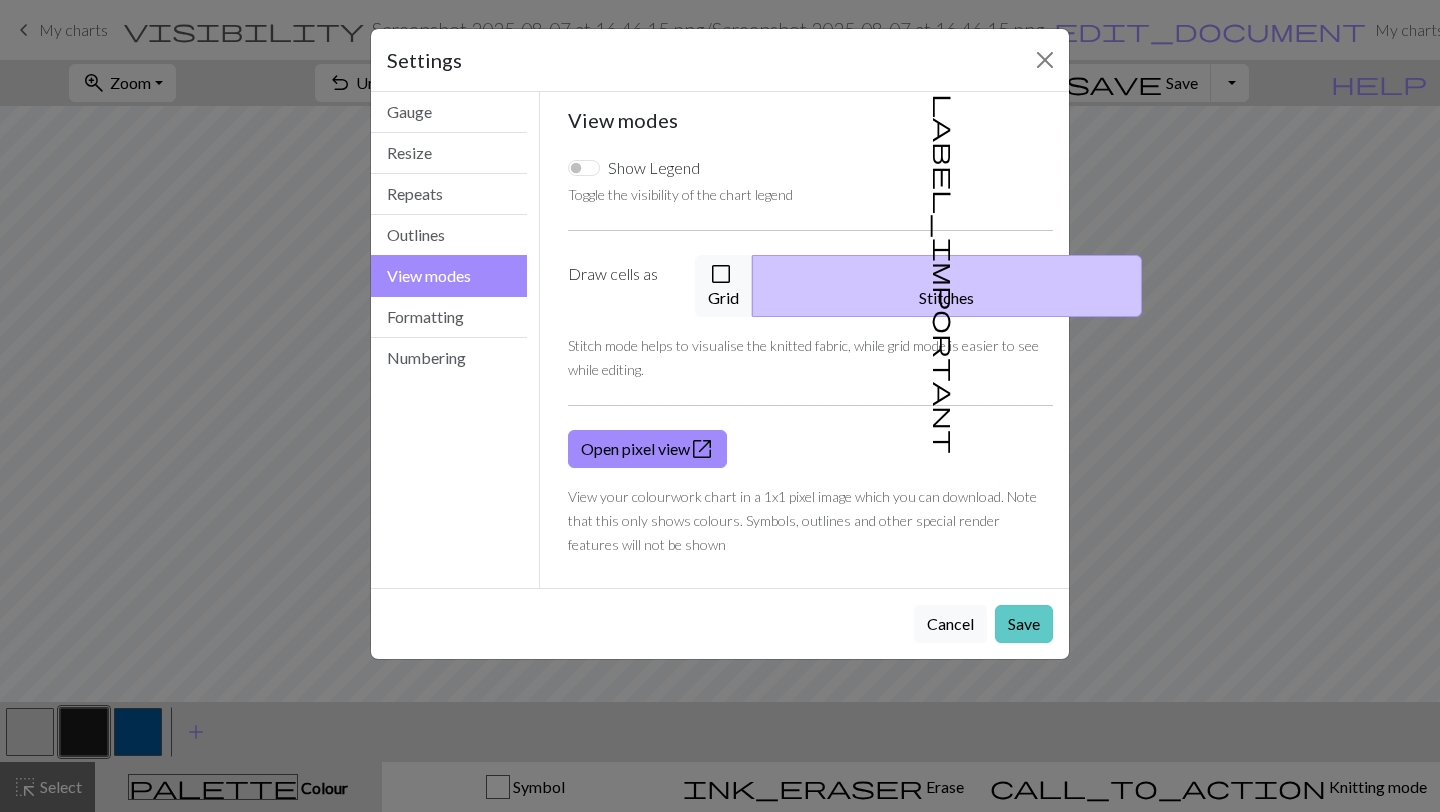click on "Save" at bounding box center (1024, 624) 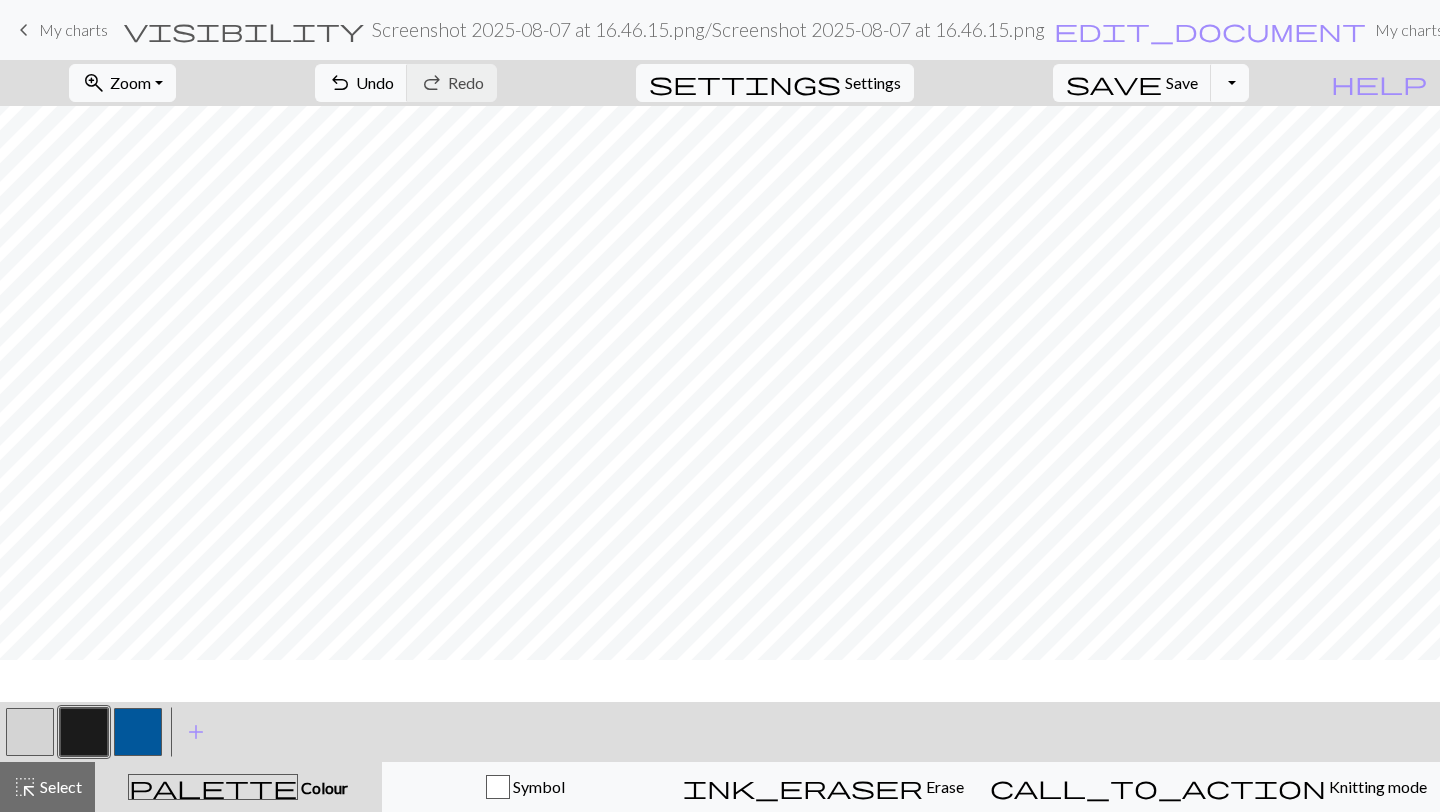 scroll, scrollTop: 0, scrollLeft: 0, axis: both 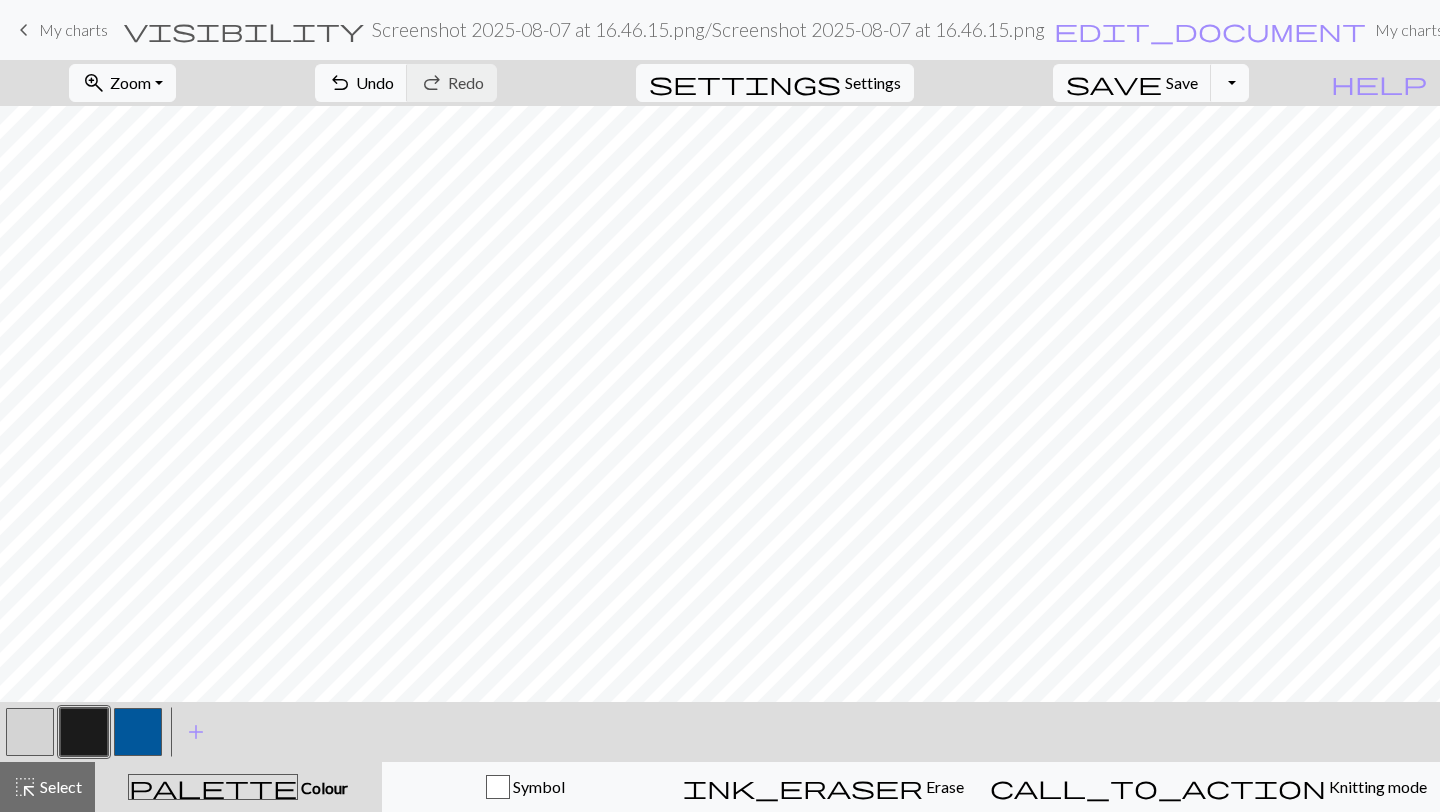 click at bounding box center [30, 732] 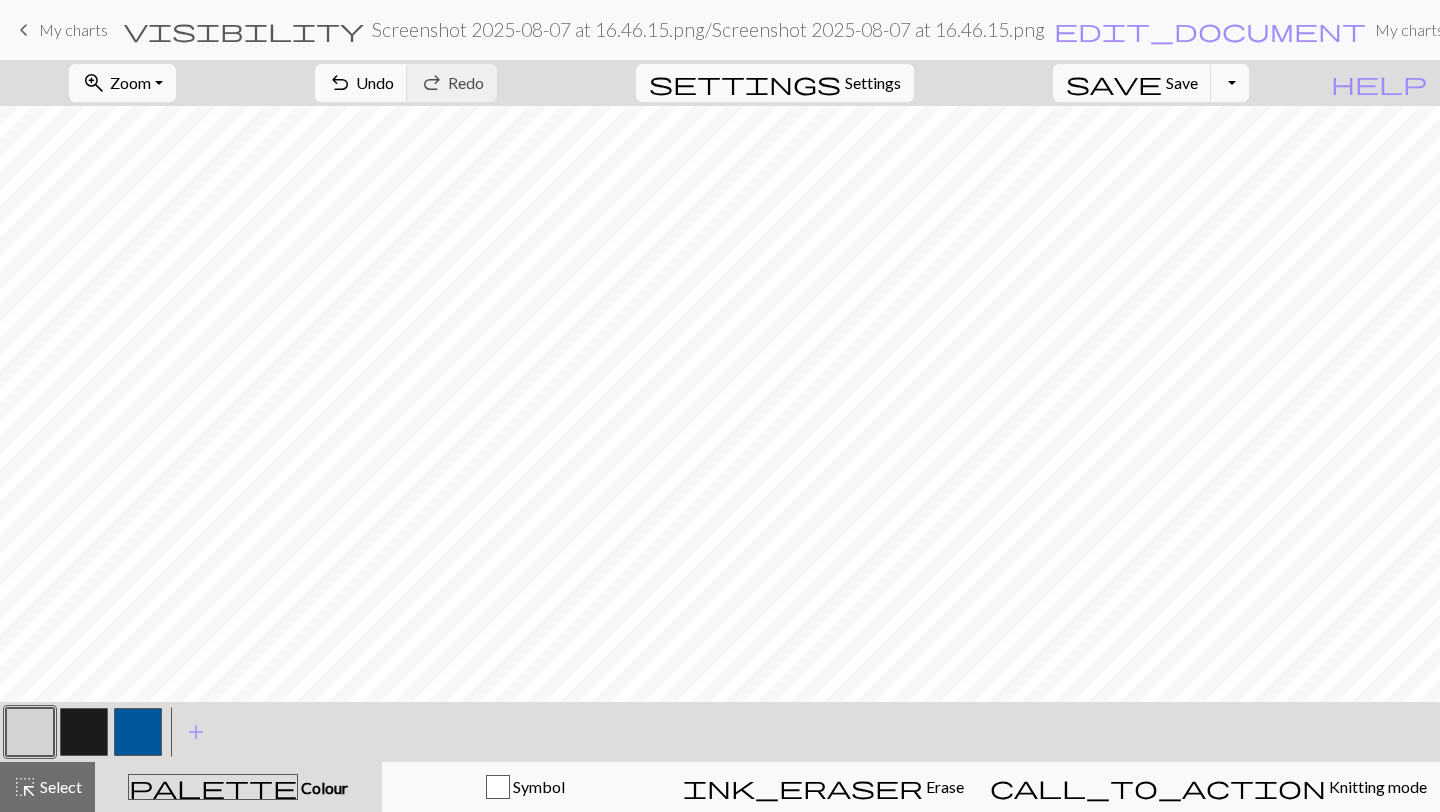 click at bounding box center [84, 732] 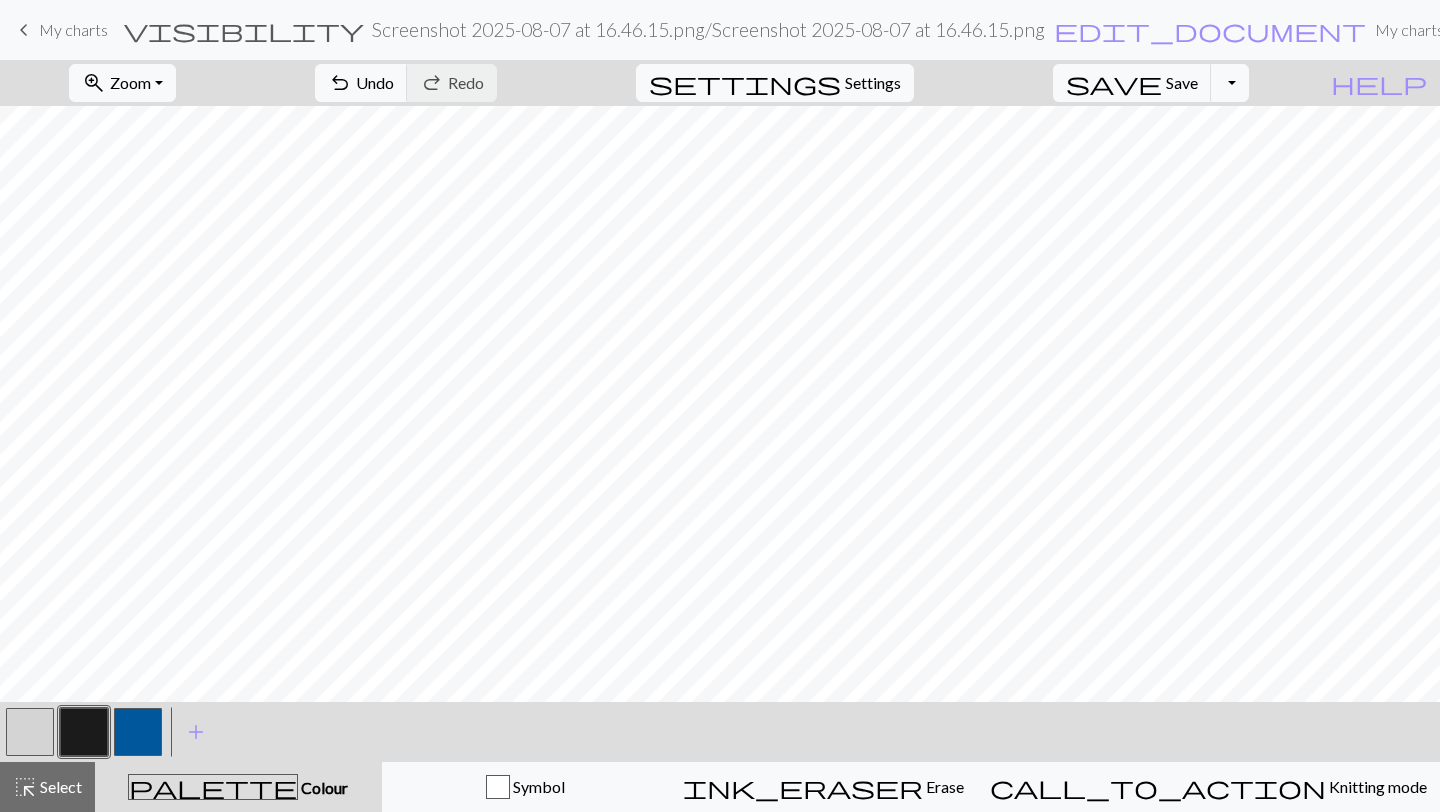 click at bounding box center [30, 732] 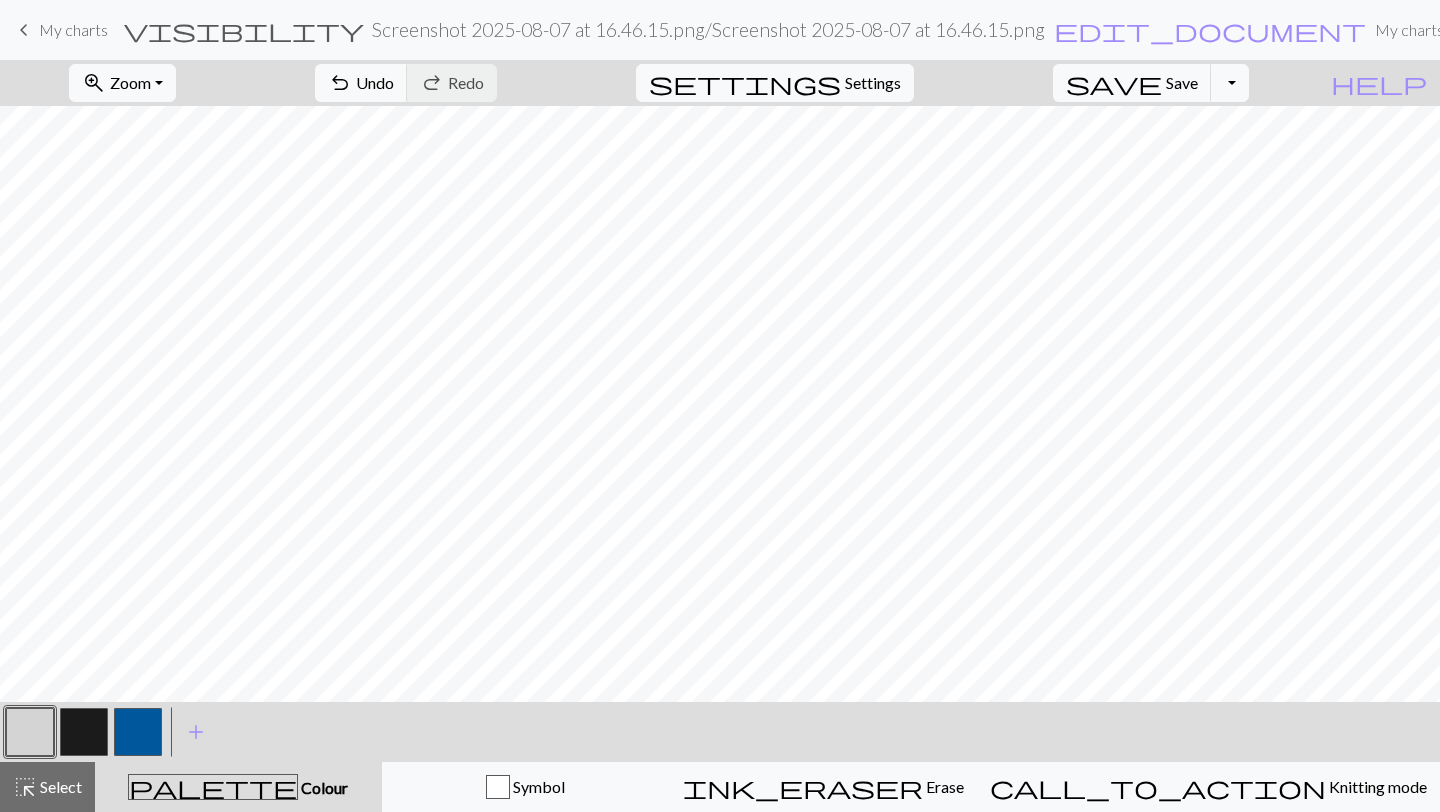 click at bounding box center [84, 732] 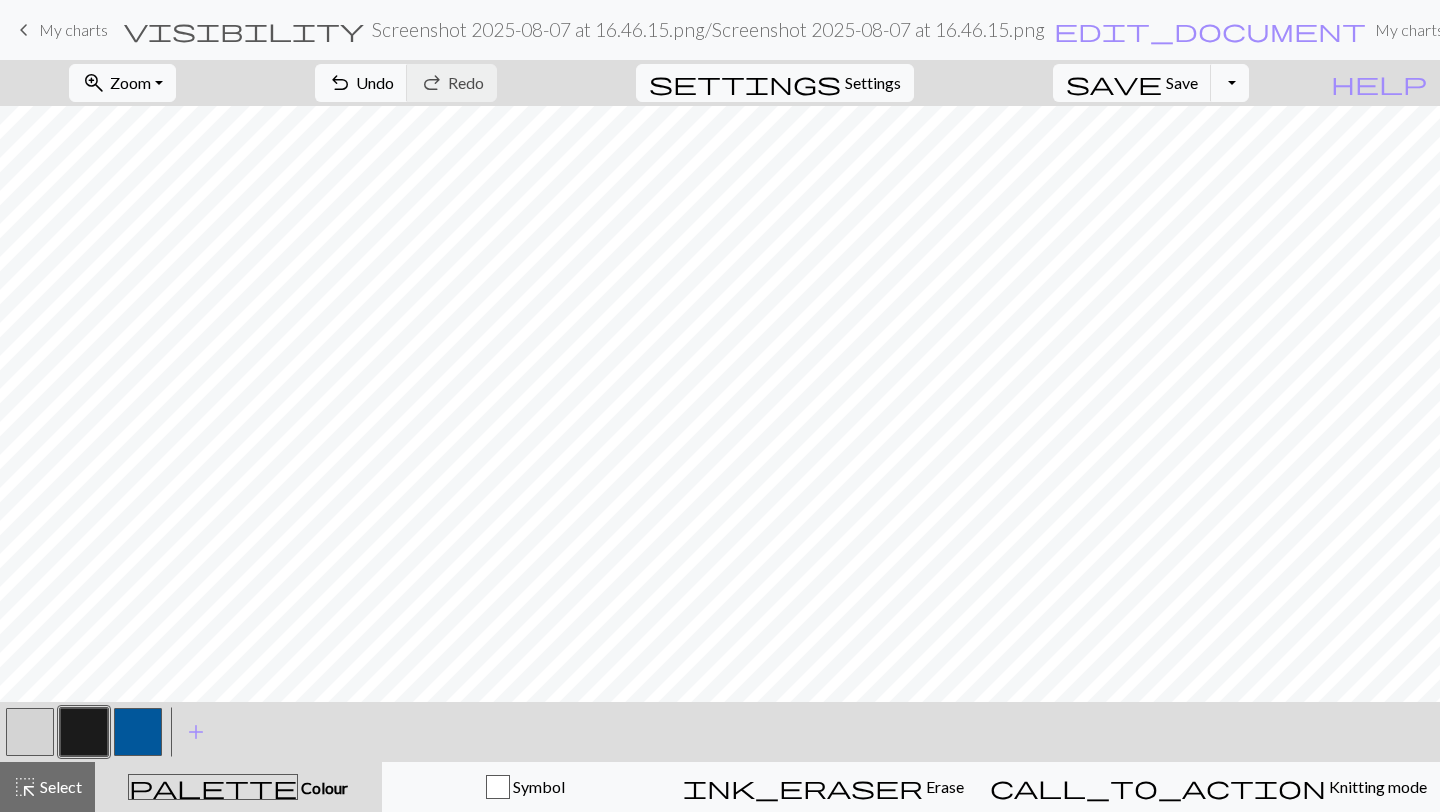 click at bounding box center (30, 732) 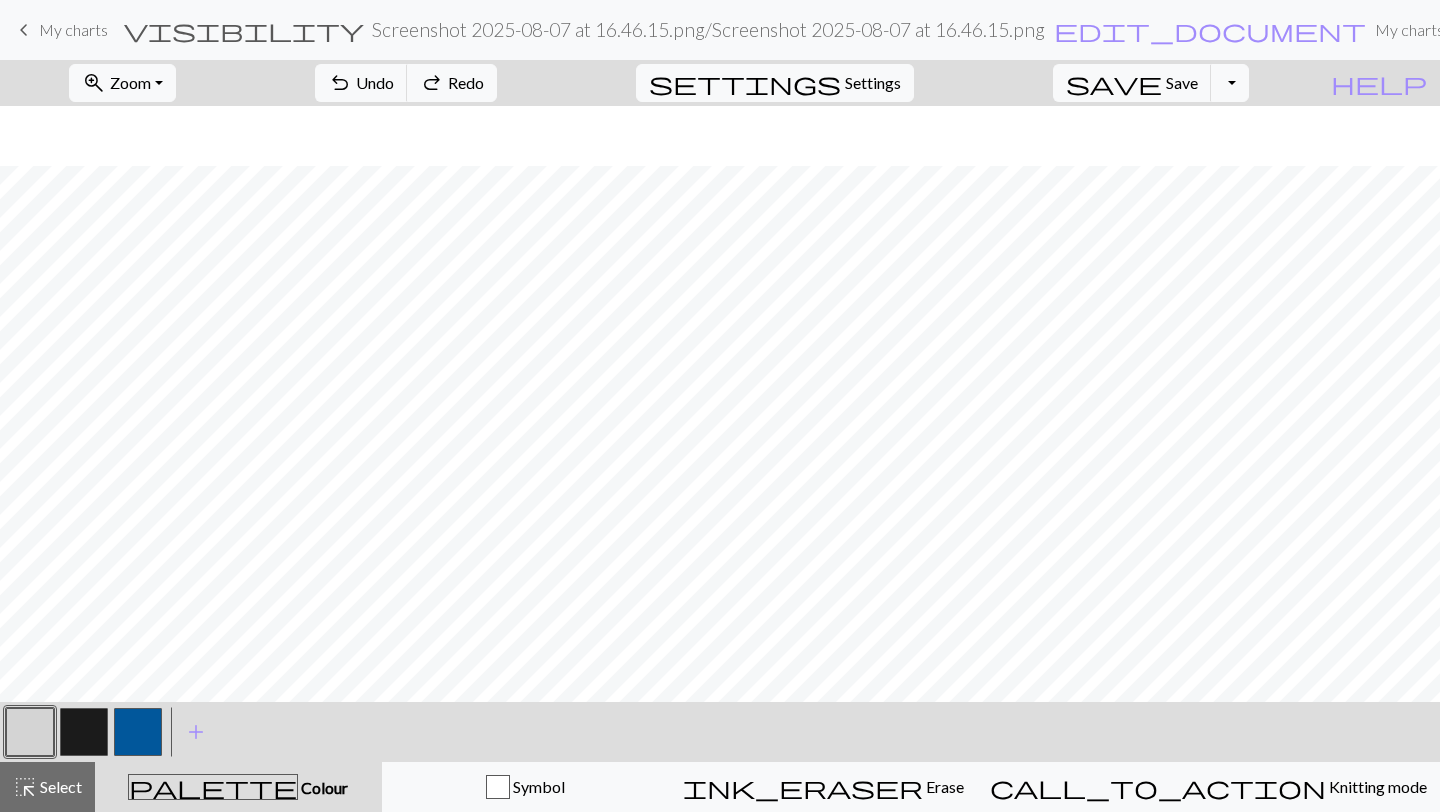 scroll, scrollTop: 80, scrollLeft: 0, axis: vertical 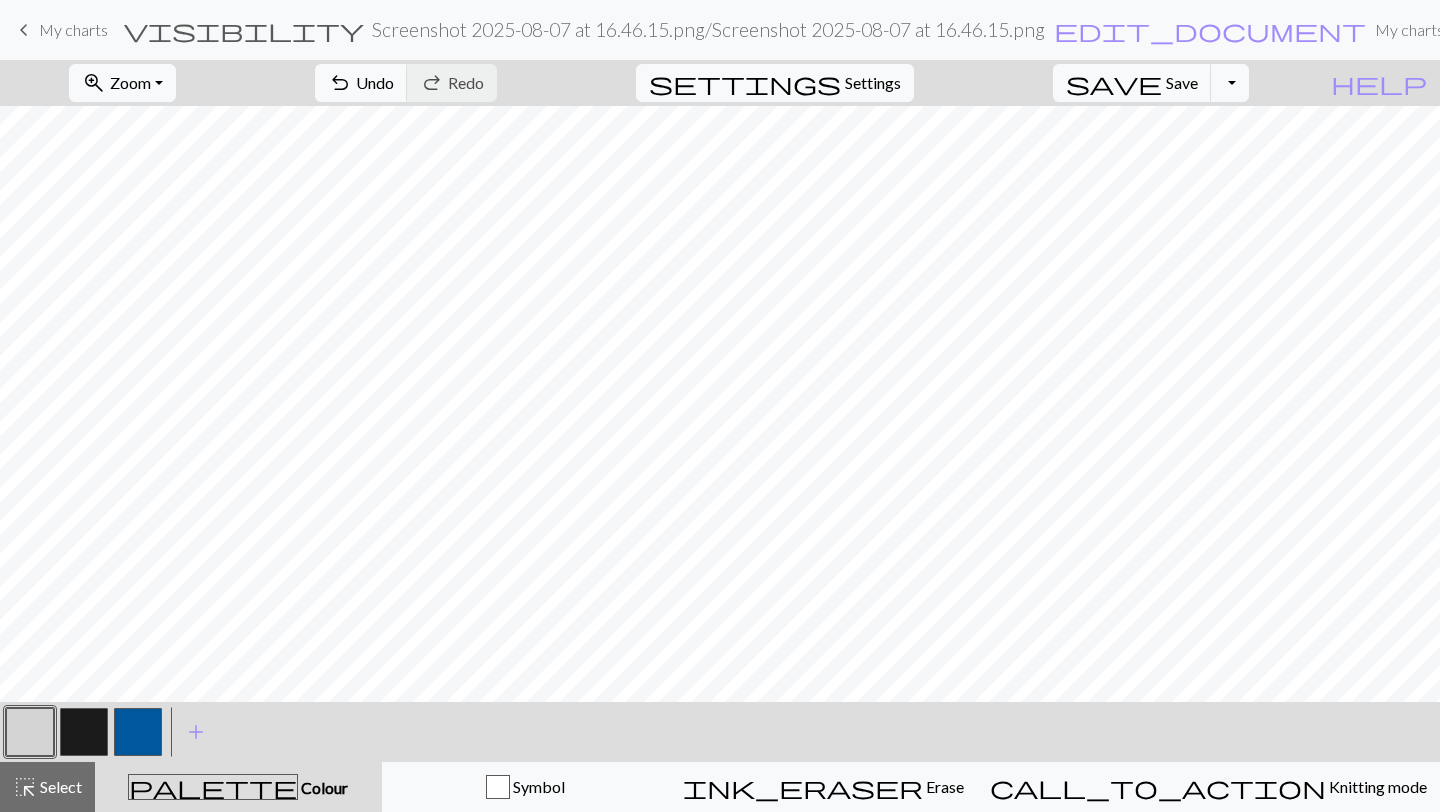 click at bounding box center (84, 732) 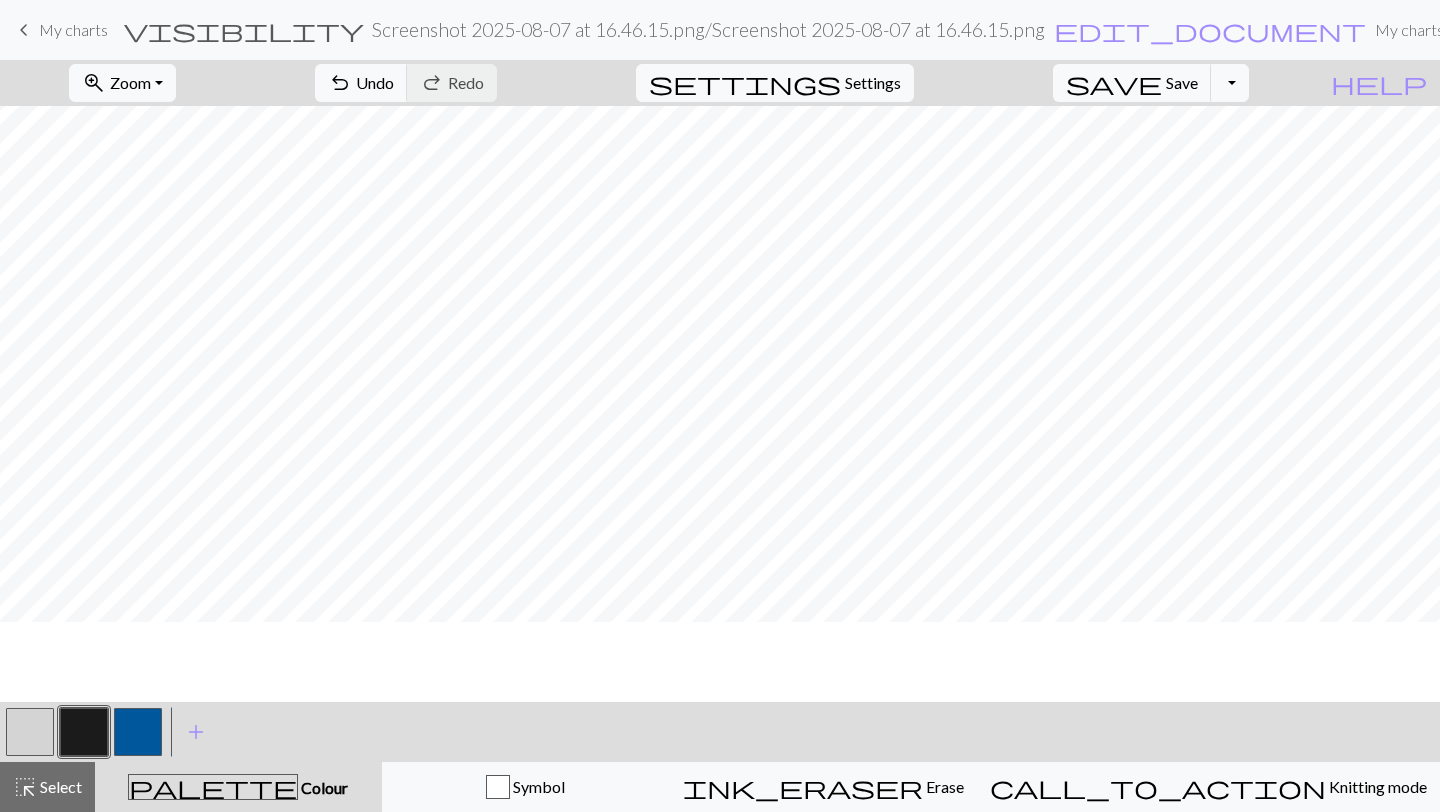 scroll, scrollTop: 0, scrollLeft: 0, axis: both 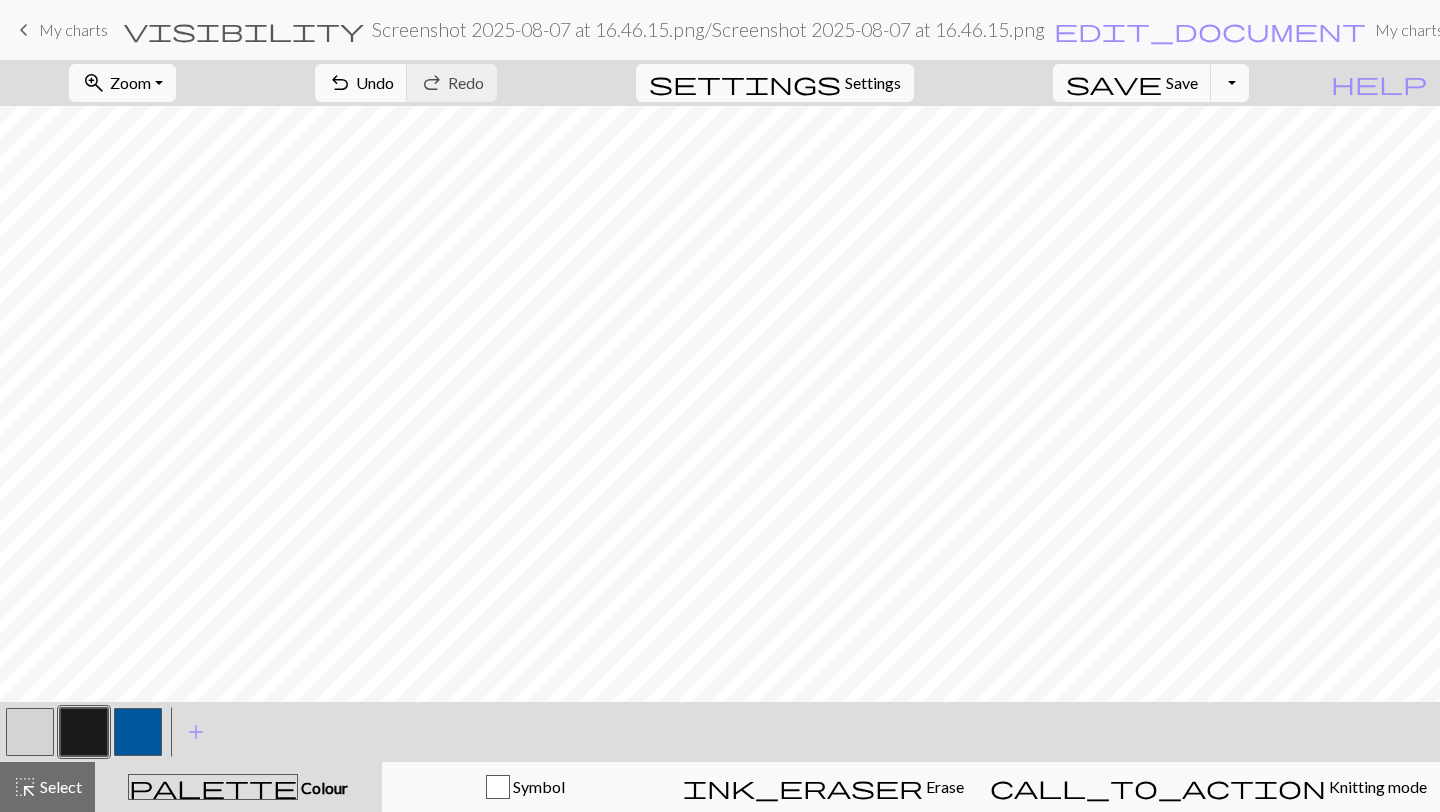 click at bounding box center (30, 732) 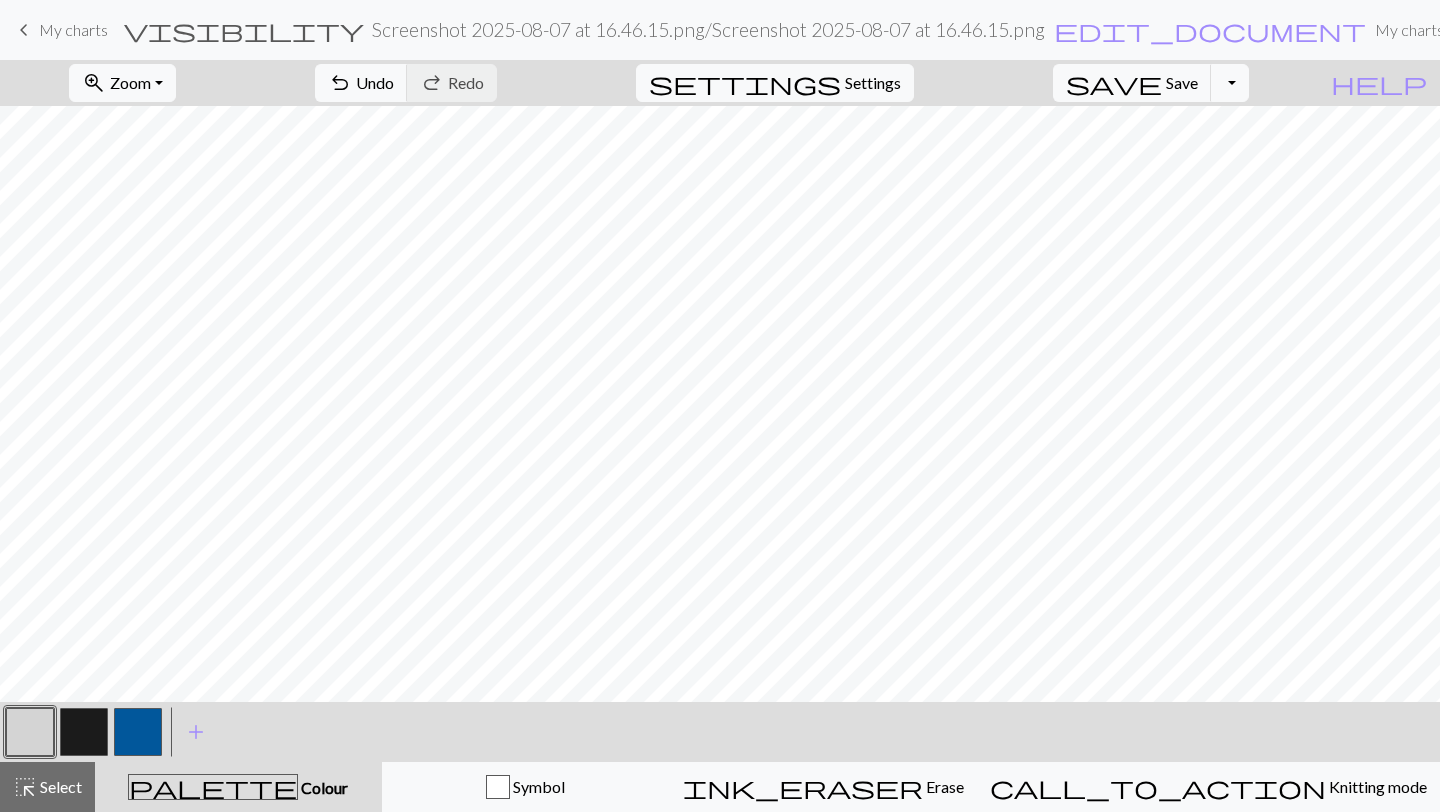click at bounding box center (84, 732) 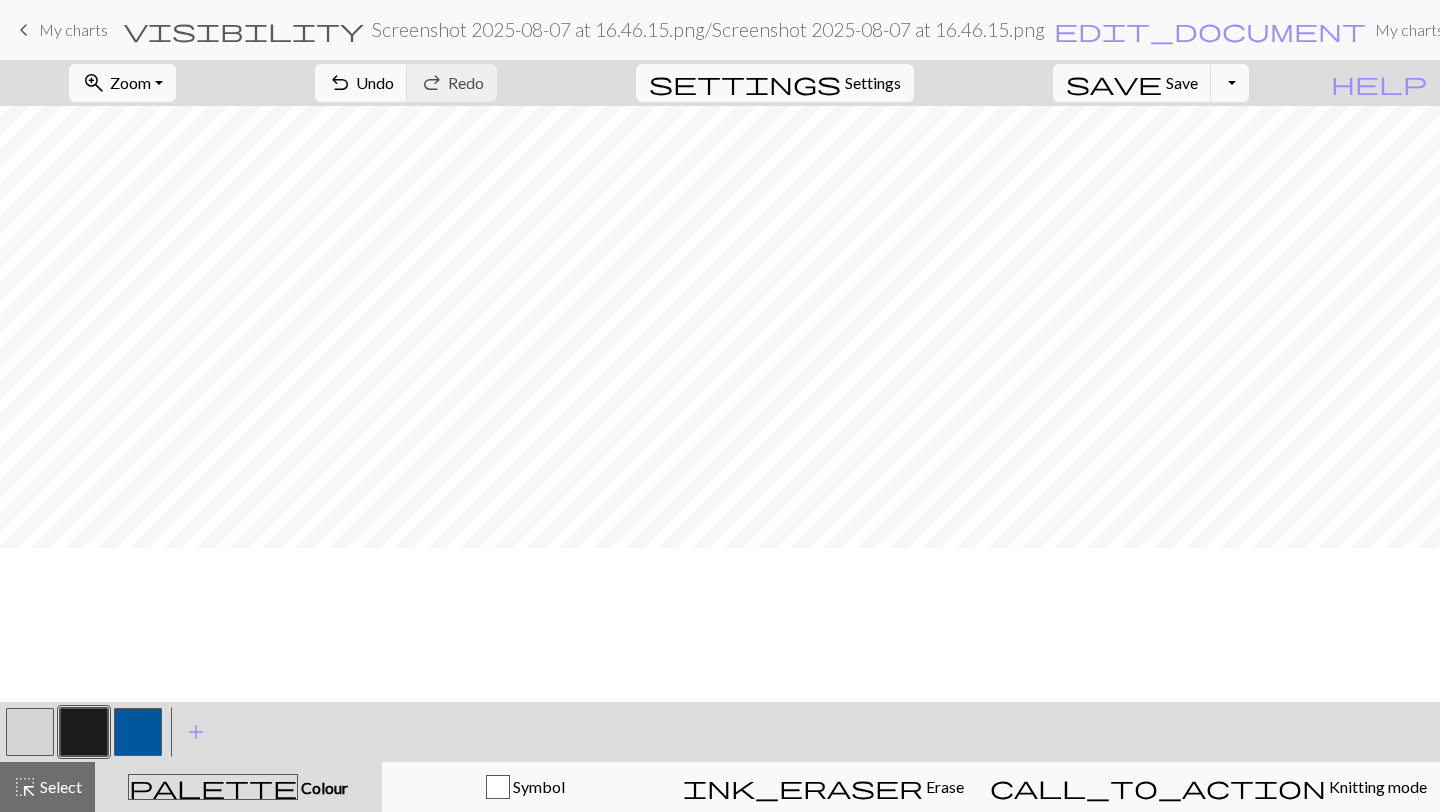 scroll, scrollTop: 0, scrollLeft: 0, axis: both 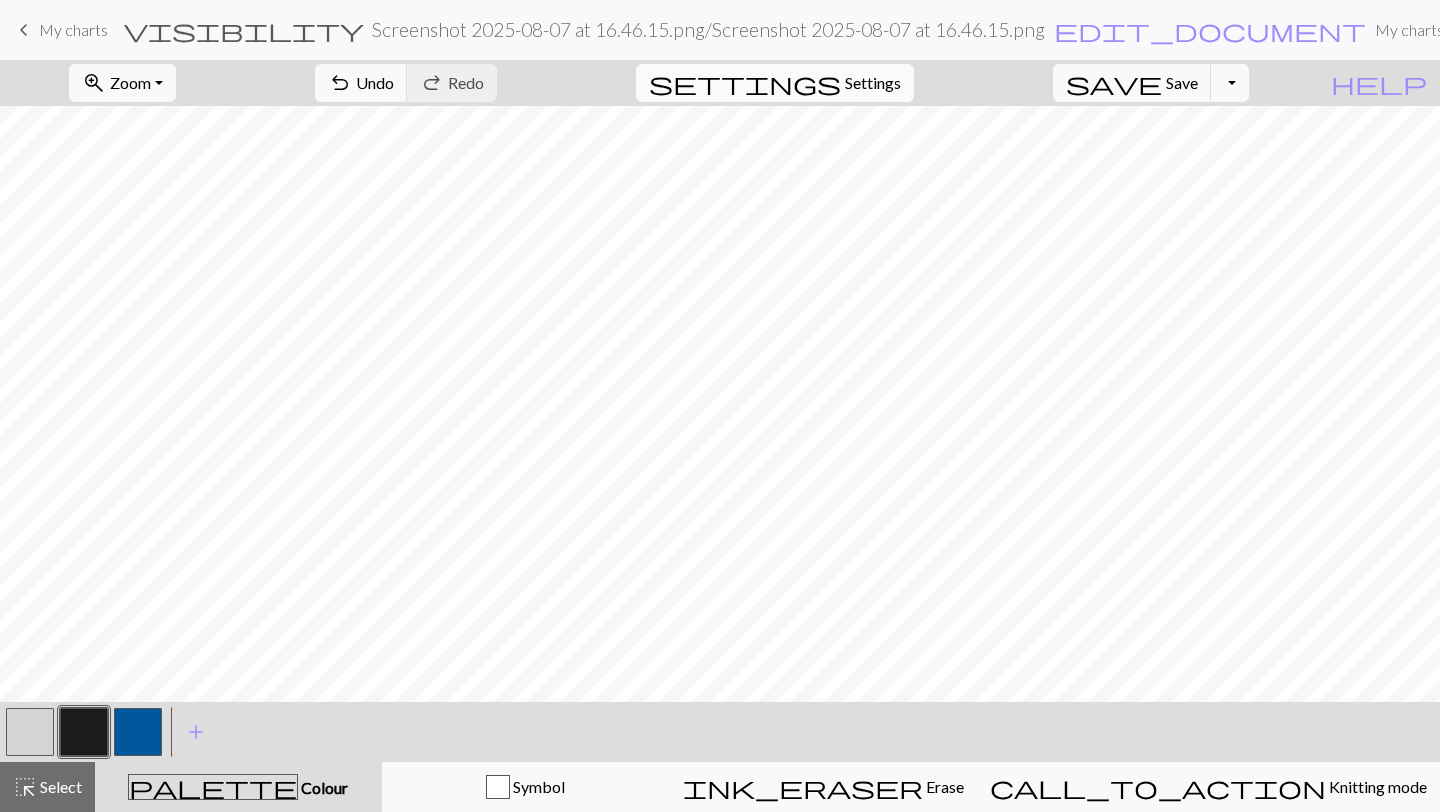 click on "settings" at bounding box center (745, 83) 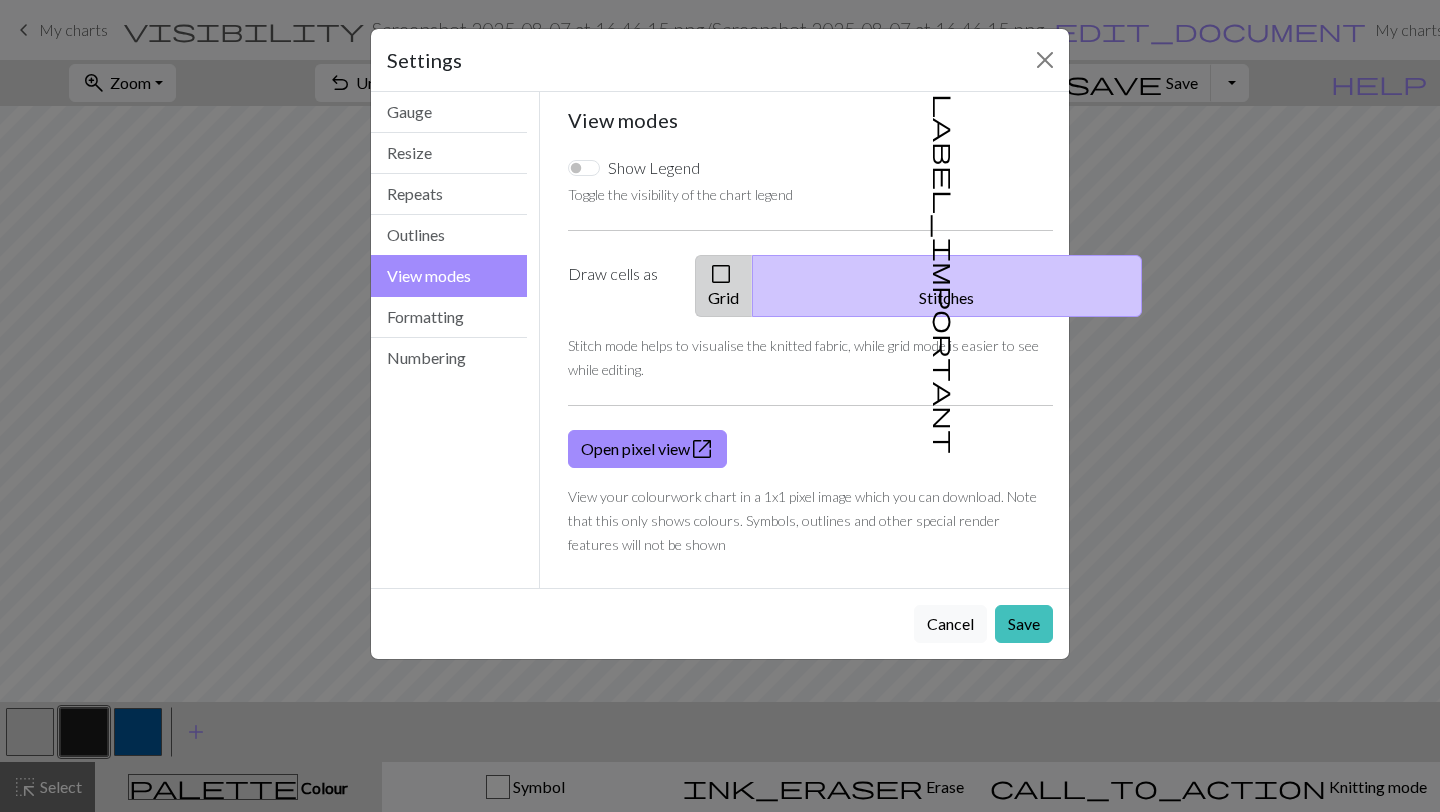 click on "check_box_outline_blank Grid" at bounding box center (724, 286) 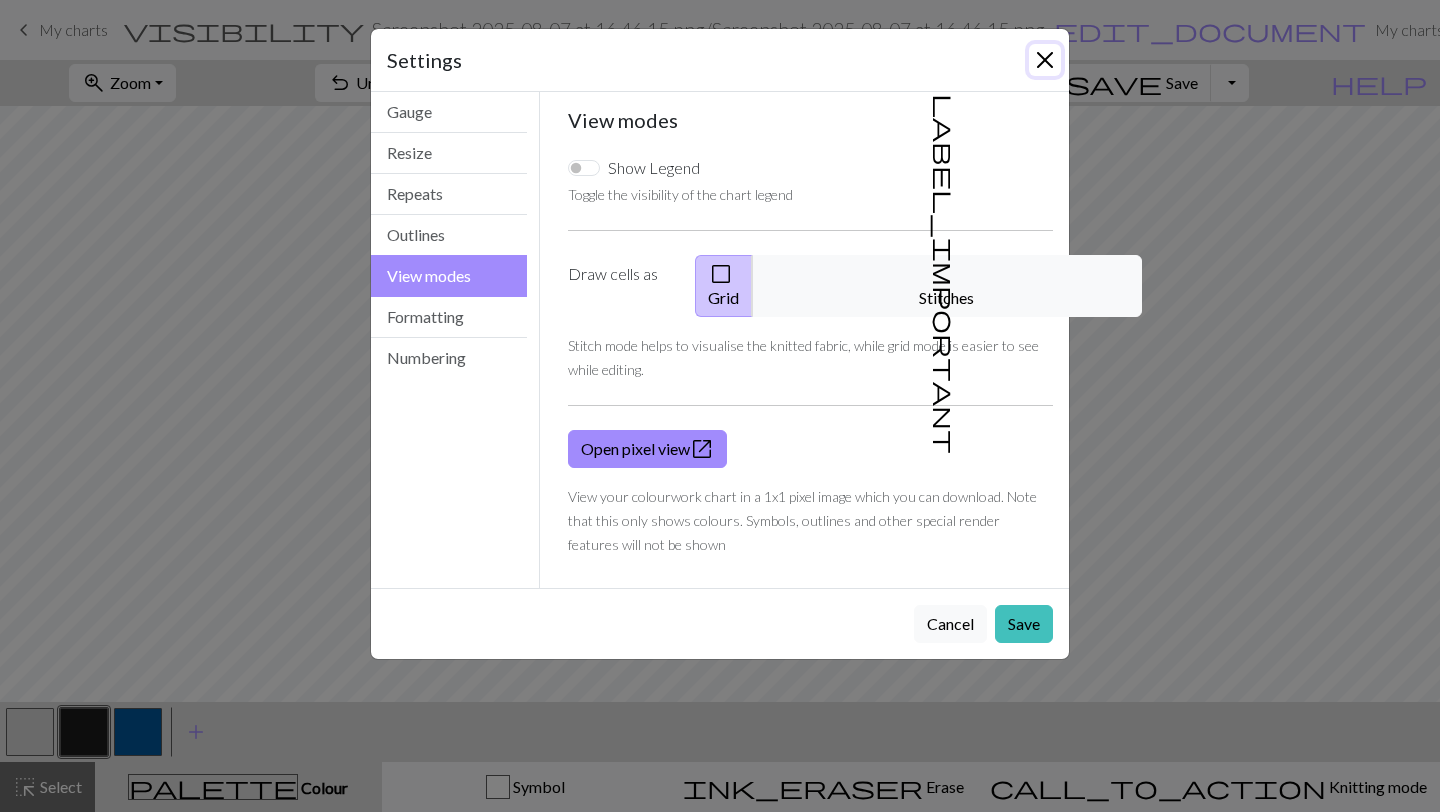 click at bounding box center [1045, 60] 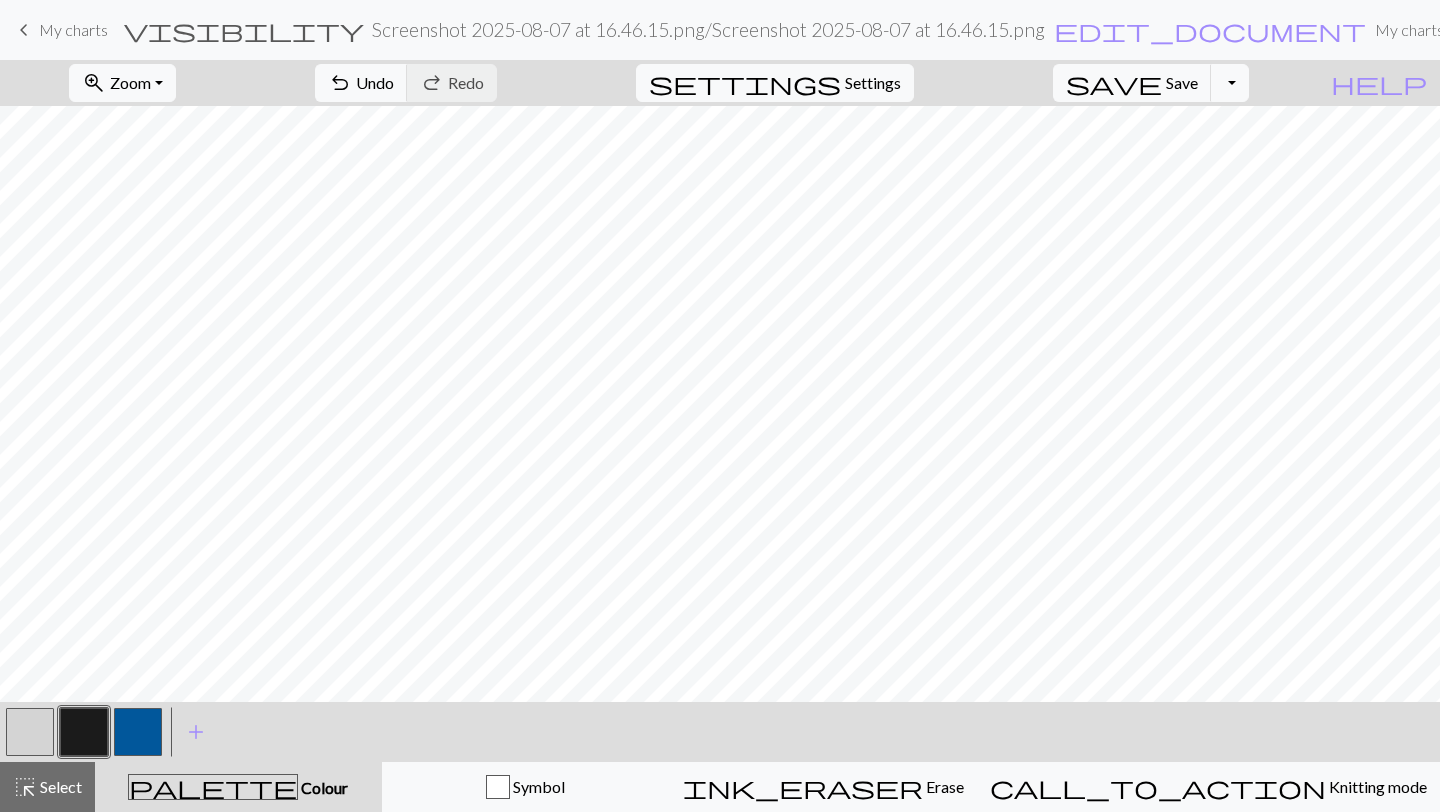 scroll, scrollTop: 73, scrollLeft: 0, axis: vertical 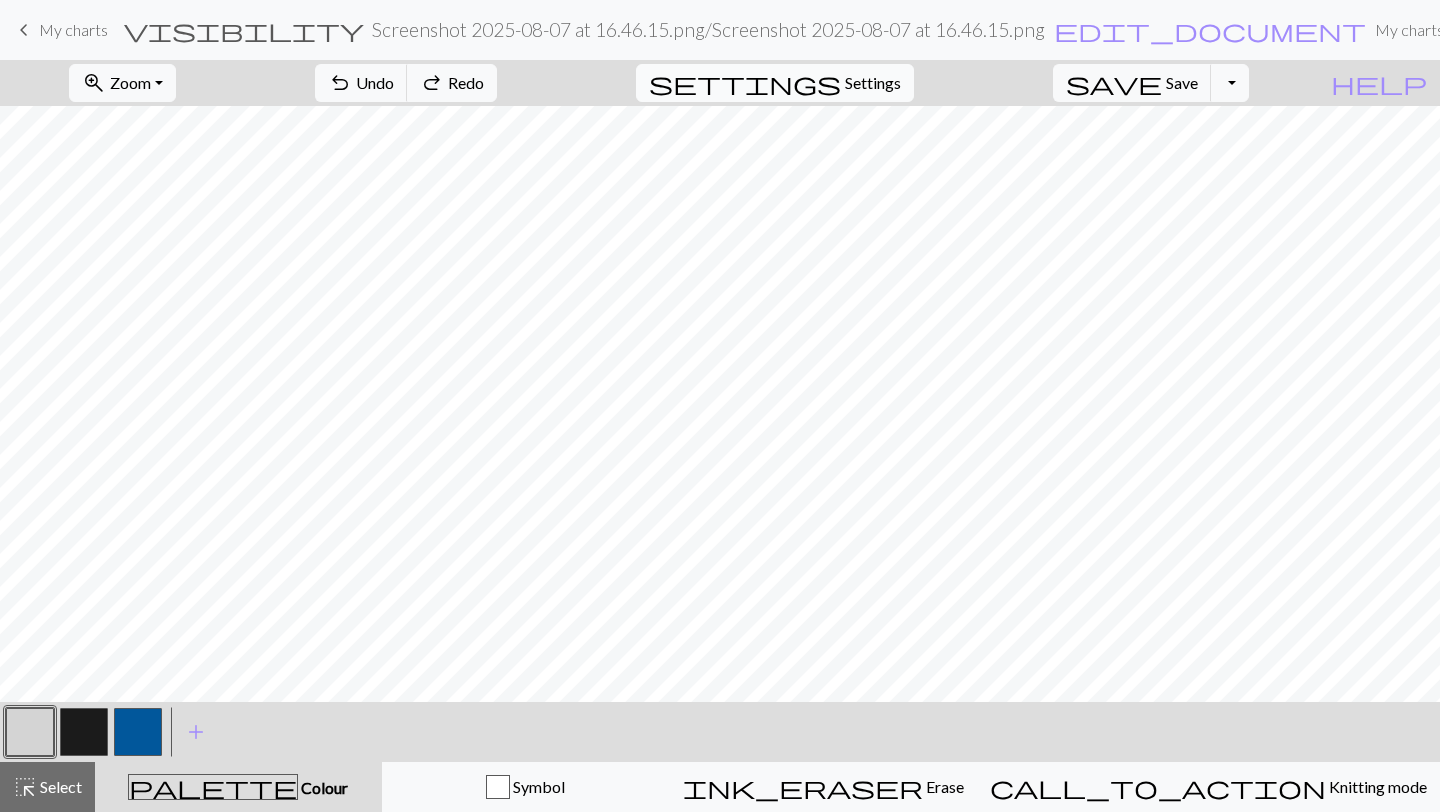 click on "Settings" at bounding box center [873, 83] 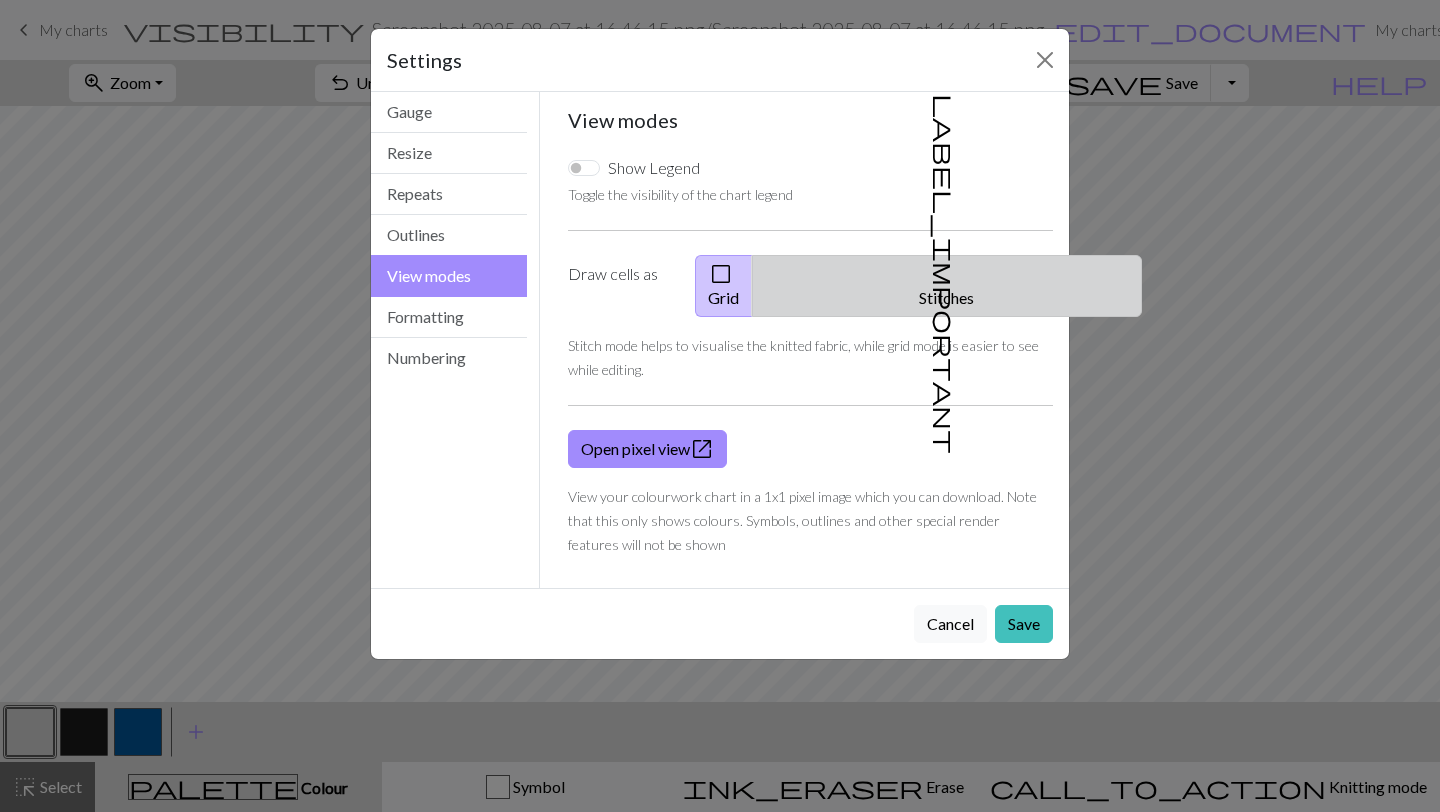 click on "label_important Stitches" at bounding box center (947, 286) 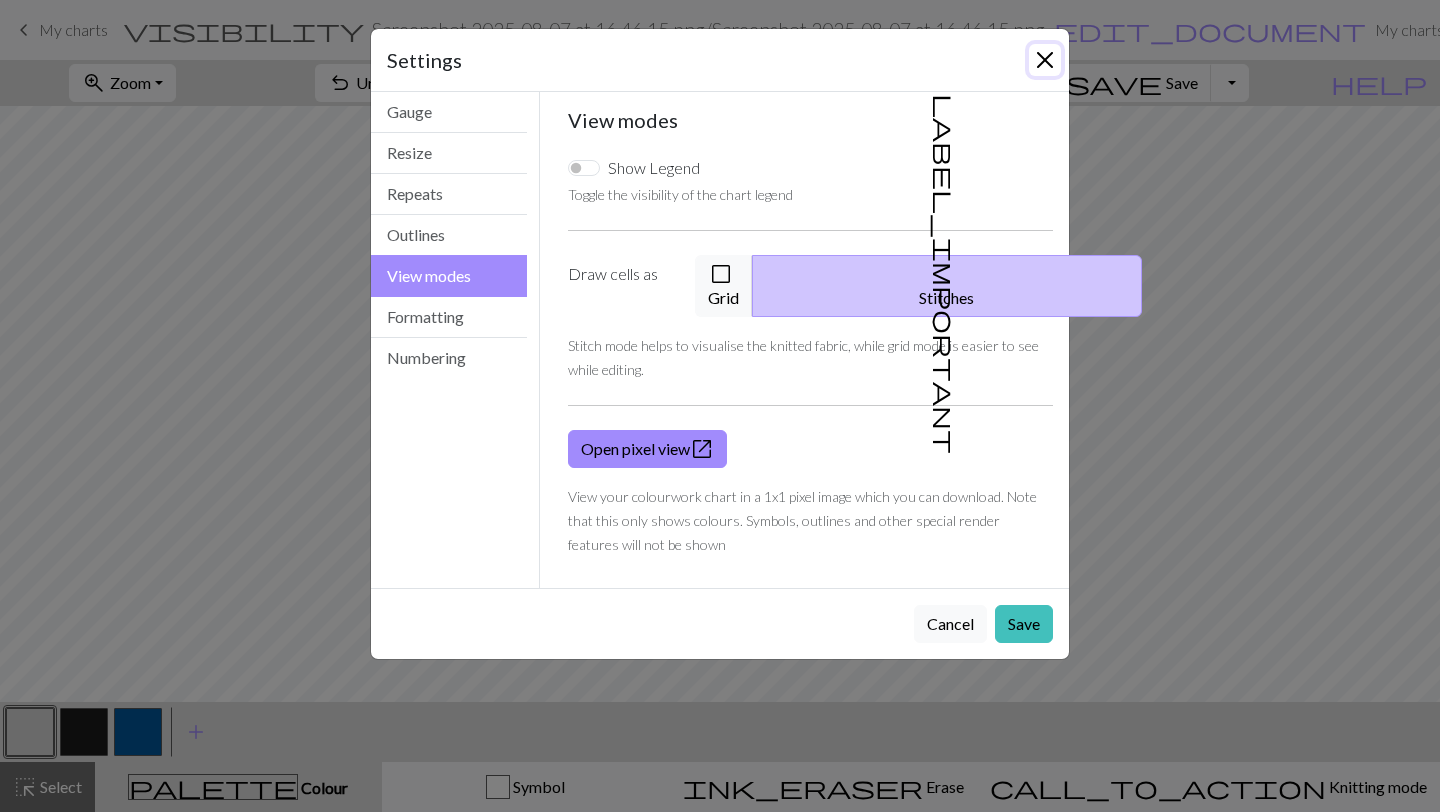 click at bounding box center (1045, 60) 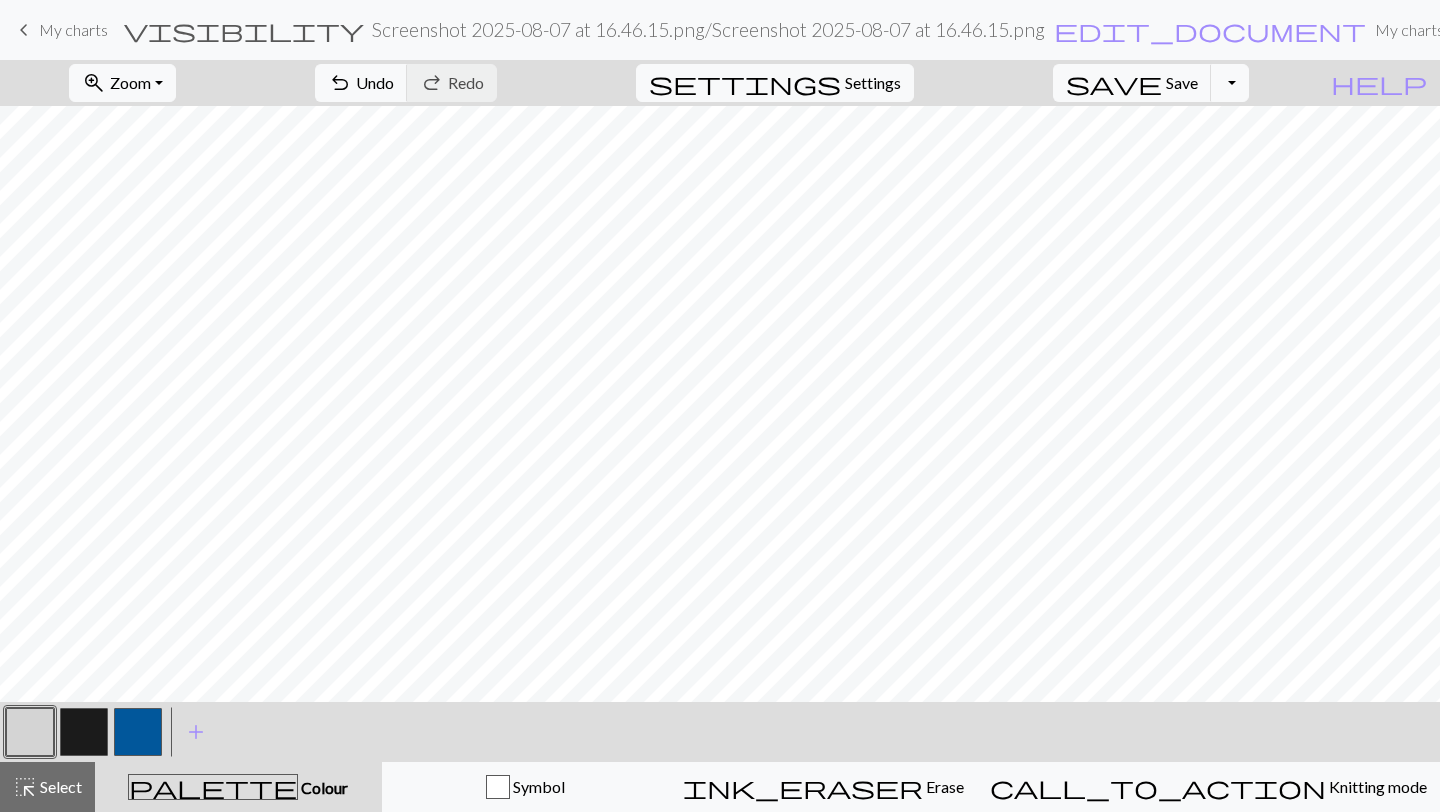 scroll, scrollTop: 0, scrollLeft: 0, axis: both 